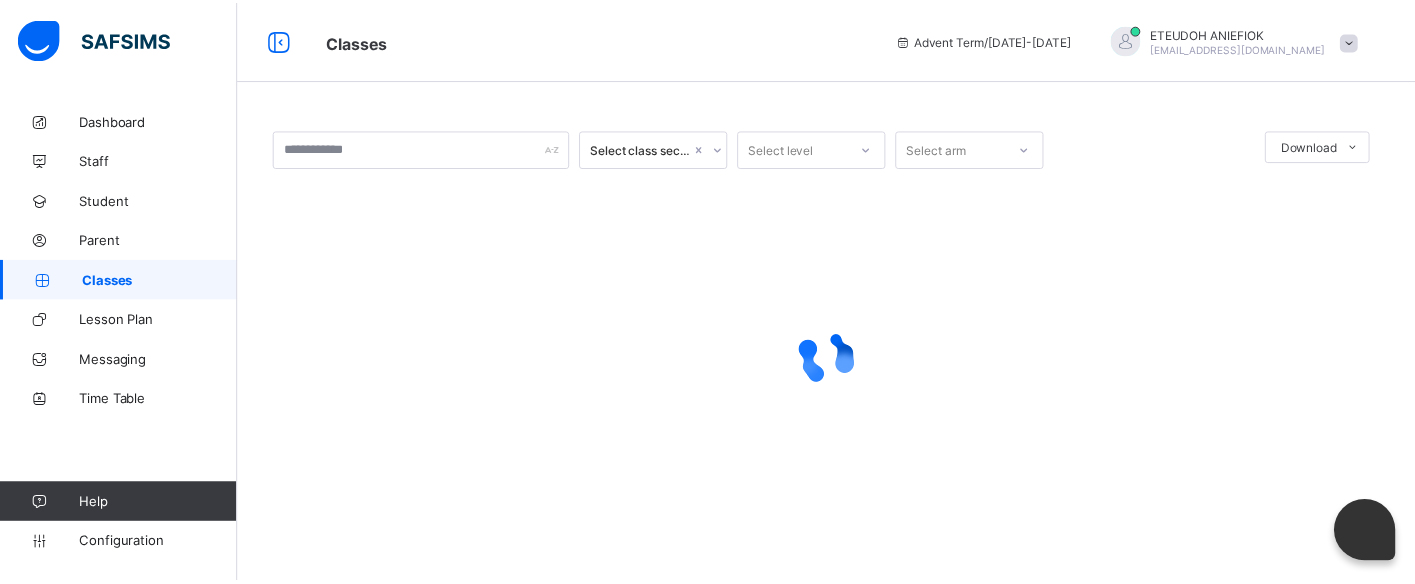 scroll, scrollTop: 0, scrollLeft: 0, axis: both 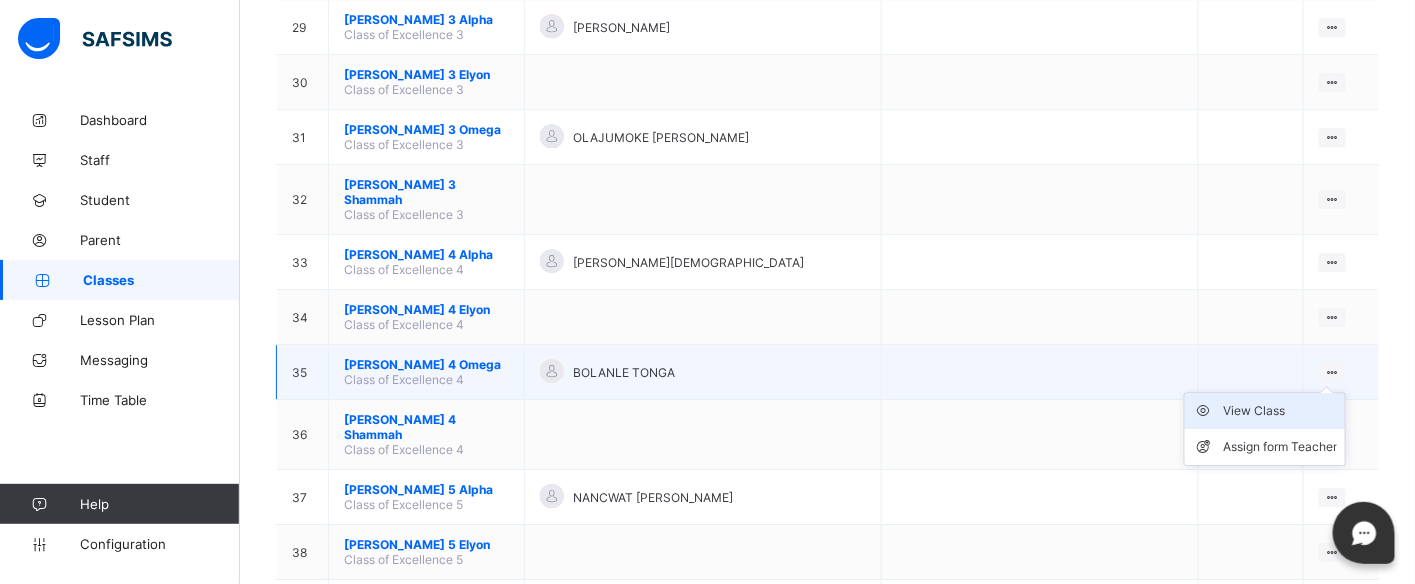 click on "View Class" at bounding box center [1280, 411] 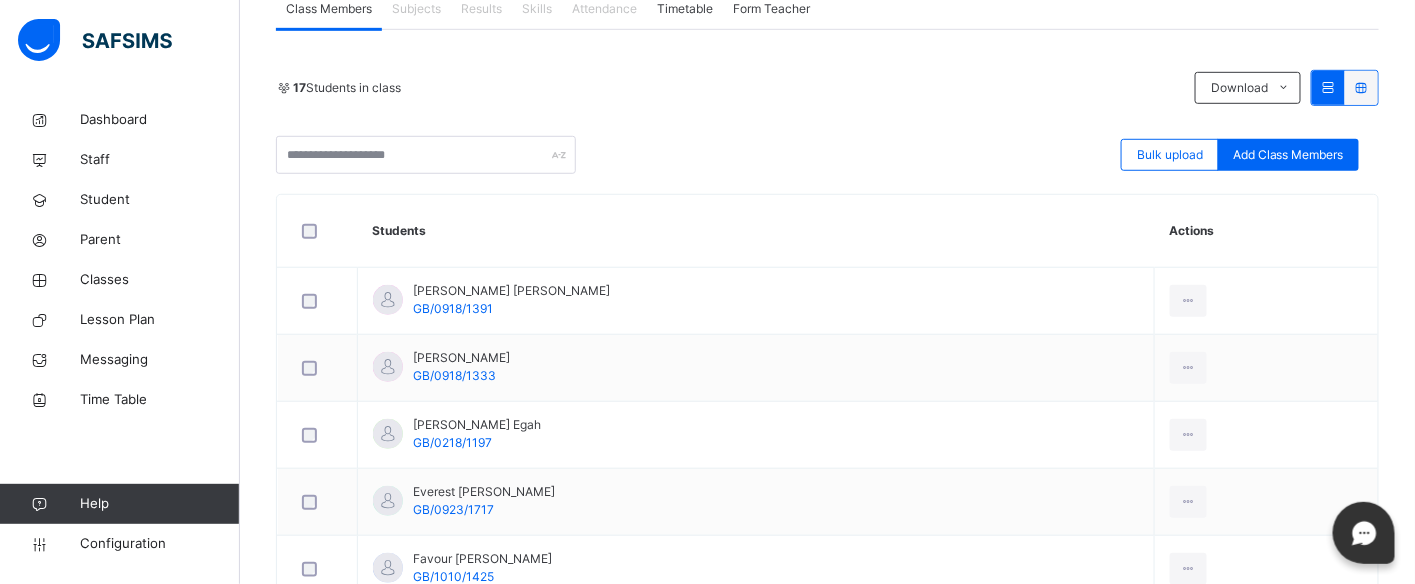 scroll, scrollTop: 400, scrollLeft: 0, axis: vertical 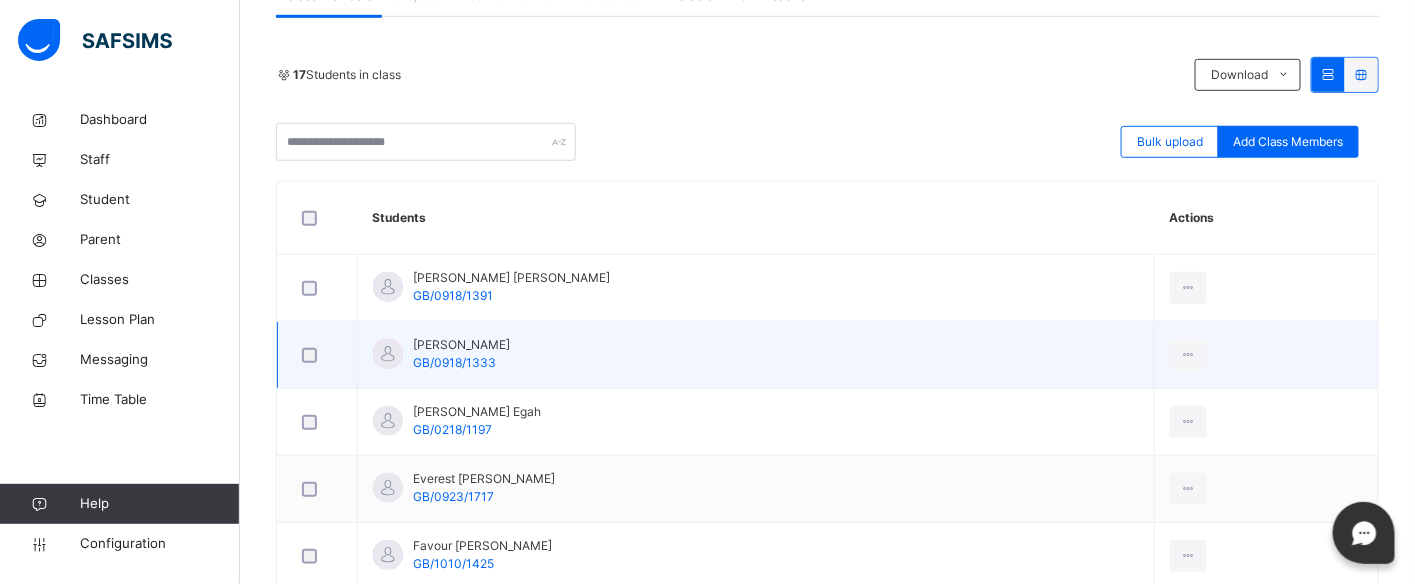 click on "View Profile Remove from Class Transfer Student" at bounding box center [1266, 355] 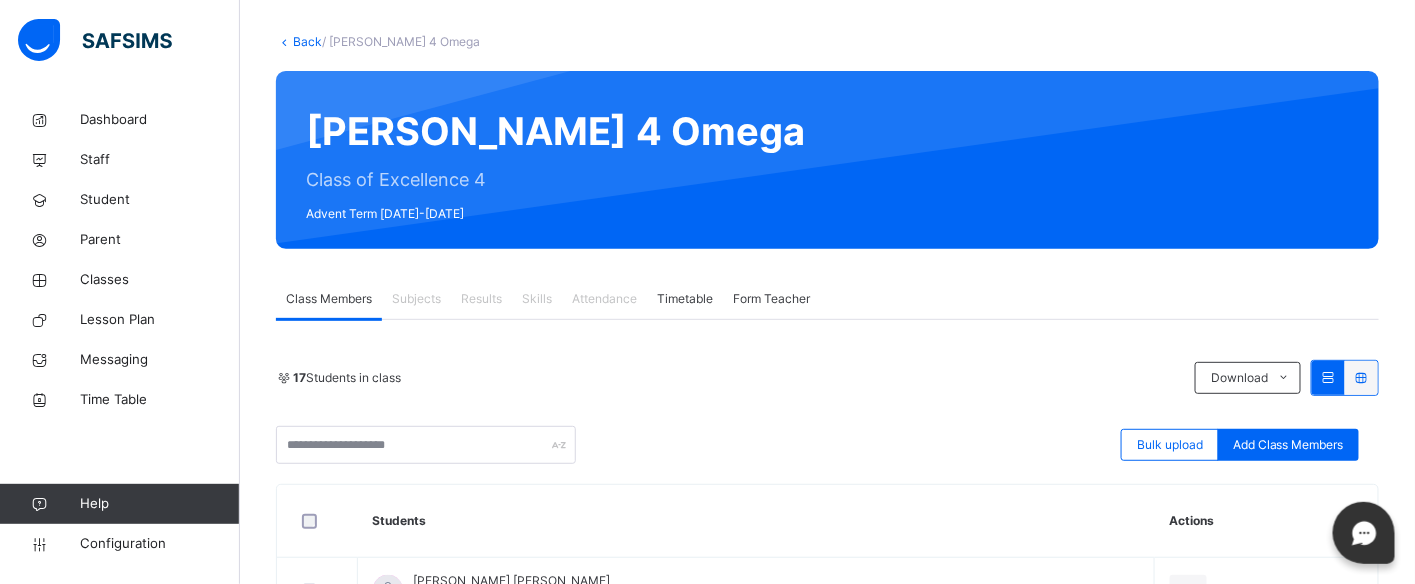 scroll, scrollTop: 88, scrollLeft: 0, axis: vertical 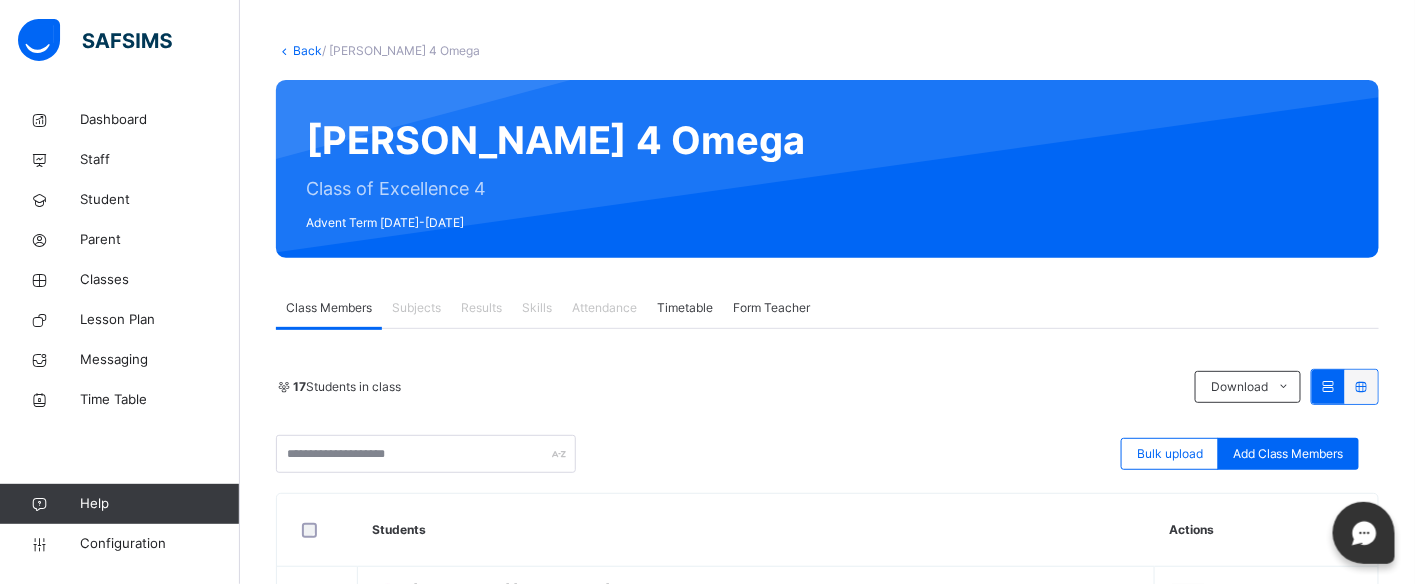 click on "Results" at bounding box center (481, 308) 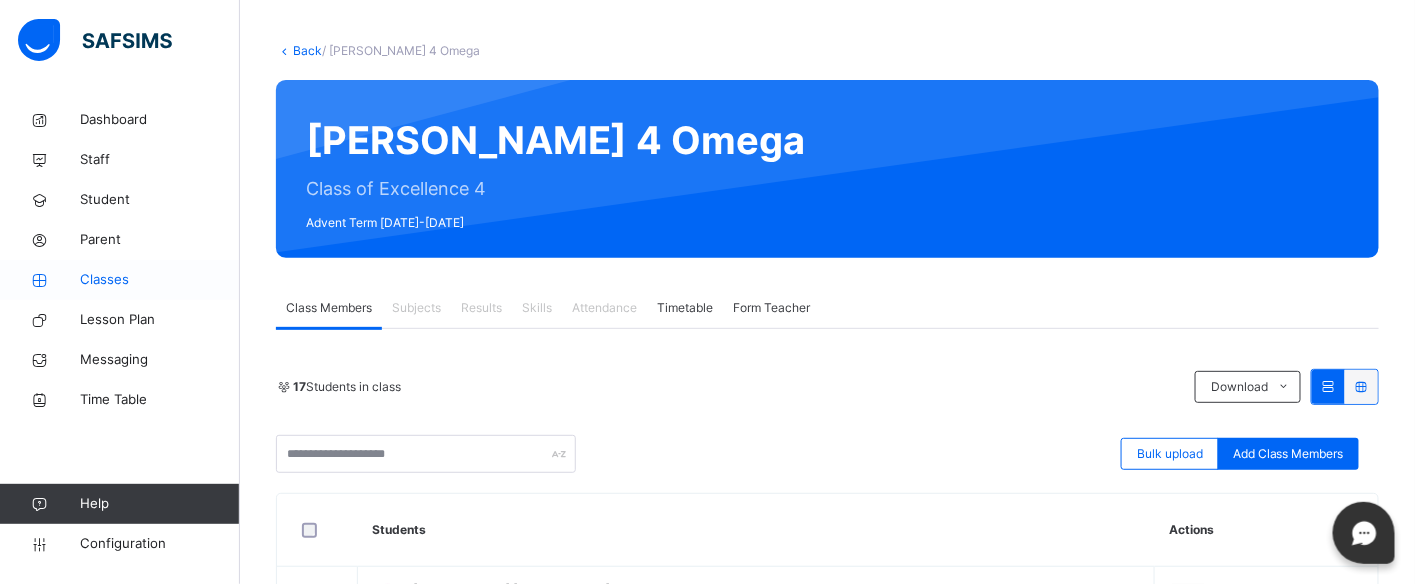 click on "Classes" at bounding box center (160, 280) 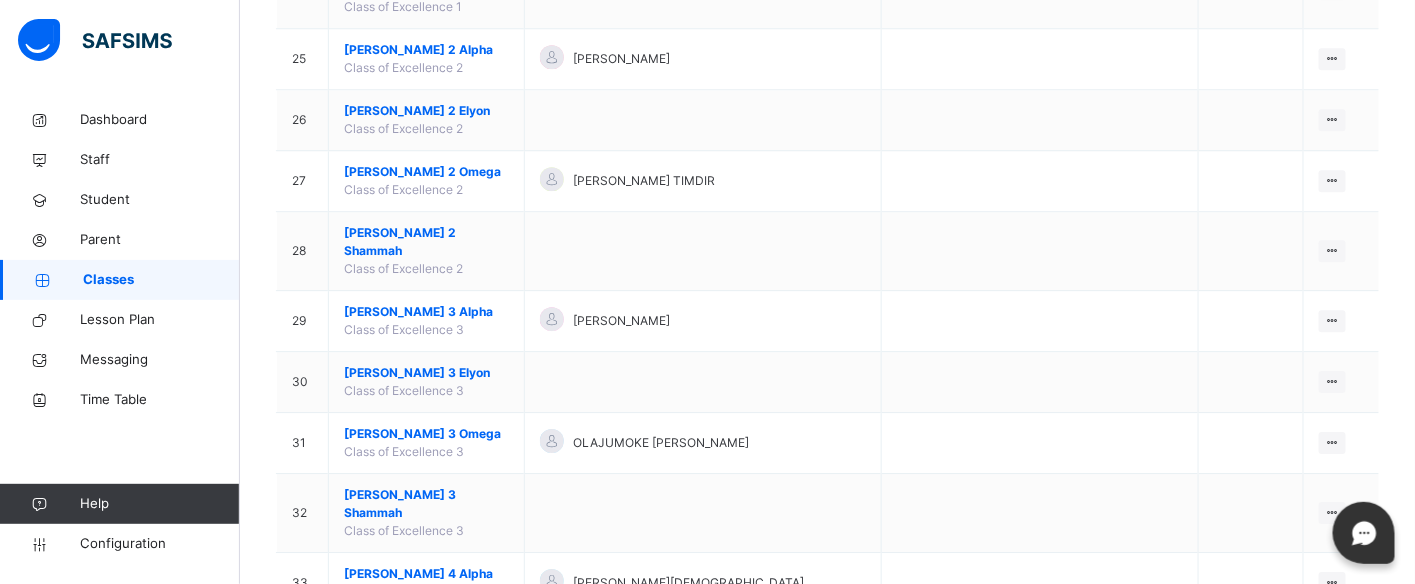 scroll, scrollTop: 1911, scrollLeft: 0, axis: vertical 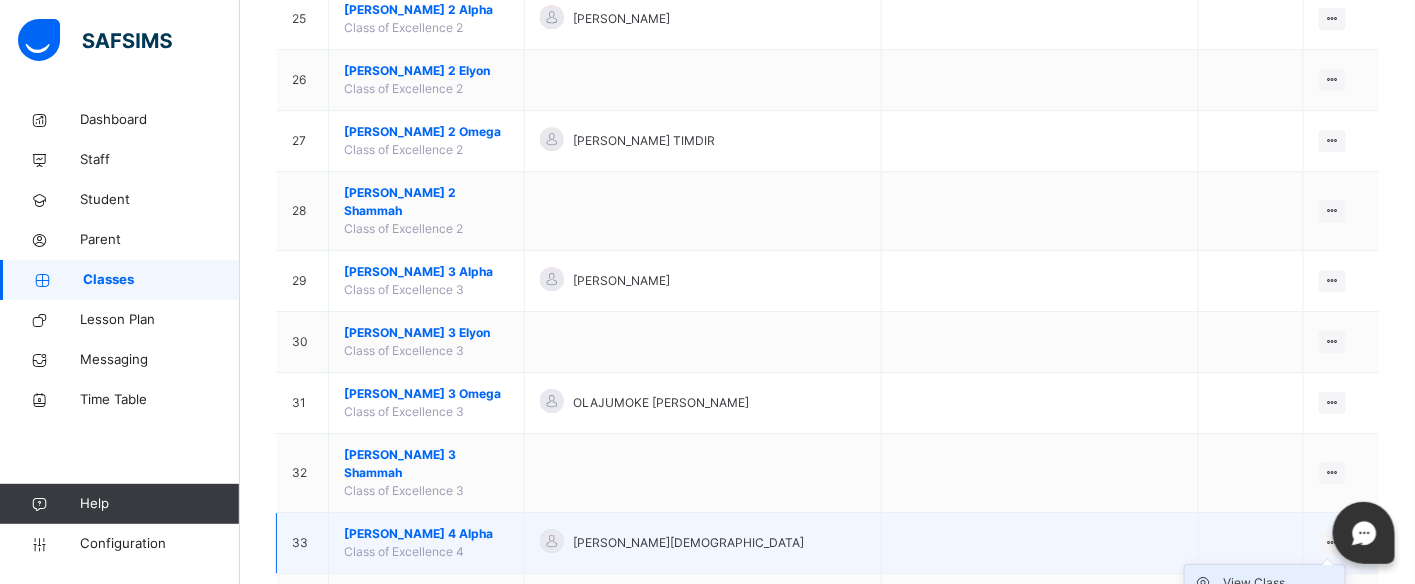 click on "View Class" at bounding box center [1280, 583] 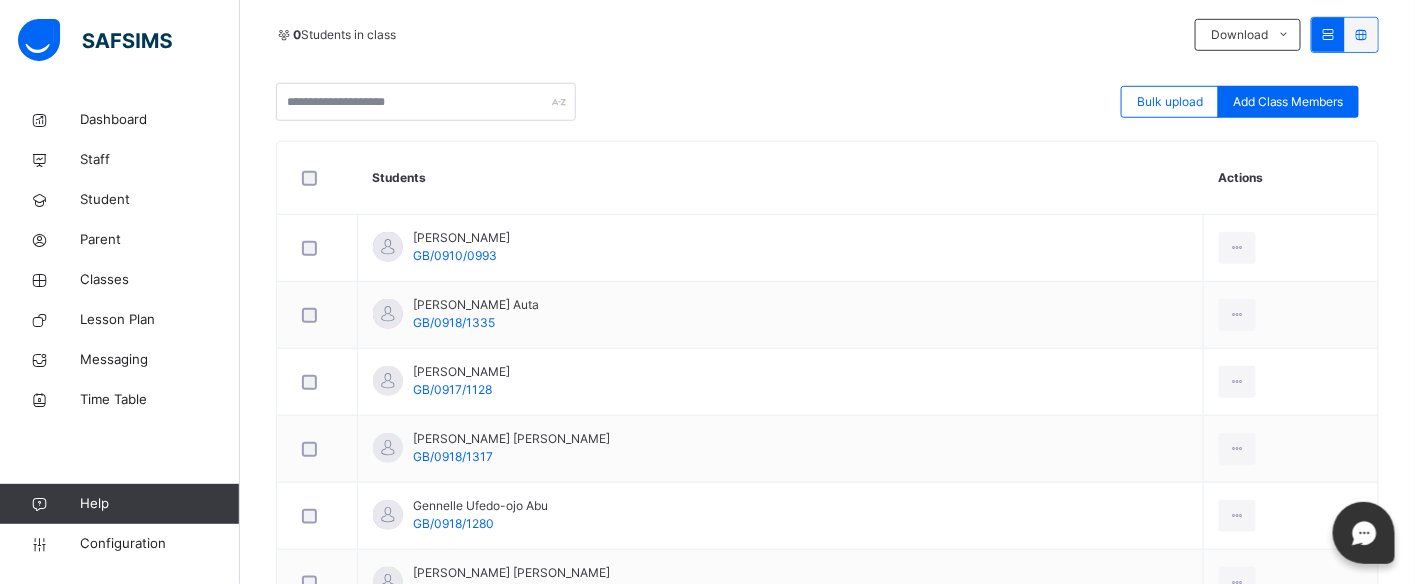 scroll, scrollTop: 444, scrollLeft: 0, axis: vertical 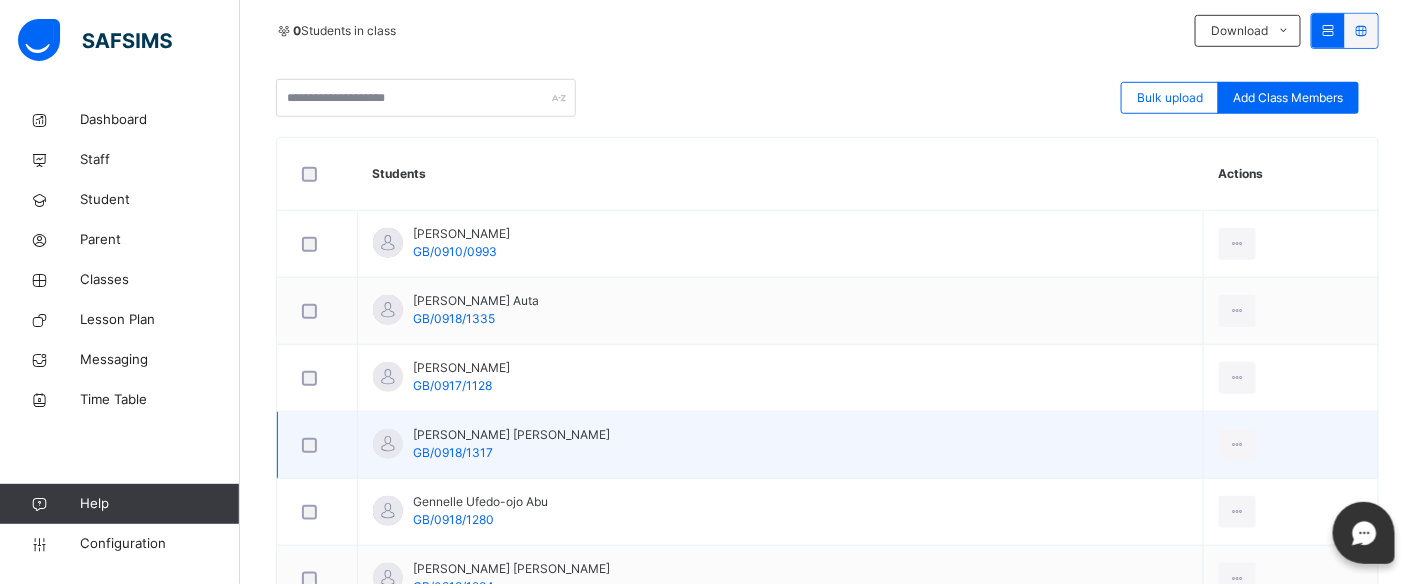 click on "David Ayomide Oladepo GB/0918/1317" at bounding box center (781, 445) 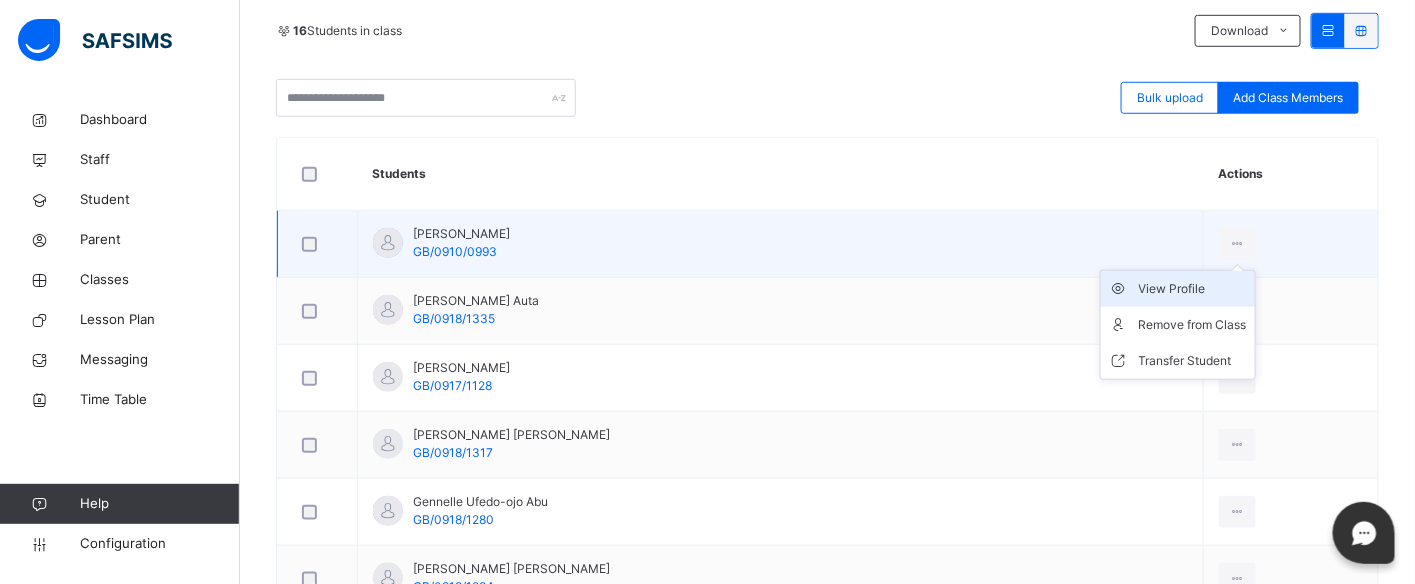 click on "View Profile" at bounding box center [1193, 289] 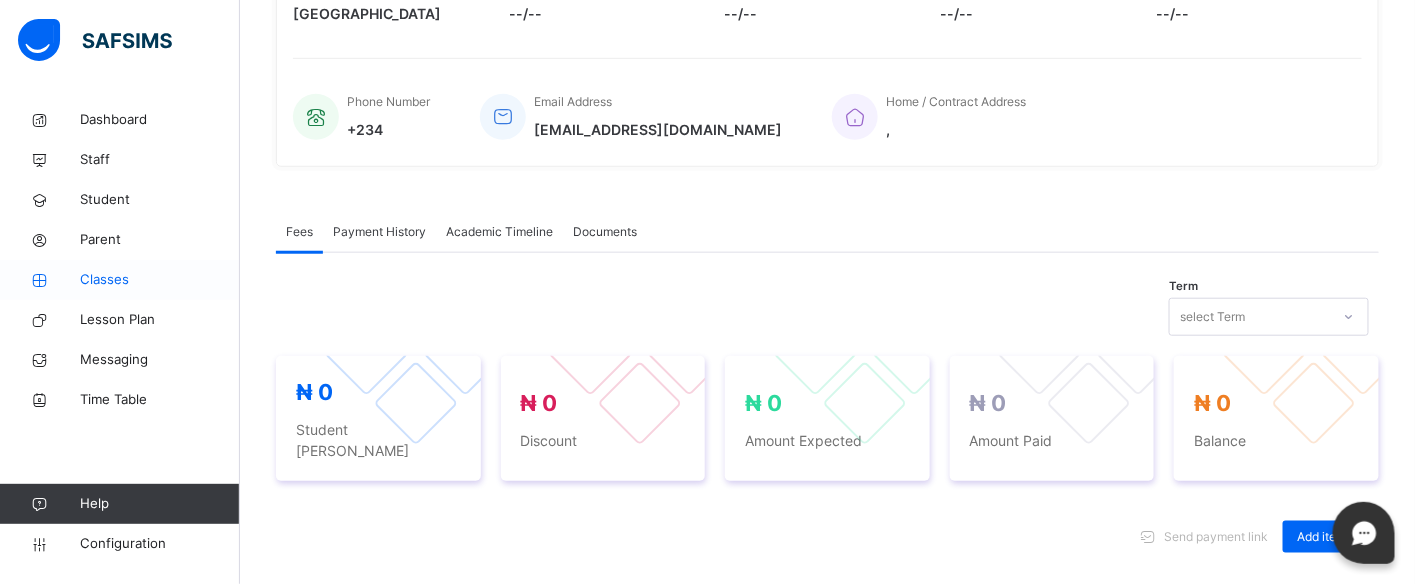 click on "Classes" at bounding box center [160, 280] 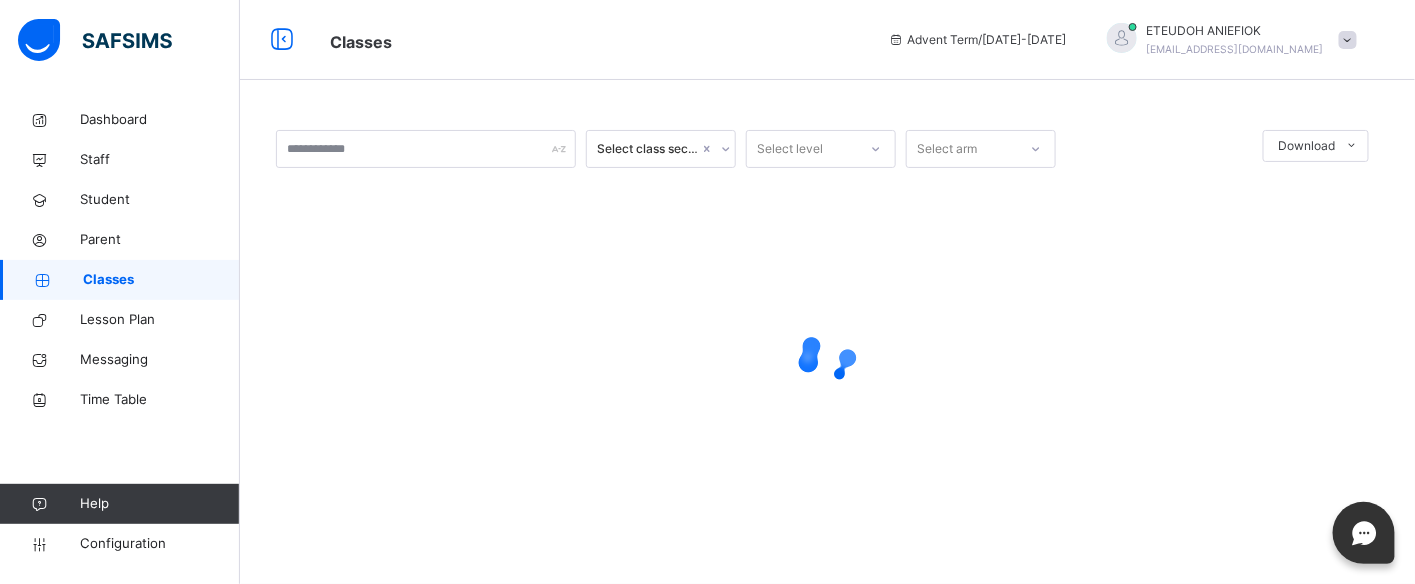 scroll, scrollTop: 0, scrollLeft: 0, axis: both 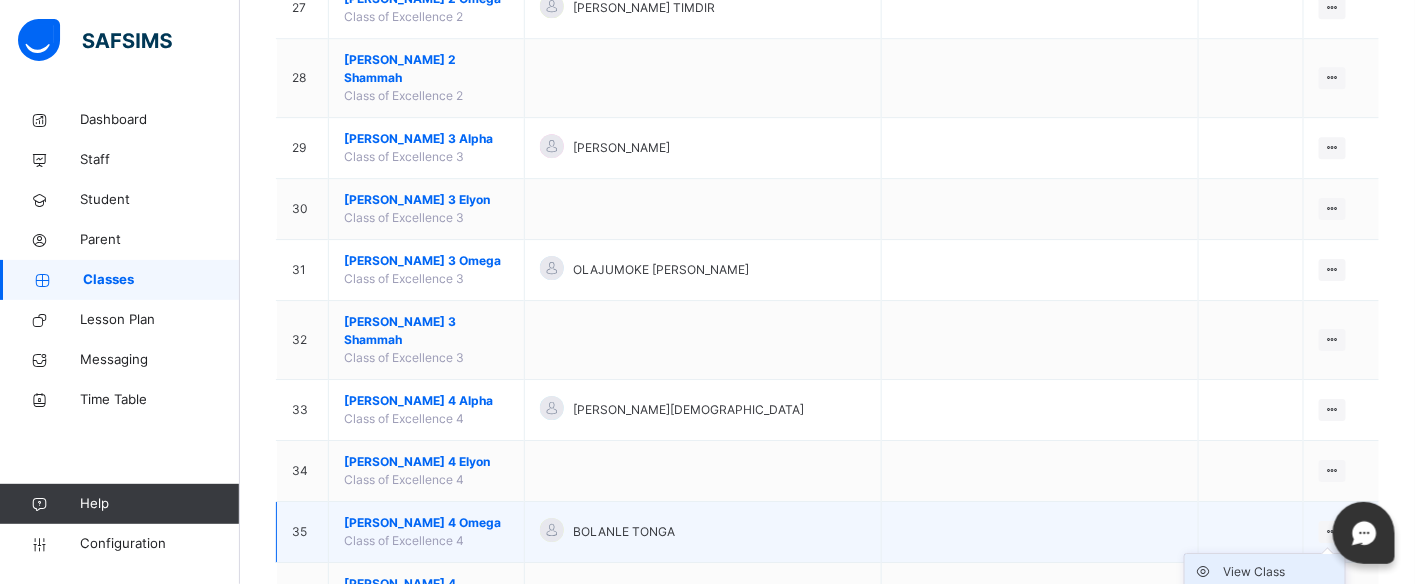 click on "View Class" at bounding box center (1280, 572) 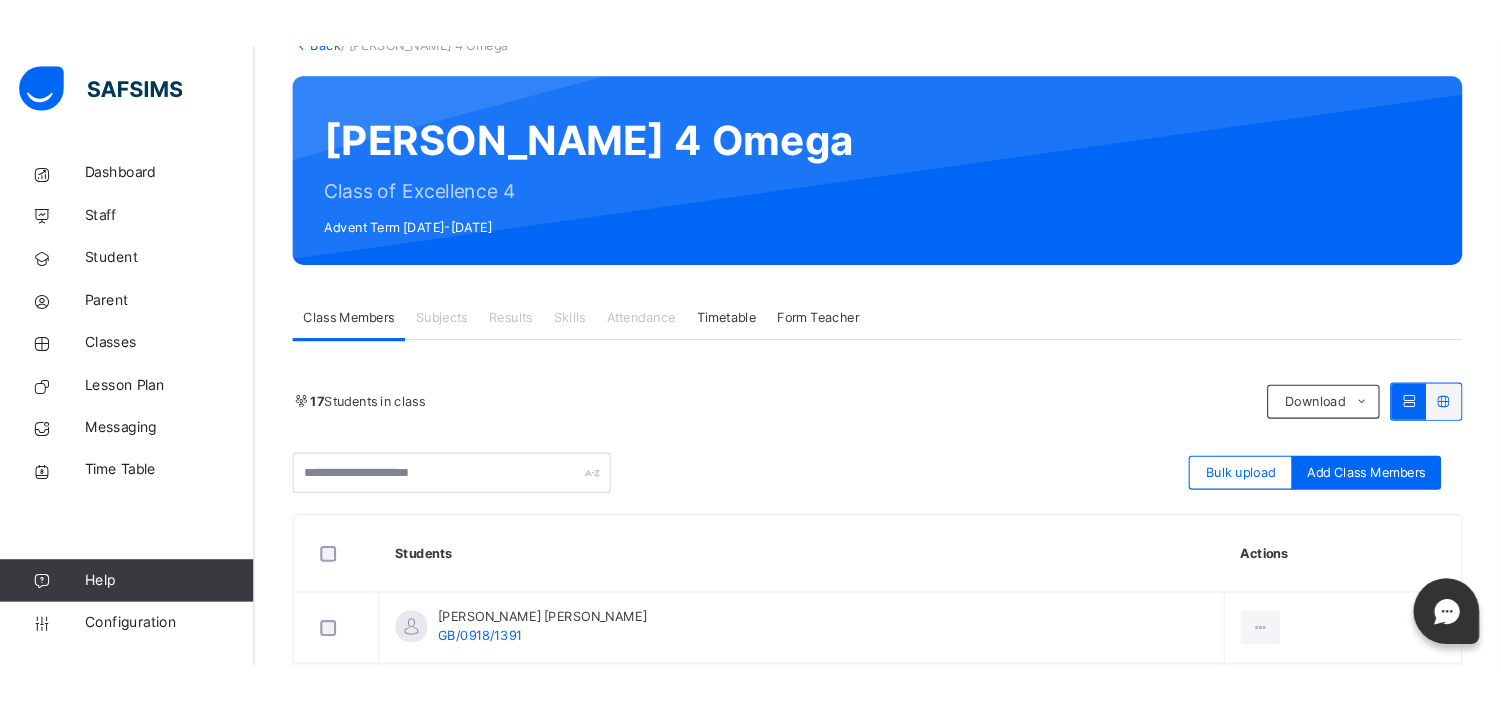 scroll, scrollTop: 0, scrollLeft: 0, axis: both 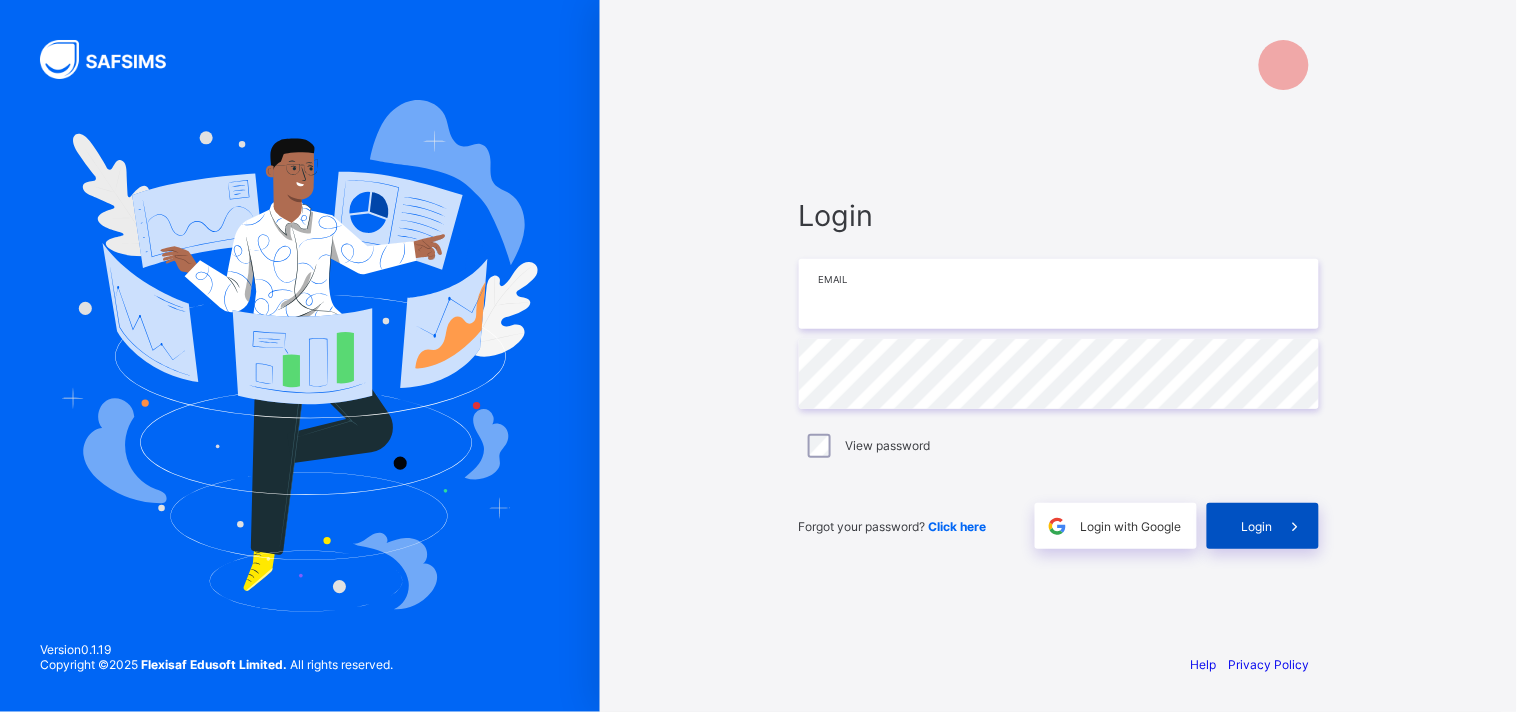 type on "**********" 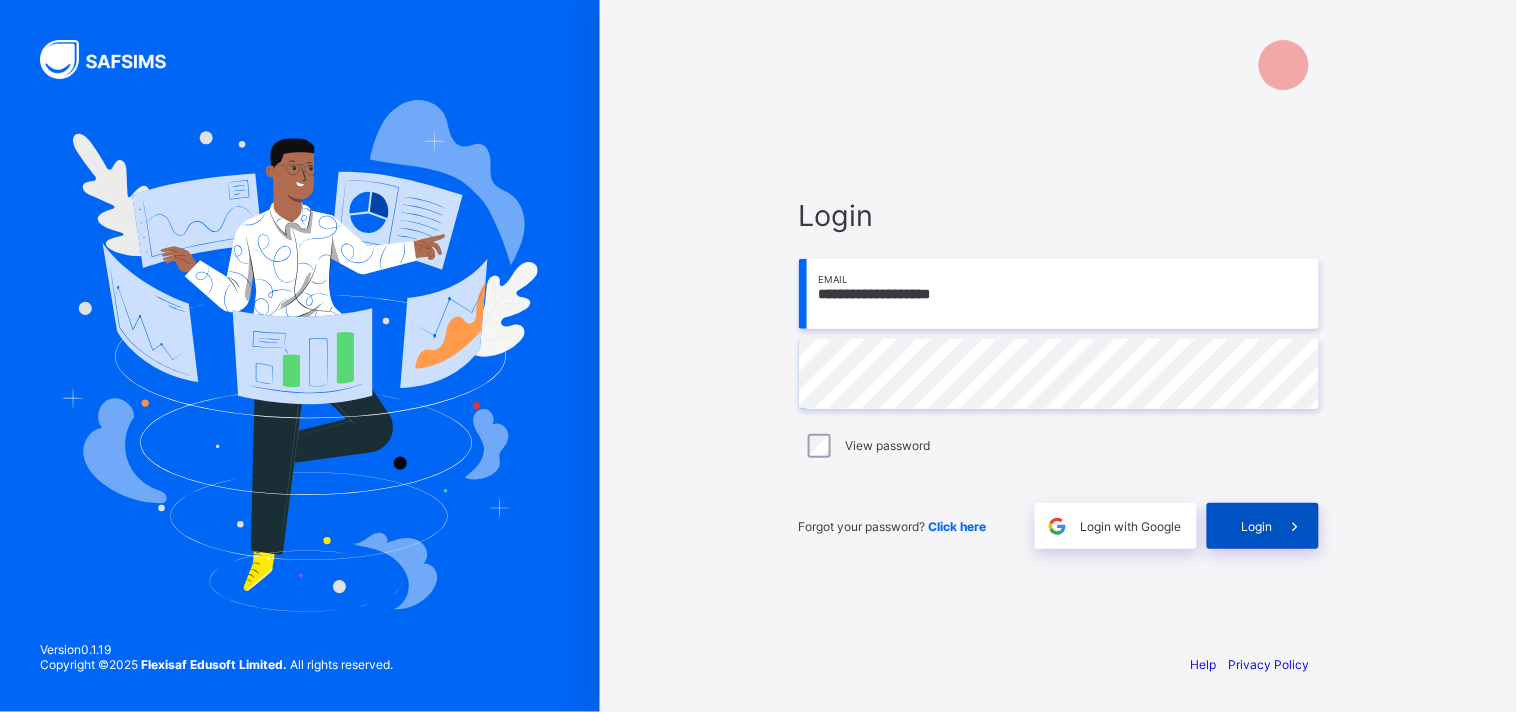 click on "Login" at bounding box center [1257, 526] 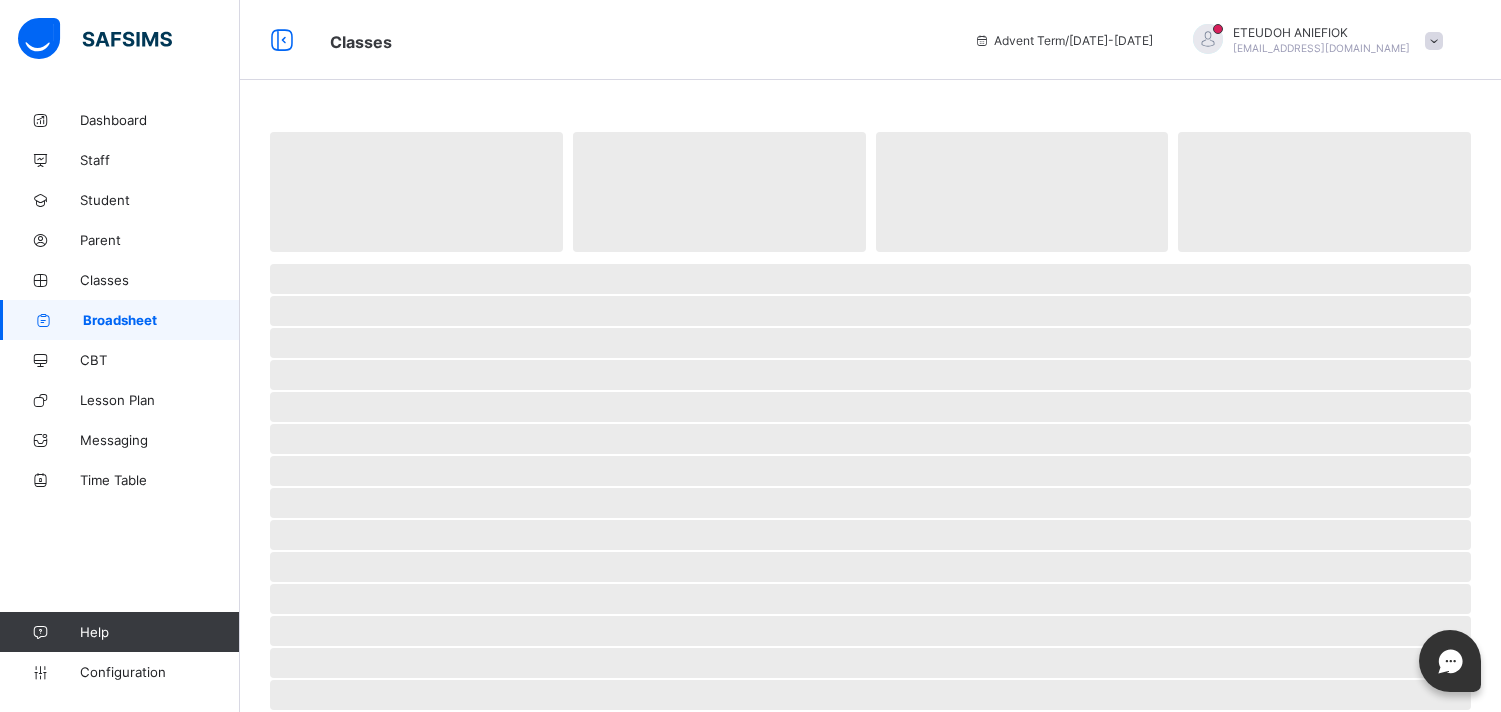 scroll, scrollTop: 0, scrollLeft: 0, axis: both 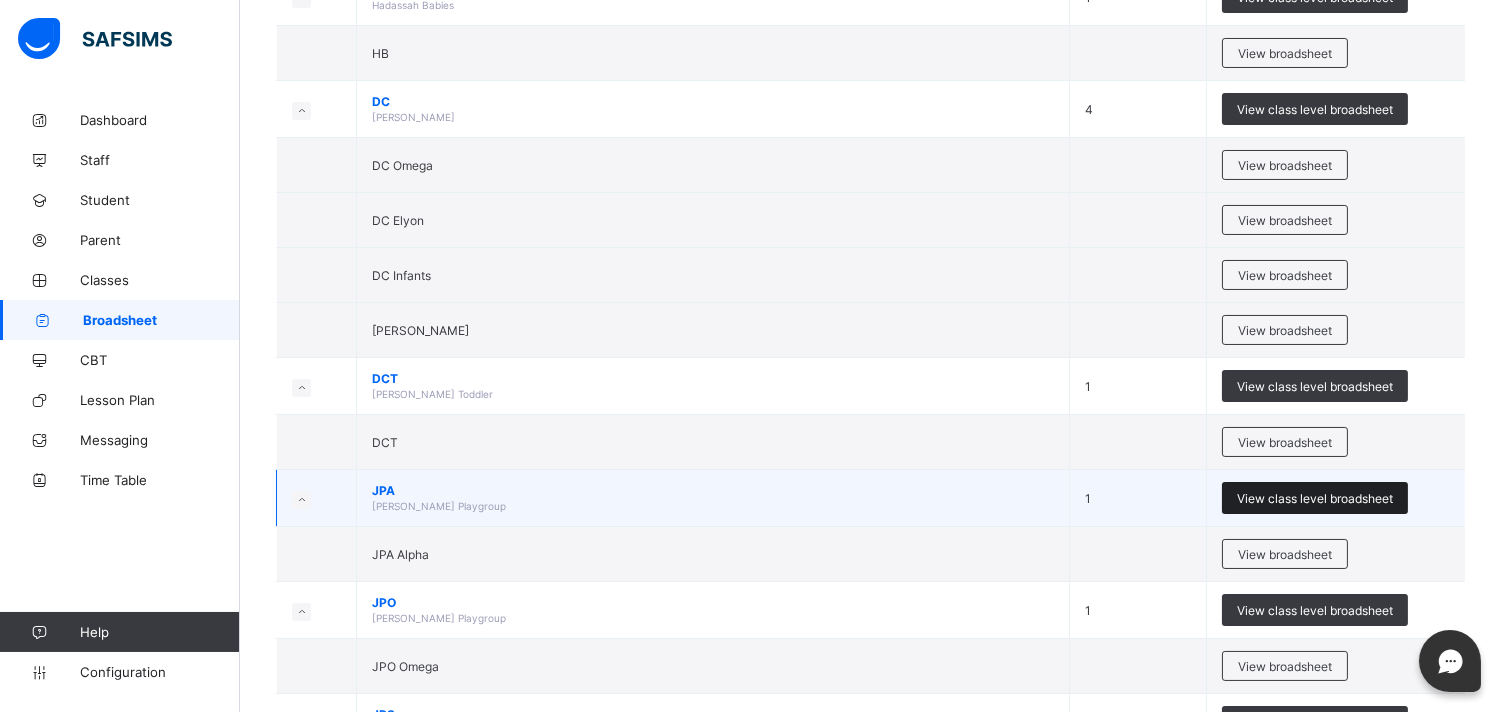 click on "View class level broadsheet" at bounding box center (1315, 498) 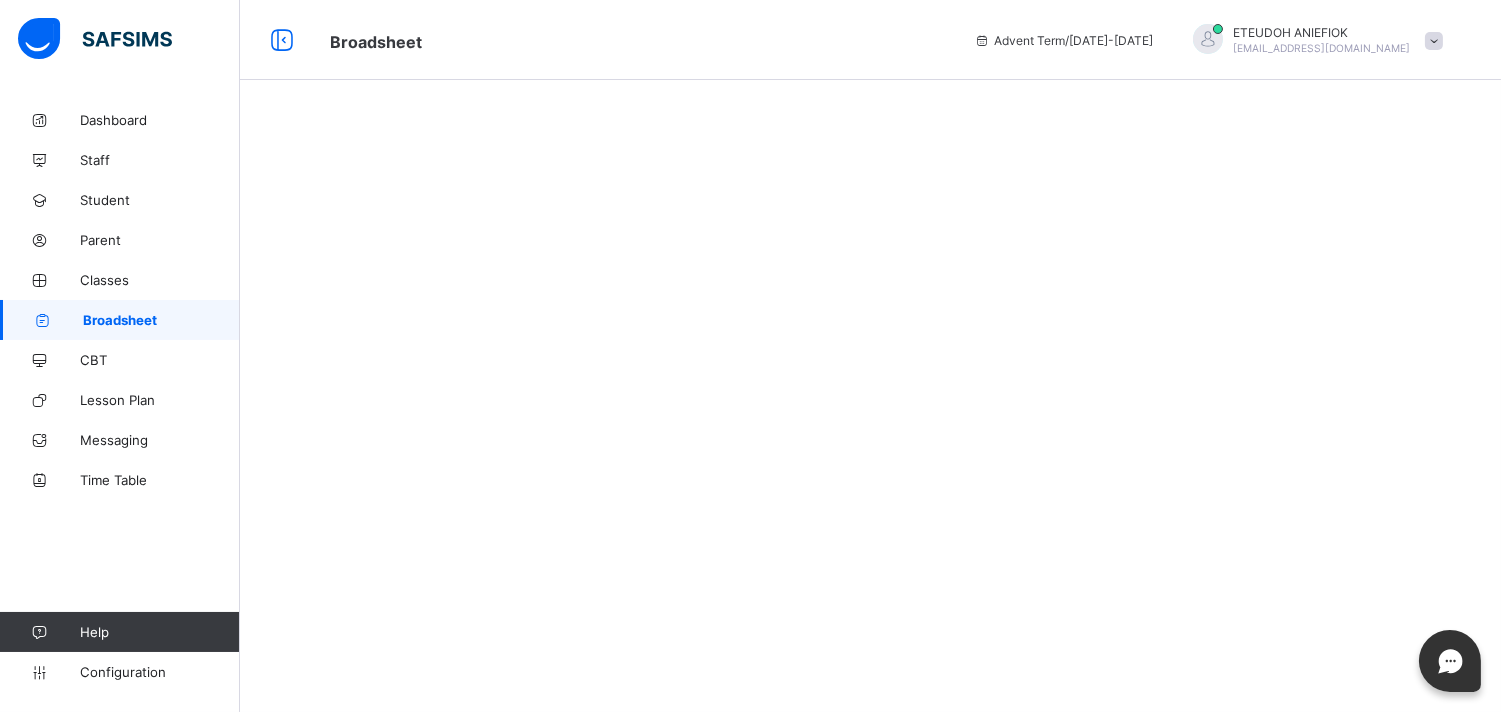 scroll, scrollTop: 0, scrollLeft: 0, axis: both 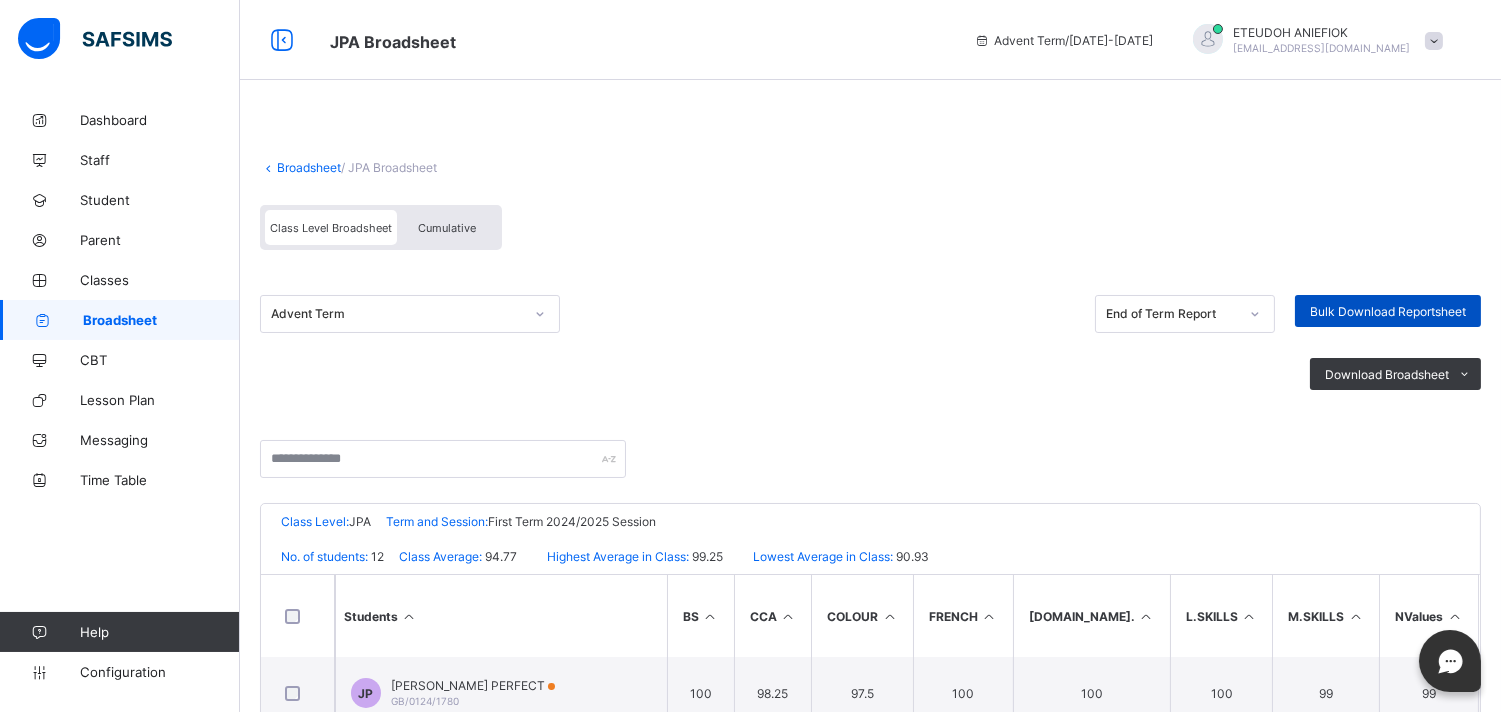 click on "Bulk Download Reportsheet" at bounding box center [1388, 311] 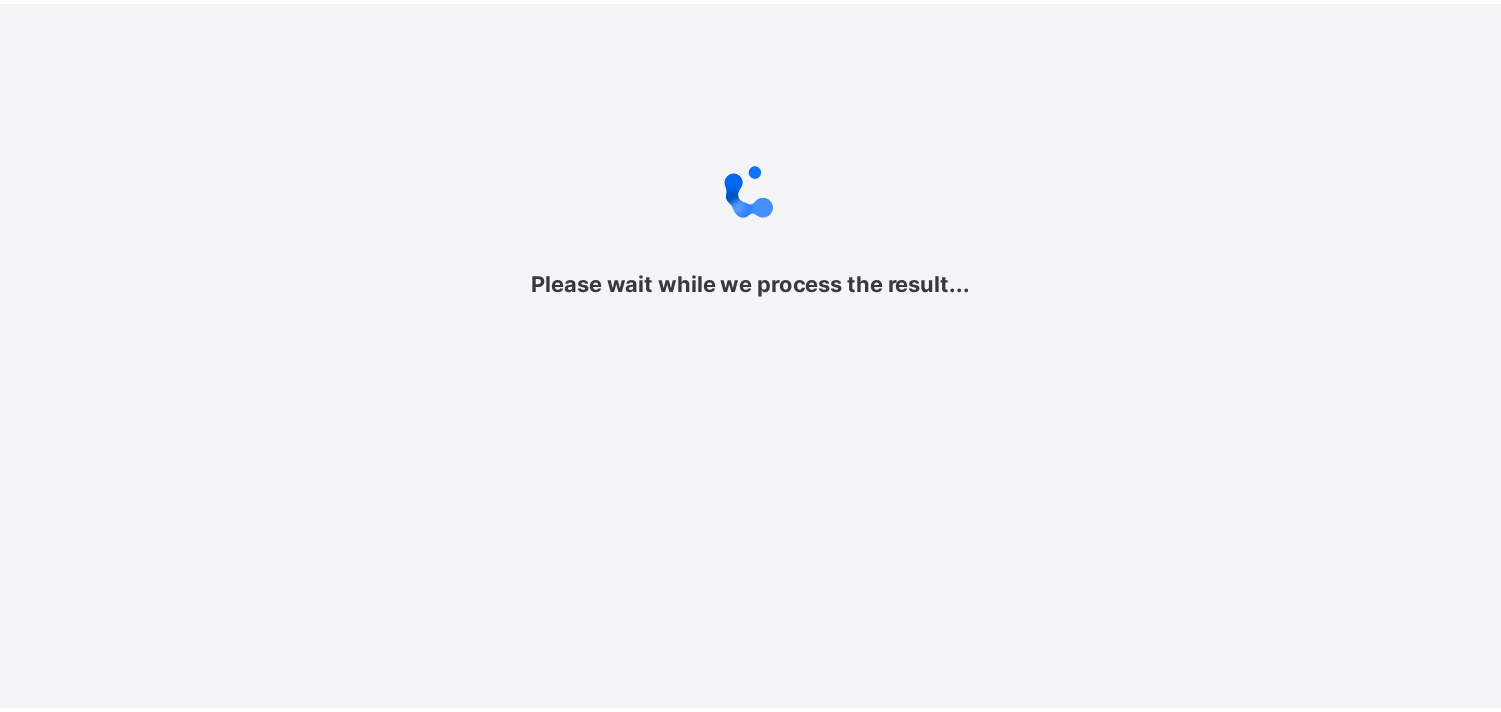 scroll, scrollTop: 0, scrollLeft: 0, axis: both 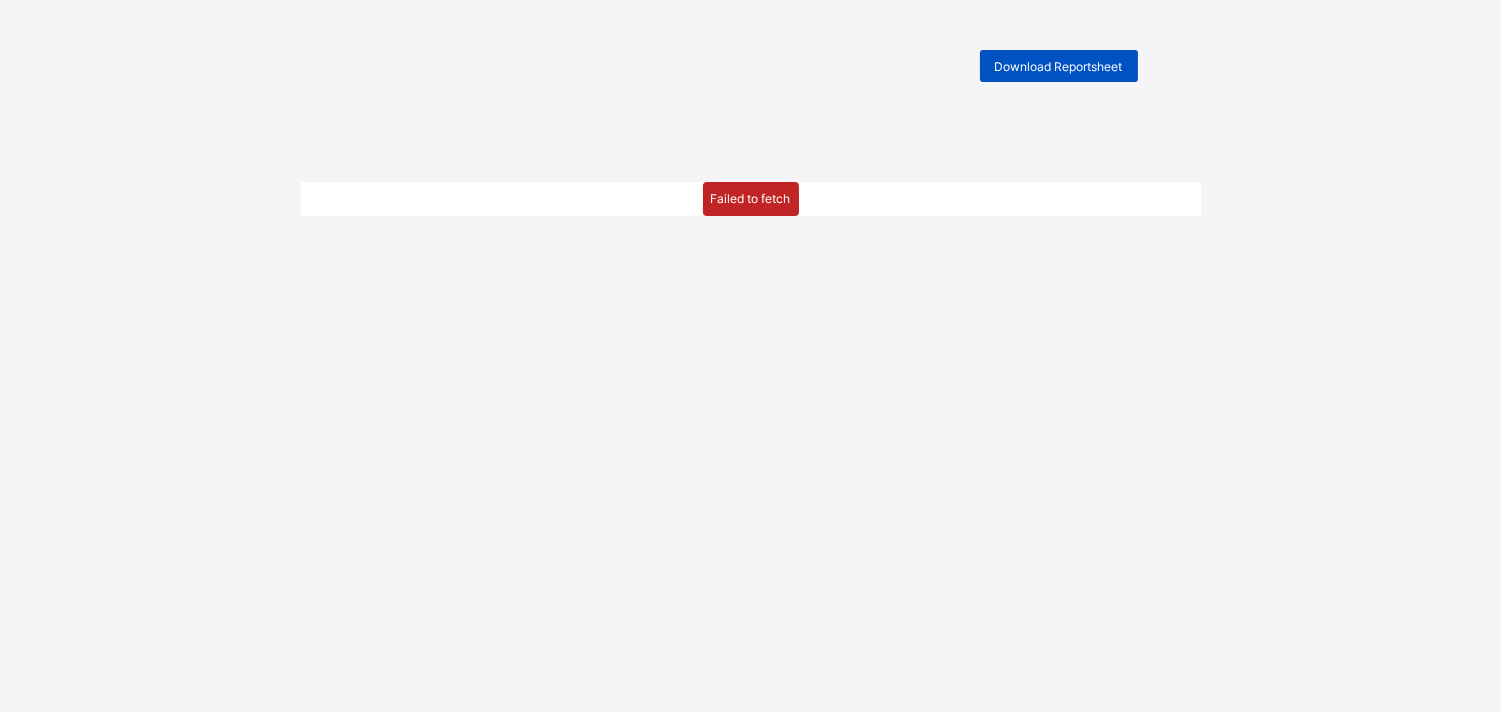 click on "Download Reportsheet" at bounding box center [1059, 66] 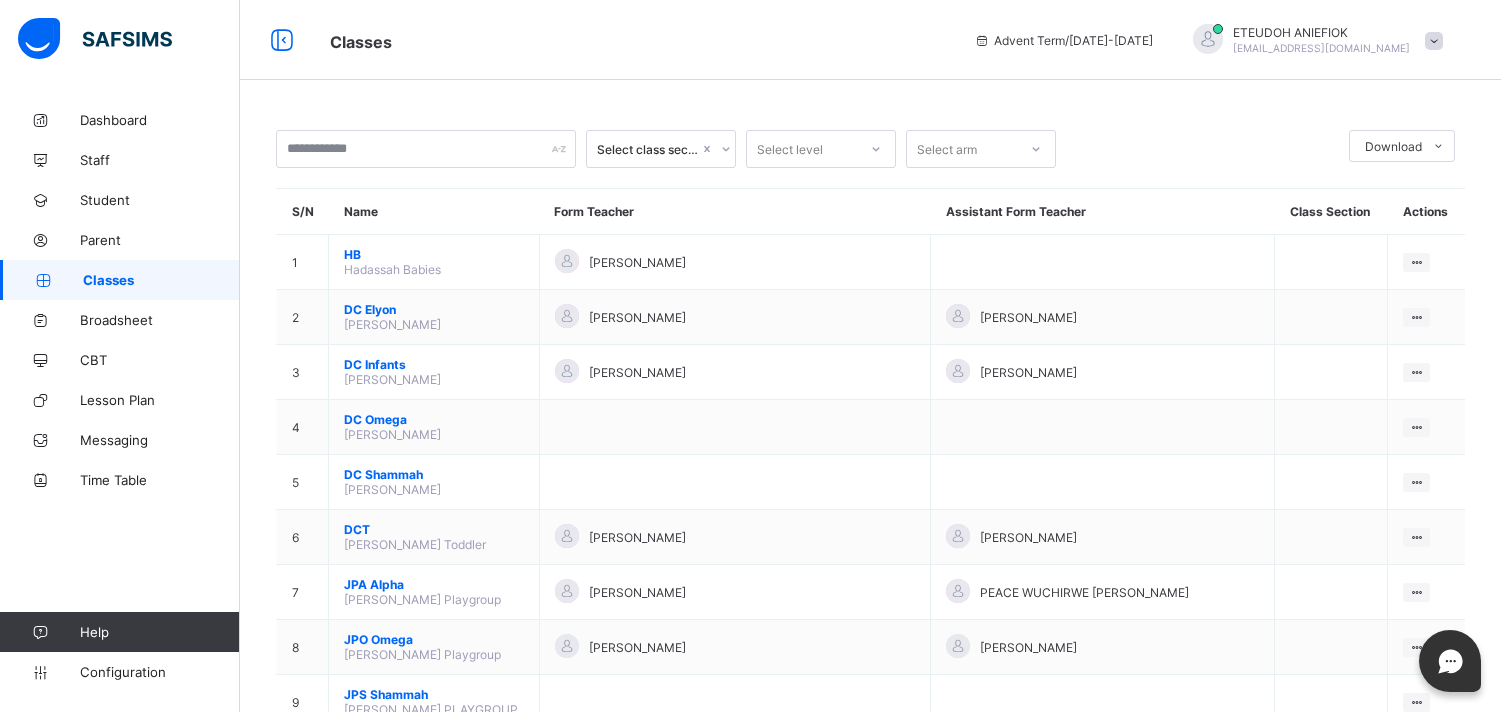 scroll, scrollTop: 0, scrollLeft: 0, axis: both 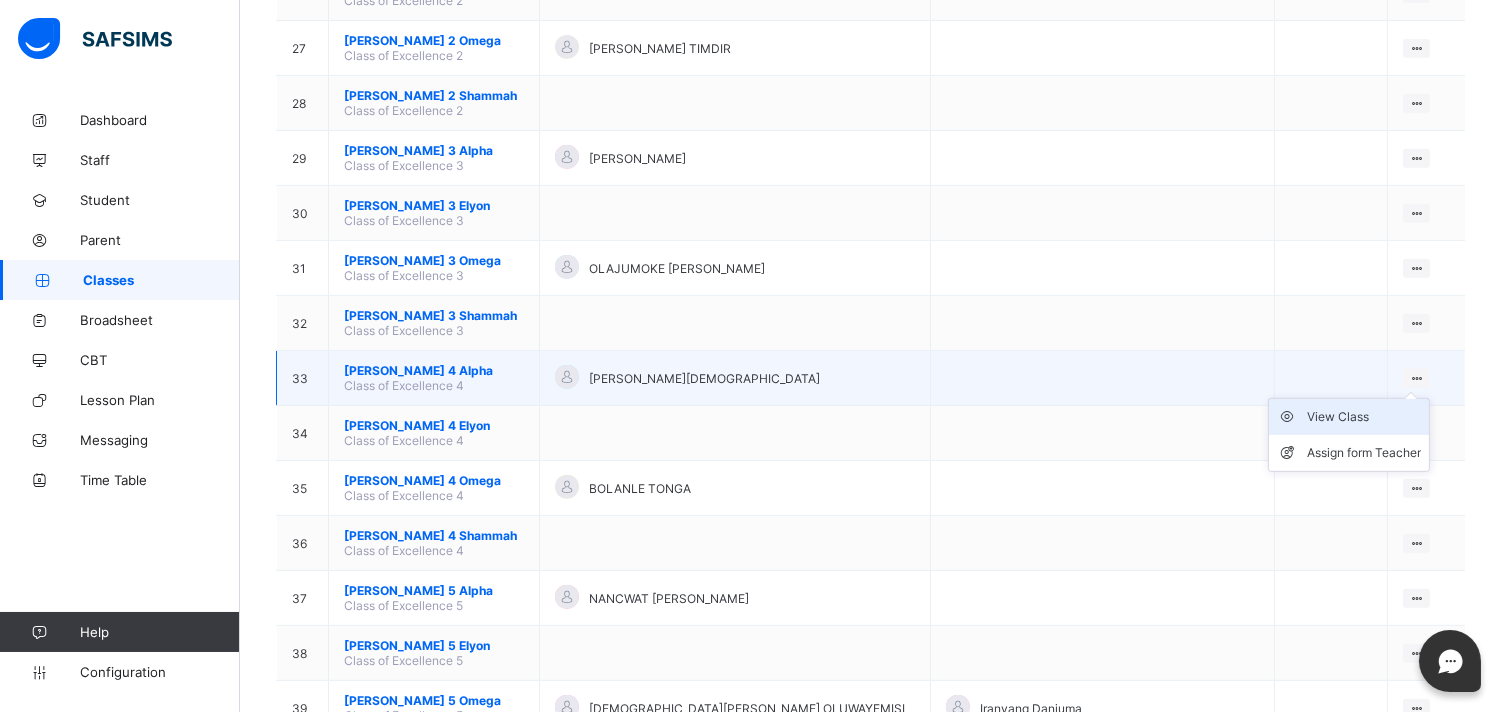 click on "View Class" at bounding box center (1364, 417) 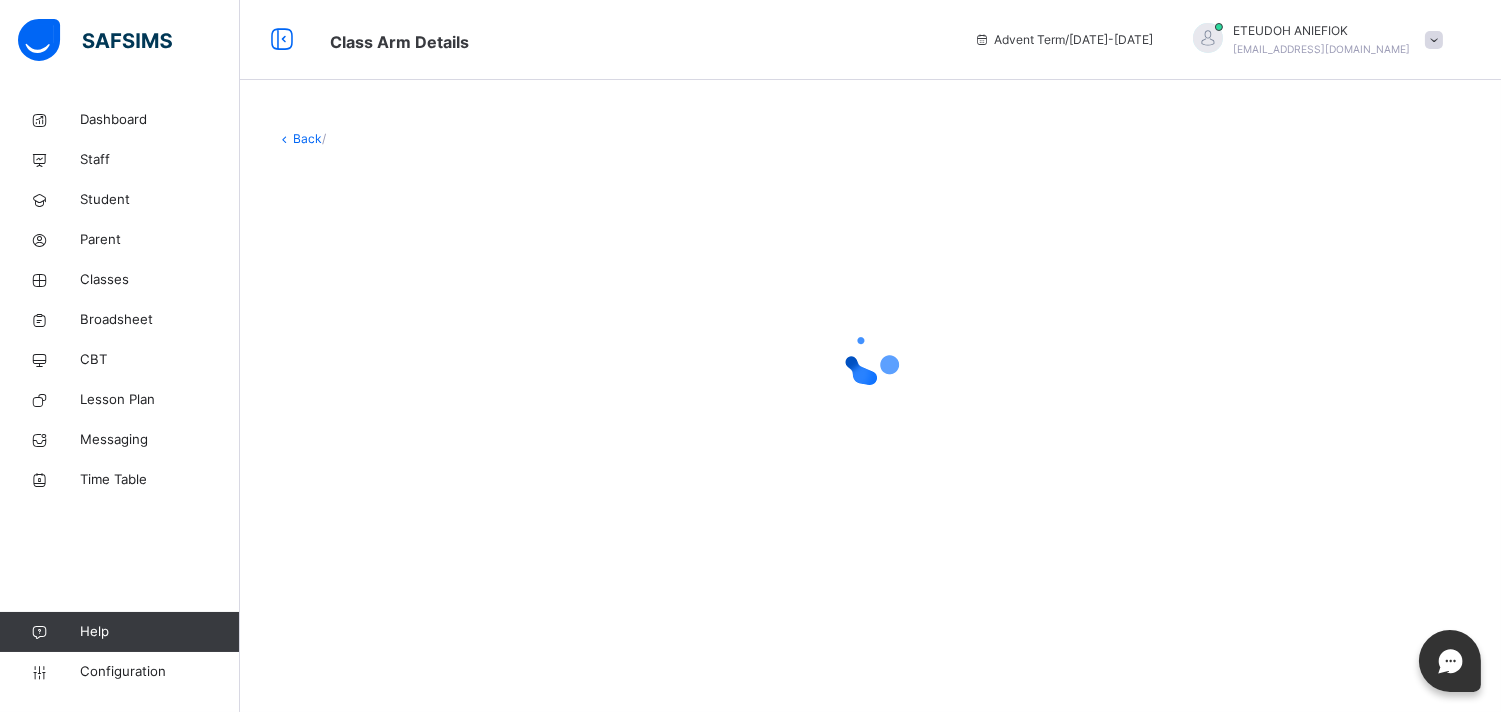 scroll, scrollTop: 0, scrollLeft: 0, axis: both 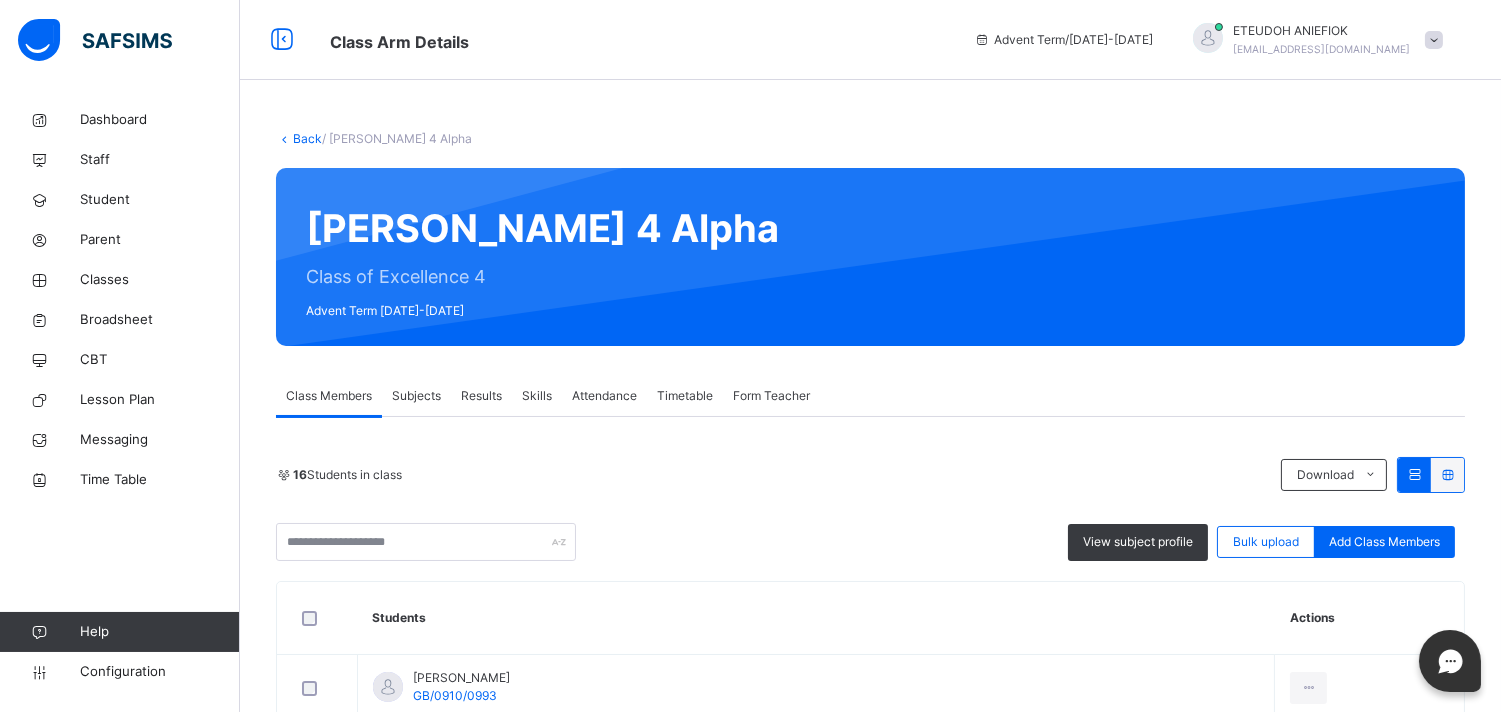 click on "Results" at bounding box center (481, 396) 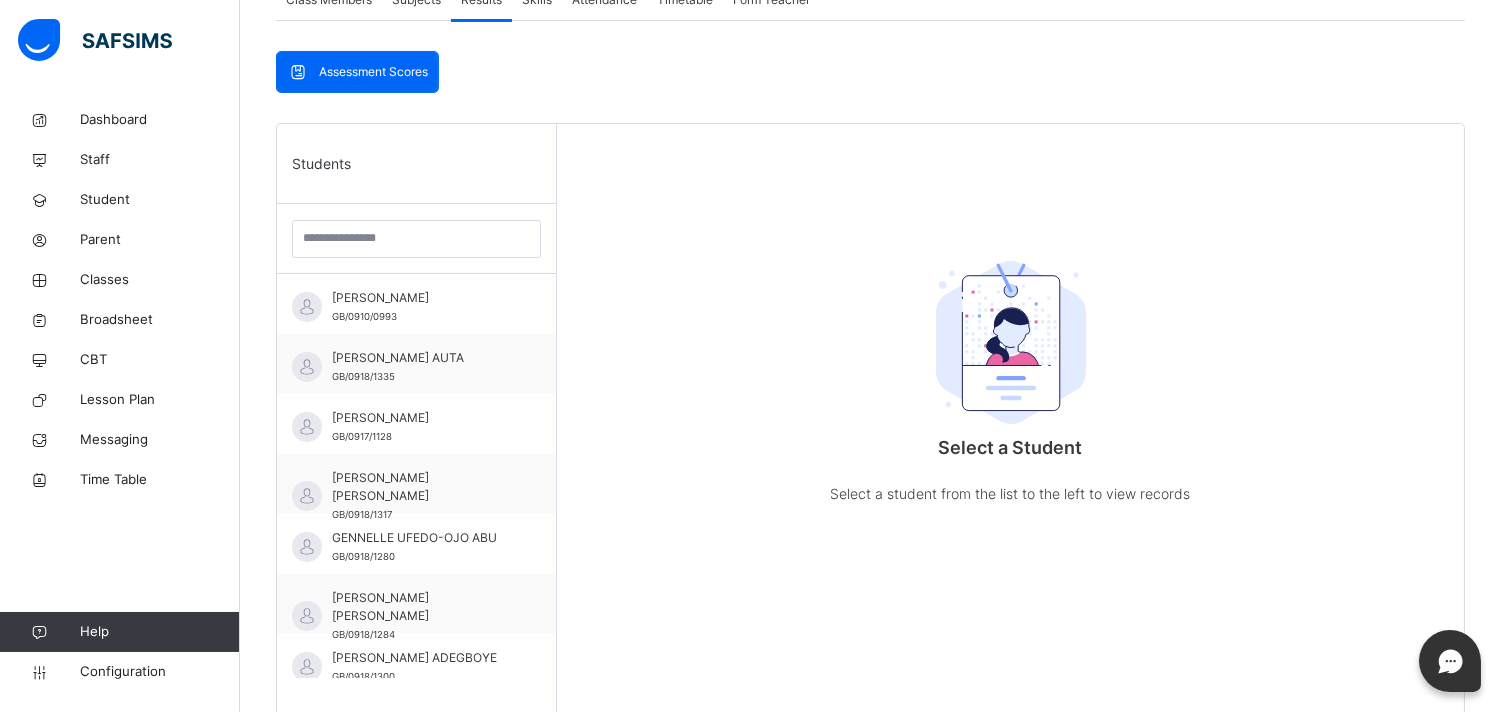 scroll, scrollTop: 400, scrollLeft: 0, axis: vertical 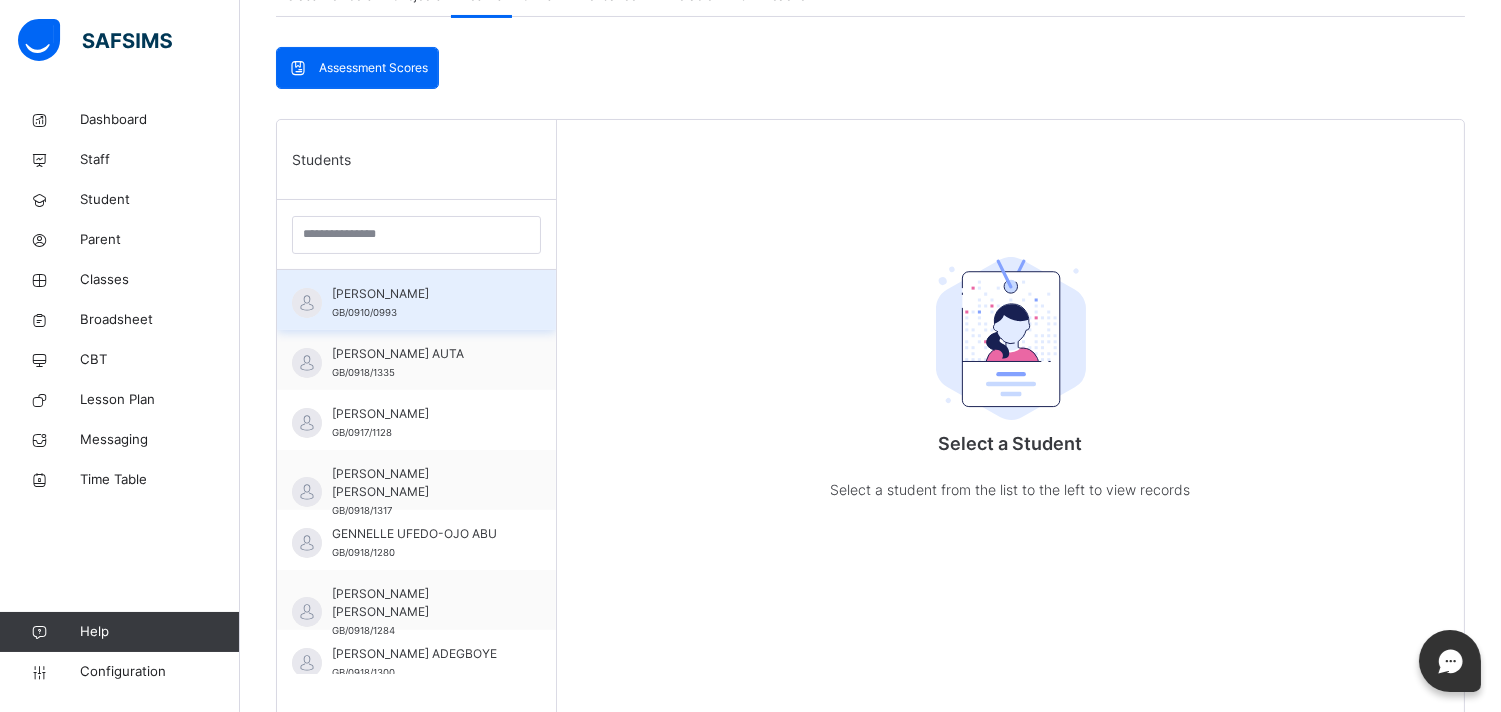 click on "AMARACHI MIRABEL CHUKWUDEBELU" at bounding box center (421, 294) 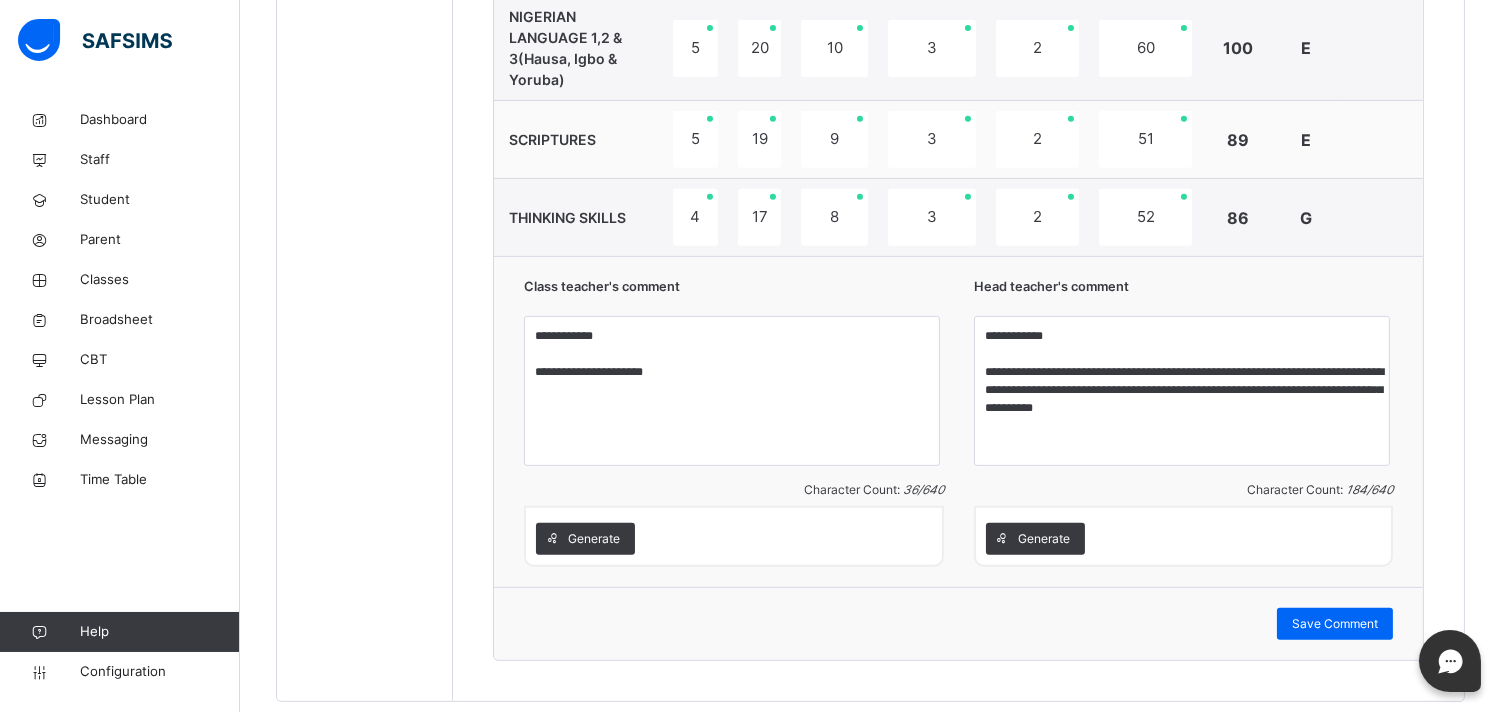 scroll, scrollTop: 1600, scrollLeft: 0, axis: vertical 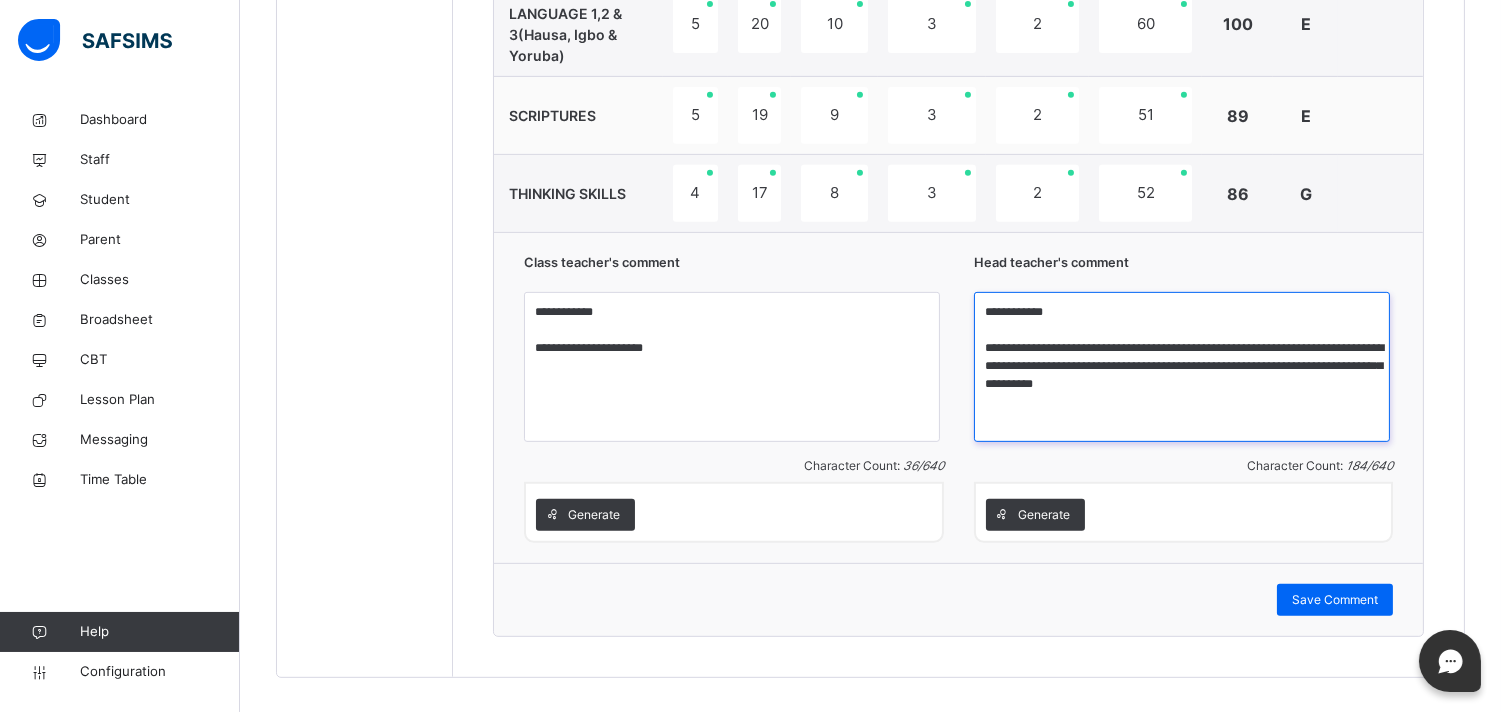 click on "**********" at bounding box center (1182, 367) 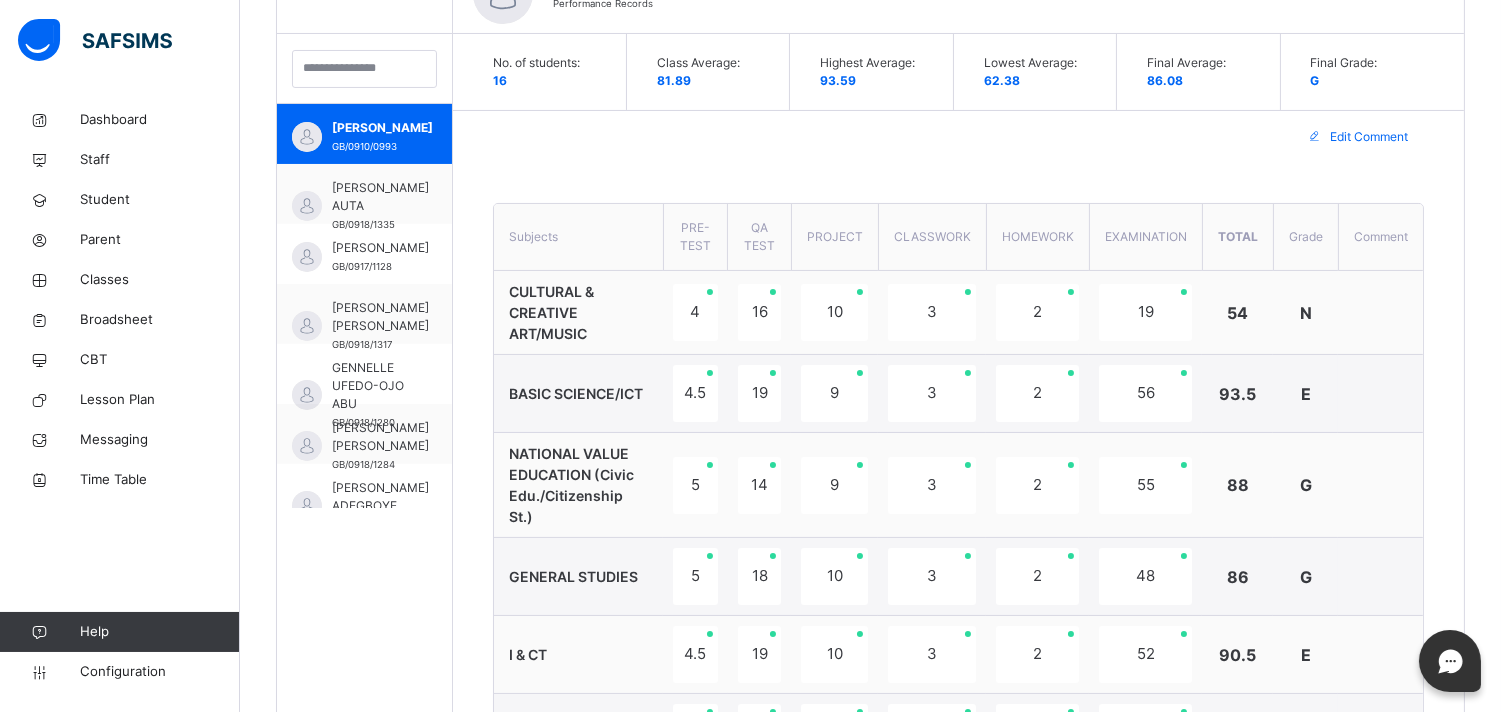 scroll, scrollTop: 507, scrollLeft: 0, axis: vertical 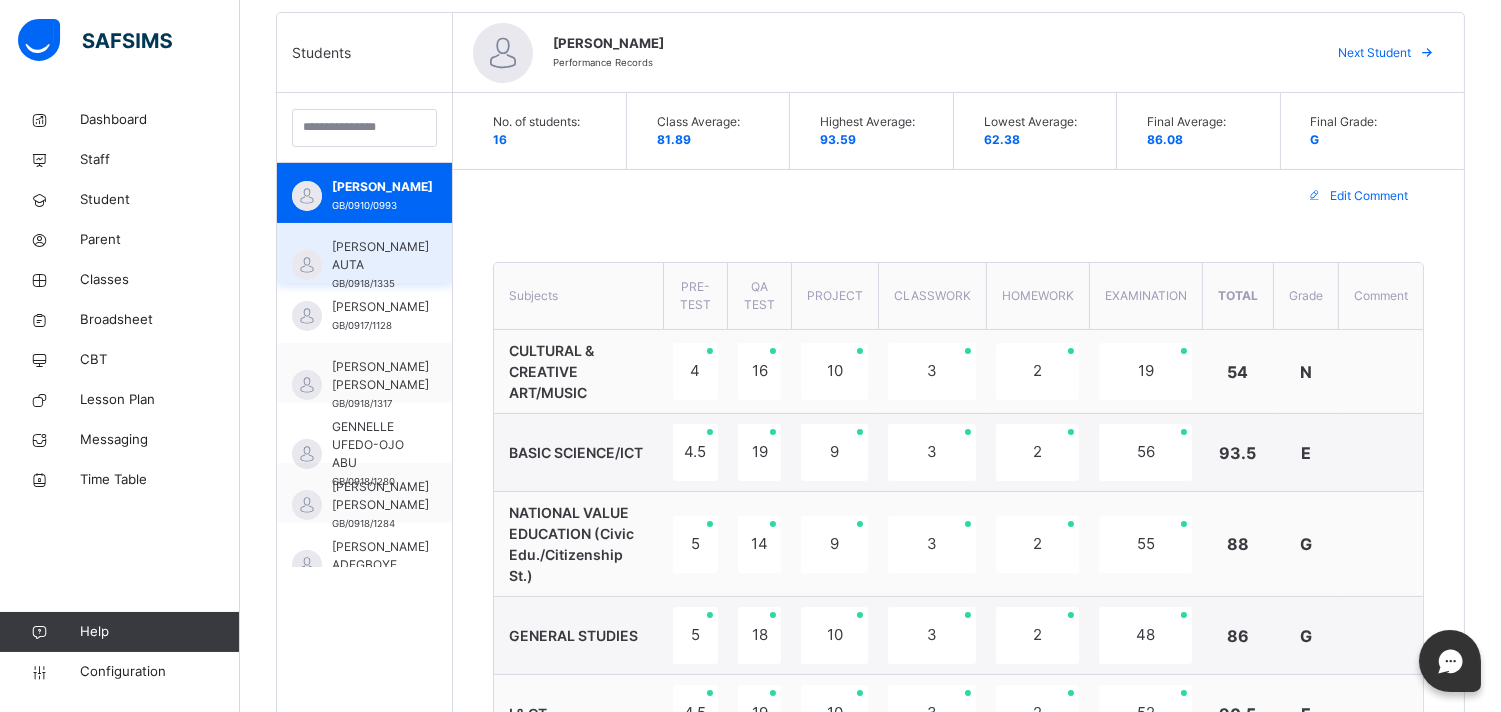 click on "ASHEMI SHIMKAZAH AUTA GB/0918/1335" at bounding box center [364, 253] 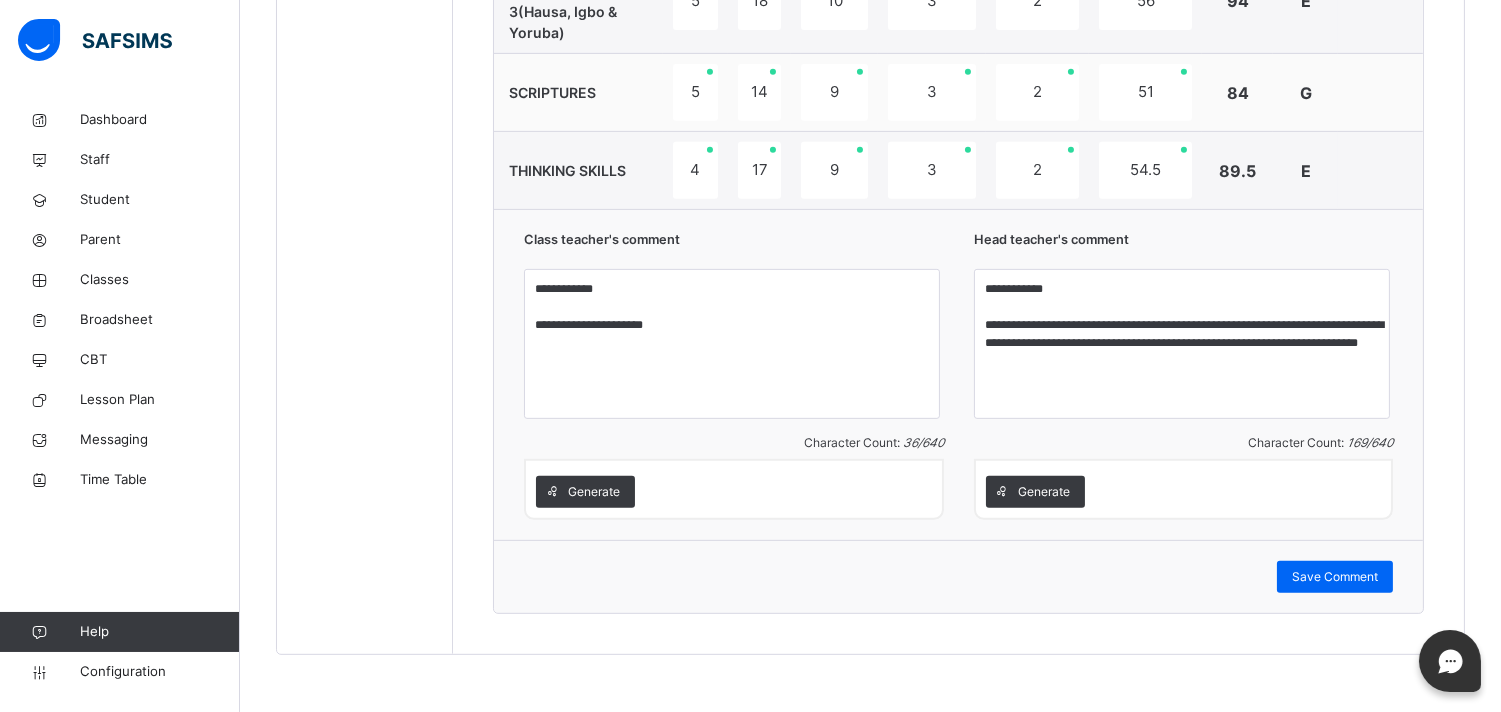 scroll, scrollTop: 1626, scrollLeft: 0, axis: vertical 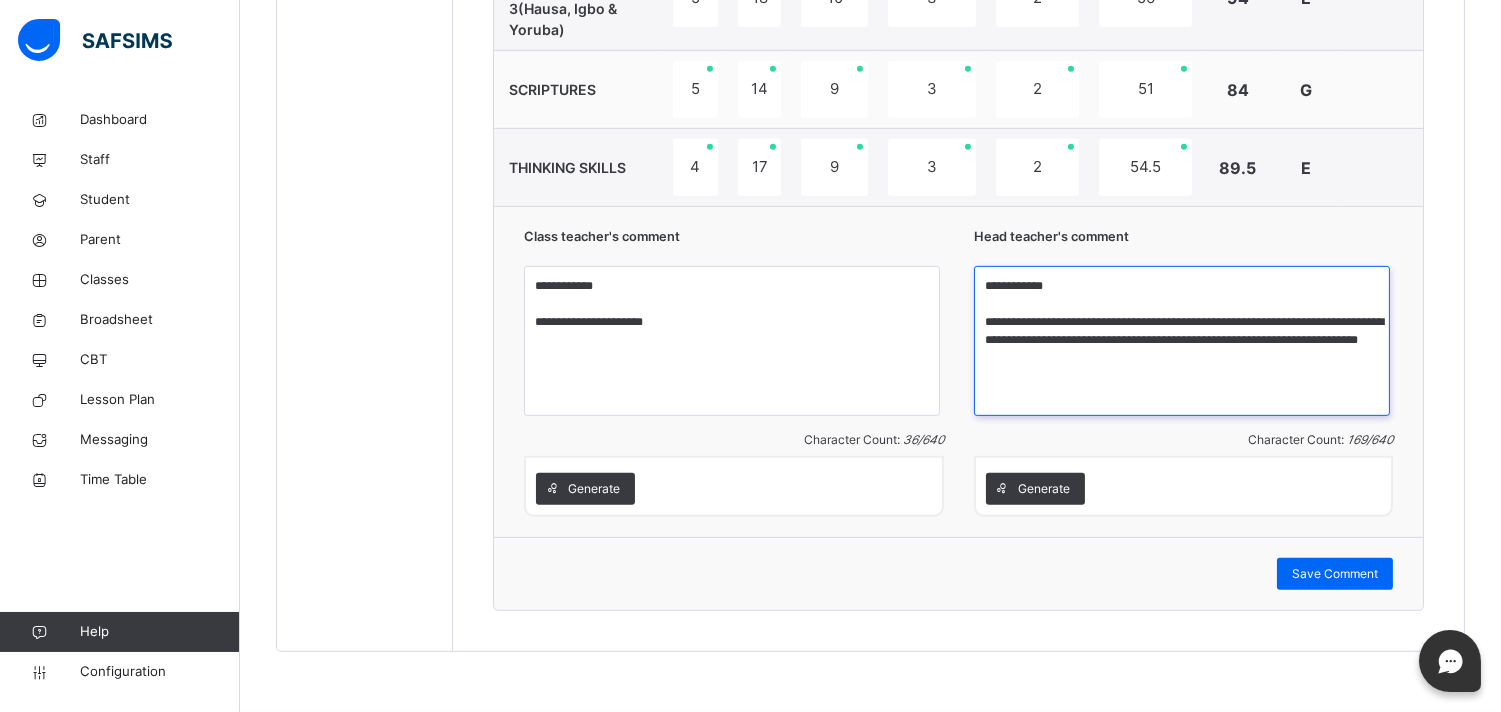 click on "**********" at bounding box center [1182, 341] 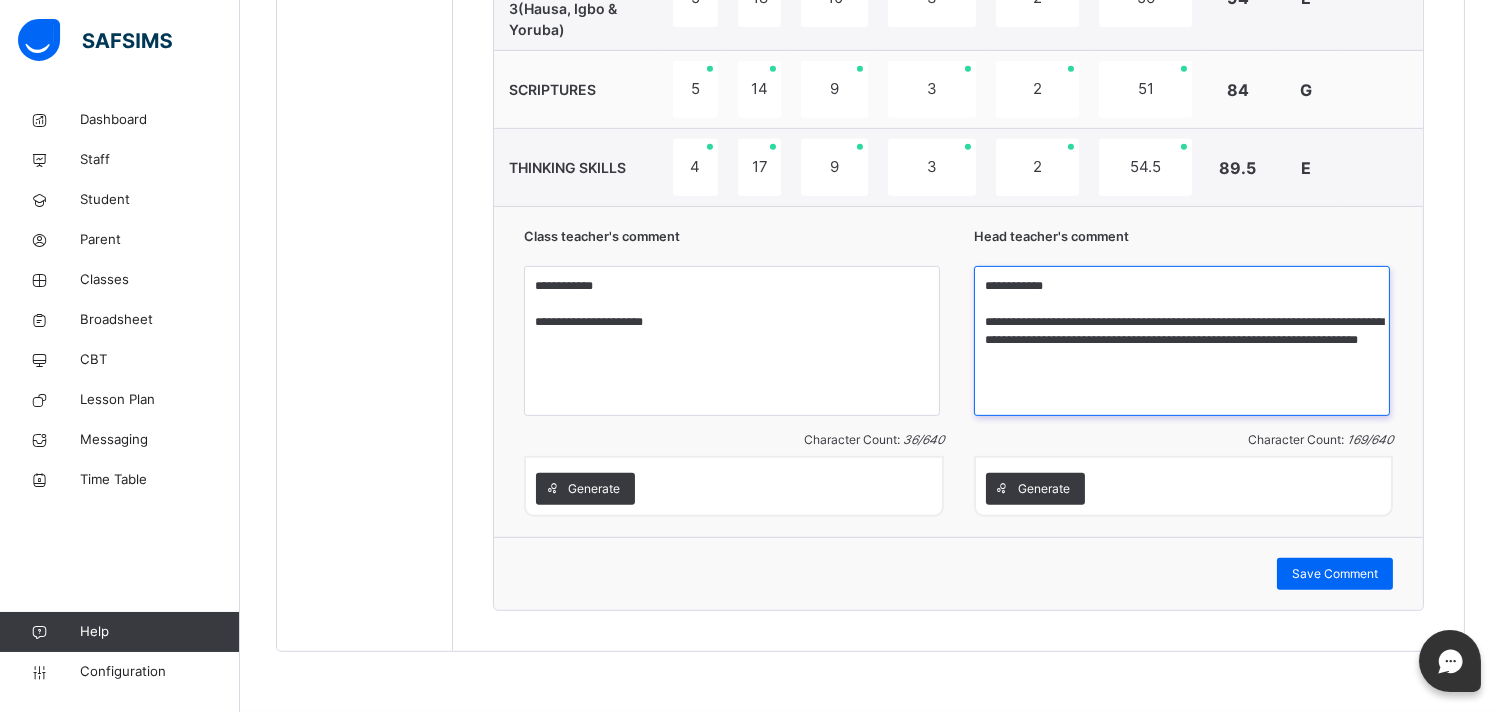 click on "**********" at bounding box center (1182, 341) 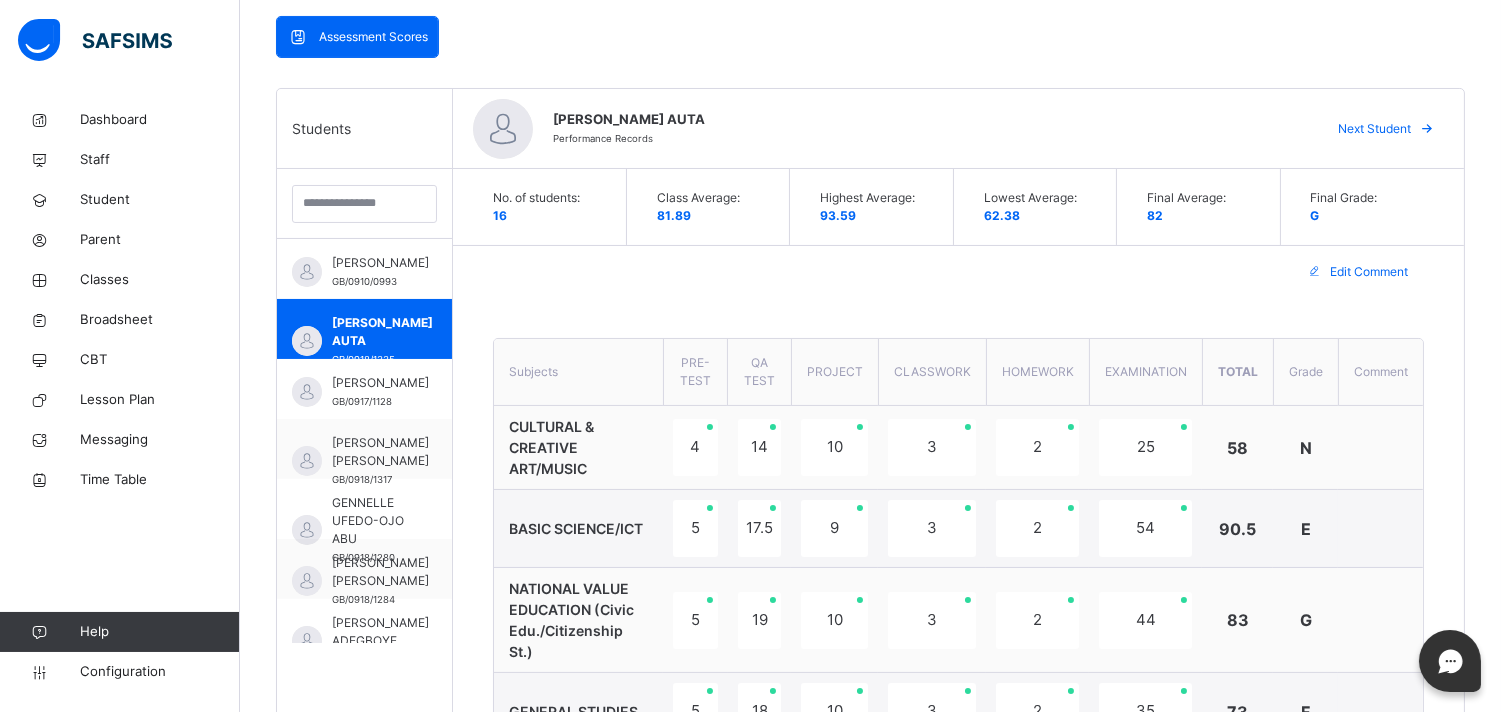 scroll, scrollTop: 356, scrollLeft: 0, axis: vertical 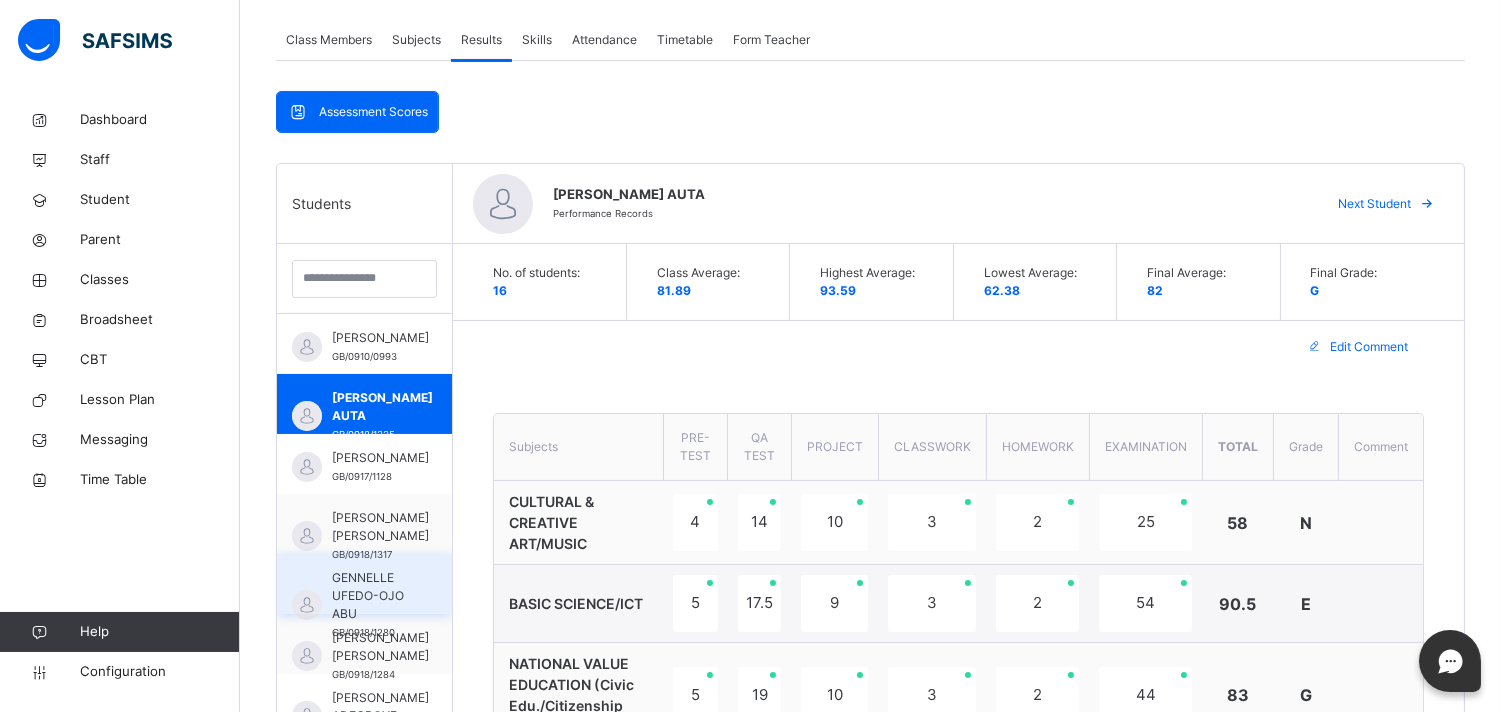 click on "GENNELLE UFEDO-OJO ABU GB/0918/1280" at bounding box center (364, 584) 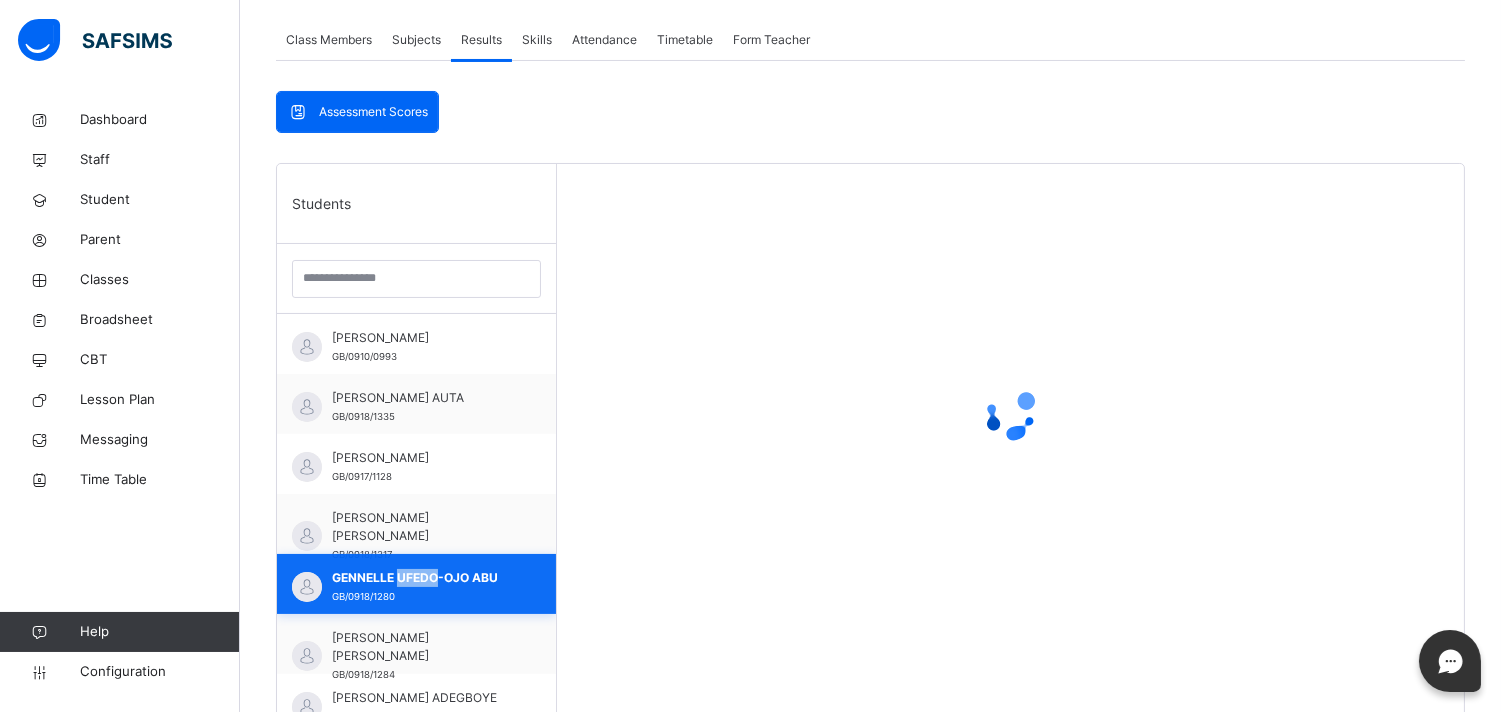 click on "GENNELLE UFEDO-OJO ABU" at bounding box center (421, 578) 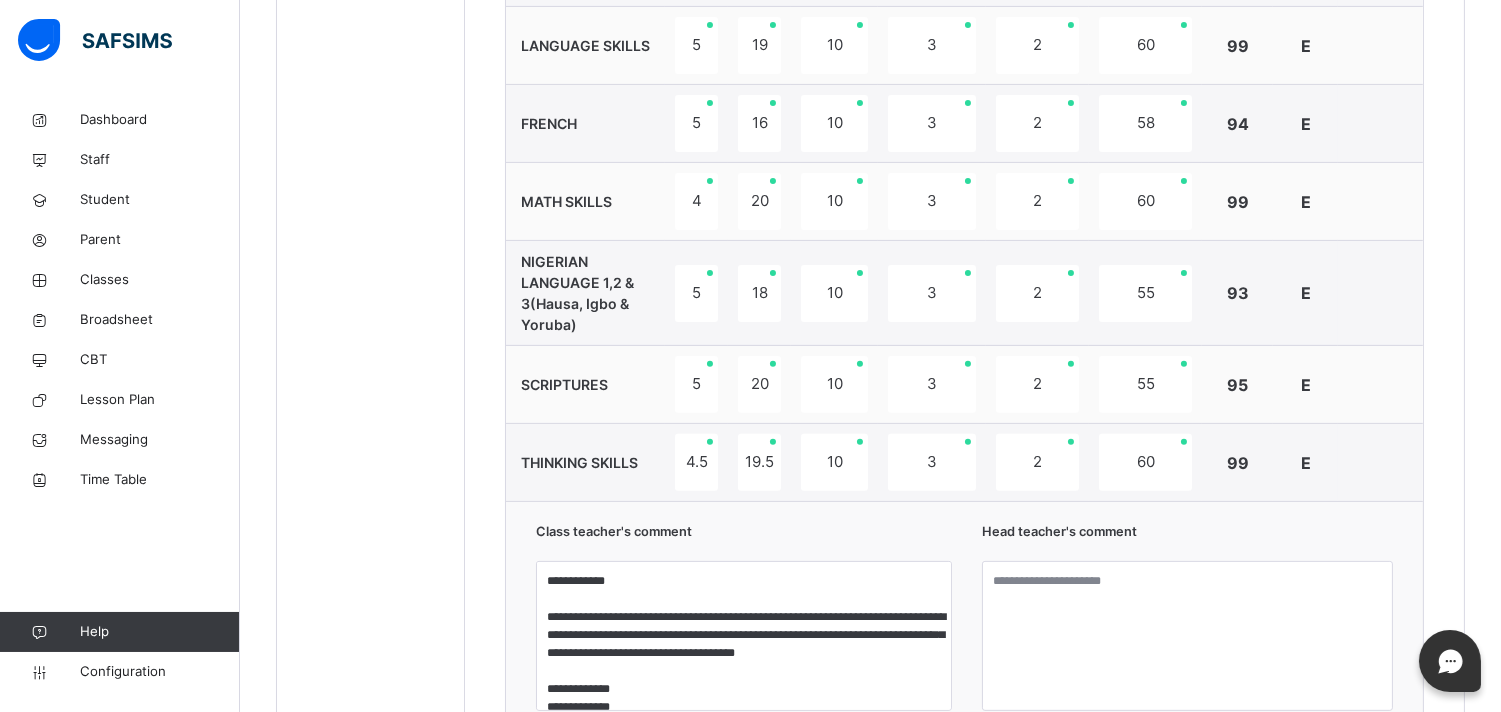 scroll, scrollTop: 1626, scrollLeft: 0, axis: vertical 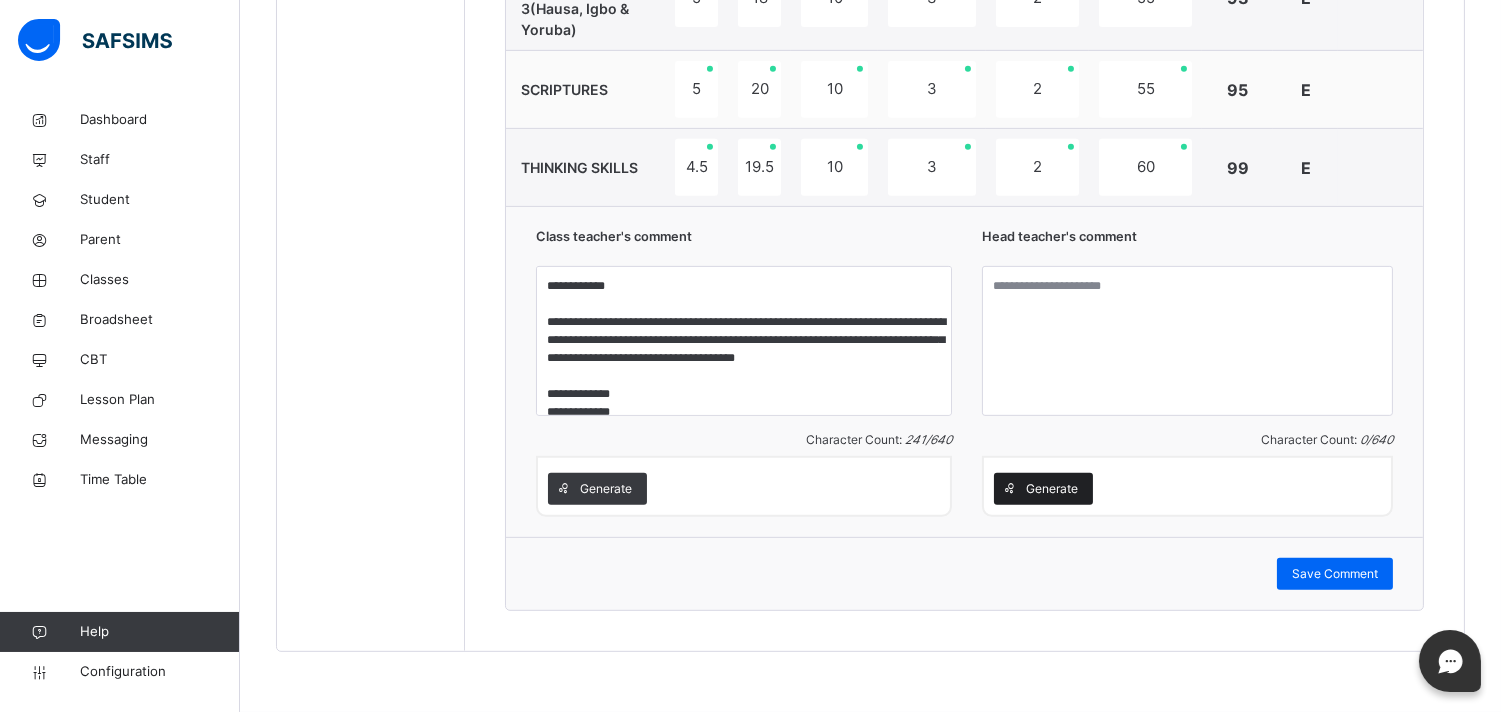 click on "Generate" at bounding box center [1052, 489] 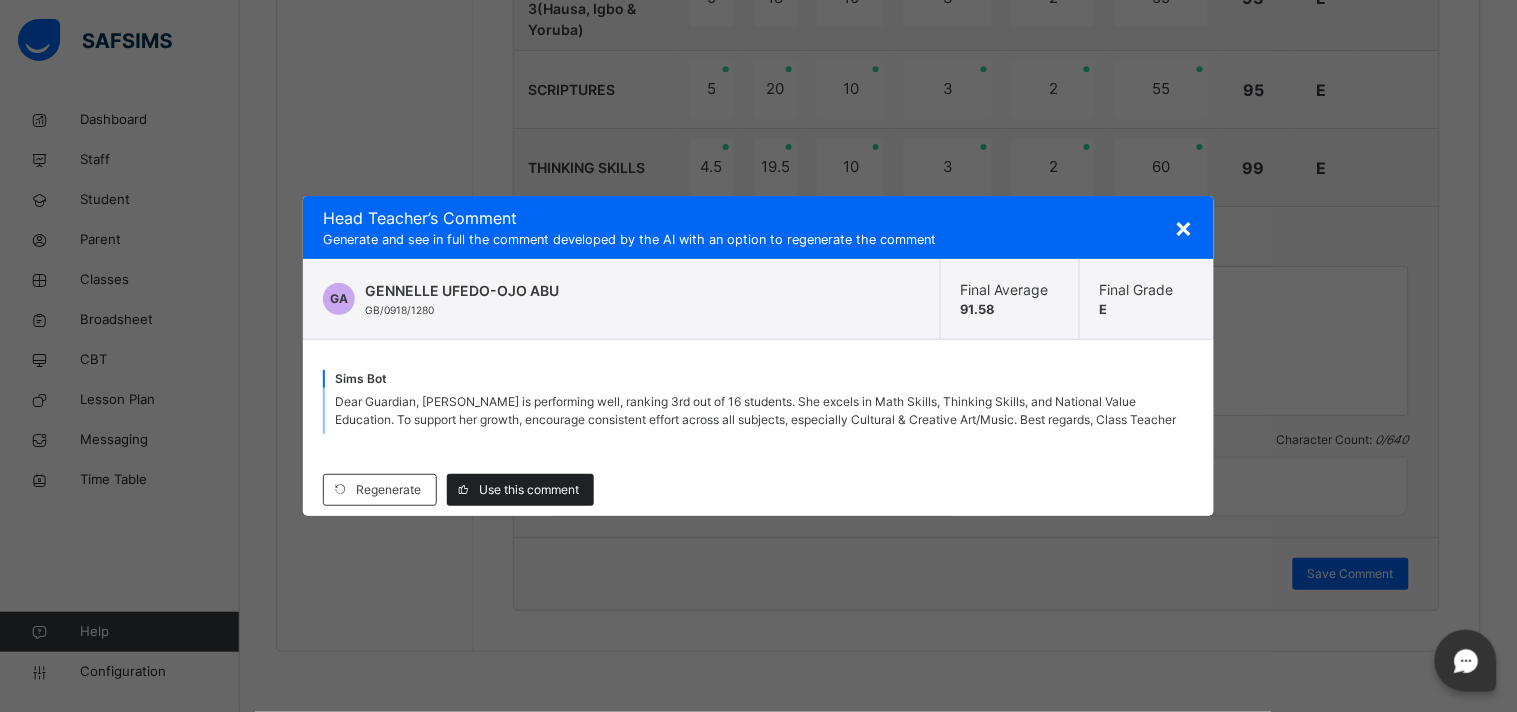 click on "Use this comment" at bounding box center (529, 490) 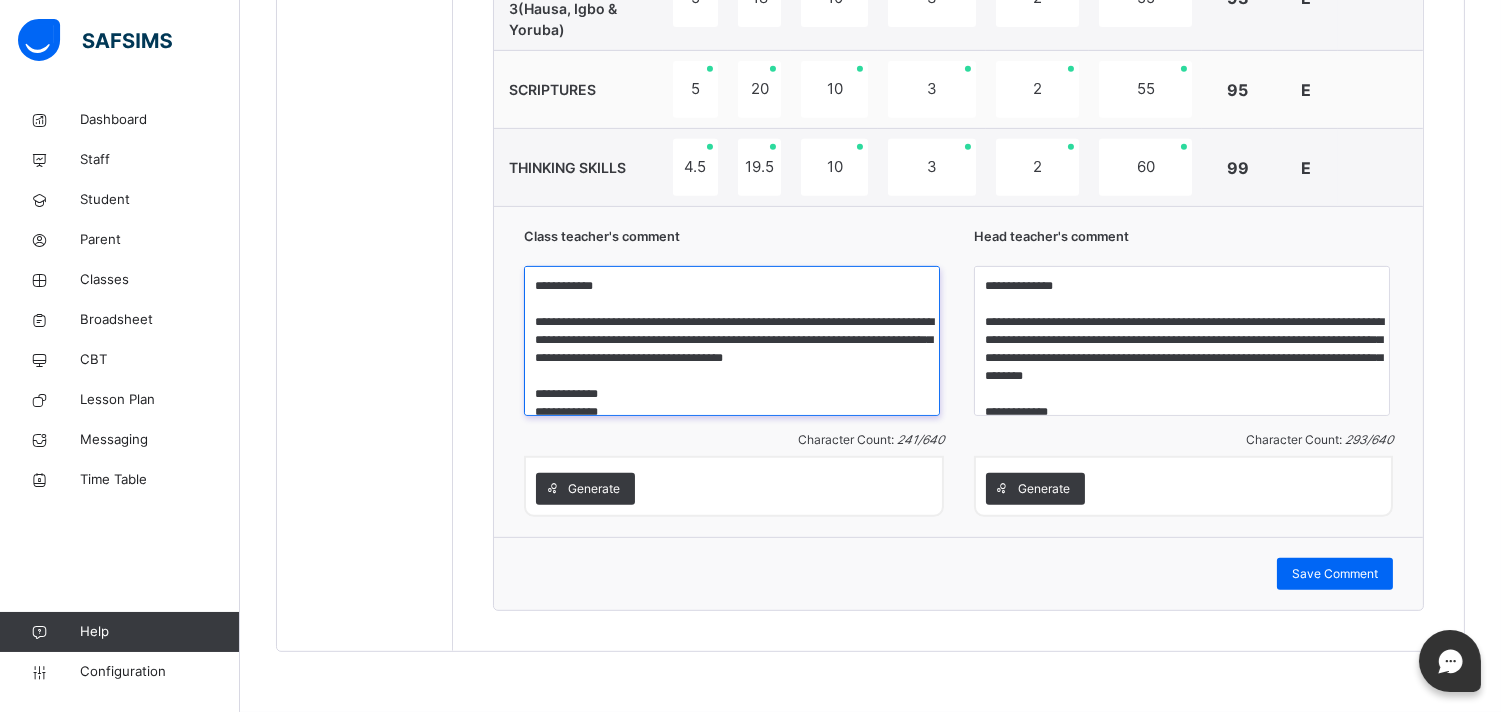 scroll, scrollTop: 15, scrollLeft: 0, axis: vertical 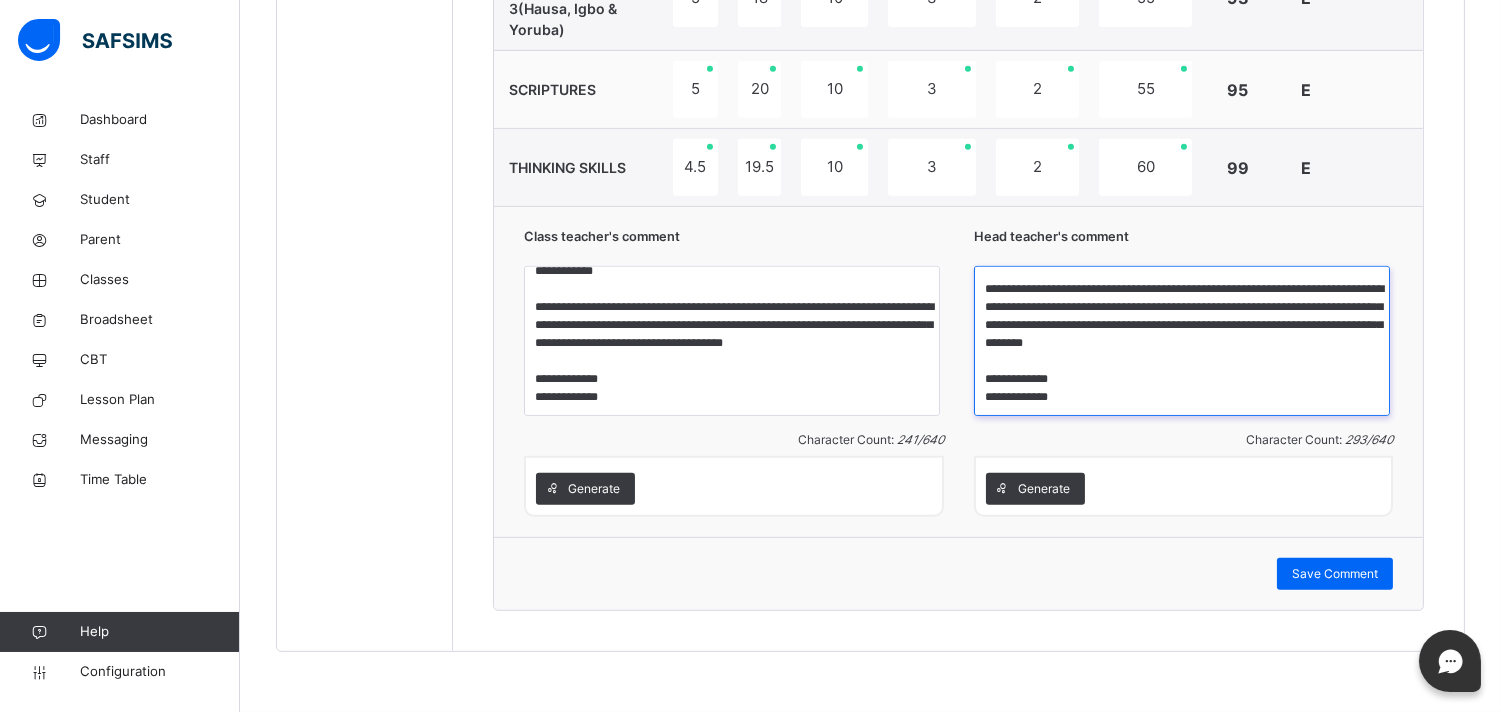 click on "**********" at bounding box center (1182, 341) 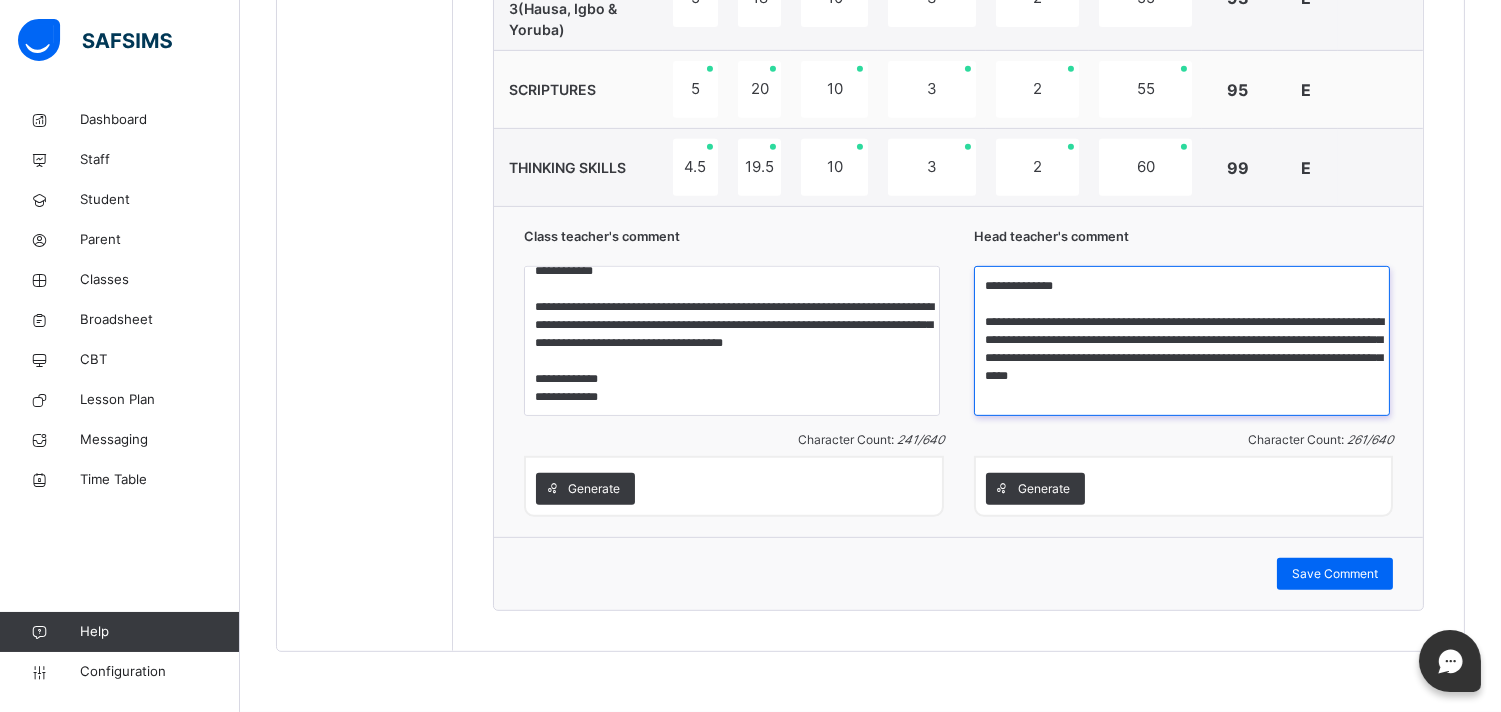 scroll, scrollTop: 0, scrollLeft: 0, axis: both 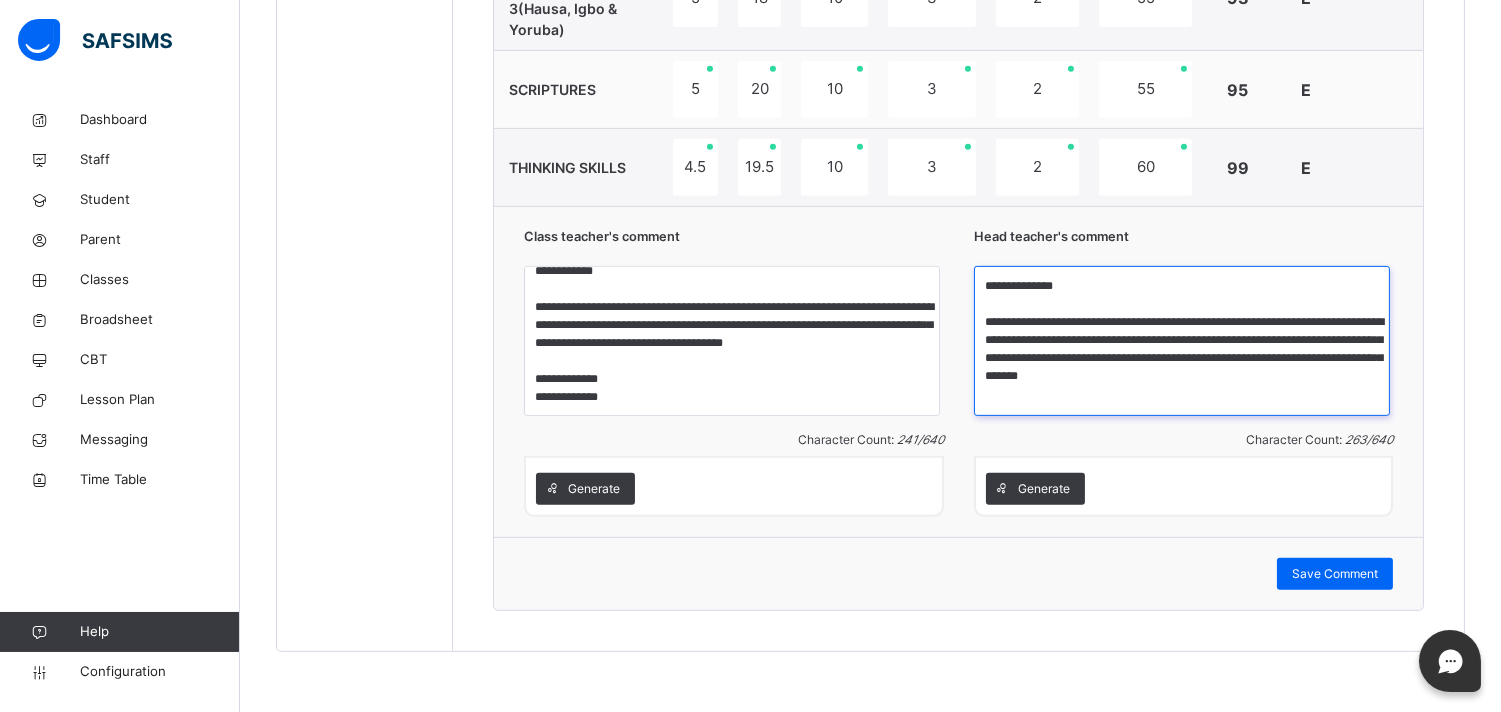 type on "**********" 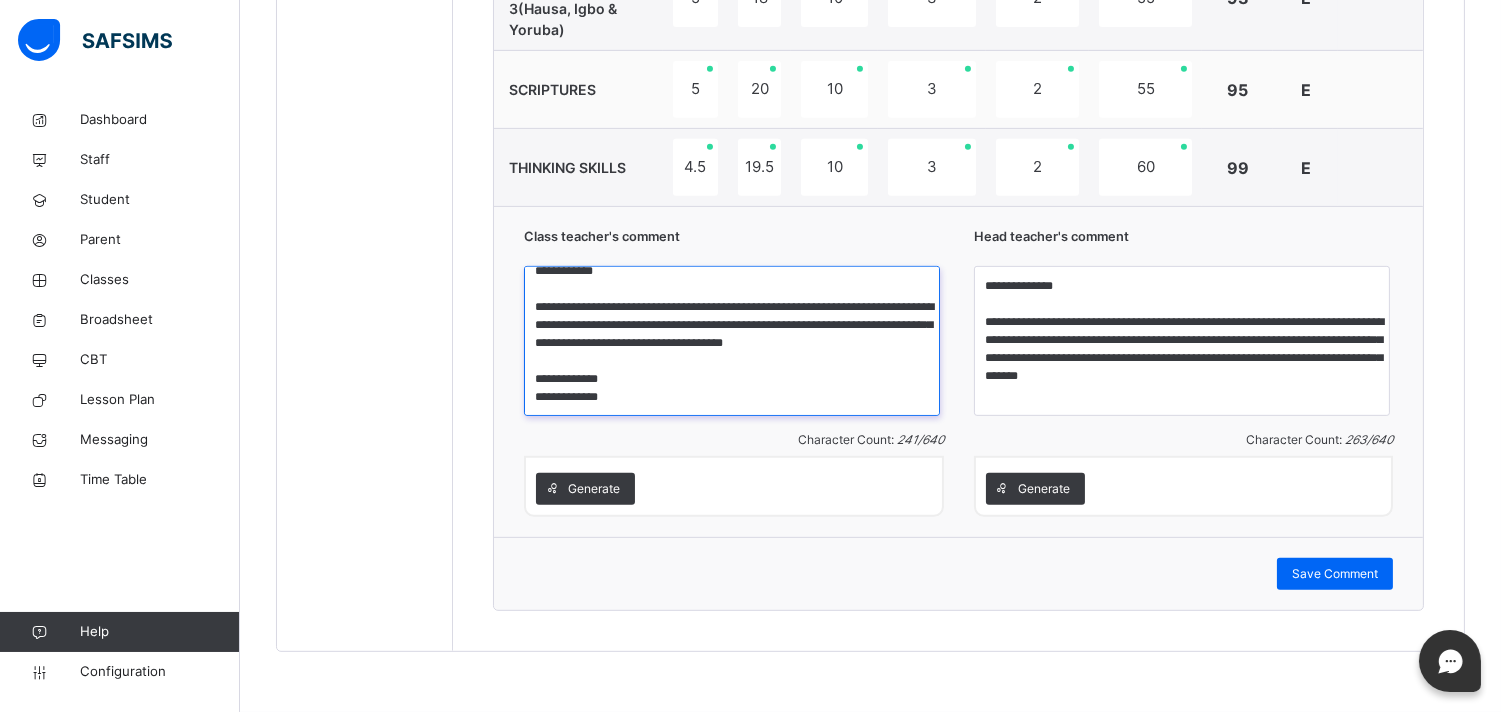 click on "**********" at bounding box center [732, 341] 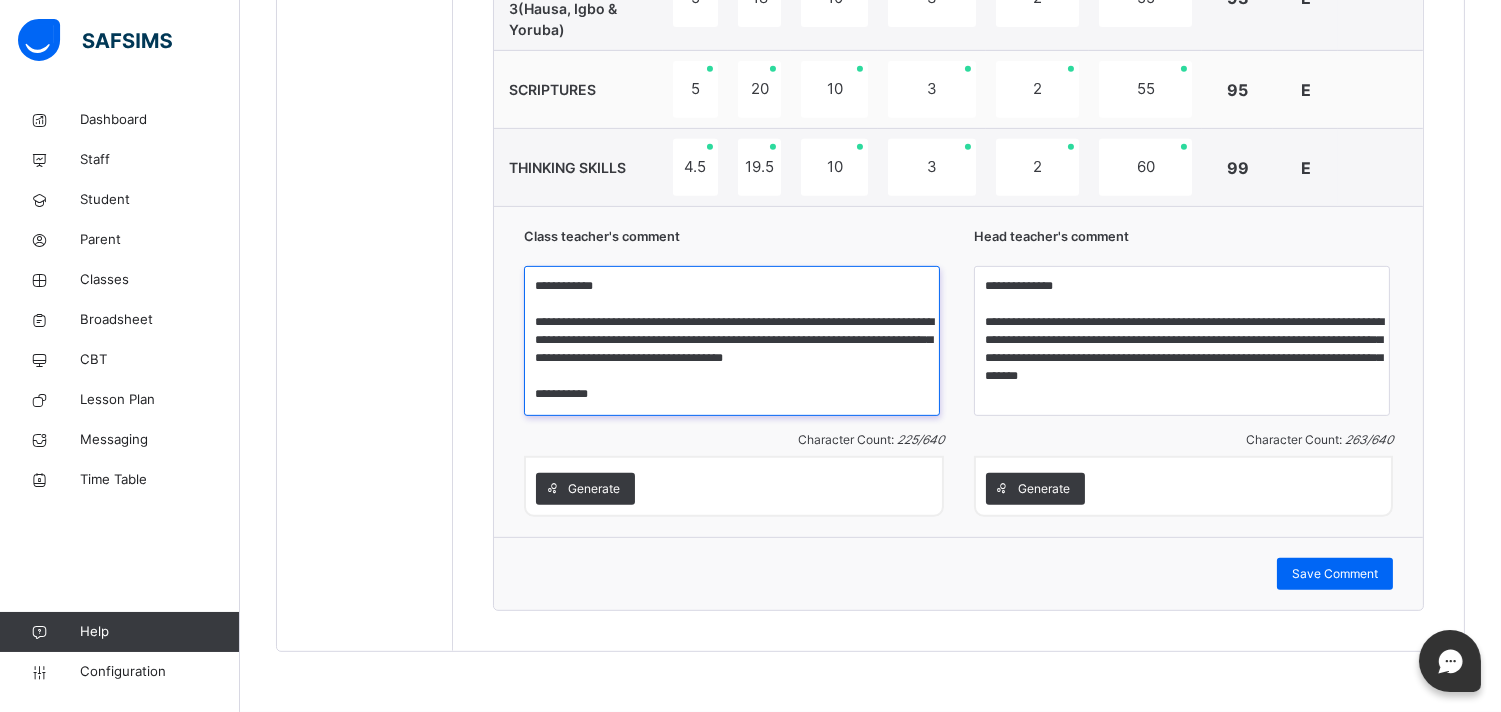 scroll, scrollTop: 0, scrollLeft: 0, axis: both 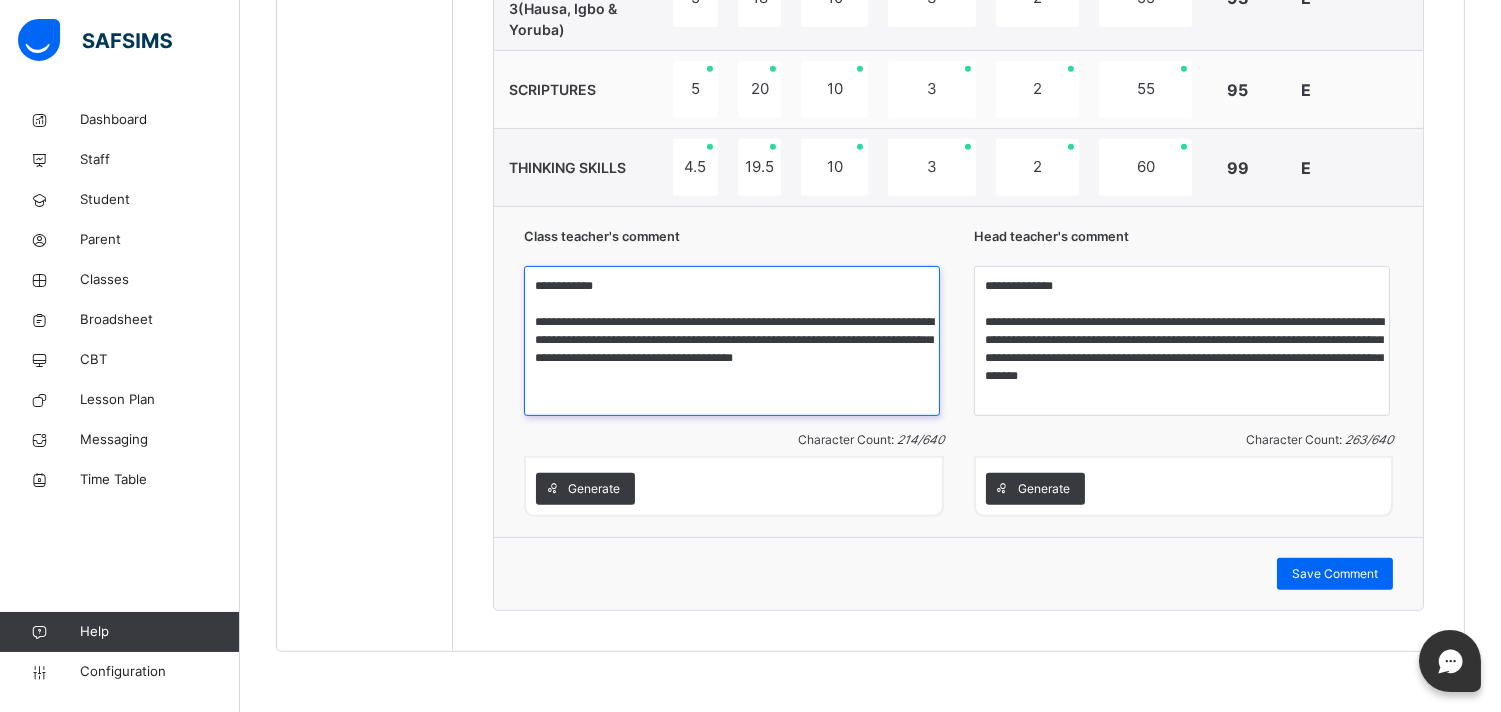 type on "**********" 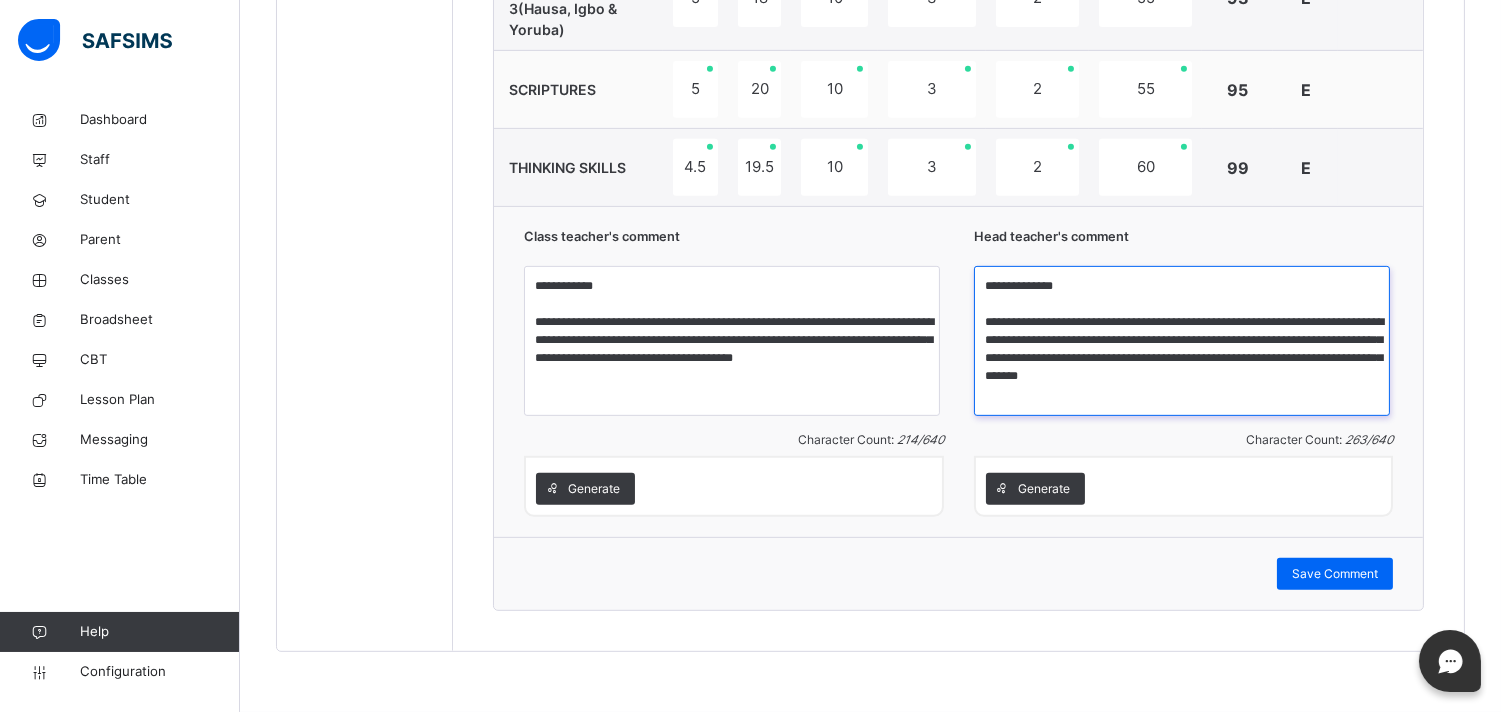click on "**********" at bounding box center (1182, 341) 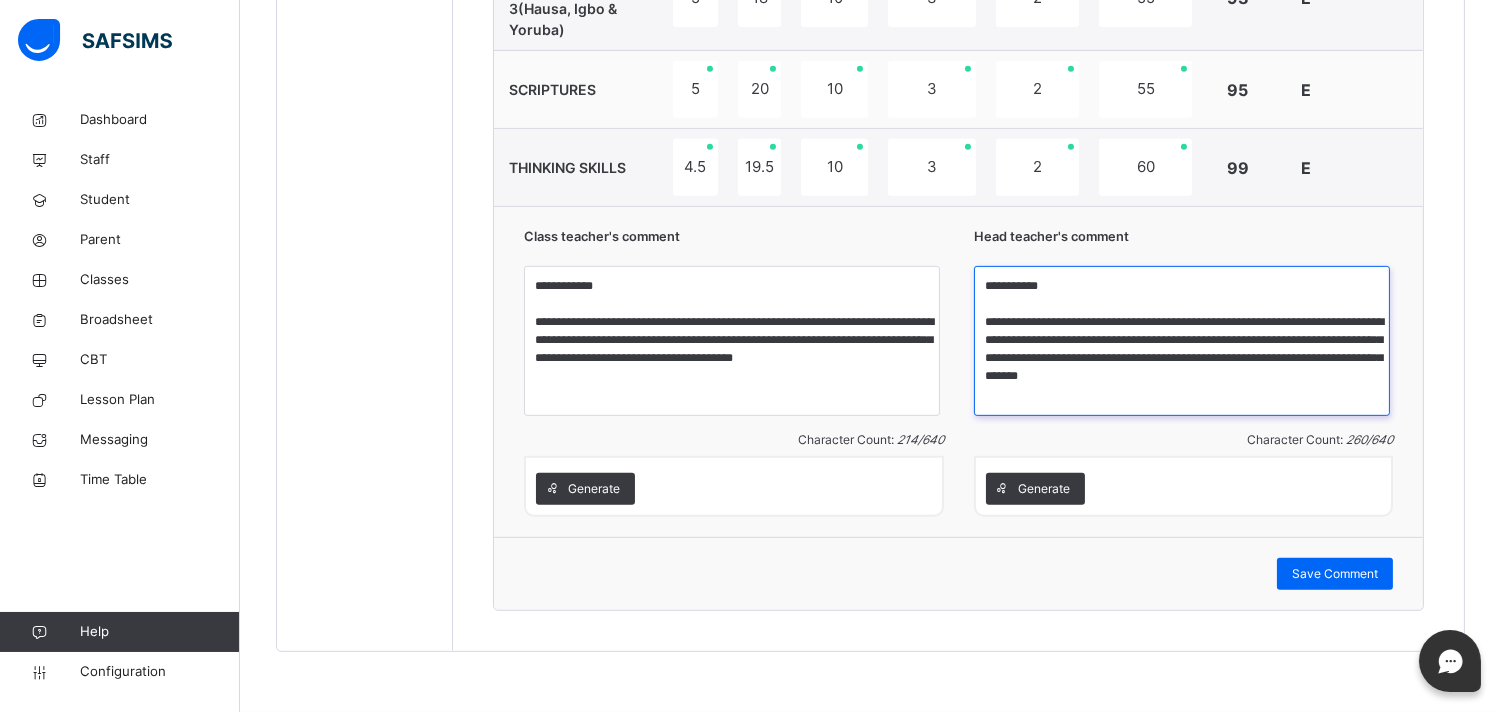 click on "**********" at bounding box center (1182, 341) 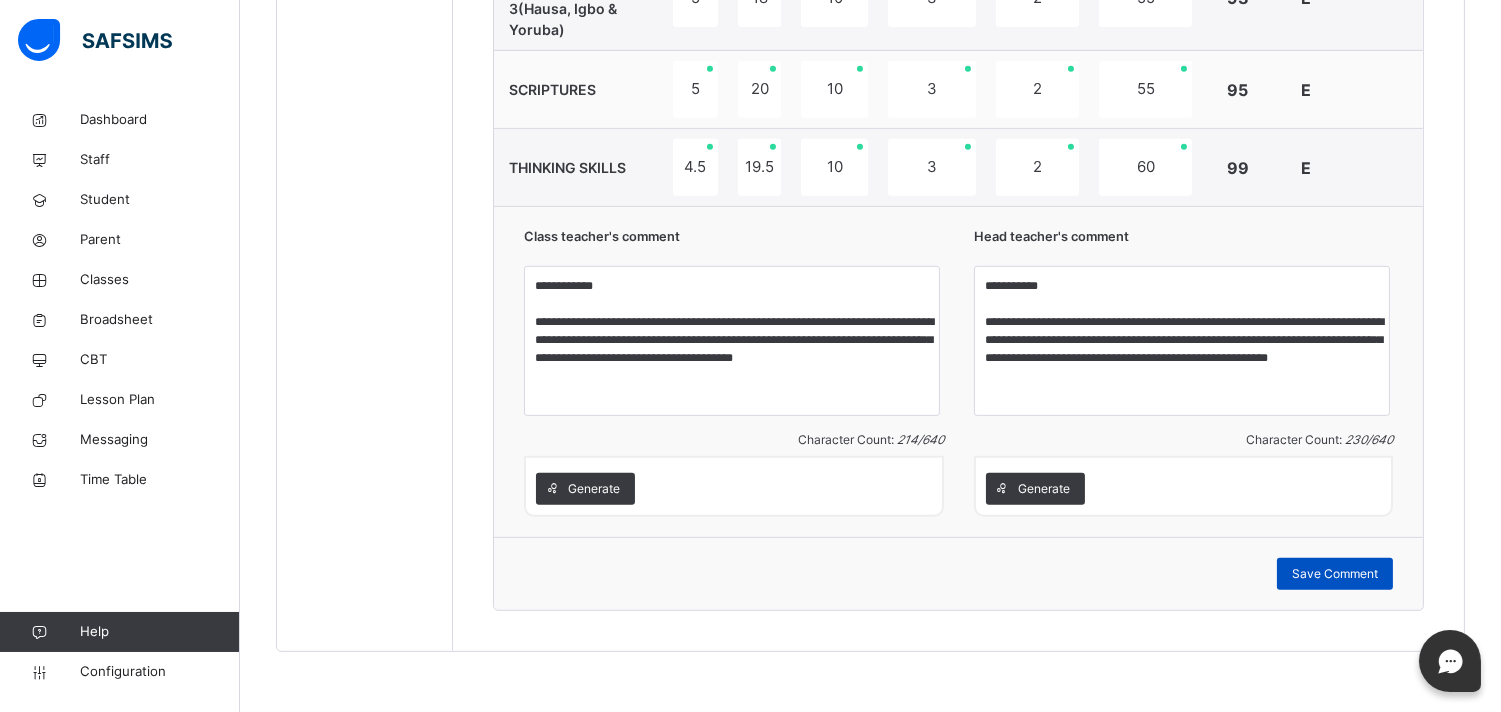 click on "Save Comment" at bounding box center (1335, 574) 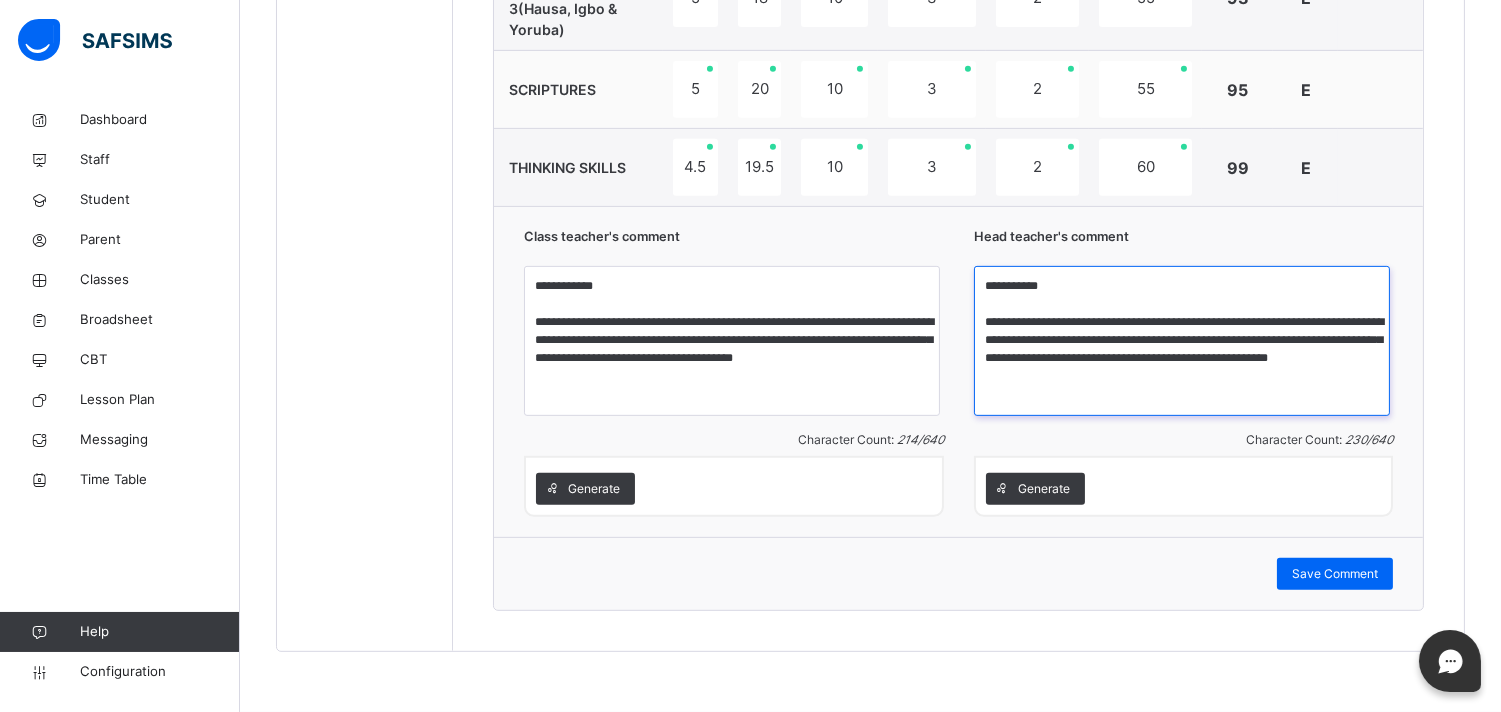 click on "**********" at bounding box center [1182, 341] 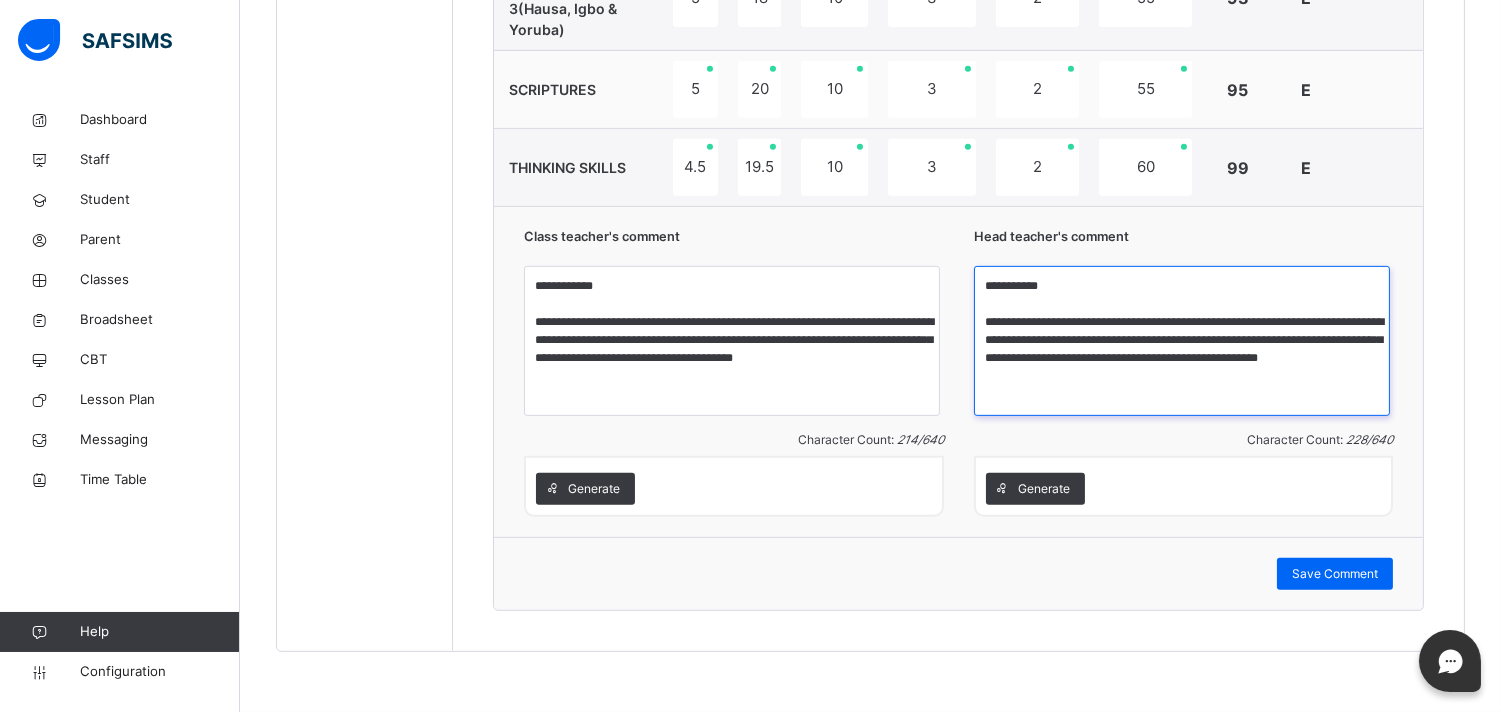 drag, startPoint x: 1065, startPoint y: 380, endPoint x: 1131, endPoint y: 361, distance: 68.68042 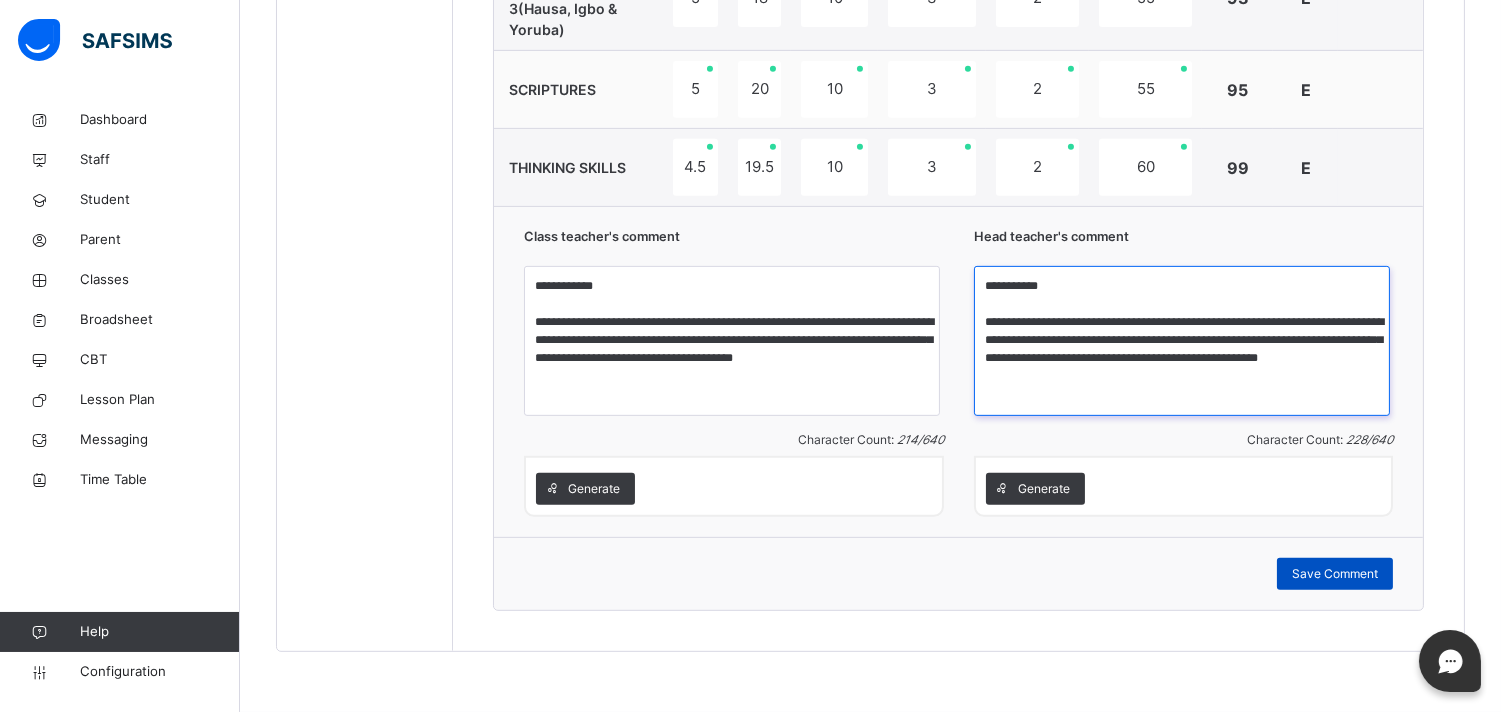 type on "**********" 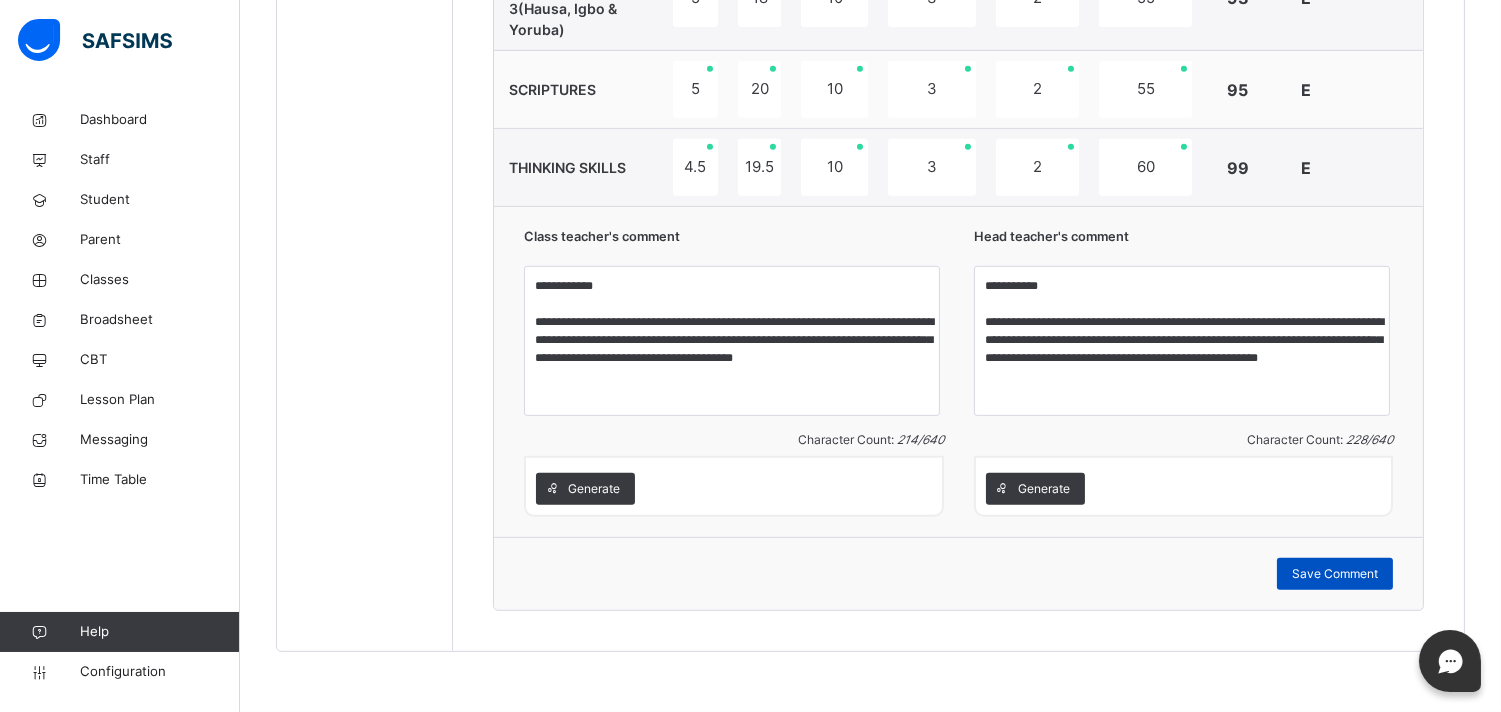 click on "Save Comment" at bounding box center [1335, 574] 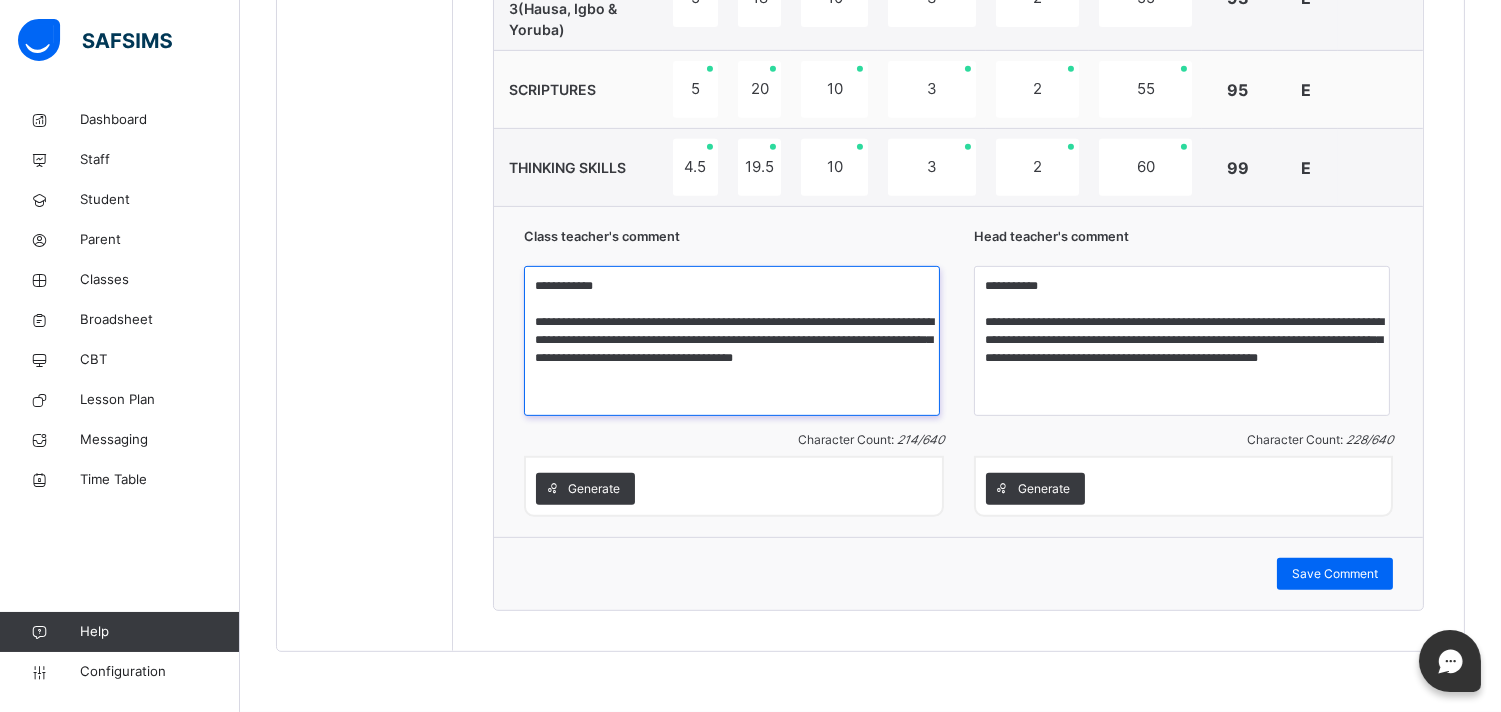 click on "**********" at bounding box center (732, 341) 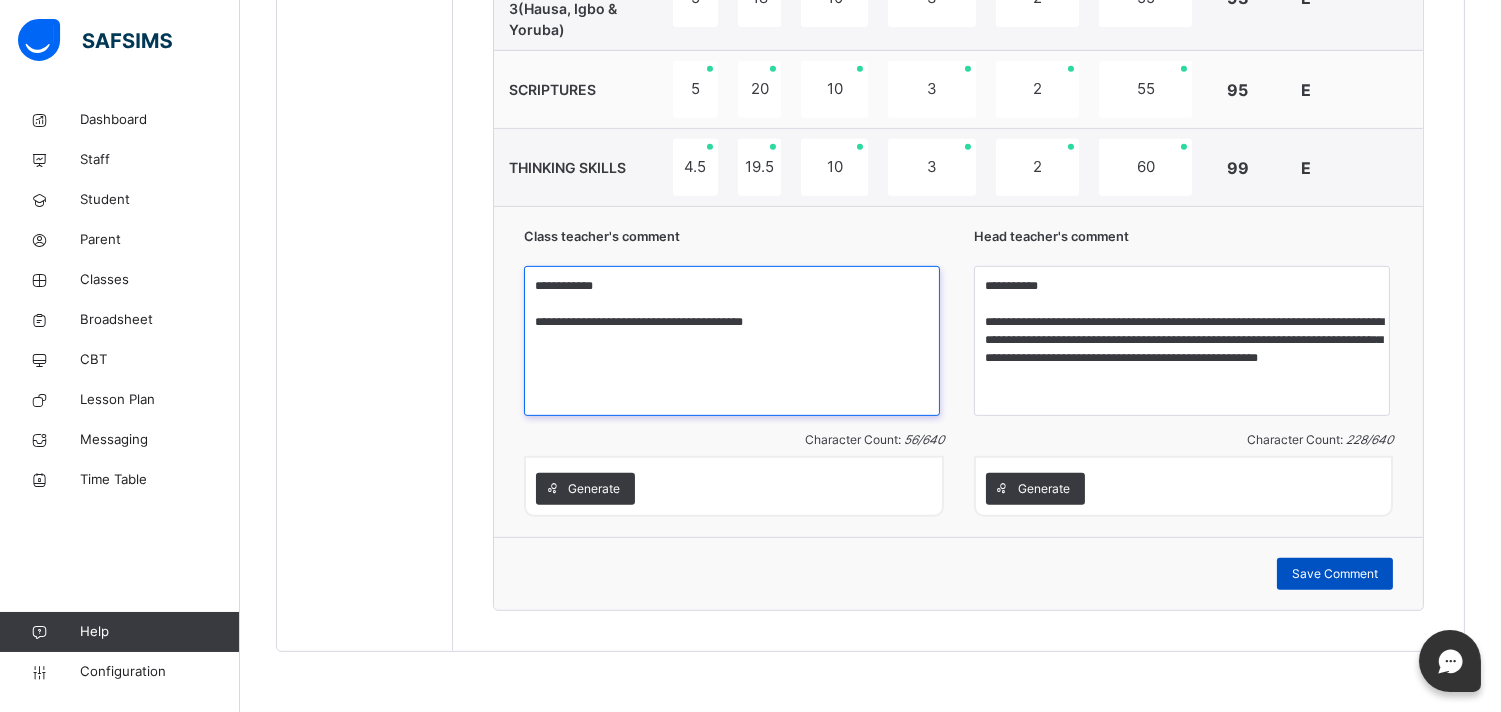 type on "**********" 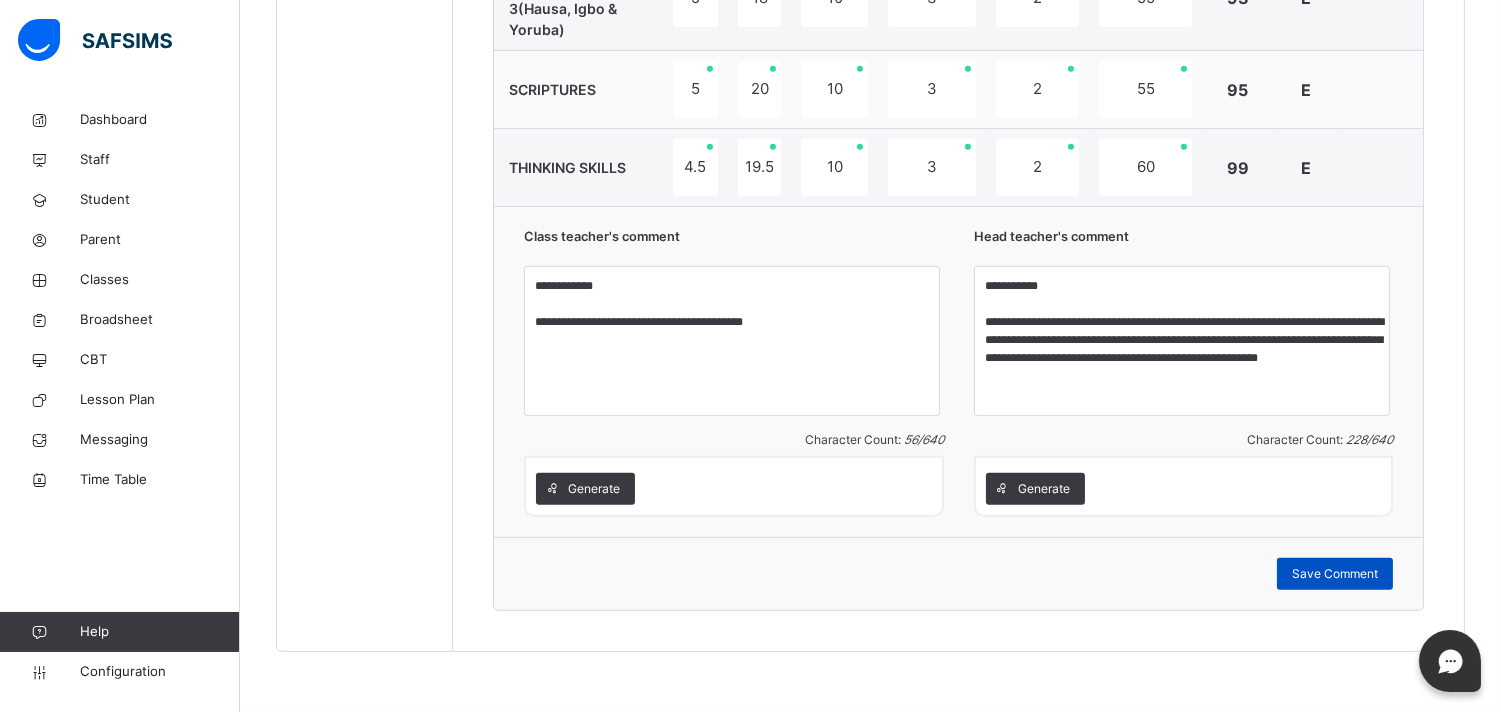 click on "Save Comment" at bounding box center [1335, 574] 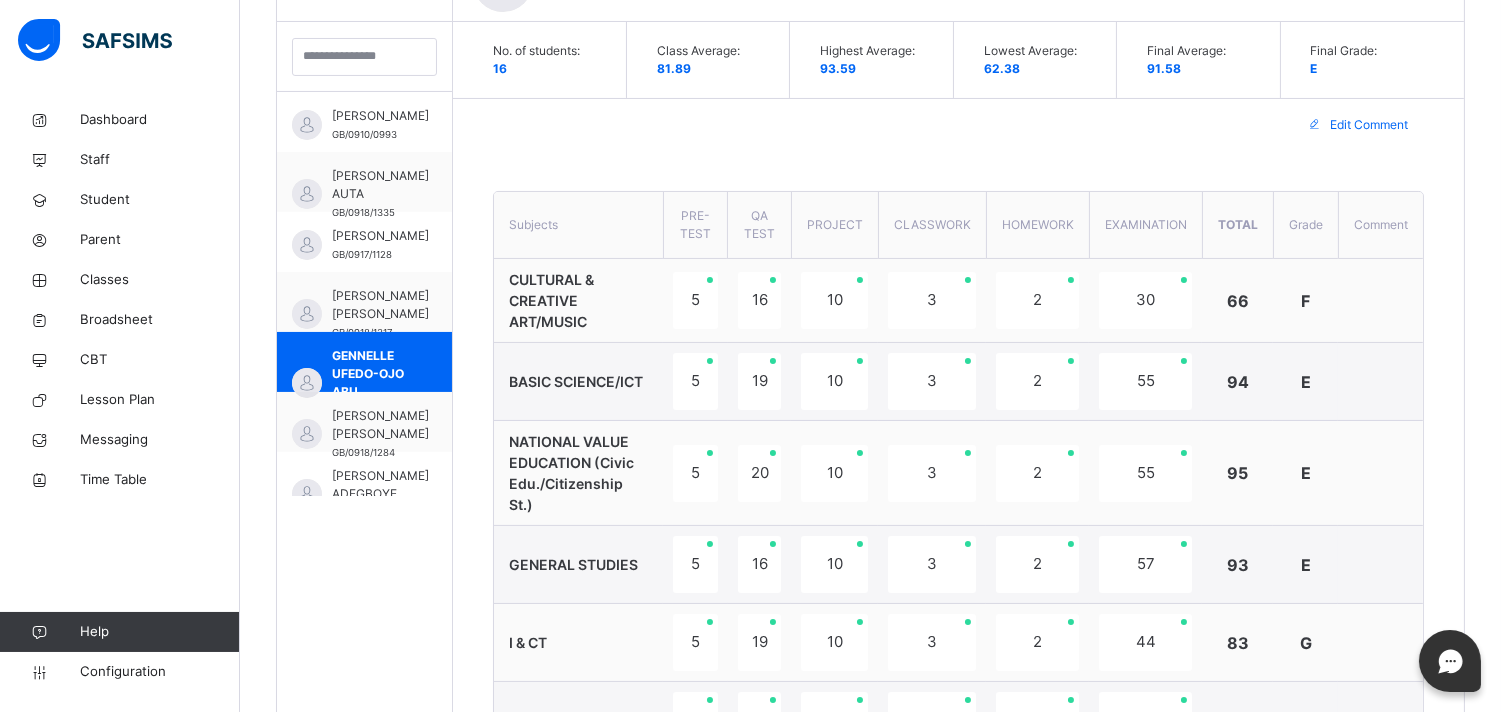 scroll, scrollTop: 563, scrollLeft: 0, axis: vertical 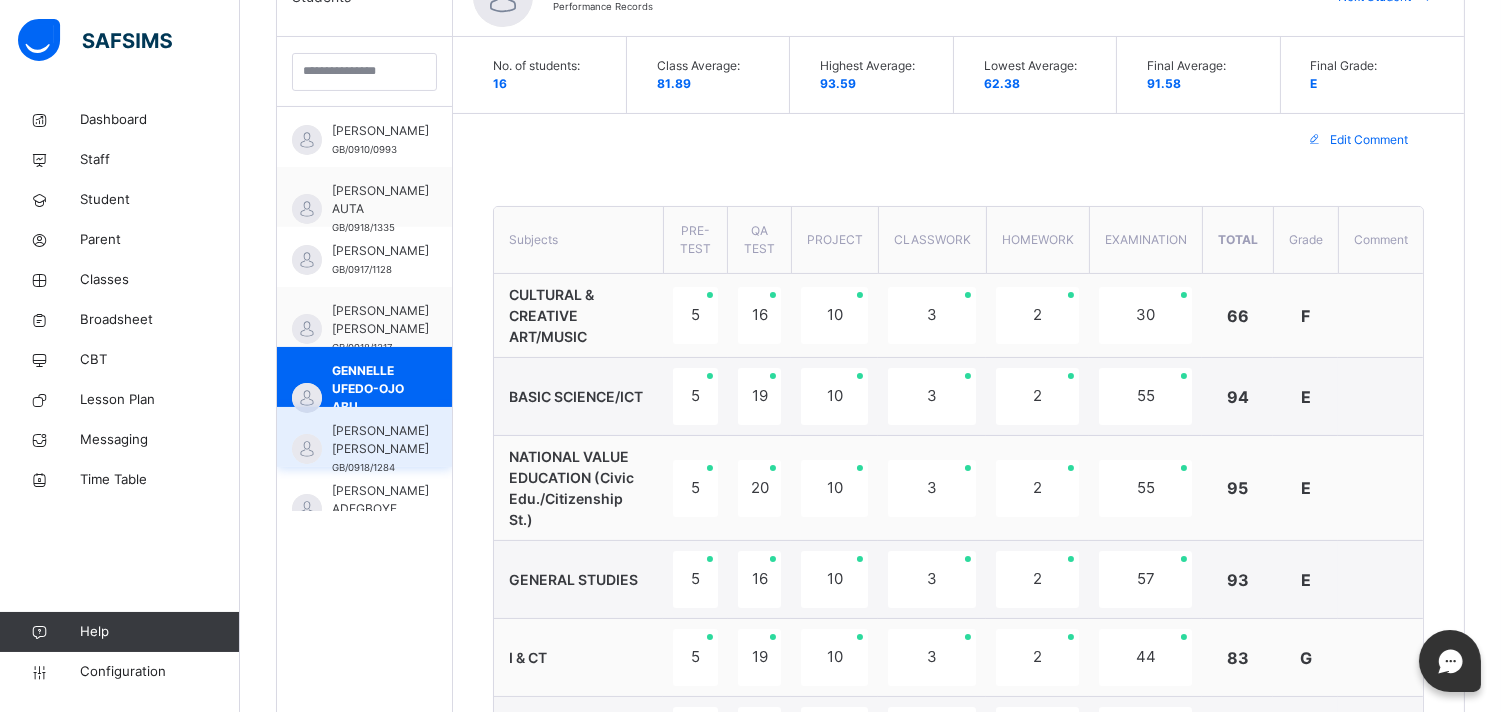 click on "ILAN LADEP SELVEN GB/0918/1284" at bounding box center [364, 437] 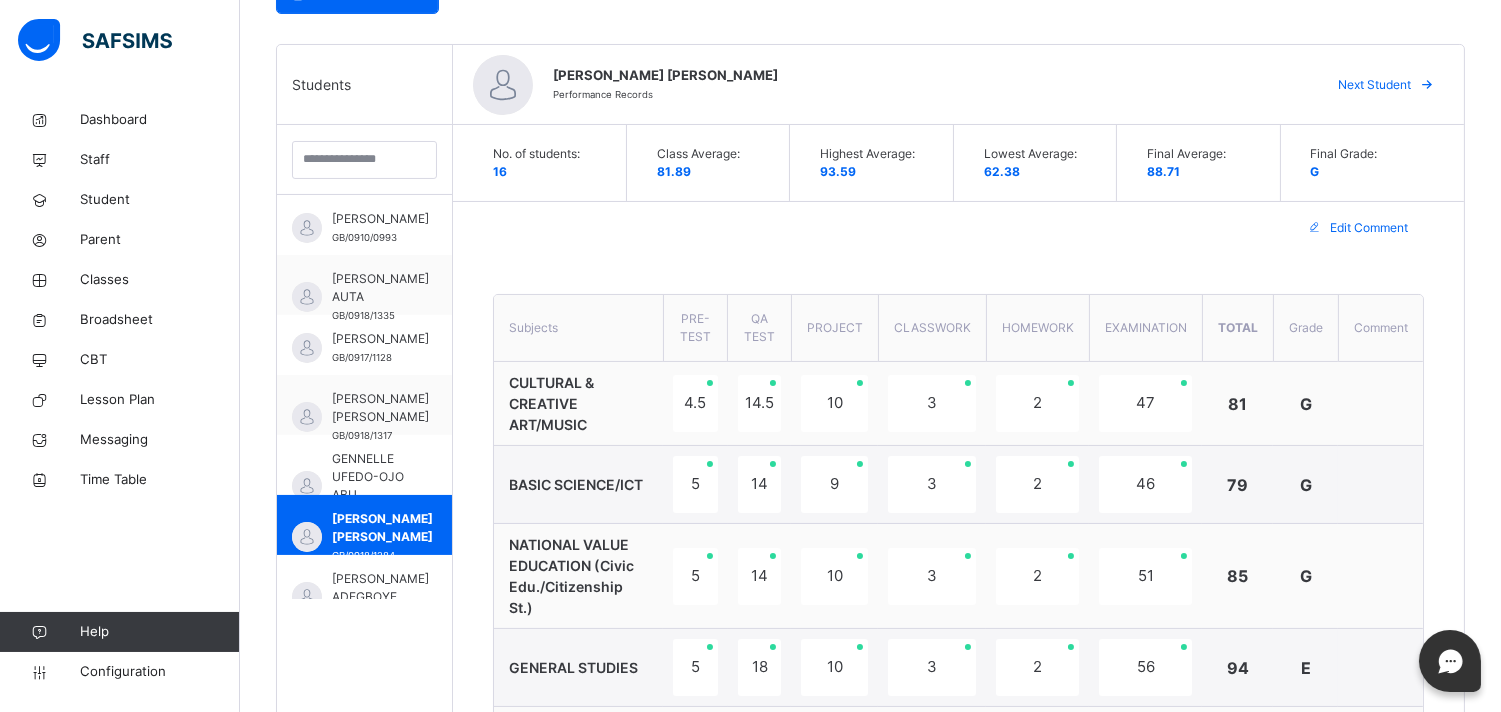 scroll, scrollTop: 431, scrollLeft: 0, axis: vertical 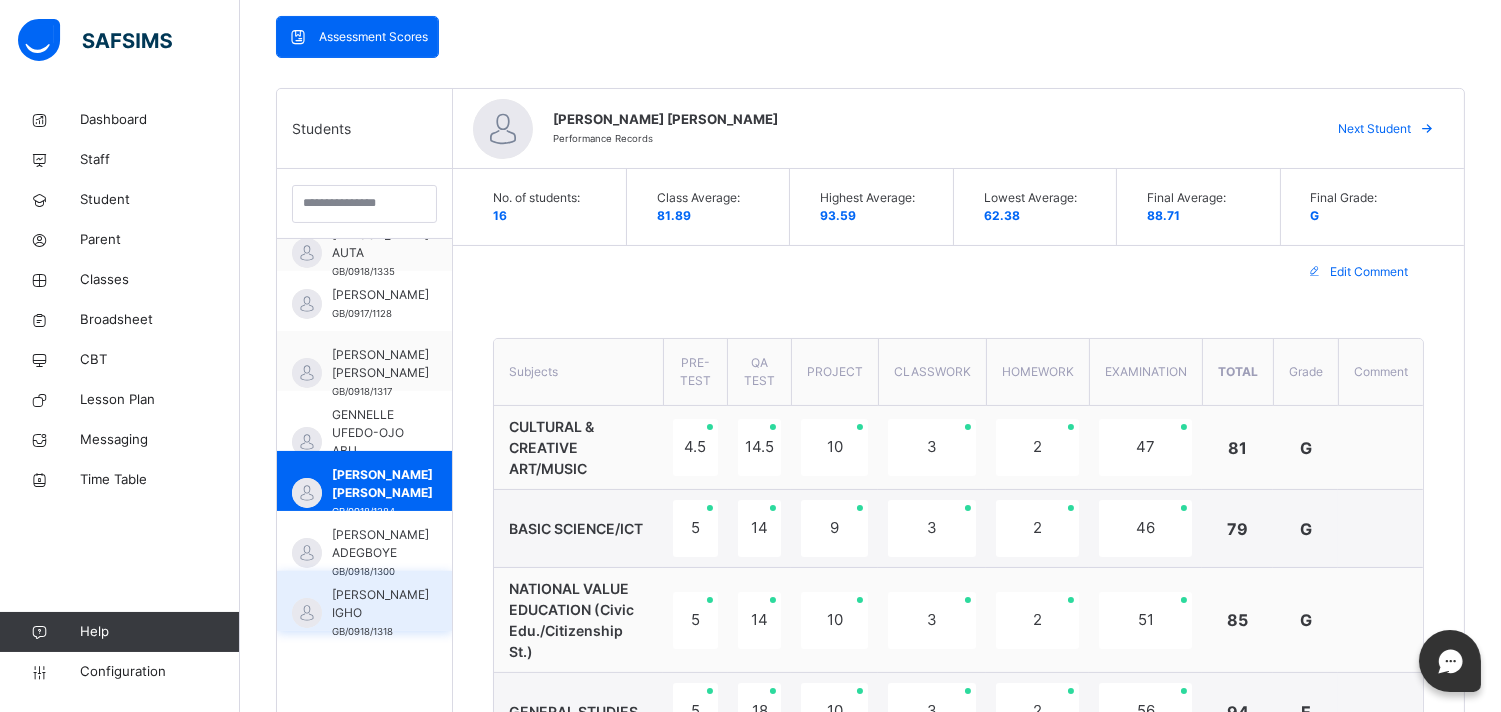click on "JADE OGHENERUKEVWE IGHO" at bounding box center (380, 604) 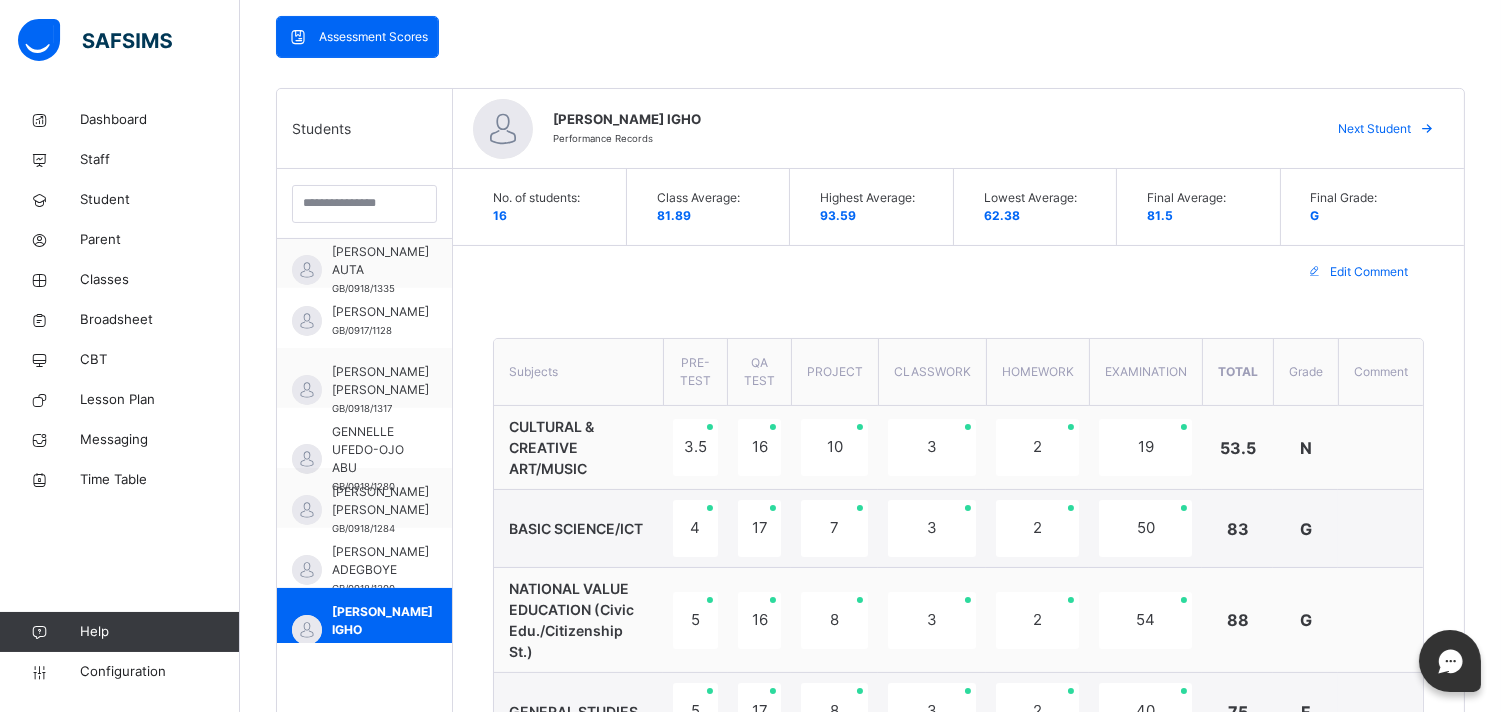 scroll, scrollTop: 88, scrollLeft: 0, axis: vertical 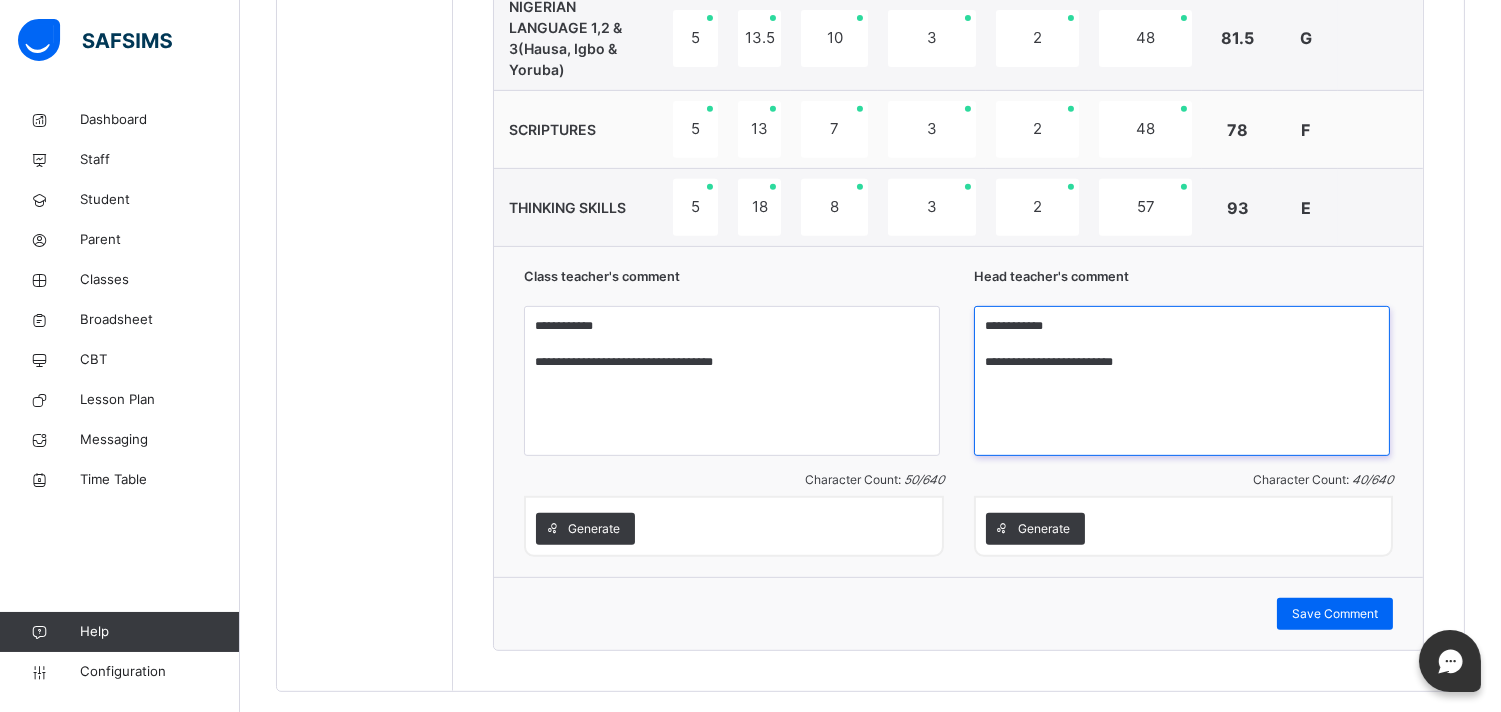 click on "**********" at bounding box center [1182, 381] 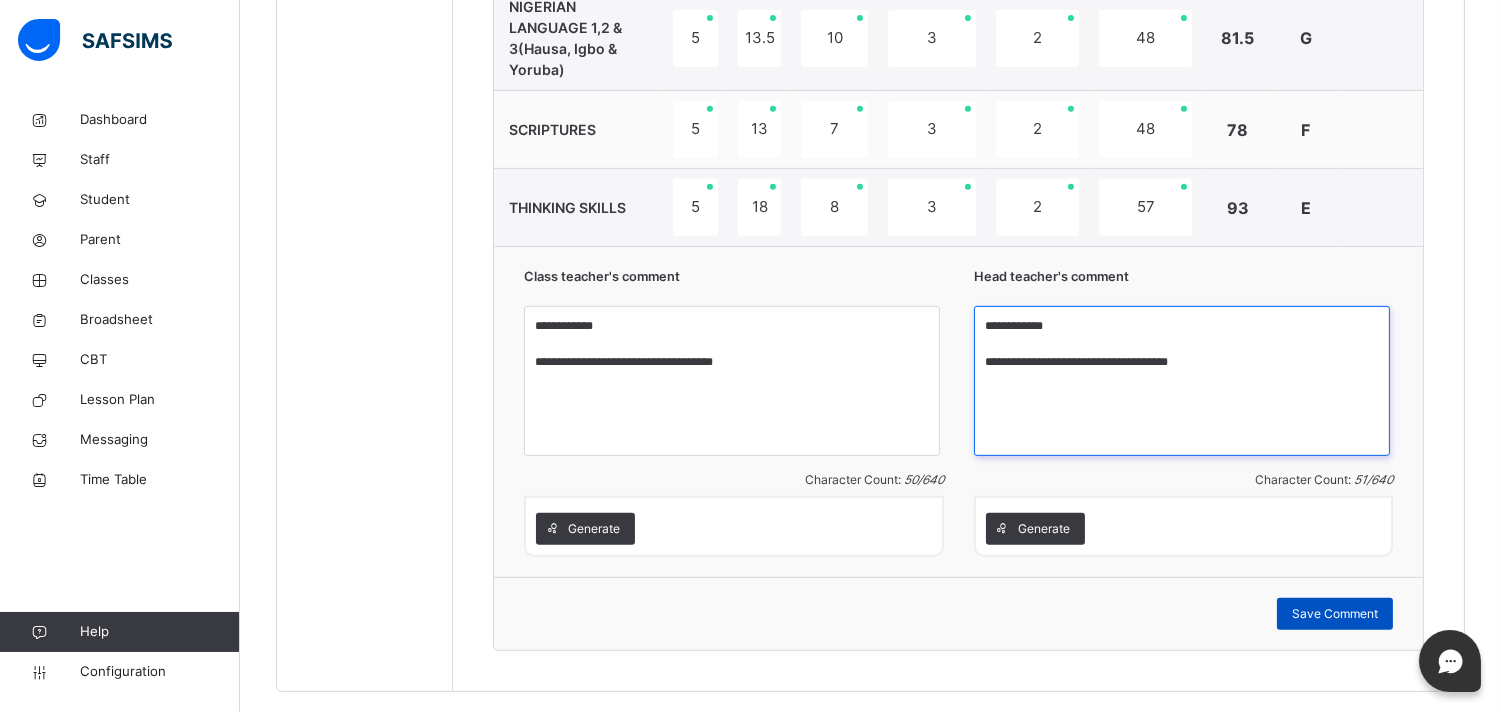 type on "**********" 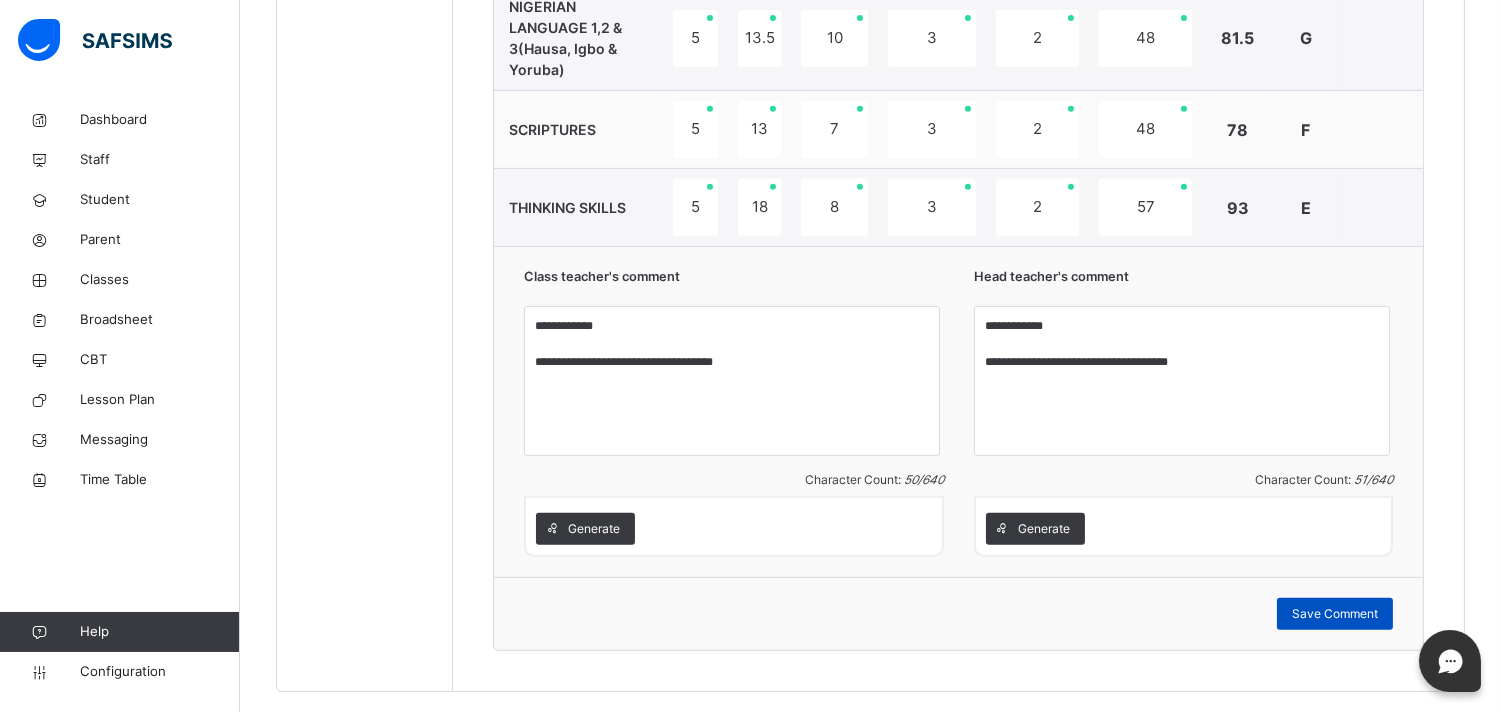 click on "Save Comment" at bounding box center (1335, 614) 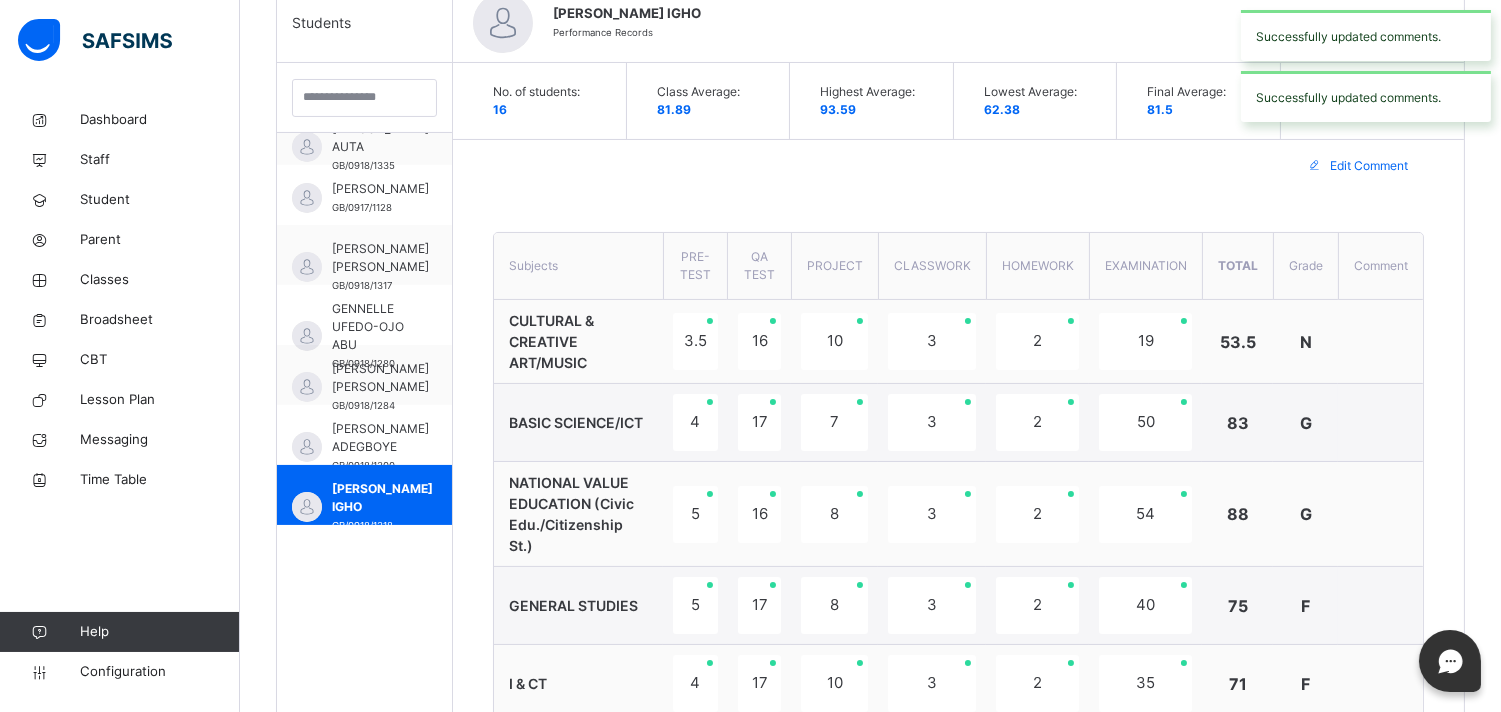 scroll, scrollTop: 493, scrollLeft: 0, axis: vertical 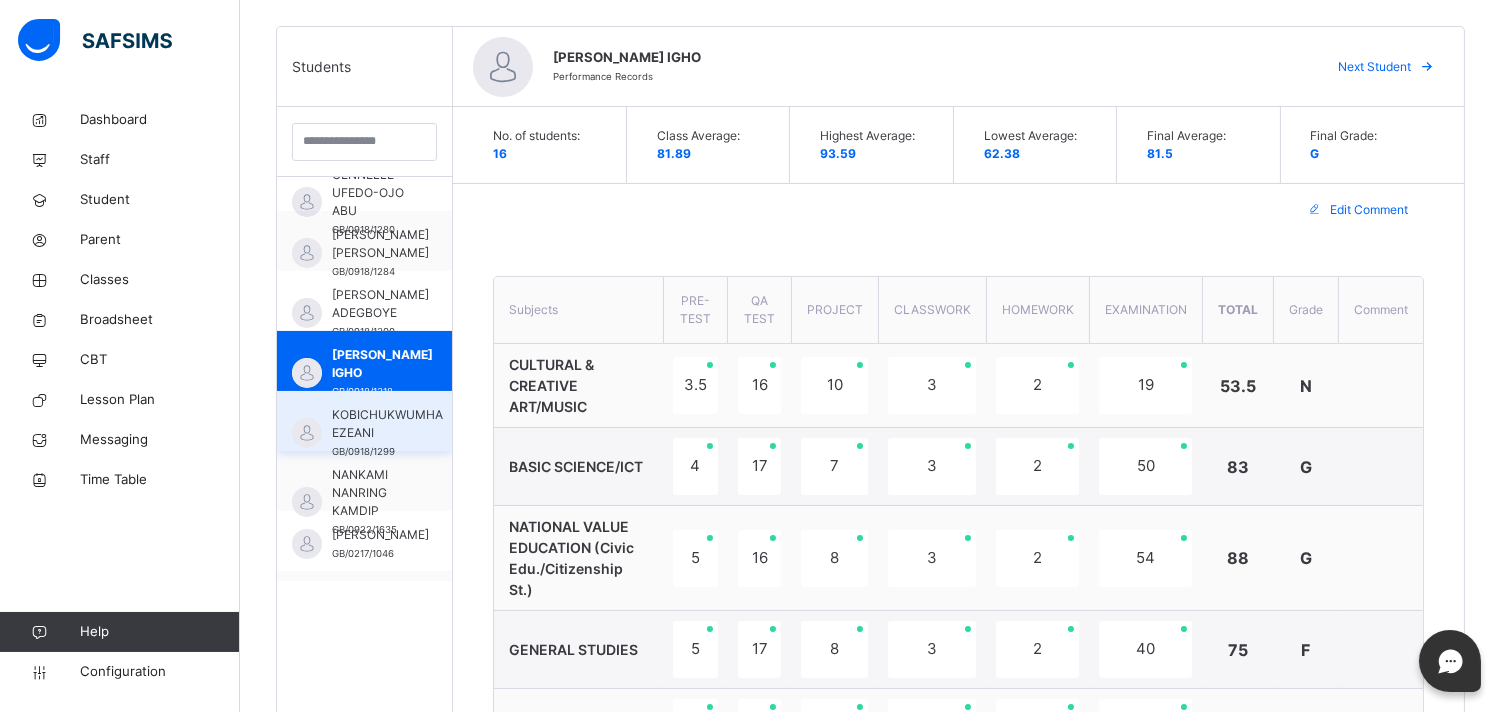 click on "KOBICHUKWUMHA  EZEANI" at bounding box center (387, 424) 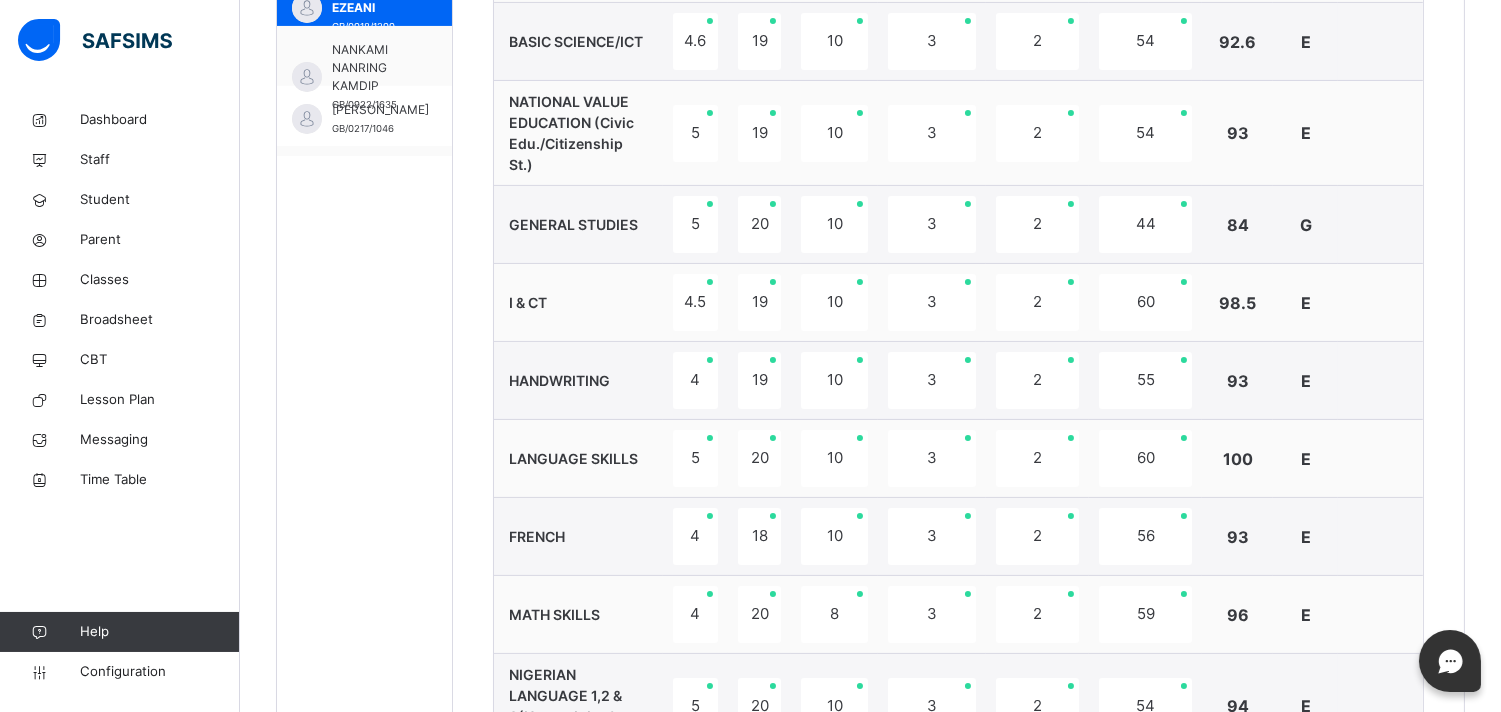 scroll, scrollTop: 937, scrollLeft: 0, axis: vertical 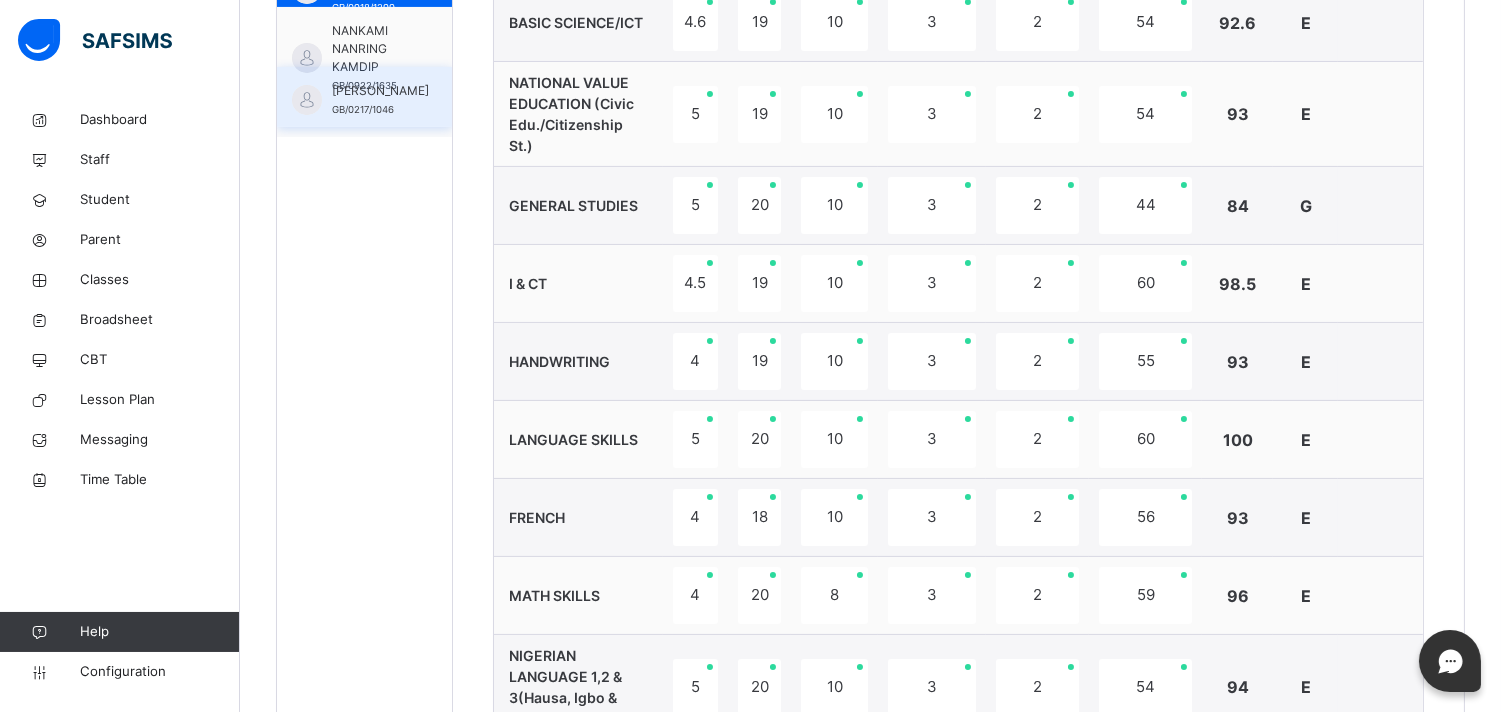 click on "NARIMAM SOLOMON AGABI" at bounding box center [380, 91] 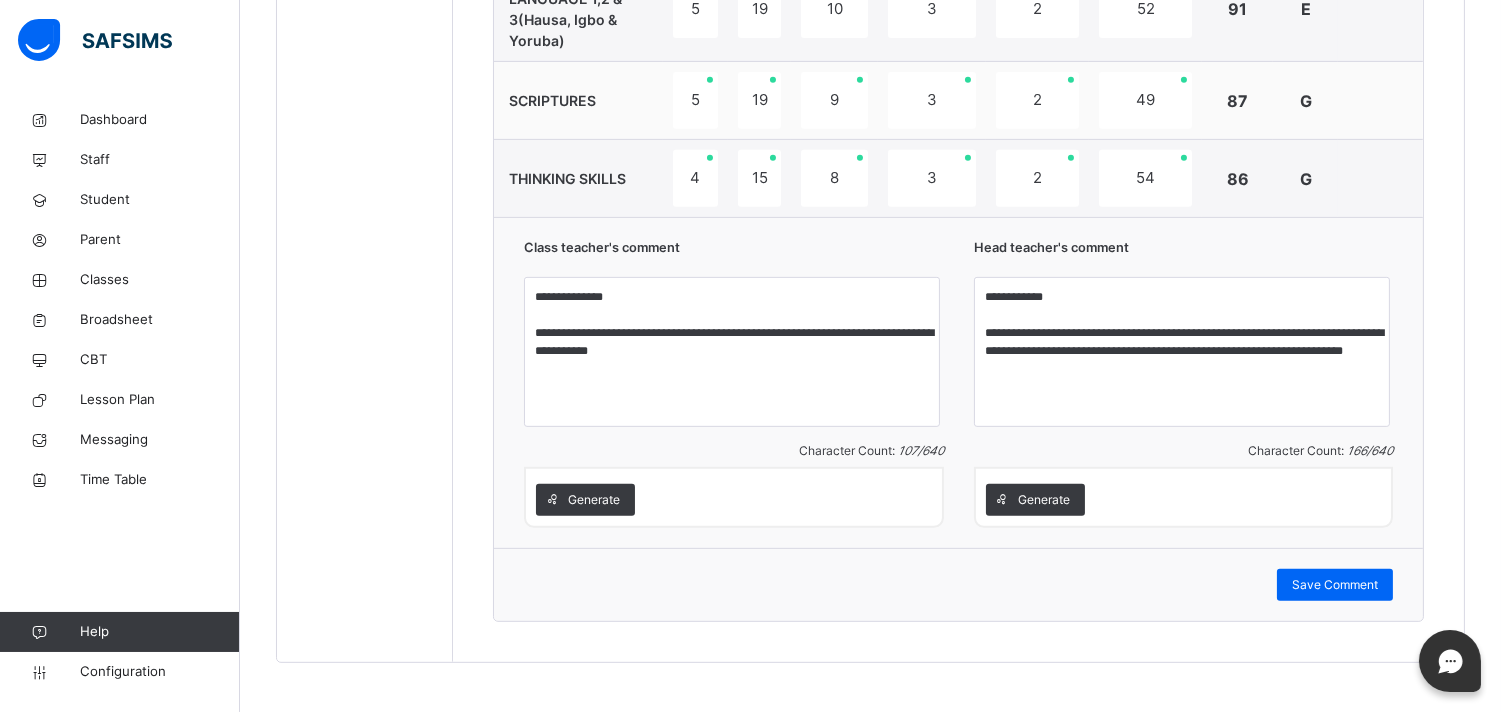 scroll, scrollTop: 1626, scrollLeft: 0, axis: vertical 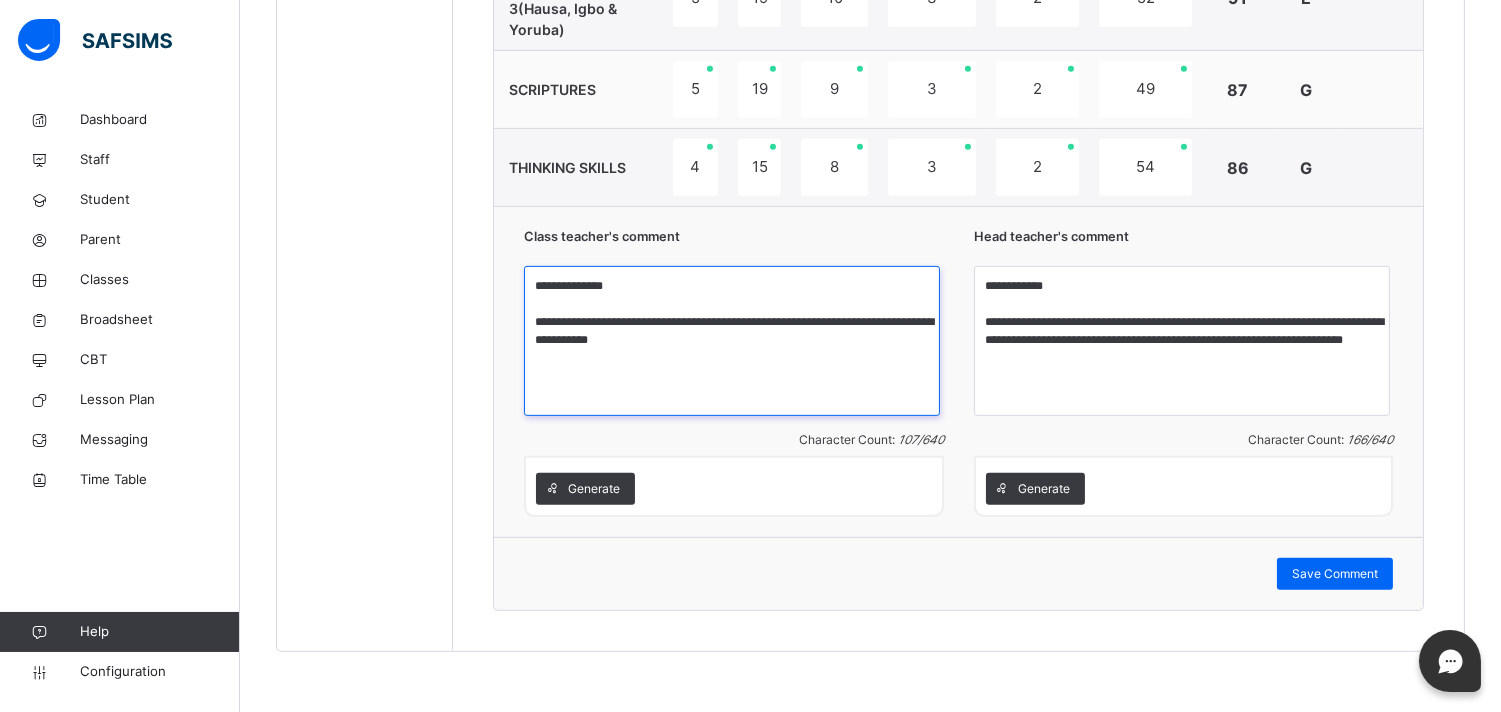 click on "**********" at bounding box center (732, 341) 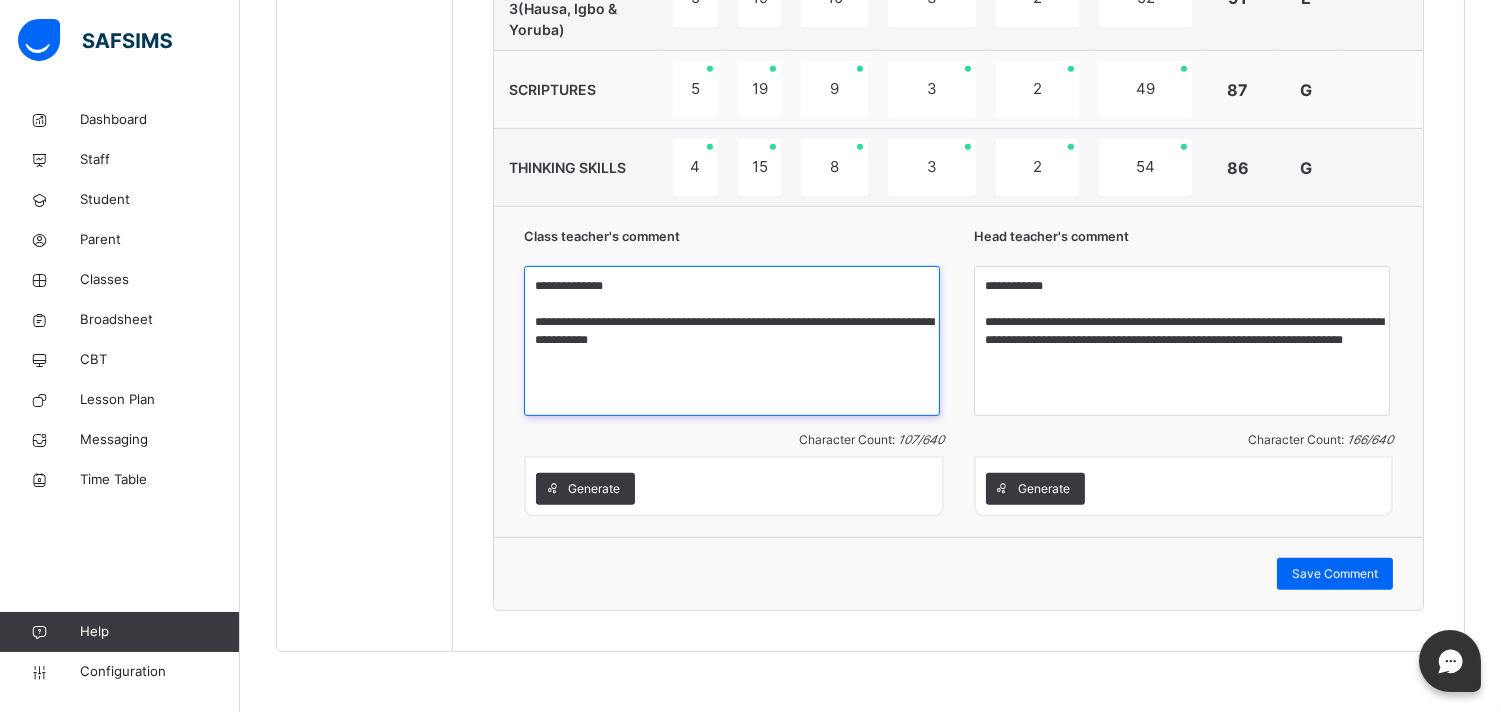 click on "**********" at bounding box center [732, 341] 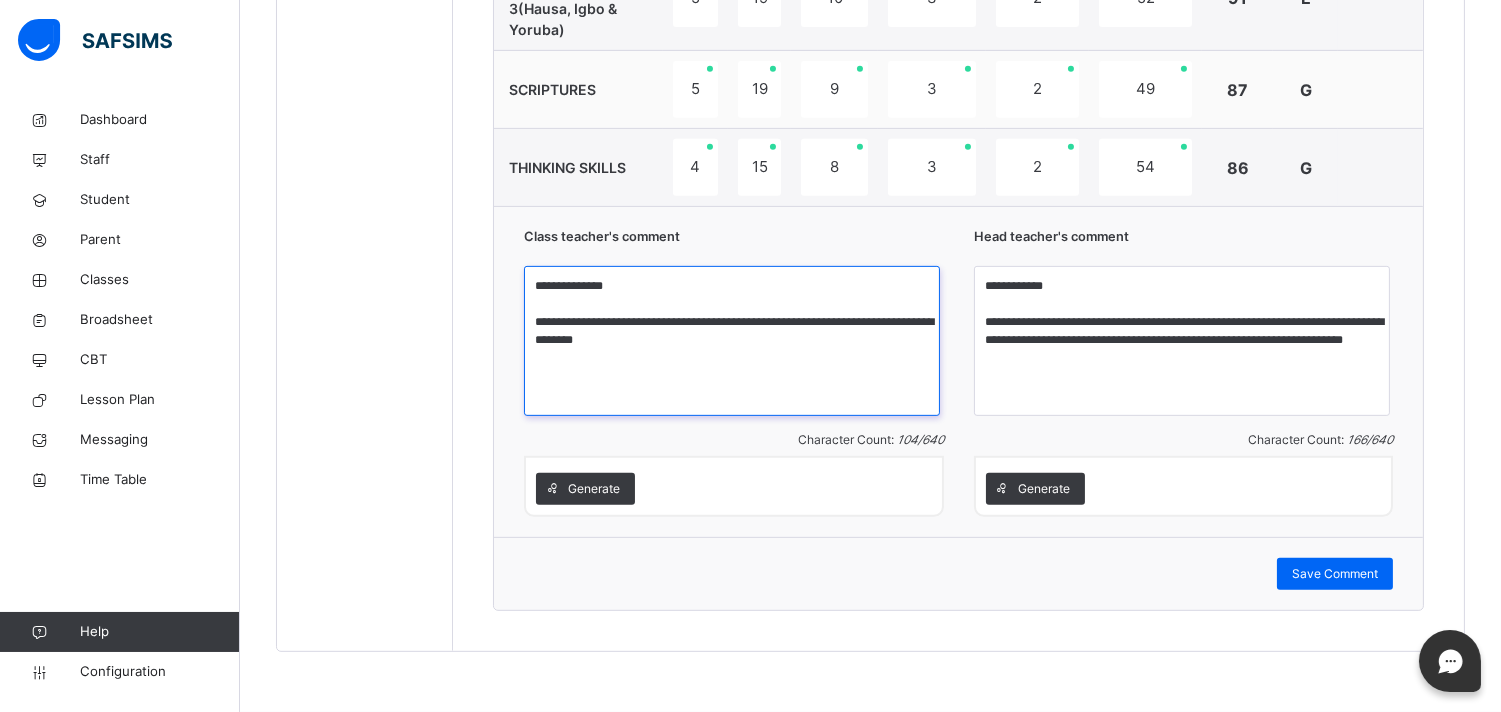 click on "**********" at bounding box center [732, 341] 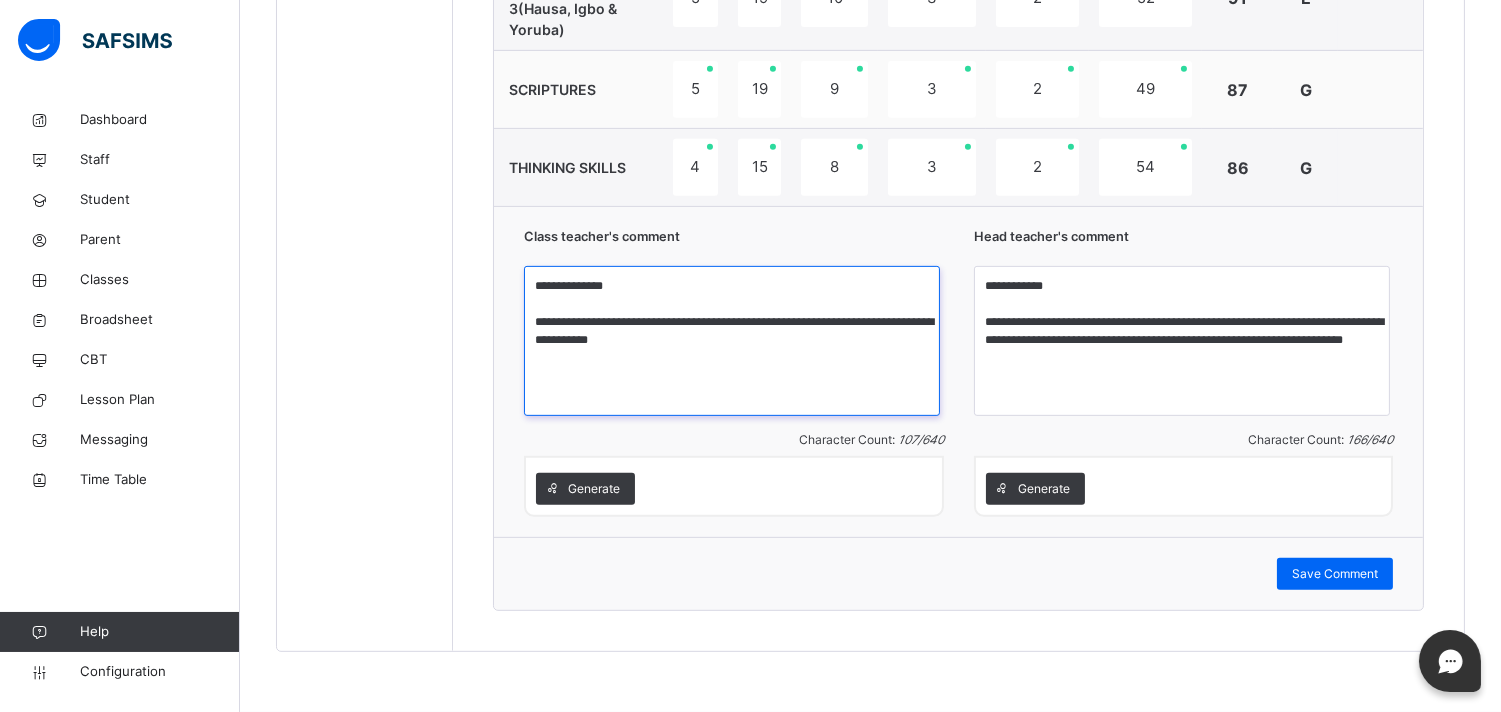type on "**********" 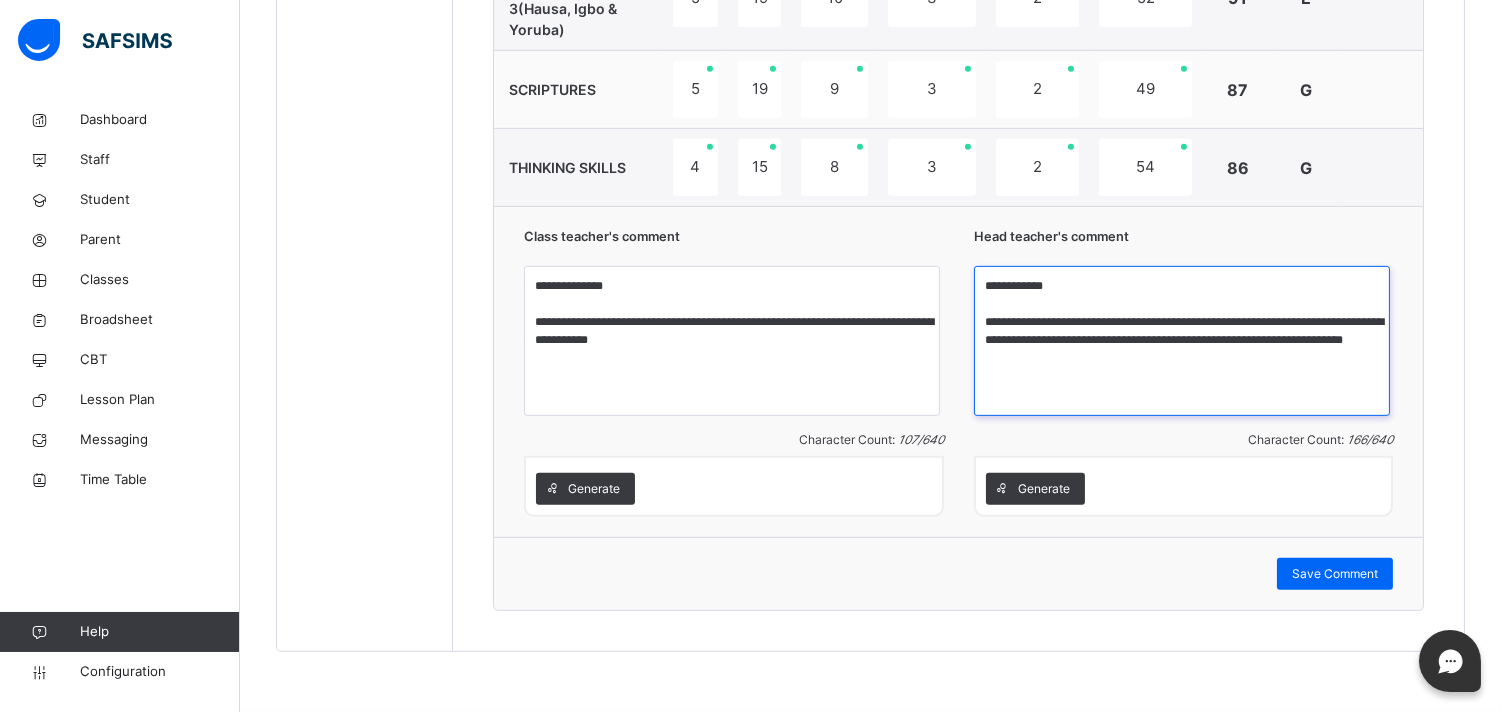 click on "**********" at bounding box center (1182, 341) 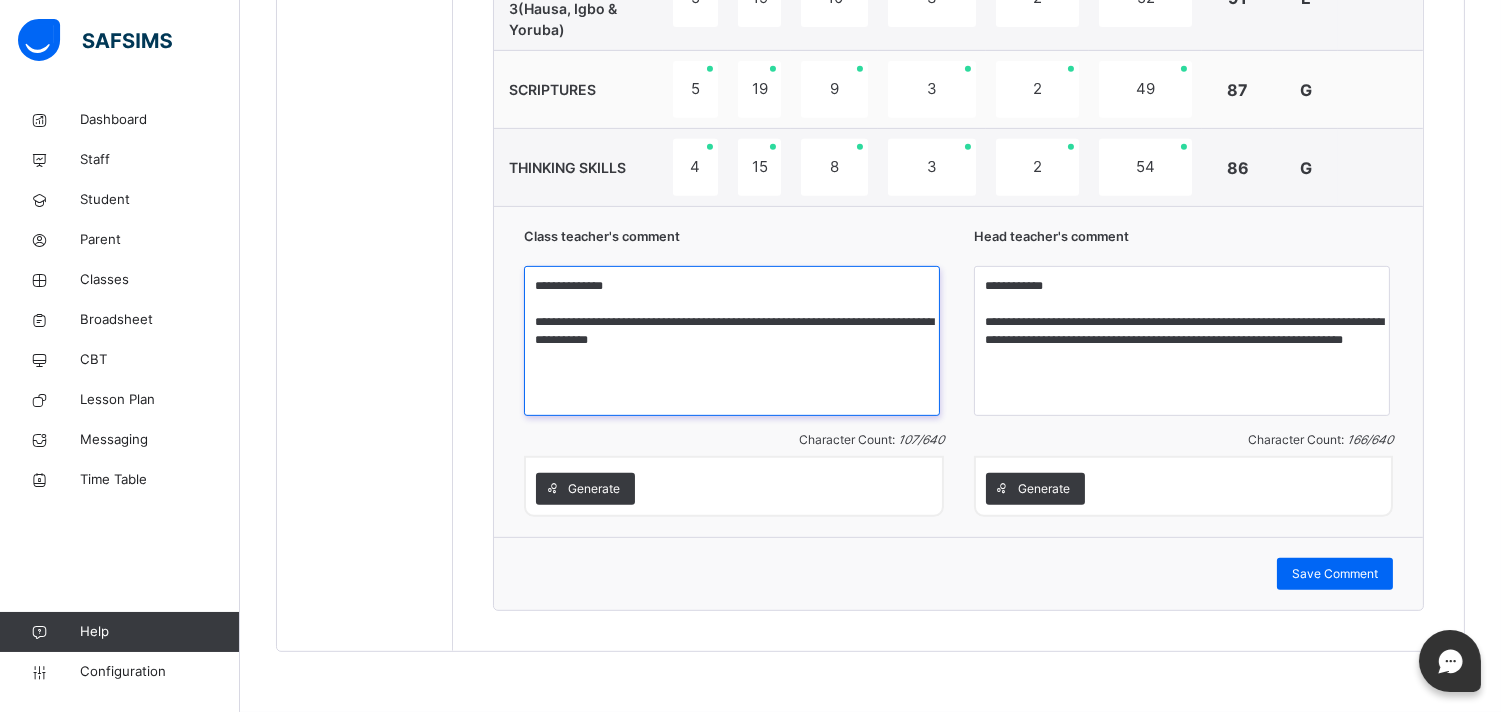 click on "**********" at bounding box center (732, 341) 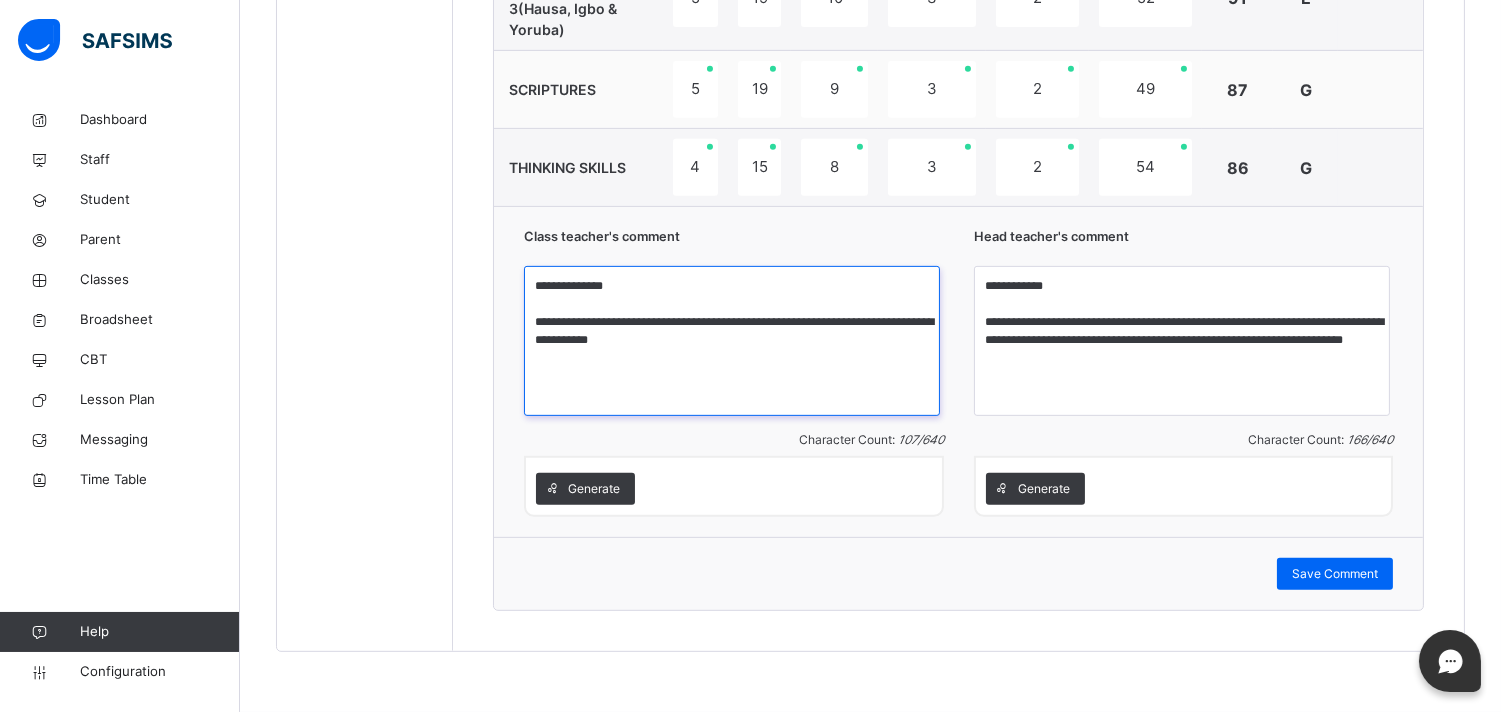 click on "**********" at bounding box center (732, 341) 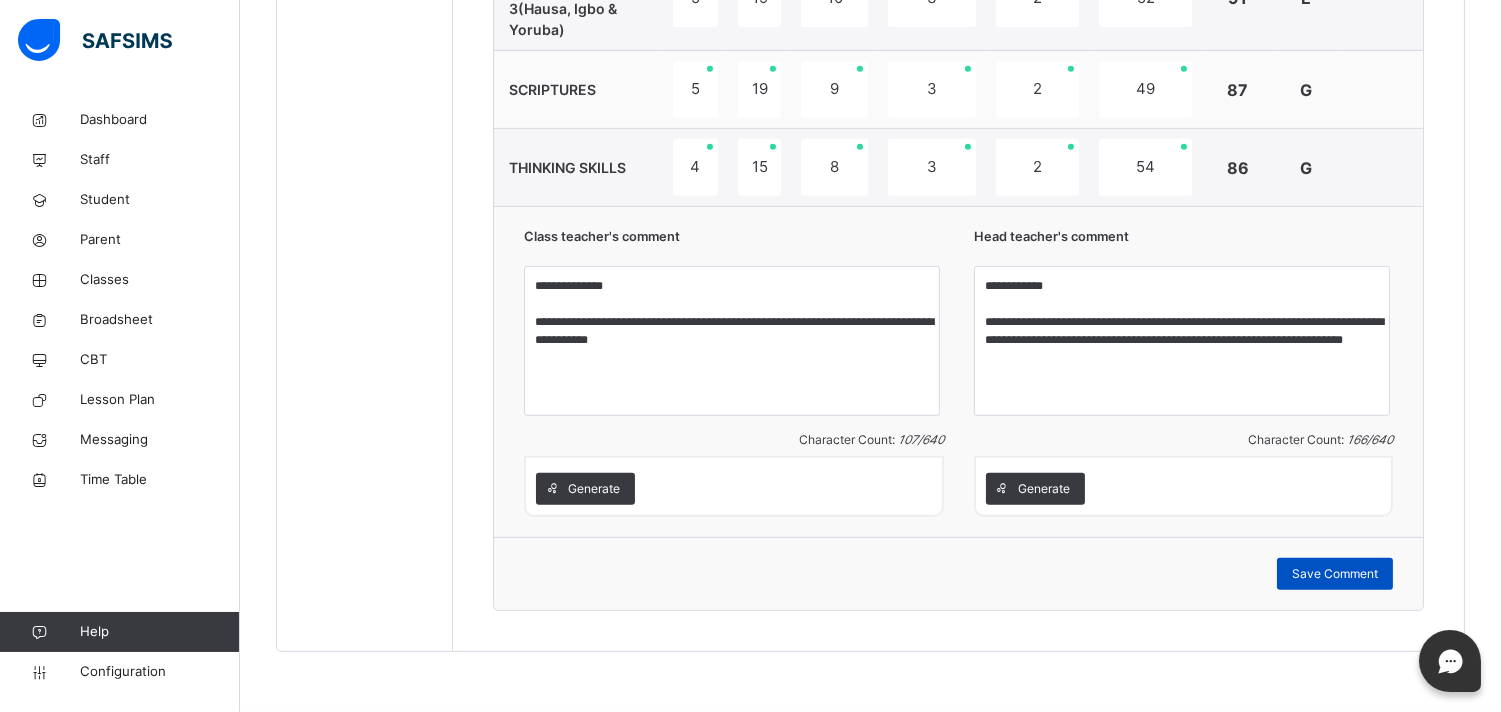 click on "Save Comment" at bounding box center (1335, 574) 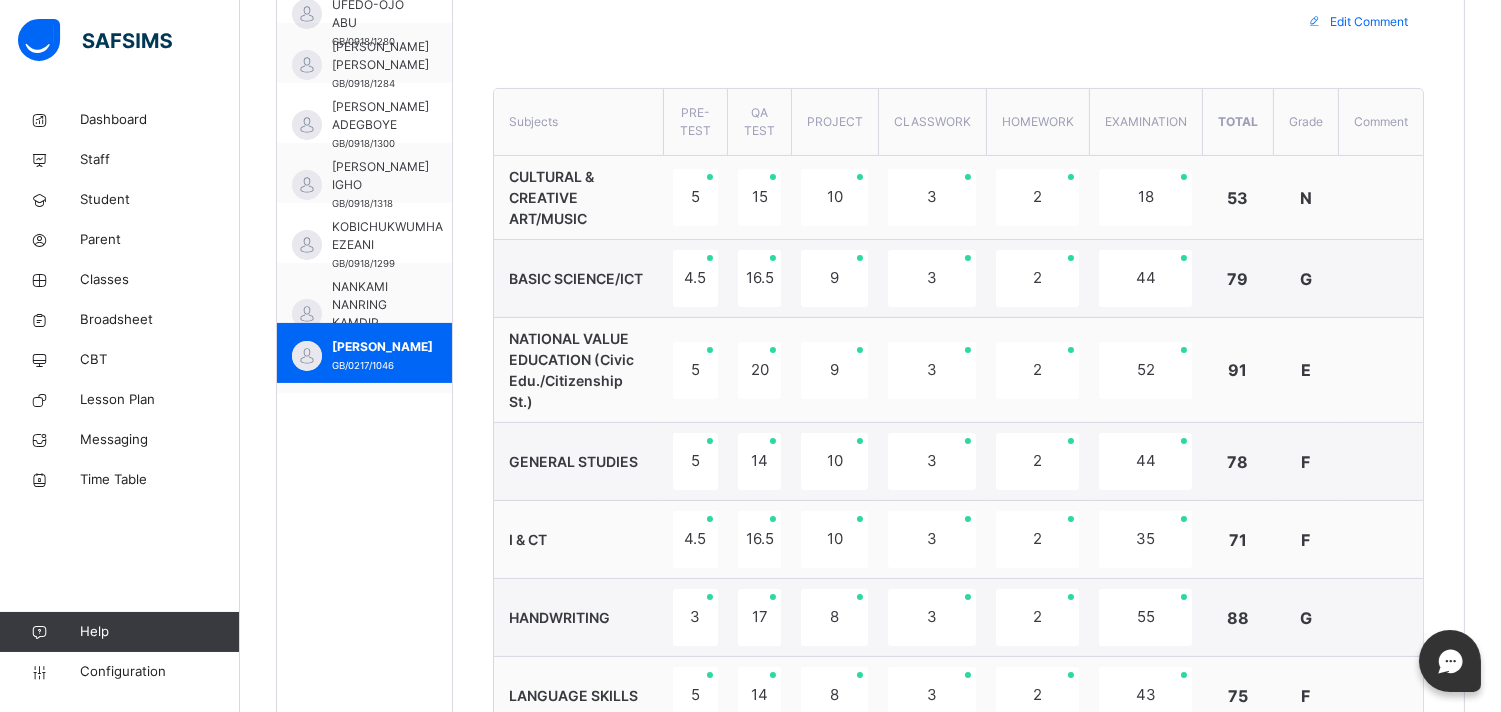 scroll, scrollTop: 636, scrollLeft: 0, axis: vertical 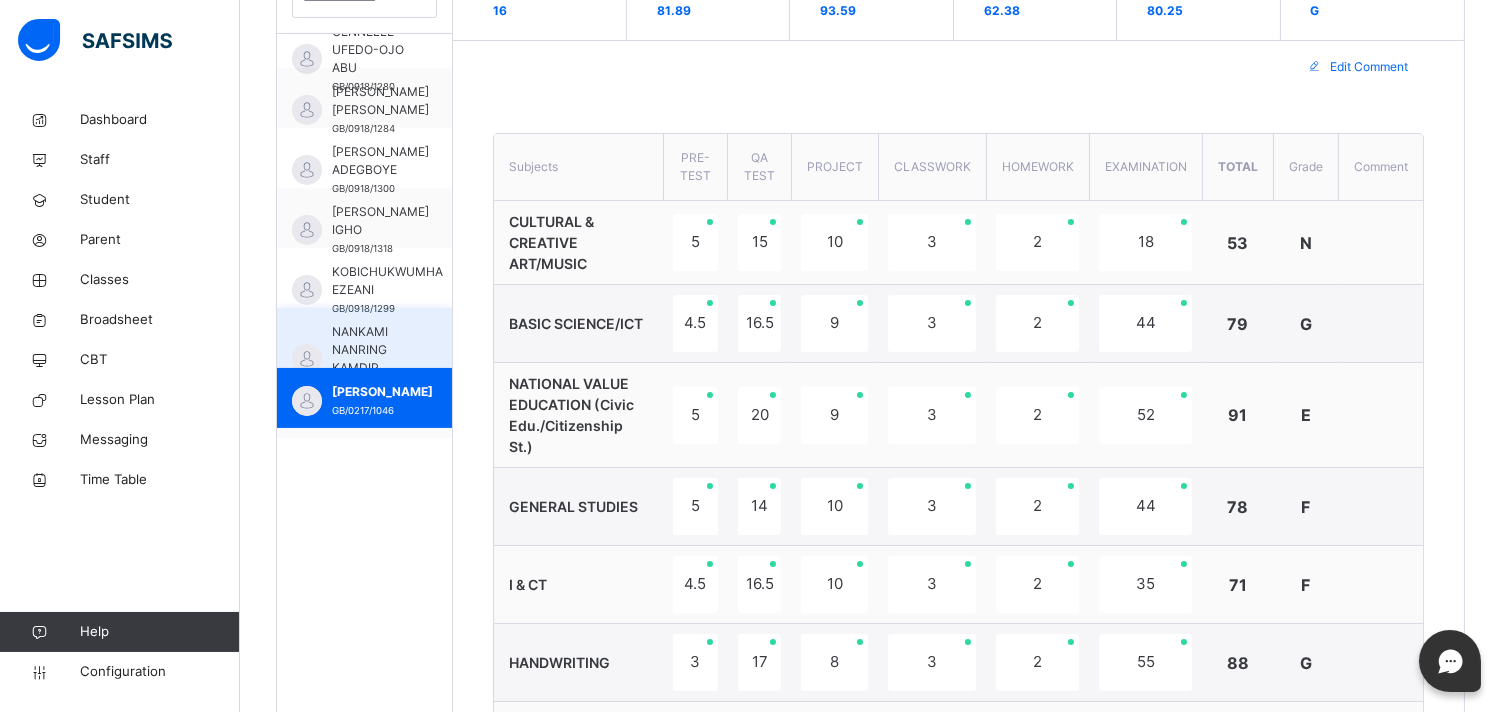 click on "NANKAMI NANRING KAMDIP GB/0922/1635" at bounding box center [364, 338] 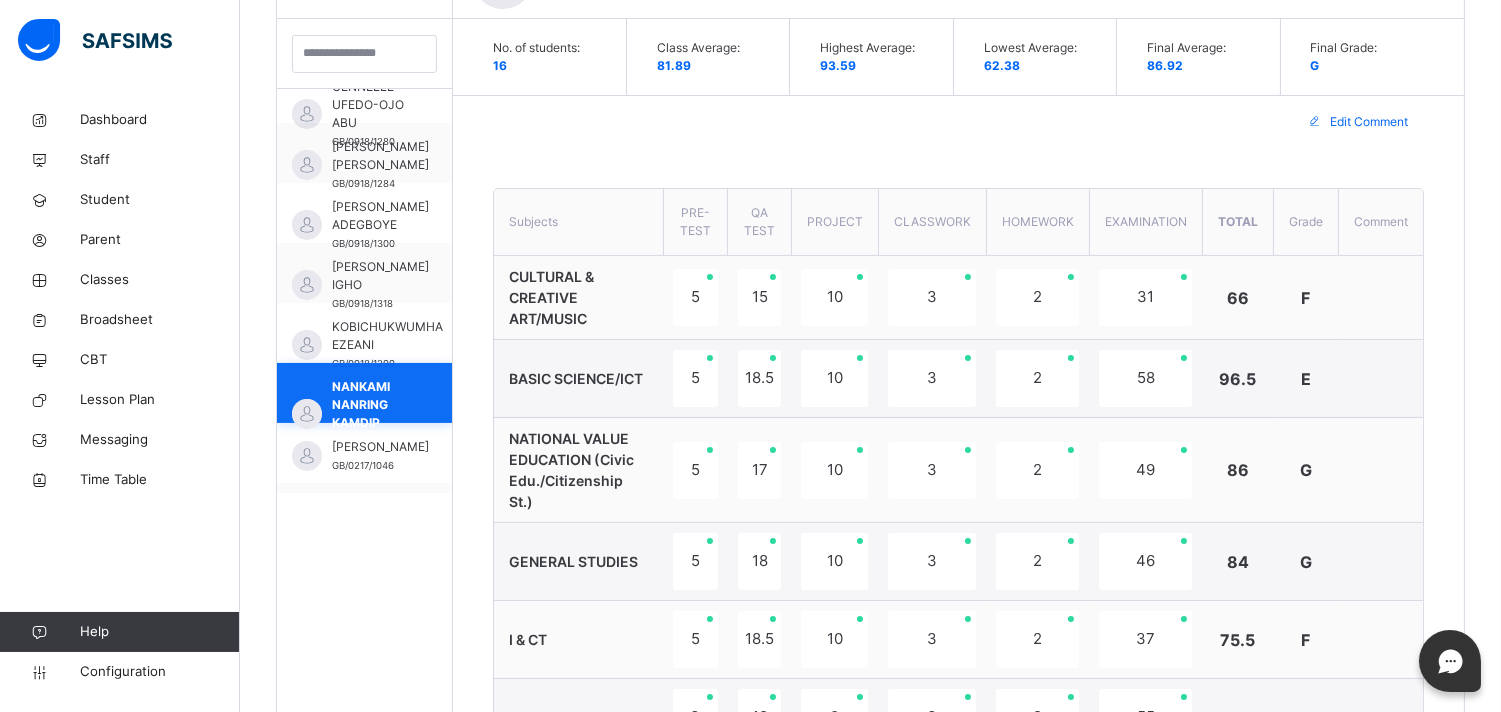 scroll, scrollTop: 636, scrollLeft: 0, axis: vertical 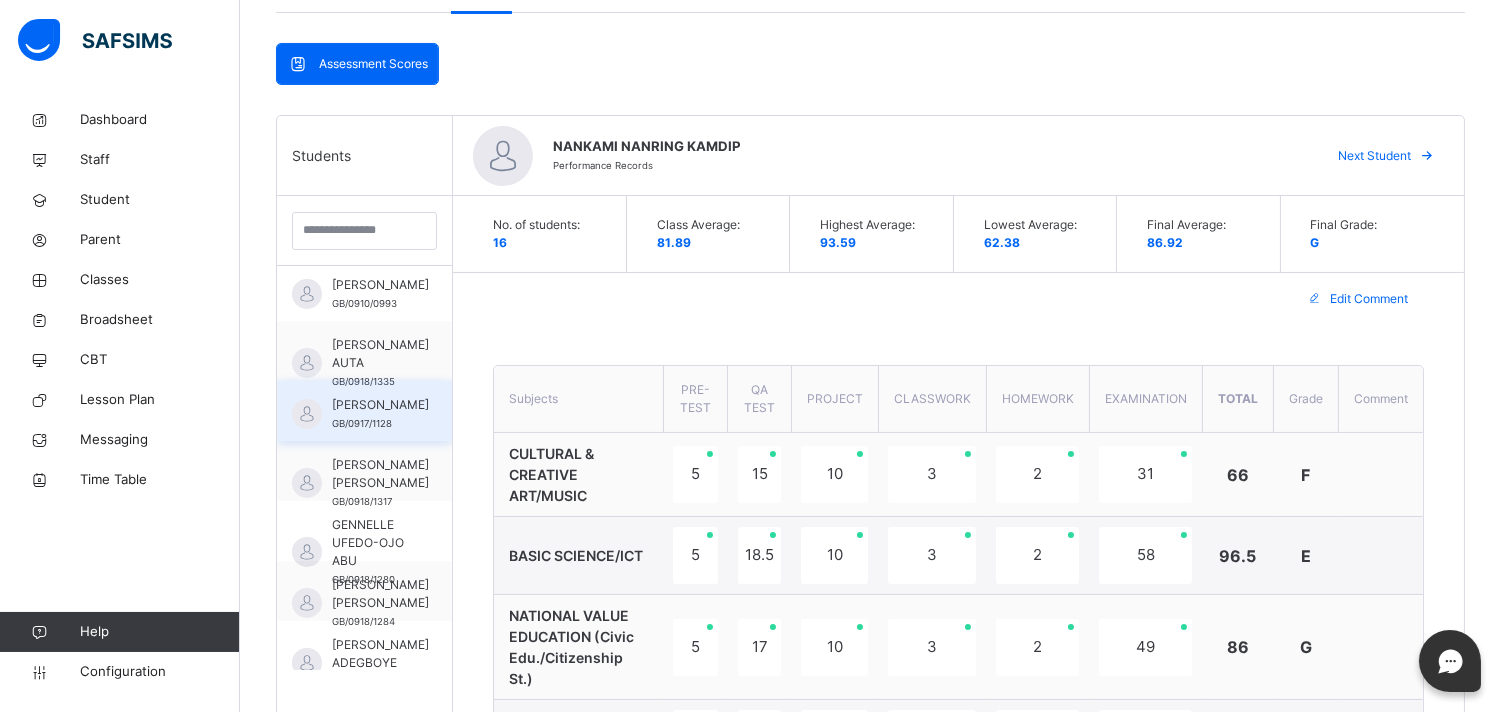 click on "ATHANASIUS NIRI DAVOU" at bounding box center (380, 405) 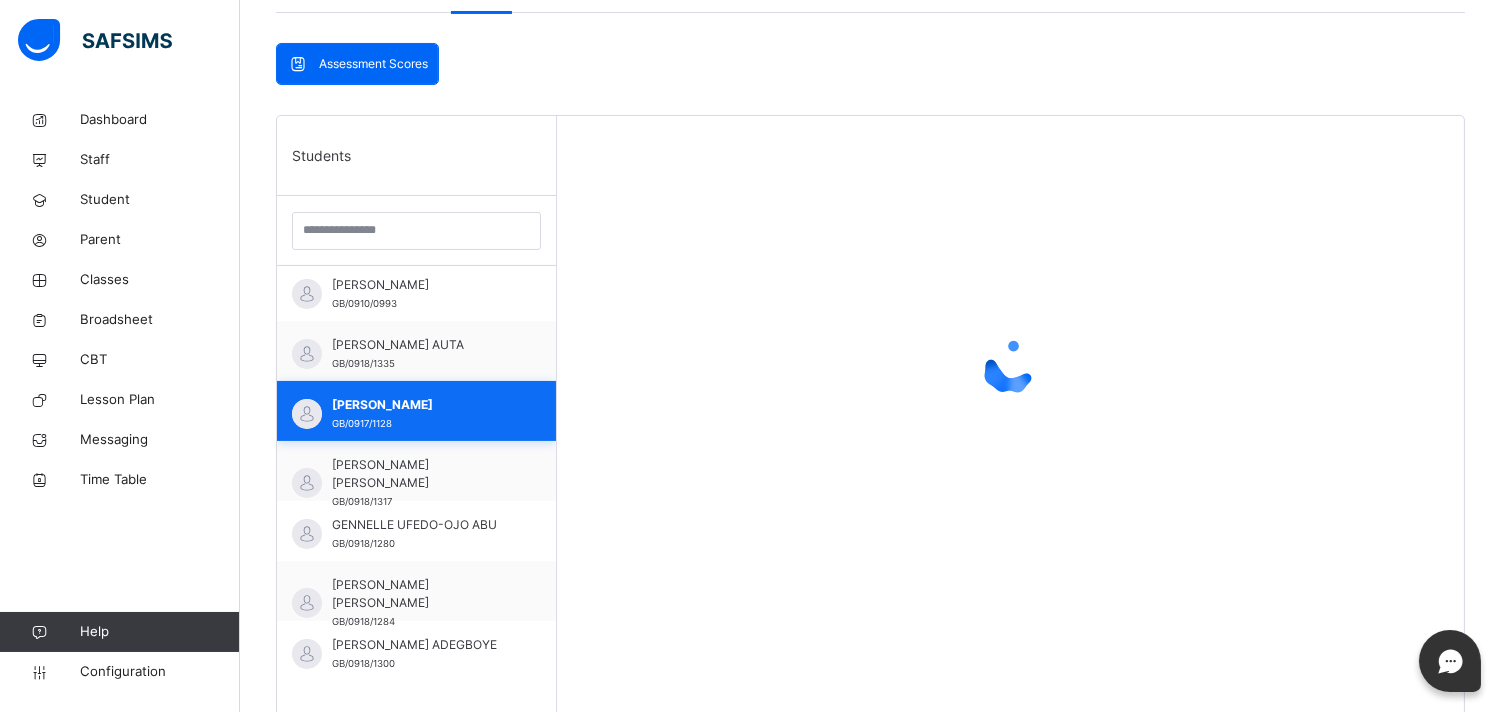 scroll, scrollTop: 0, scrollLeft: 0, axis: both 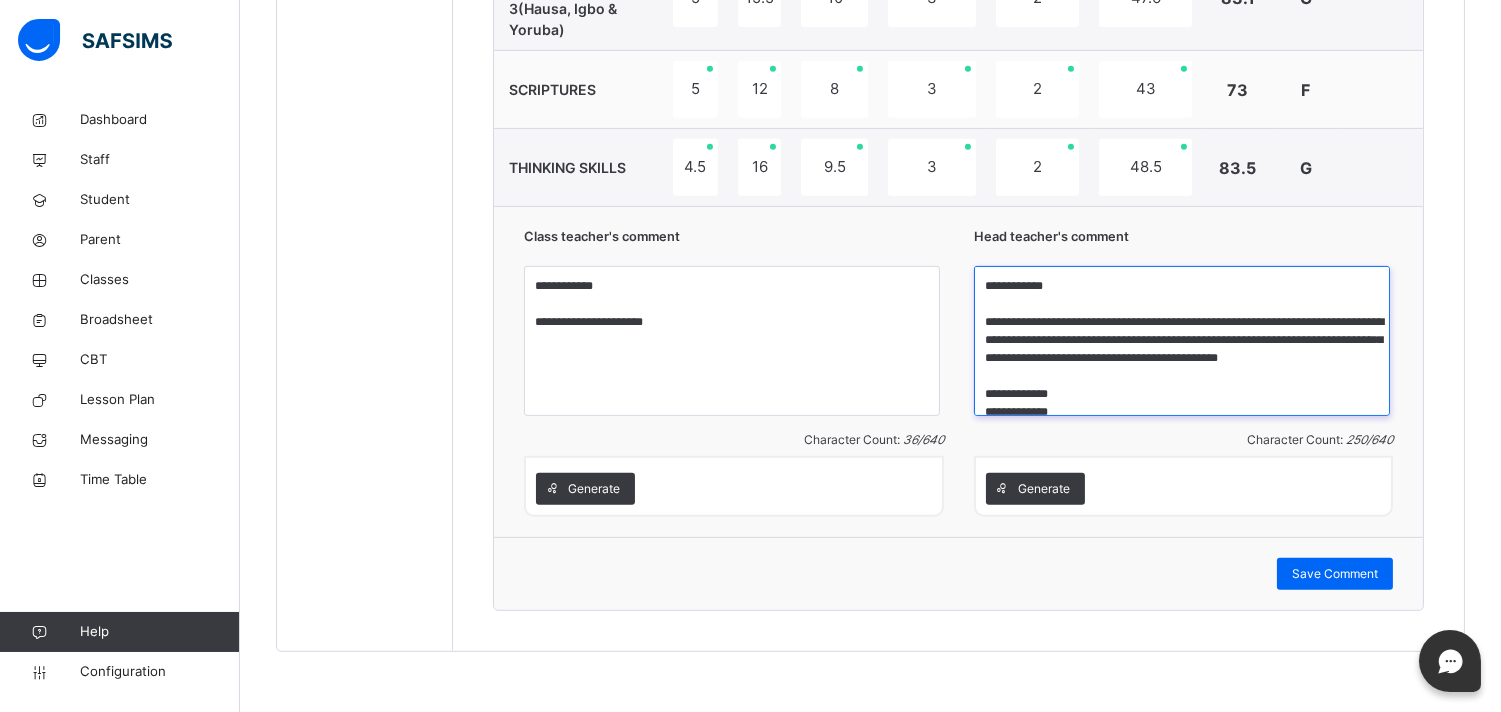 click on "**********" at bounding box center (1182, 341) 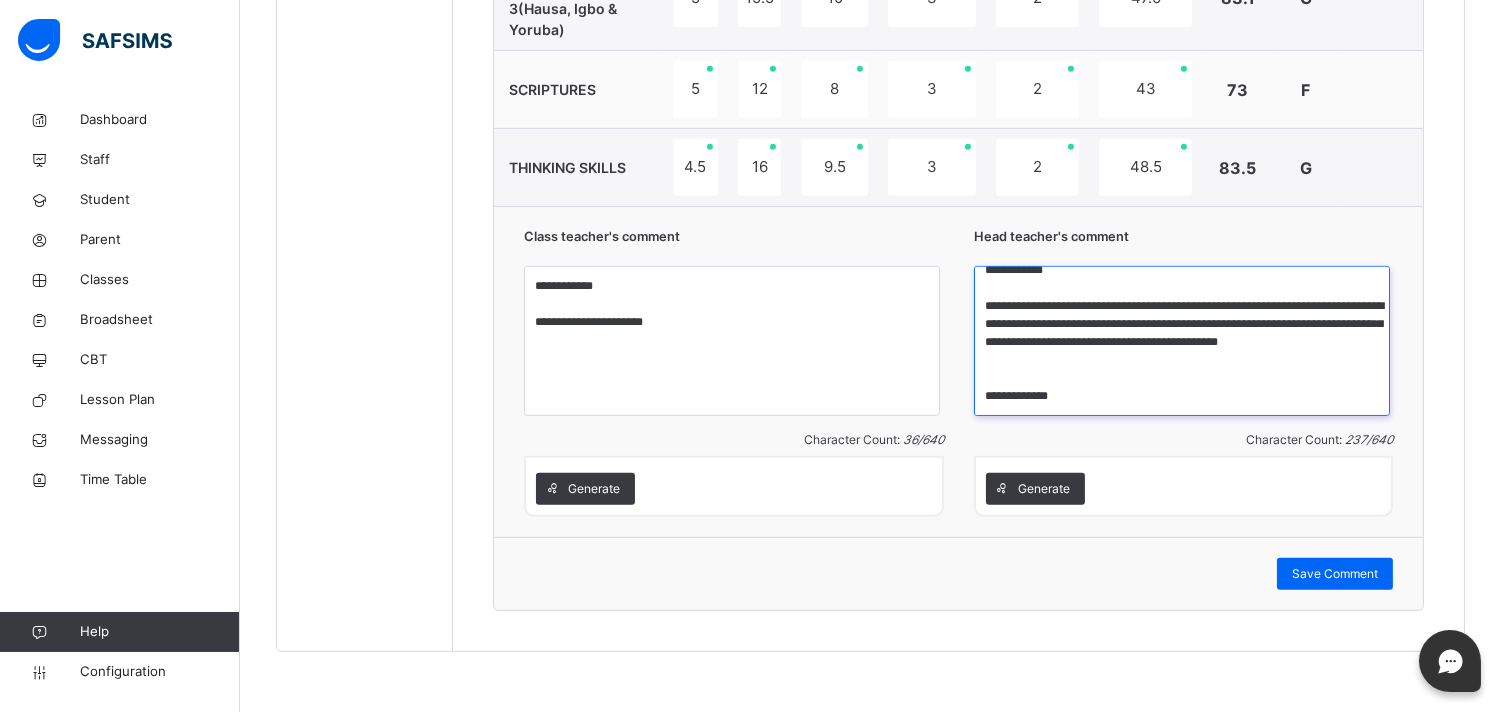 scroll, scrollTop: 33, scrollLeft: 0, axis: vertical 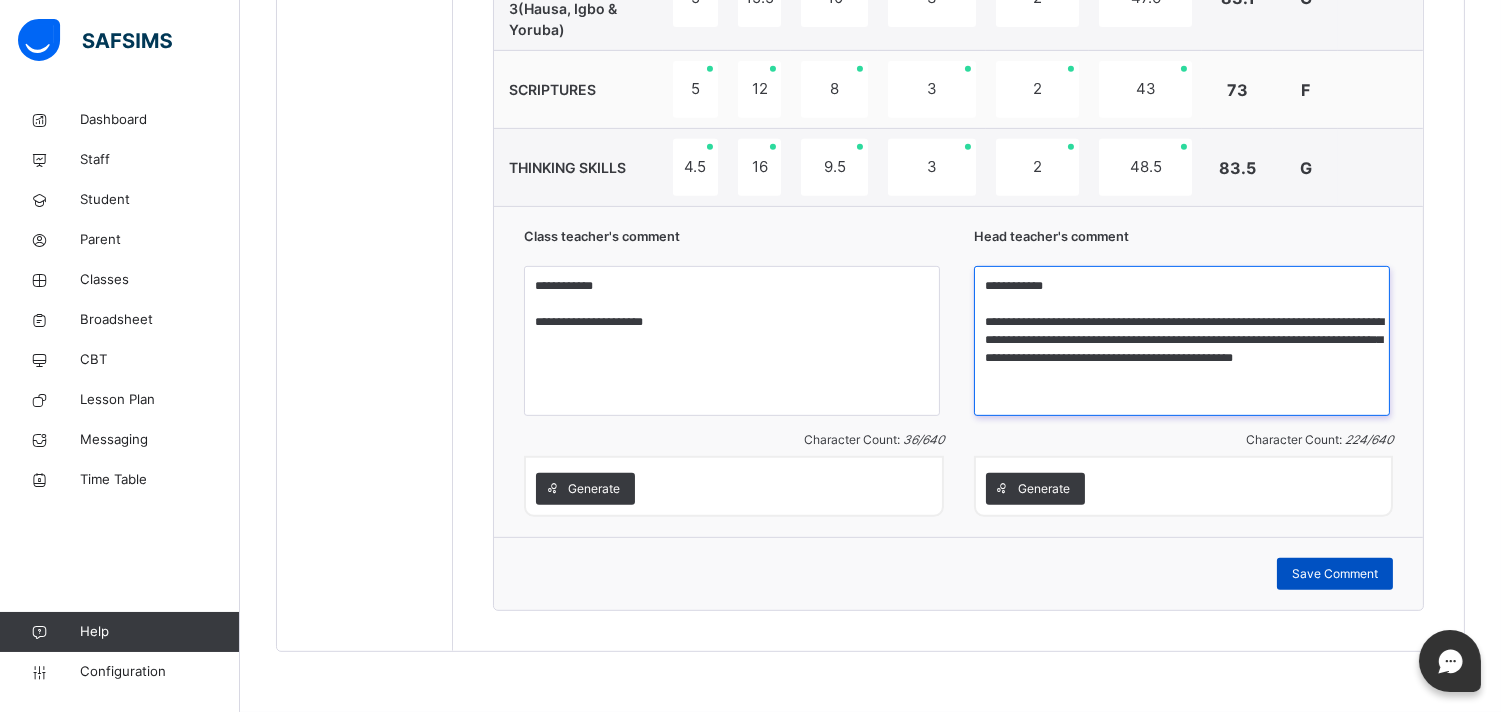 type on "**********" 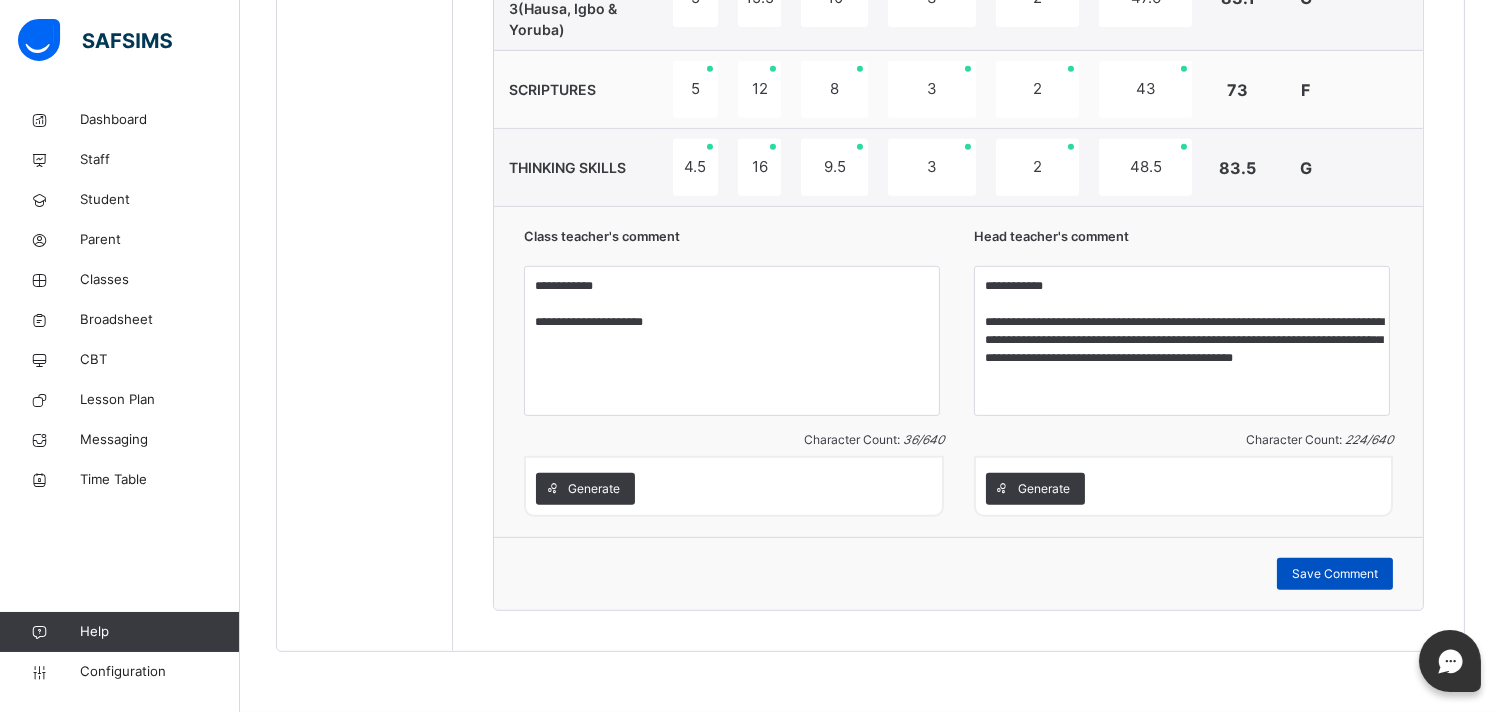click on "Save Comment" at bounding box center [1335, 574] 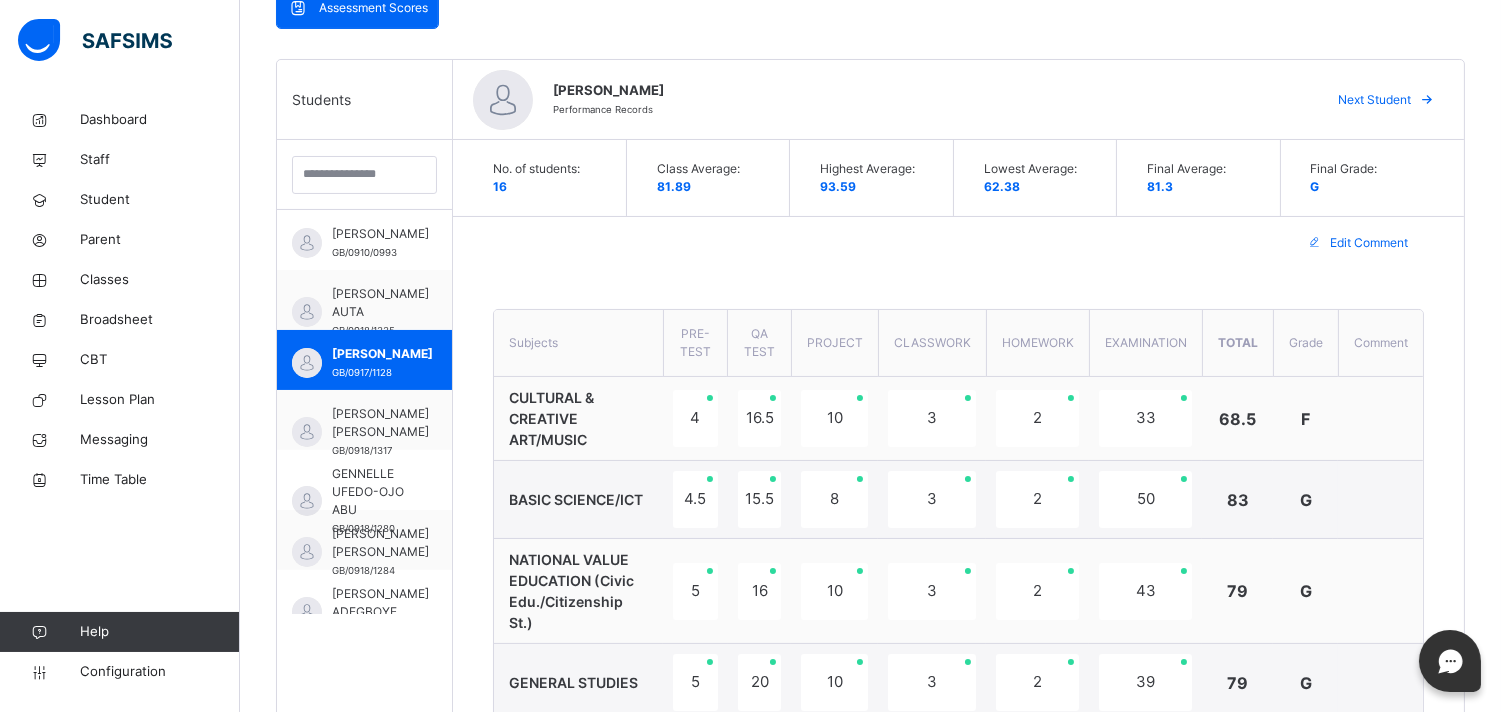 scroll, scrollTop: 431, scrollLeft: 0, axis: vertical 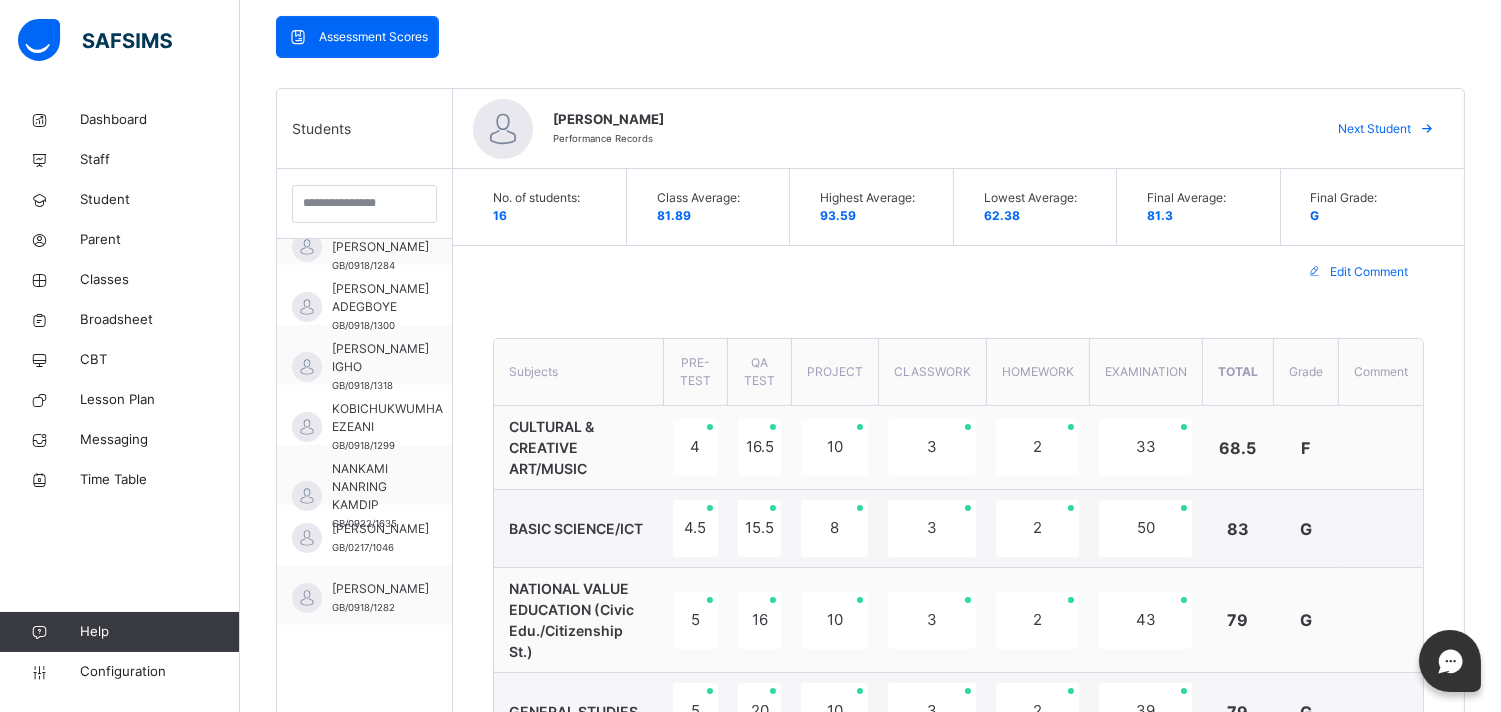 drag, startPoint x: 447, startPoint y: 644, endPoint x: 467, endPoint y: 630, distance: 24.41311 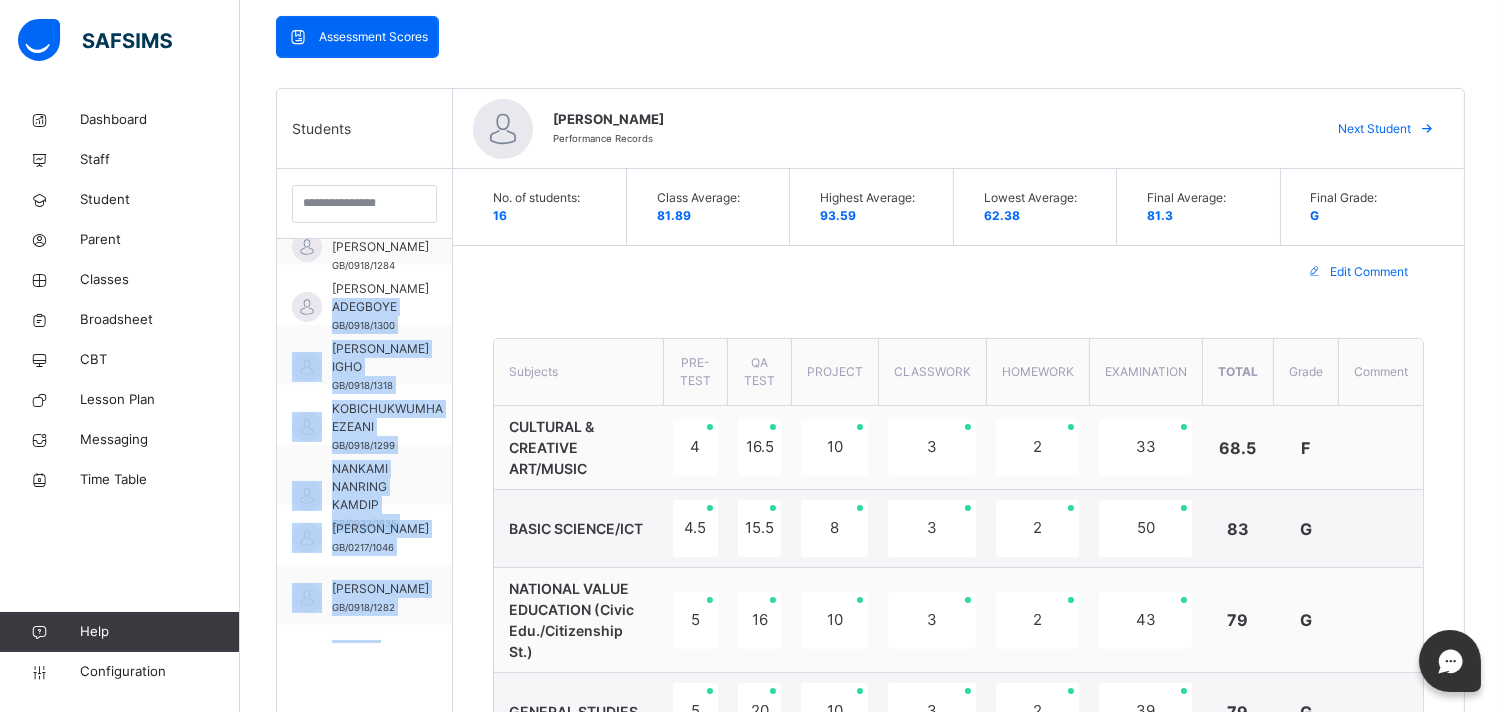 scroll, scrollTop: 364, scrollLeft: 0, axis: vertical 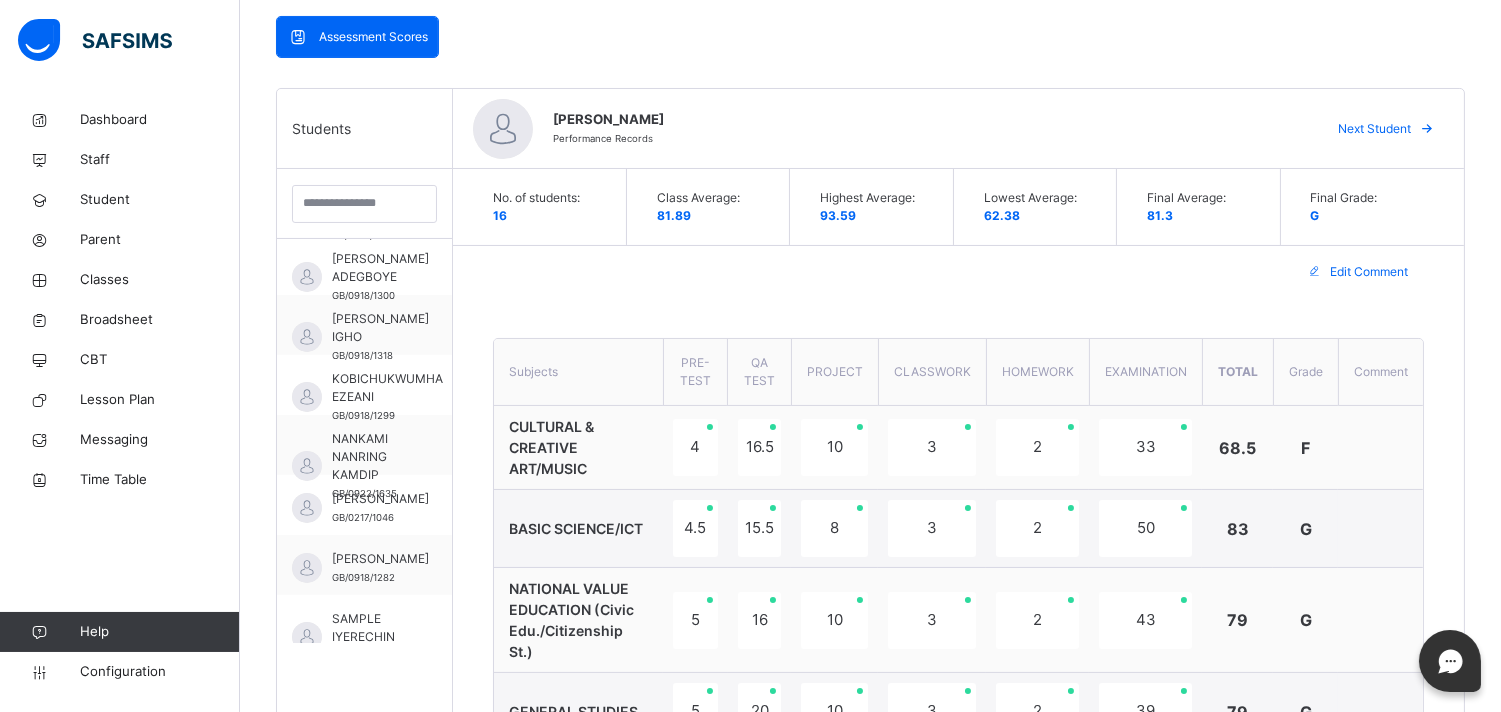 click on "**********" at bounding box center (958, 1007) 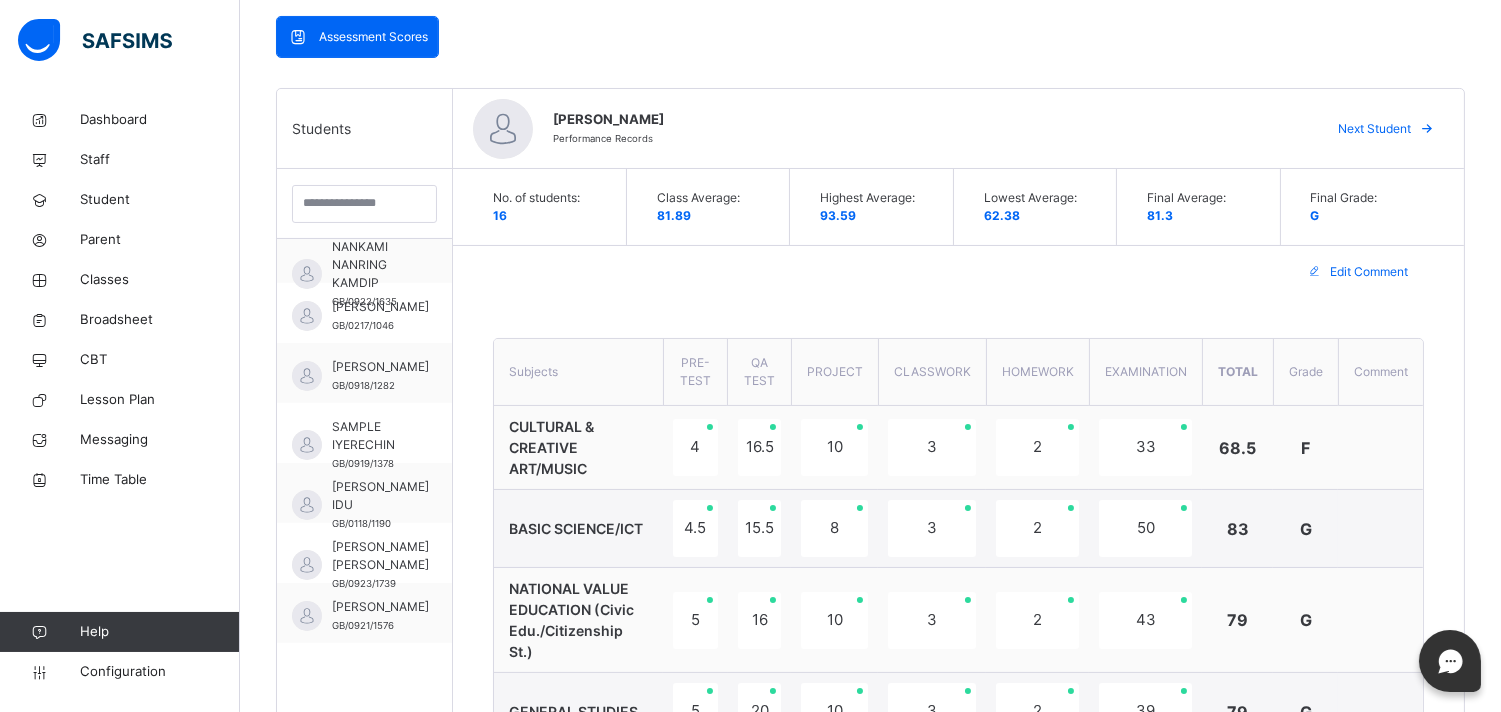 scroll, scrollTop: 583, scrollLeft: 0, axis: vertical 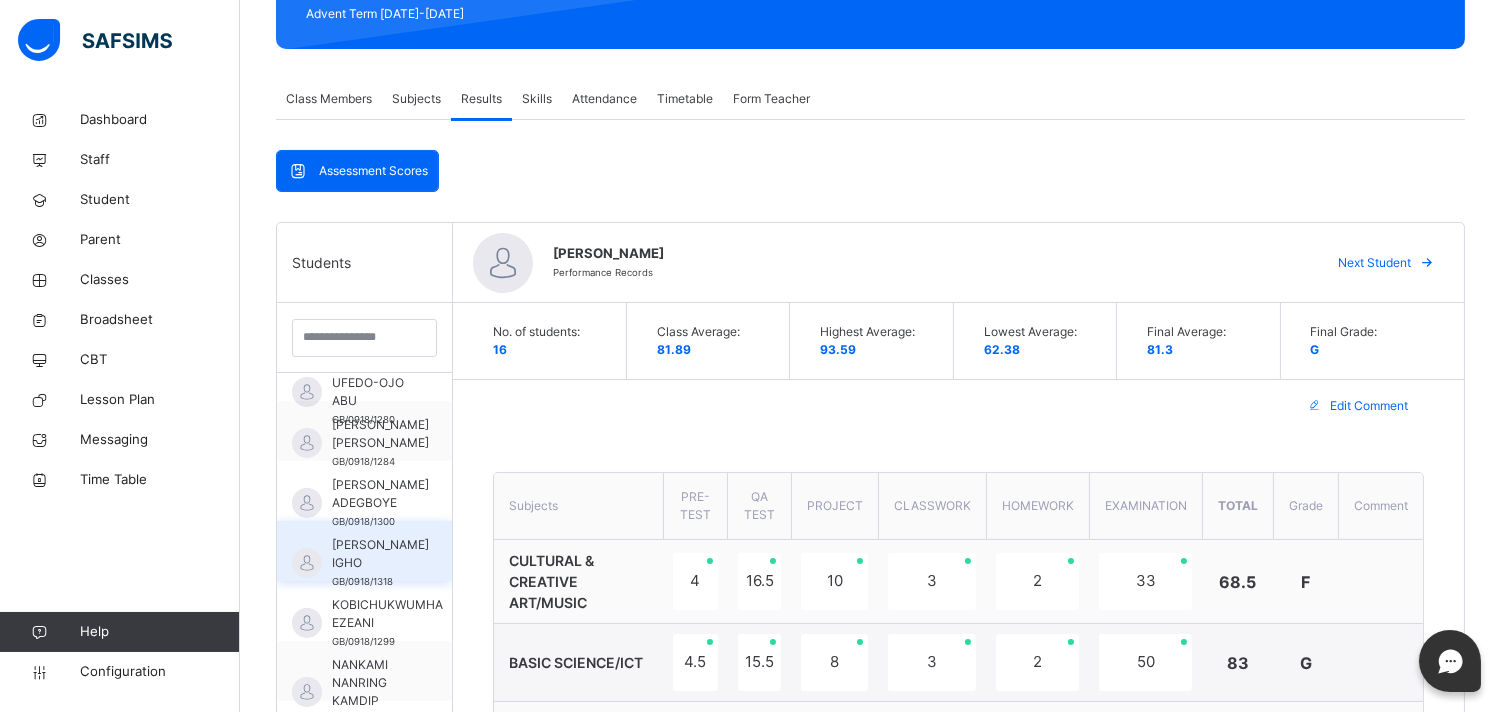 click on "JADE OGHENERUKEVWE IGHO" at bounding box center (380, 554) 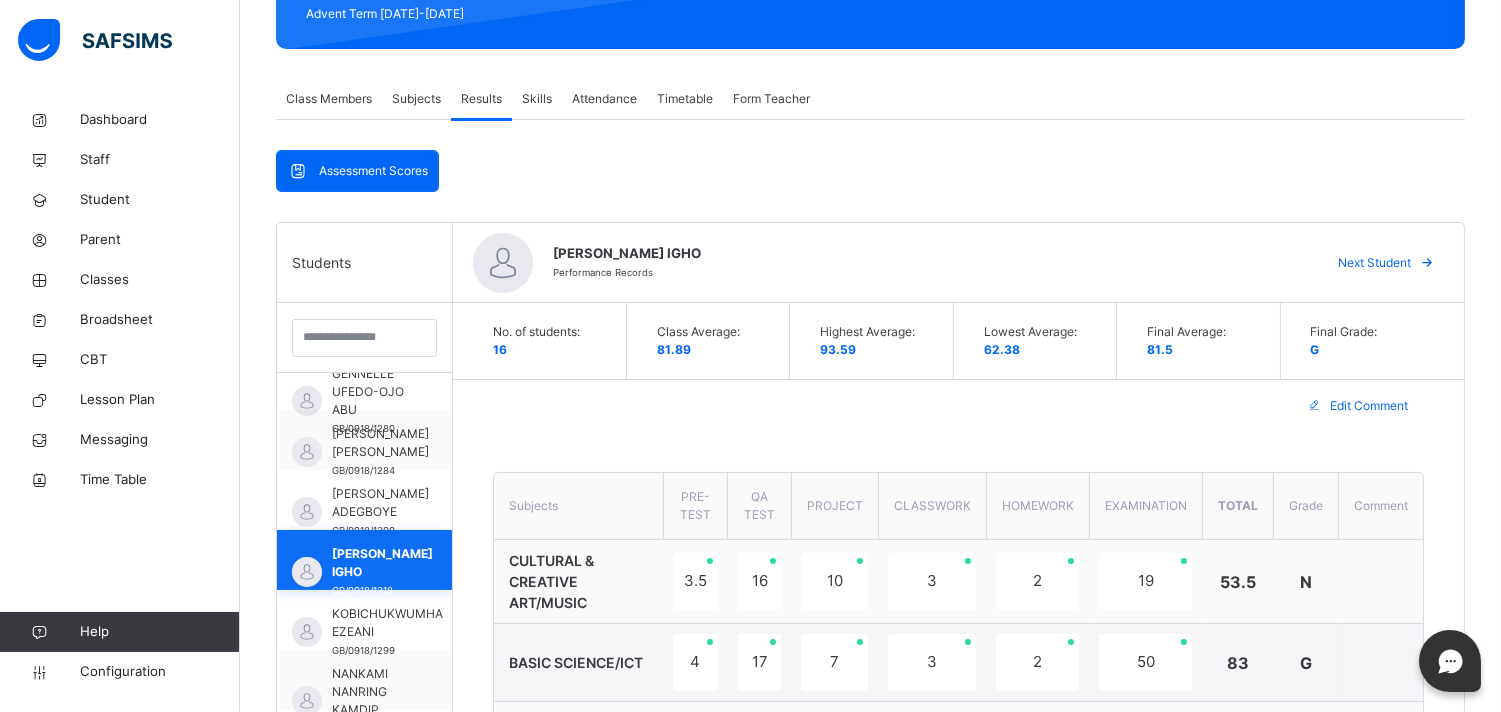 scroll, scrollTop: 272, scrollLeft: 0, axis: vertical 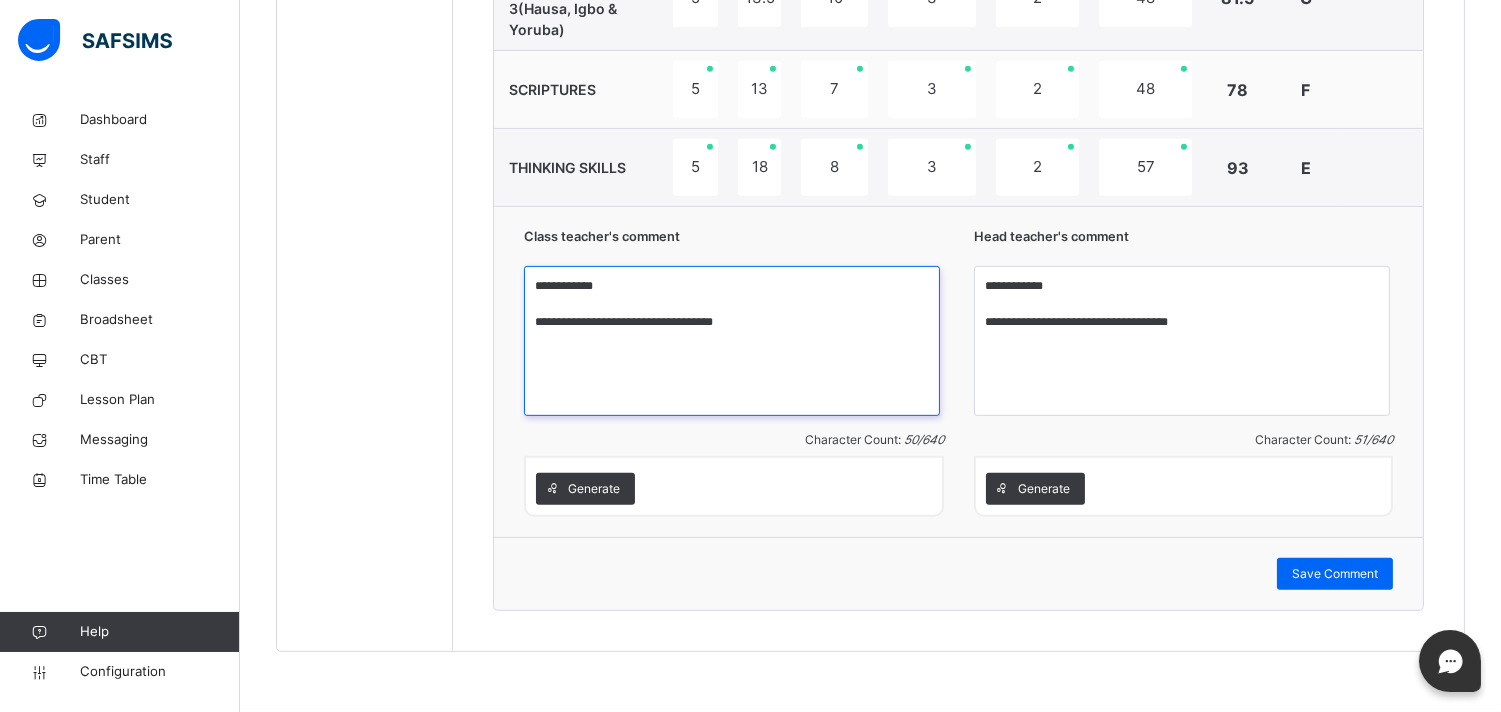 click on "**********" at bounding box center [732, 341] 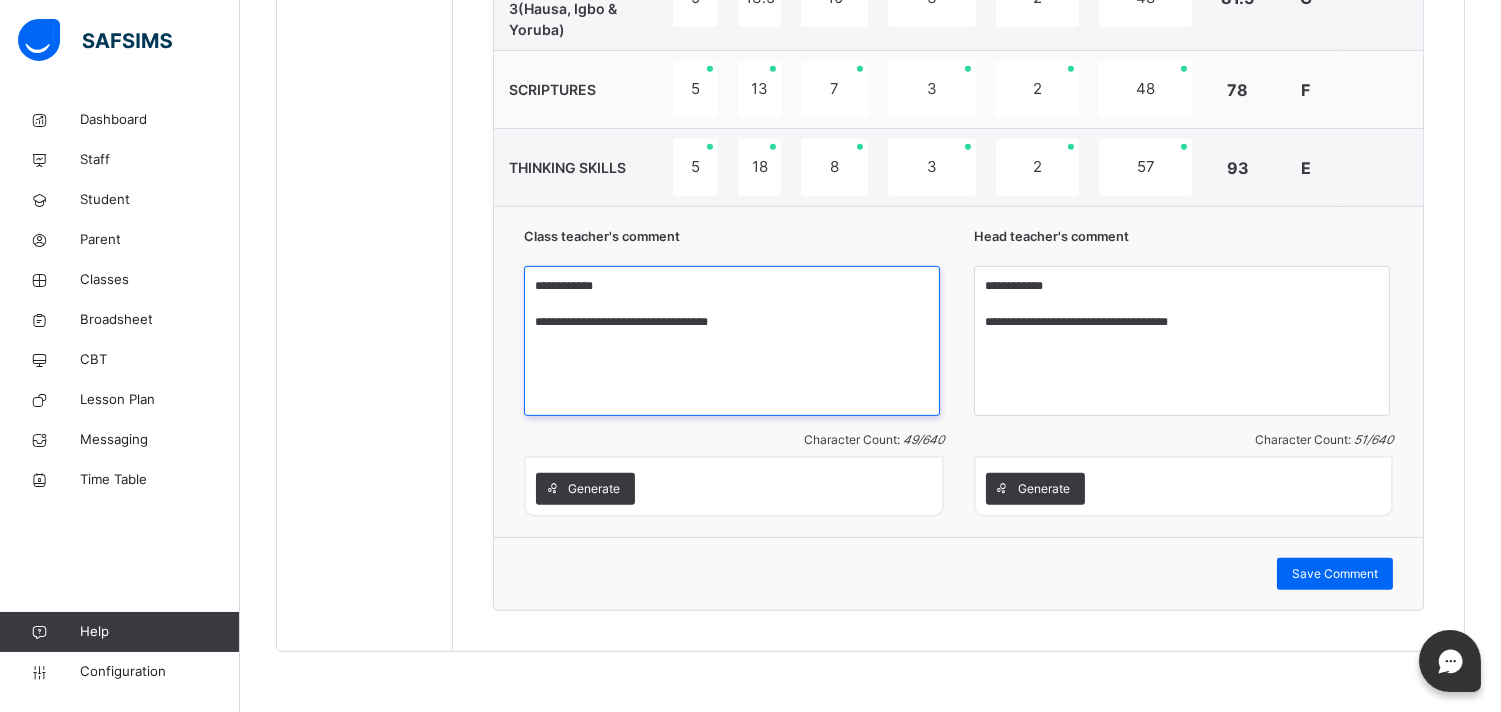 type on "**********" 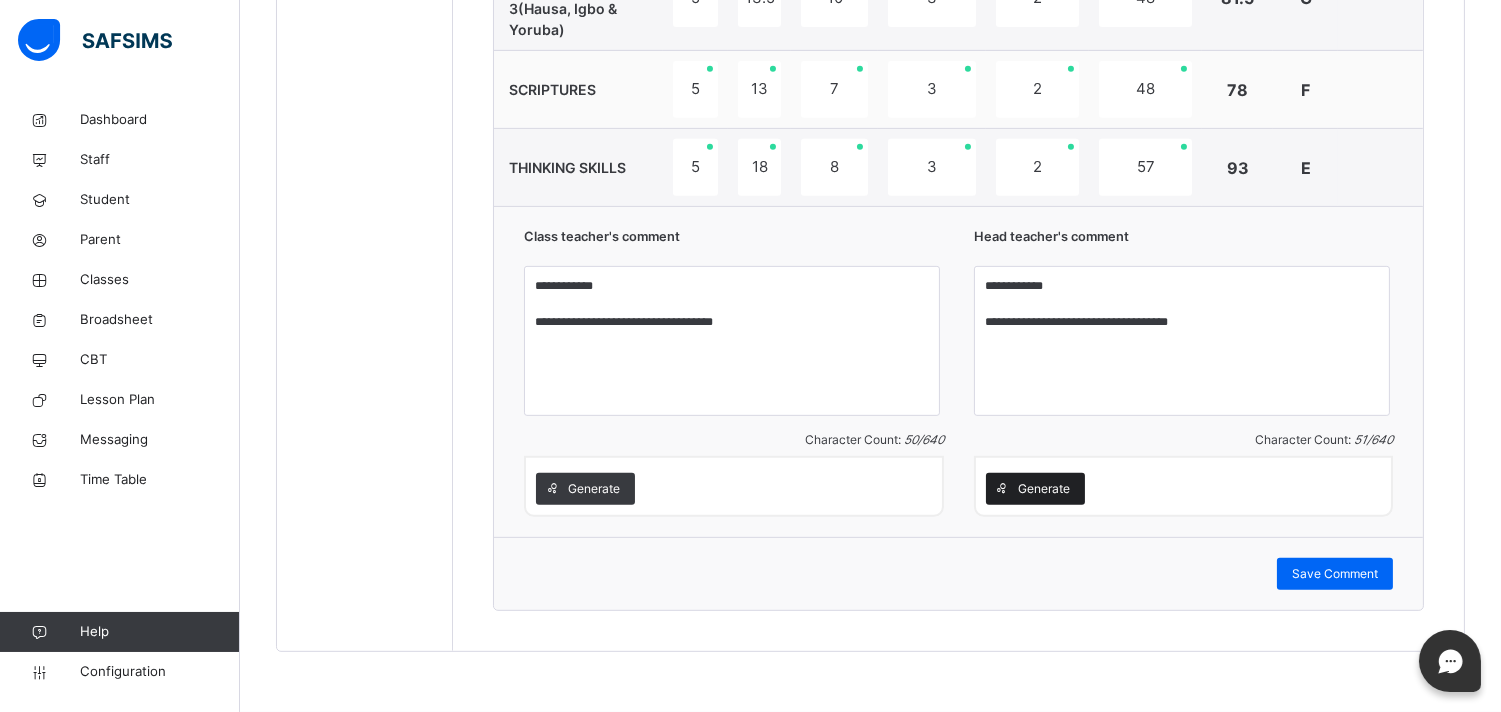 click on "Generate" at bounding box center (1044, 489) 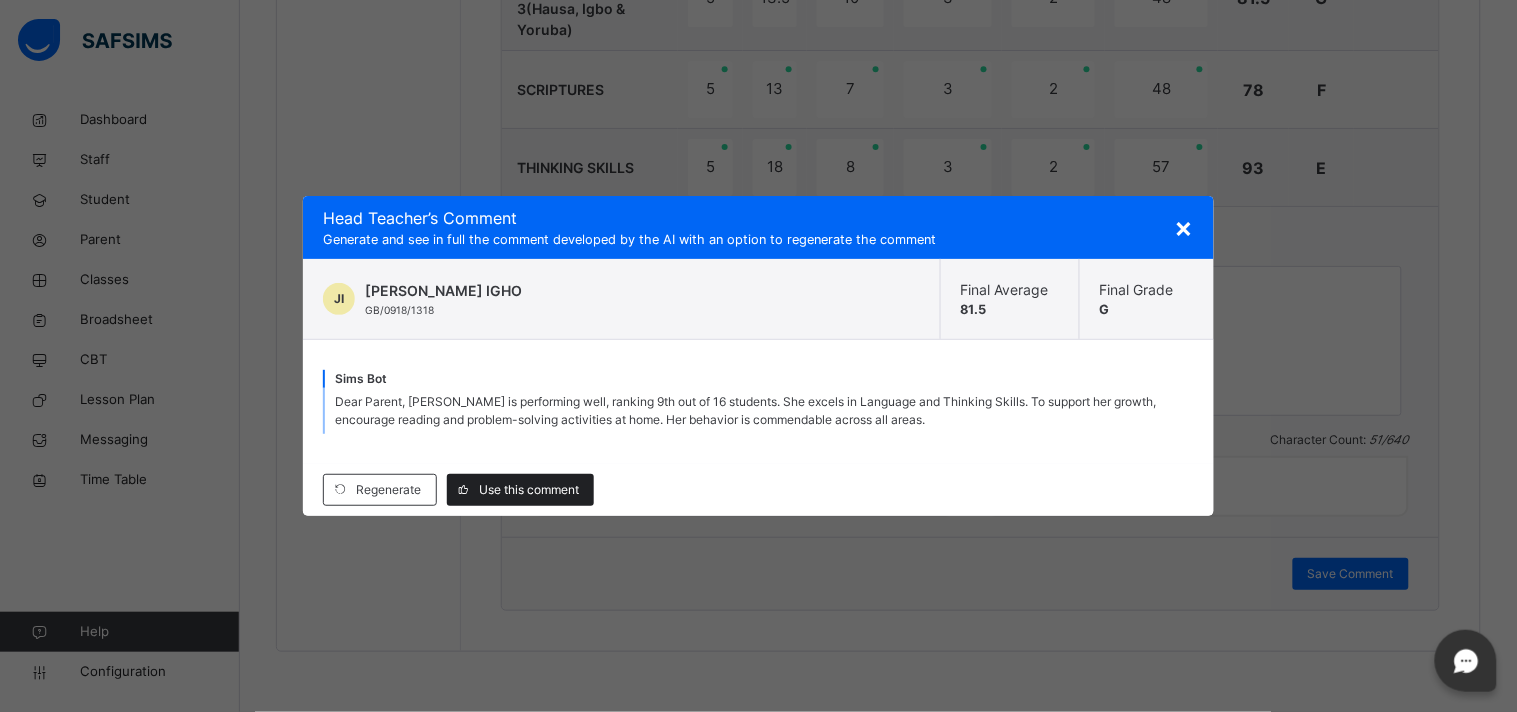 click on "Use this comment" at bounding box center (529, 490) 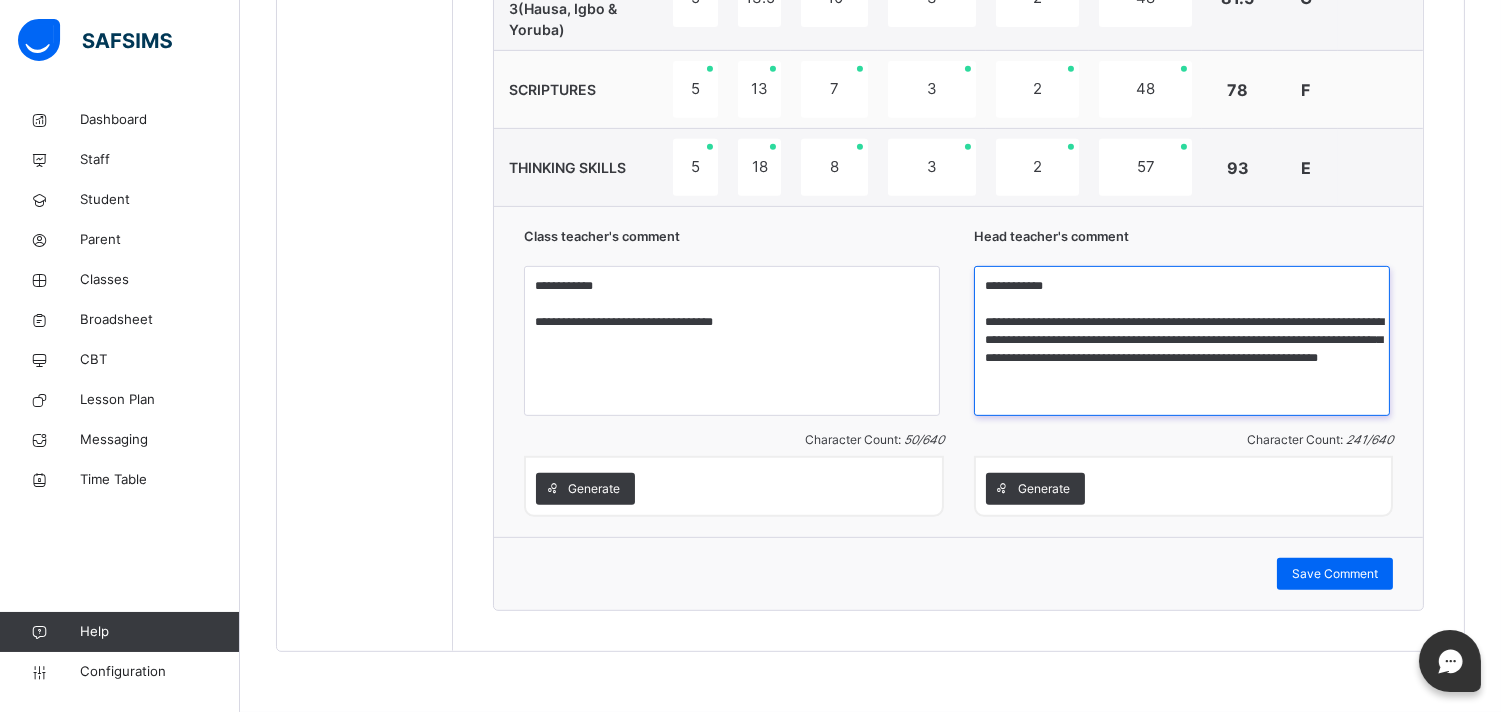 click on "**********" at bounding box center [1182, 341] 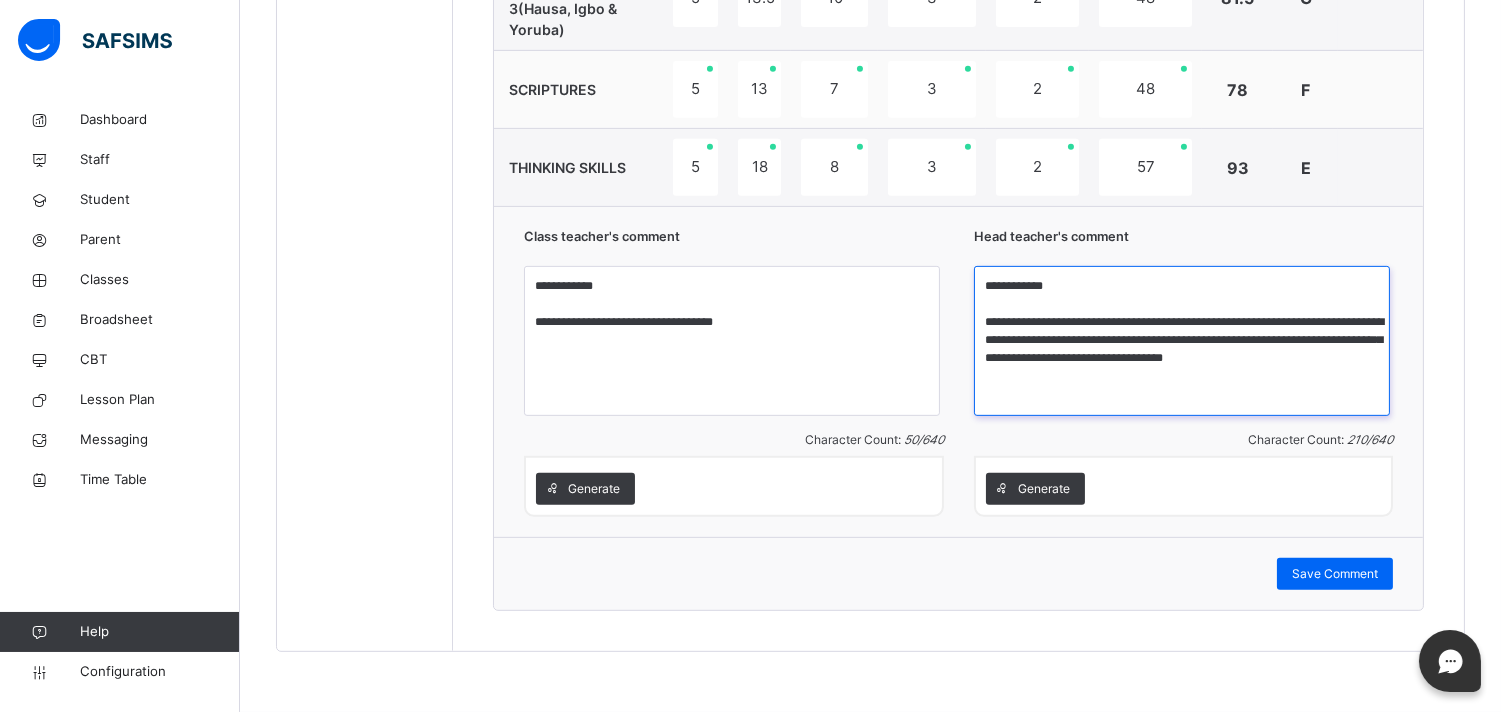 click on "**********" at bounding box center (1182, 341) 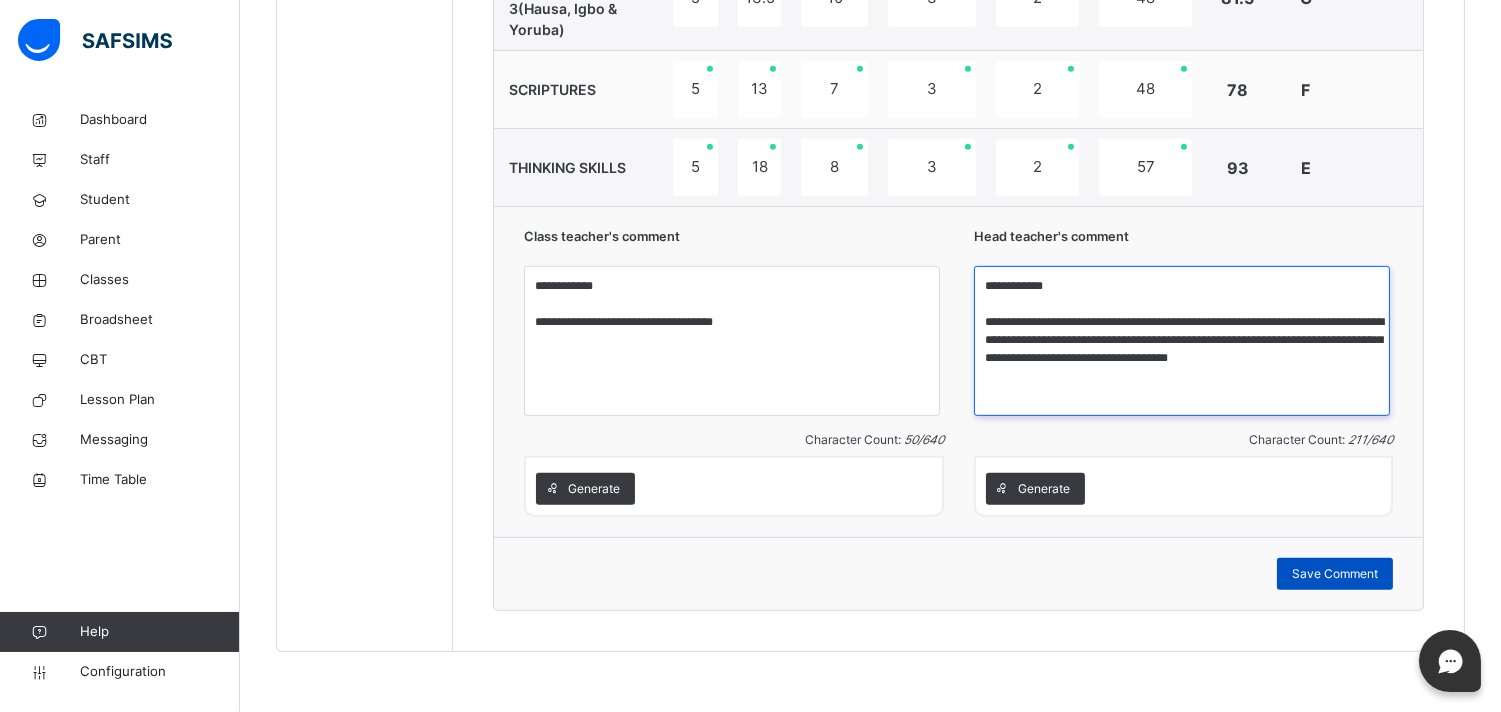 type on "**********" 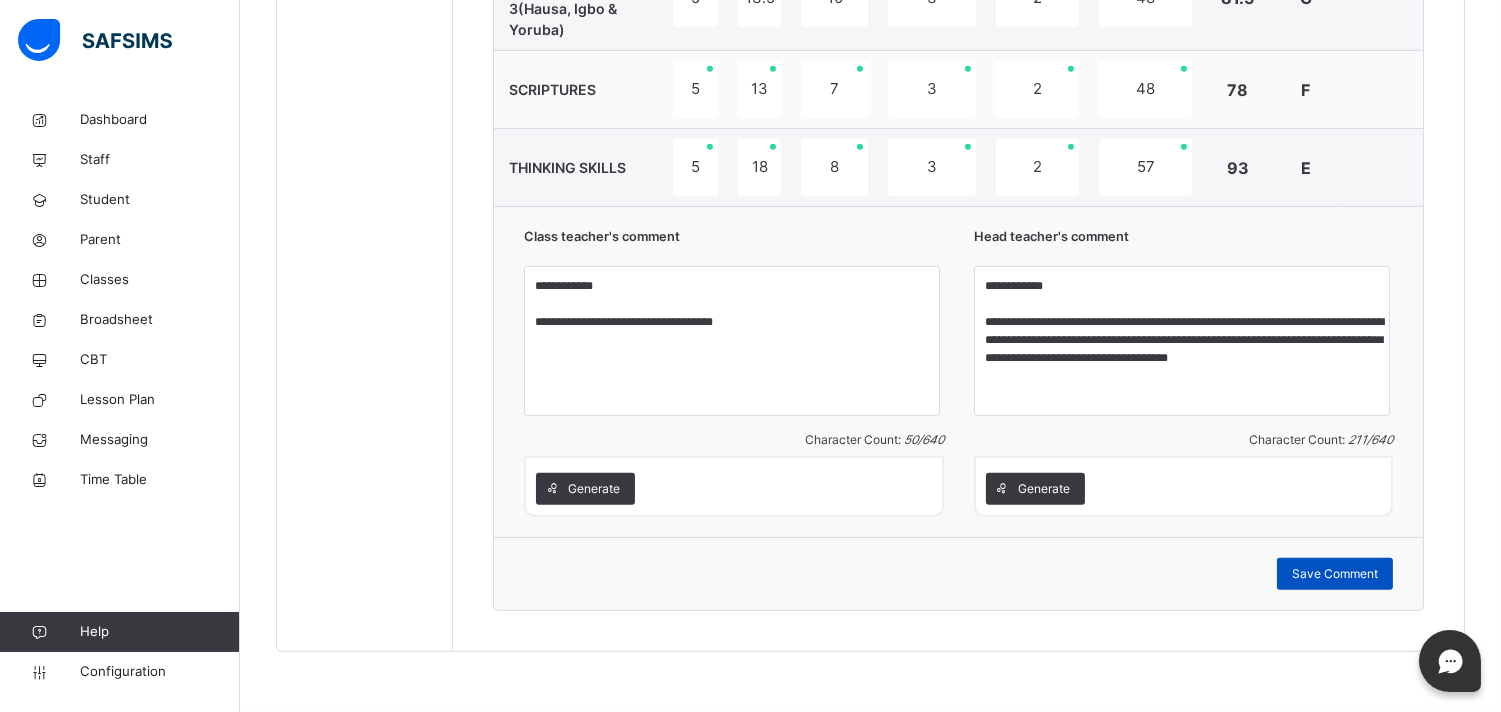 click on "Save Comment" at bounding box center (1335, 574) 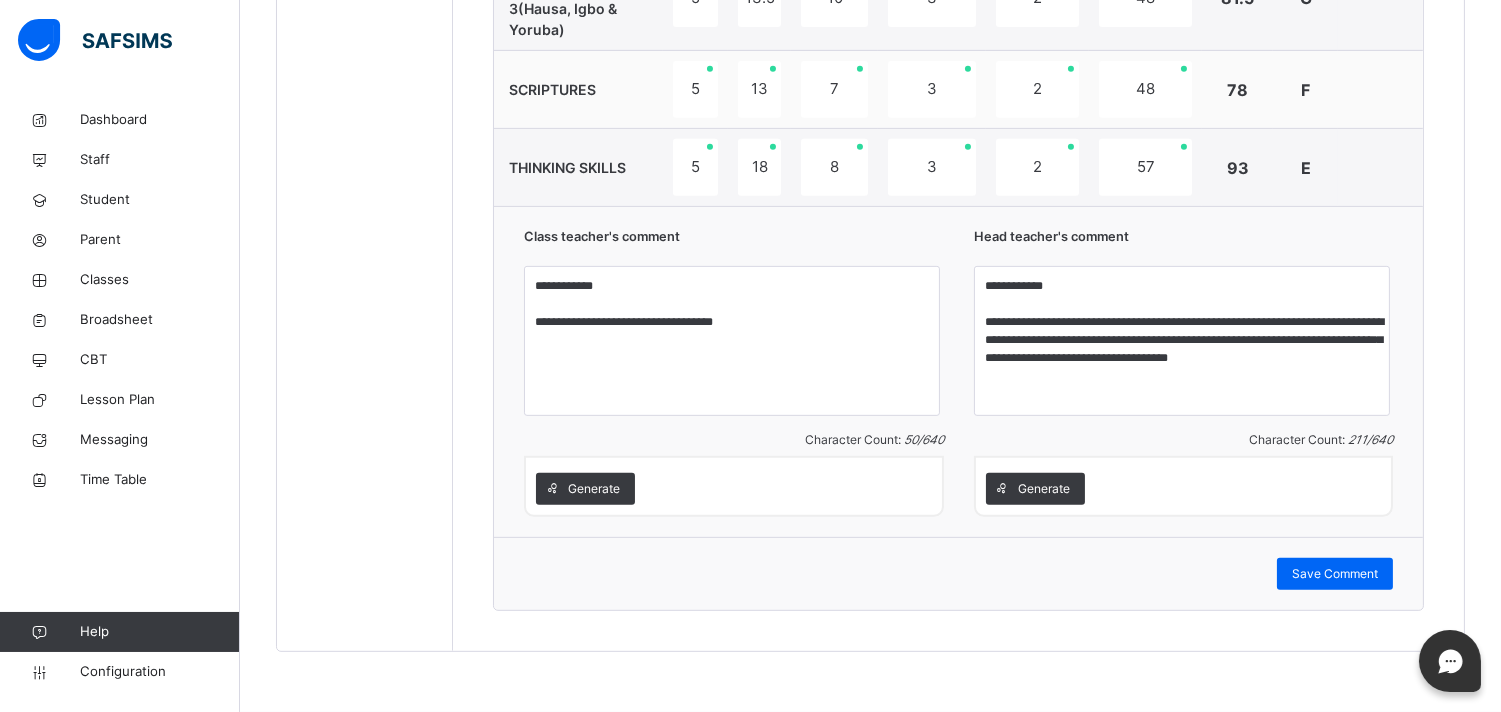 click on "Save Comment" at bounding box center (958, 573) 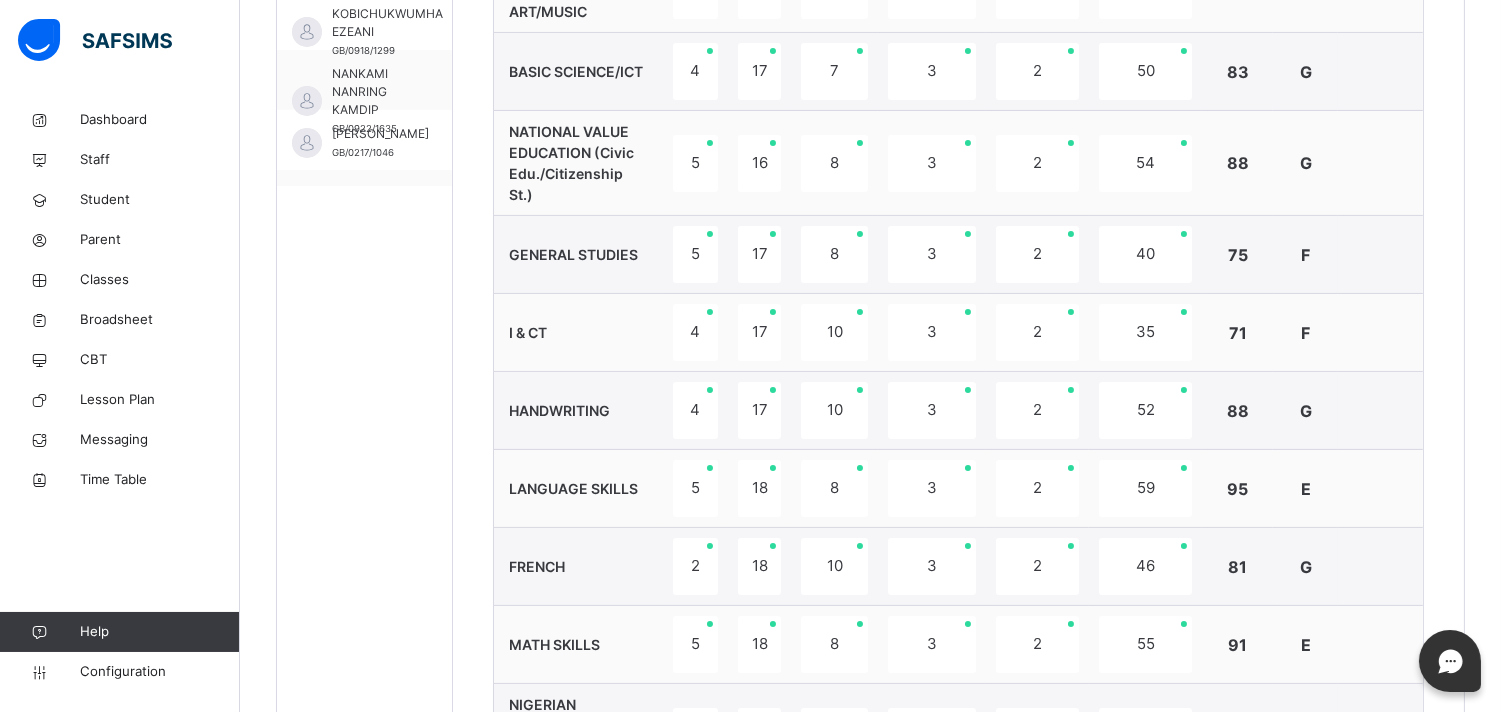 scroll, scrollTop: 770, scrollLeft: 0, axis: vertical 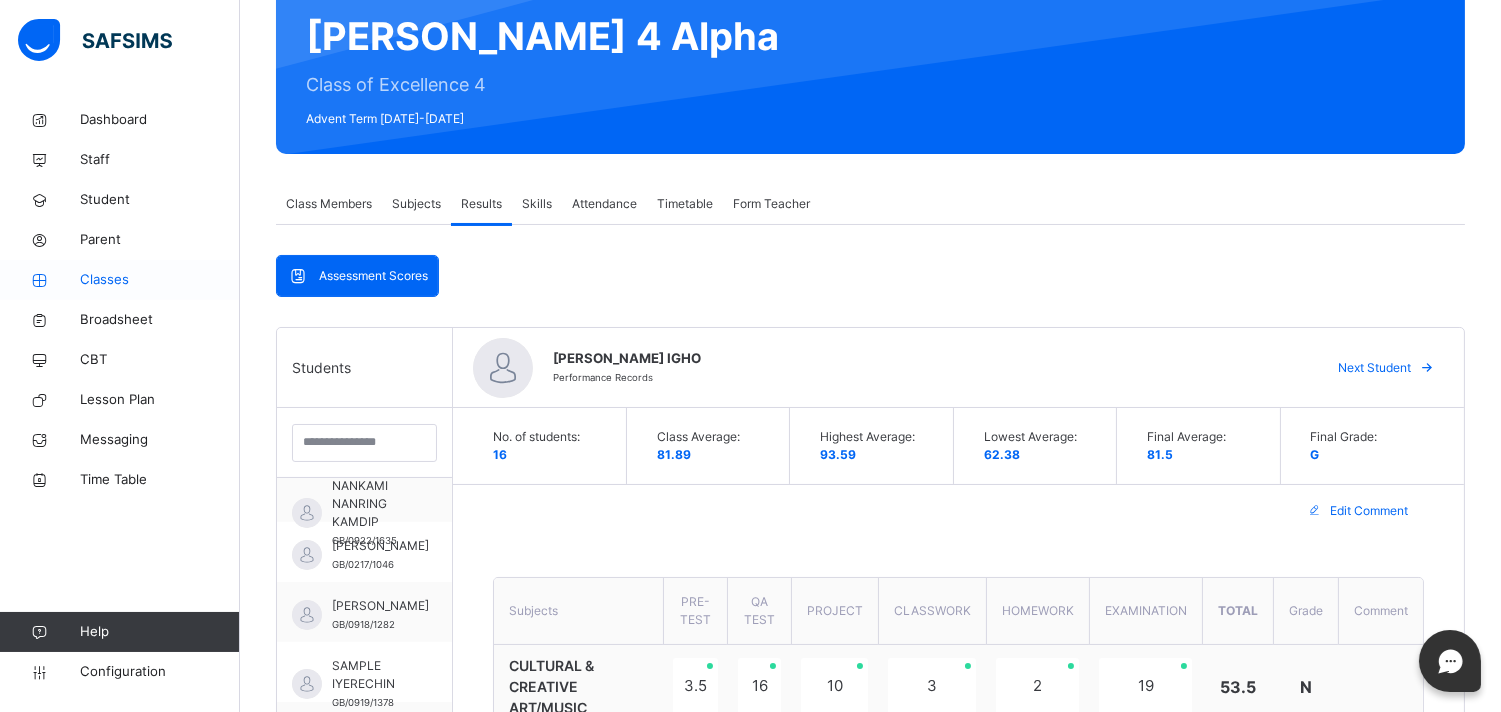click on "Classes" at bounding box center (160, 280) 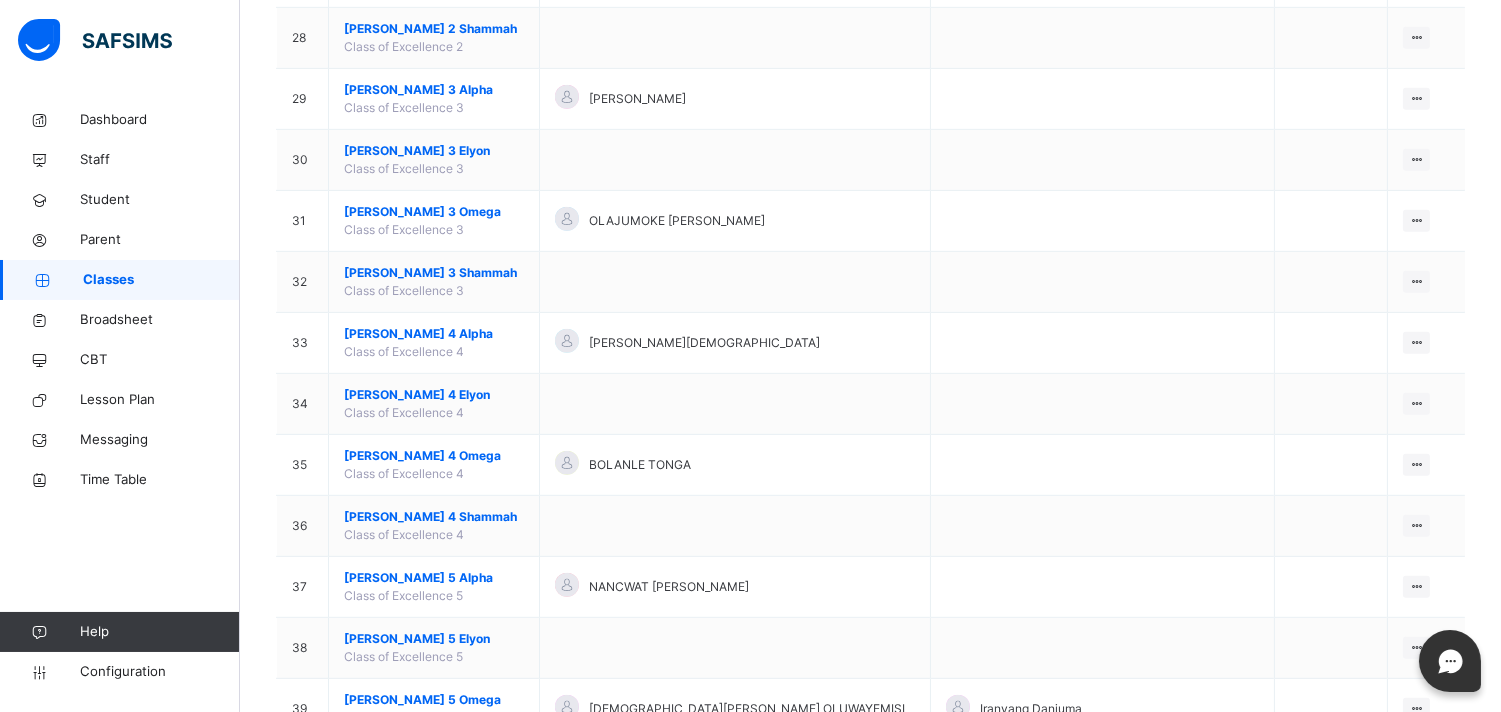 scroll, scrollTop: 1922, scrollLeft: 0, axis: vertical 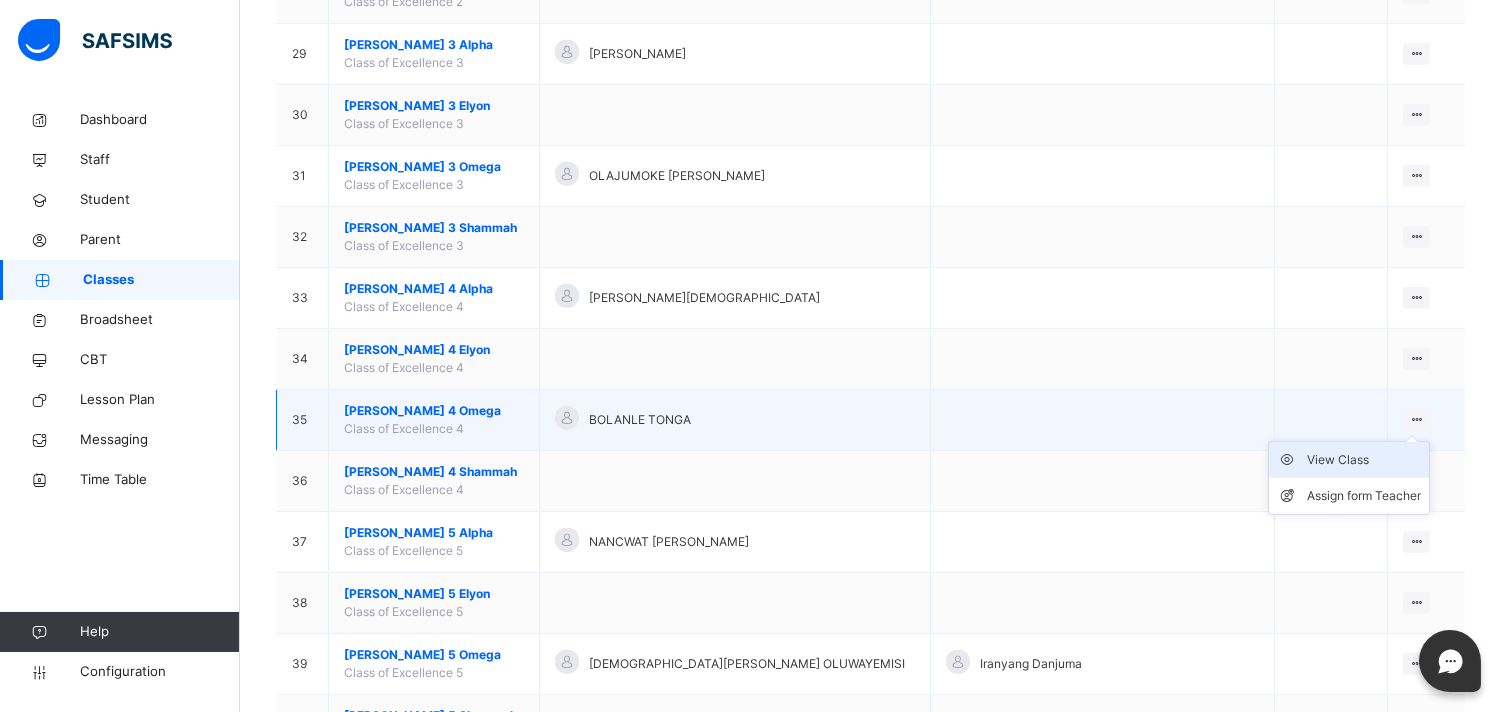 click on "View Class" at bounding box center (1364, 460) 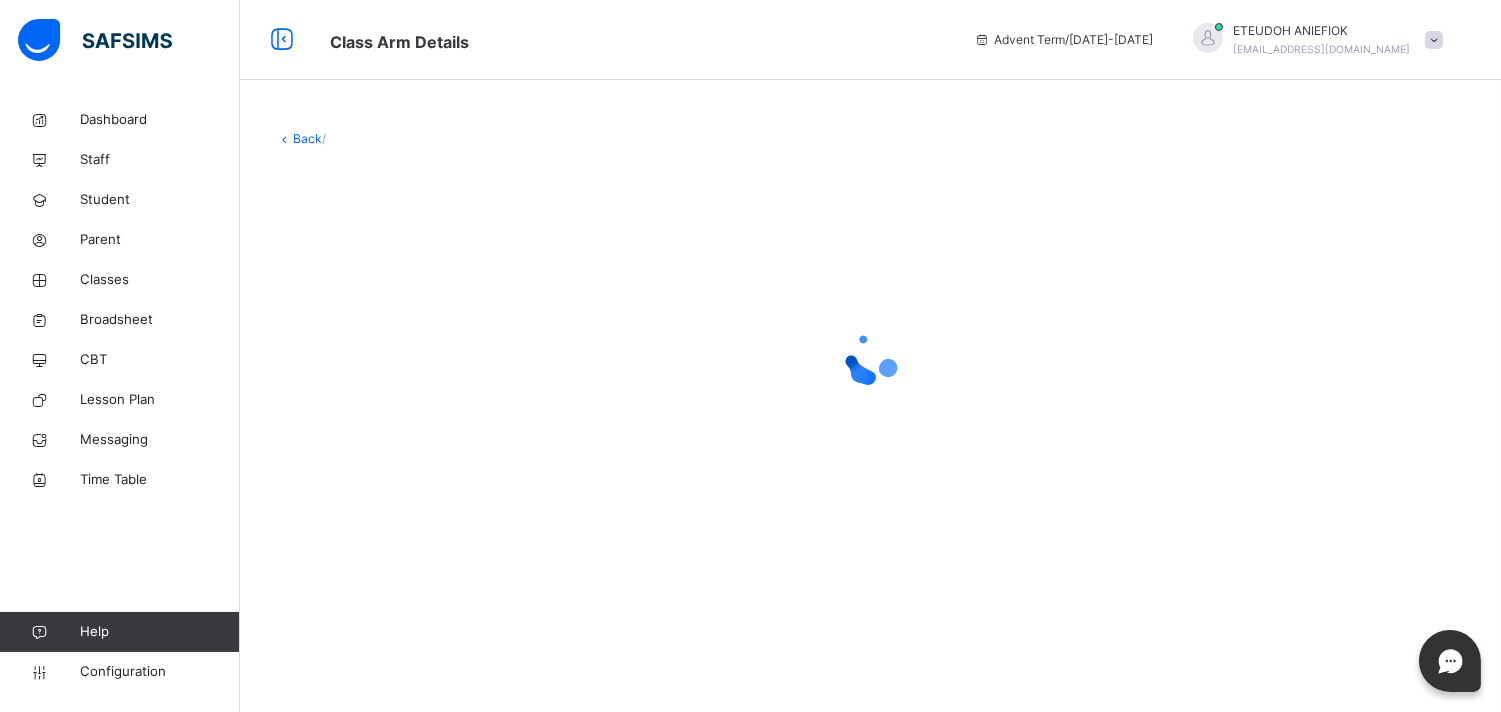 scroll, scrollTop: 0, scrollLeft: 0, axis: both 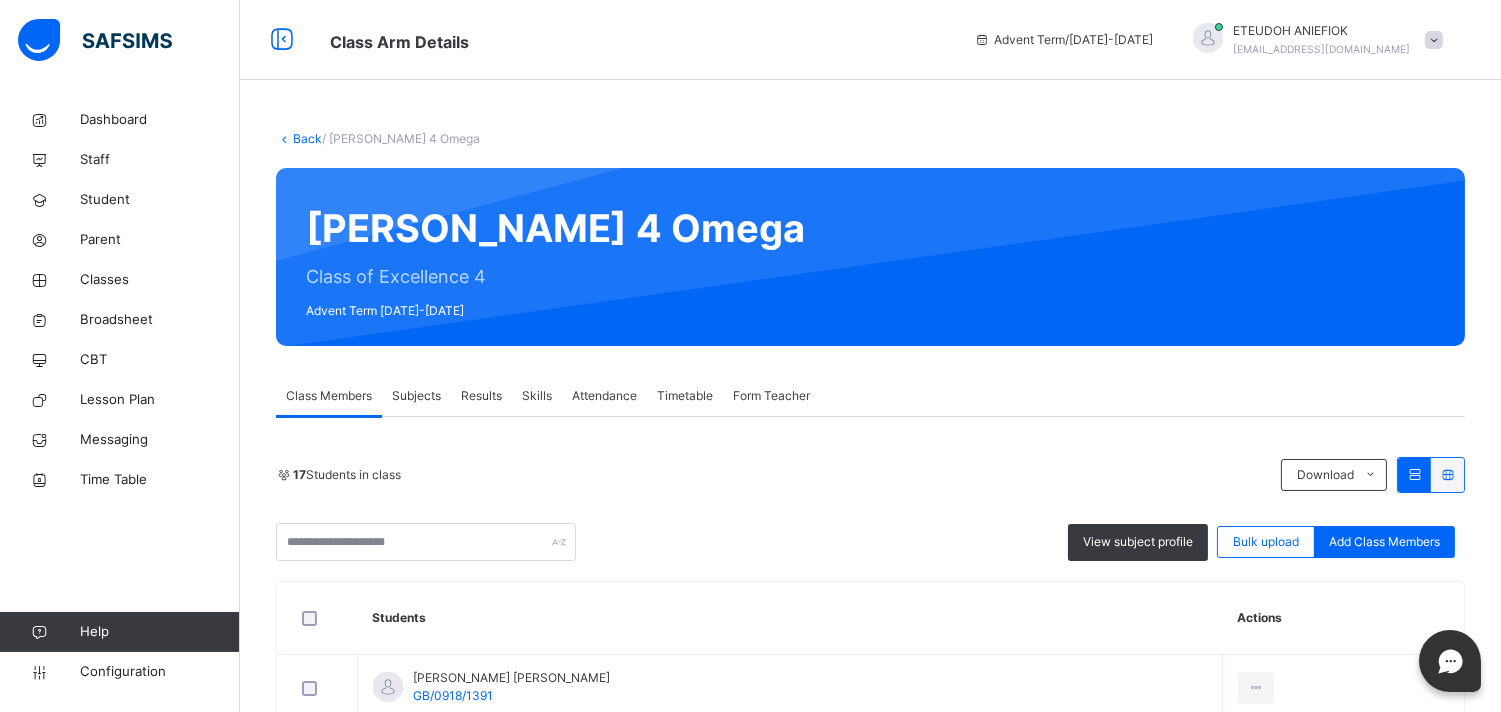 click on "Results" at bounding box center (481, 396) 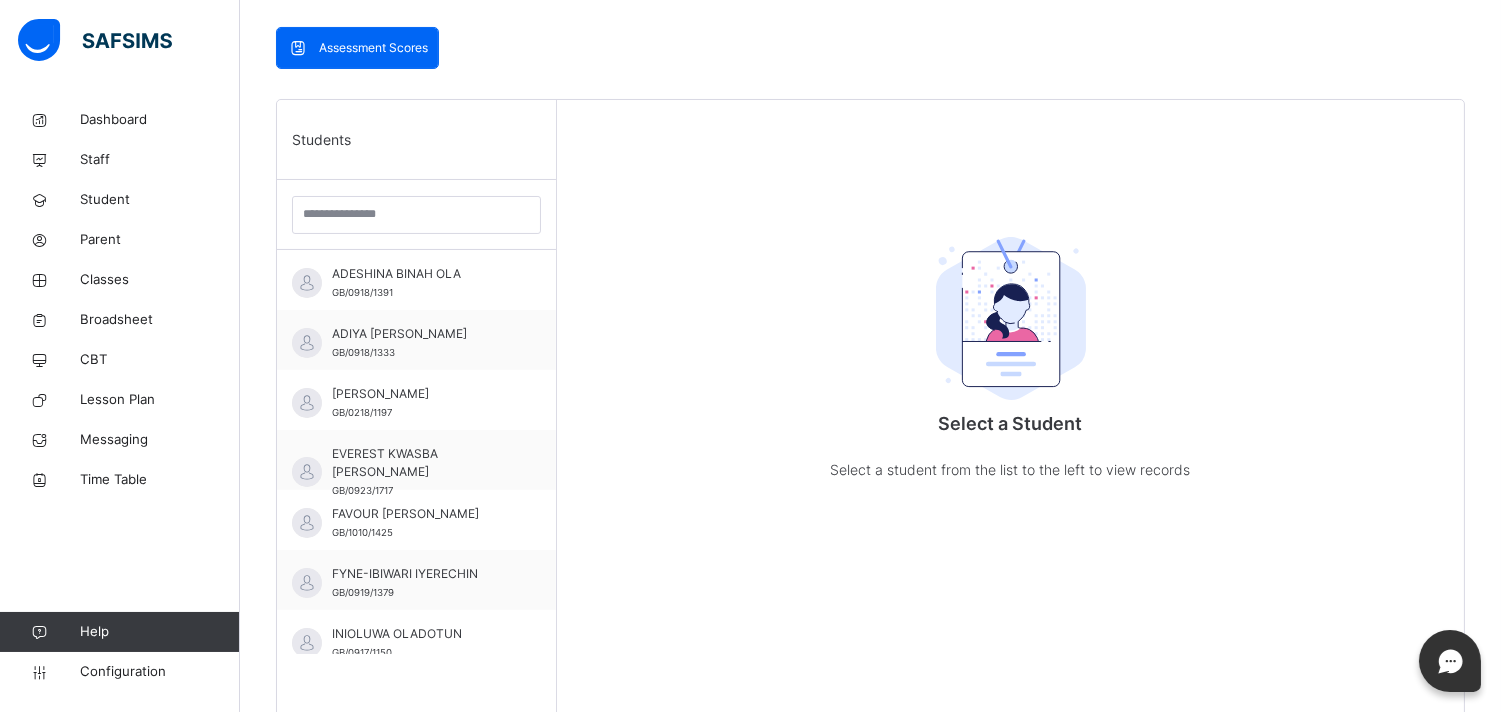 scroll, scrollTop: 444, scrollLeft: 0, axis: vertical 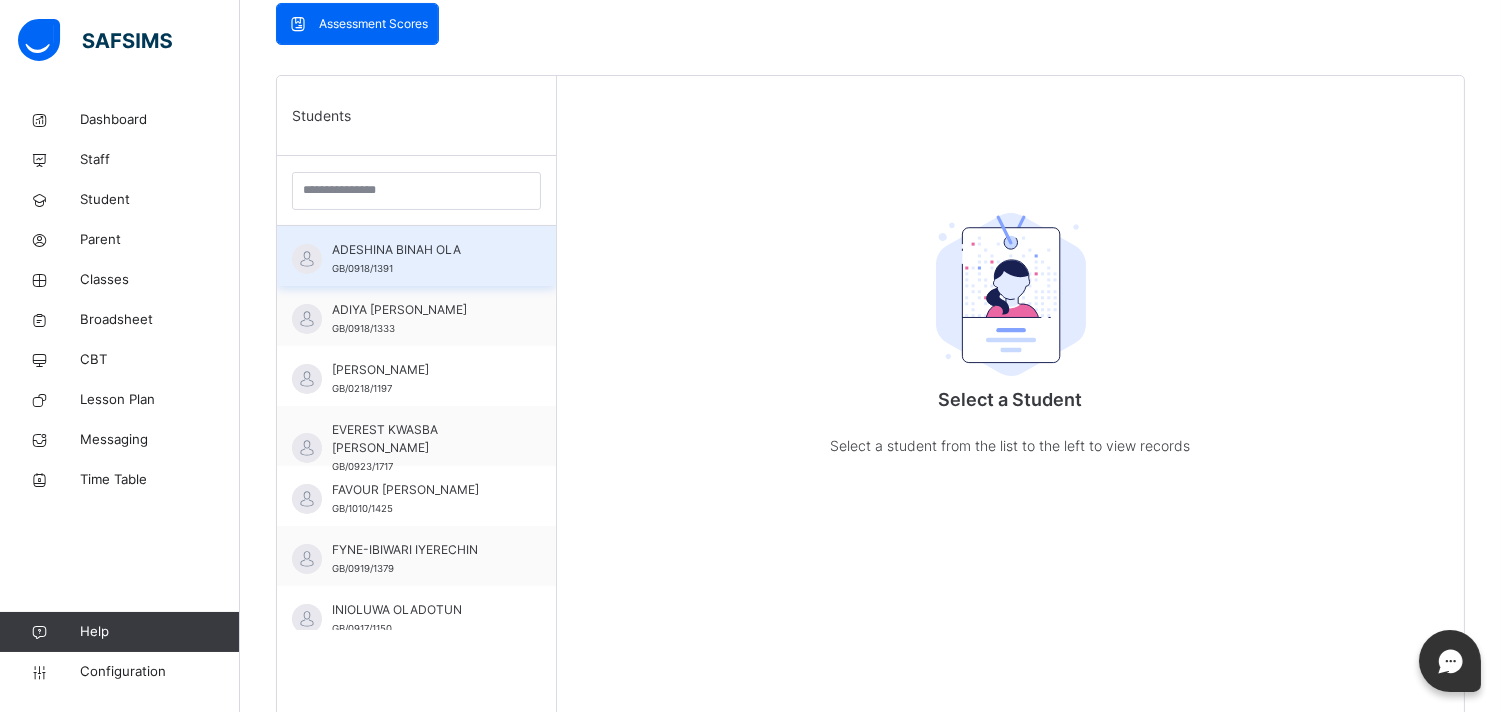 click on "ADESHINA BINAH OLA GB/0918/1391" at bounding box center [421, 259] 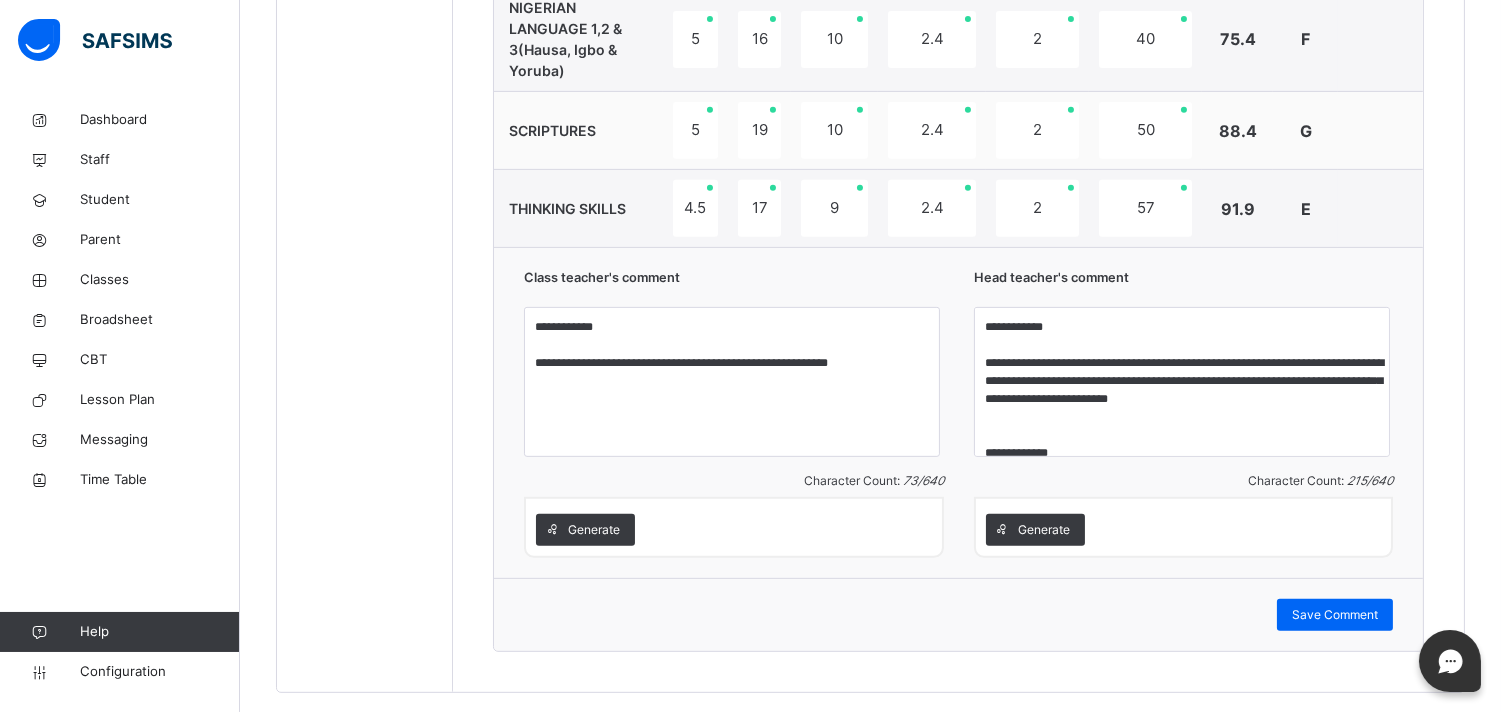 scroll, scrollTop: 1613, scrollLeft: 0, axis: vertical 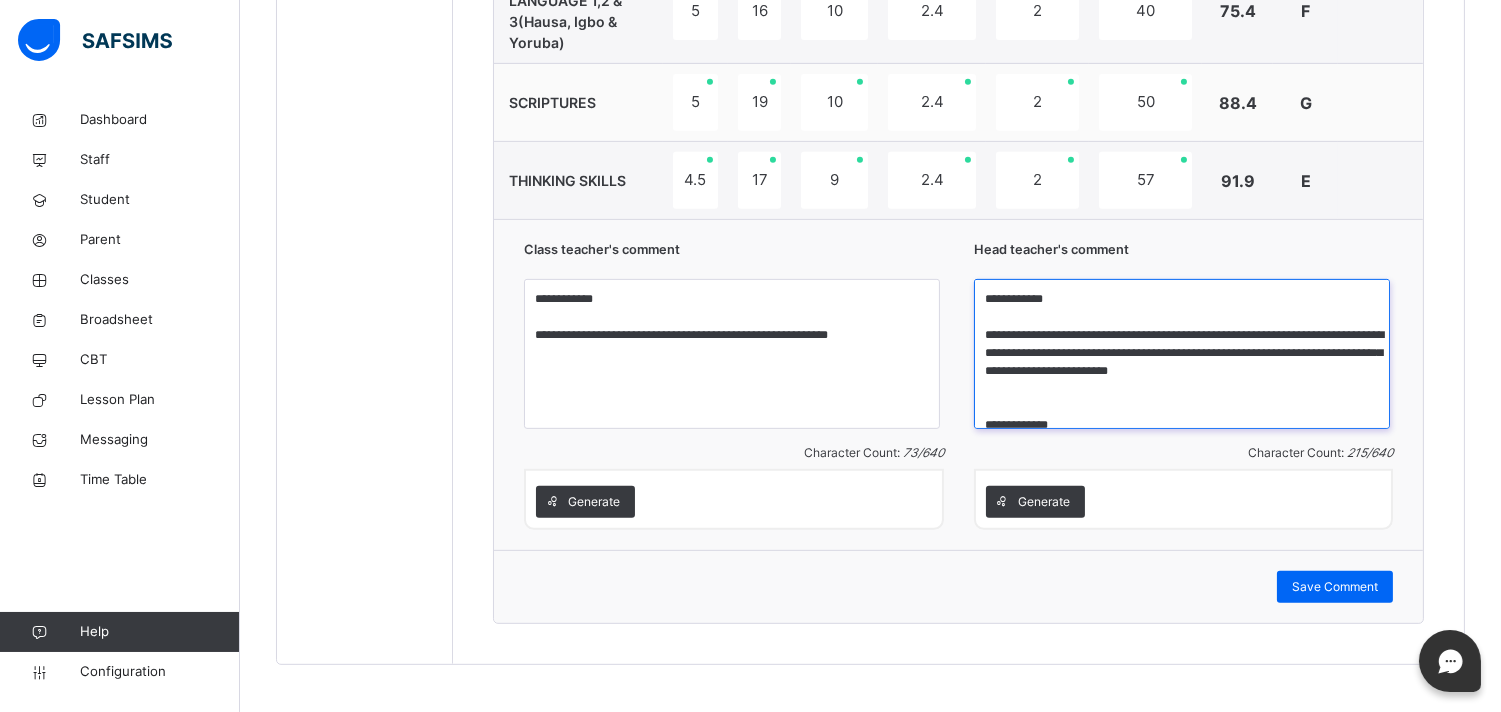 click on "**********" at bounding box center [1182, 354] 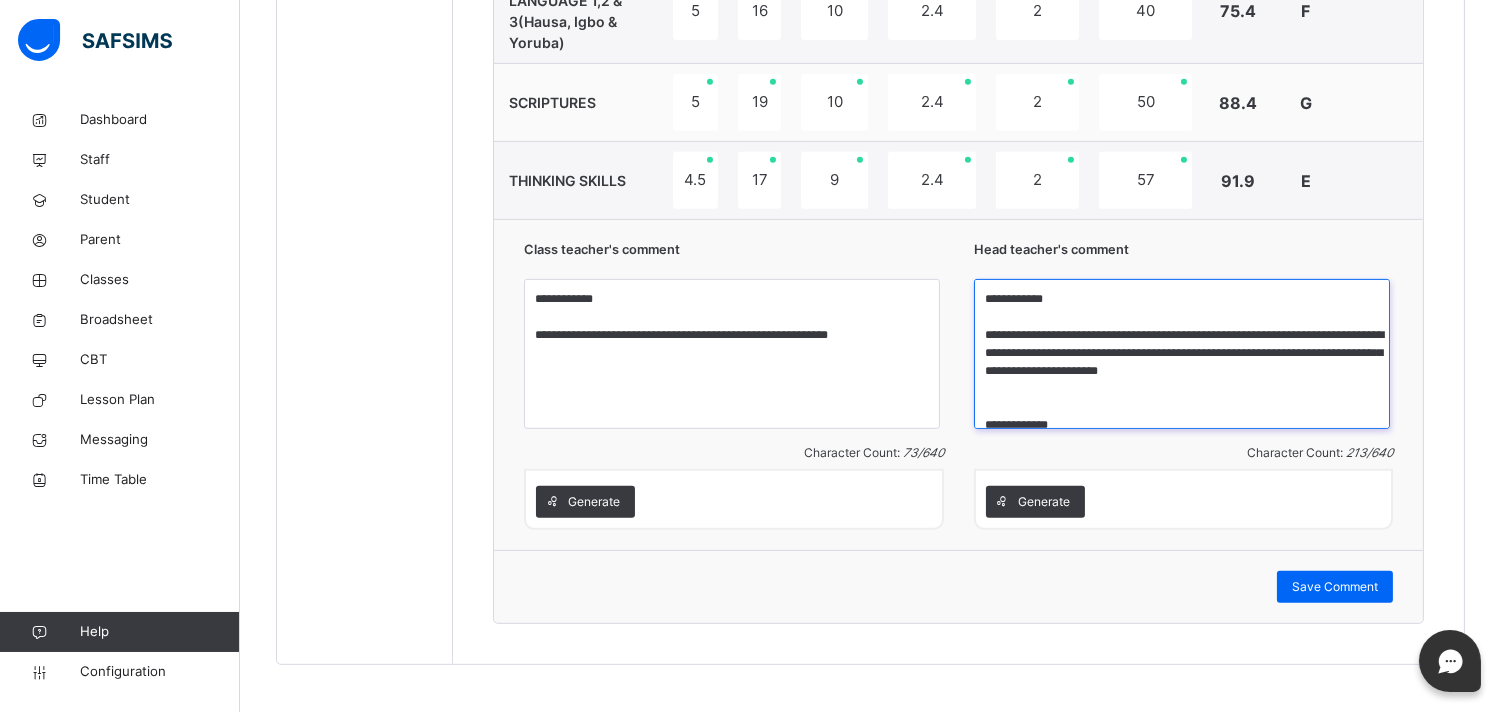 click on "**********" at bounding box center (1182, 354) 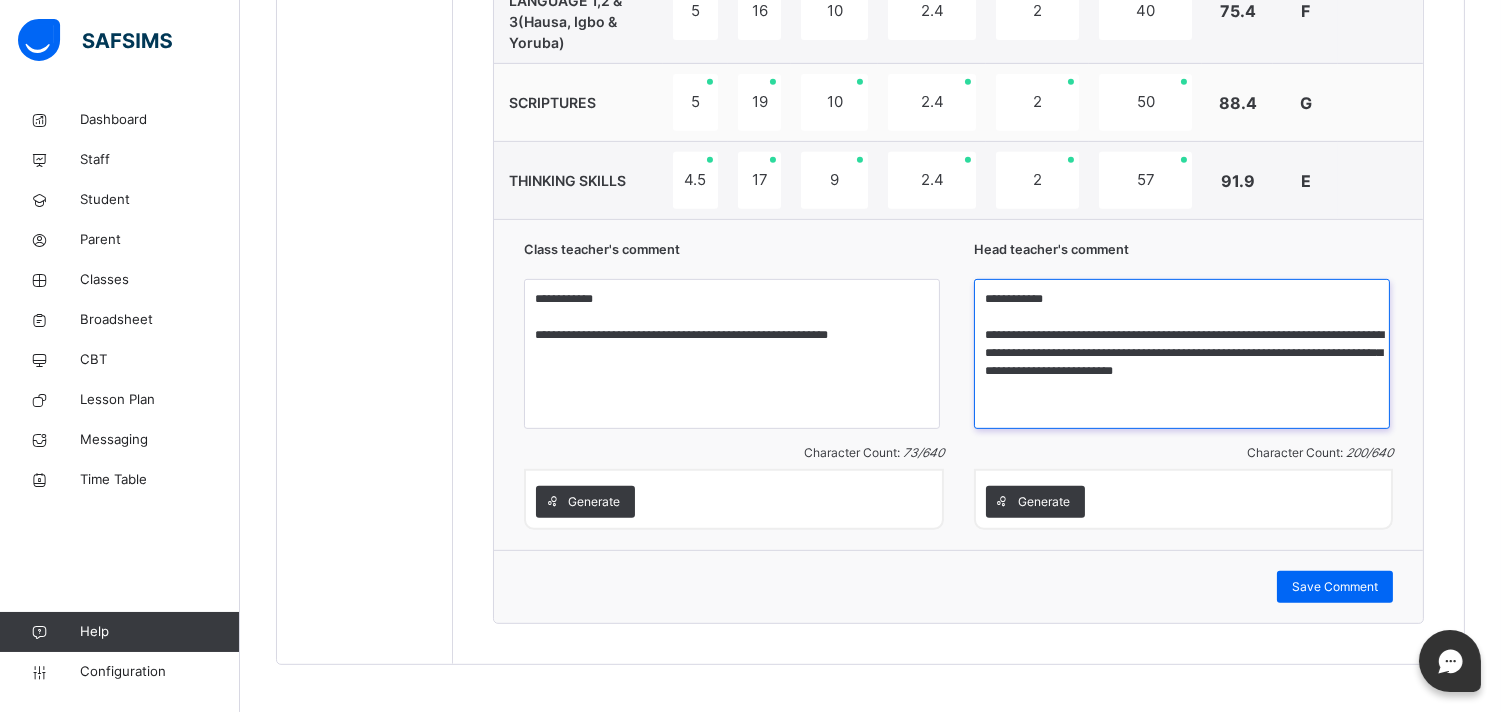 scroll, scrollTop: 0, scrollLeft: 0, axis: both 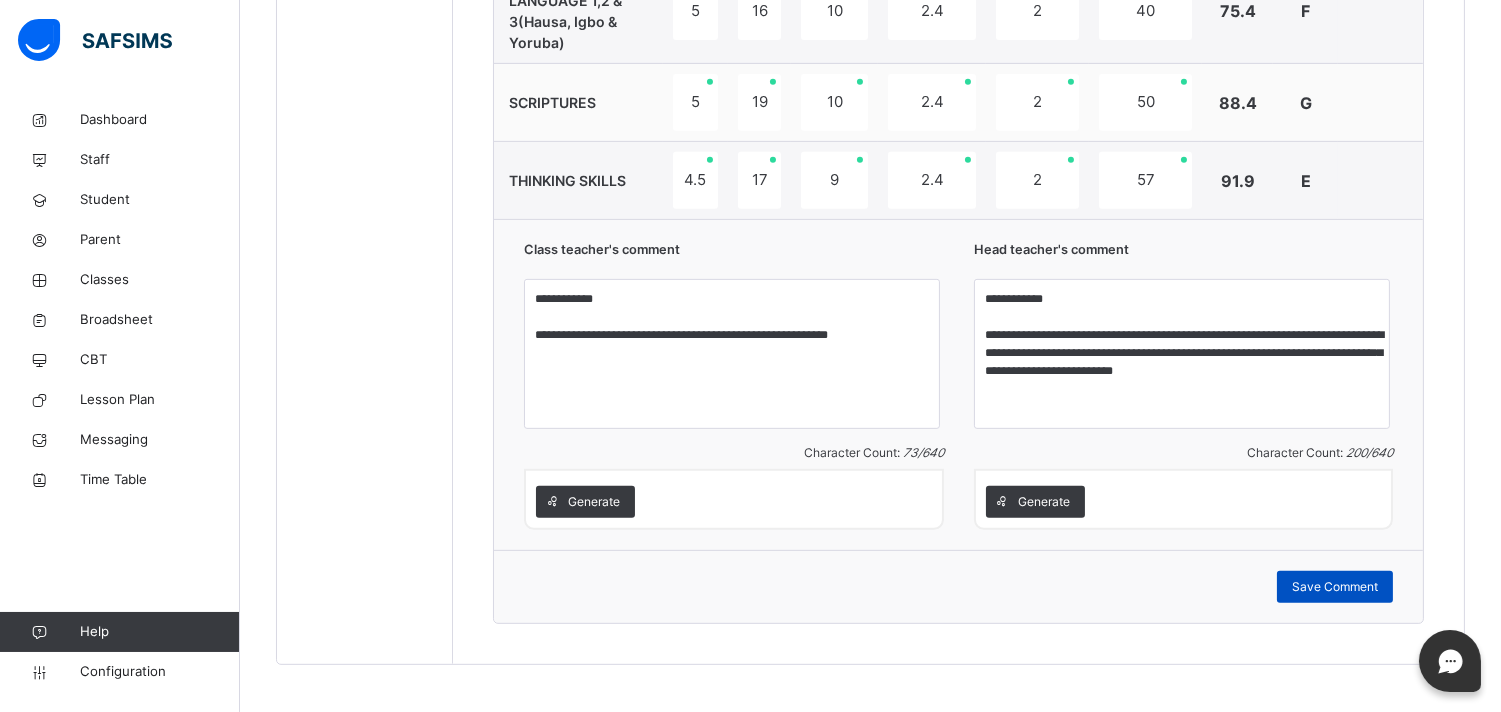 click on "Save Comment" at bounding box center [1335, 587] 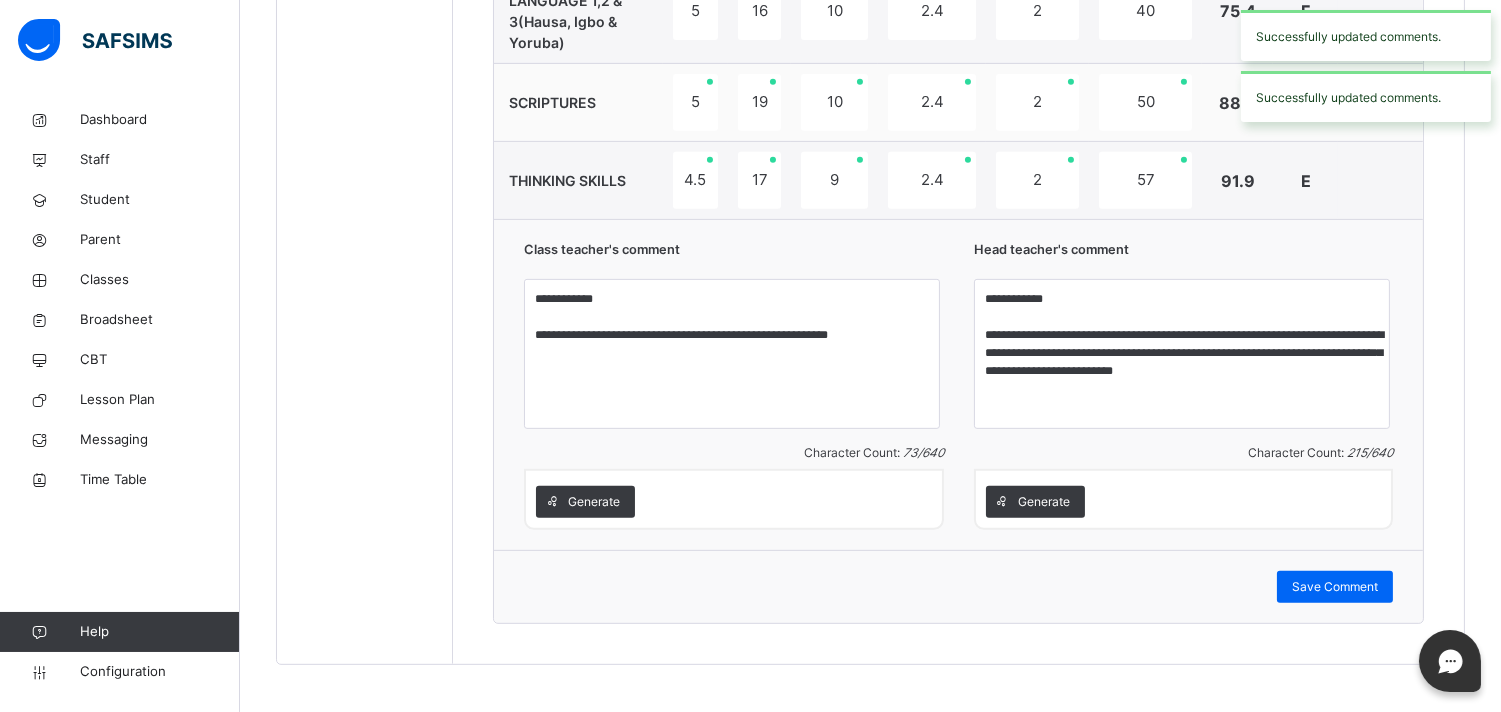 type on "**********" 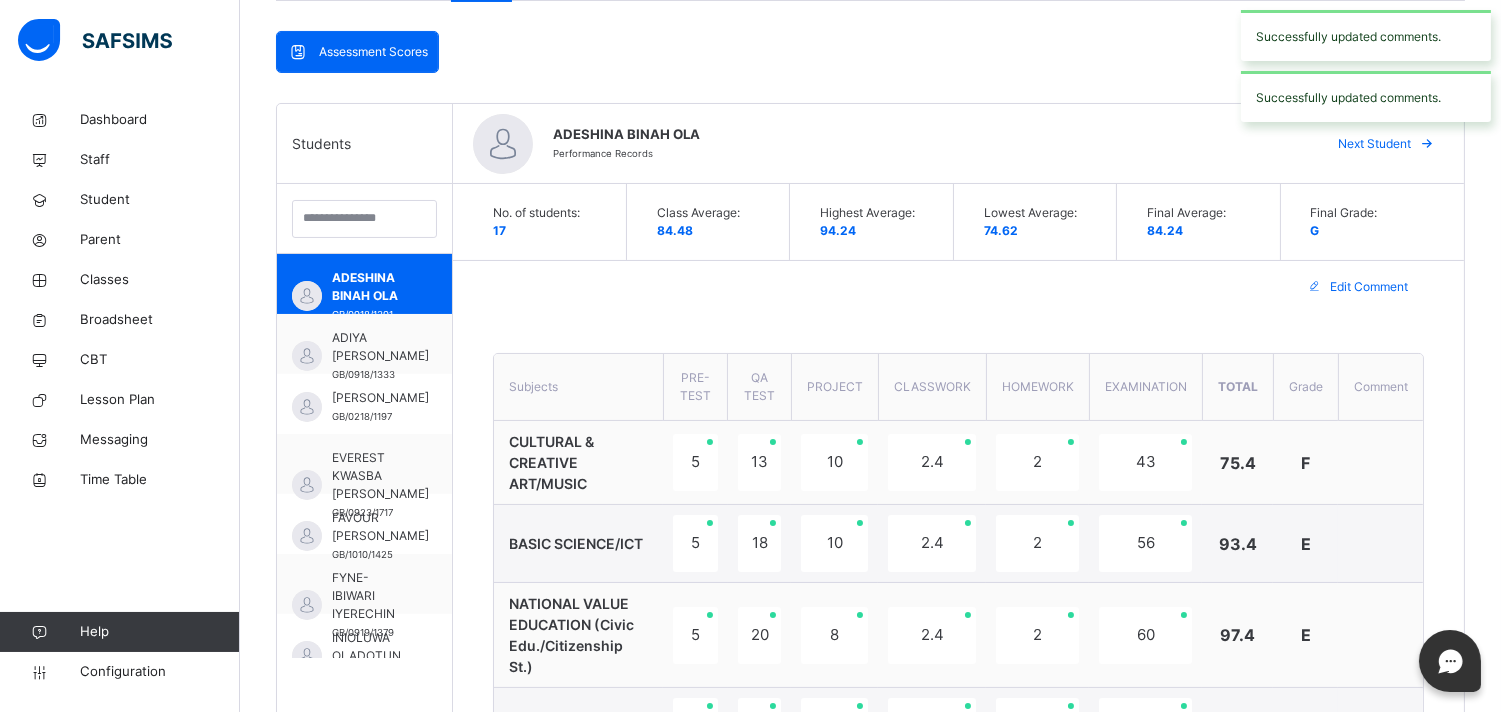 scroll, scrollTop: 343, scrollLeft: 0, axis: vertical 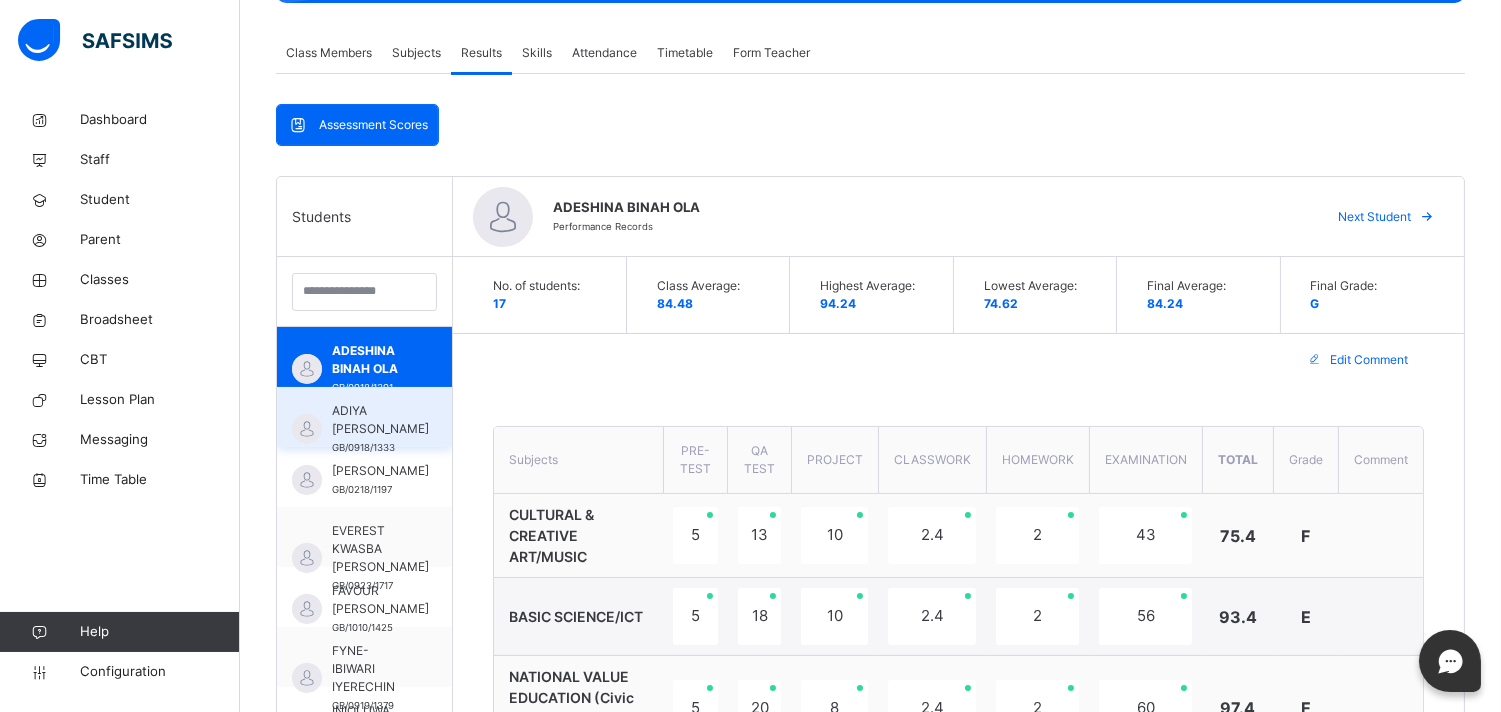 click on "ADIYA ISABELLA ERIBA" at bounding box center [380, 420] 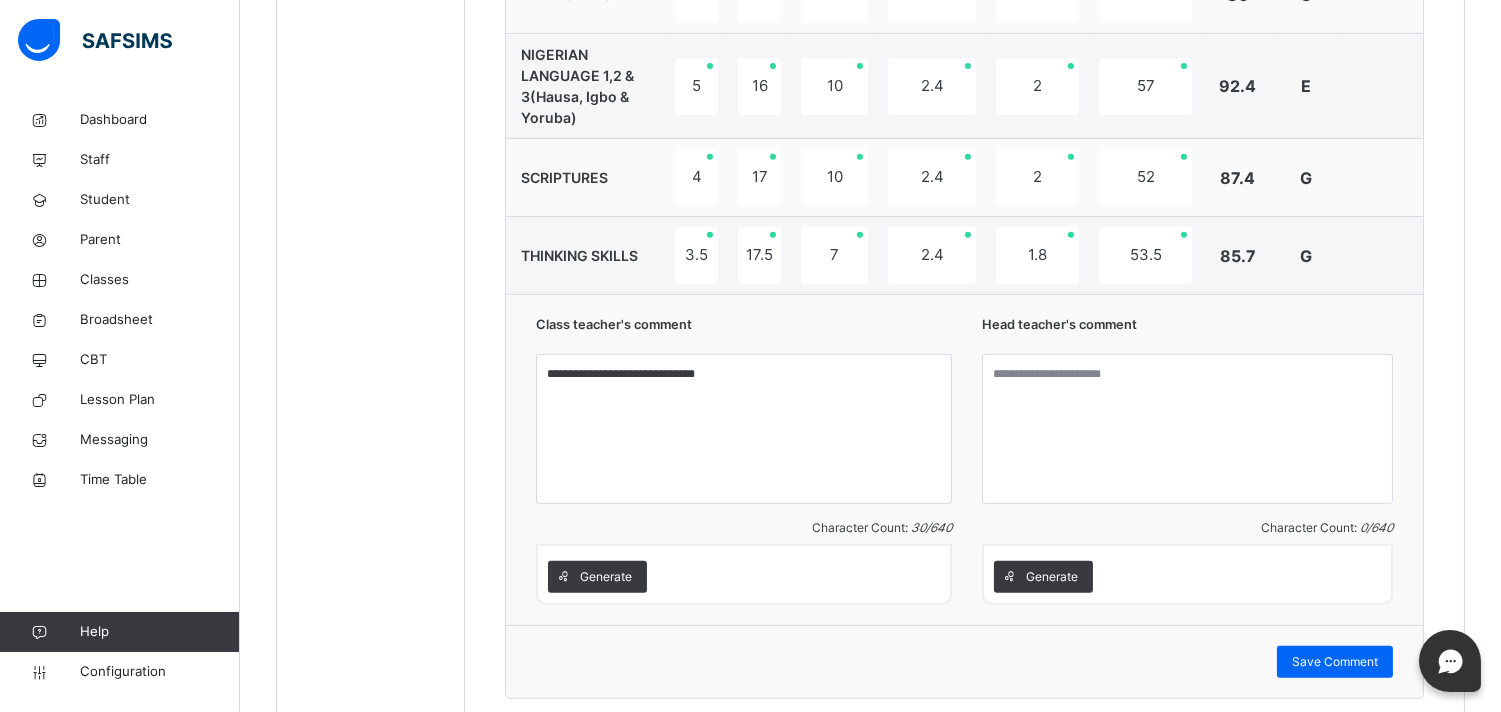 scroll, scrollTop: 1543, scrollLeft: 0, axis: vertical 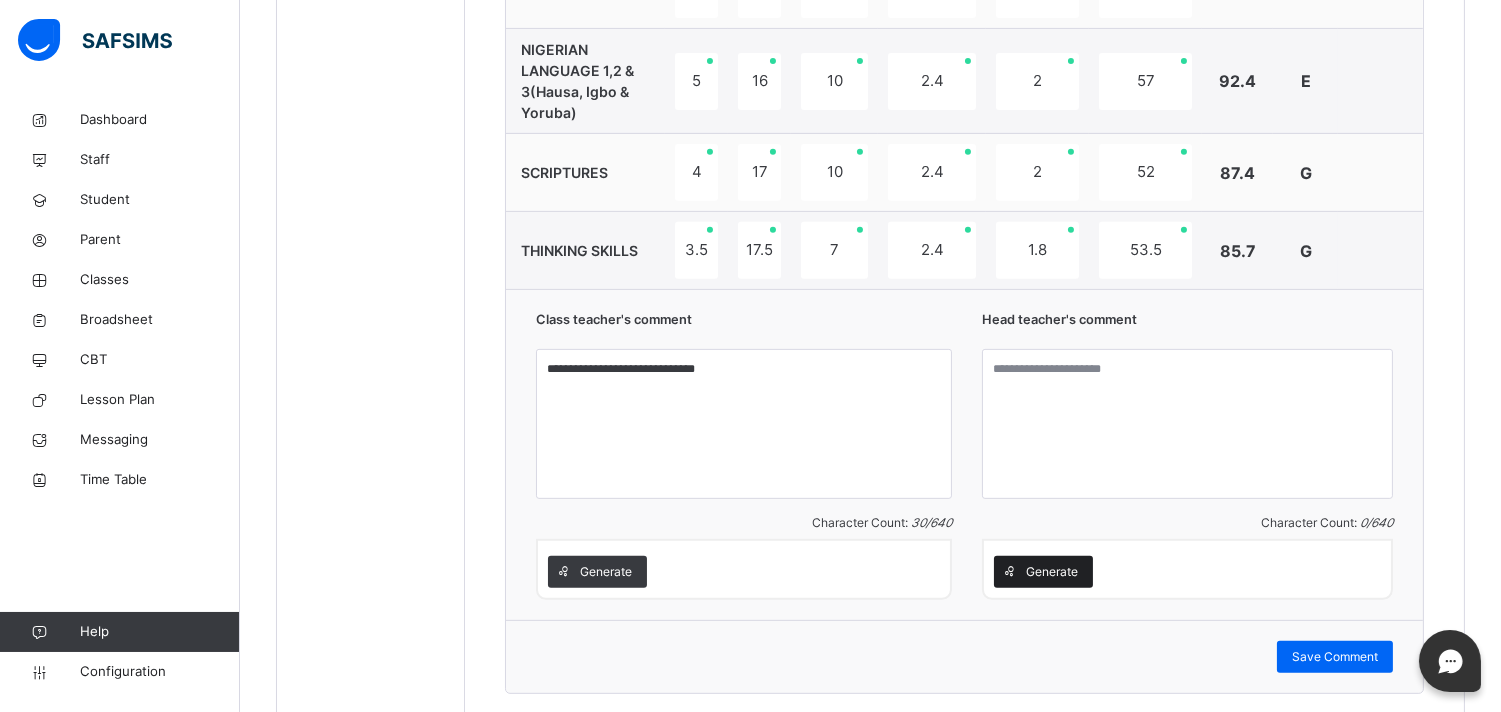 click on "Generate" at bounding box center (1052, 572) 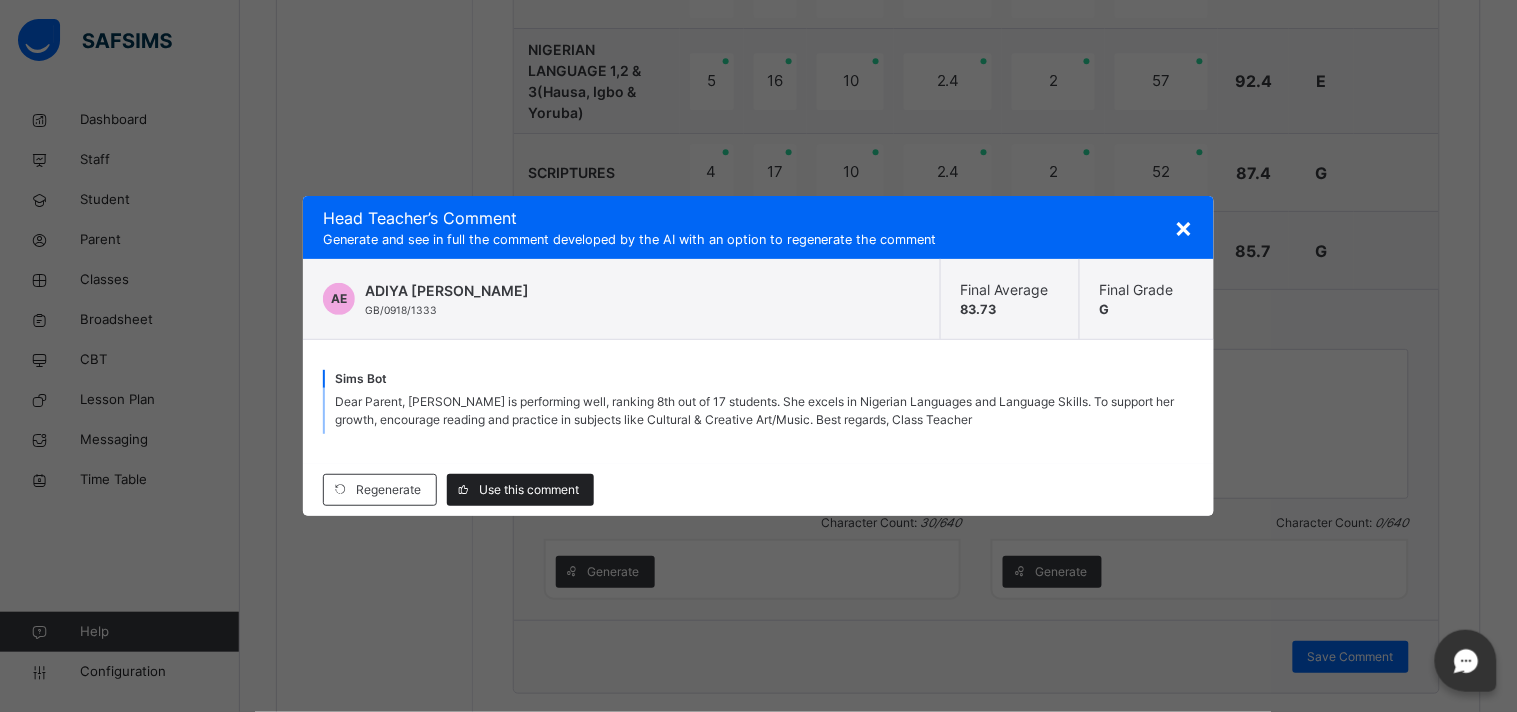 click on "Use this comment" at bounding box center (529, 490) 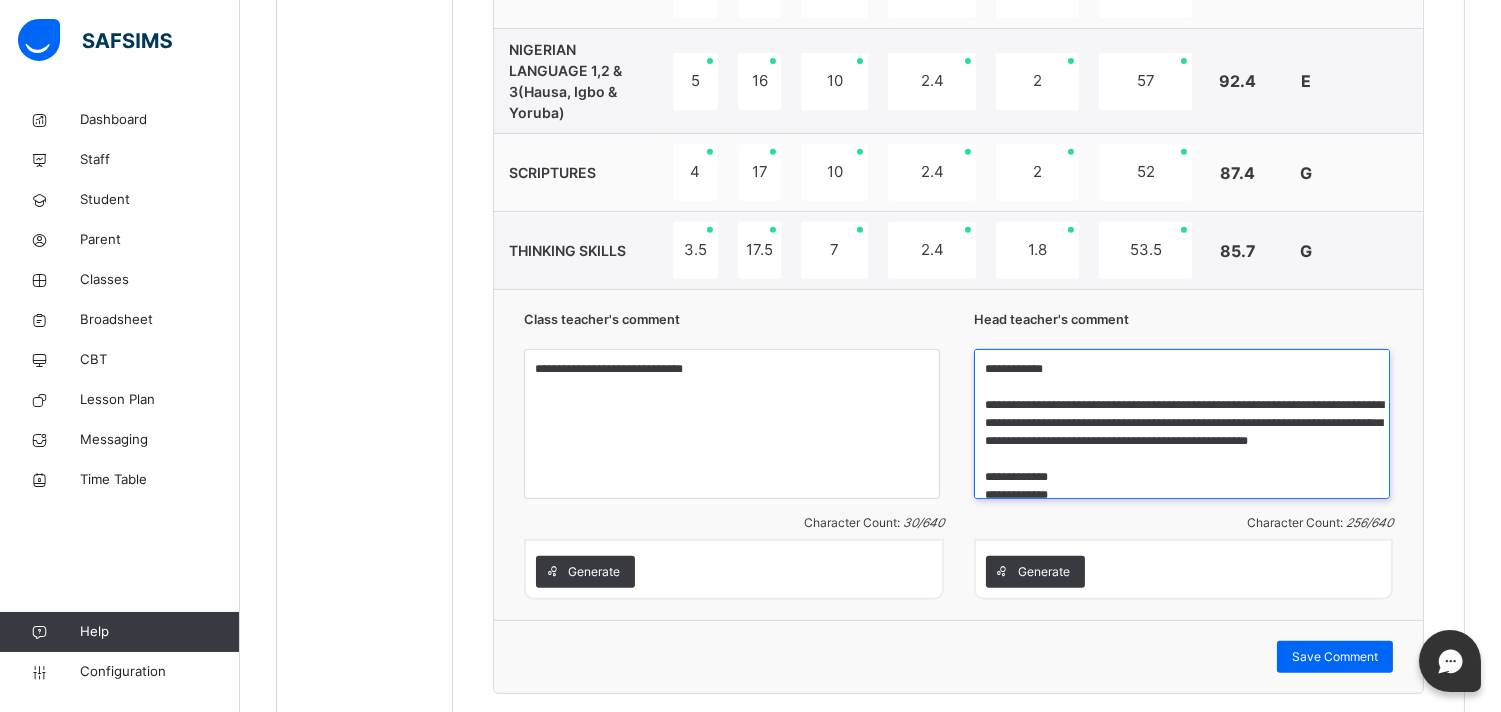 click on "**********" at bounding box center [1182, 424] 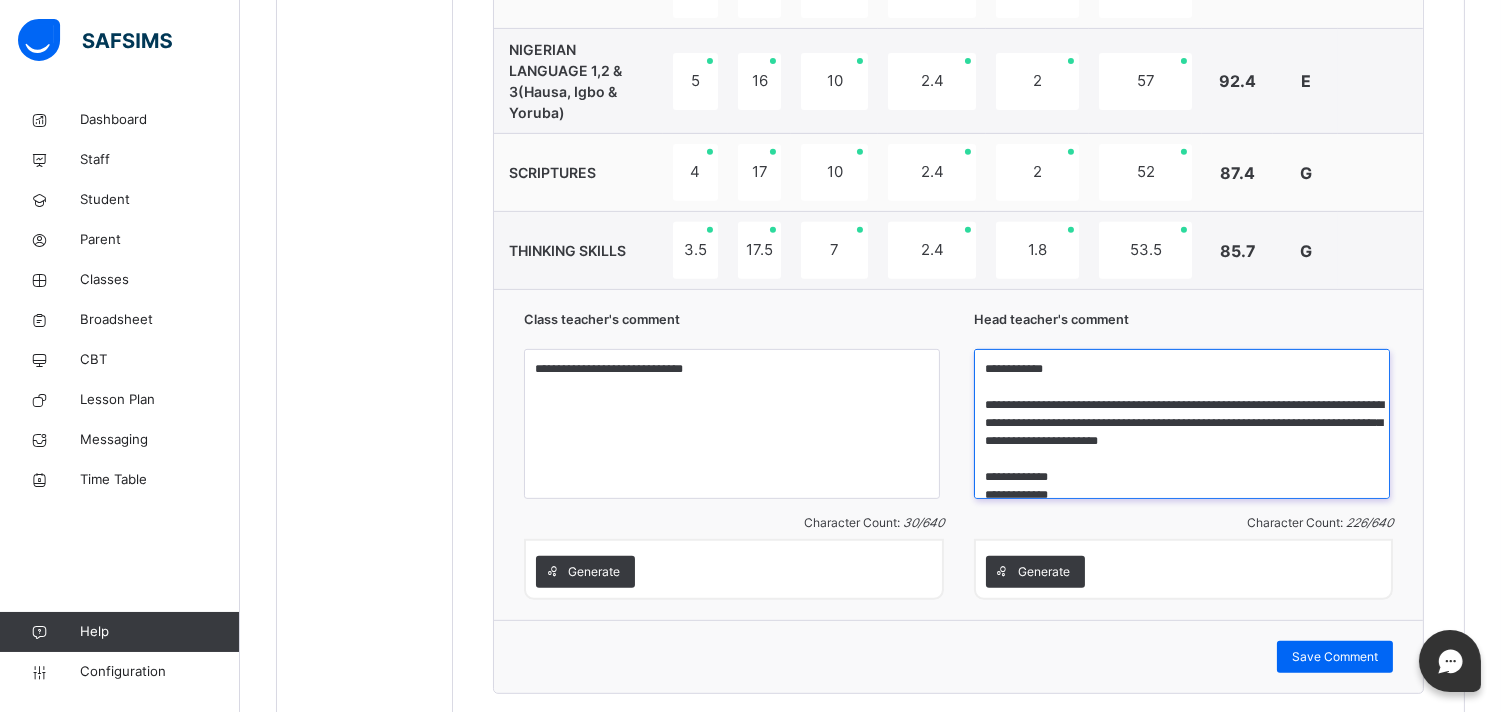 click on "**********" at bounding box center (1182, 424) 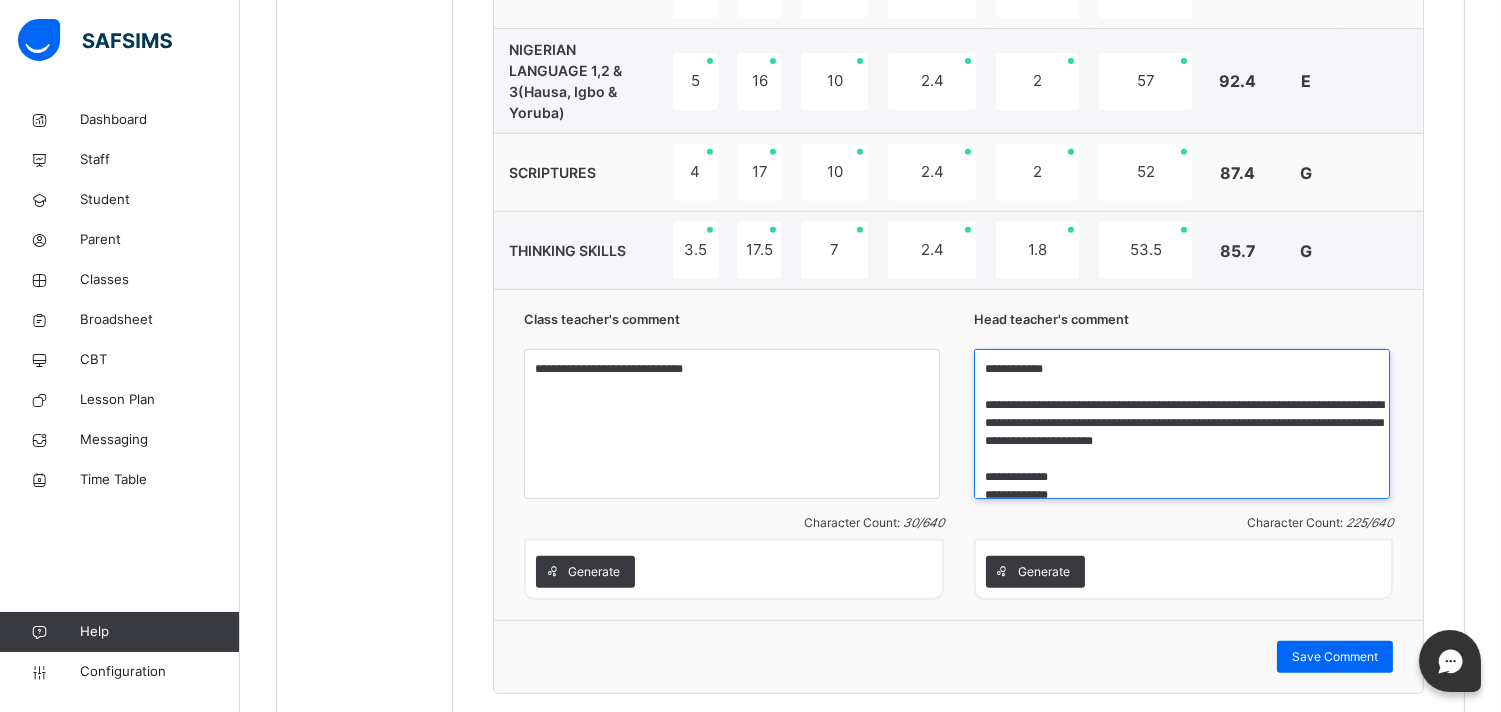 type on "**********" 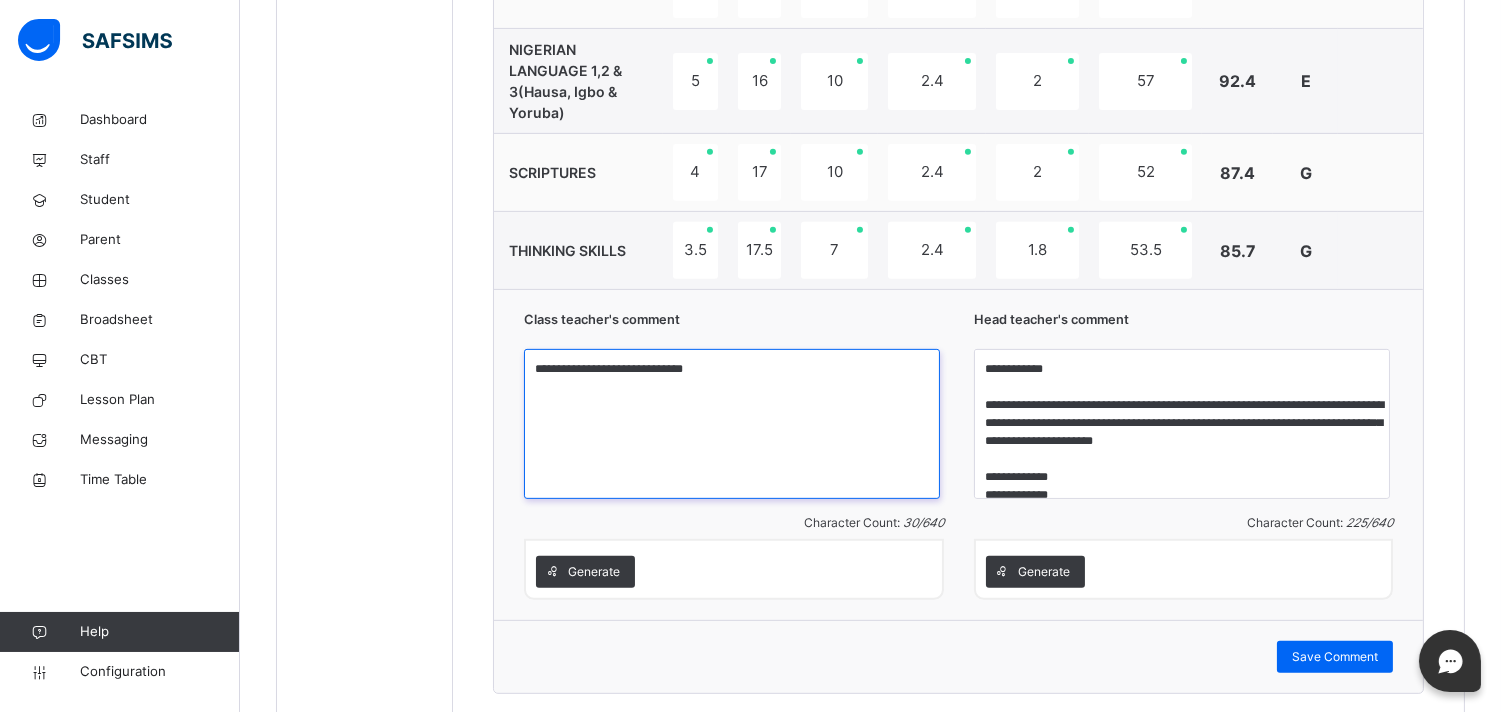 click on "**********" at bounding box center [732, 424] 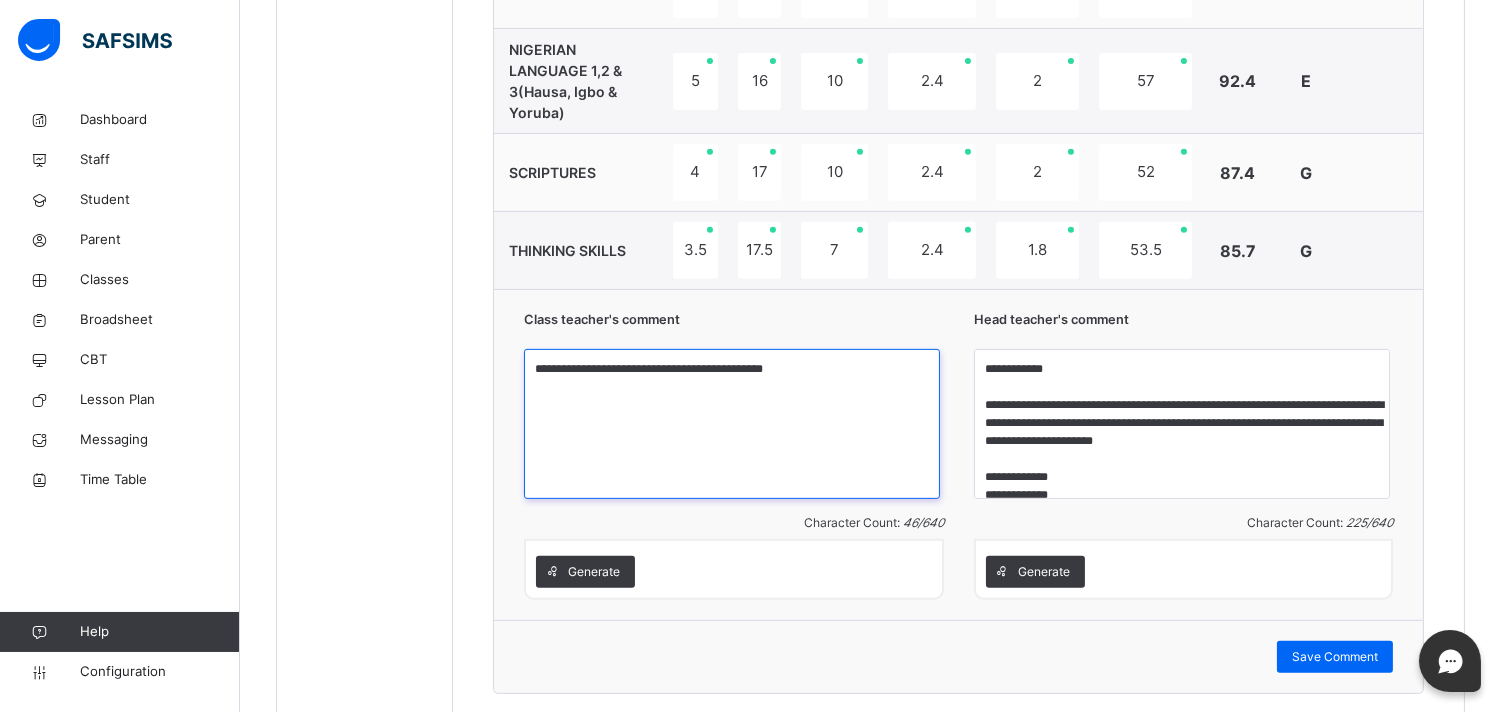 type on "**********" 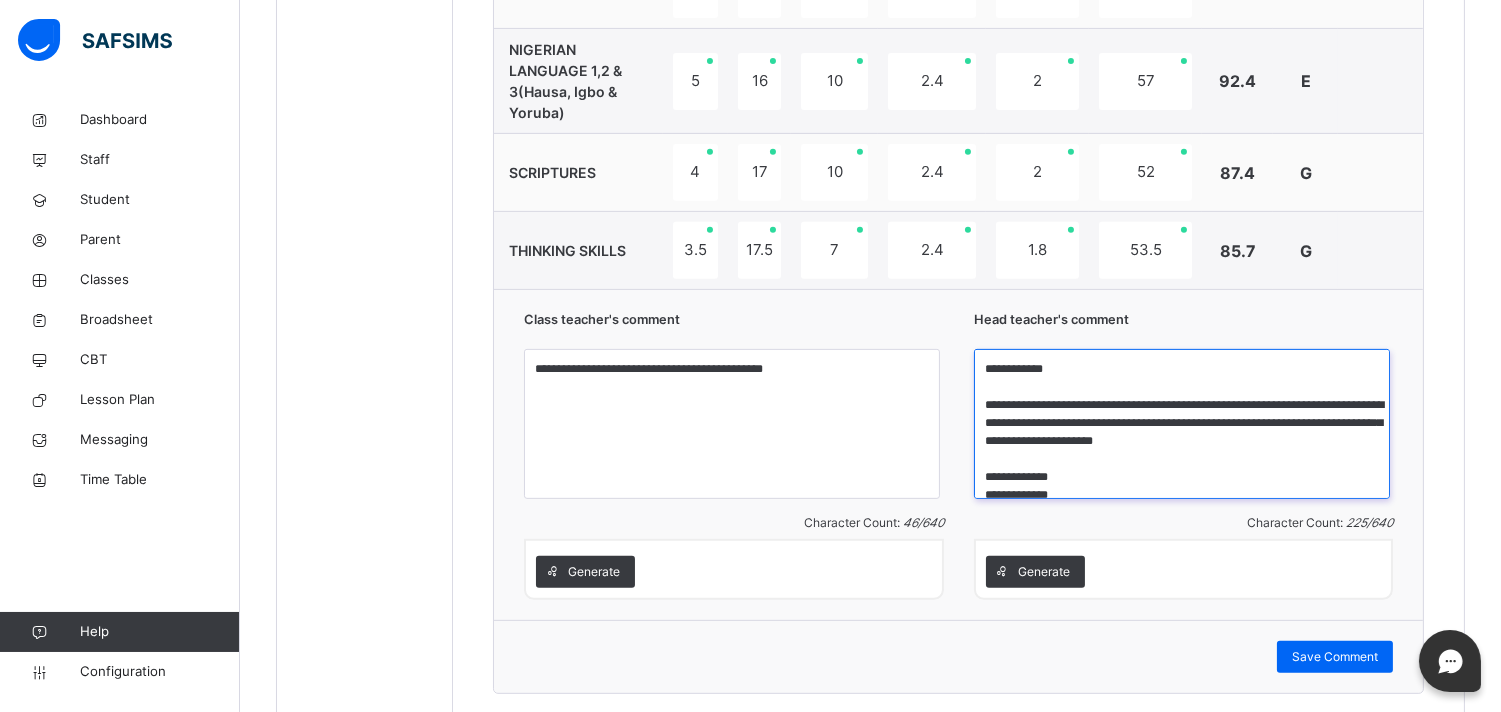 click on "**********" at bounding box center [1182, 424] 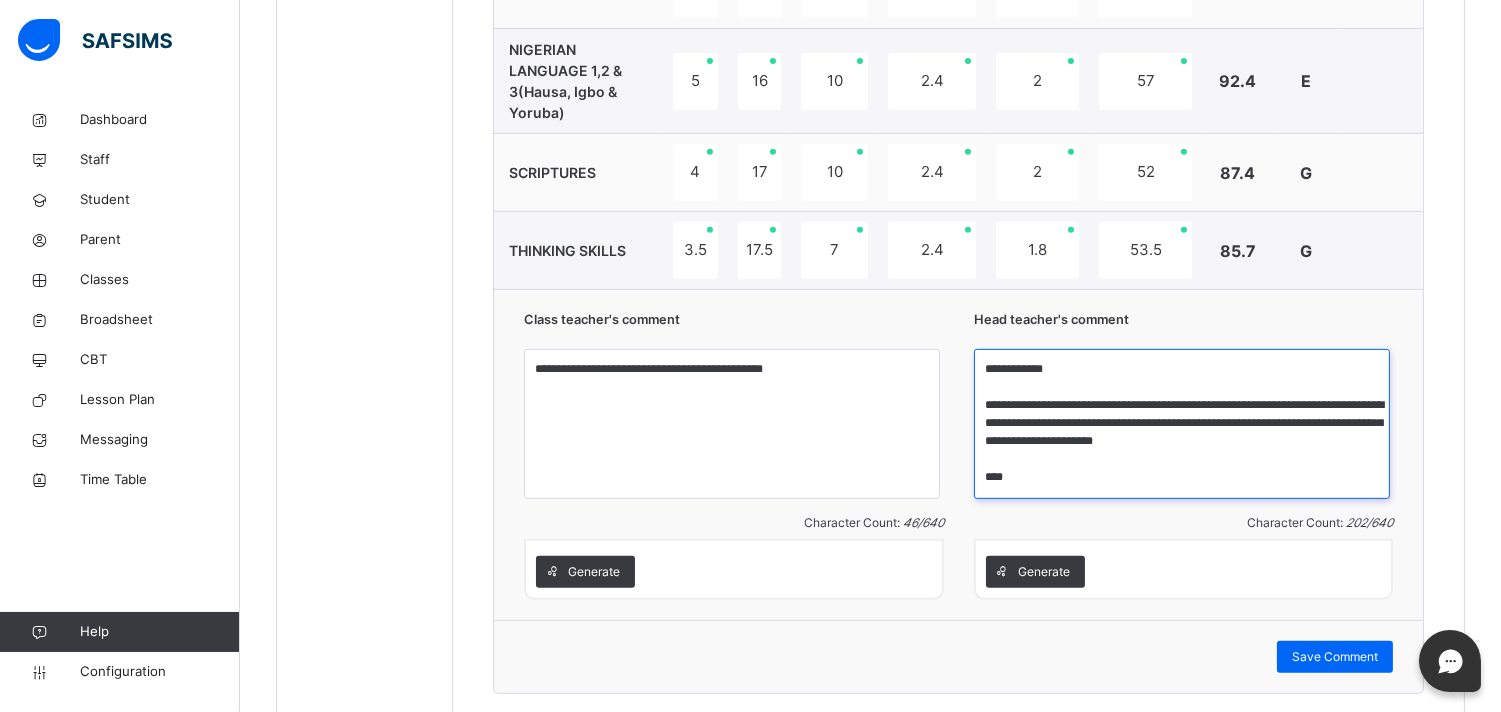 scroll, scrollTop: 0, scrollLeft: 0, axis: both 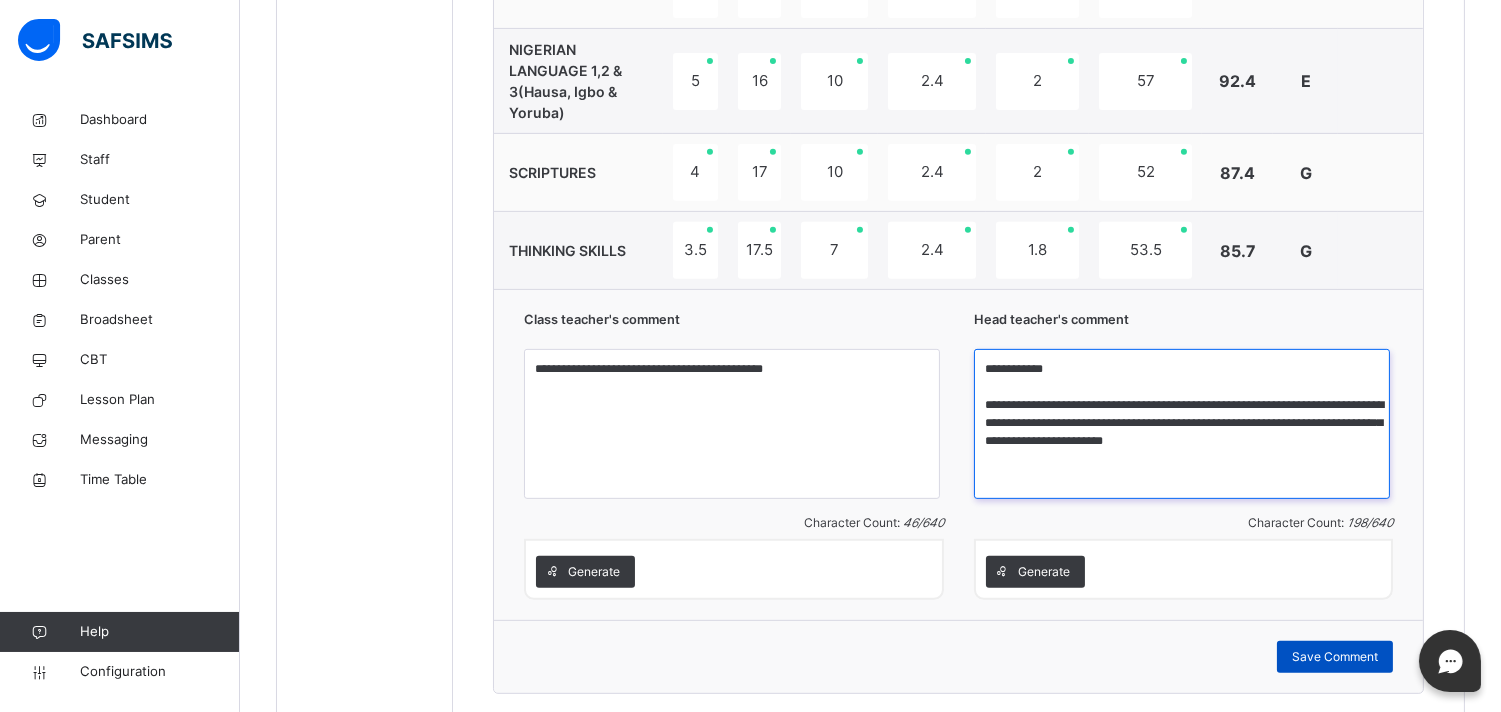 type on "**********" 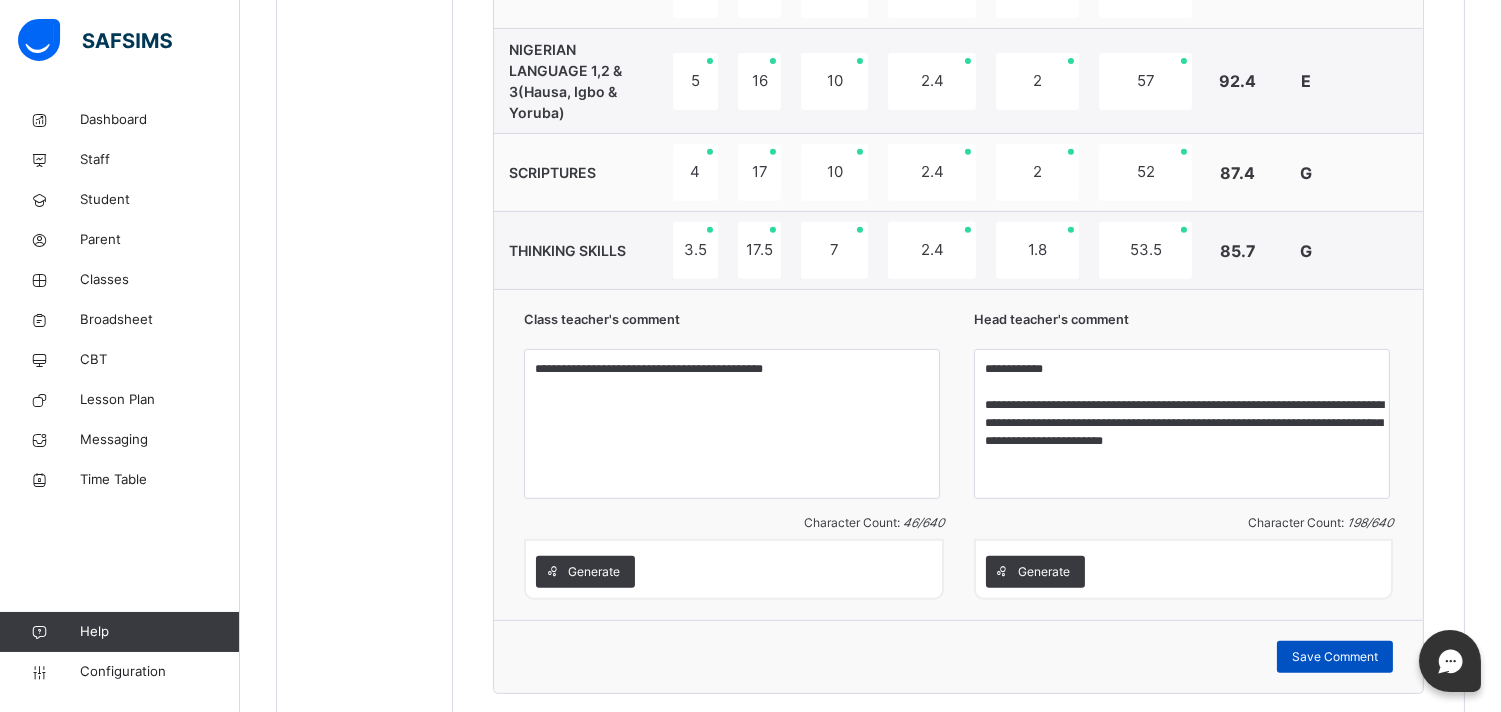 click on "Save Comment" at bounding box center (1335, 657) 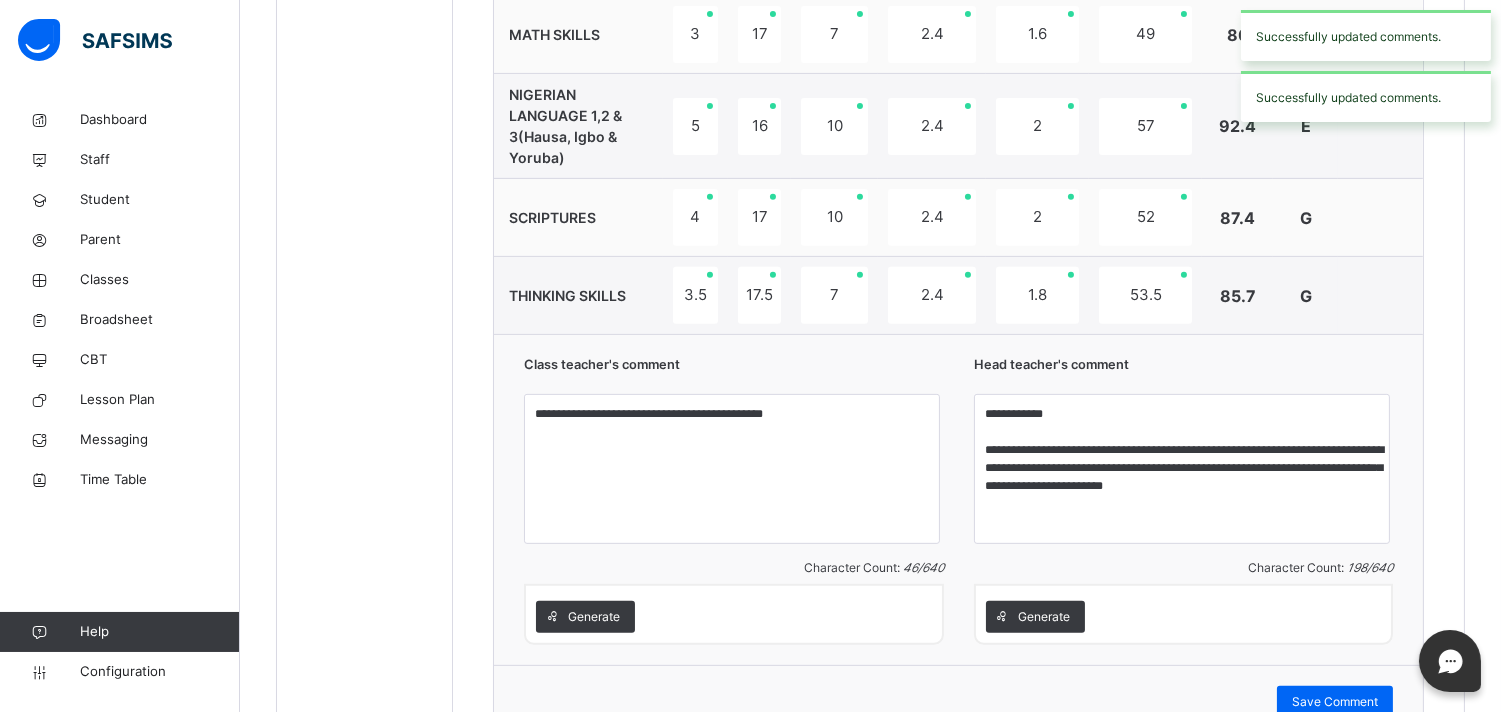 scroll, scrollTop: 1410, scrollLeft: 0, axis: vertical 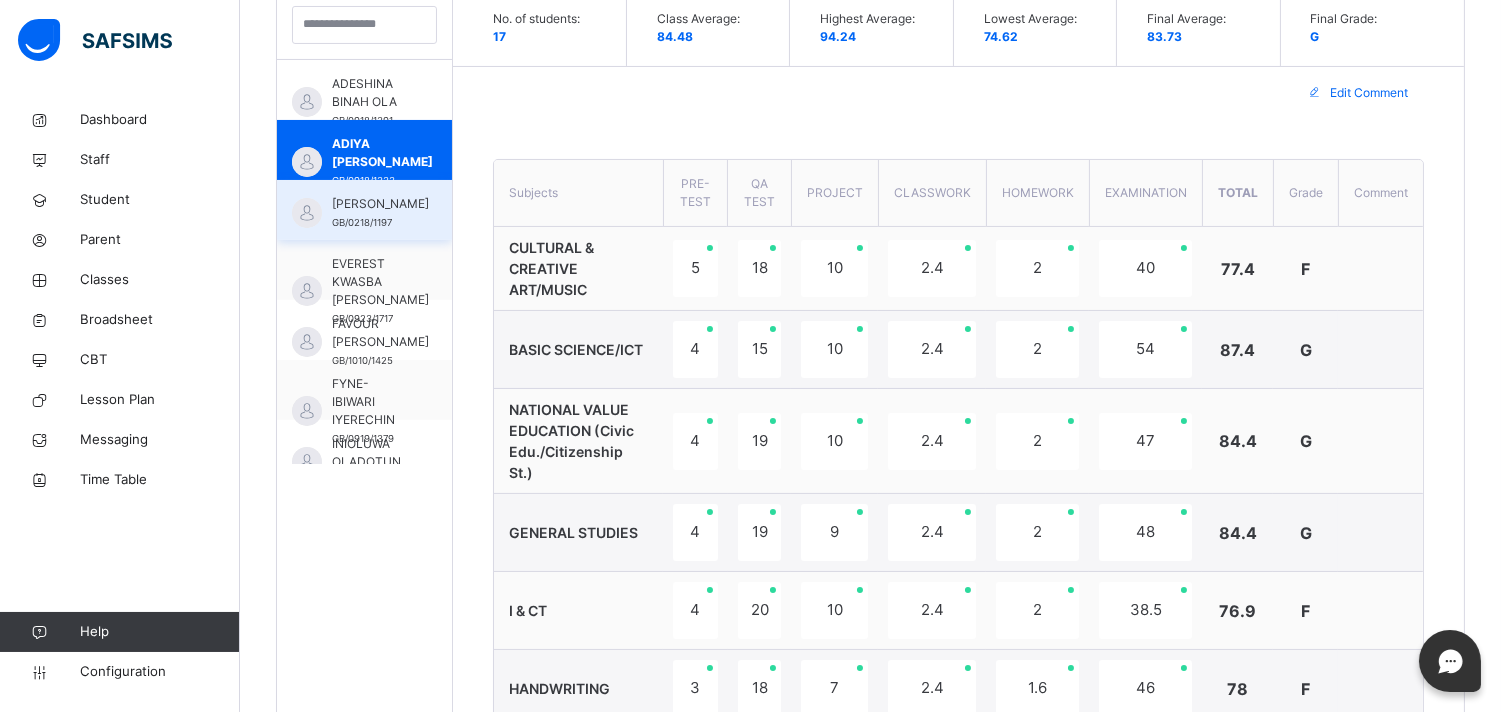 click on "DORA EVGODZI EGAH" at bounding box center [380, 204] 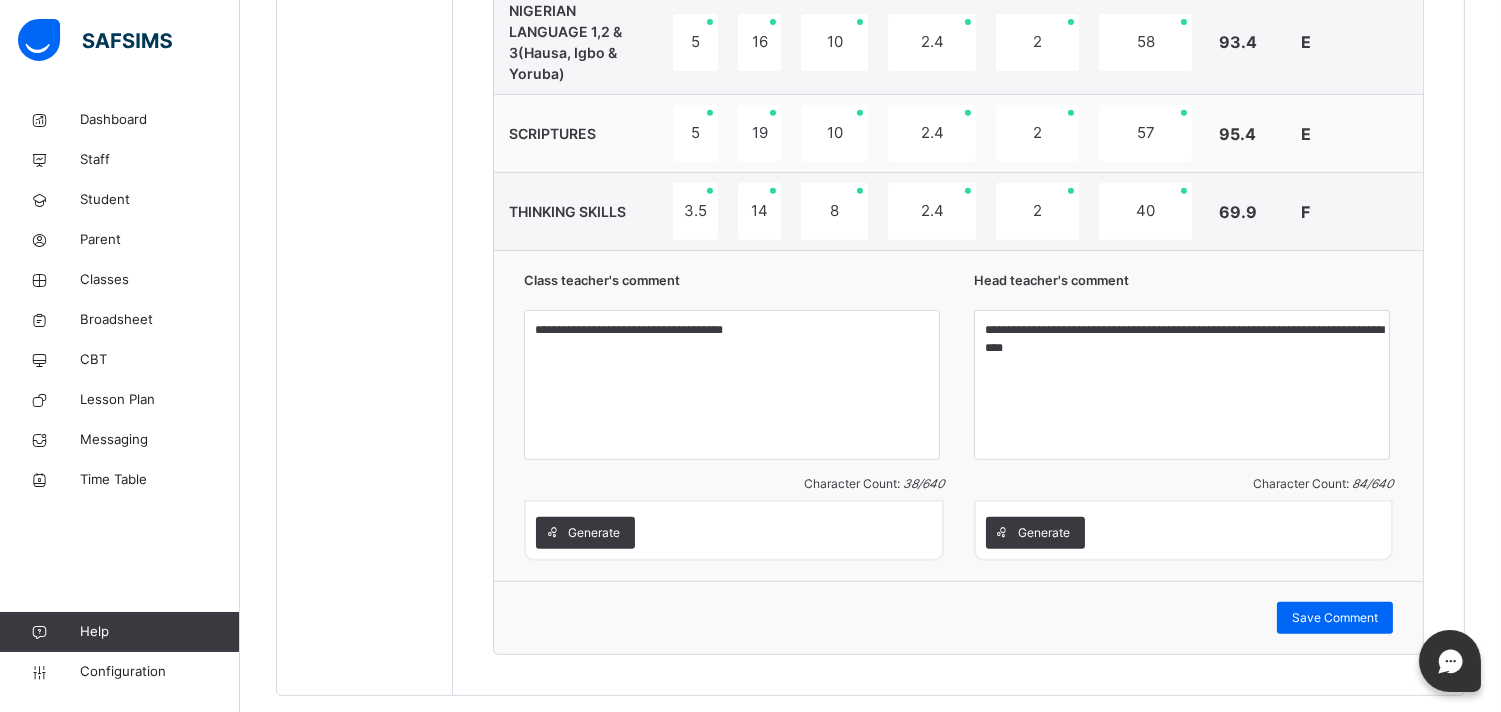 scroll, scrollTop: 1626, scrollLeft: 0, axis: vertical 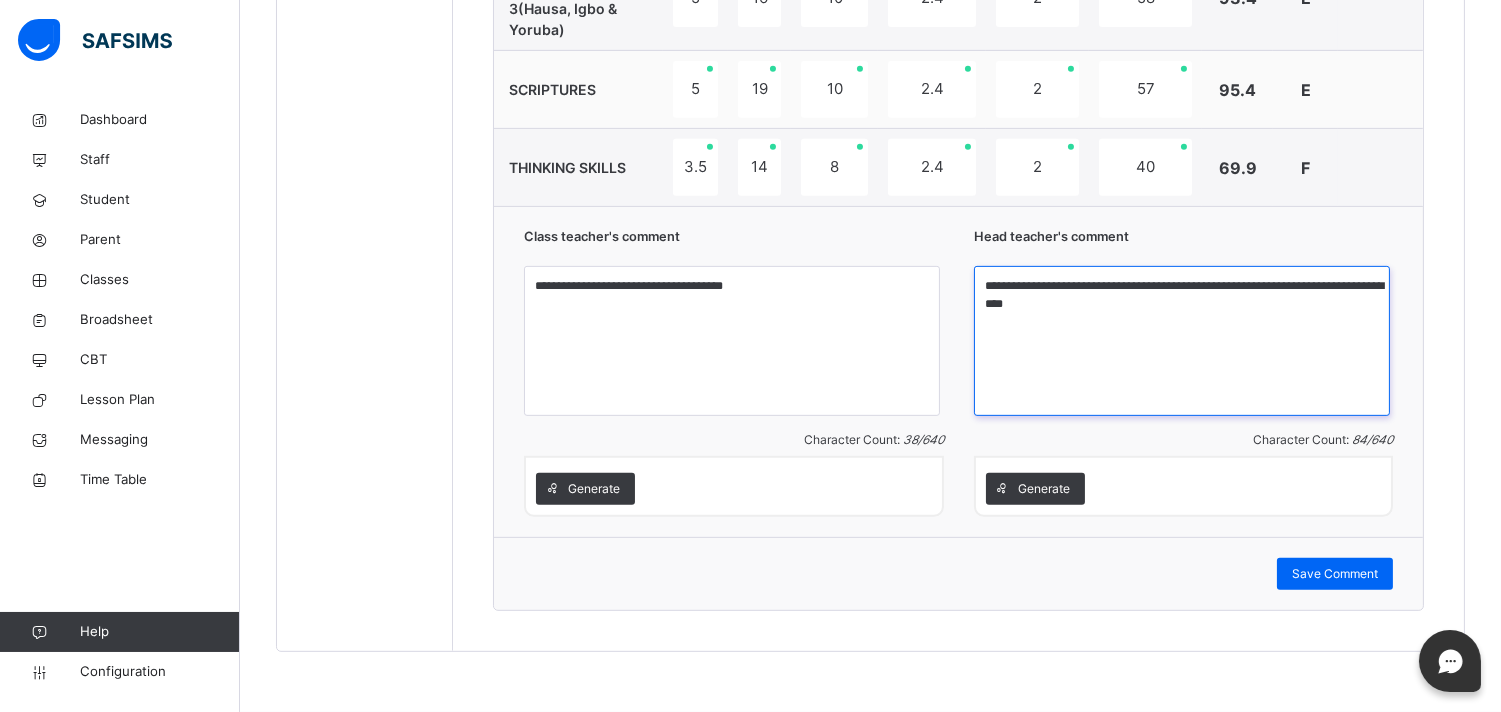 click on "**********" at bounding box center (1182, 341) 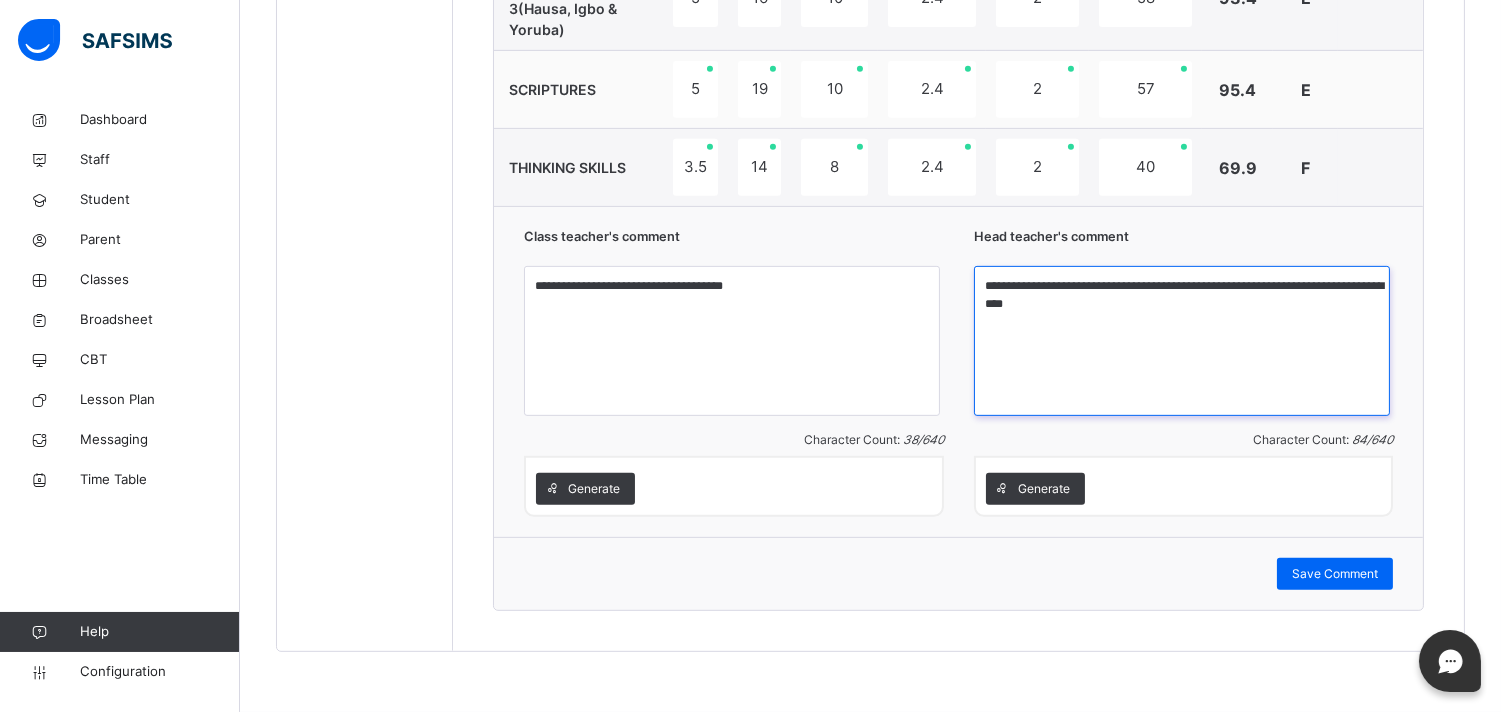 click on "**********" at bounding box center [1182, 341] 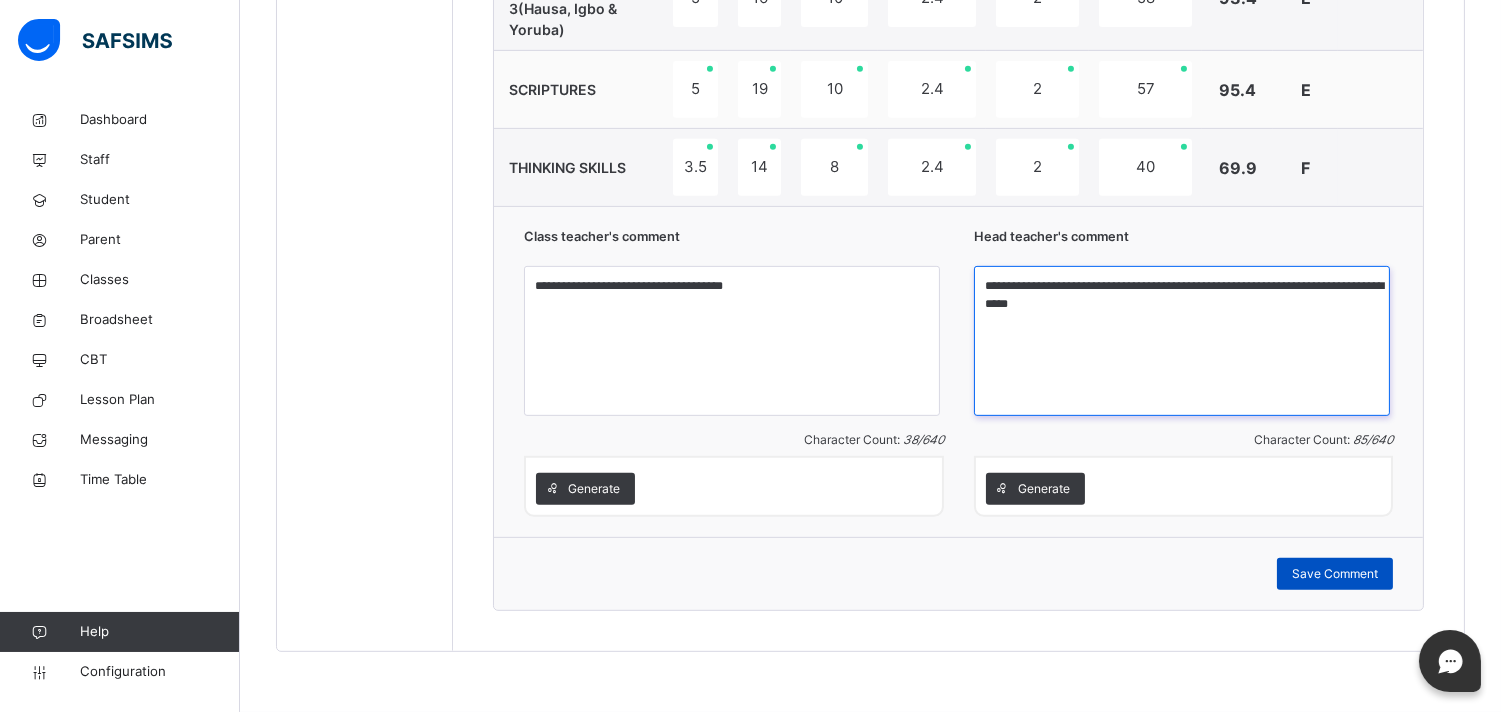 type on "**********" 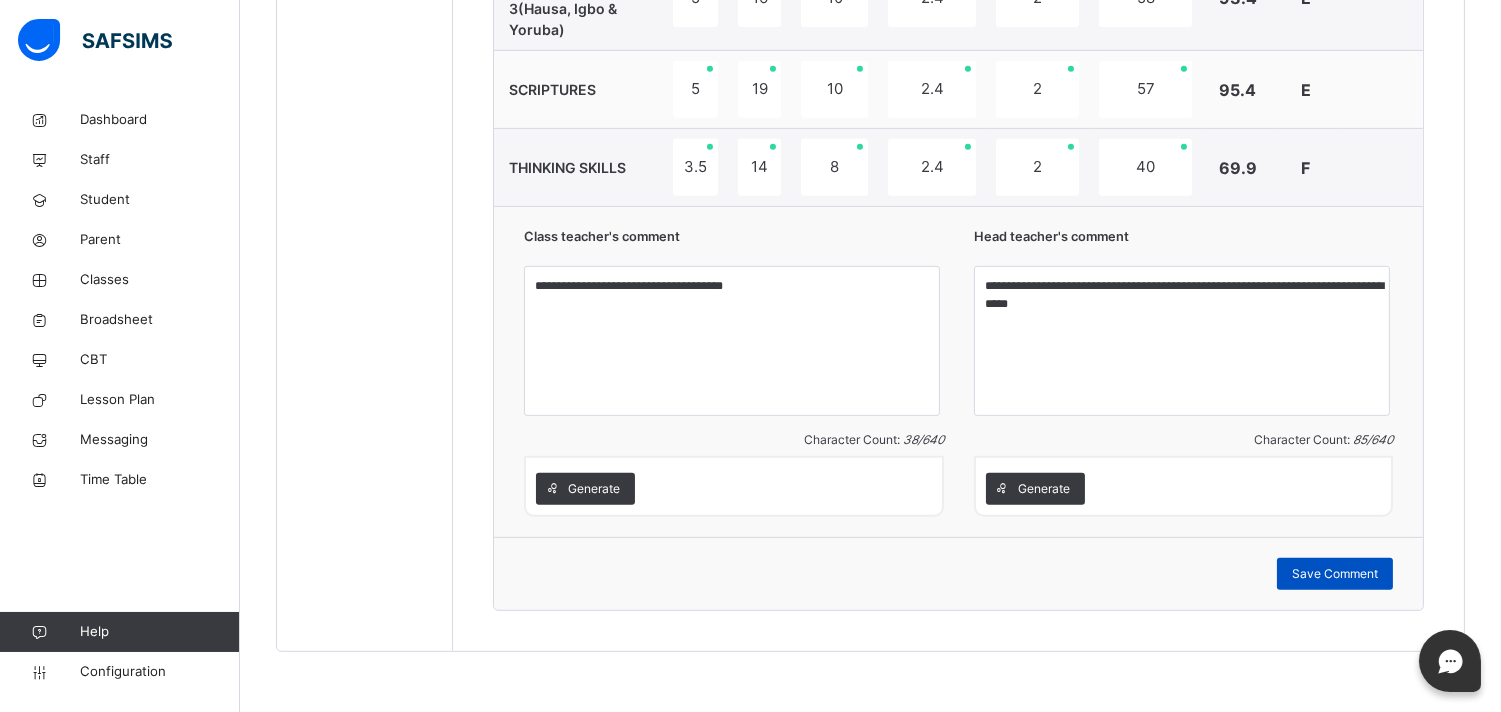 click on "Save Comment" at bounding box center [1335, 574] 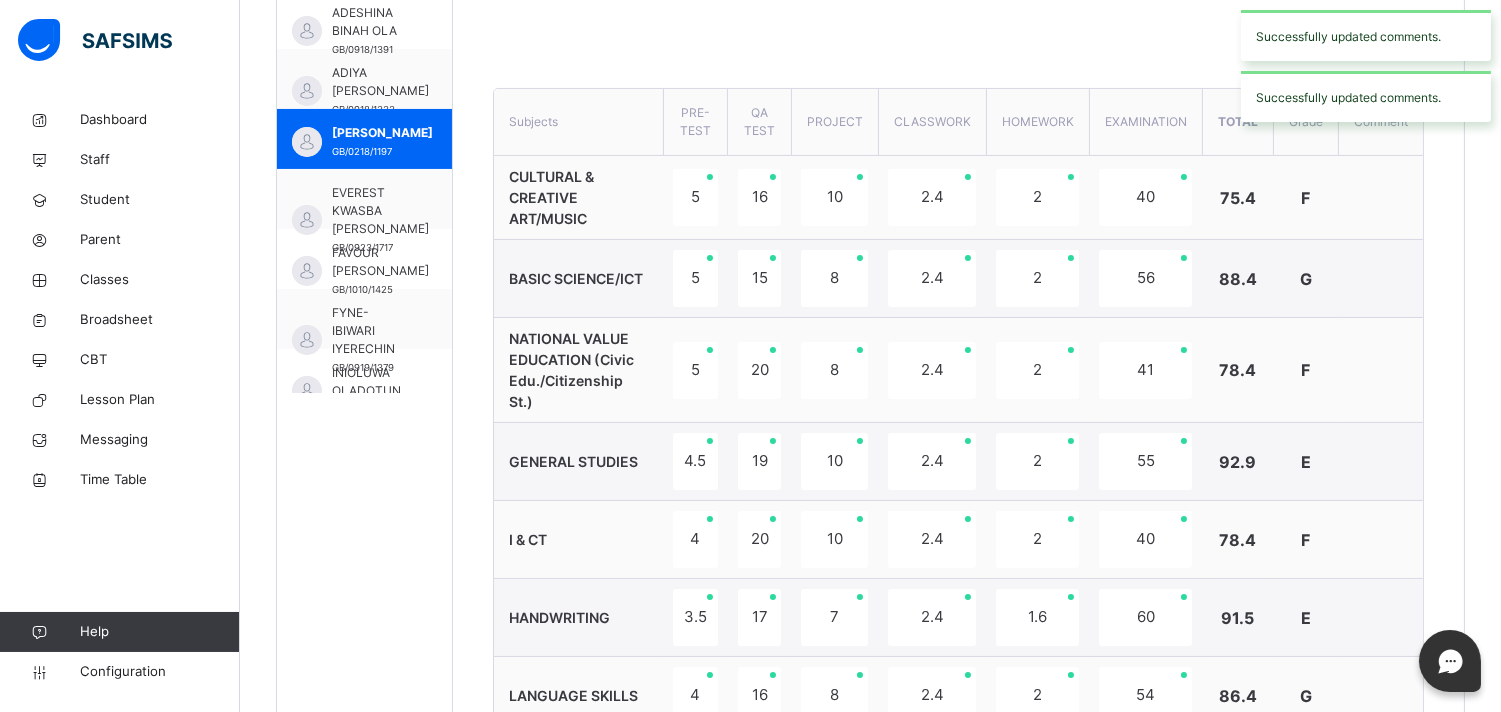 scroll, scrollTop: 593, scrollLeft: 0, axis: vertical 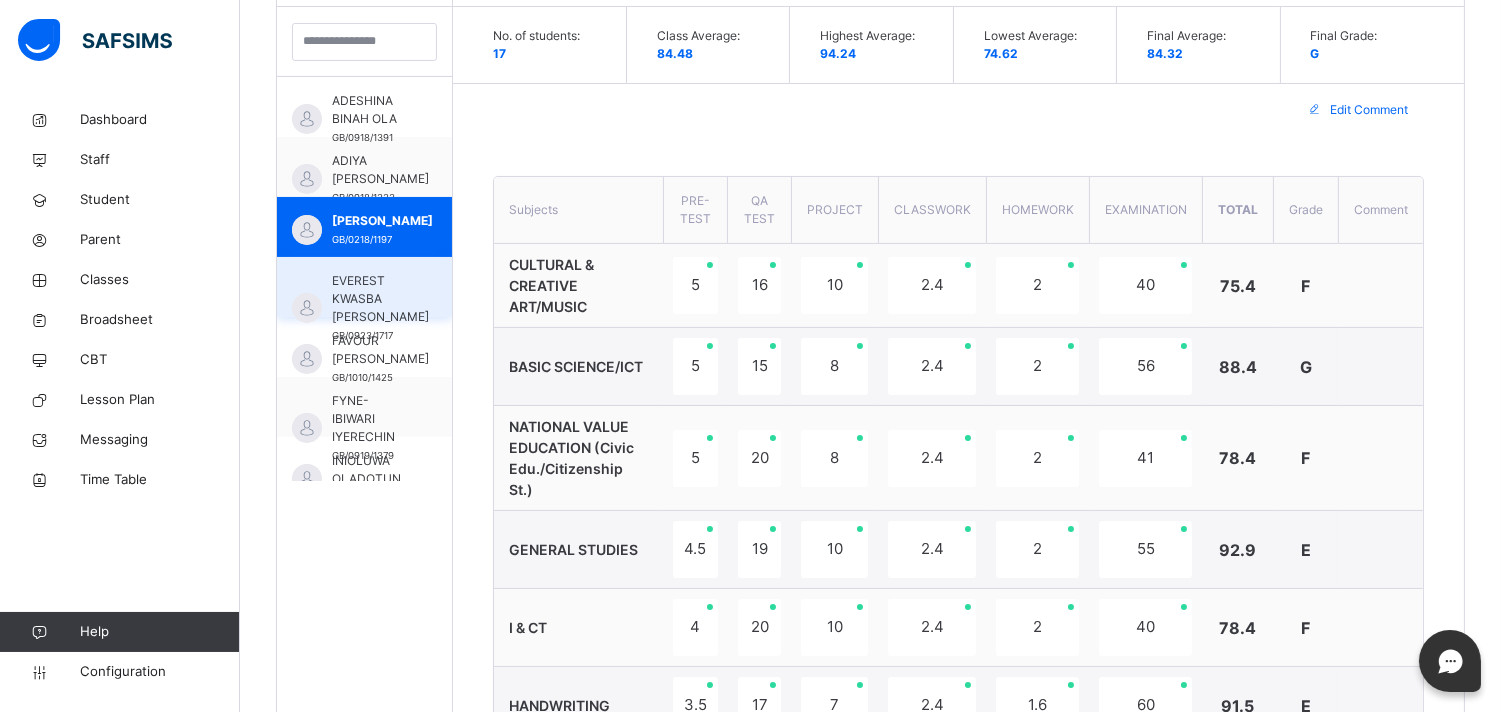 click on "EVEREST KWASBA STEPHEN" at bounding box center [380, 299] 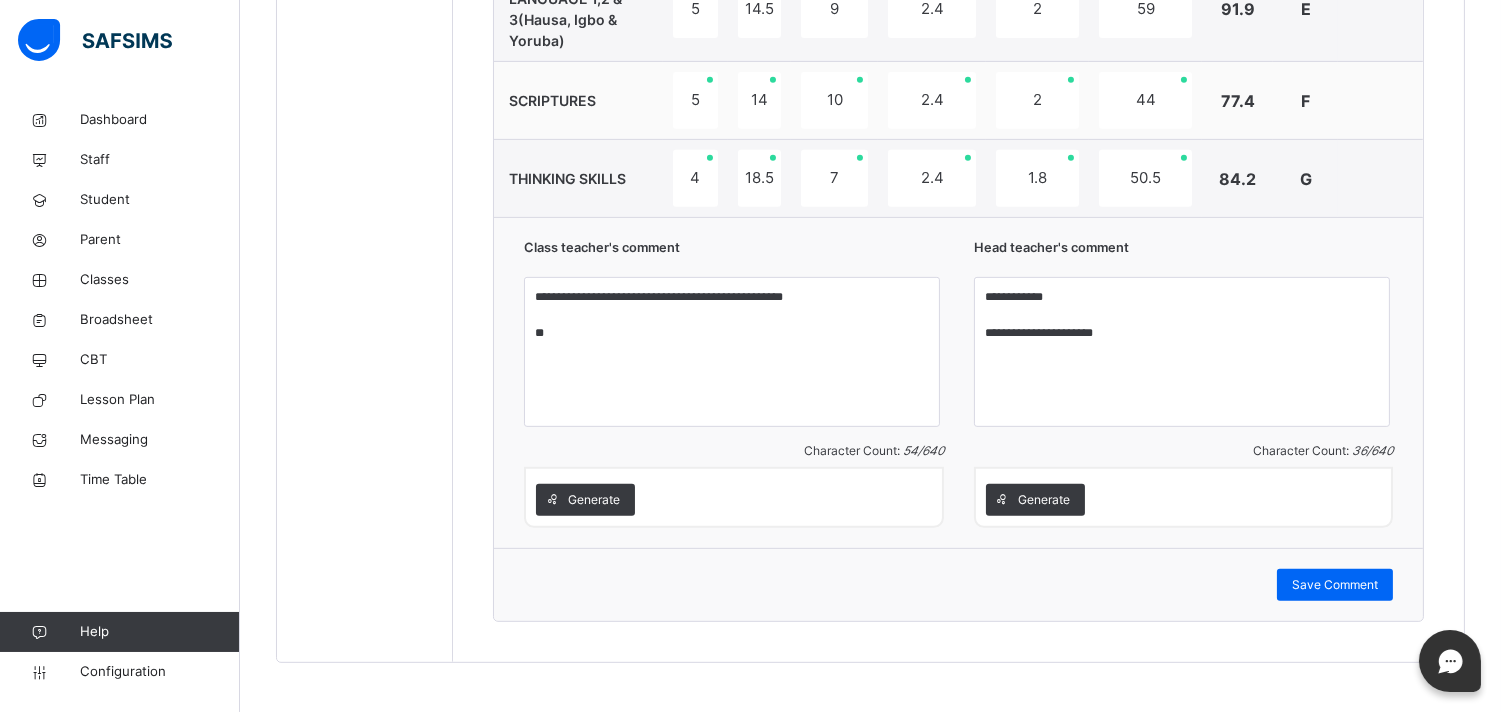 scroll, scrollTop: 1626, scrollLeft: 0, axis: vertical 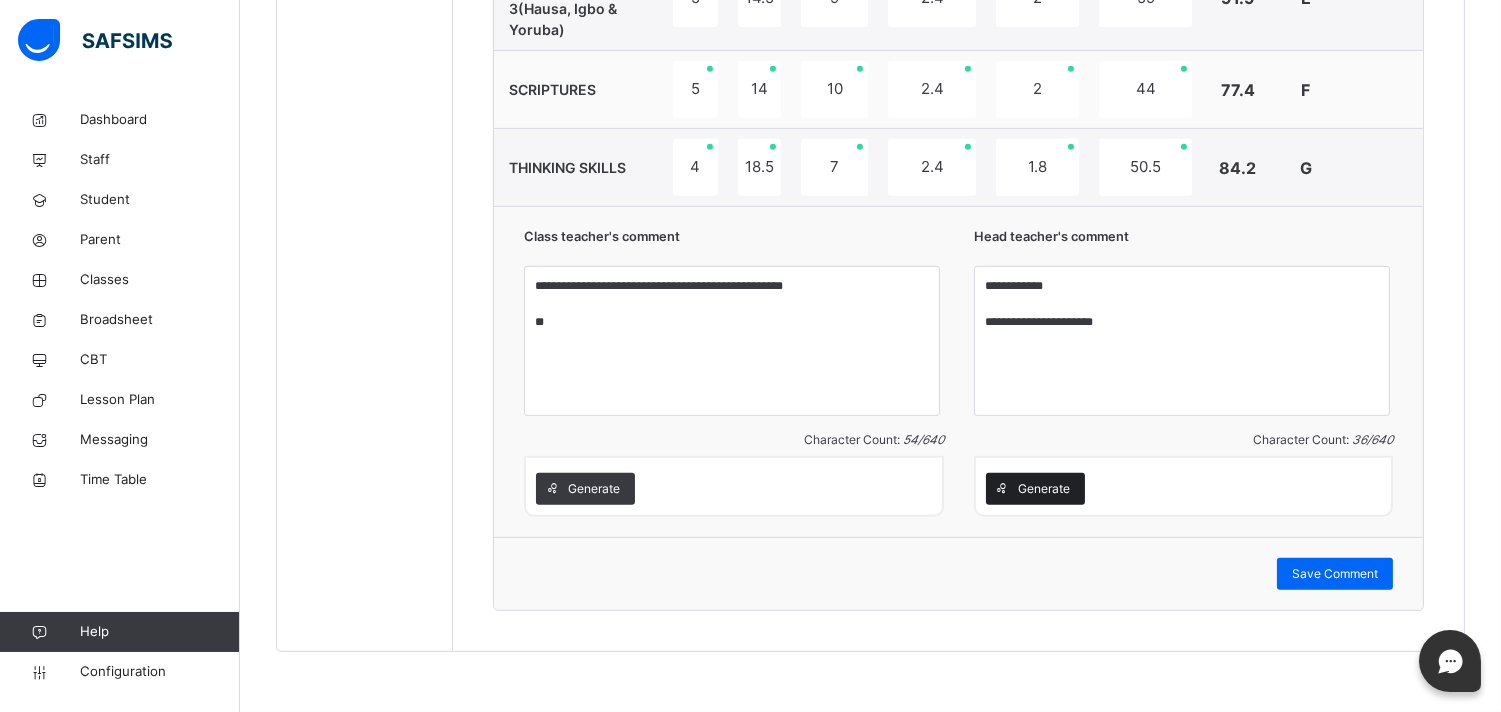 click on "Generate" at bounding box center [1044, 489] 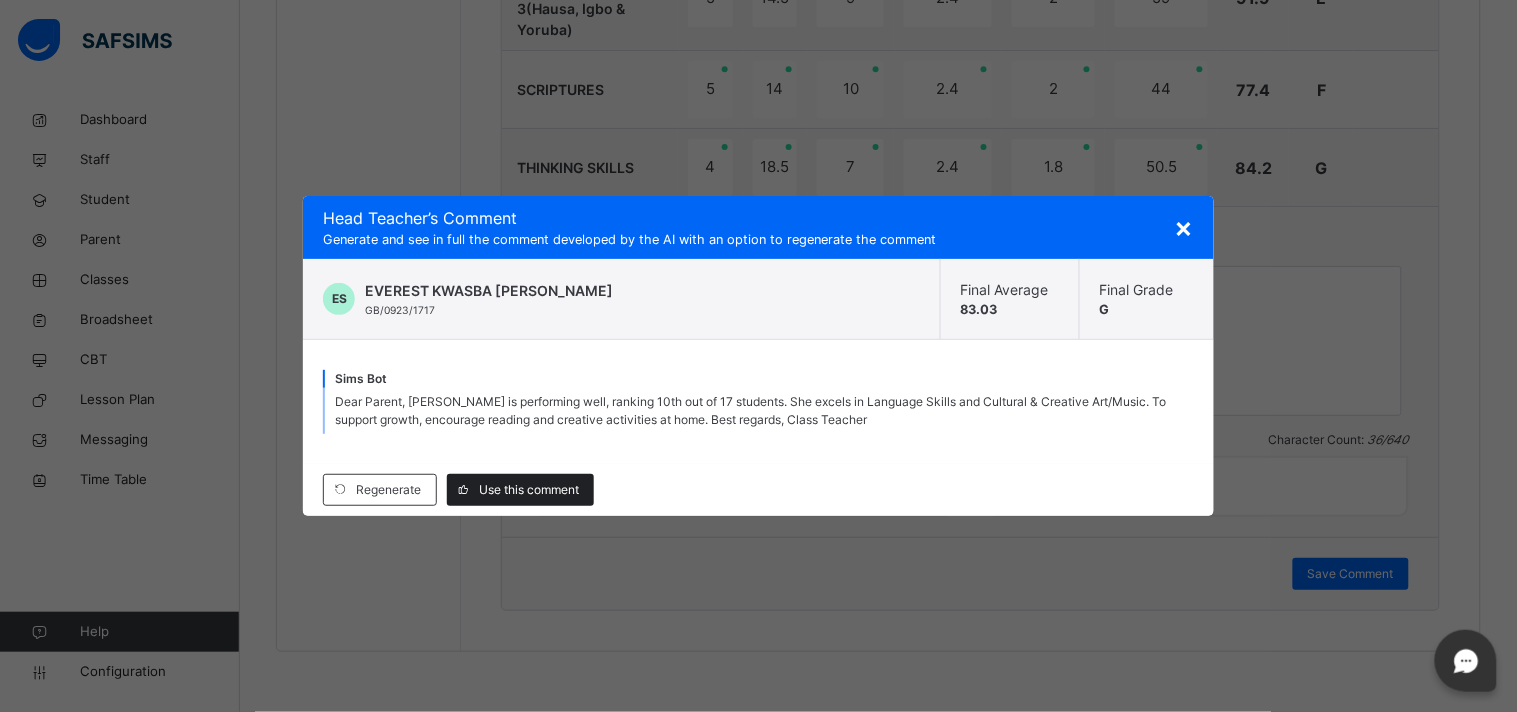 click on "Use this comment" at bounding box center (529, 490) 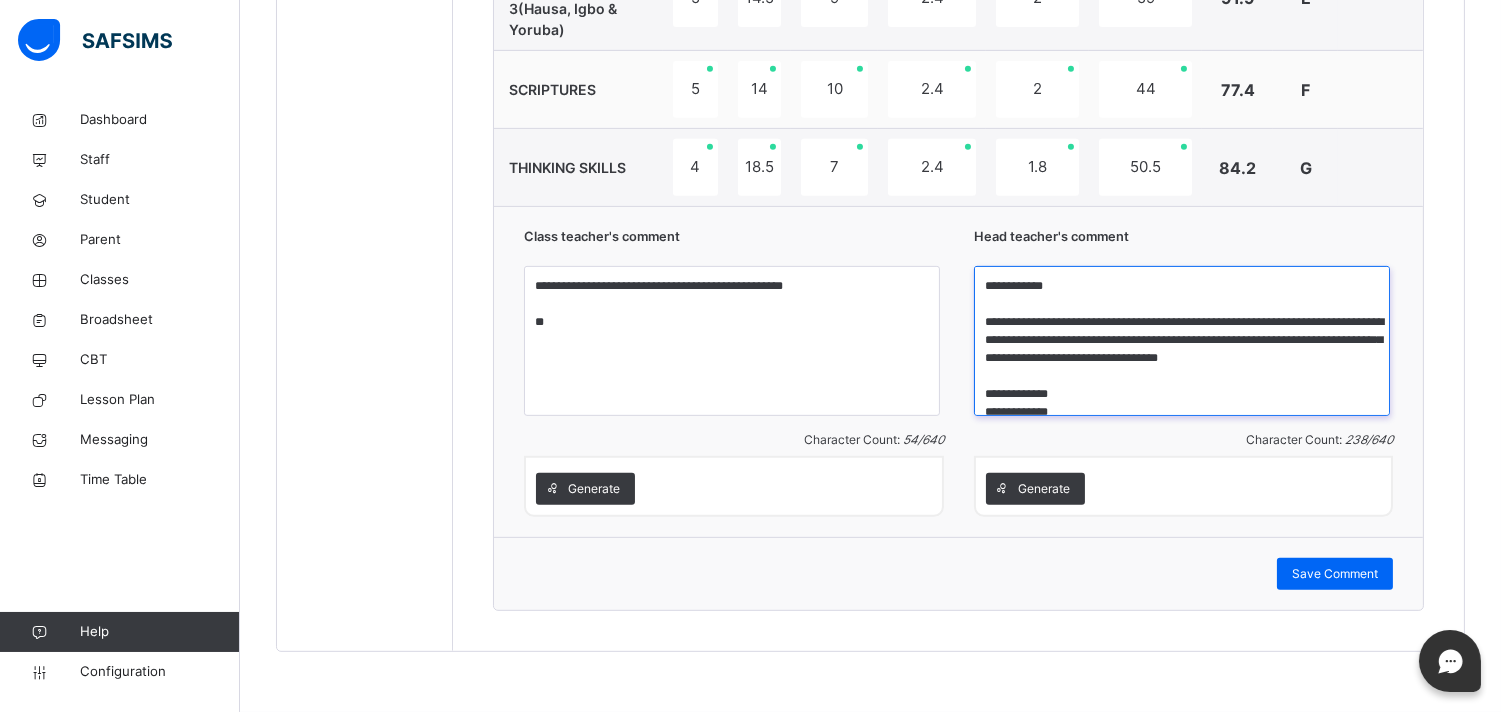 click on "**********" at bounding box center [1182, 341] 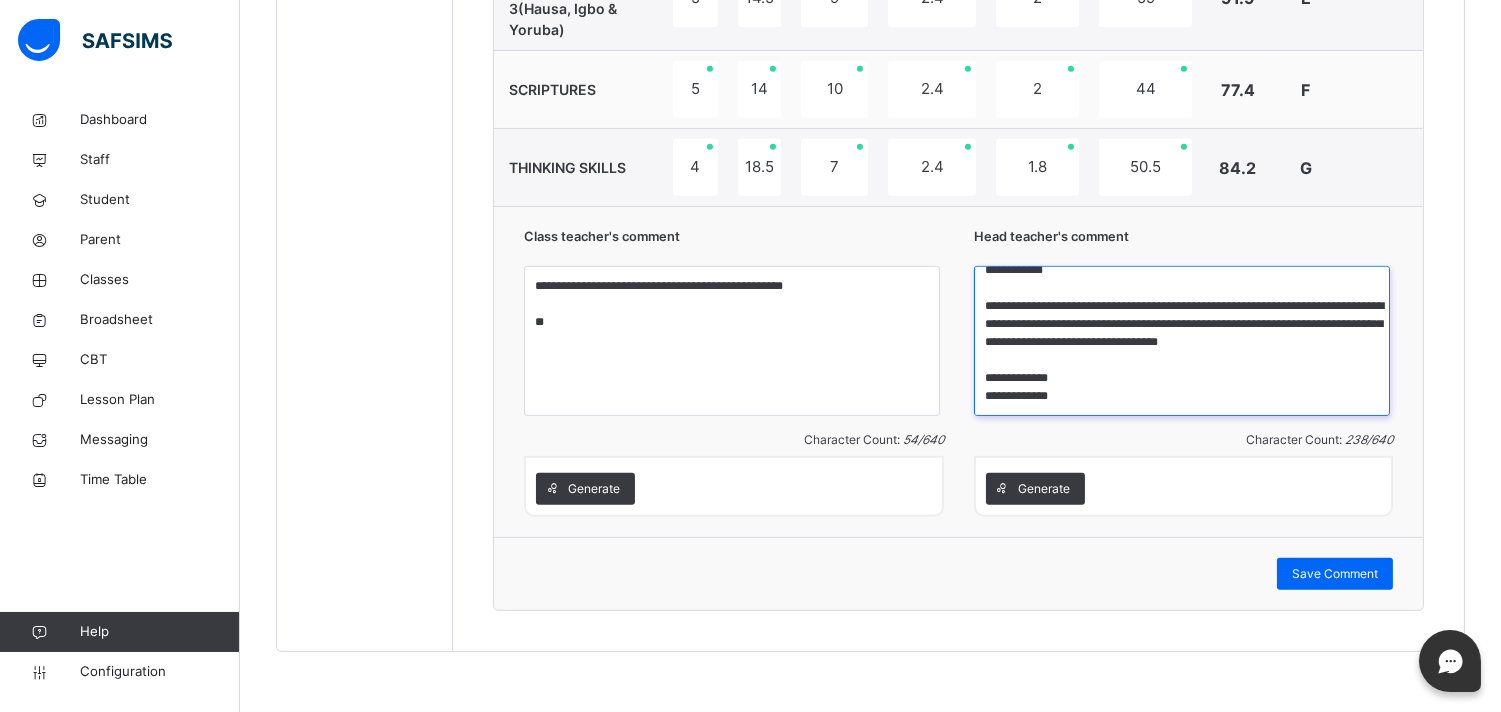 scroll, scrollTop: 33, scrollLeft: 0, axis: vertical 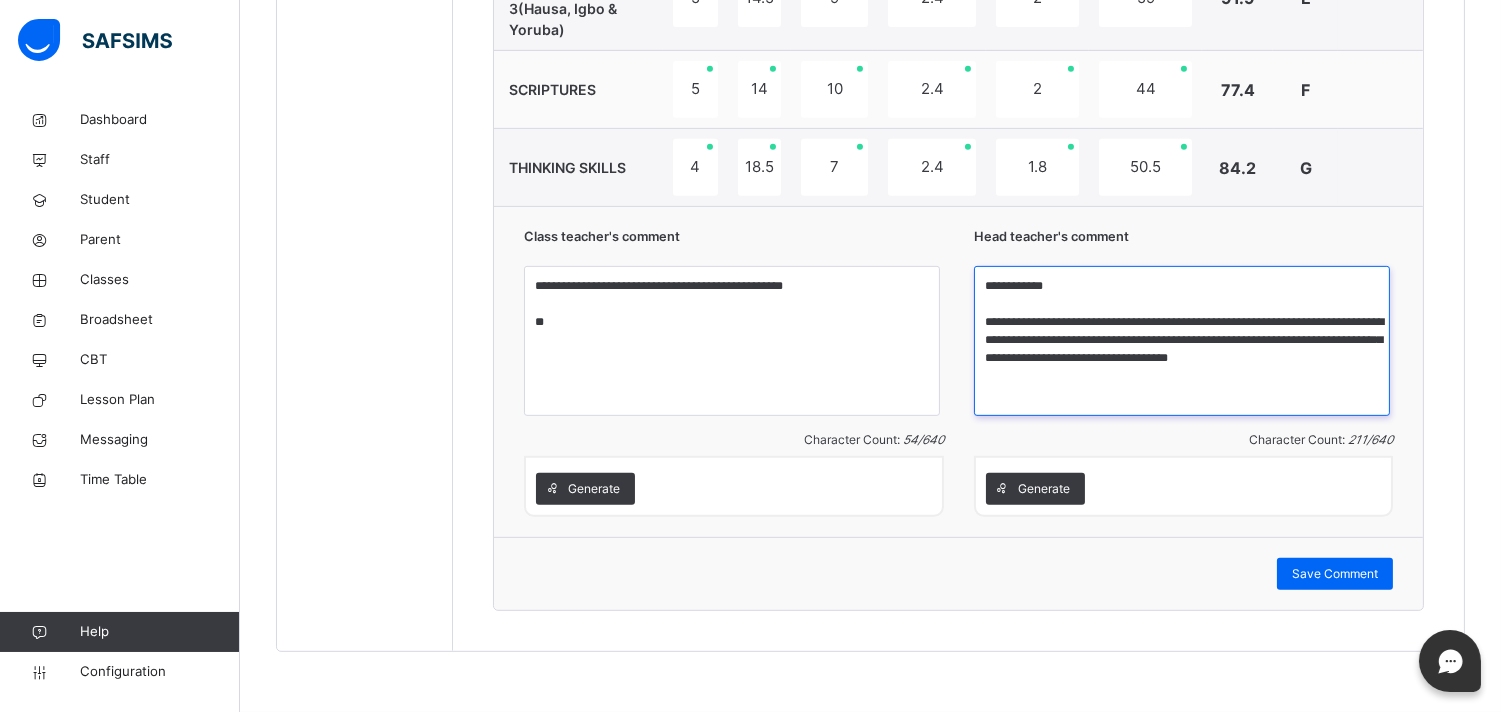 click on "**********" at bounding box center [1182, 341] 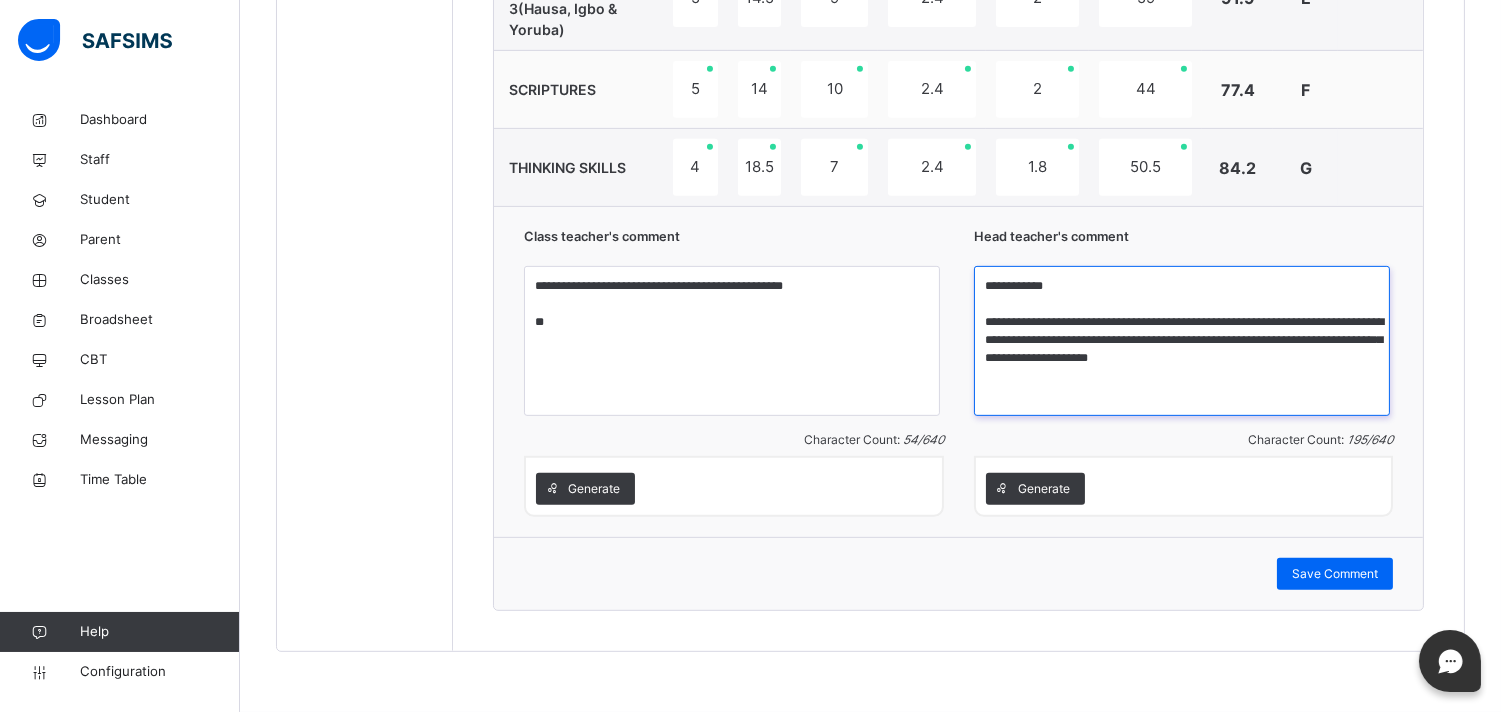 scroll, scrollTop: 0, scrollLeft: 0, axis: both 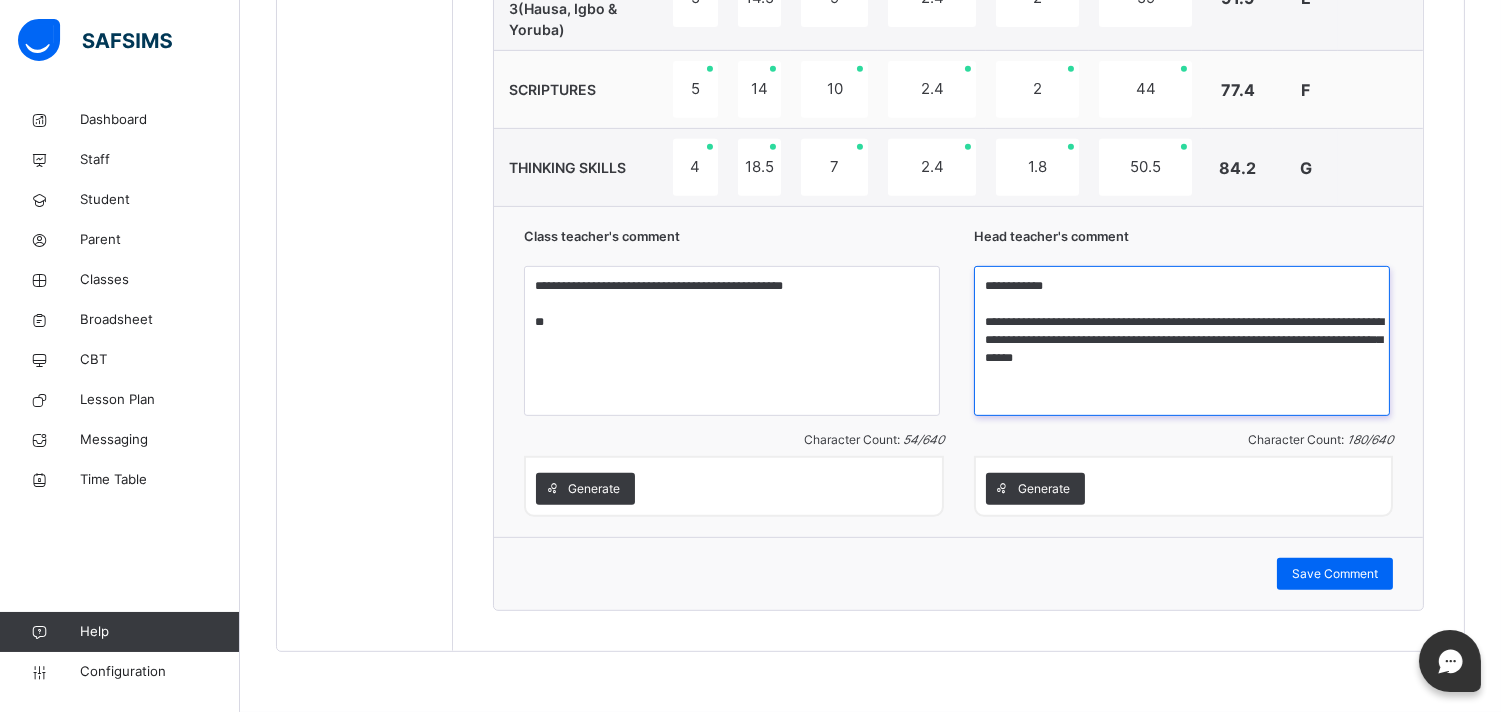 click on "**********" at bounding box center [1182, 341] 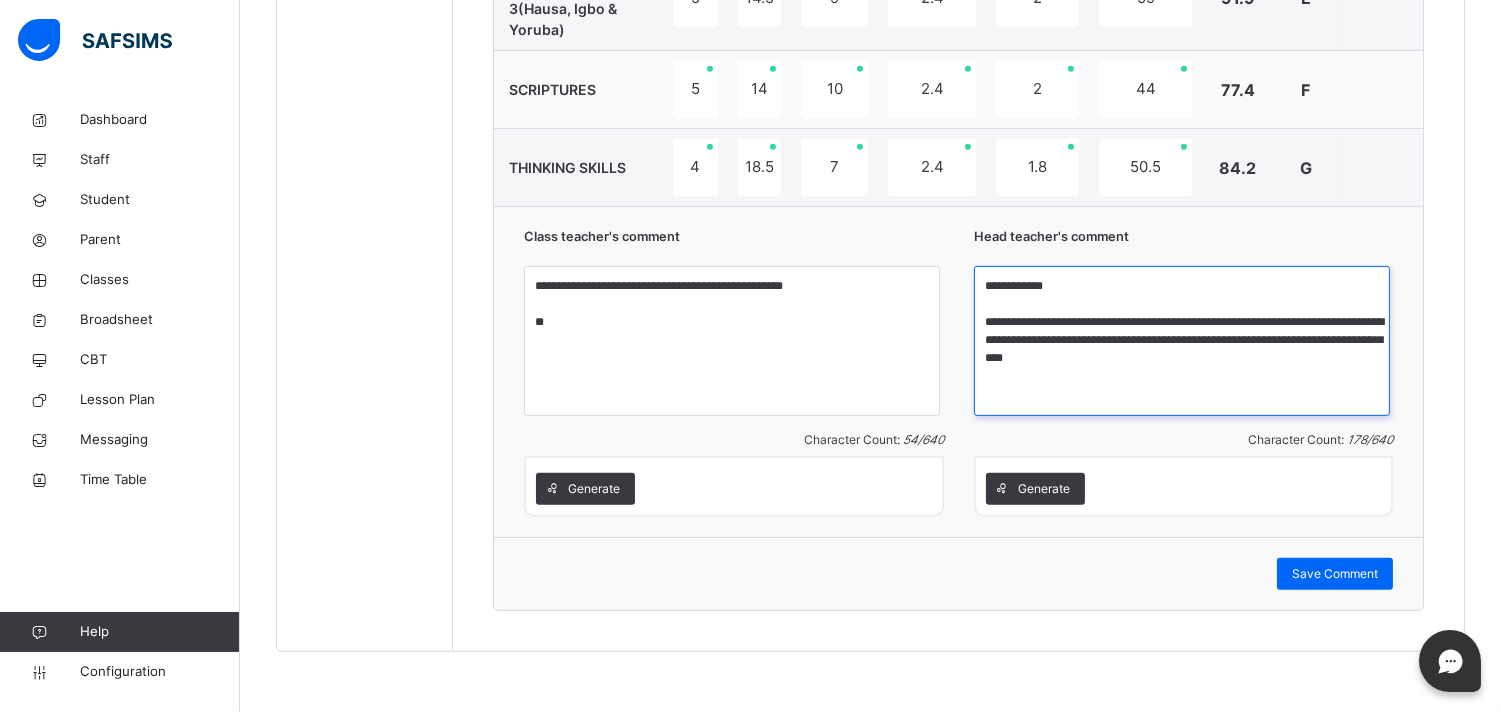 type on "**********" 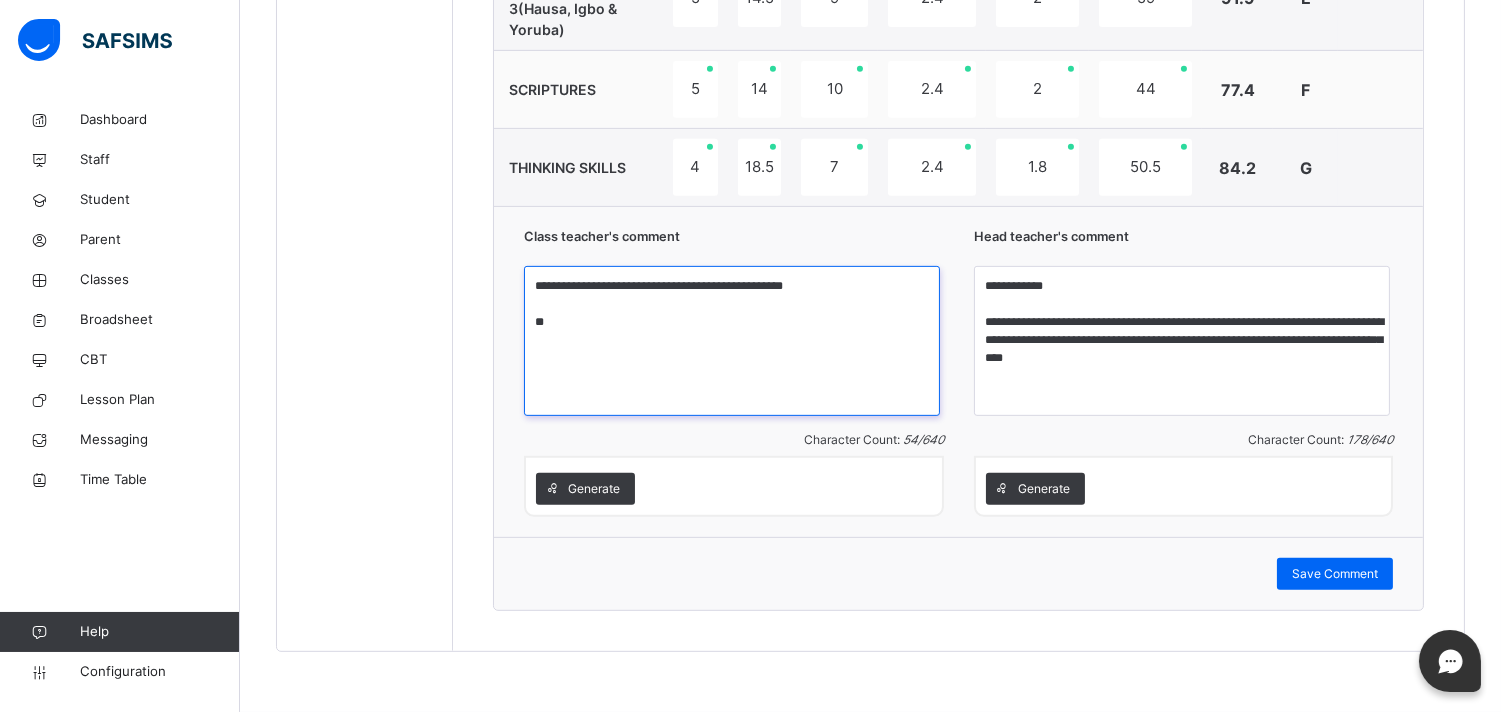 click on "**********" at bounding box center [732, 341] 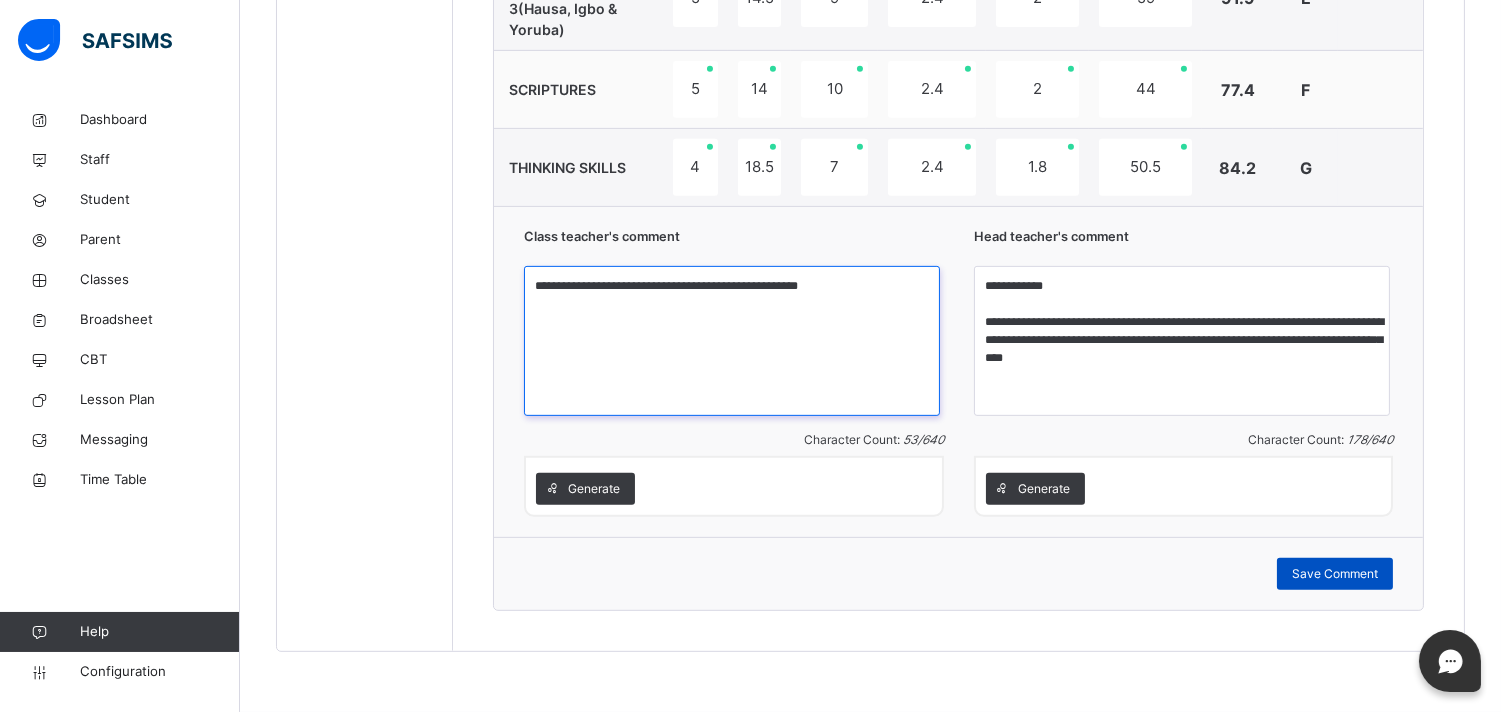 type on "**********" 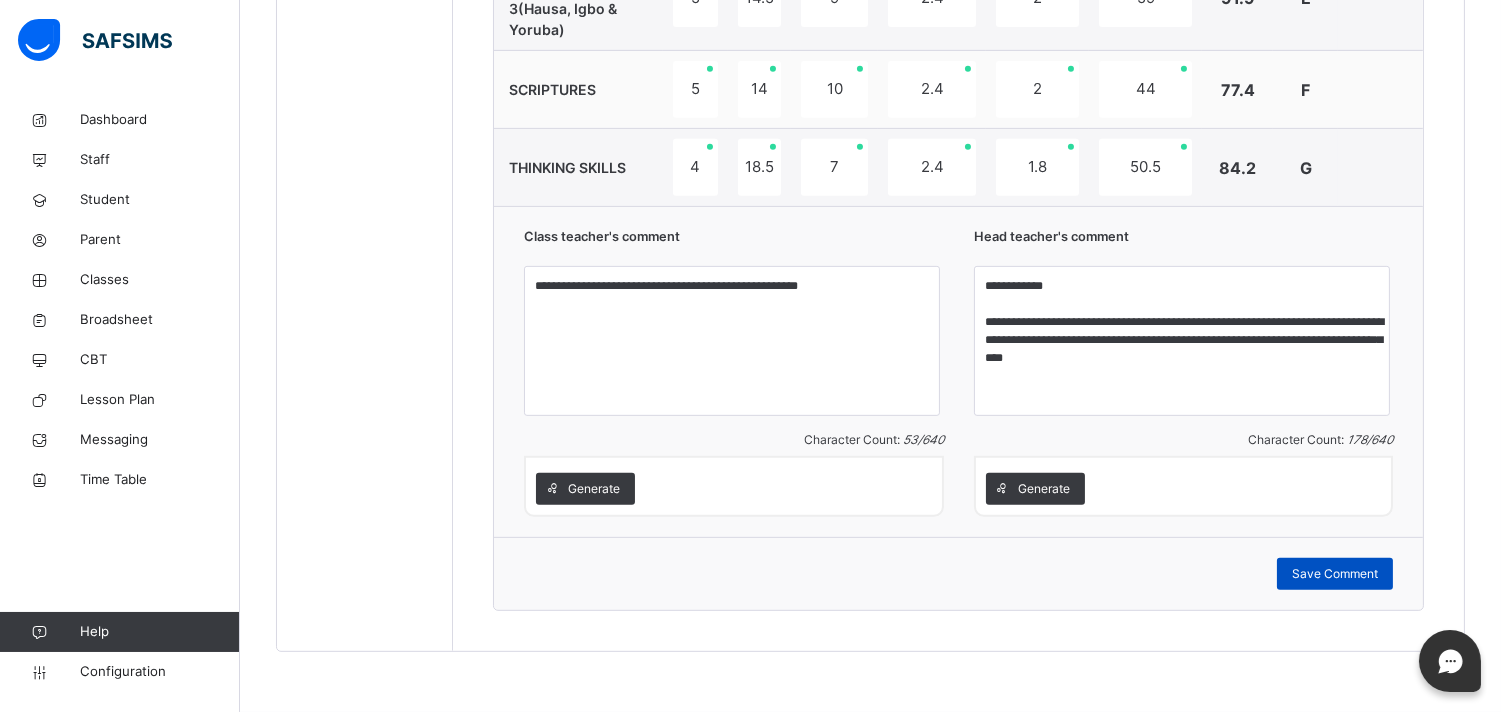 click on "Save Comment" at bounding box center (1335, 574) 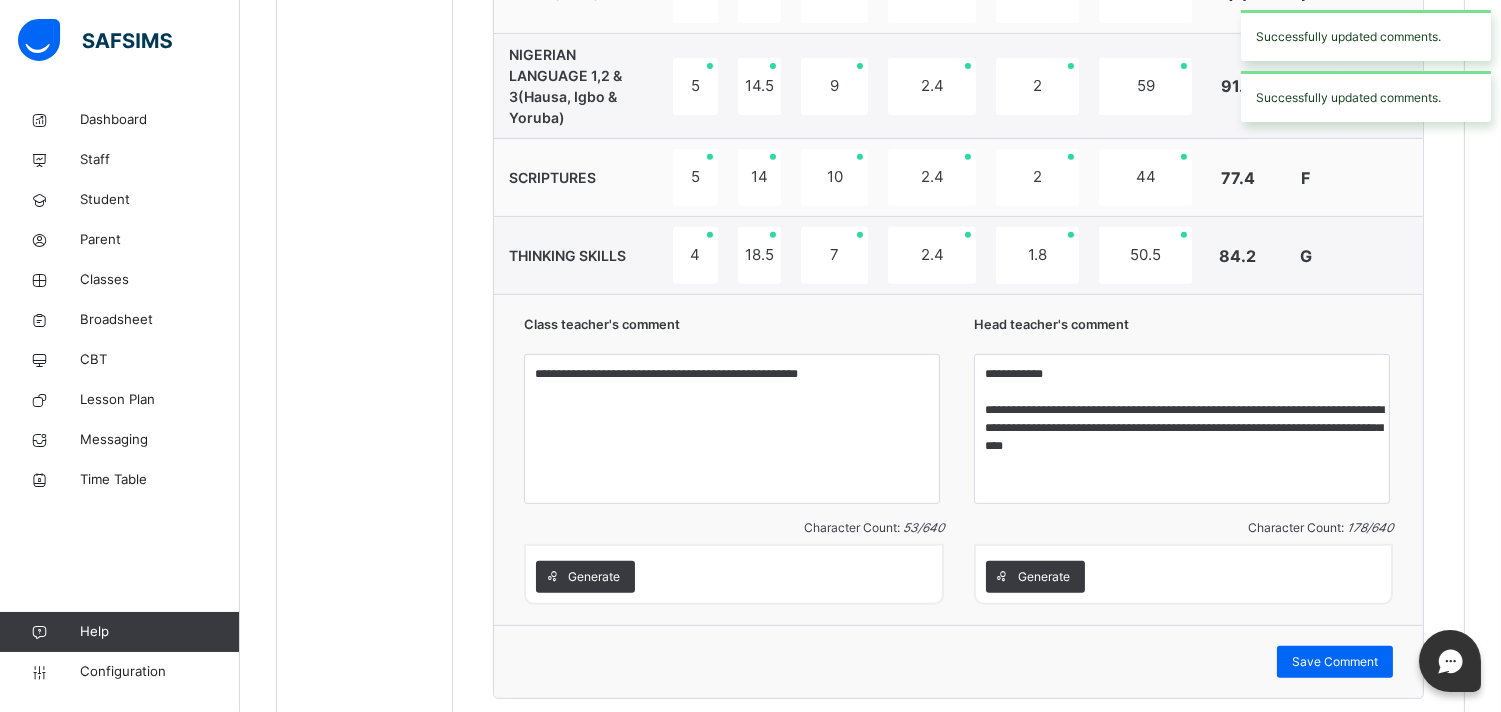 scroll, scrollTop: 1537, scrollLeft: 0, axis: vertical 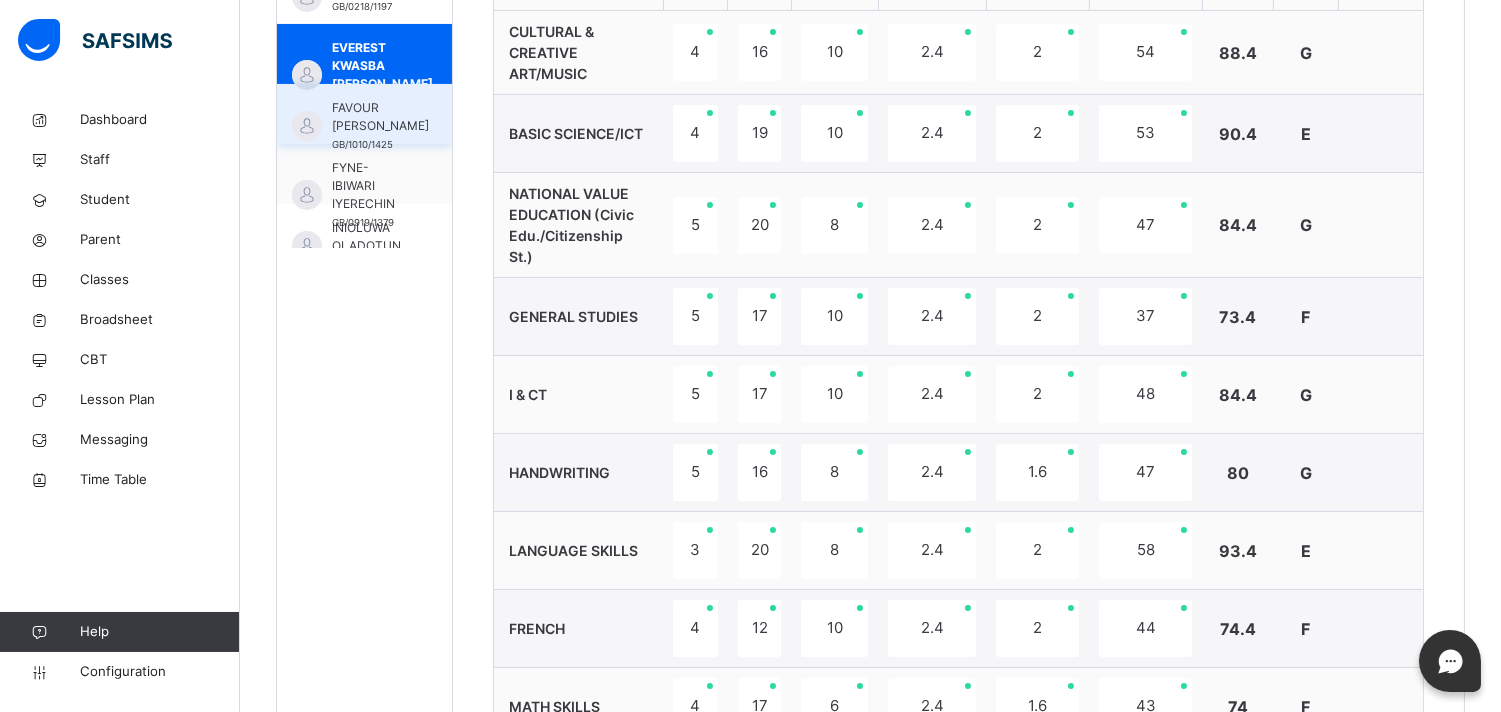 click on "FAVOUR GAYA HYELDI" at bounding box center [380, 117] 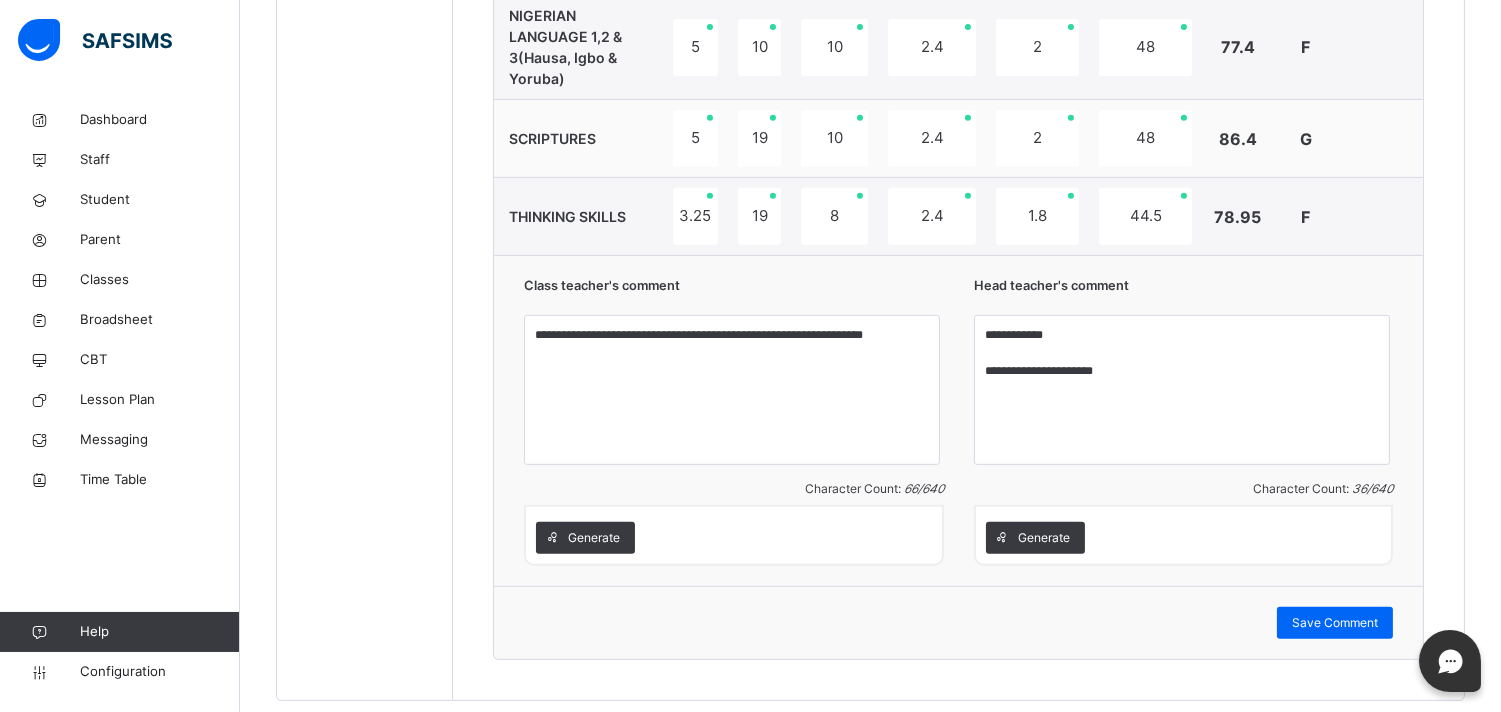scroll, scrollTop: 1582, scrollLeft: 0, axis: vertical 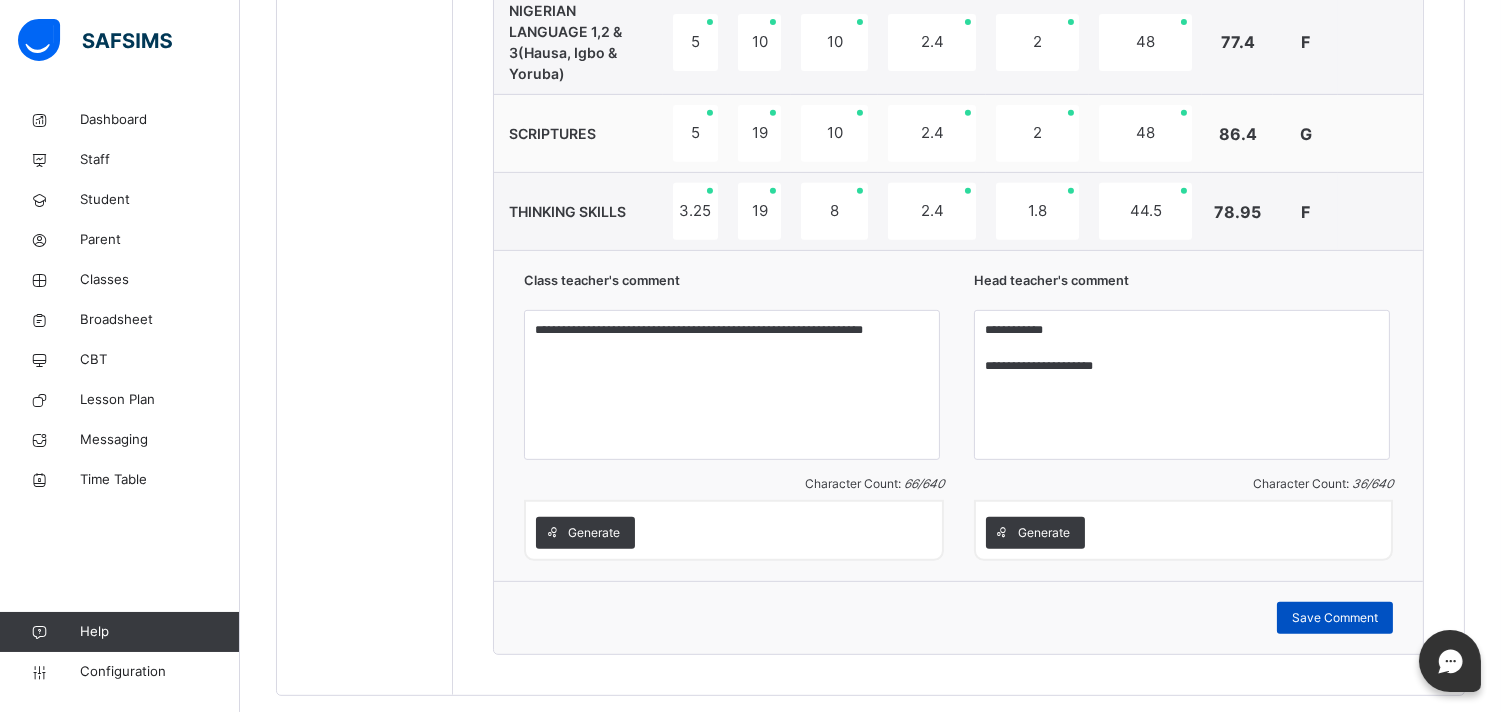 click on "Save Comment" at bounding box center [1335, 618] 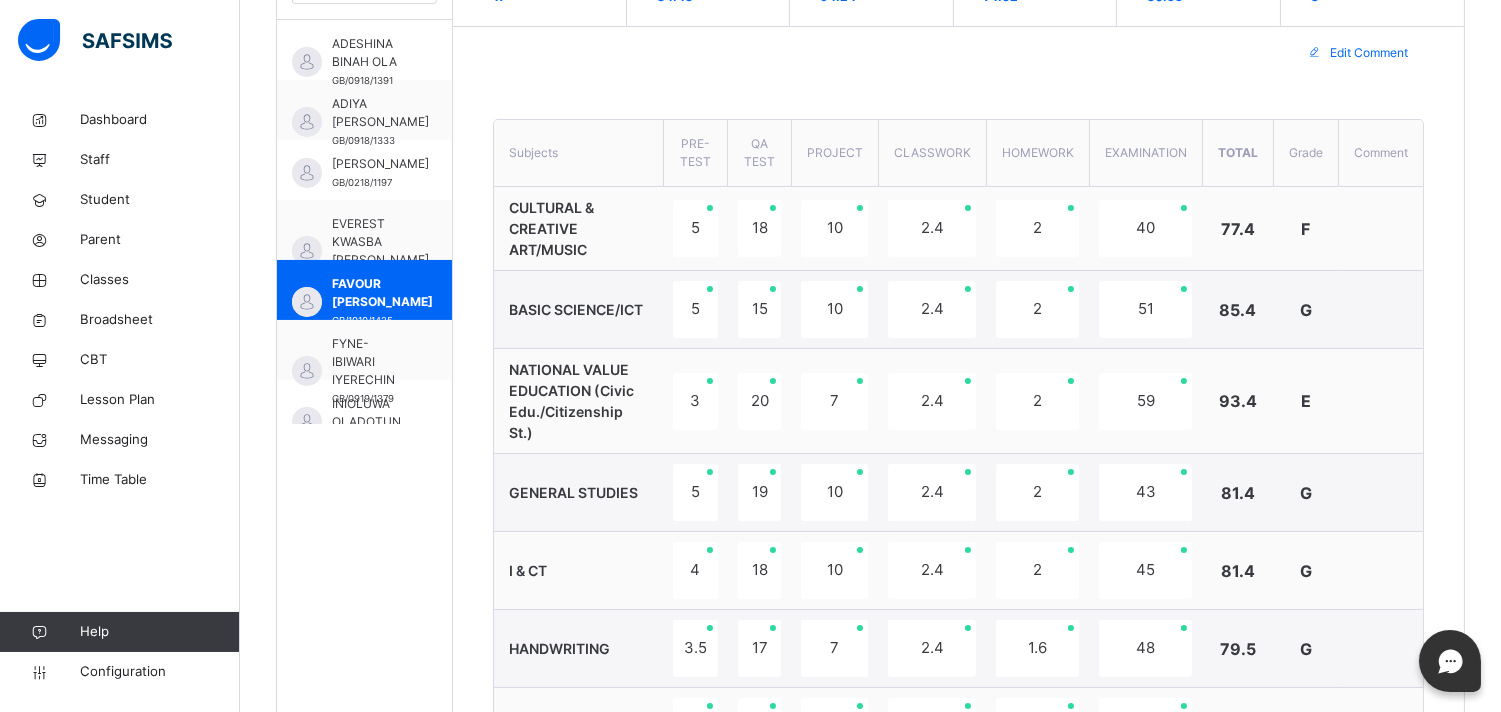 scroll, scrollTop: 591, scrollLeft: 0, axis: vertical 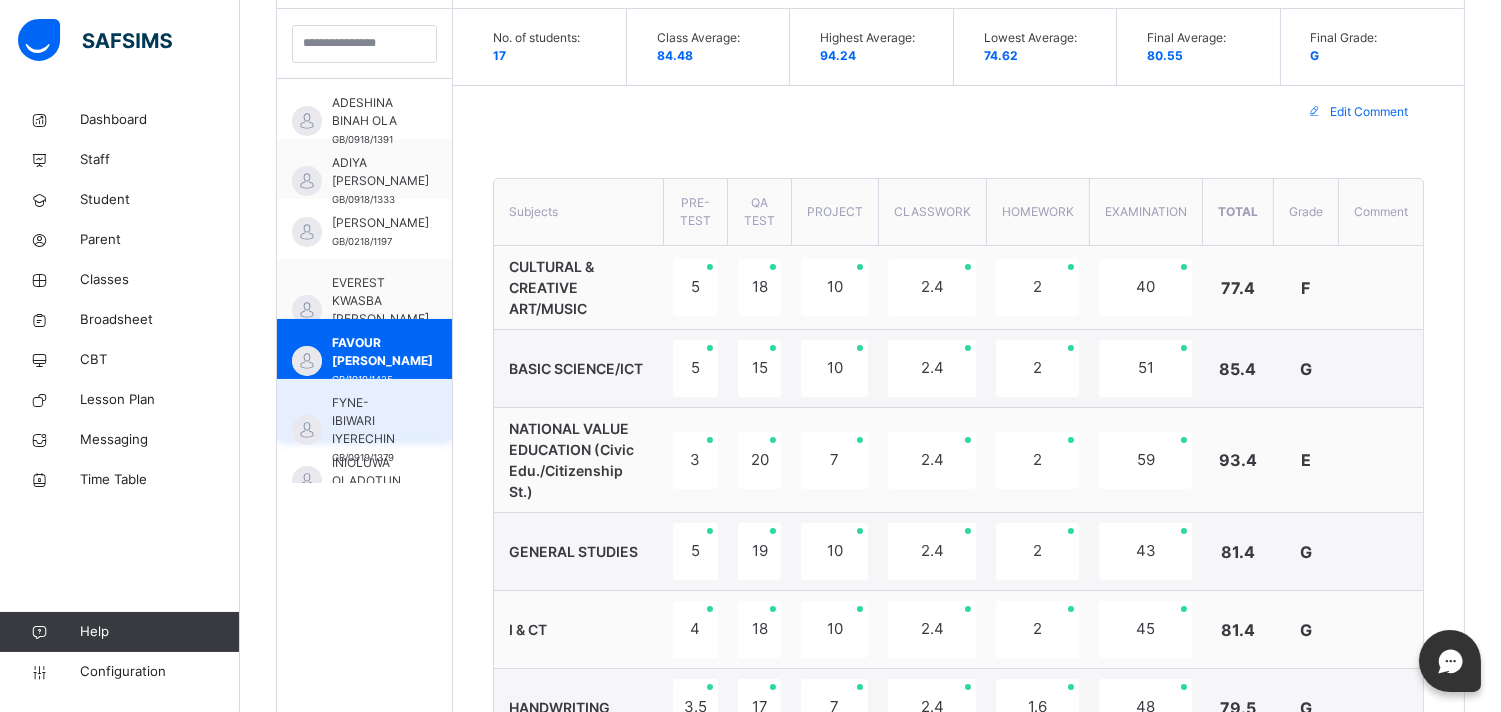 click on "FYNE-IBIWARI  IYERECHIN" at bounding box center [369, 421] 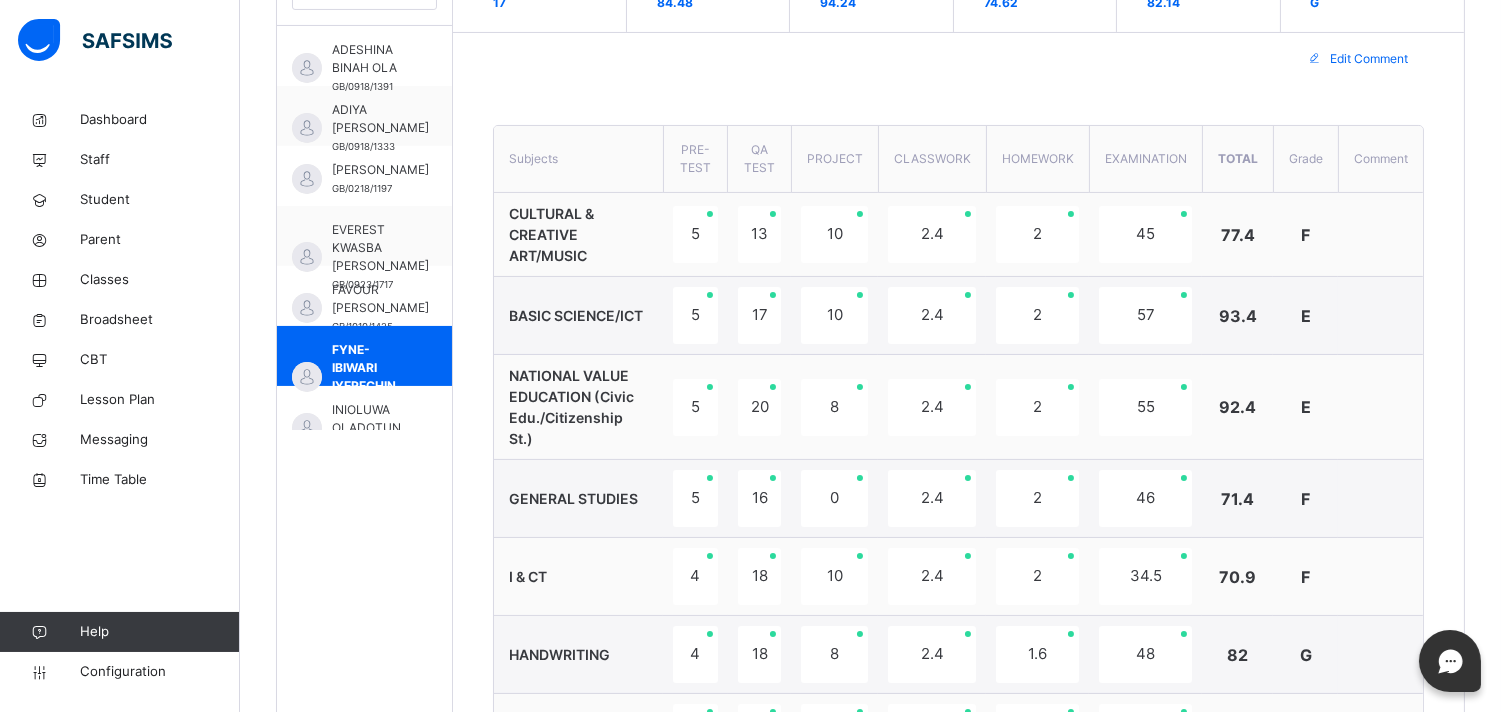 scroll, scrollTop: 635, scrollLeft: 0, axis: vertical 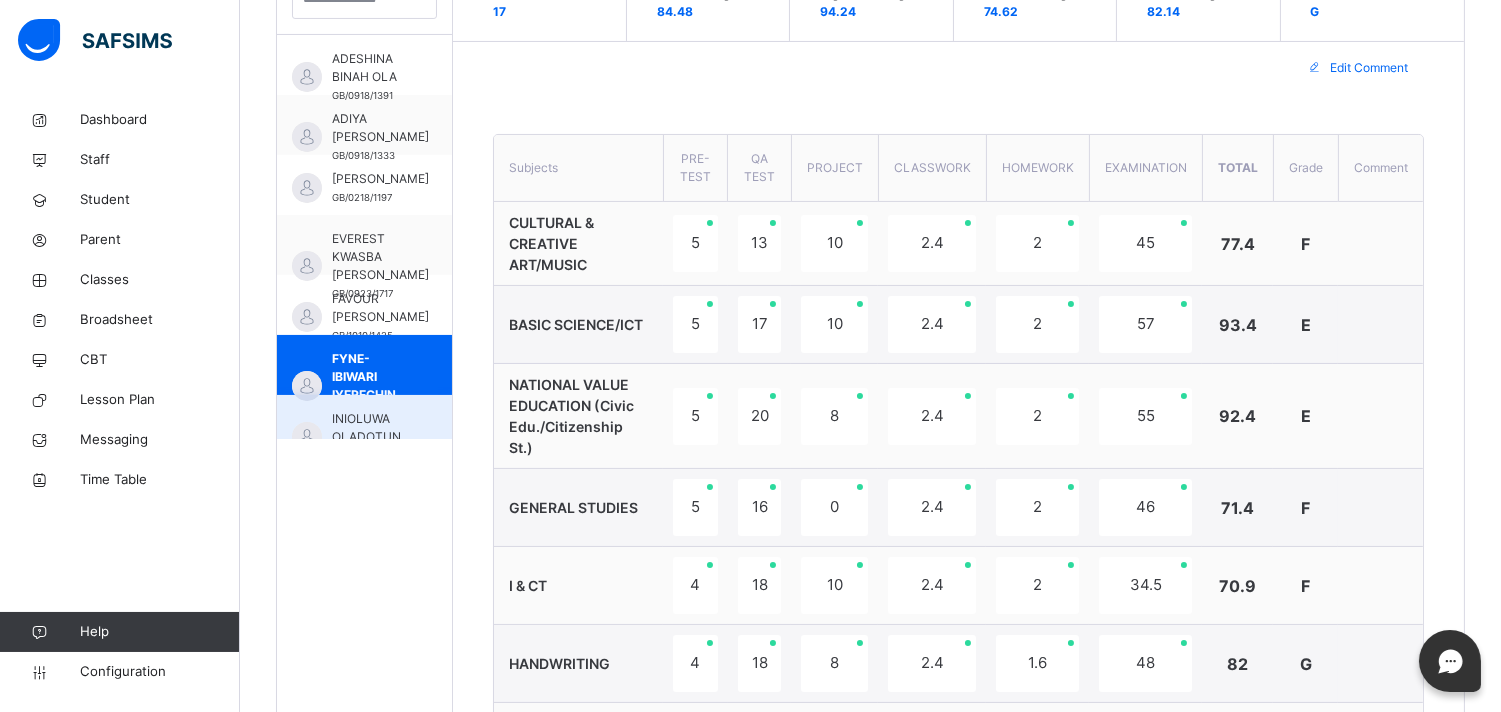 click on "INIOLUWA  OLADOTUN" at bounding box center [369, 428] 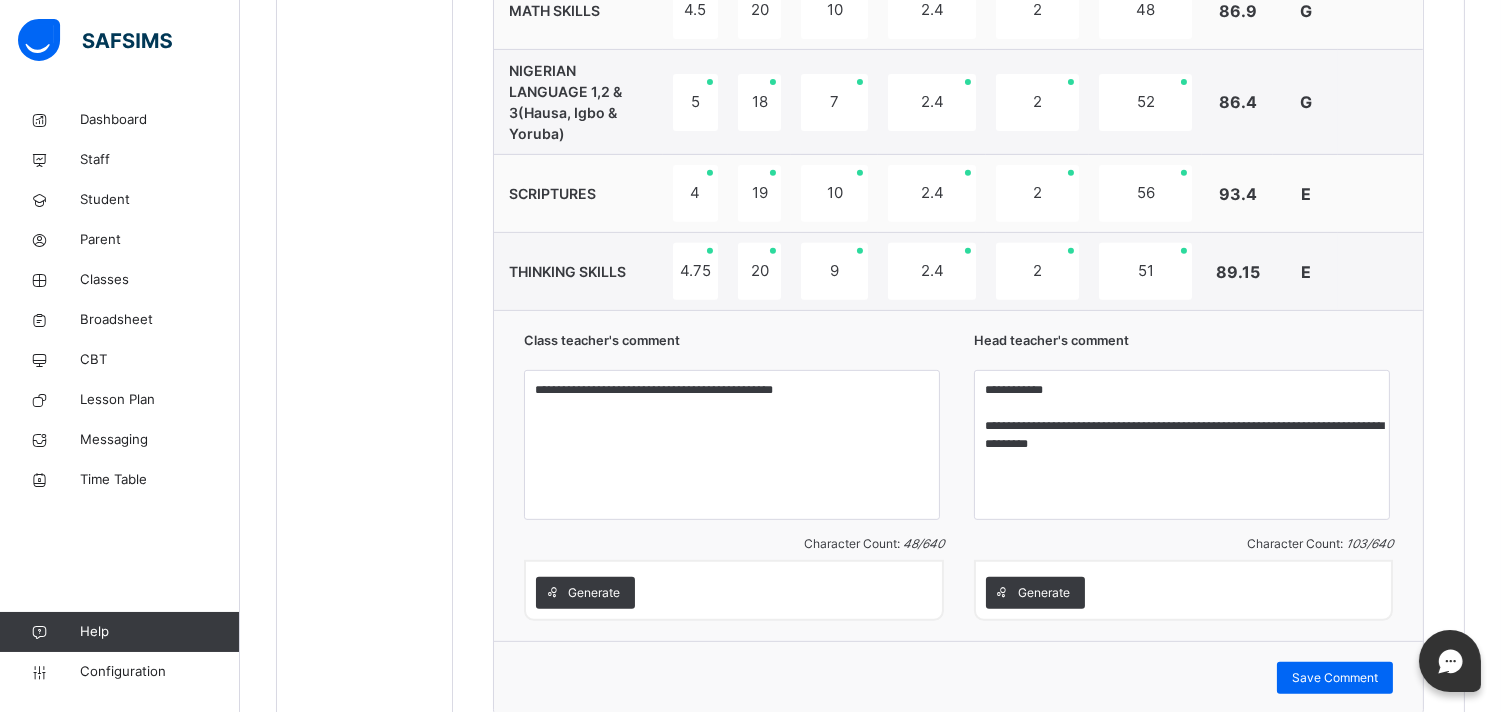 scroll, scrollTop: 1568, scrollLeft: 0, axis: vertical 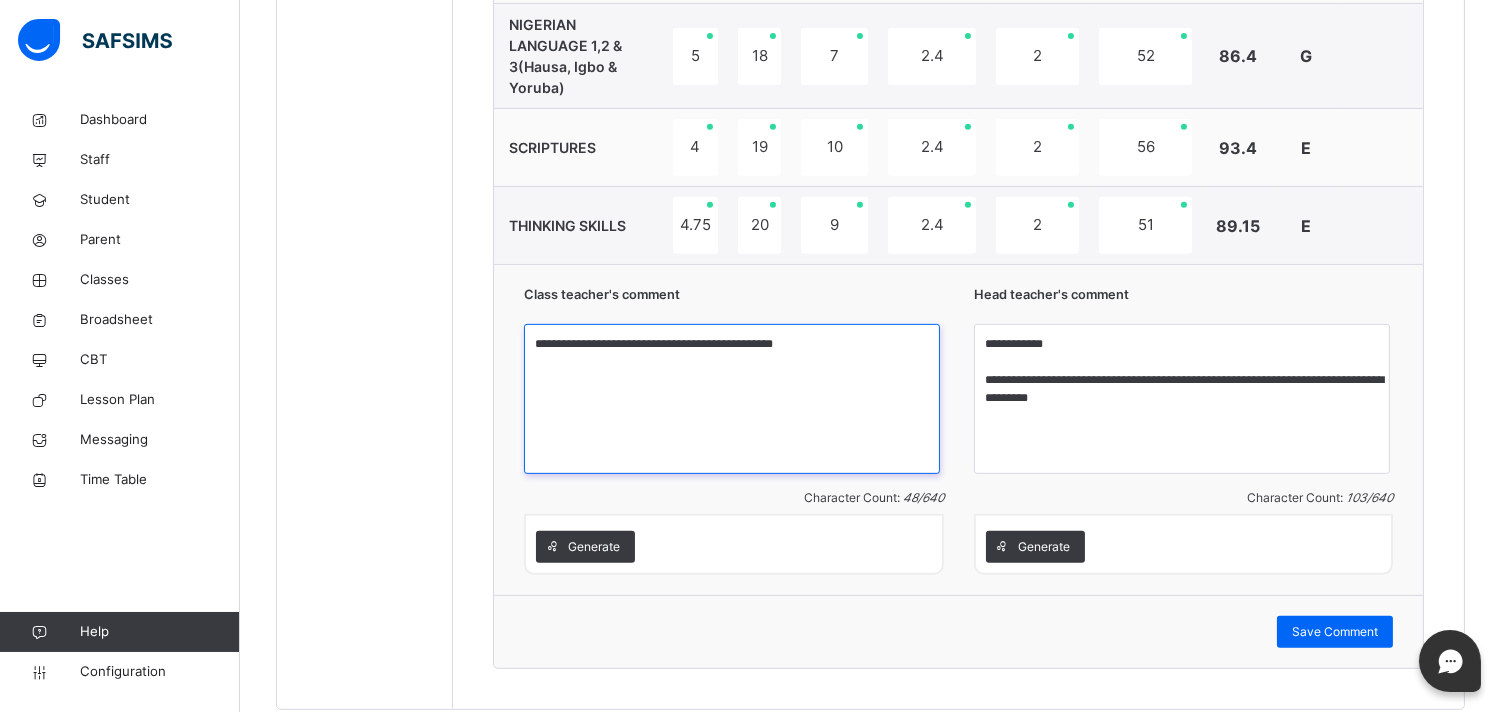 click on "**********" at bounding box center [732, 399] 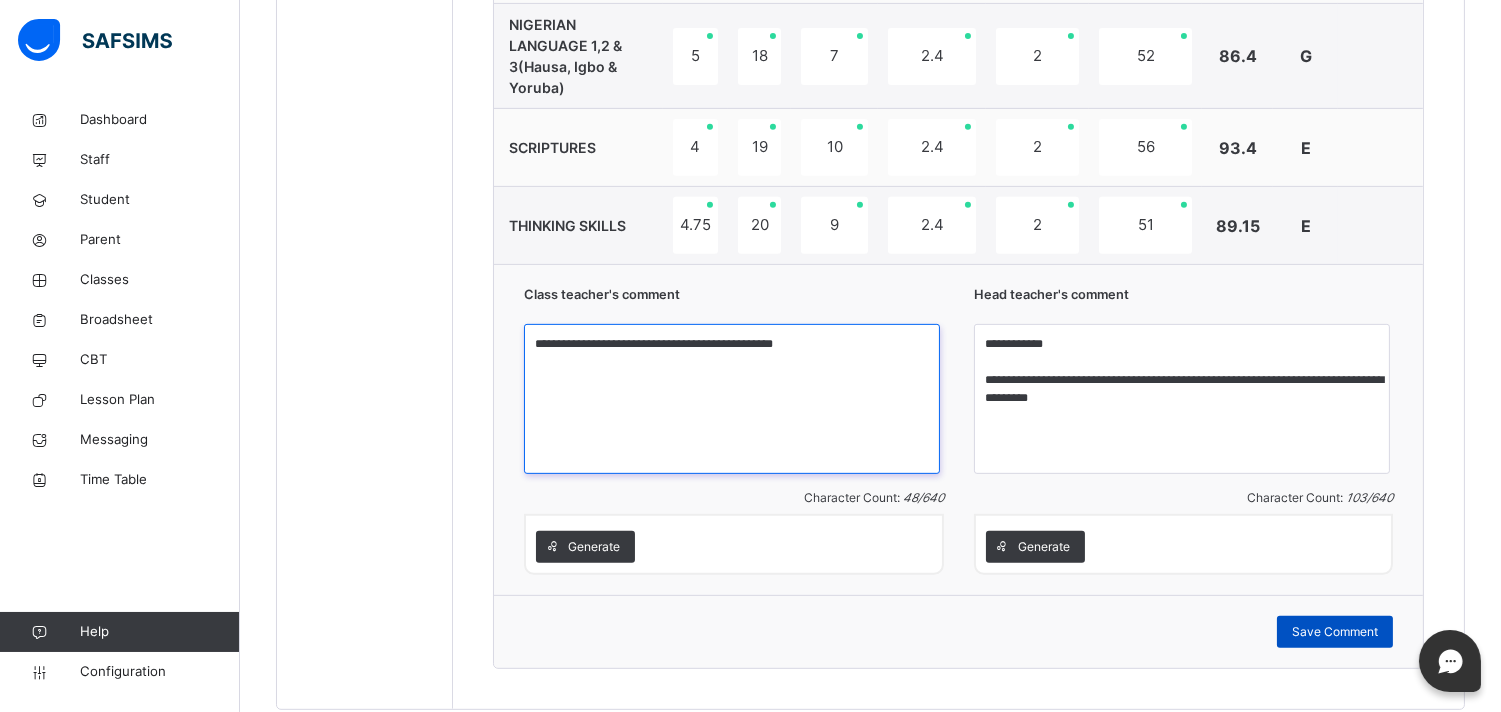 type on "**********" 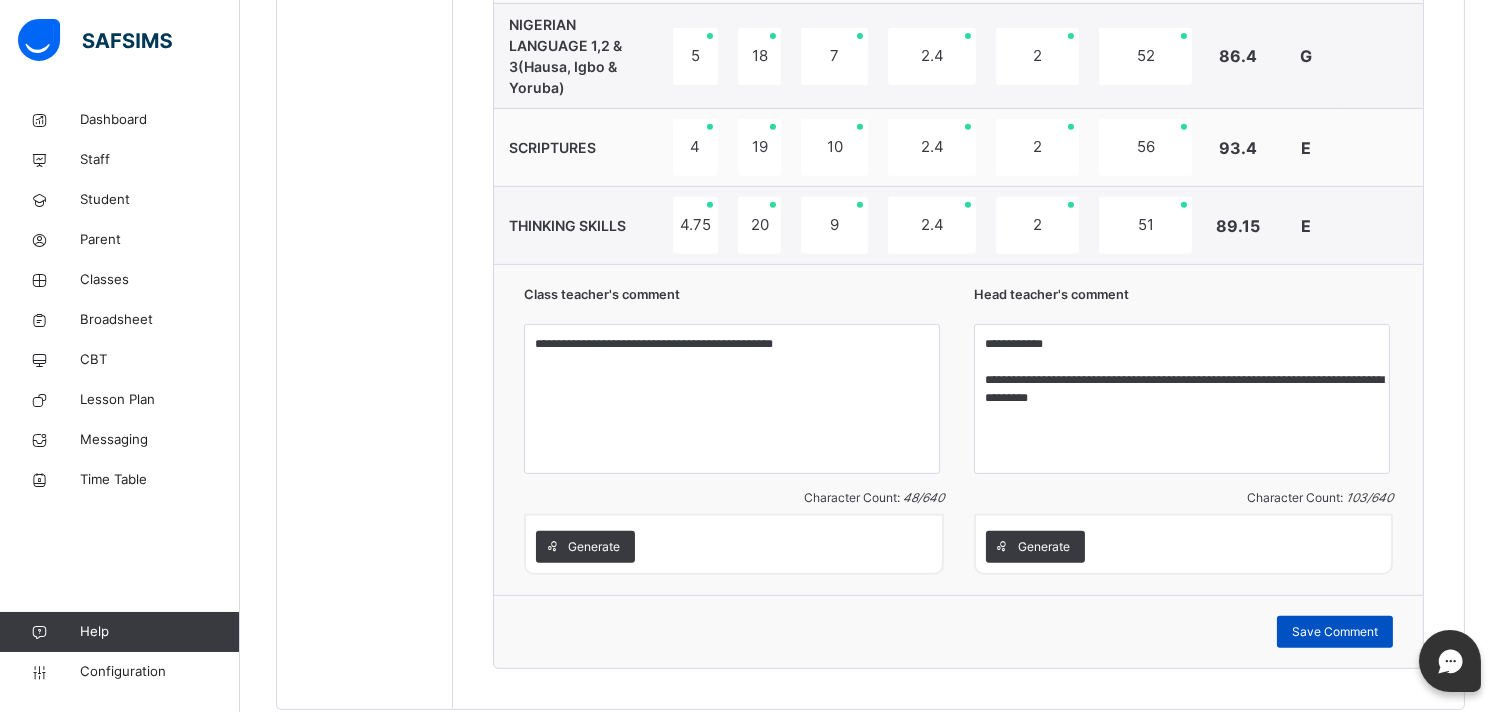 click on "Save Comment" at bounding box center (1335, 632) 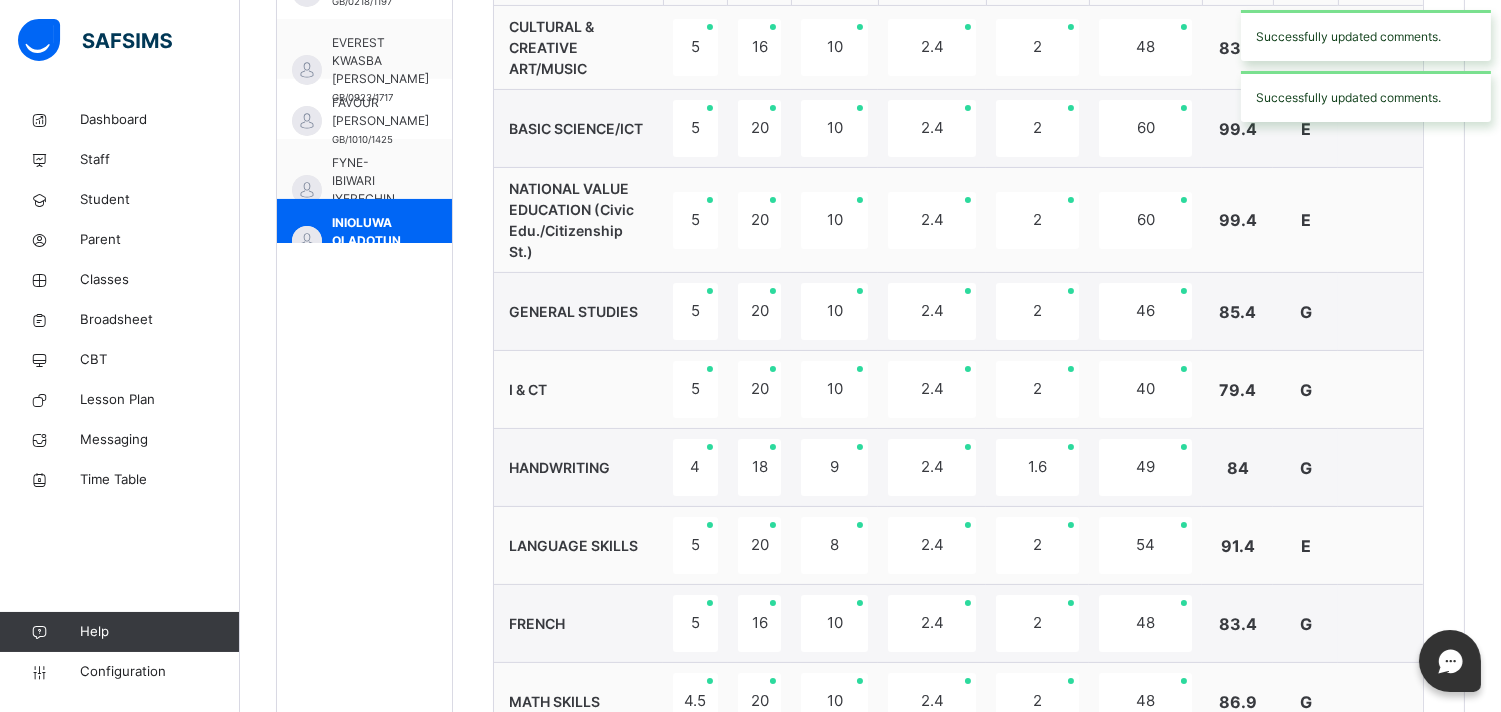 scroll, scrollTop: 697, scrollLeft: 0, axis: vertical 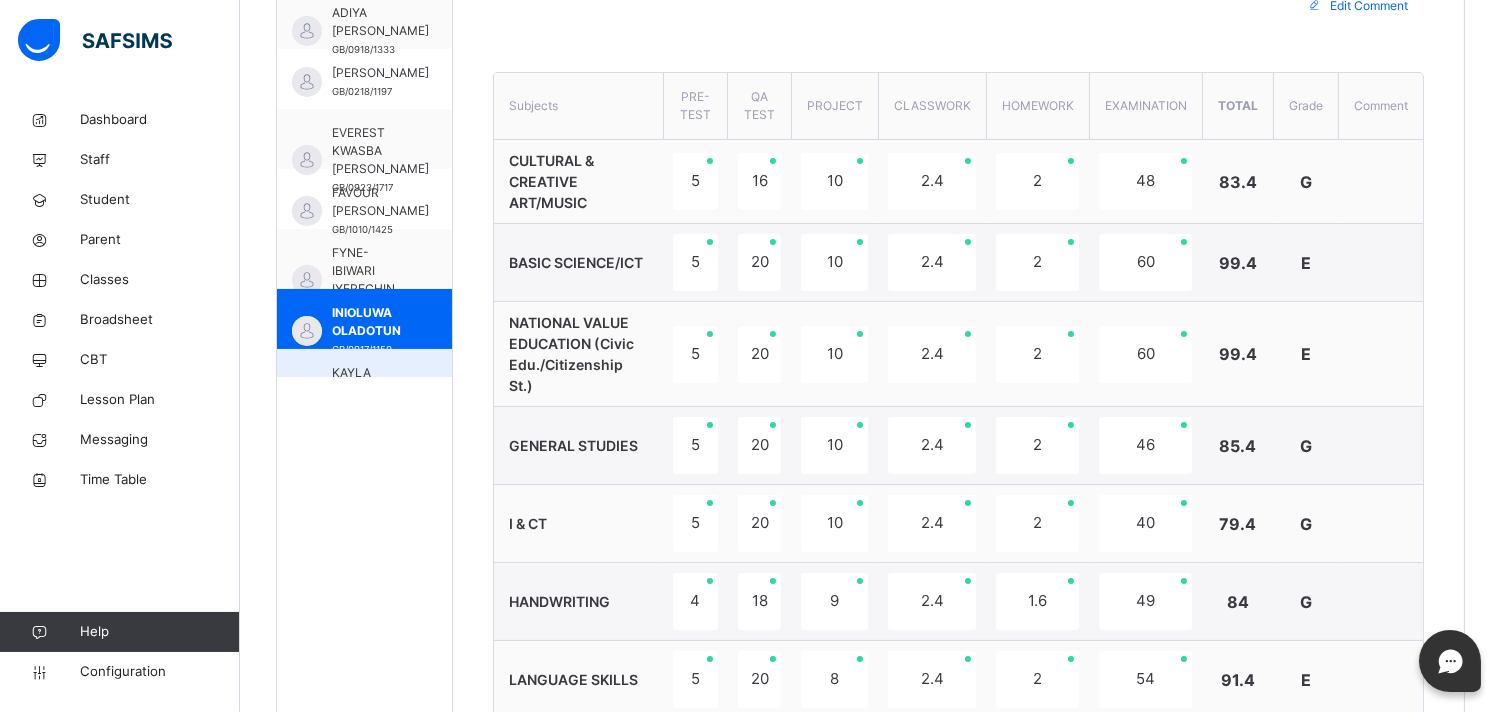 click on "KAYLA PERERAT DATIYI" at bounding box center [369, 391] 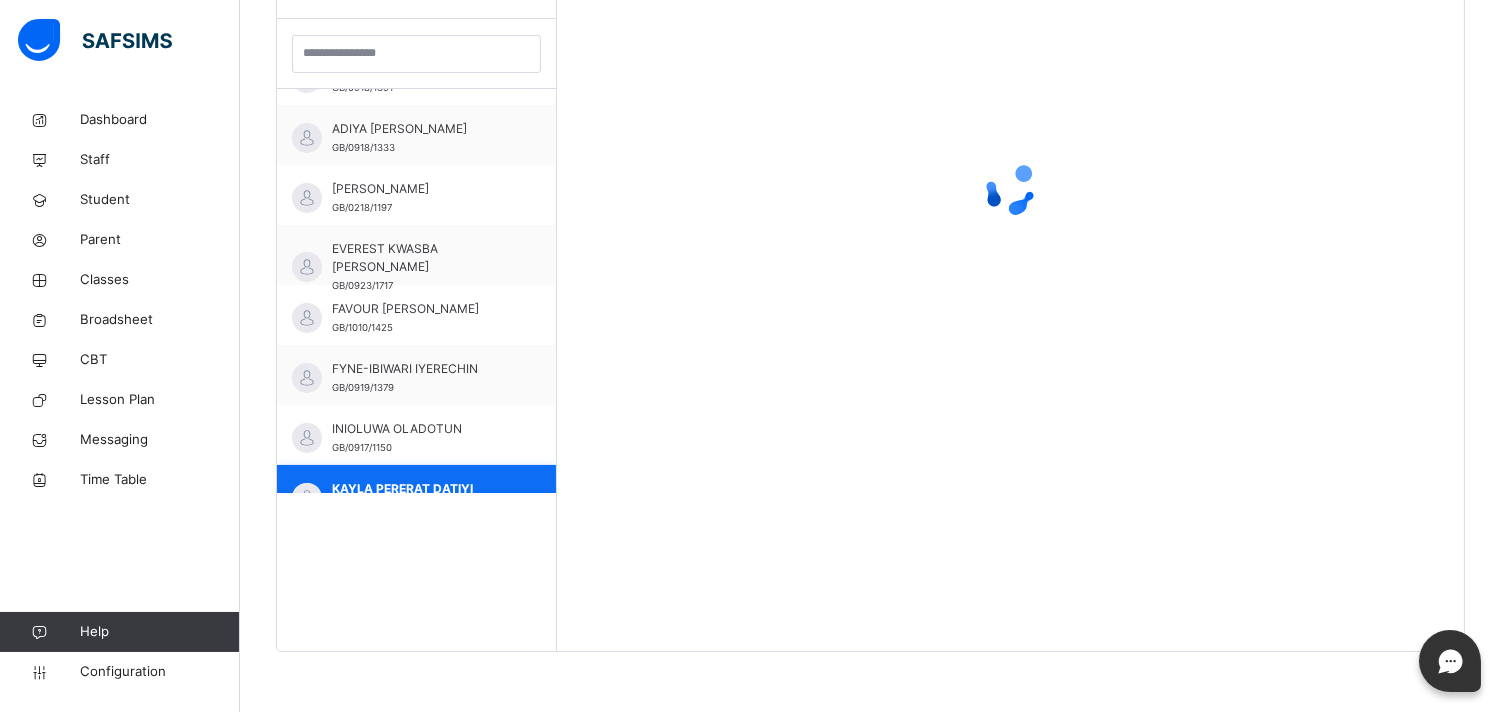 scroll, scrollTop: 581, scrollLeft: 0, axis: vertical 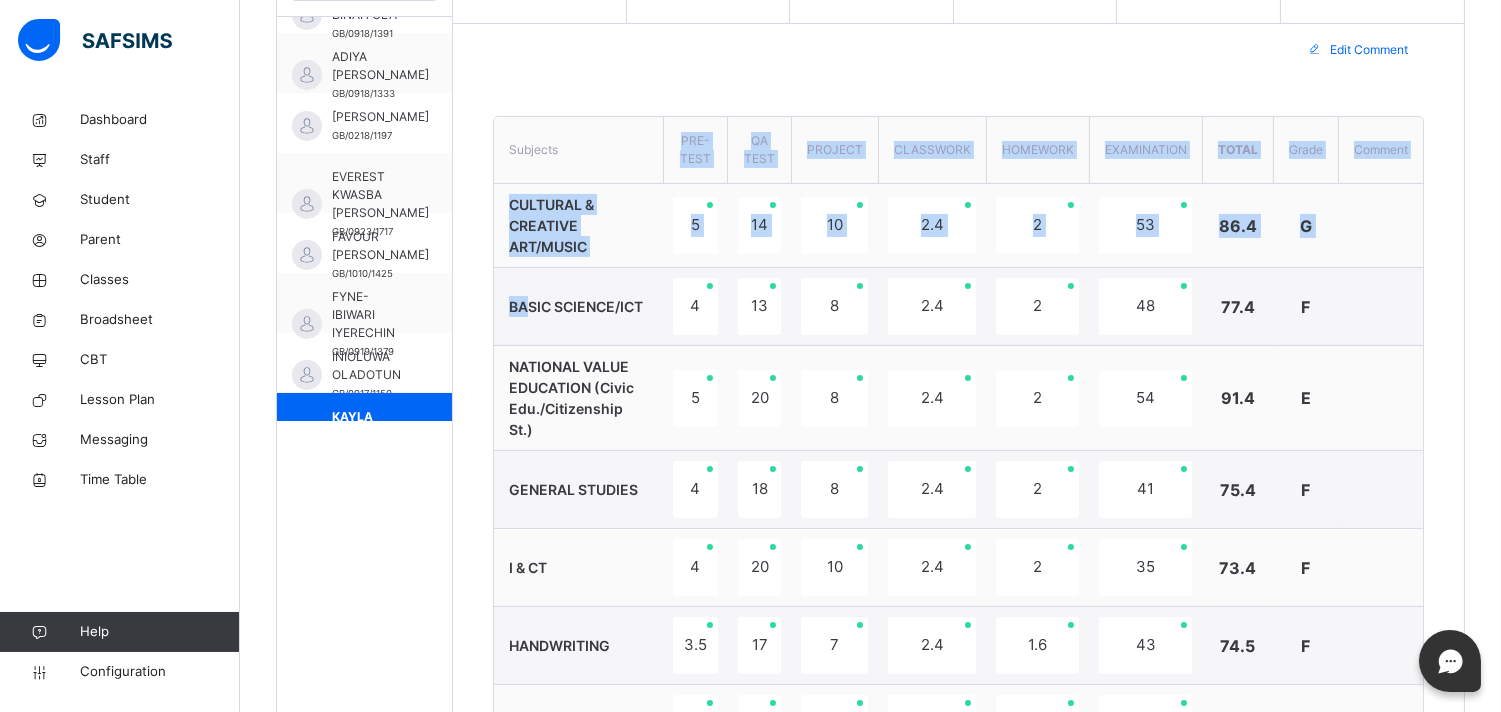 drag, startPoint x: 583, startPoint y: 154, endPoint x: 553, endPoint y: 297, distance: 146.11298 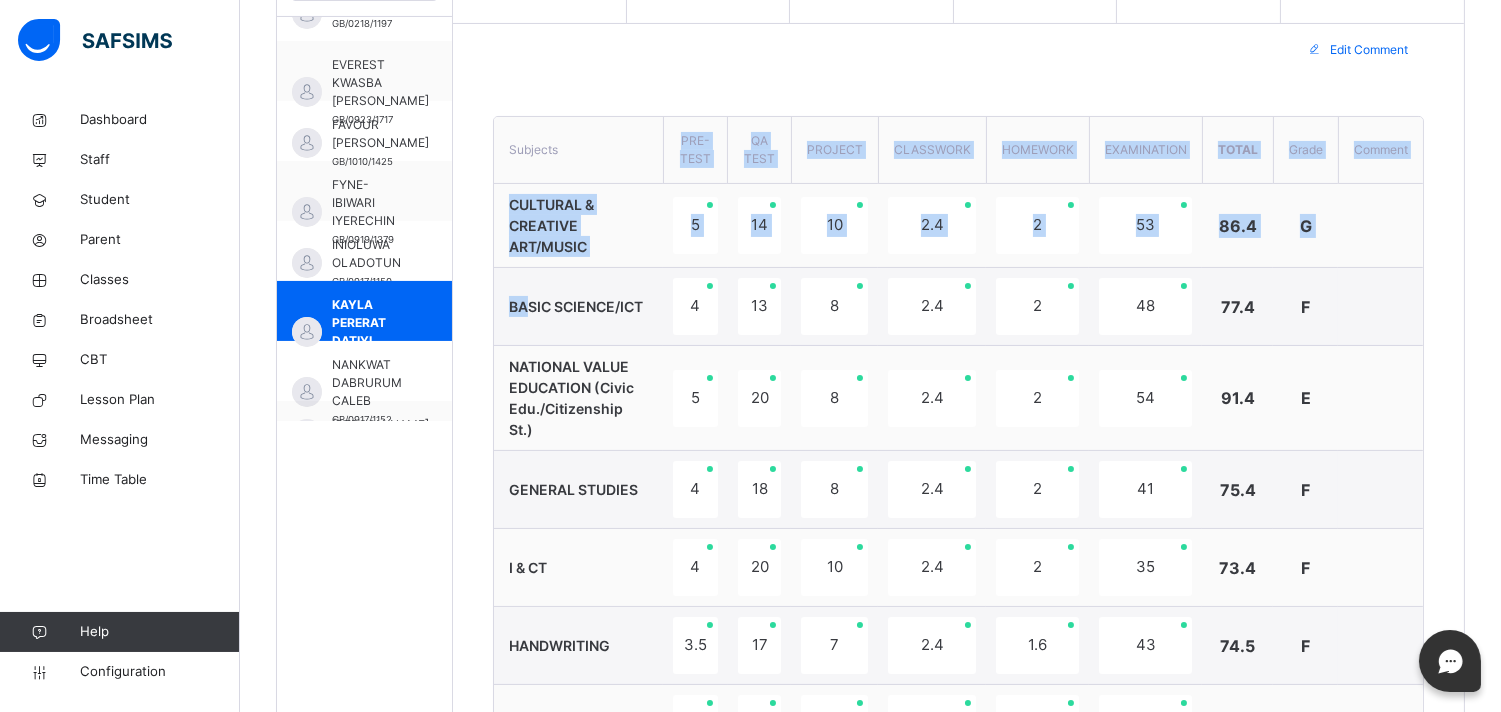 scroll, scrollTop: 177, scrollLeft: 0, axis: vertical 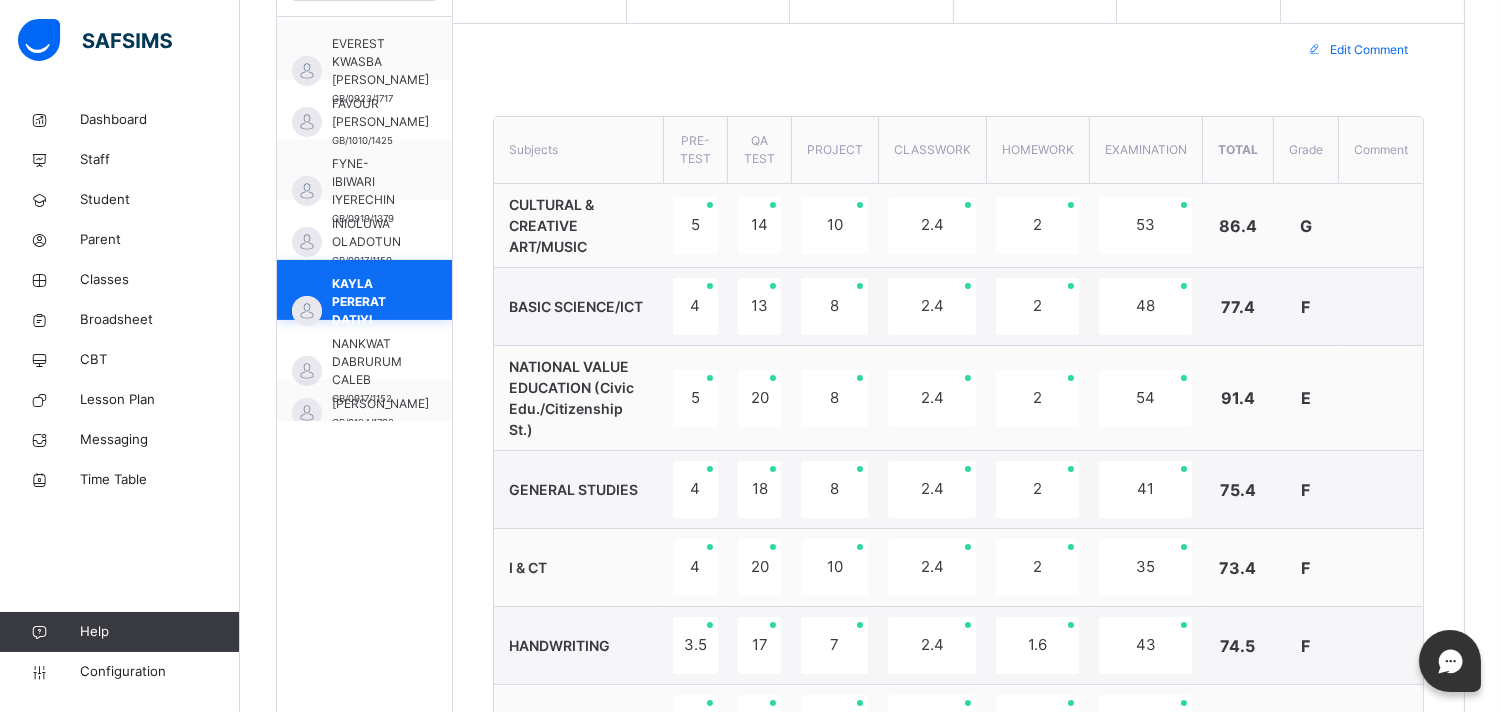 click on "KAYLA PERERAT DATIYI GB/0917/1170" at bounding box center (364, 290) 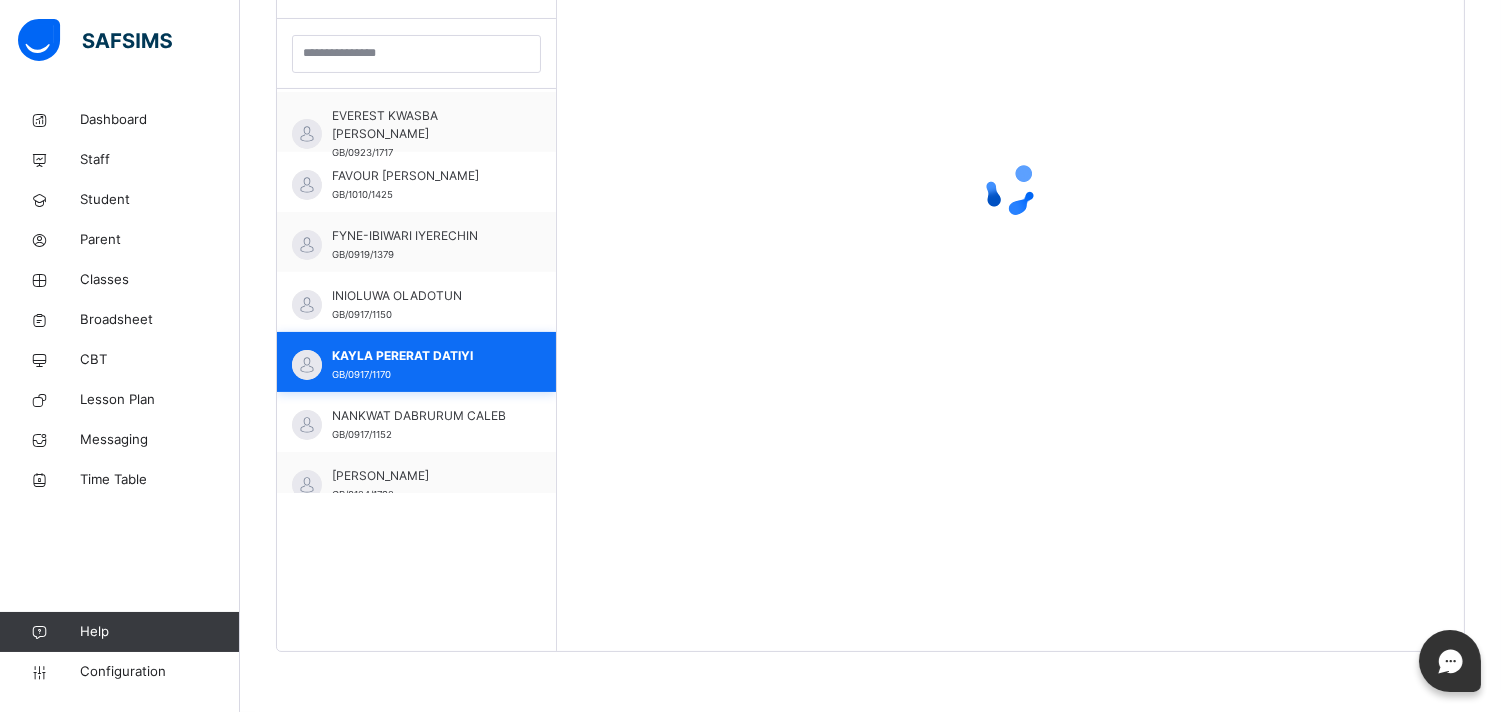 scroll, scrollTop: 160, scrollLeft: 0, axis: vertical 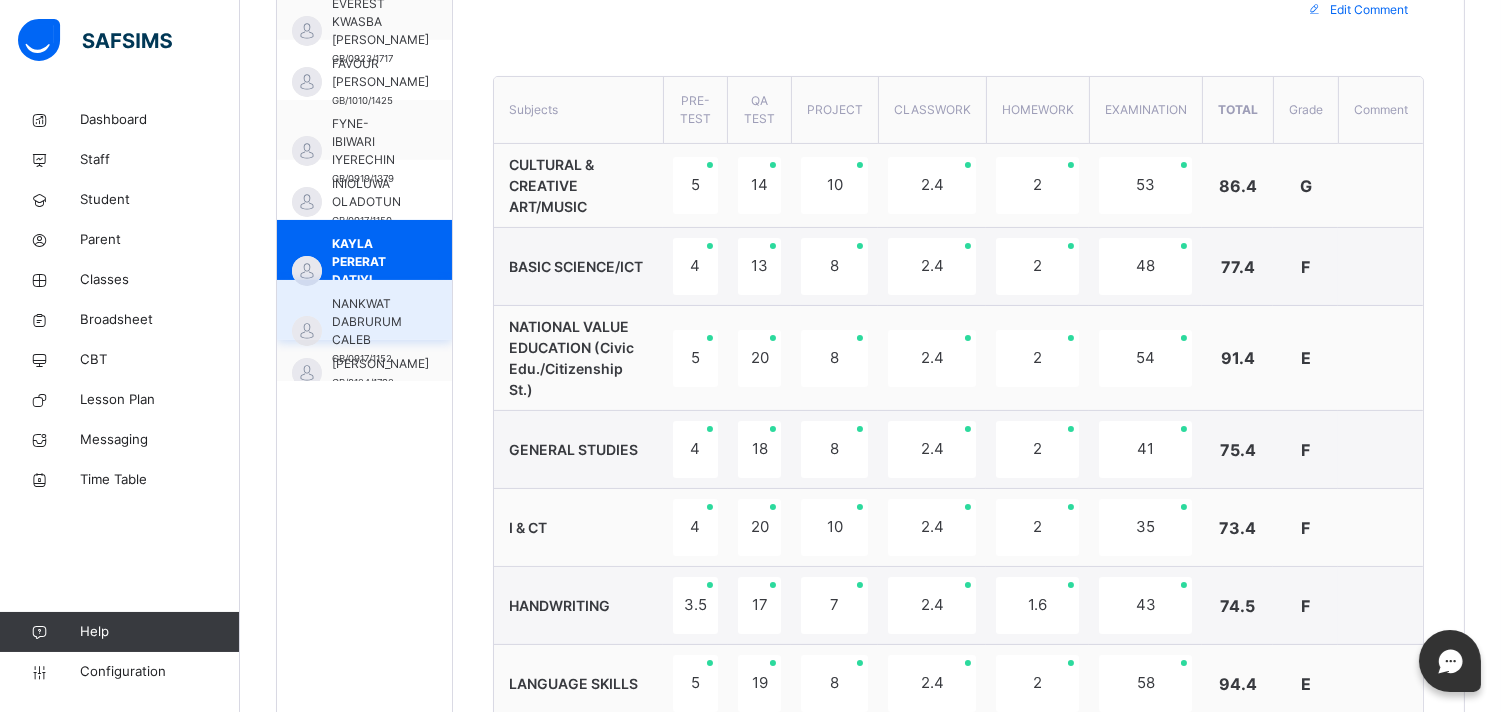 click on "NANKWAT DABRURUM CALEB" at bounding box center [369, 322] 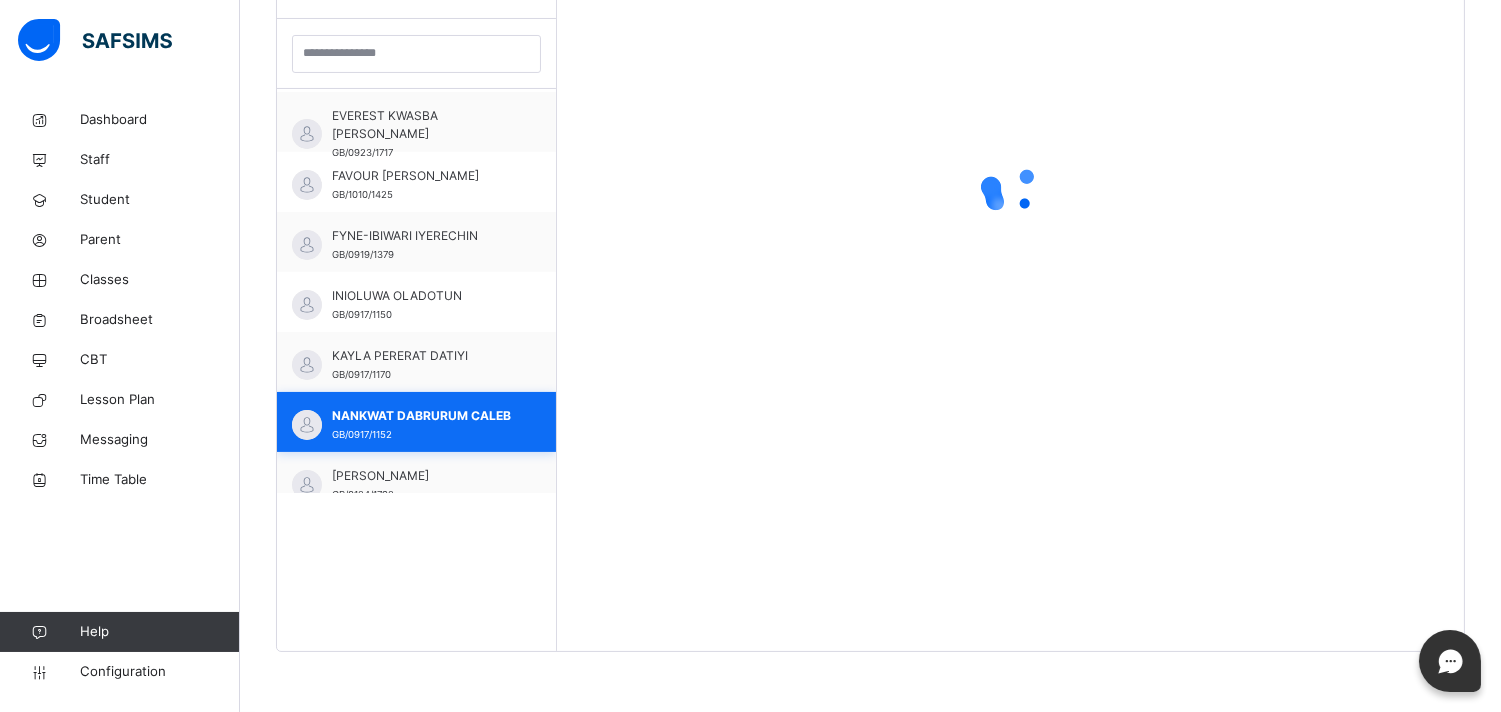 scroll, scrollTop: 581, scrollLeft: 0, axis: vertical 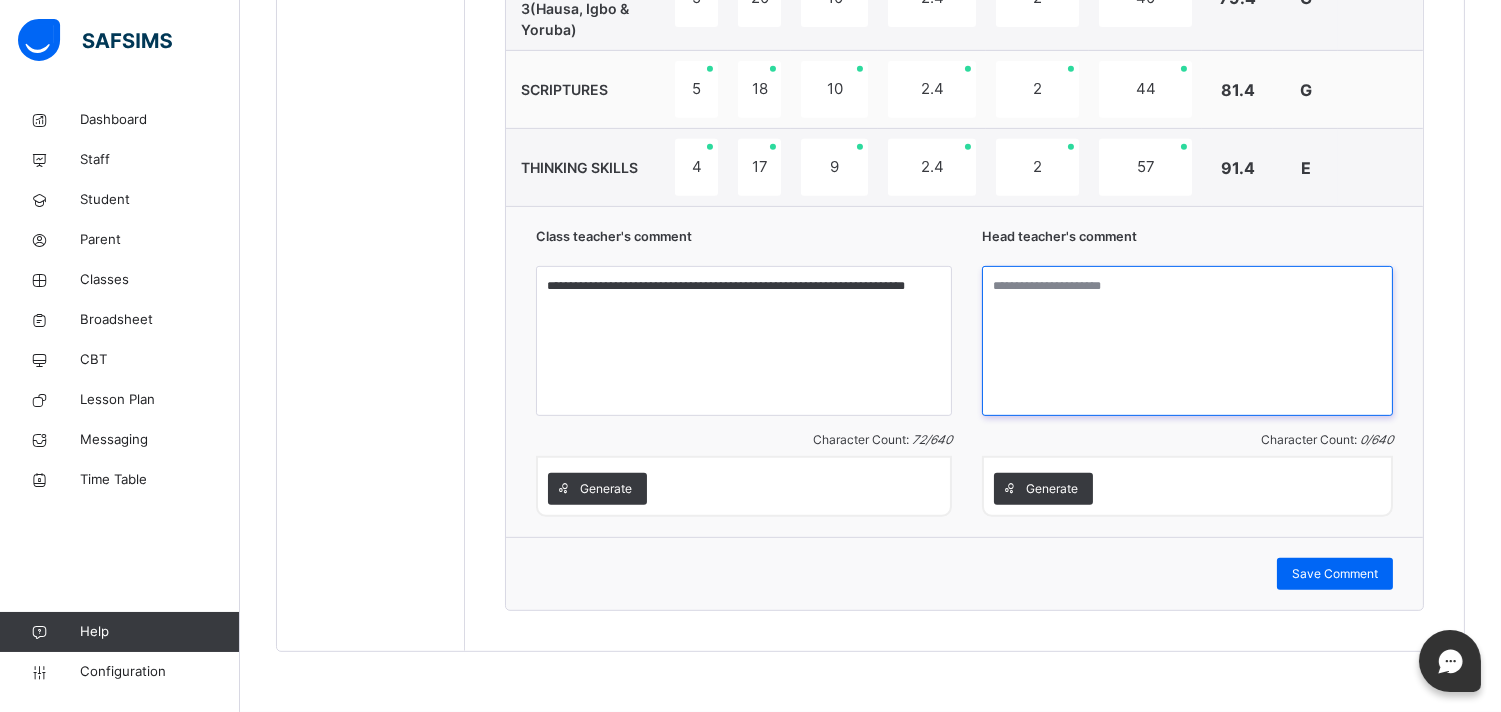 click at bounding box center (1187, 341) 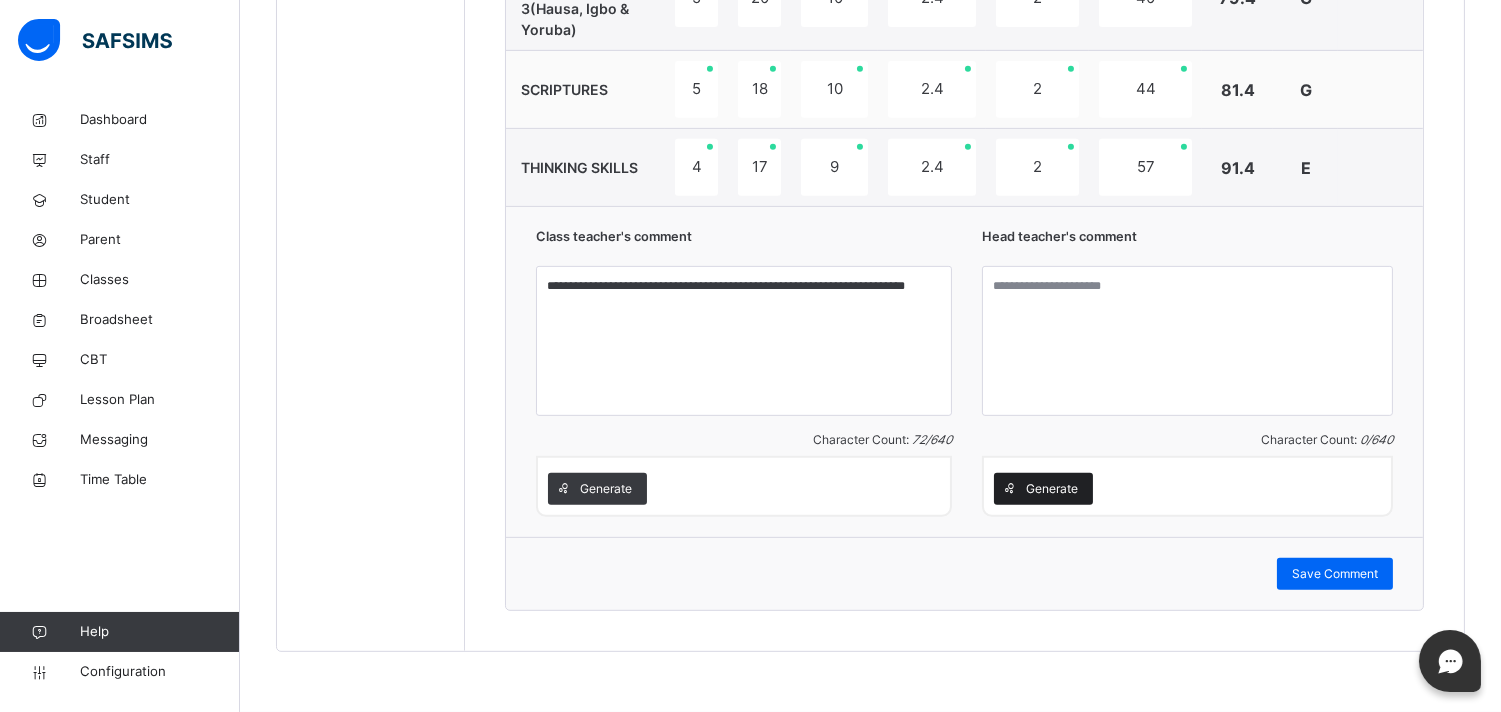 click on "Generate" at bounding box center (1052, 489) 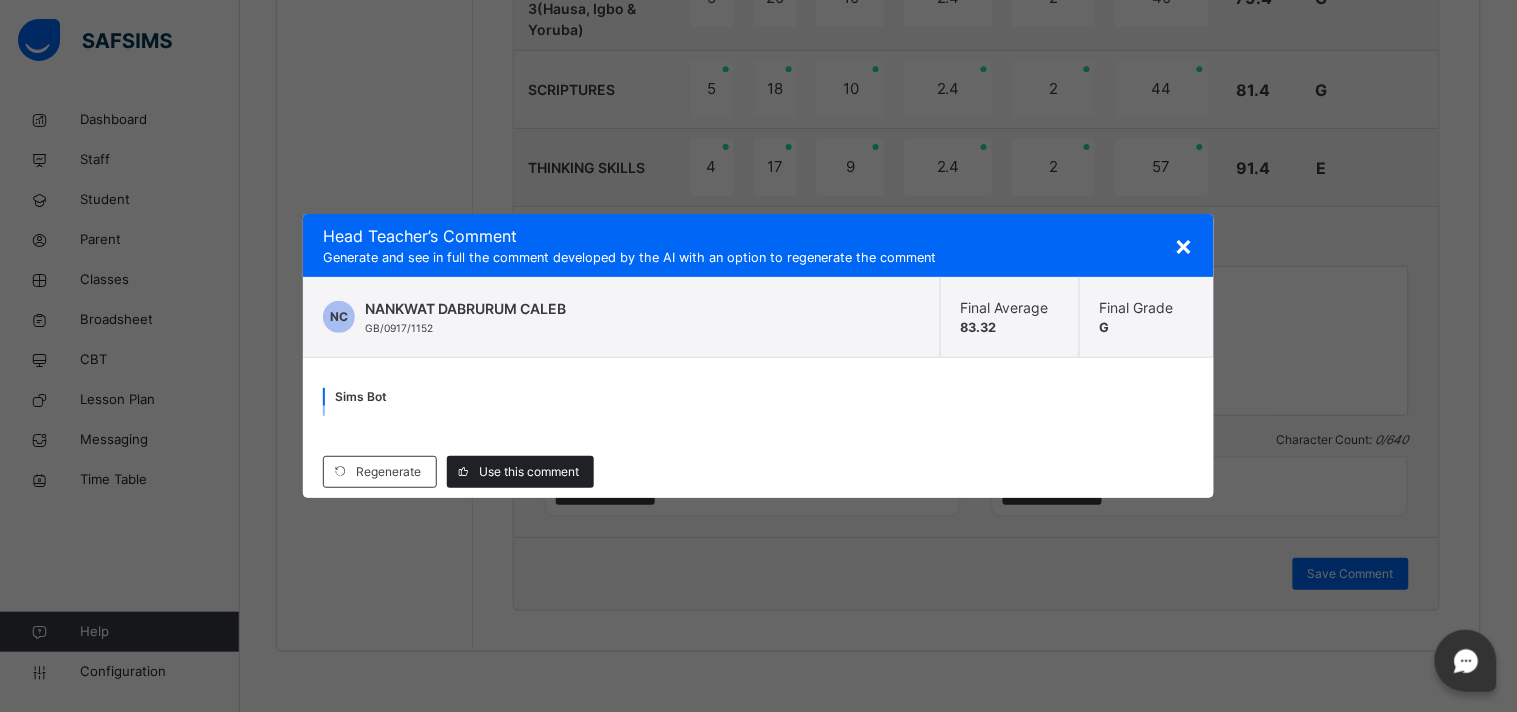 click on "Use this comment" at bounding box center [529, 472] 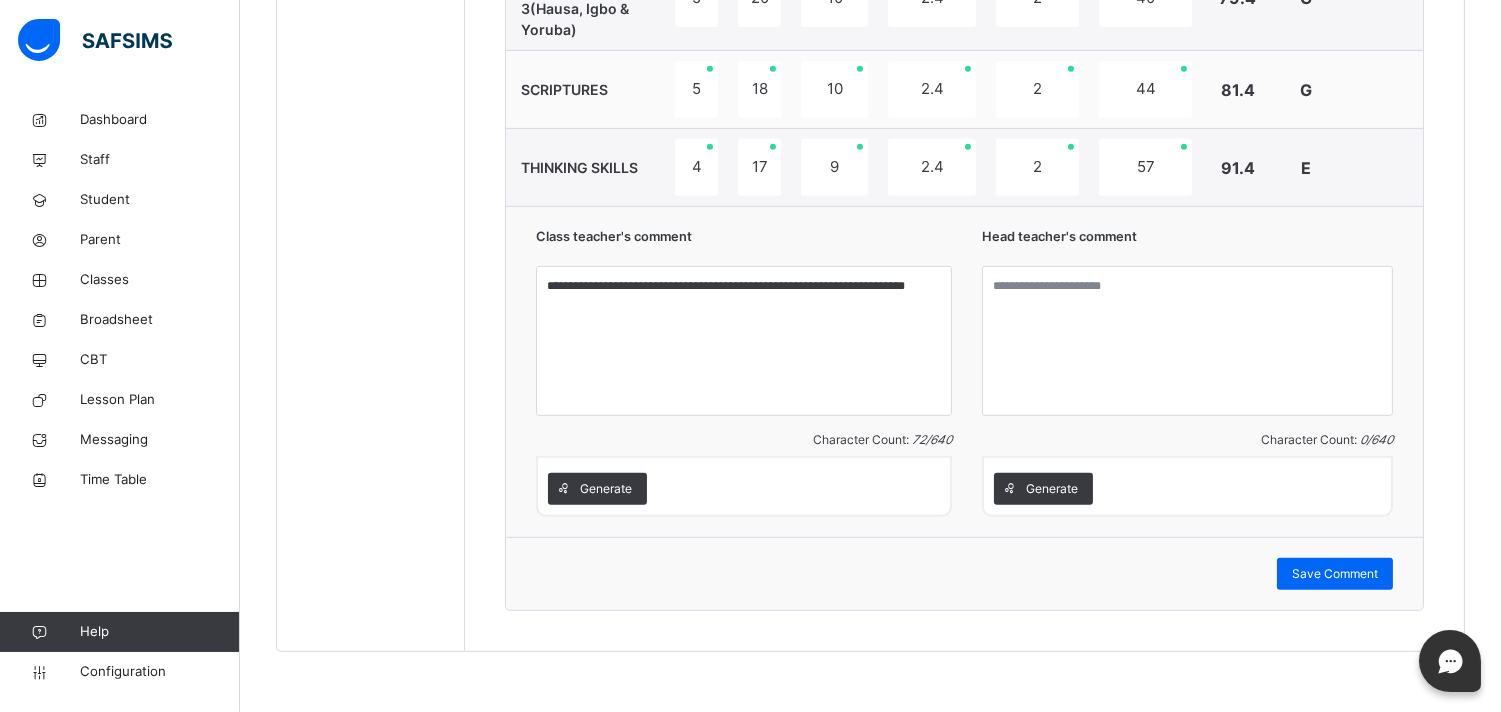 click on "2" at bounding box center (1037, 168) 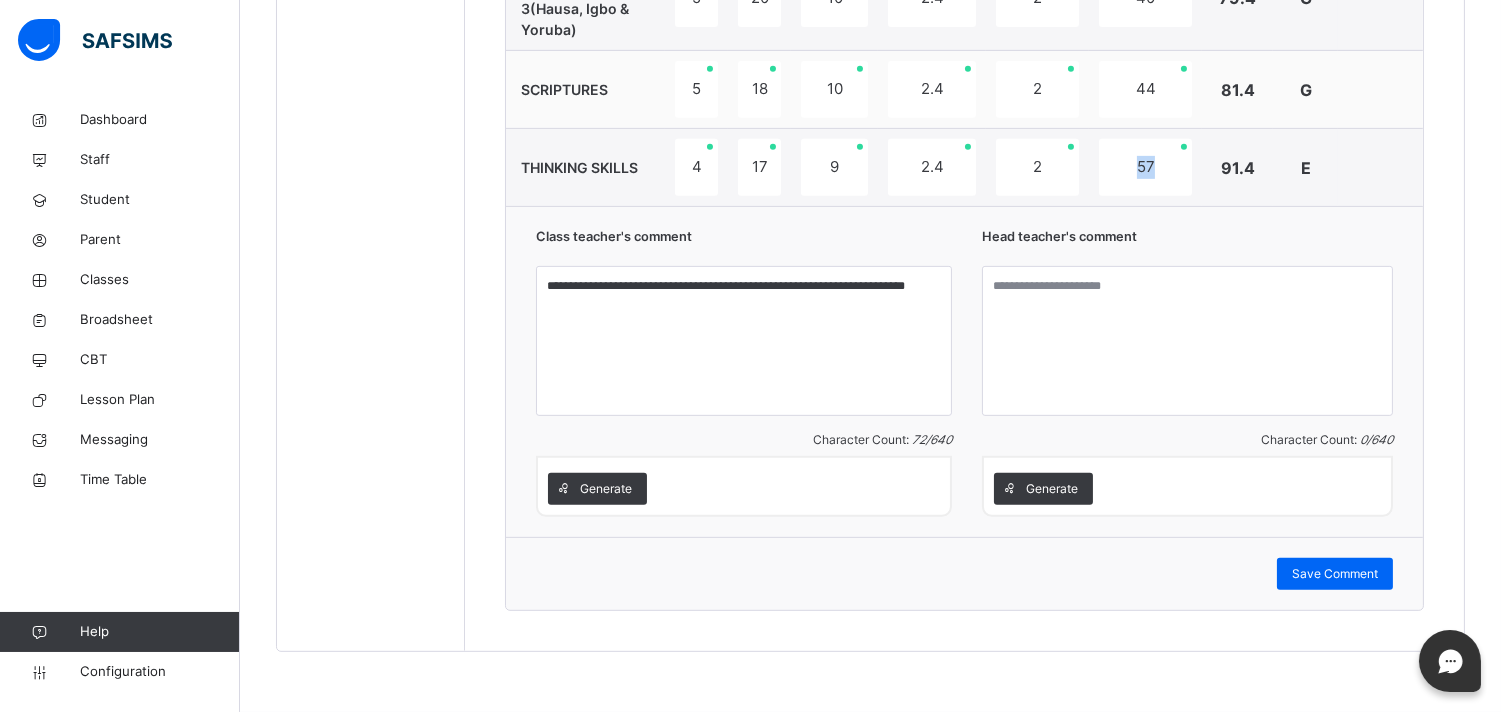 click on "57" at bounding box center (1145, 168) 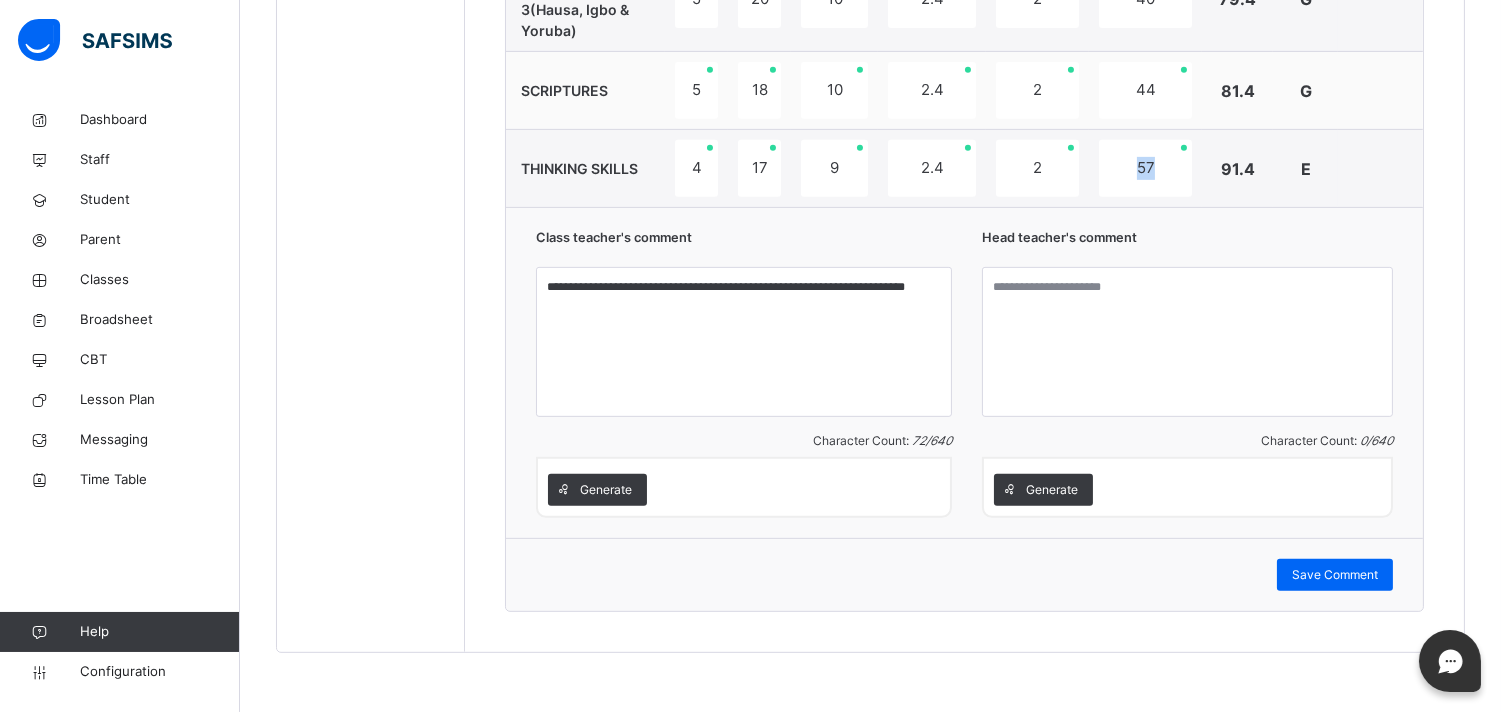 scroll, scrollTop: 1626, scrollLeft: 0, axis: vertical 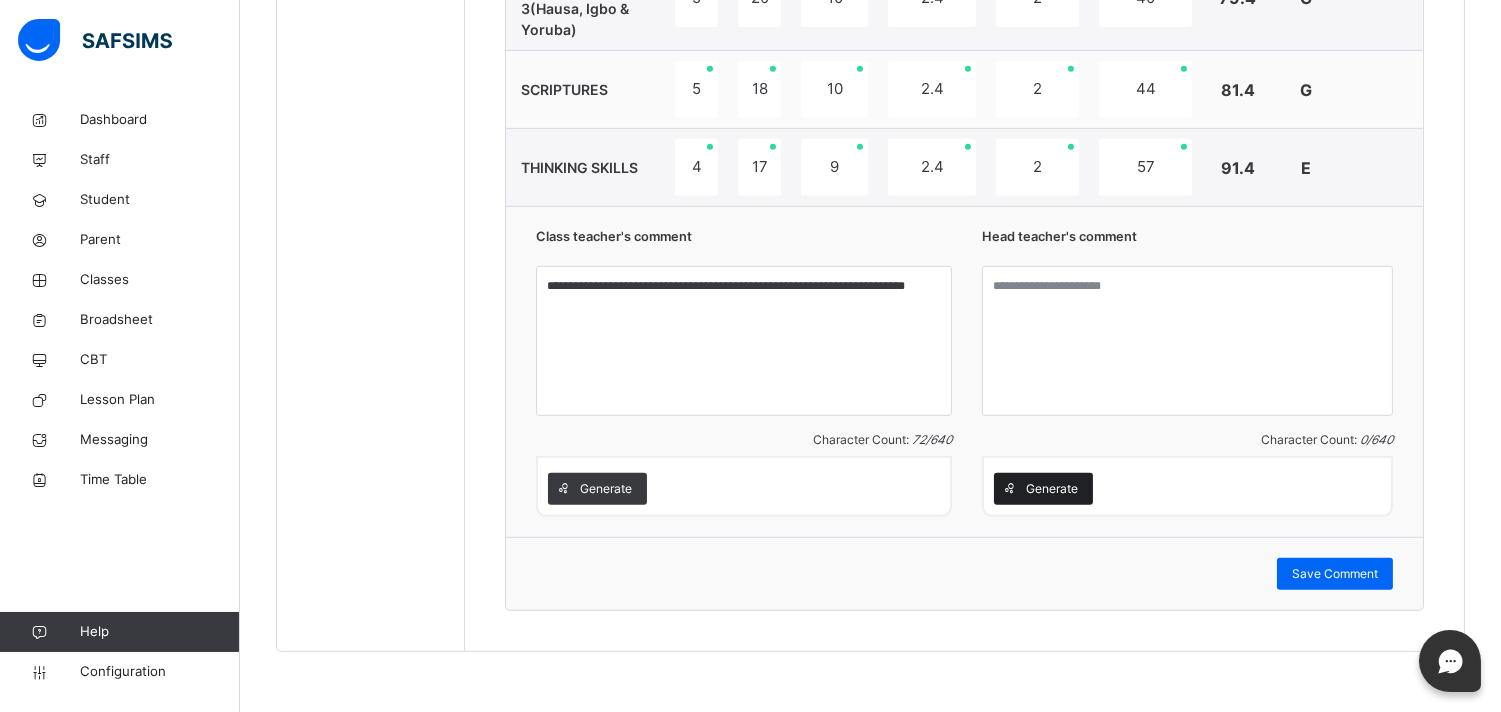click on "Generate" at bounding box center (1052, 489) 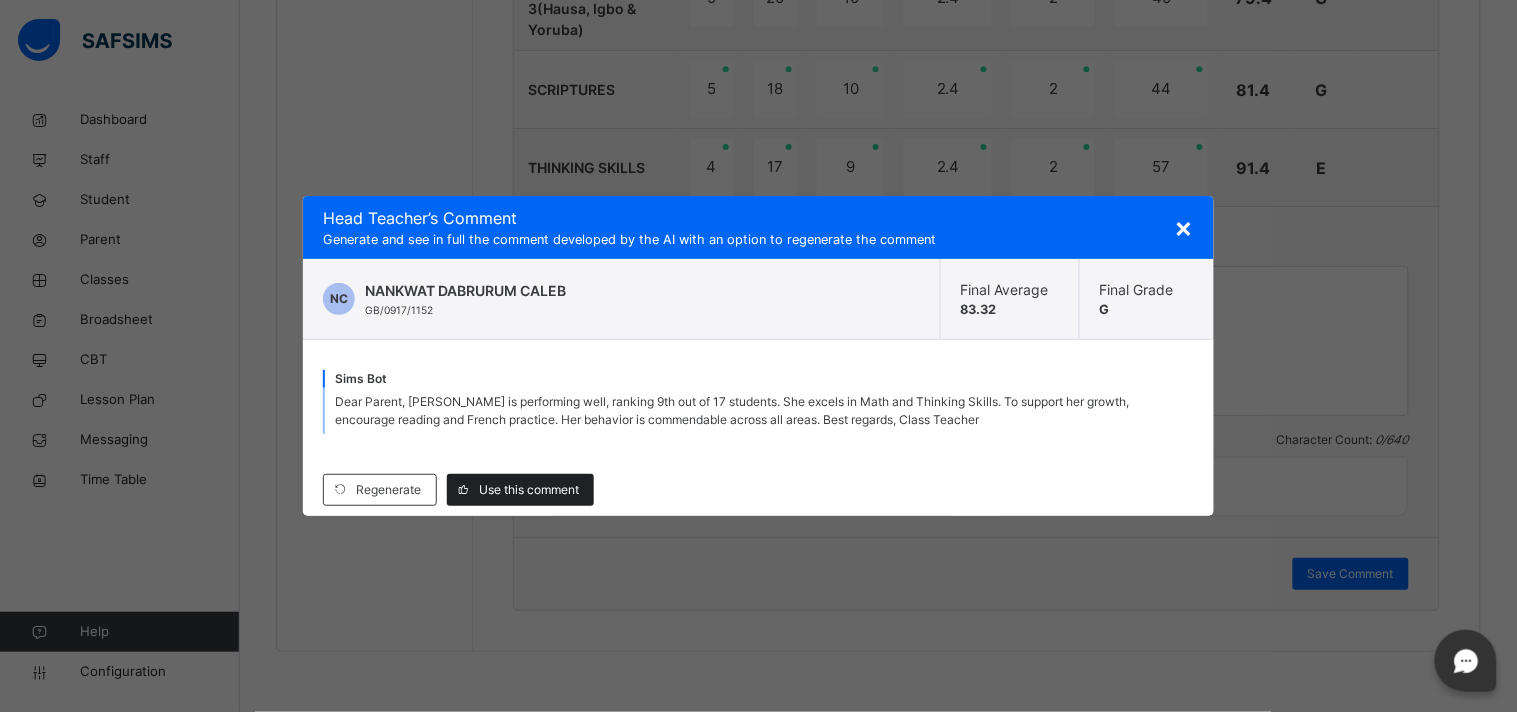 click on "Use this comment" at bounding box center (529, 490) 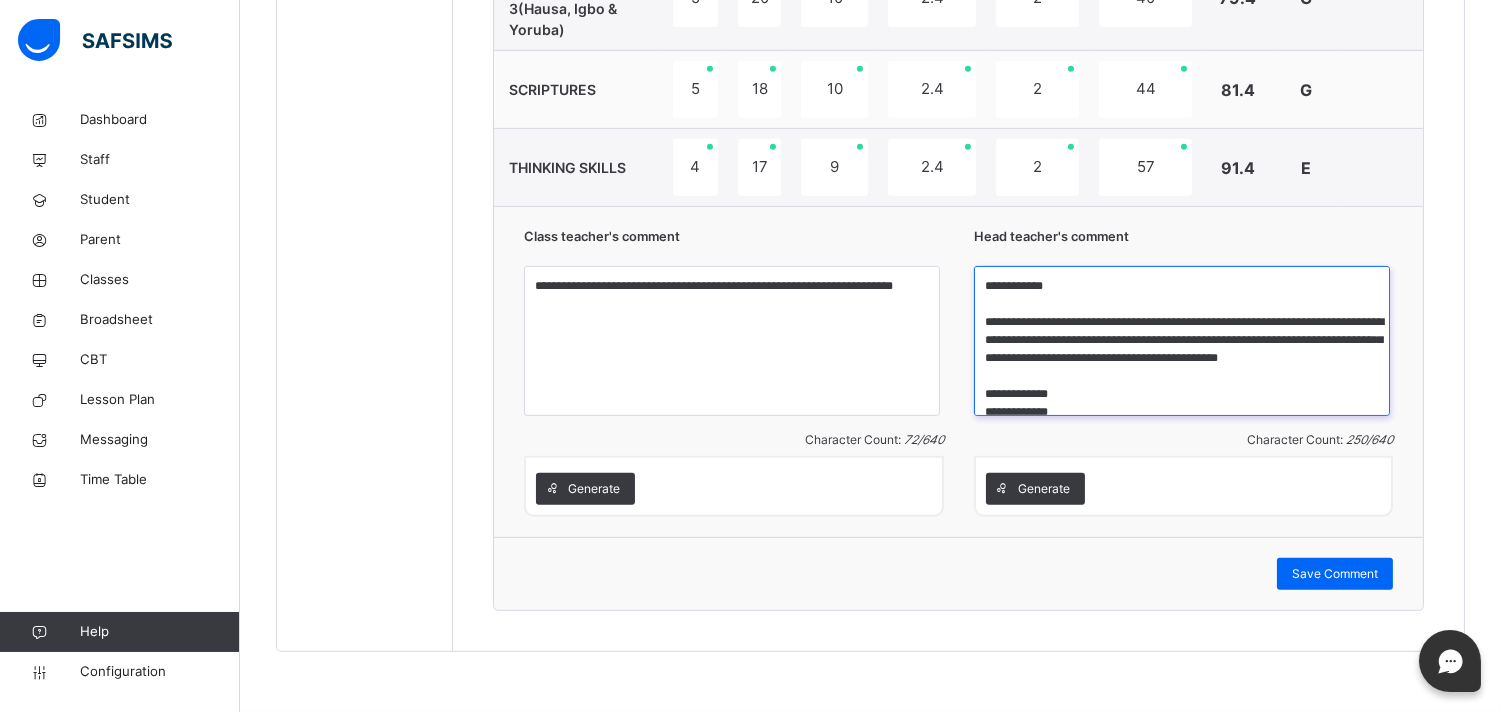 click on "**********" at bounding box center (1182, 341) 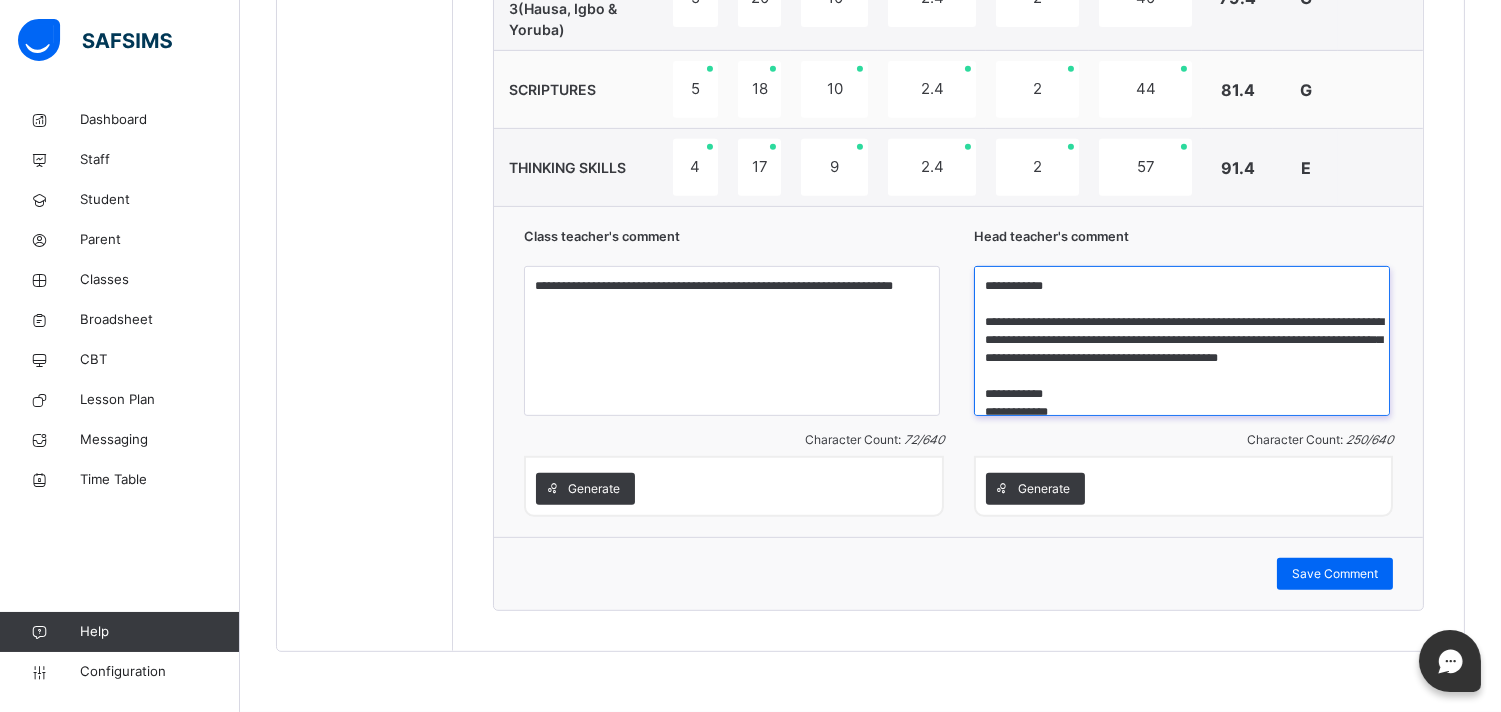 scroll, scrollTop: 3, scrollLeft: 0, axis: vertical 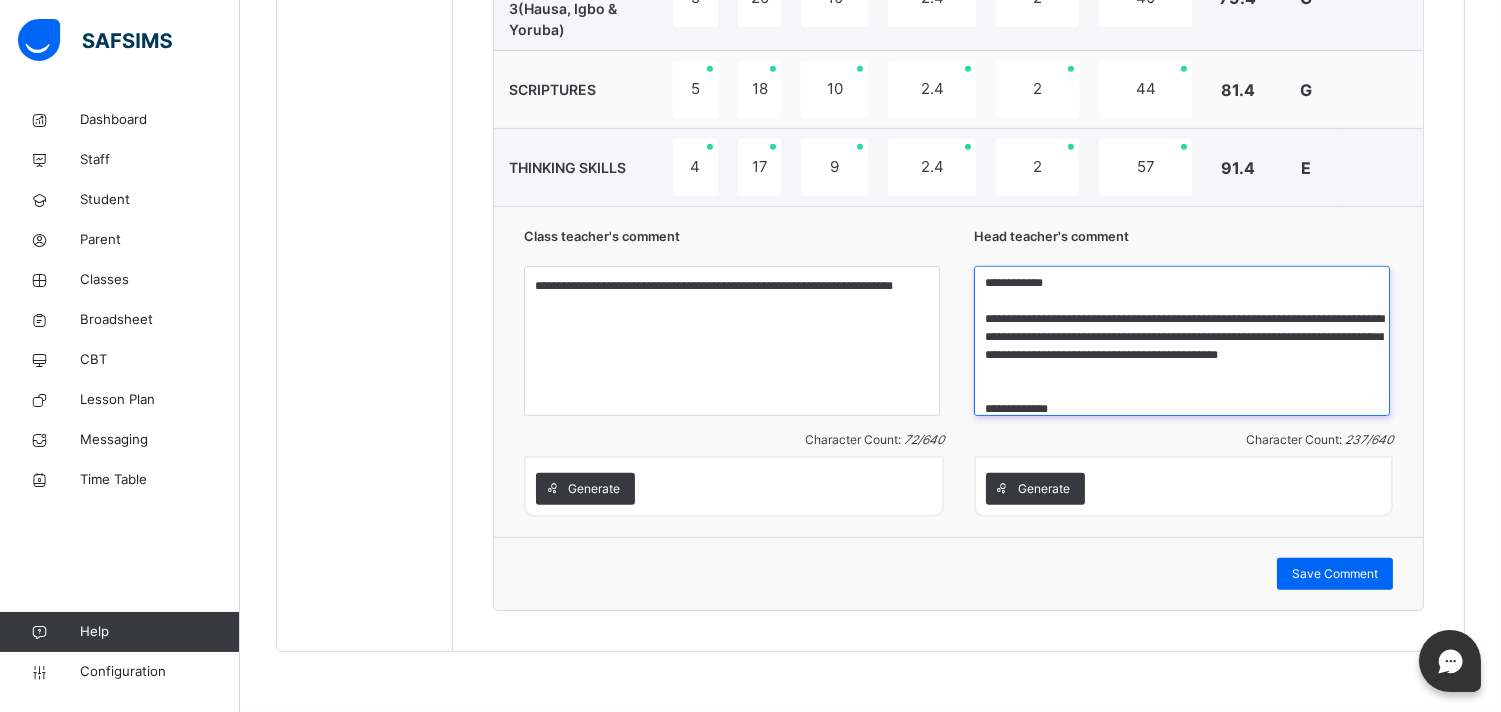 click on "**********" at bounding box center [1182, 341] 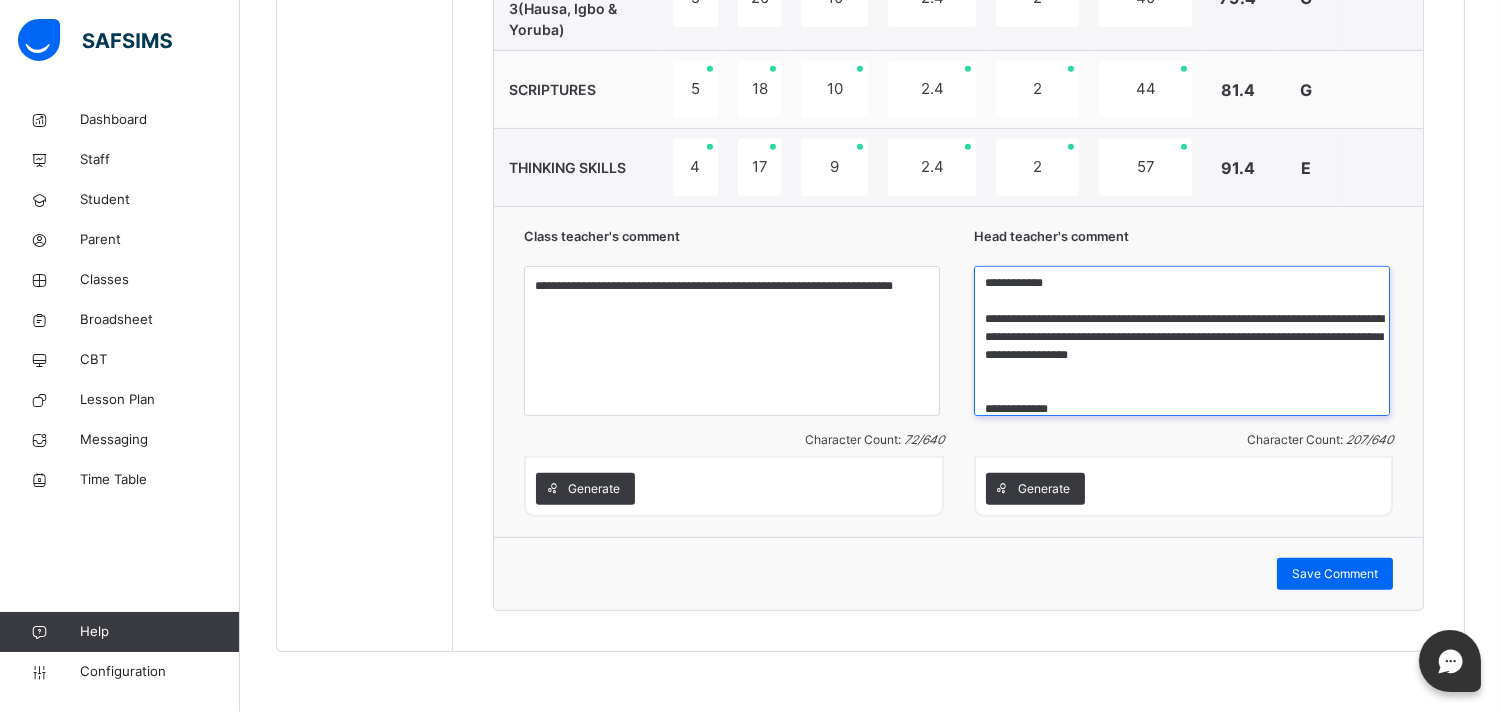 click on "**********" at bounding box center [1182, 341] 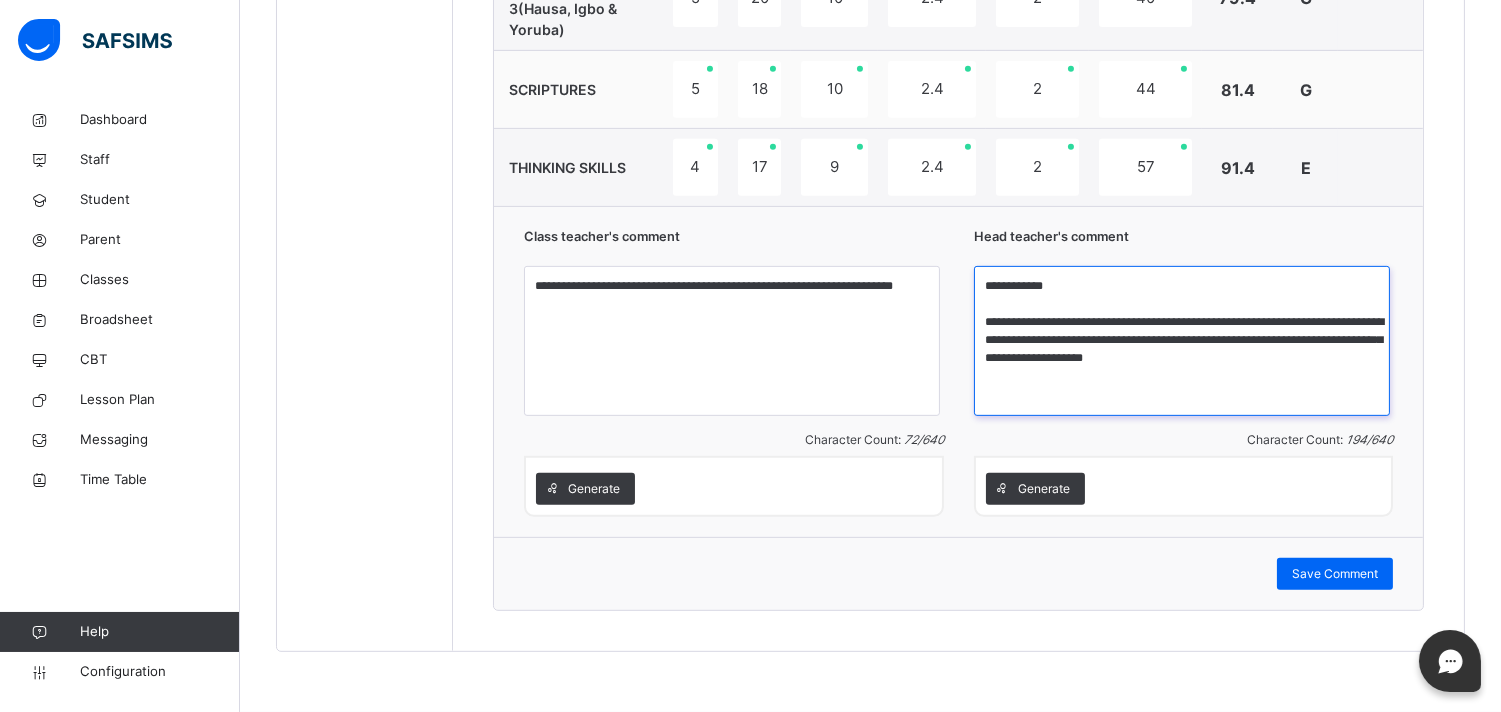 scroll, scrollTop: 15, scrollLeft: 0, axis: vertical 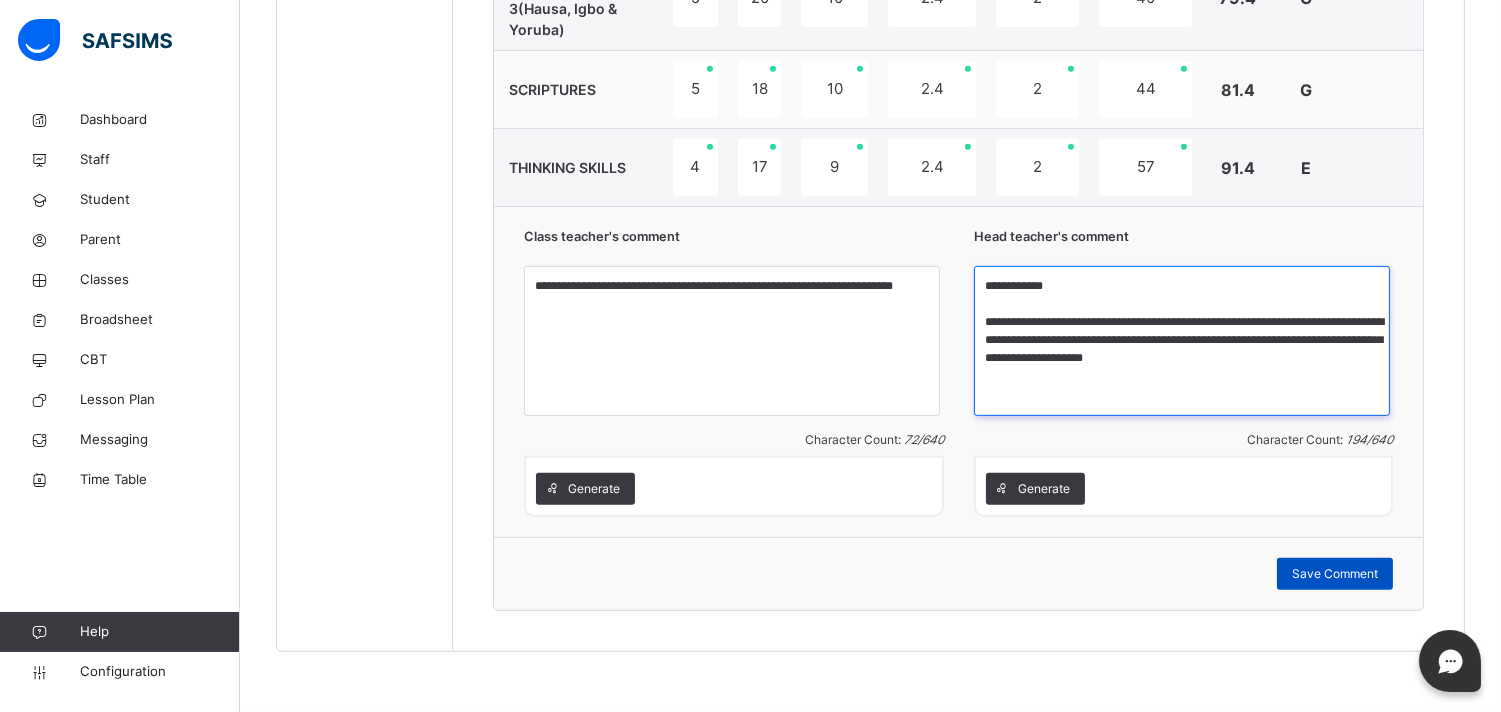 type on "**********" 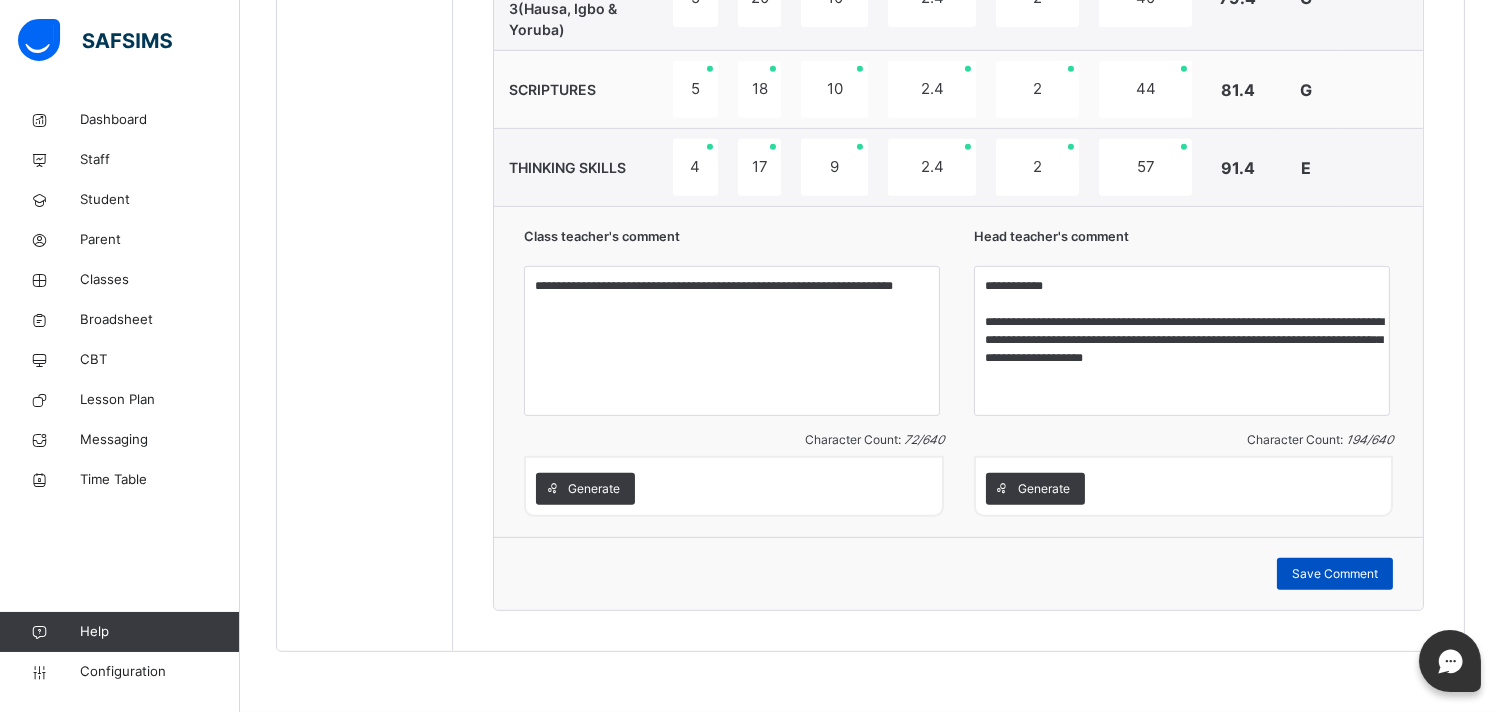 click on "Save Comment" at bounding box center [1335, 574] 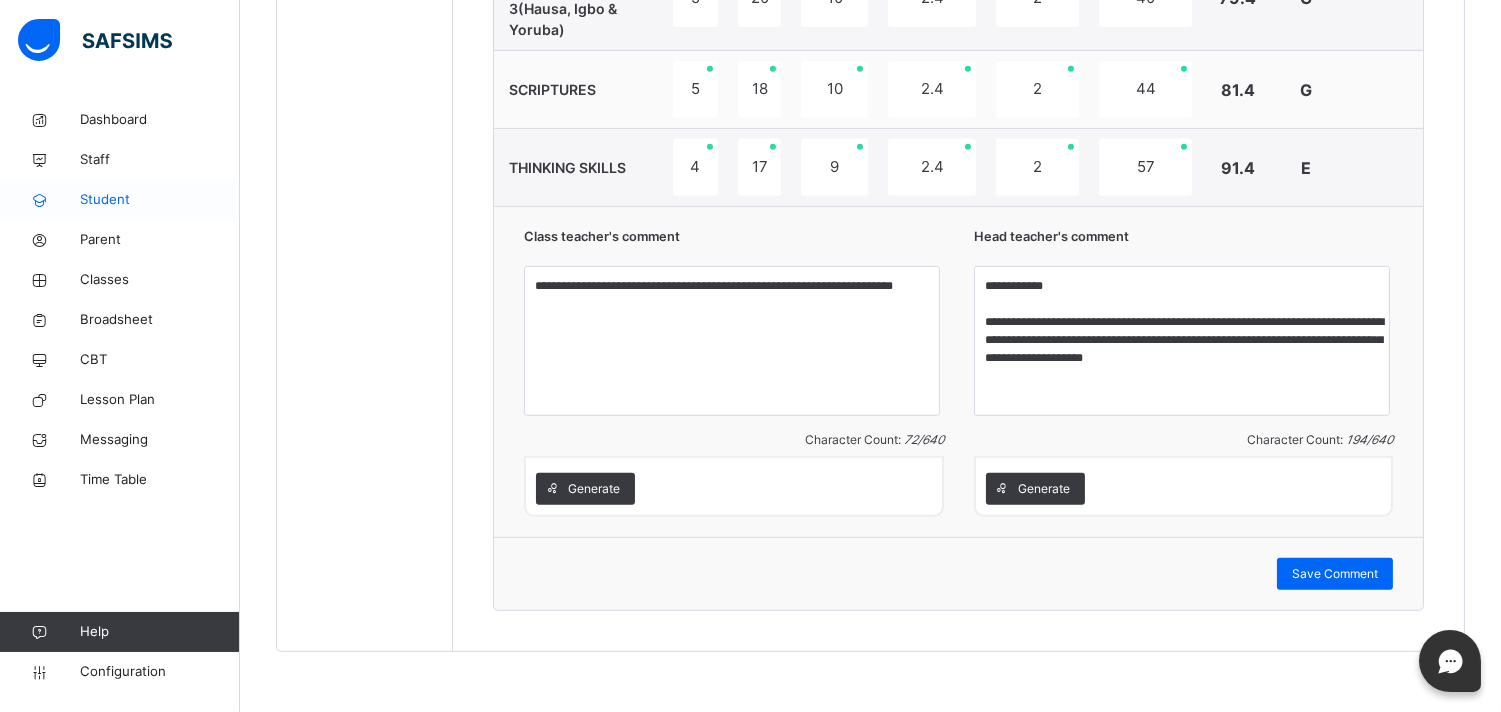 click on "Student" at bounding box center (160, 200) 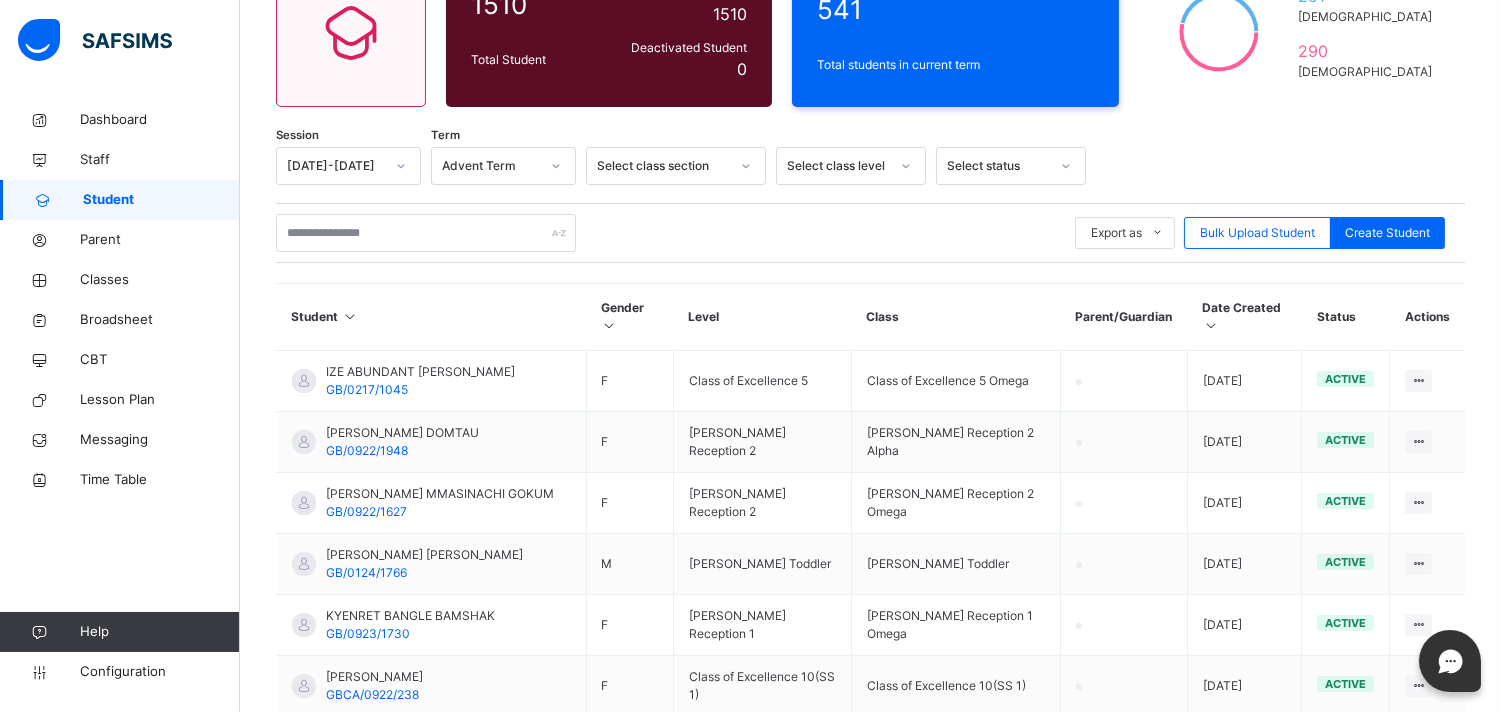 scroll, scrollTop: 216, scrollLeft: 0, axis: vertical 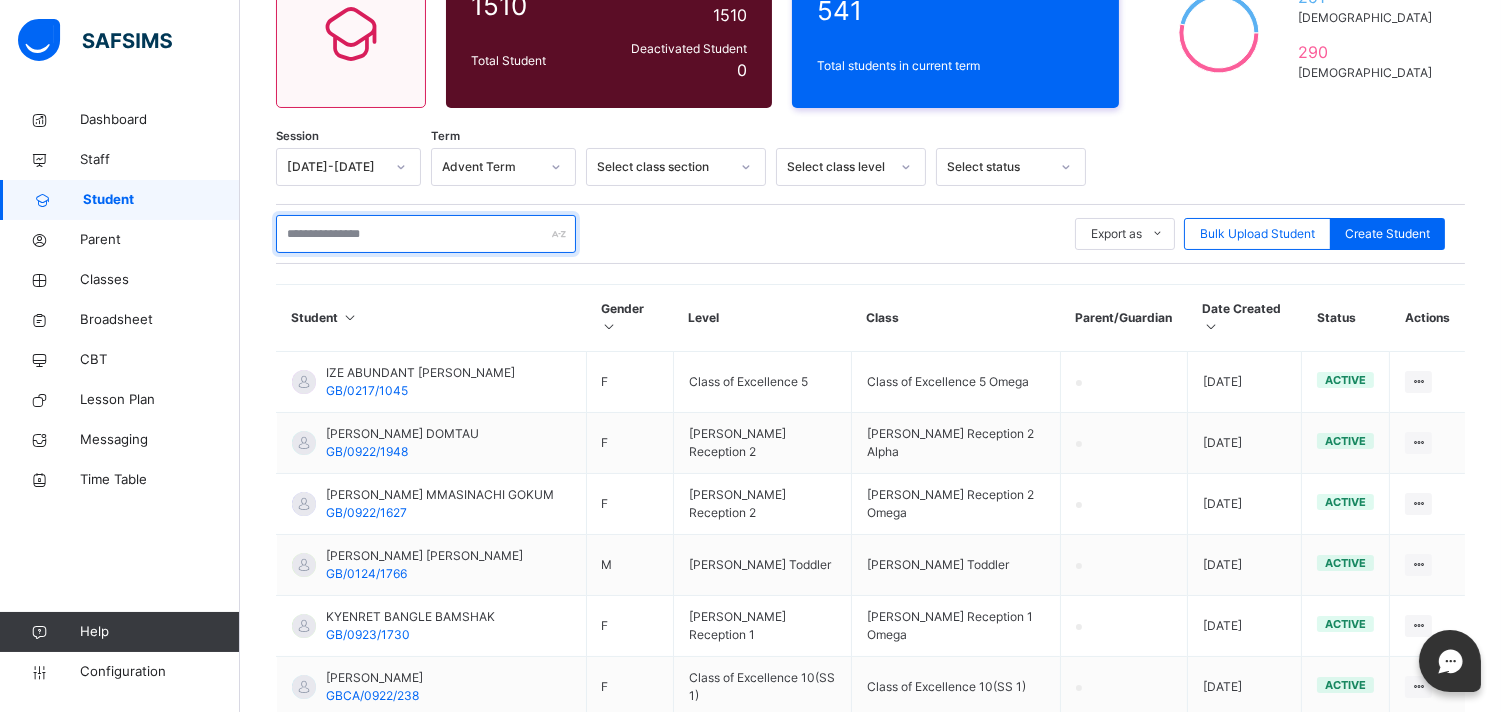 click at bounding box center (426, 234) 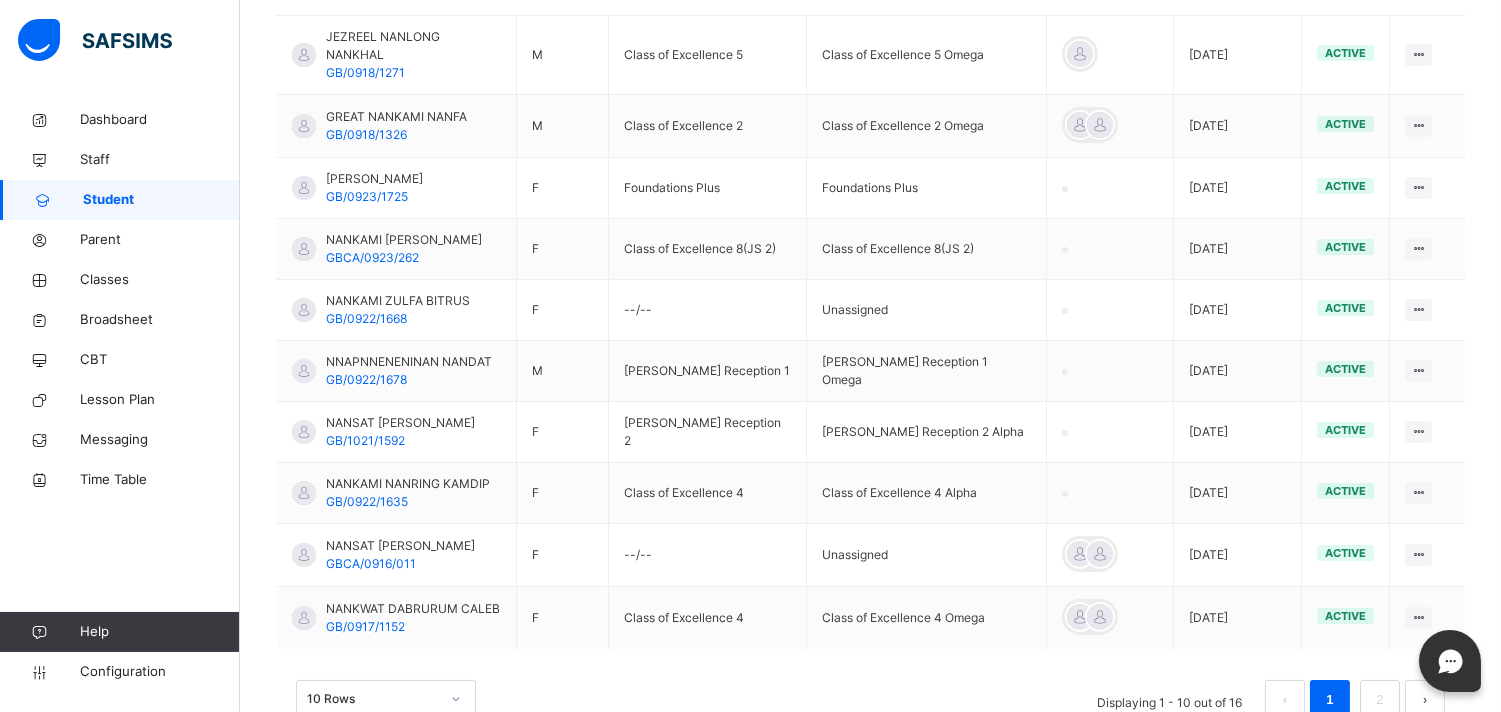 scroll, scrollTop: 580, scrollLeft: 0, axis: vertical 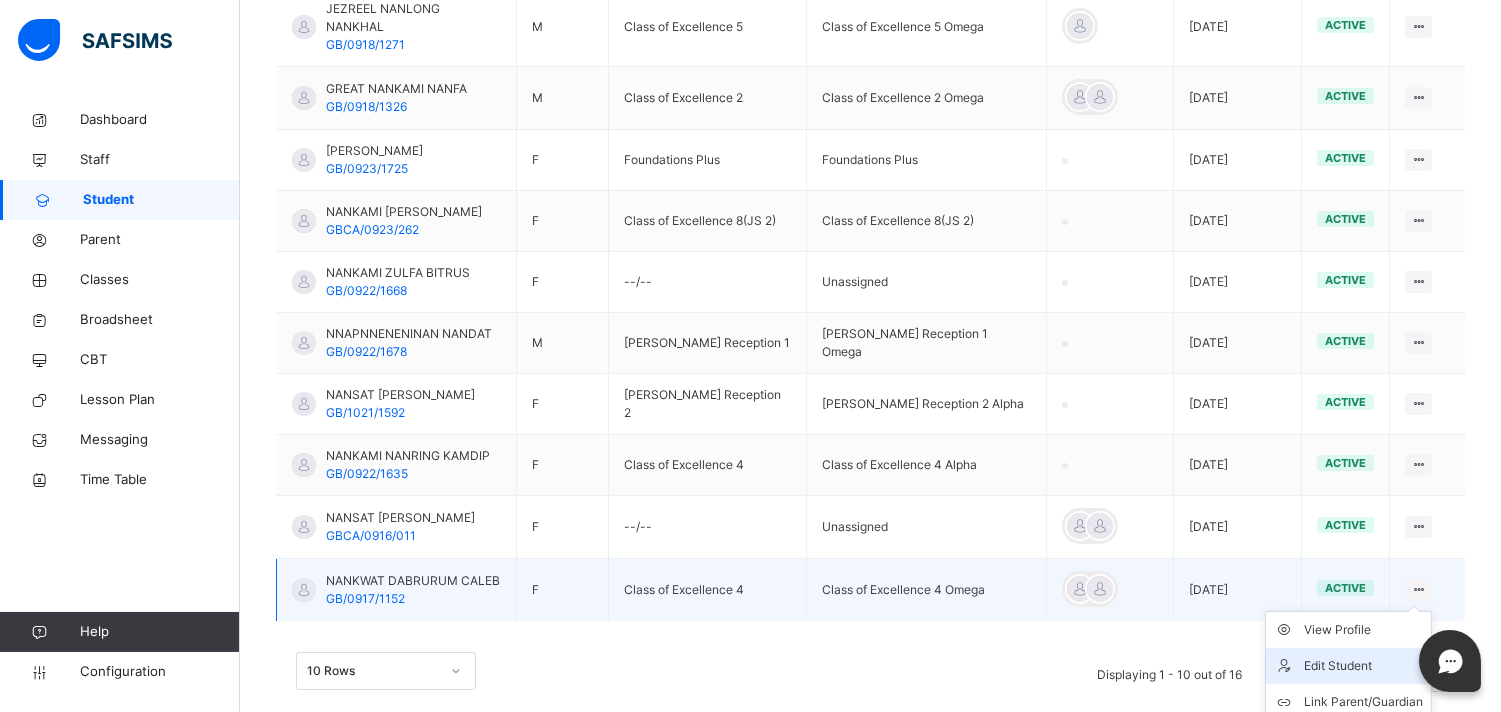 type on "*******" 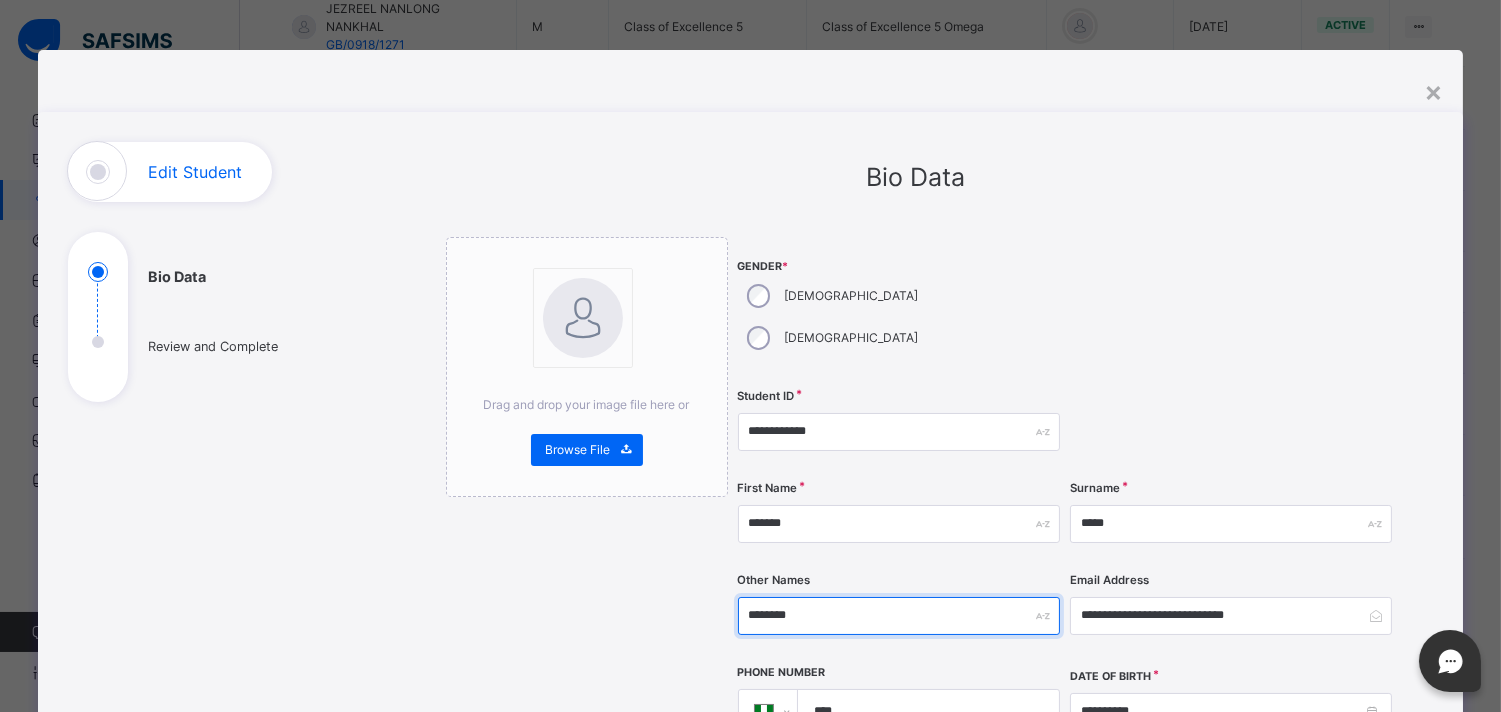 click on "********" at bounding box center (899, 616) 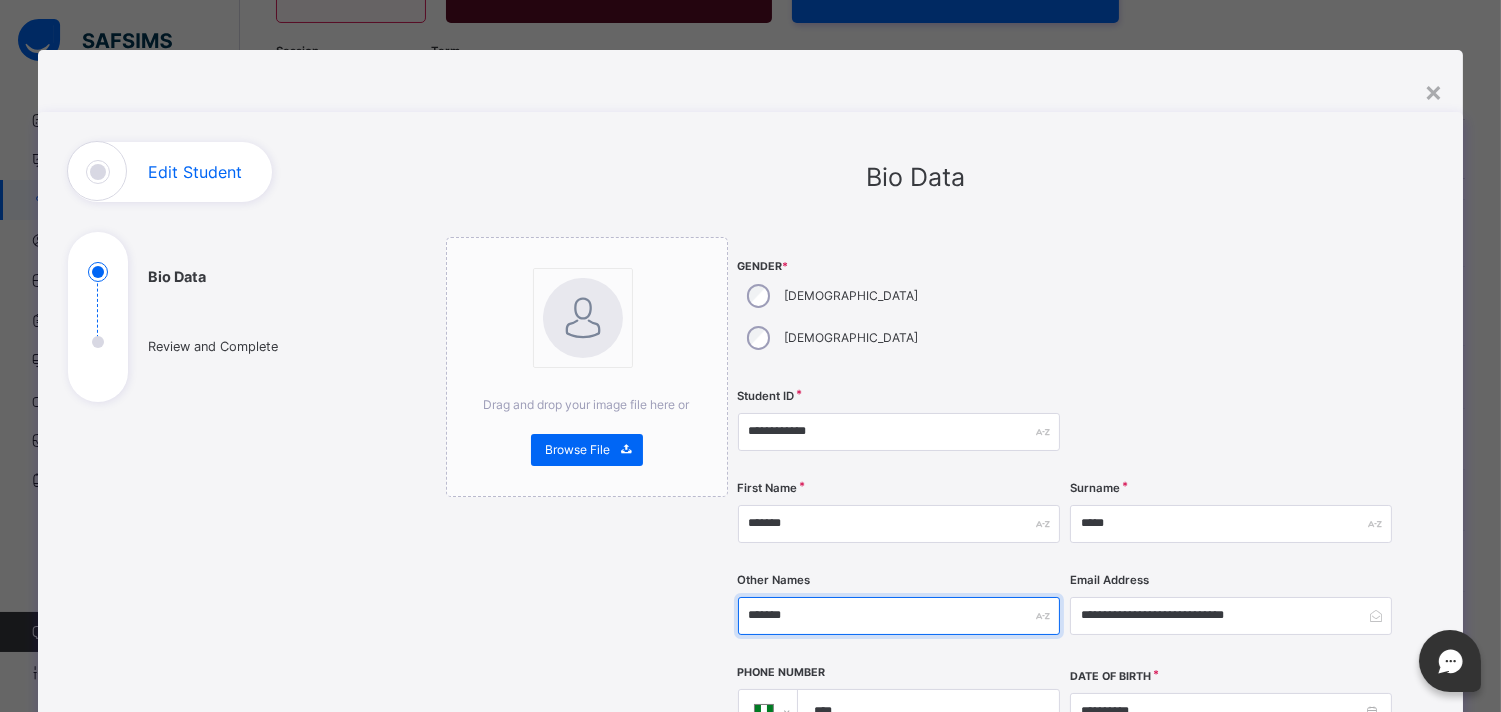 scroll, scrollTop: 268, scrollLeft: 0, axis: vertical 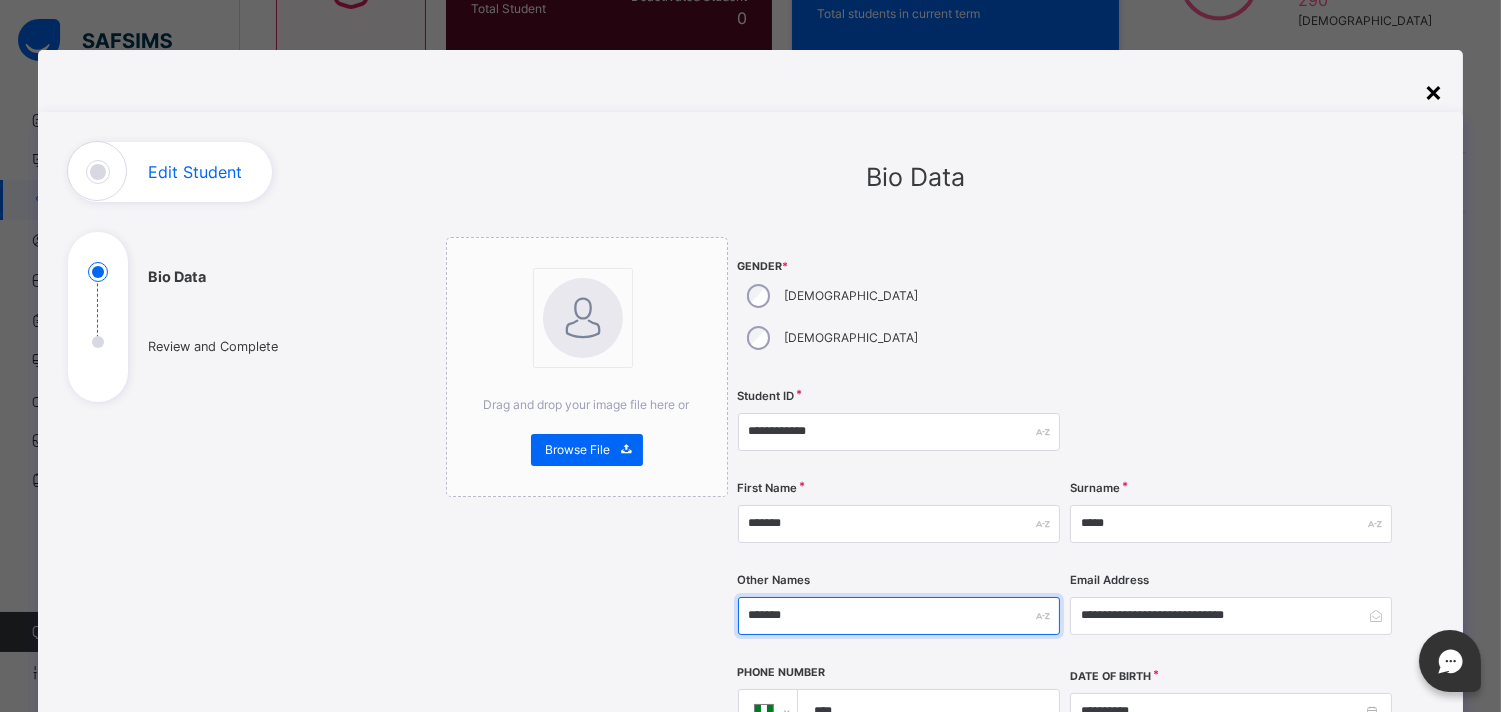 type on "*******" 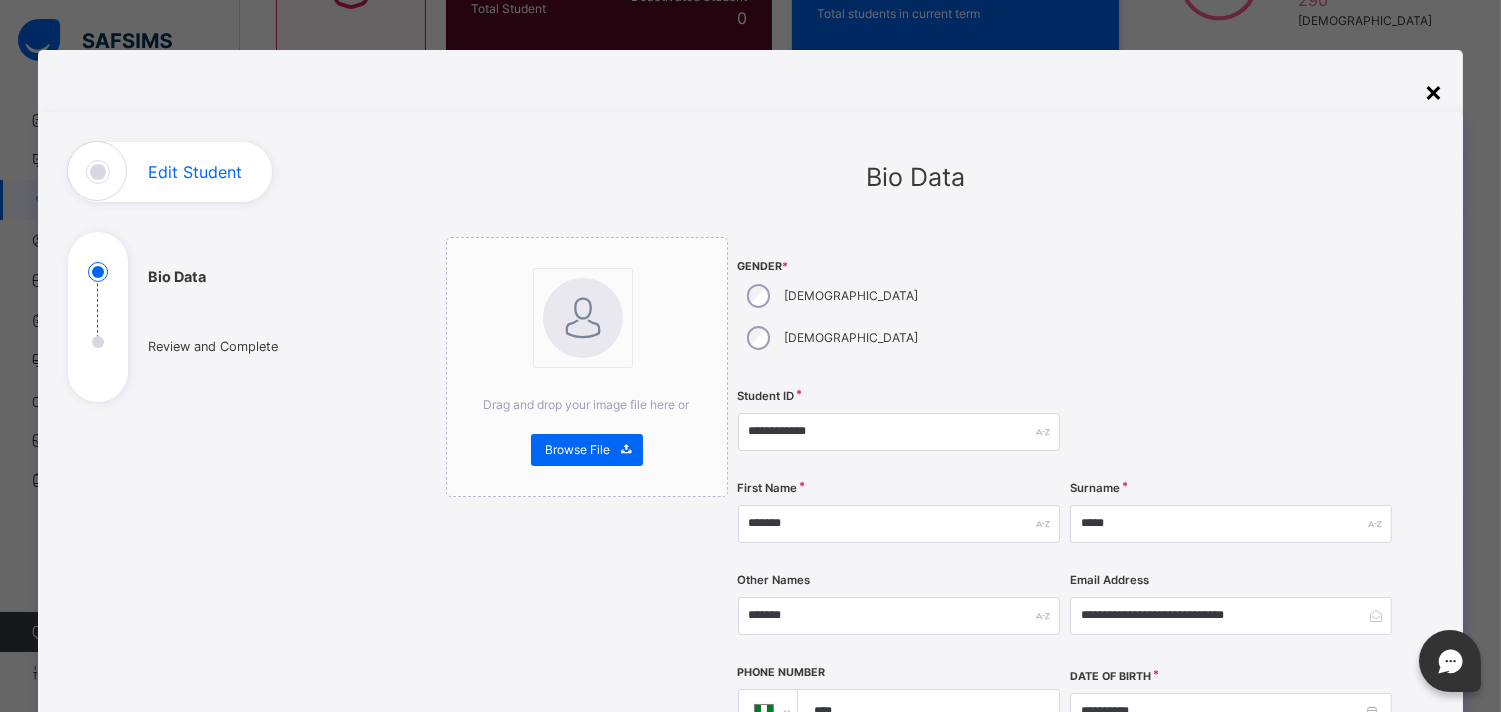 click on "×" at bounding box center [1433, 91] 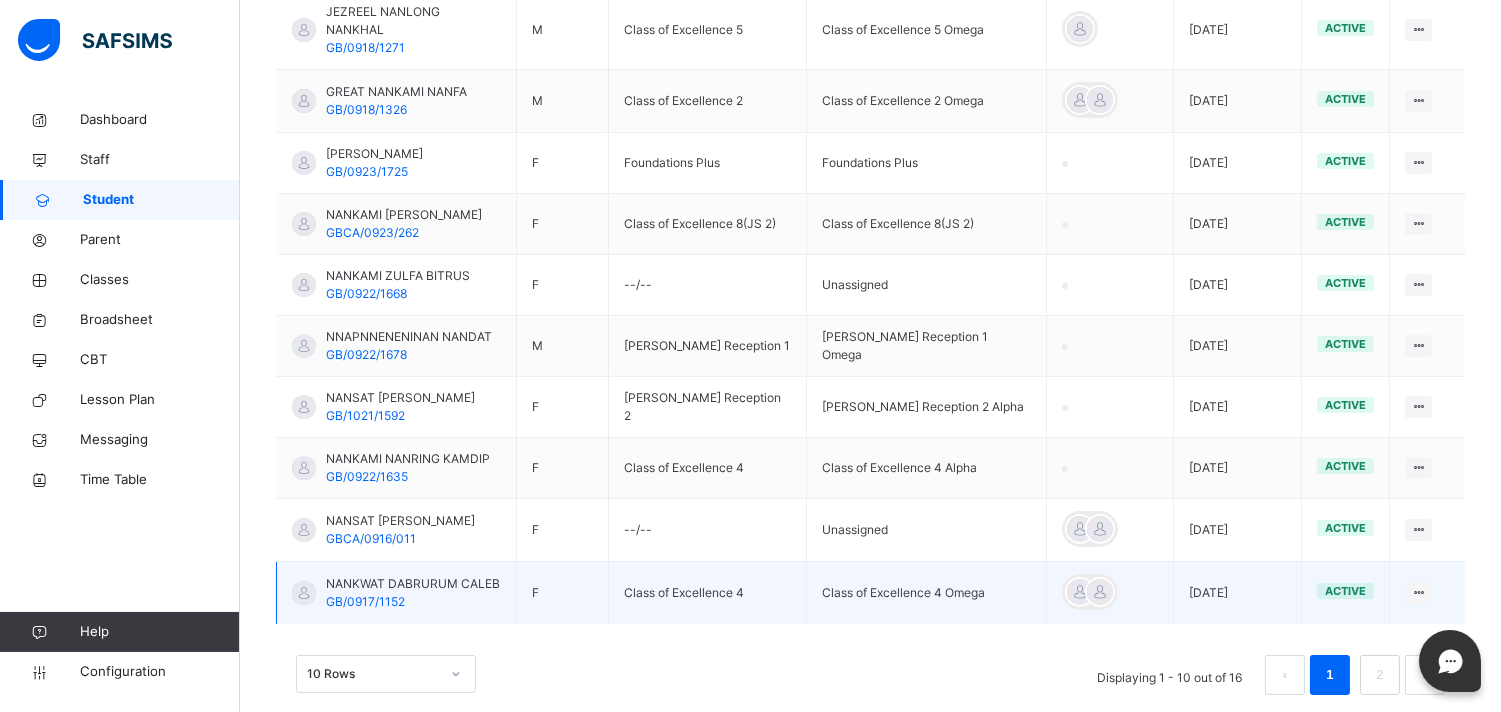 scroll, scrollTop: 580, scrollLeft: 0, axis: vertical 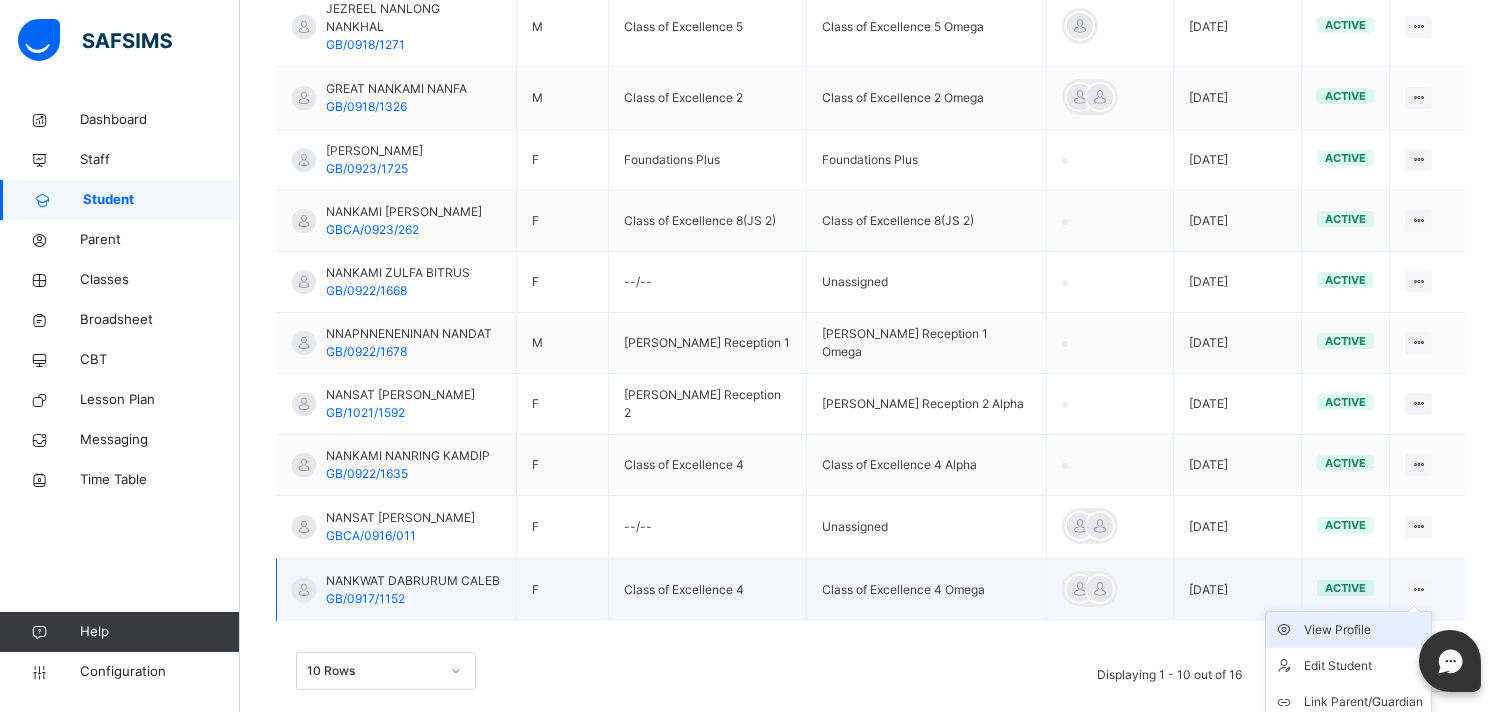 click on "View Profile" at bounding box center (1363, 630) 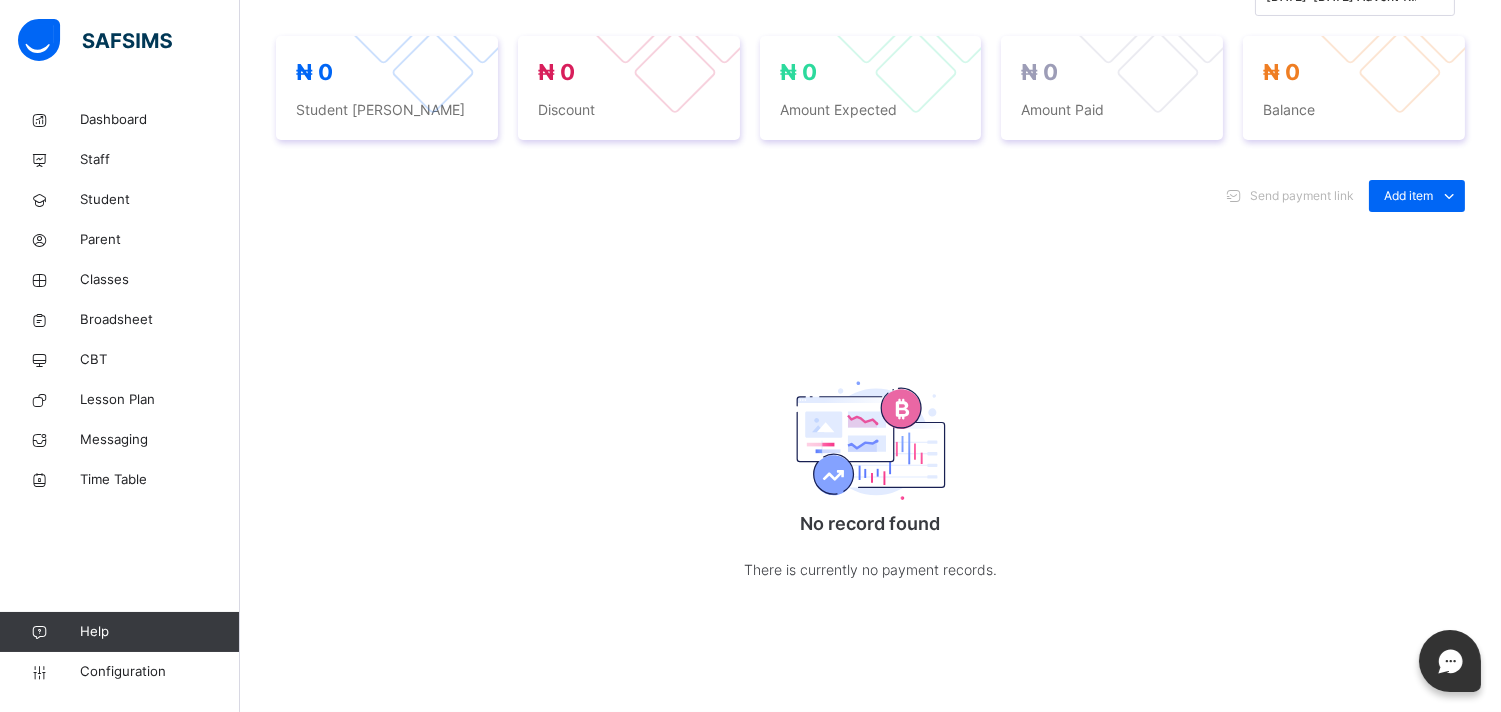 scroll, scrollTop: 580, scrollLeft: 0, axis: vertical 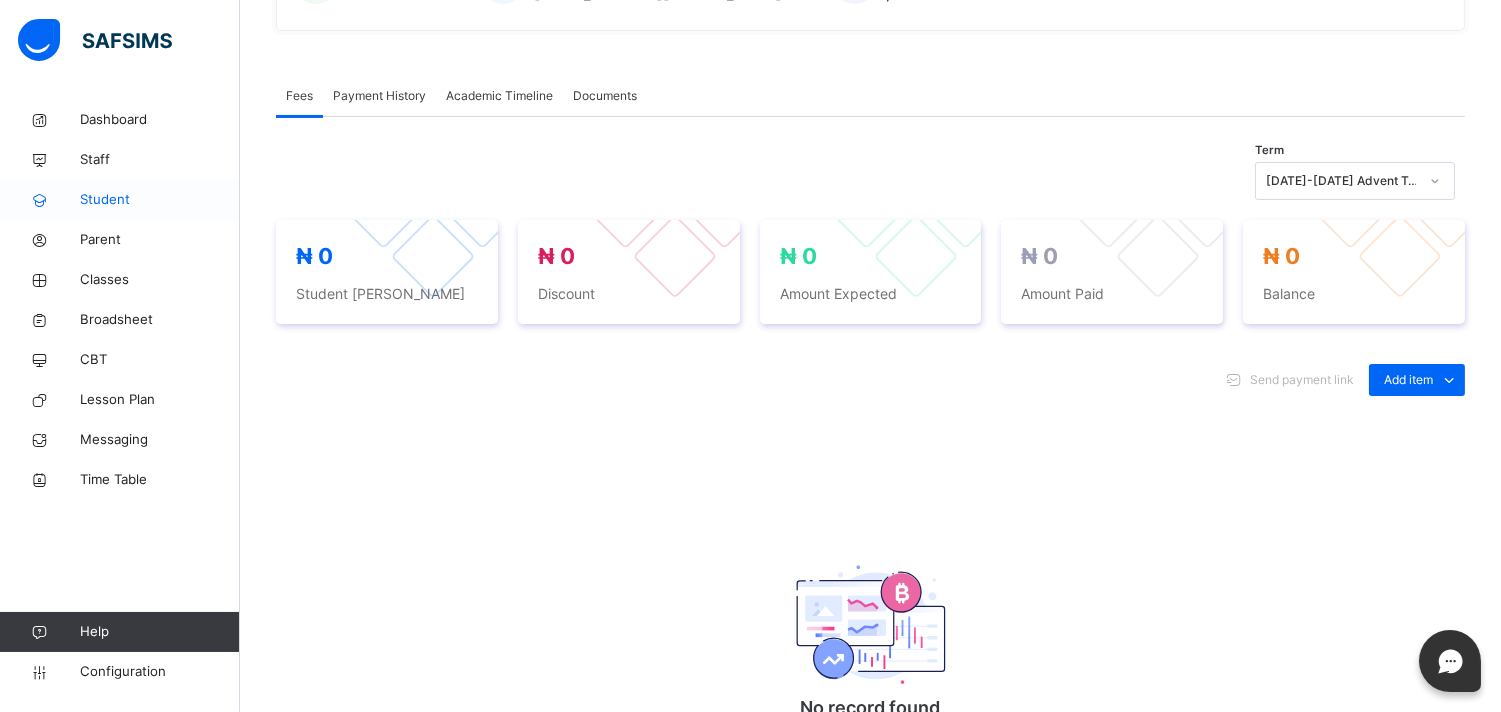 click on "Student" at bounding box center (160, 200) 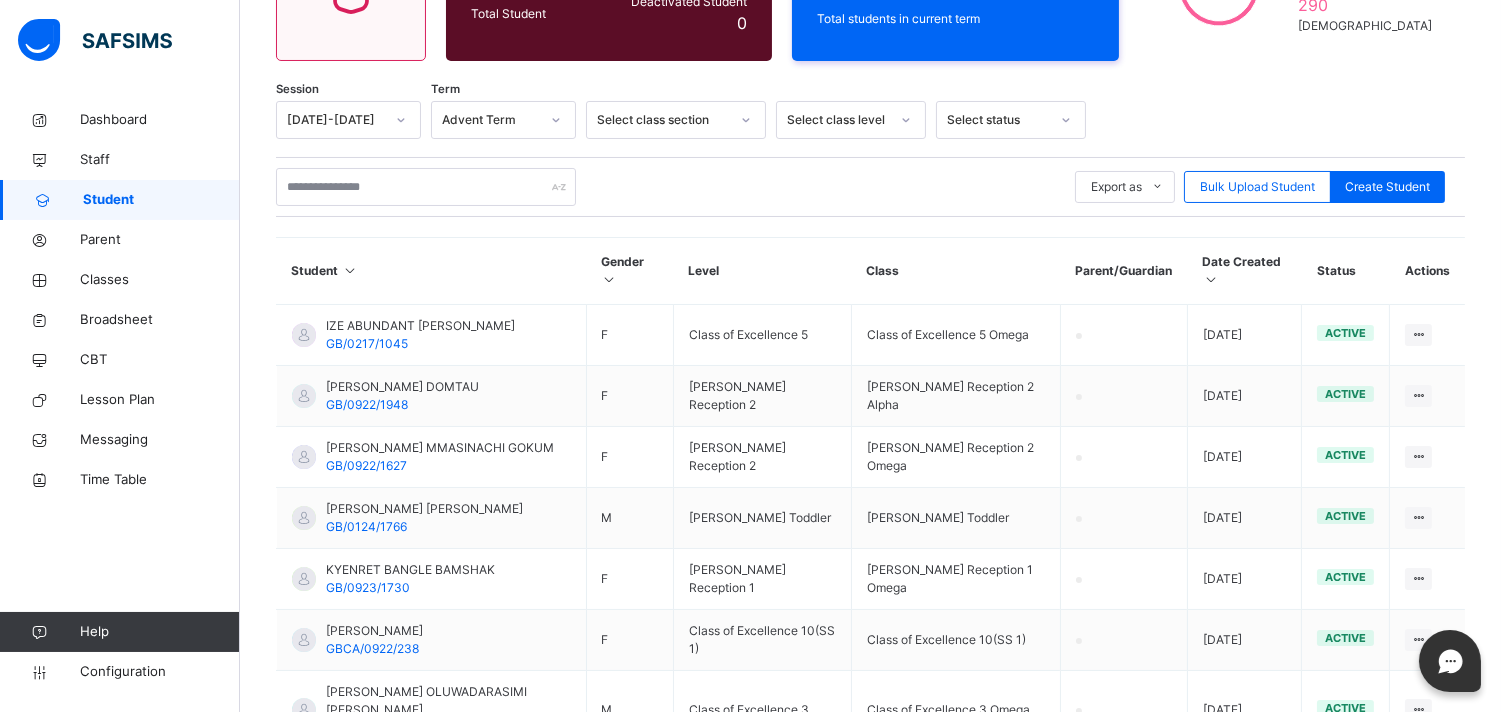 scroll, scrollTop: 261, scrollLeft: 0, axis: vertical 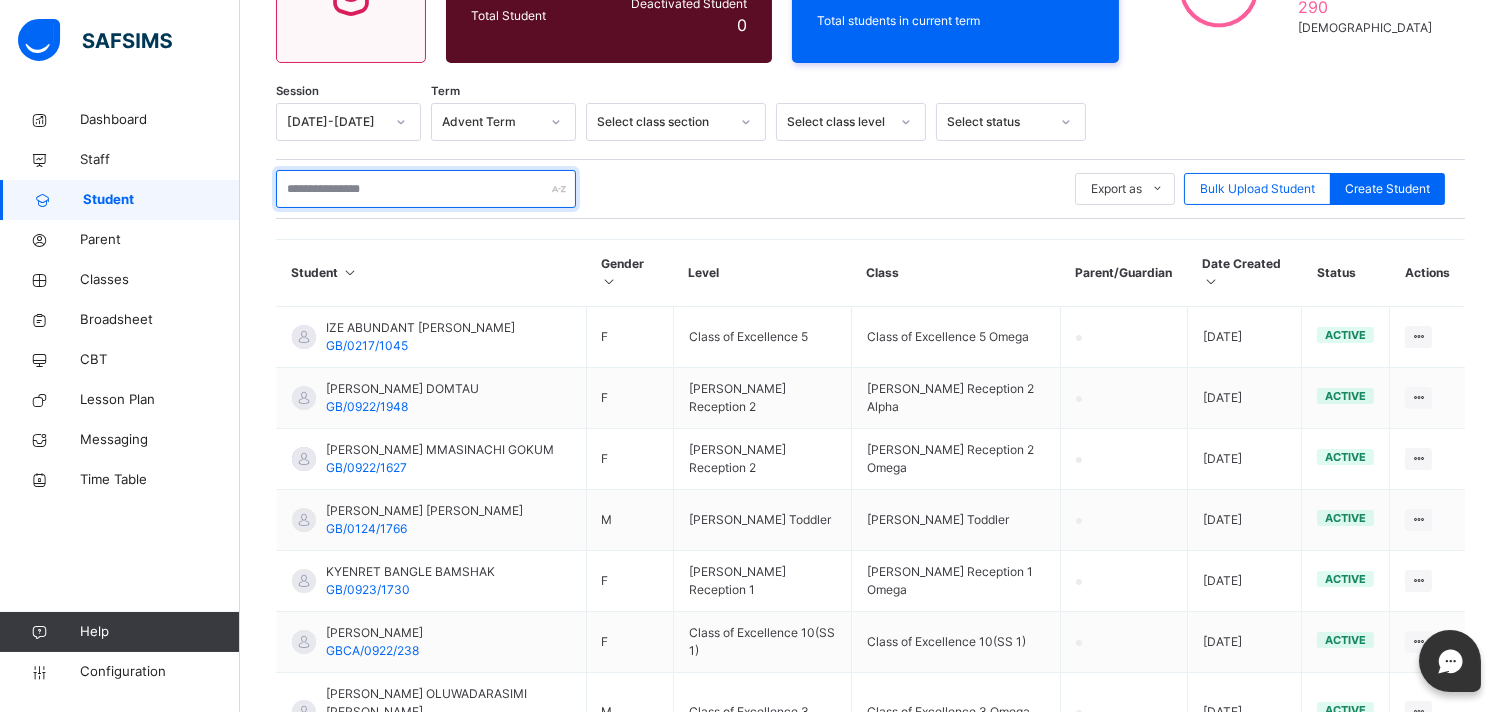 click at bounding box center [426, 189] 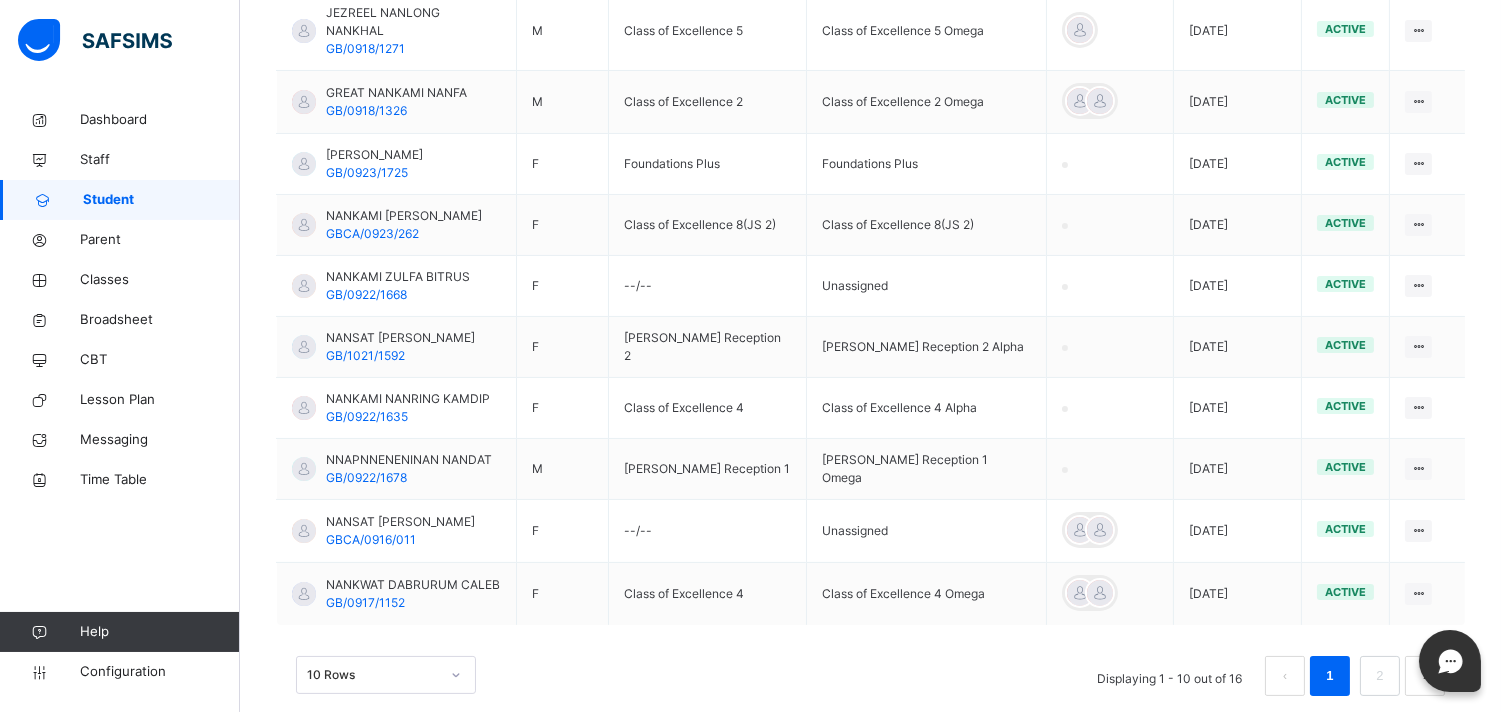 scroll, scrollTop: 580, scrollLeft: 0, axis: vertical 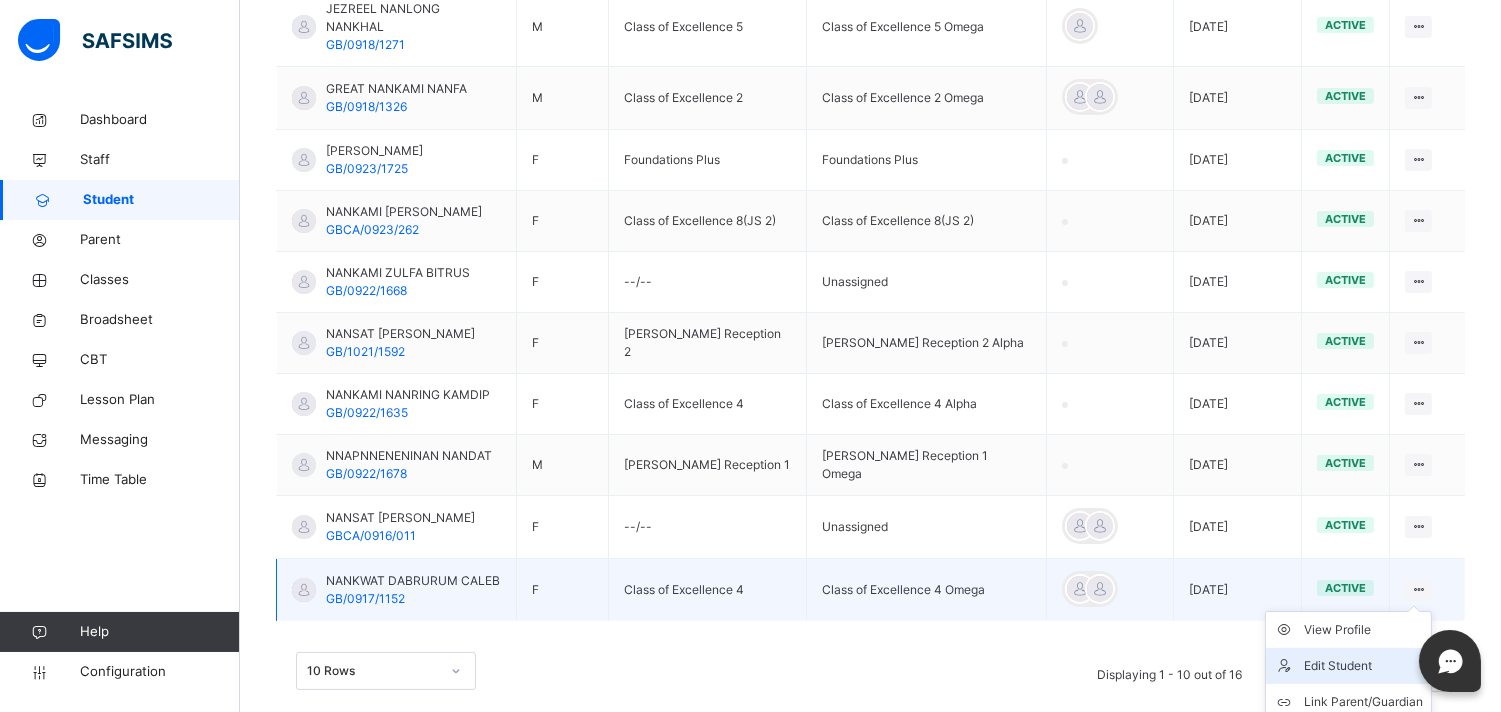 click on "Edit Student" at bounding box center (1363, 666) 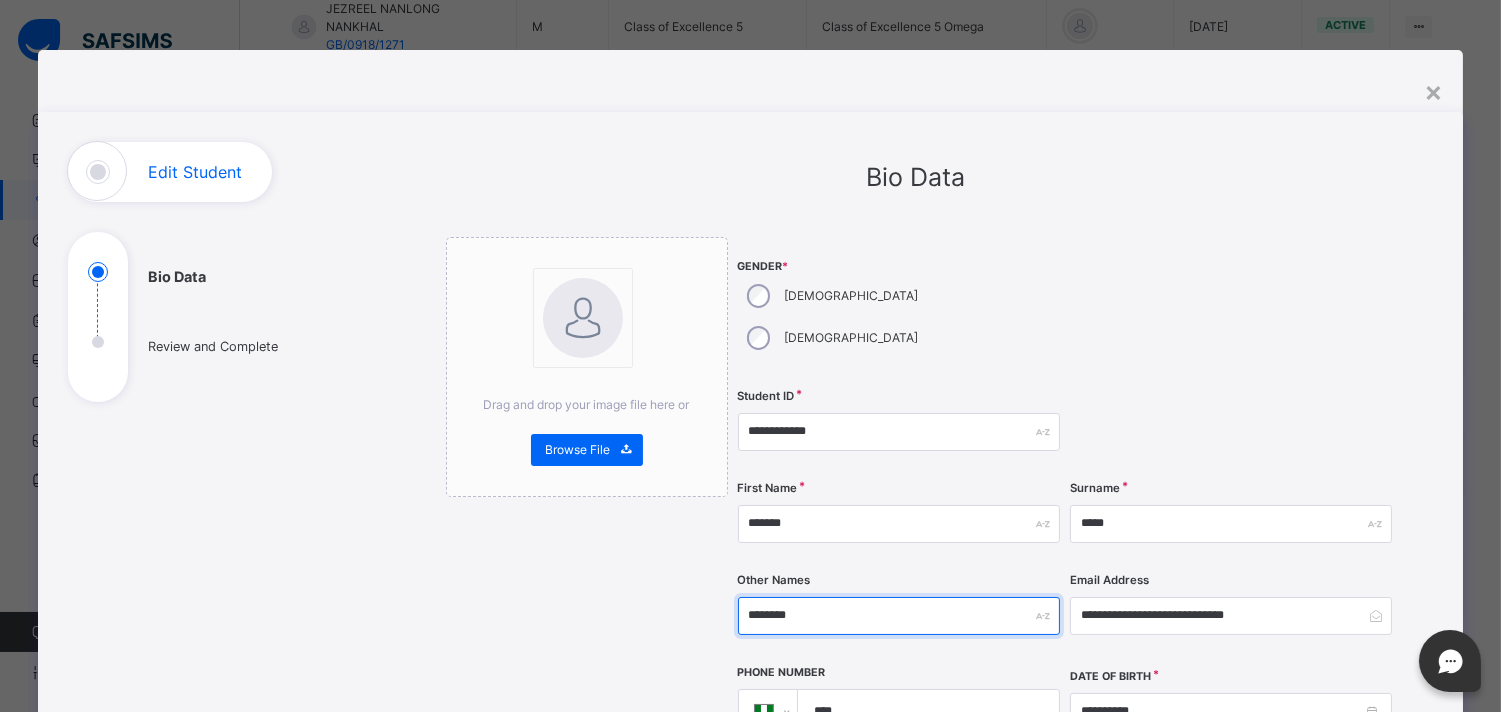 click on "********" at bounding box center (899, 616) 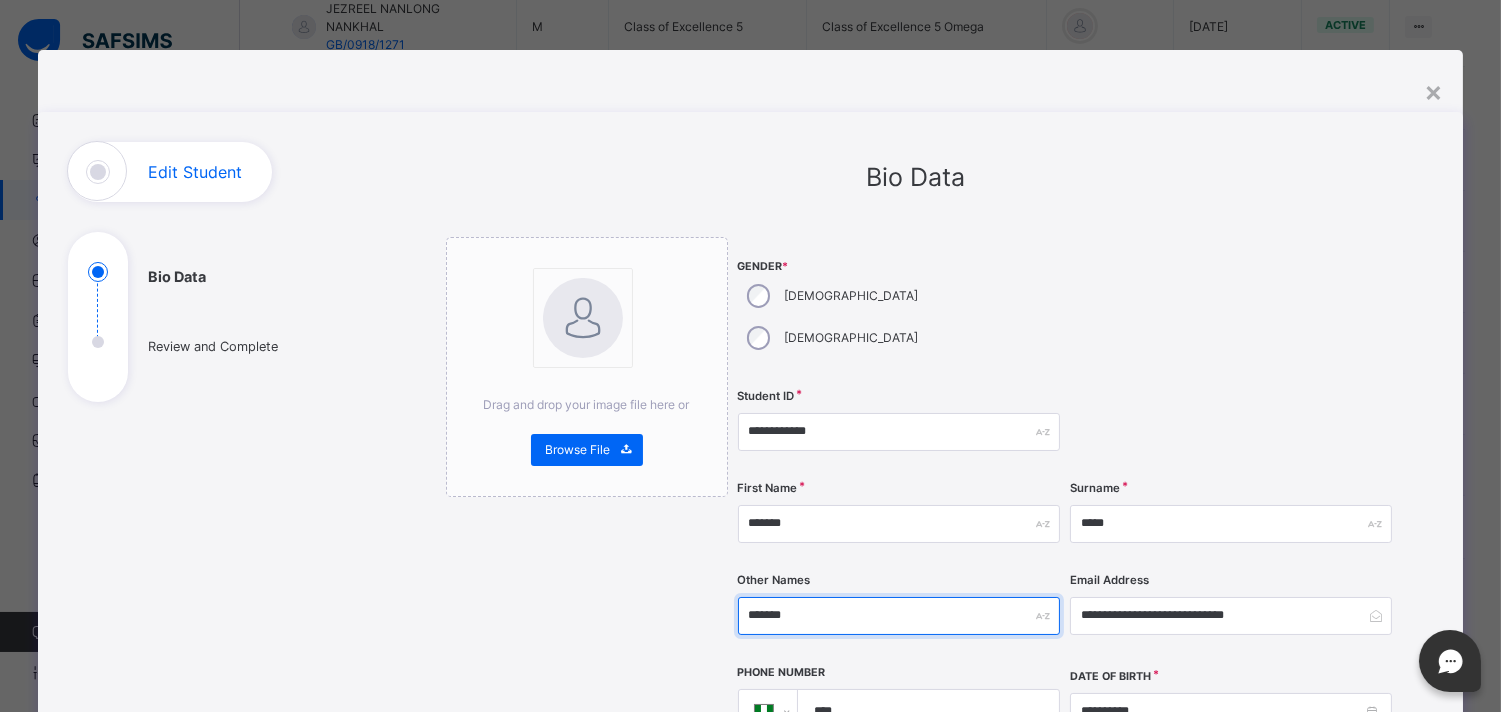 type on "*******" 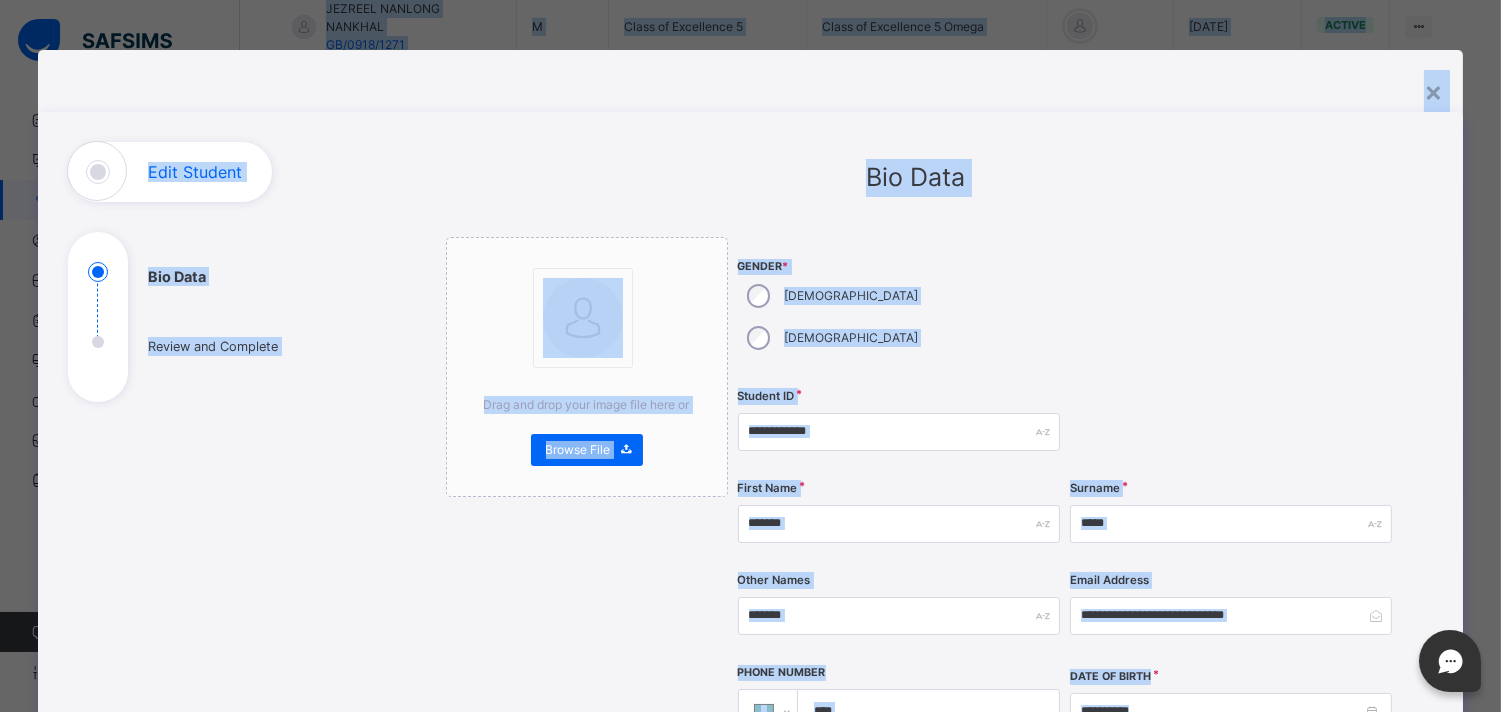 drag, startPoint x: 1484, startPoint y: 676, endPoint x: 1503, endPoint y: 402, distance: 274.65796 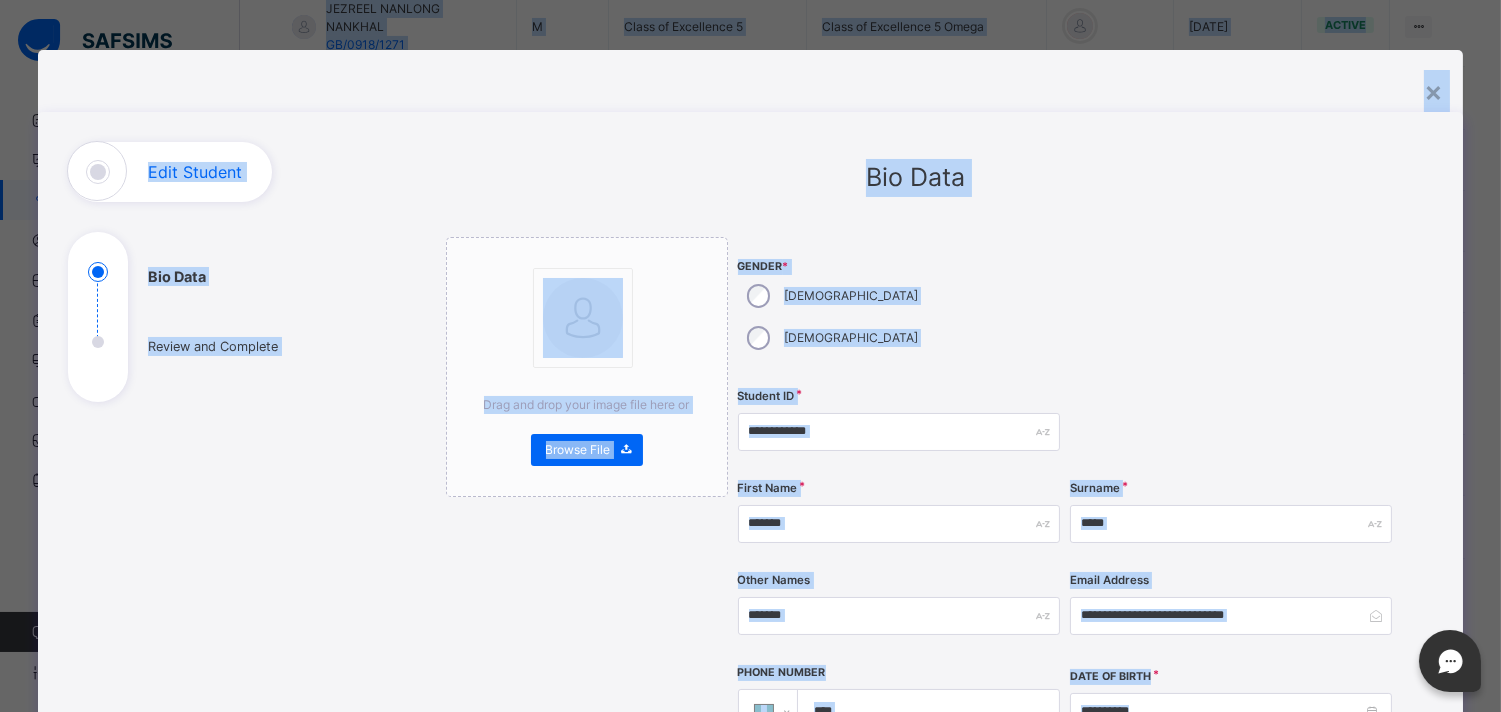 click on "Student Management   Advent Term  /  2024-2025   ETEUDOH   ANIEFIOK uyaireal8@gmail.com Dashboard Staff Student Parent Classes Broadsheet CBT Lesson Plan Messaging Time Table   Help   Configuration Onboarding Great job! You have finished setting up all essential configurations. Our wizard which has lots of in-built templates will continue to guide you through with the academic configurations. Academic Configuration Steps Continue × Idle Mode Due to inactivity you would be logged out to the system in the next   15mins , click the "Resume" button to keep working or the "Log me out" button to log out of the system. Log me out Resume Student 1510 Total Student Active Student 1510 Deactivated Student 0 541 Total students in current term 251   Male  290   Female Session 2024-2025 Term Advent Term Select class section Select class level Select status ******* Export as Pdf Report Excel Report Excel Report  (LMS)   Bulk Upload Student Create Student Student   Gender   Level   Class   Parent/Guardian   Date Created" at bounding box center [750, 81] 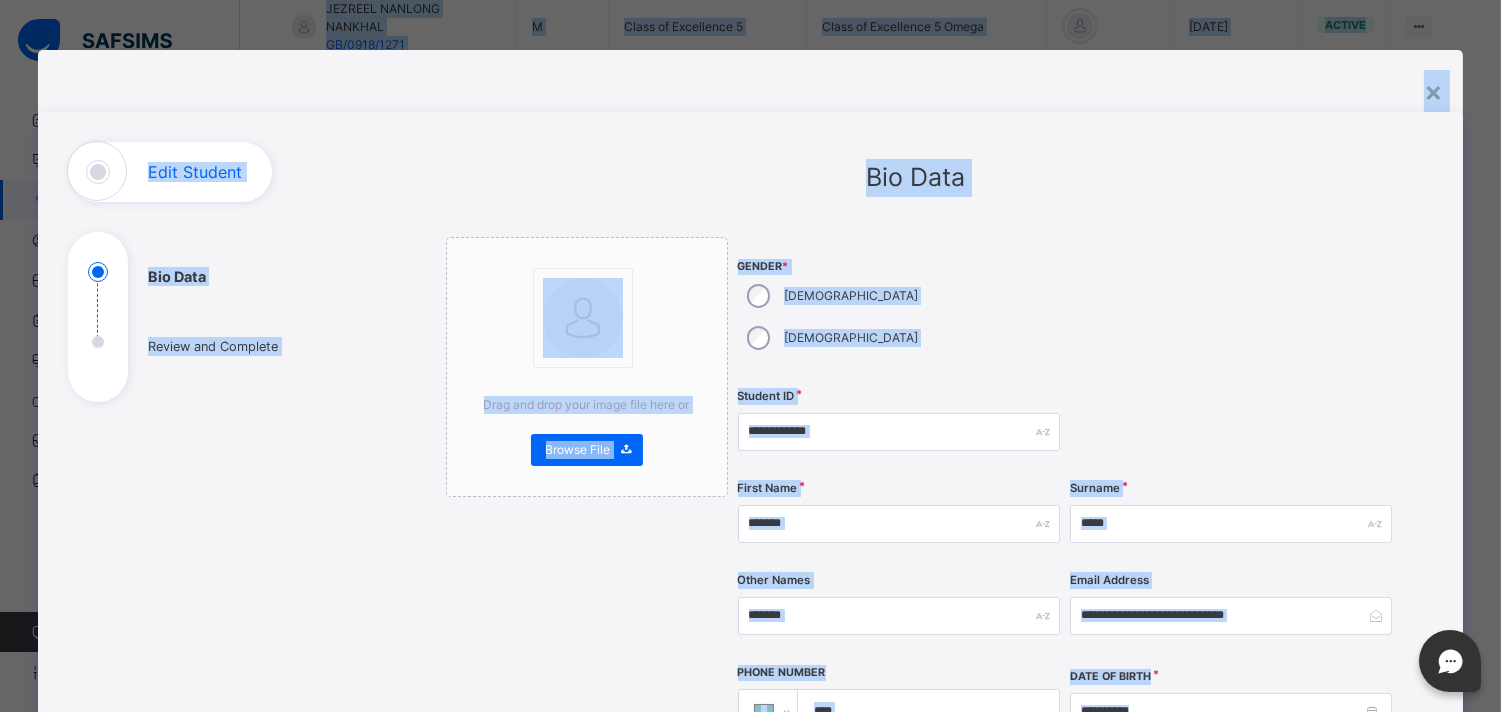scroll, scrollTop: 0, scrollLeft: 0, axis: both 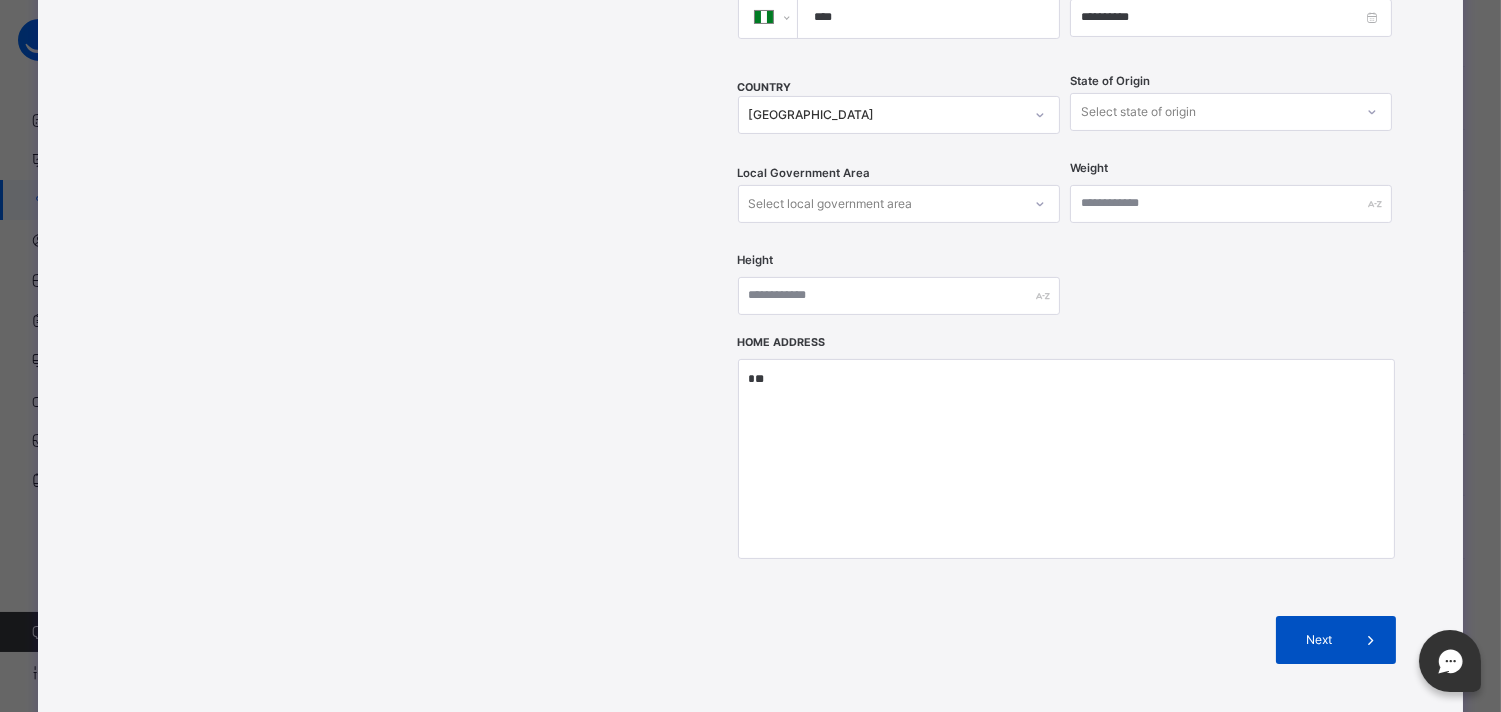 click on "Next" at bounding box center (1319, 640) 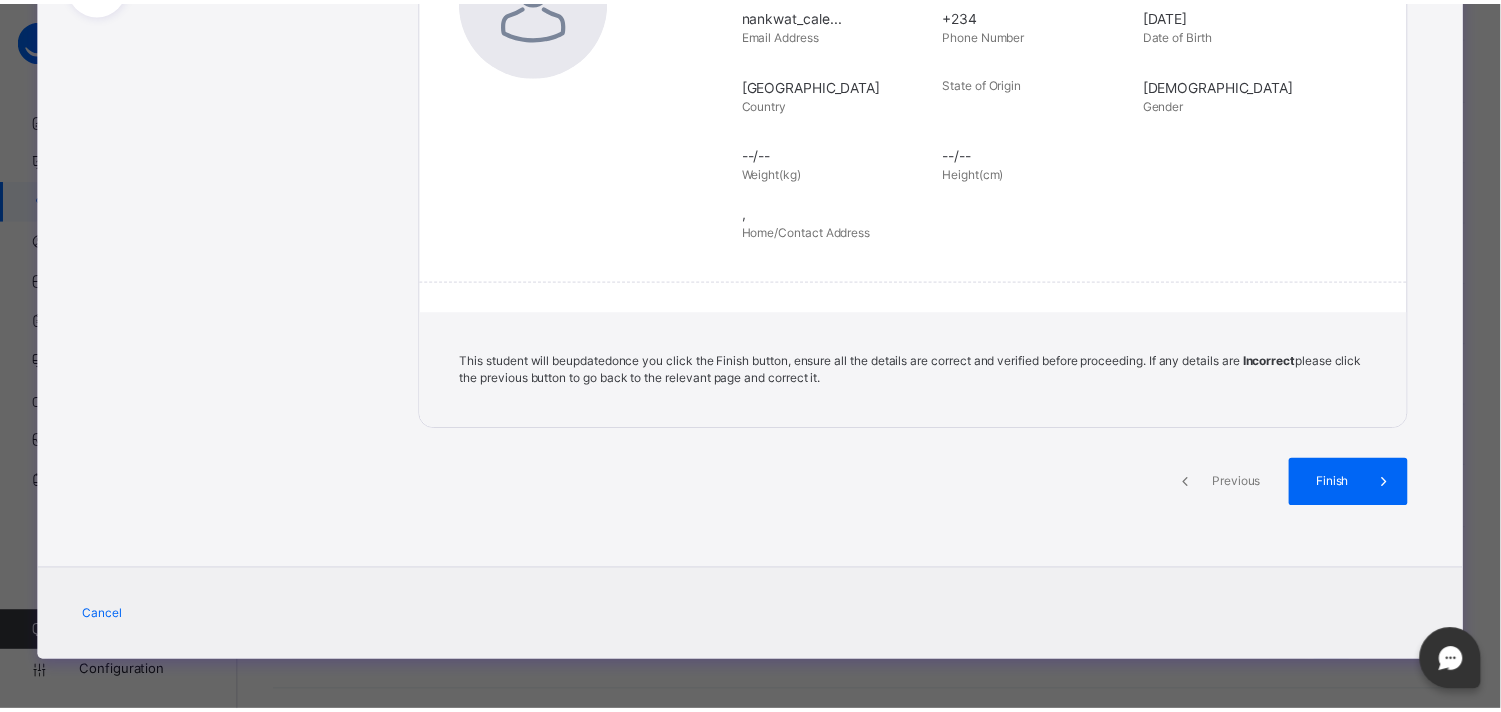 scroll, scrollTop: 387, scrollLeft: 0, axis: vertical 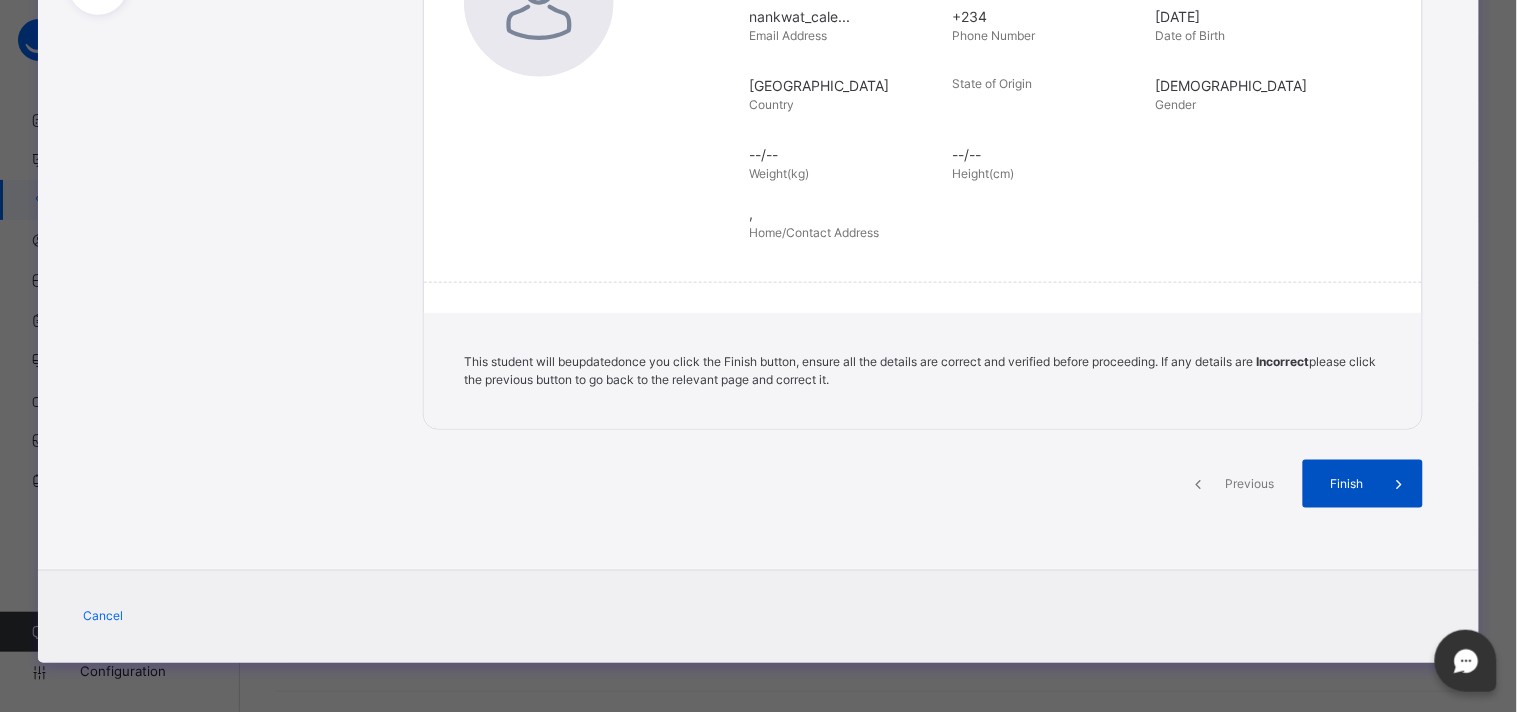 click on "Finish" at bounding box center [1346, 484] 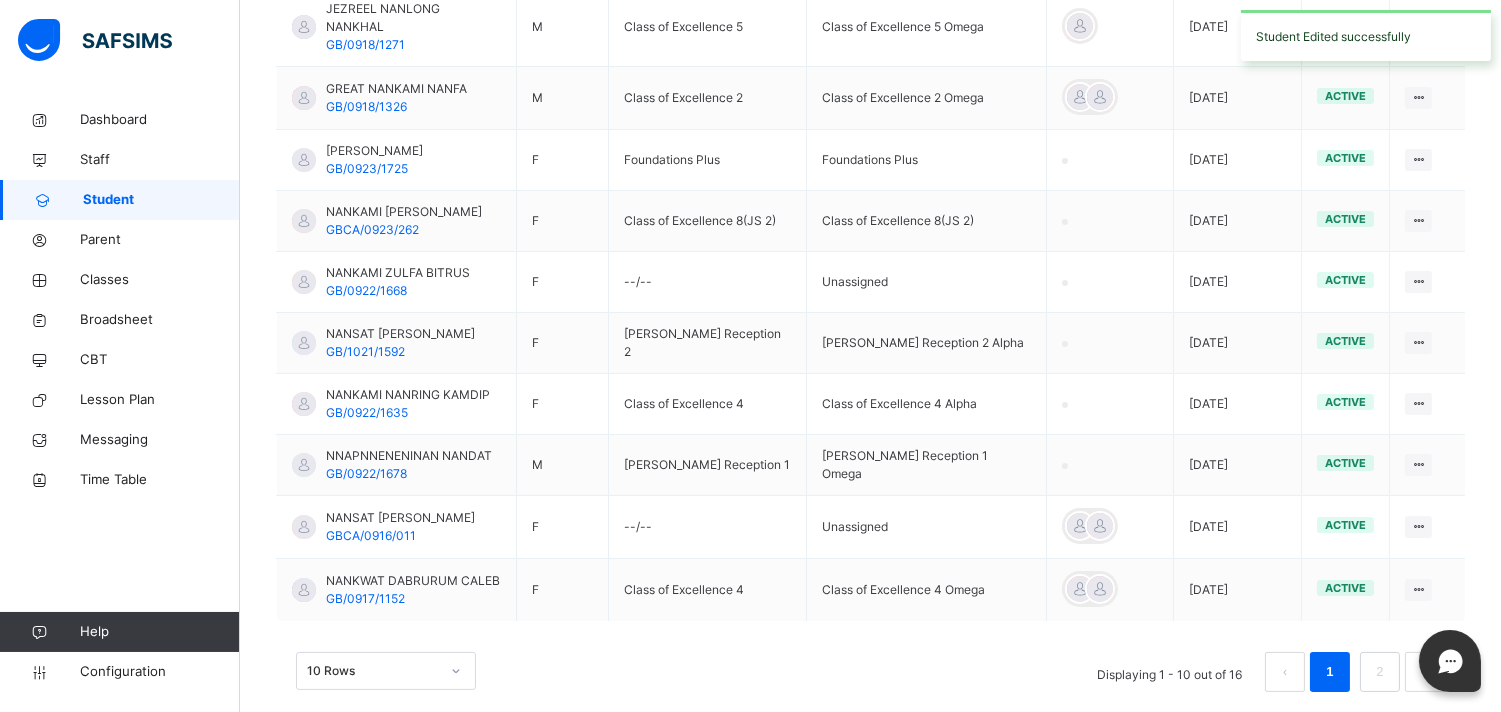 scroll, scrollTop: 0, scrollLeft: 0, axis: both 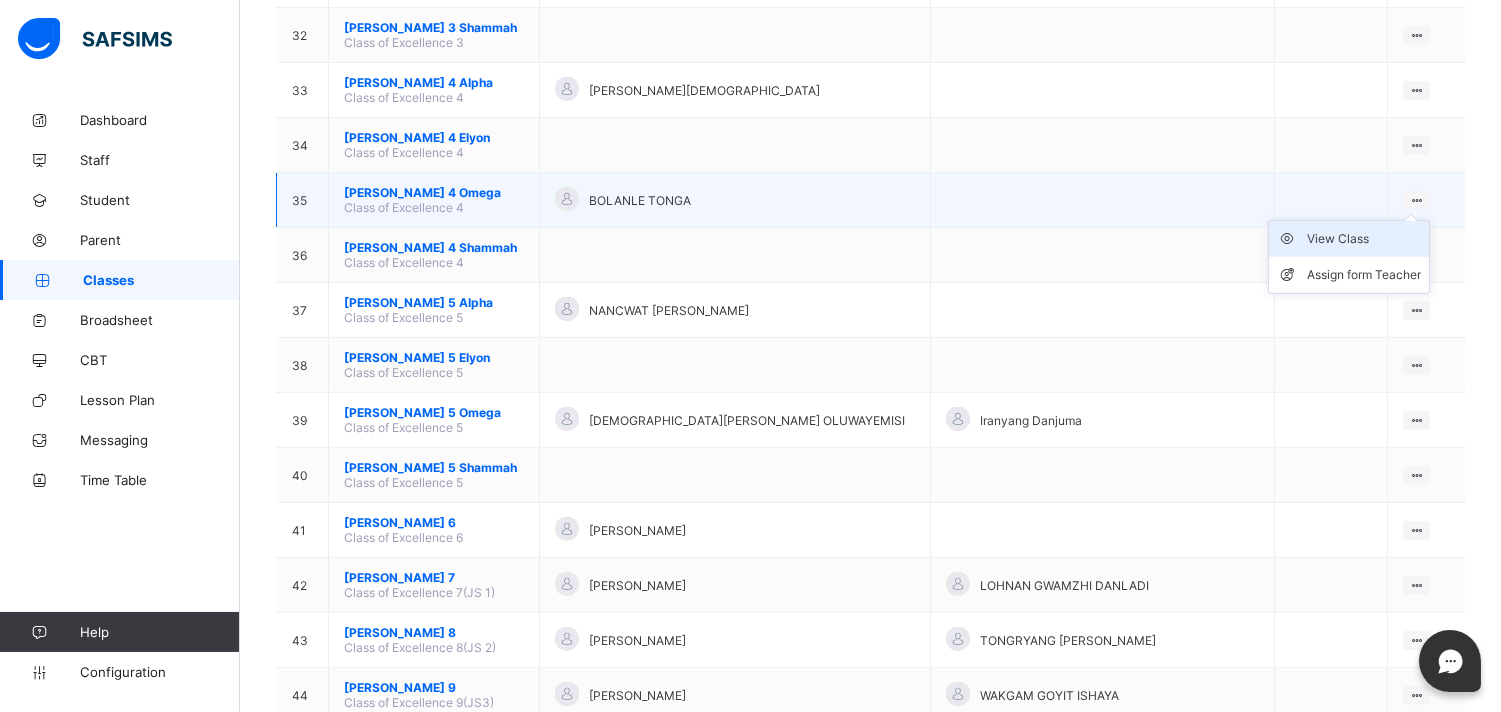 click on "View Class" at bounding box center (1364, 239) 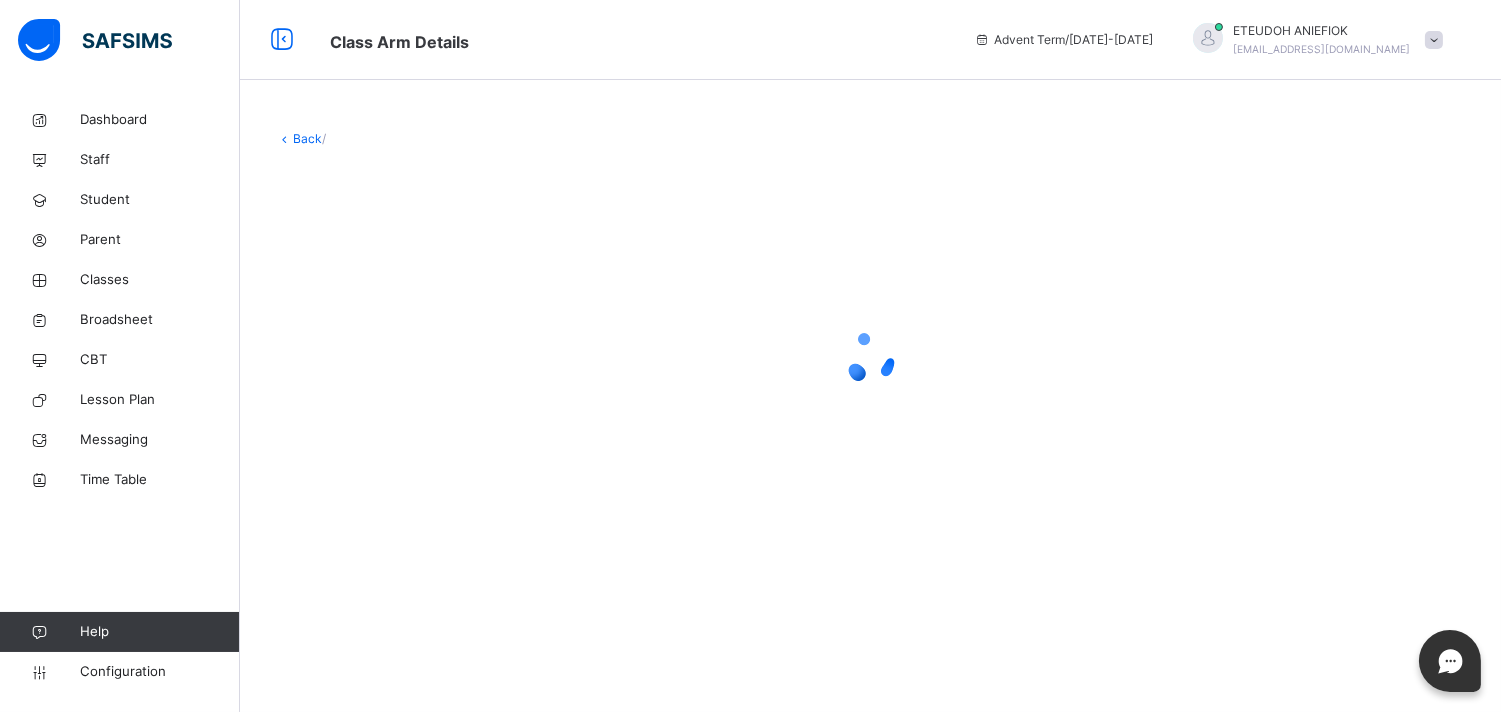 scroll, scrollTop: 0, scrollLeft: 0, axis: both 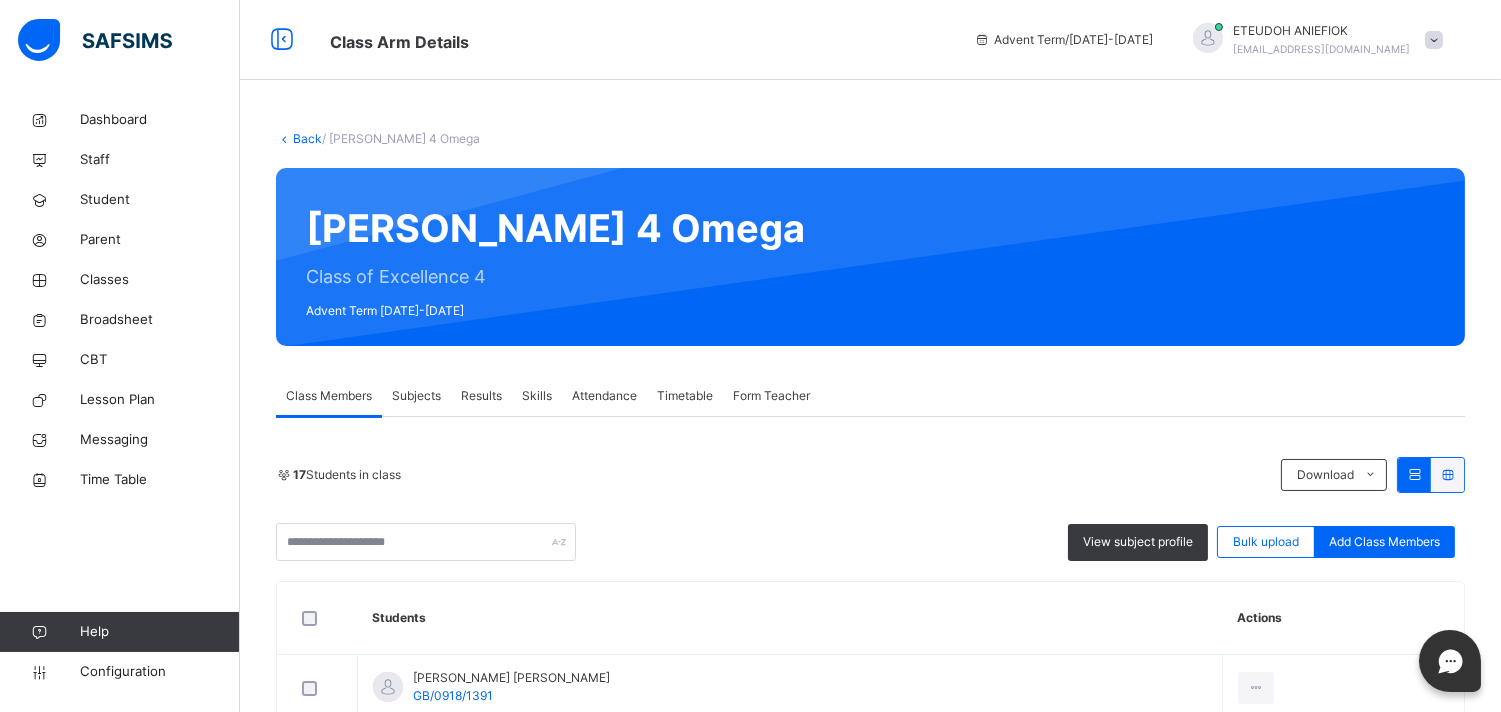 click on "Results" at bounding box center [481, 396] 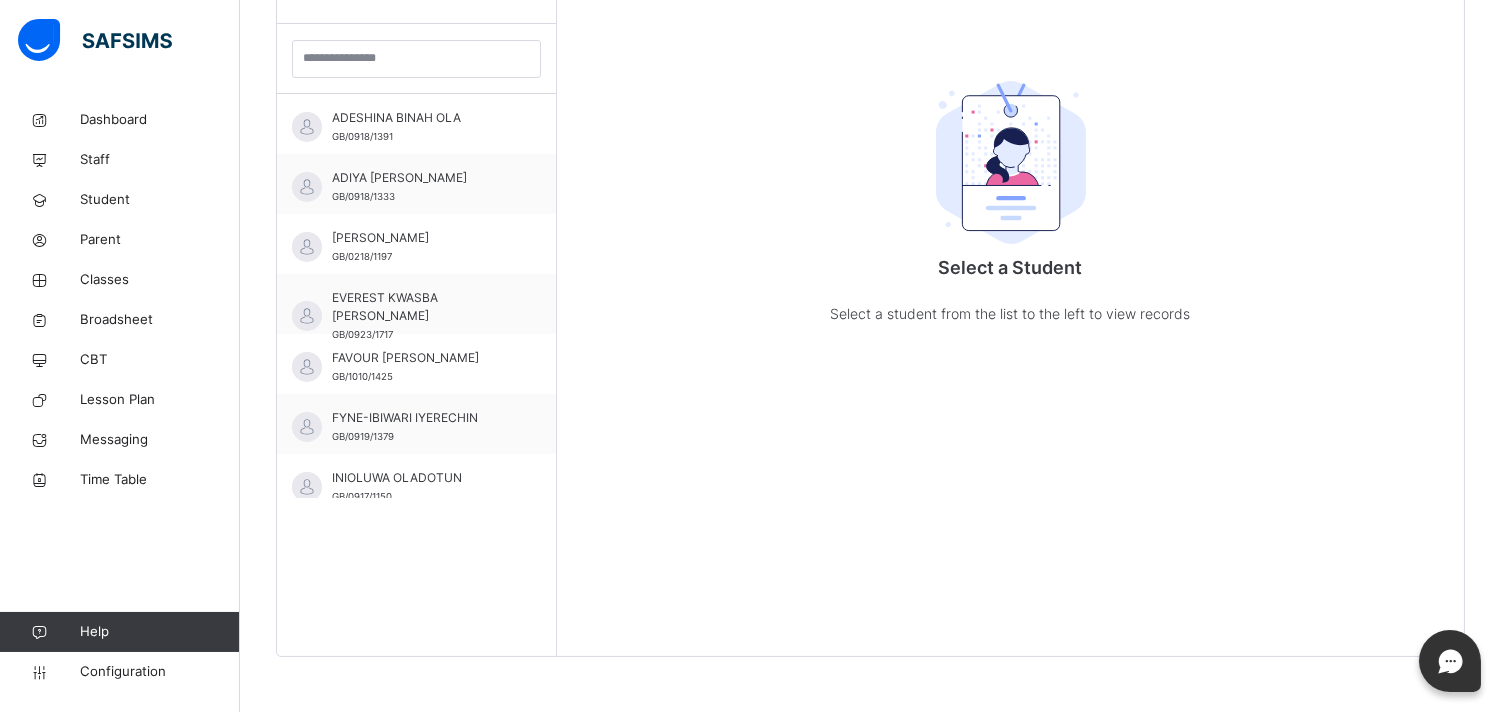 scroll, scrollTop: 581, scrollLeft: 0, axis: vertical 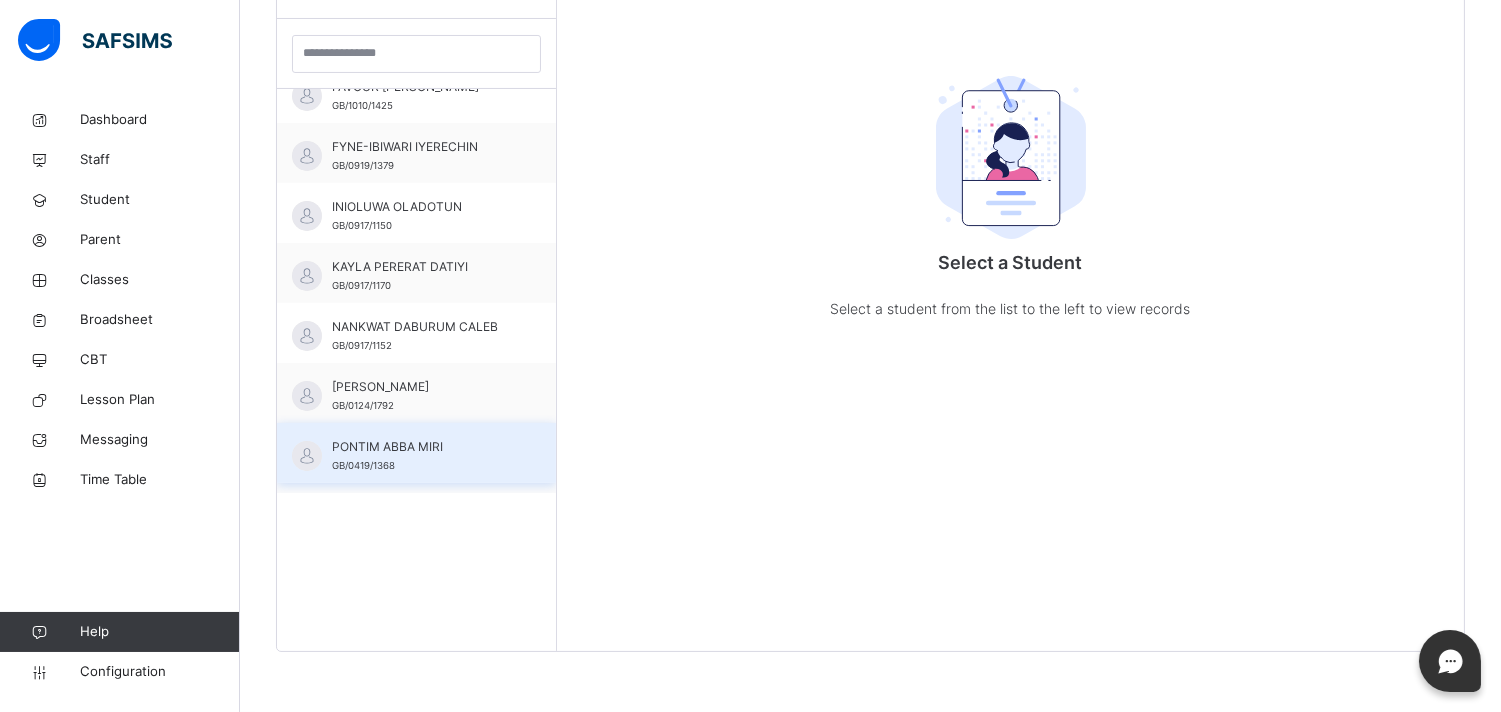 click on "PONTIM ABBA MIRI" at bounding box center (421, 447) 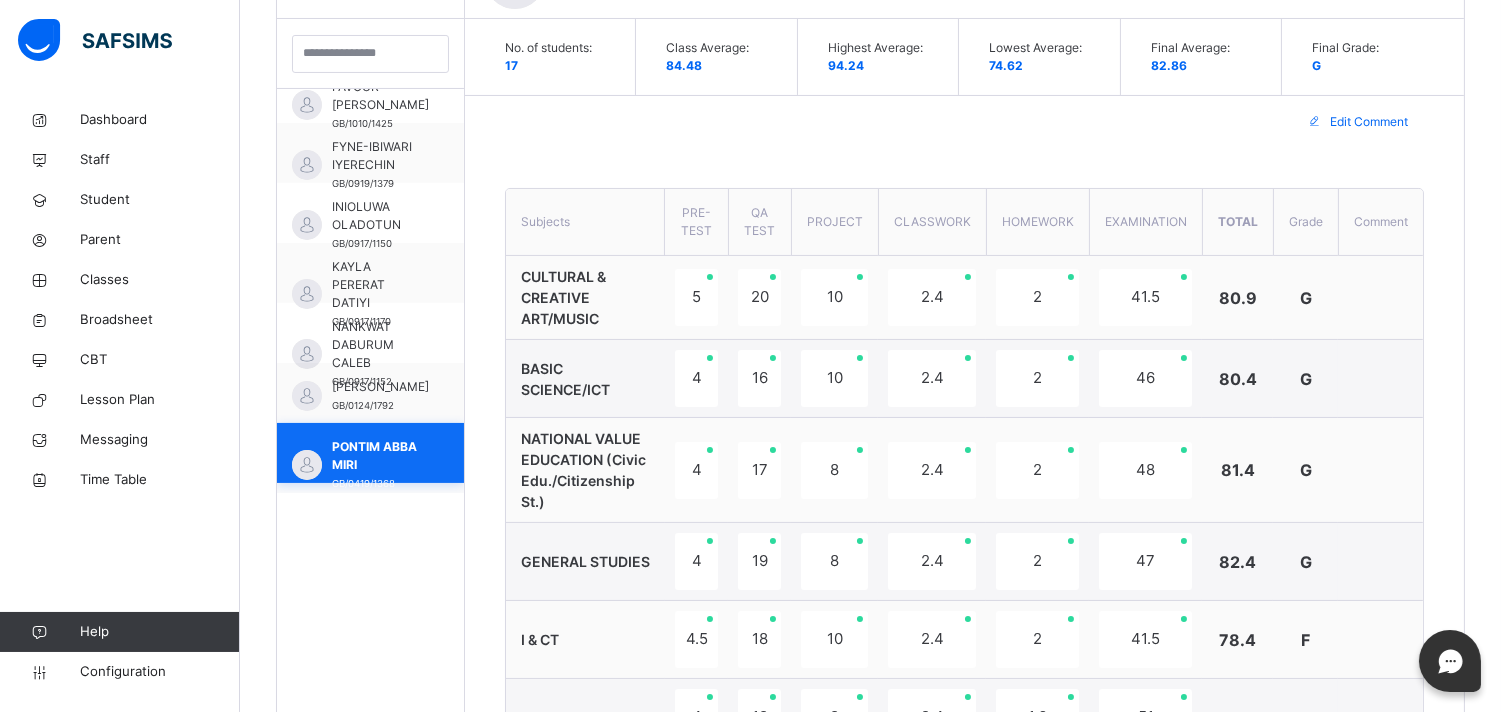 scroll, scrollTop: 275, scrollLeft: 0, axis: vertical 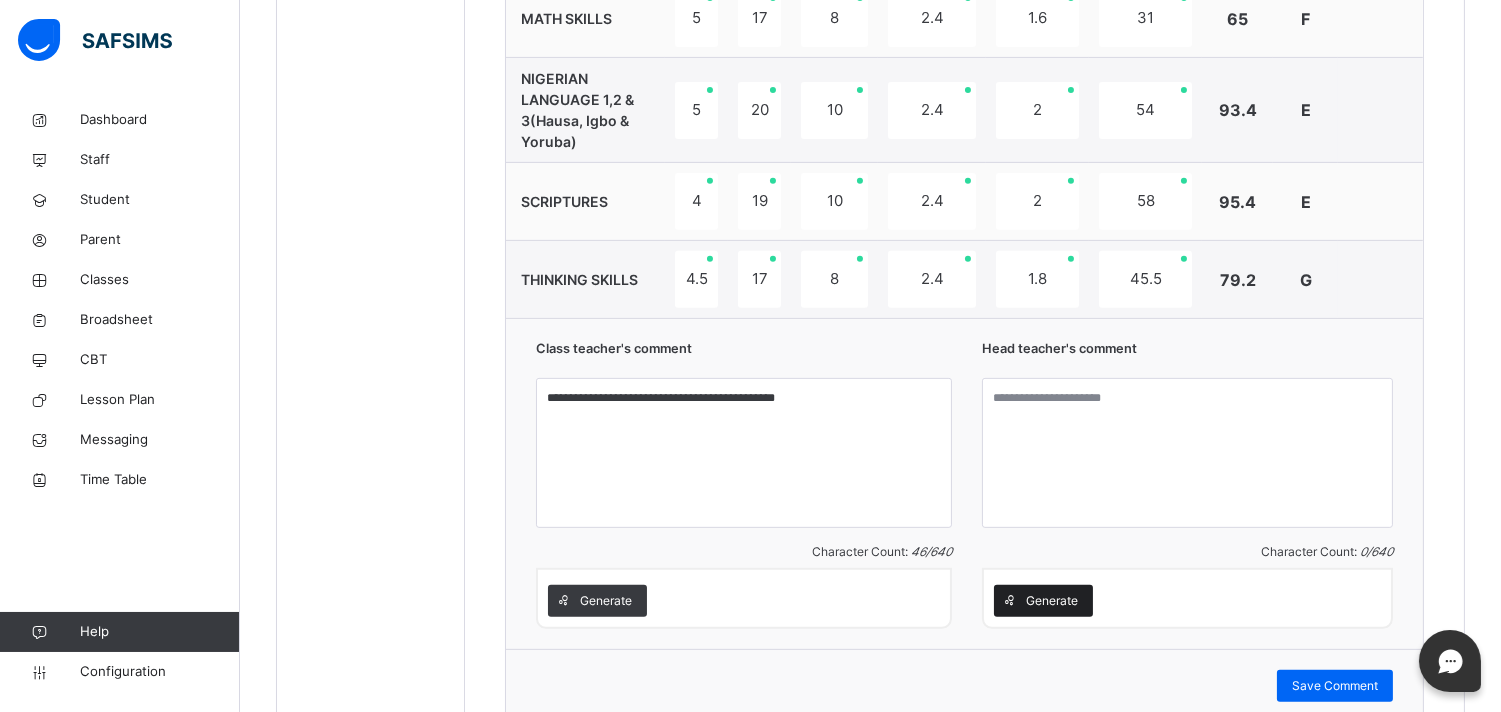 click on "Generate" at bounding box center (1052, 601) 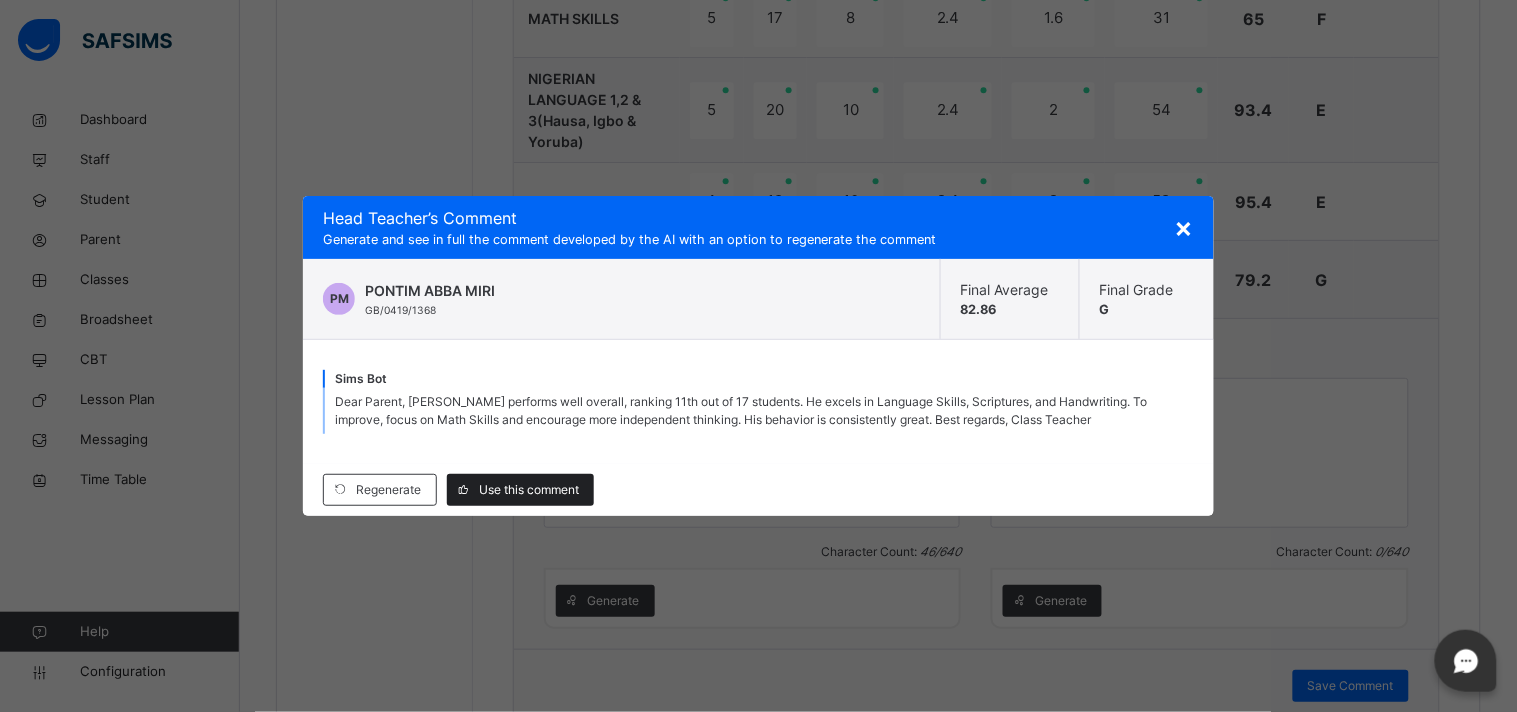 click on "Use this comment" at bounding box center [529, 490] 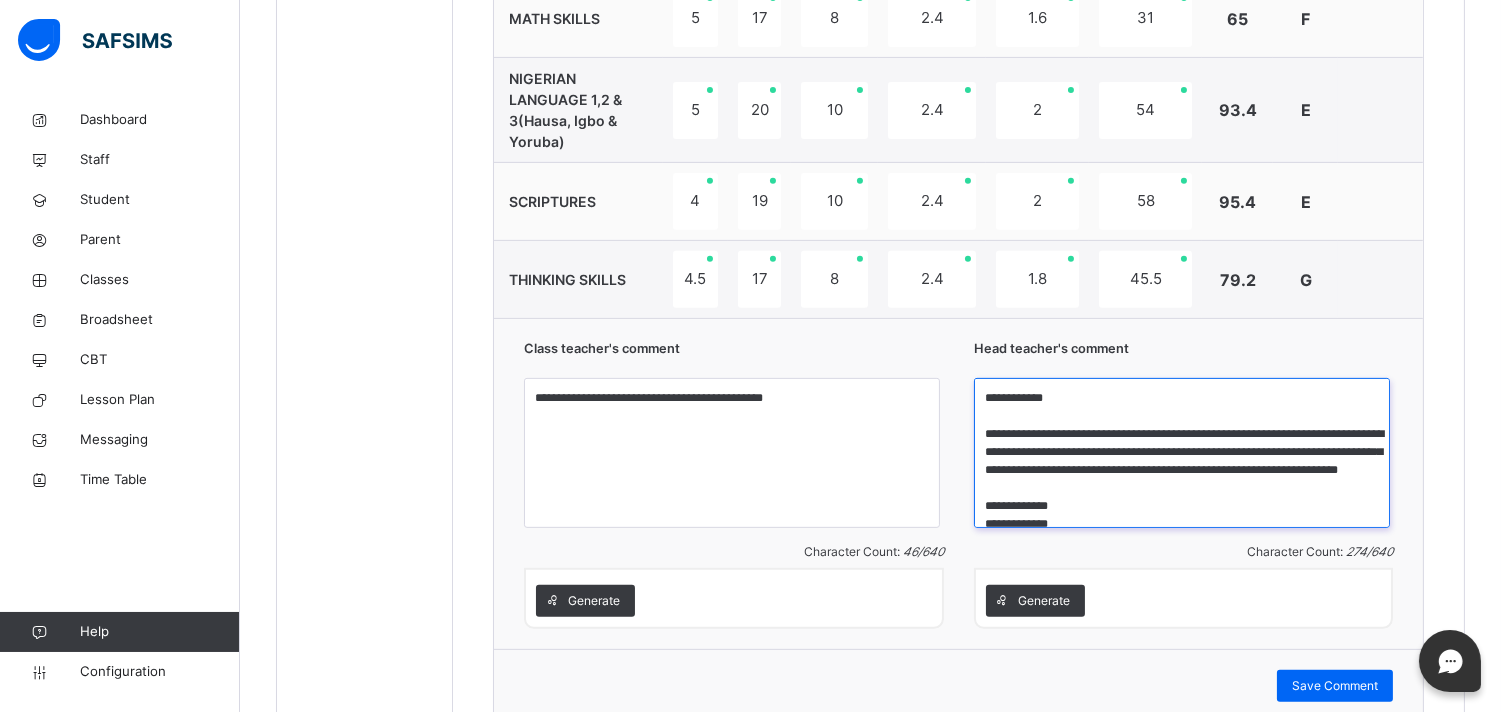 click on "**********" at bounding box center [1182, 453] 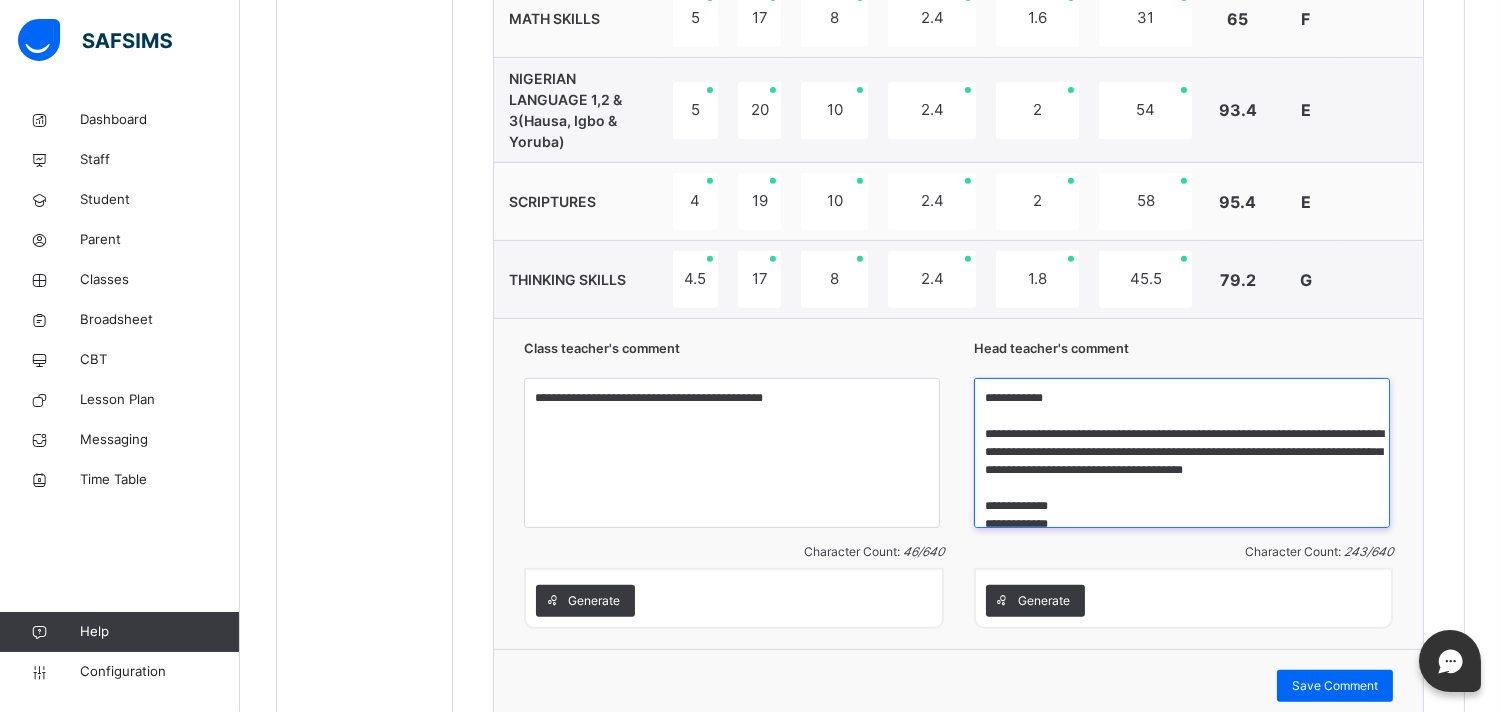 click on "**********" at bounding box center [1182, 453] 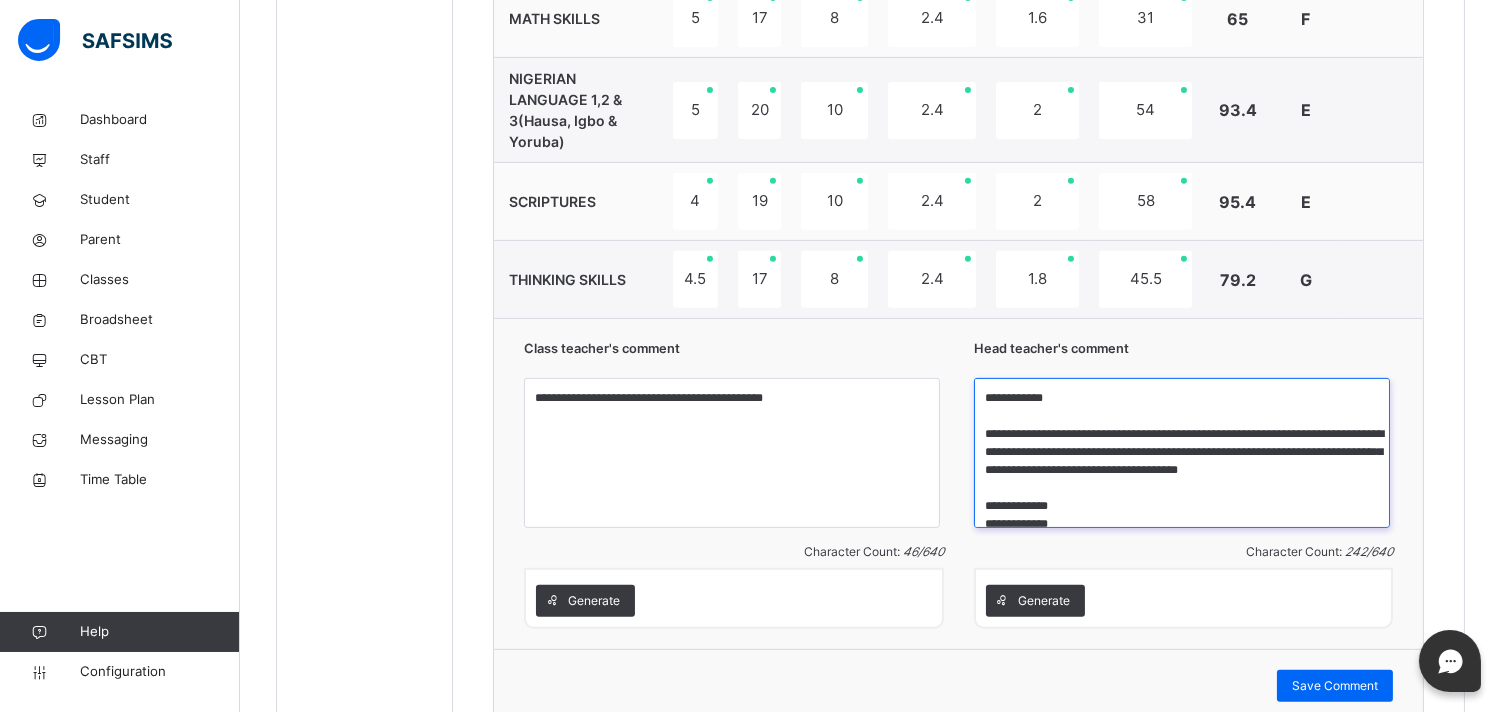 drag, startPoint x: 1272, startPoint y: 471, endPoint x: 1274, endPoint y: 501, distance: 30.066593 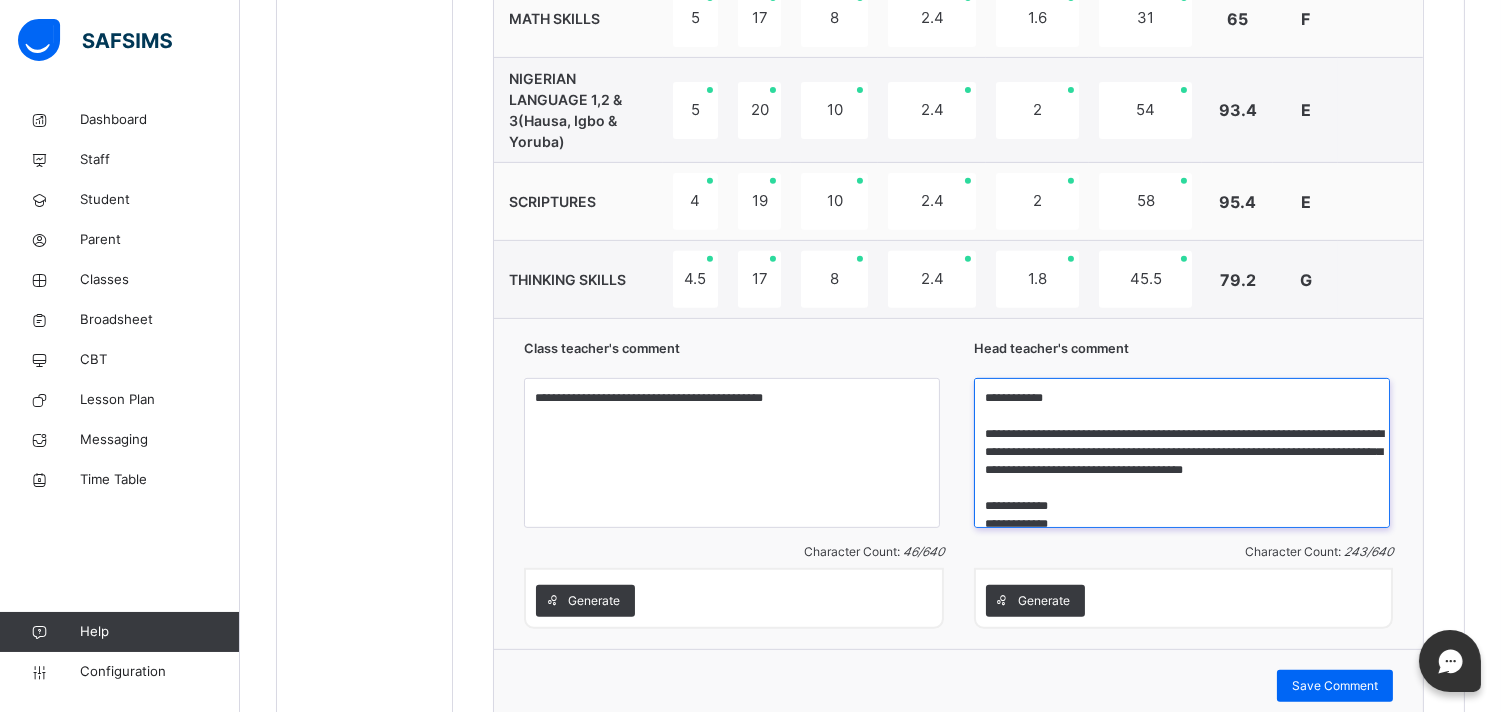 click on "**********" at bounding box center (1182, 453) 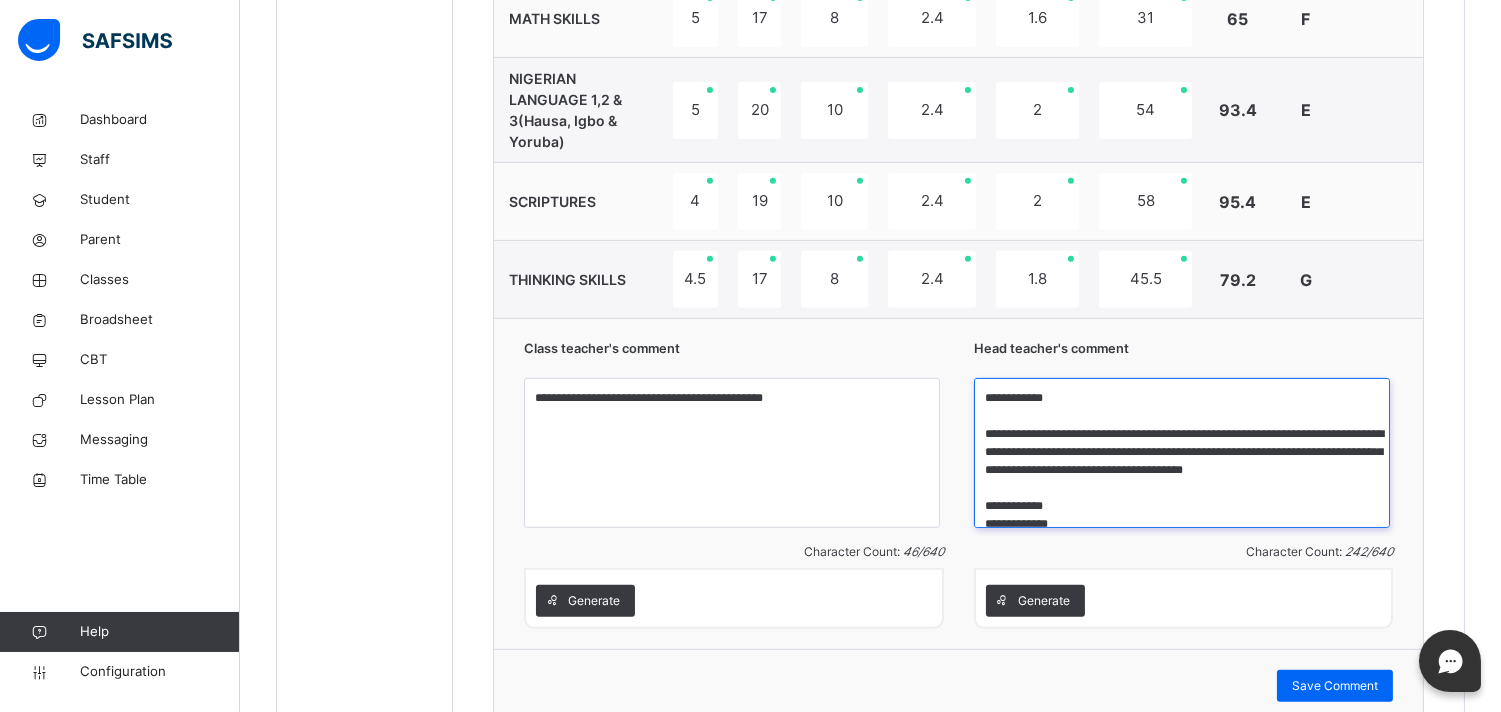 scroll, scrollTop: 3, scrollLeft: 0, axis: vertical 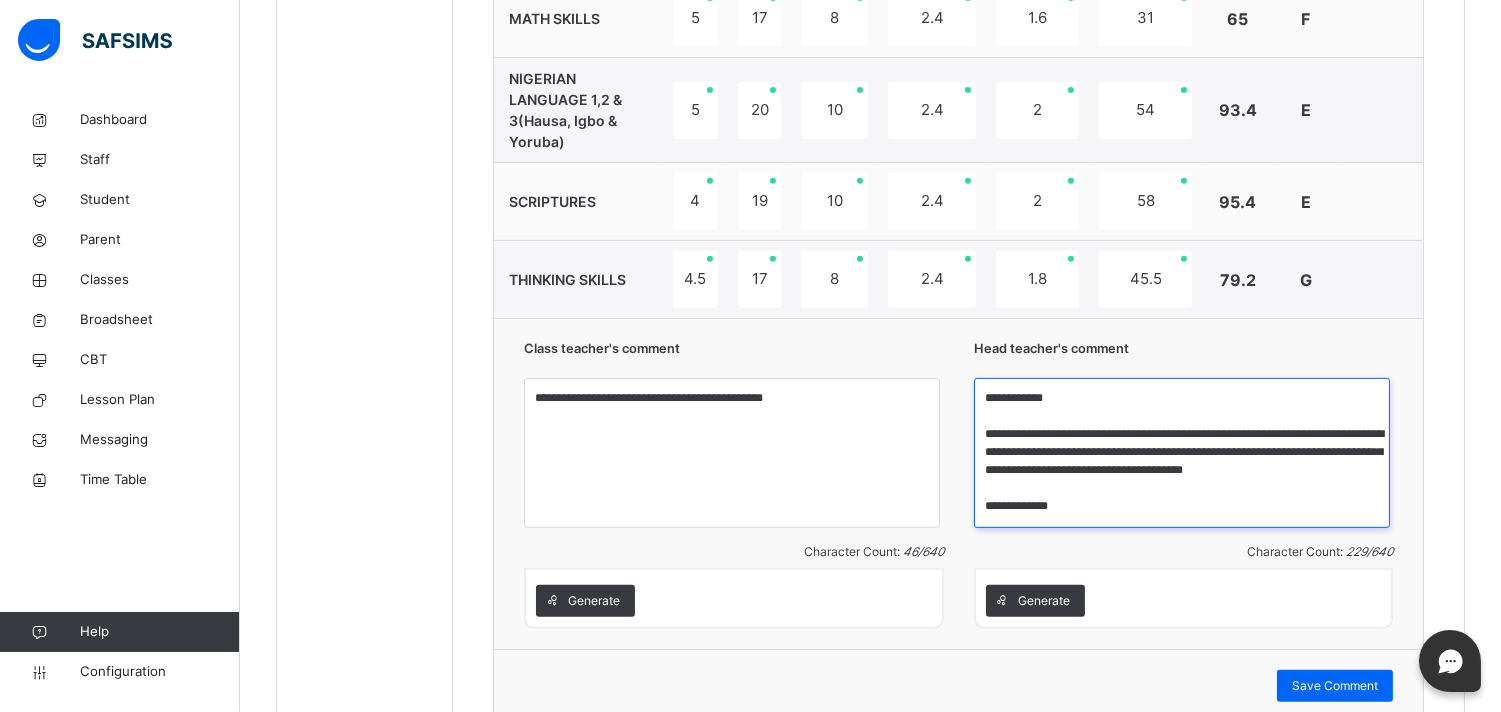 click on "**********" at bounding box center (1182, 453) 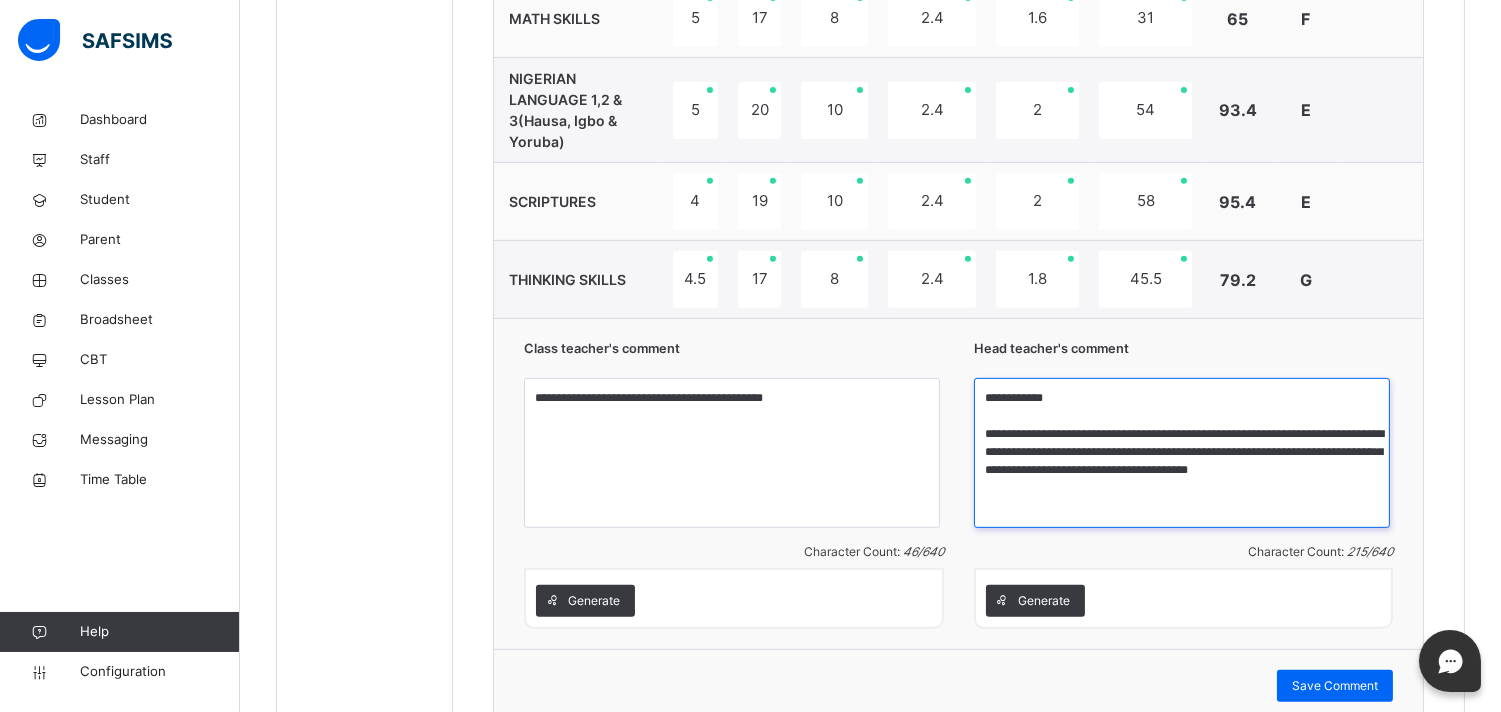 scroll, scrollTop: 0, scrollLeft: 0, axis: both 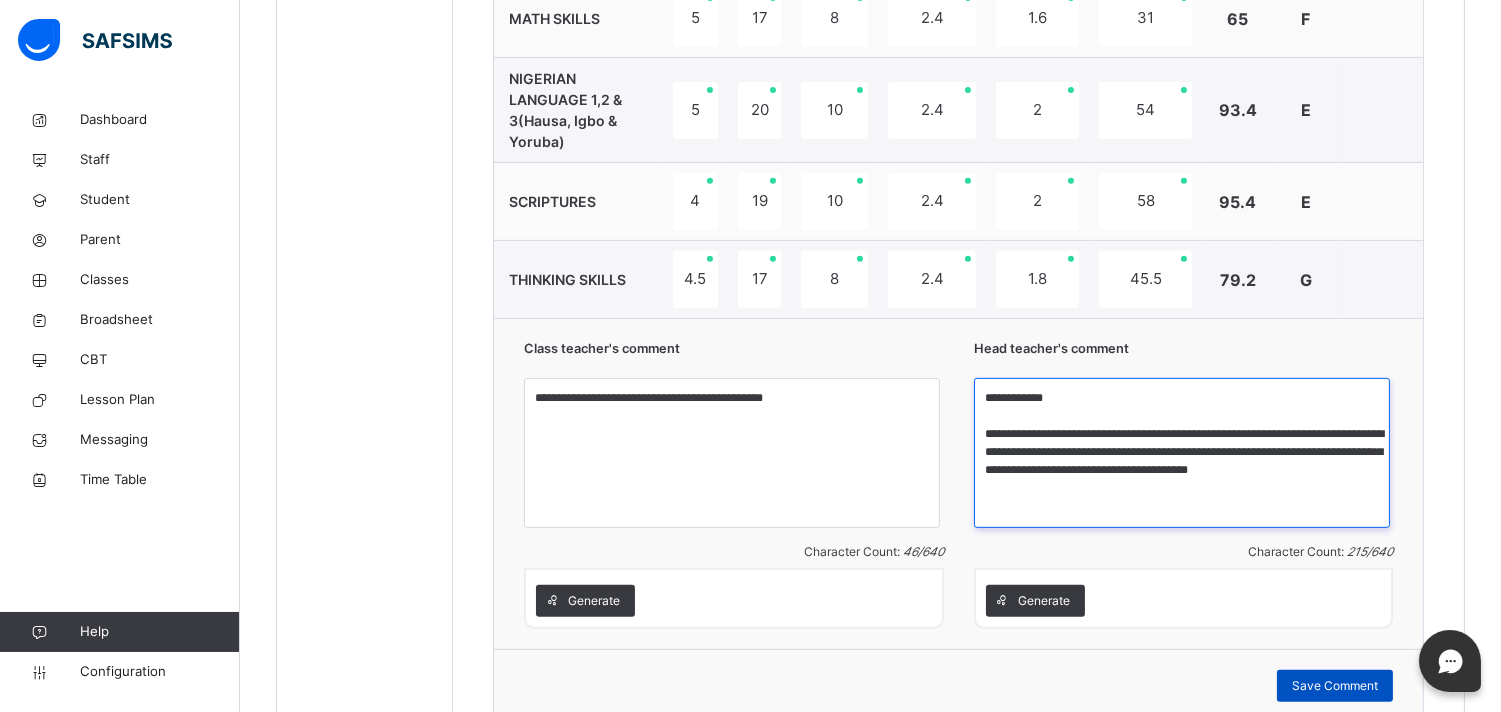 type on "**********" 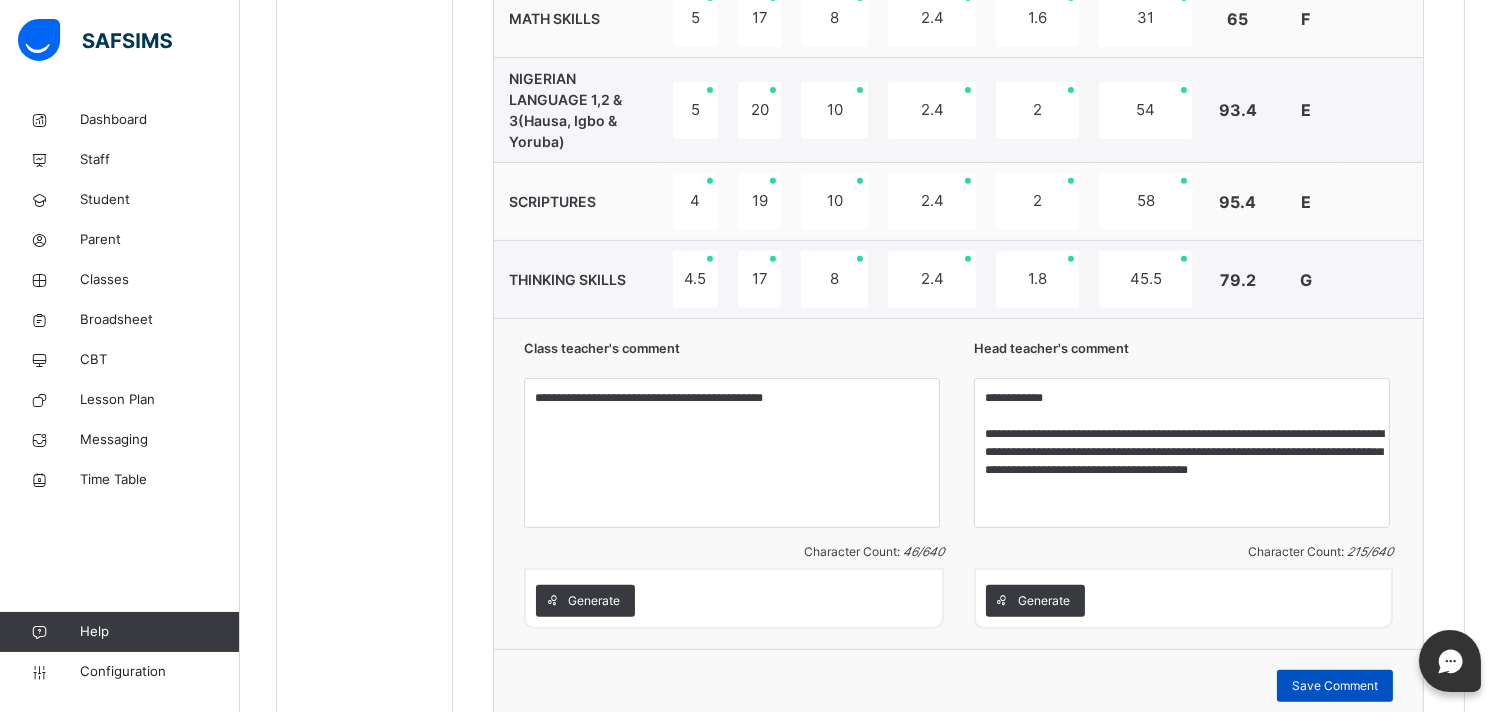 click on "Save Comment" at bounding box center [1335, 686] 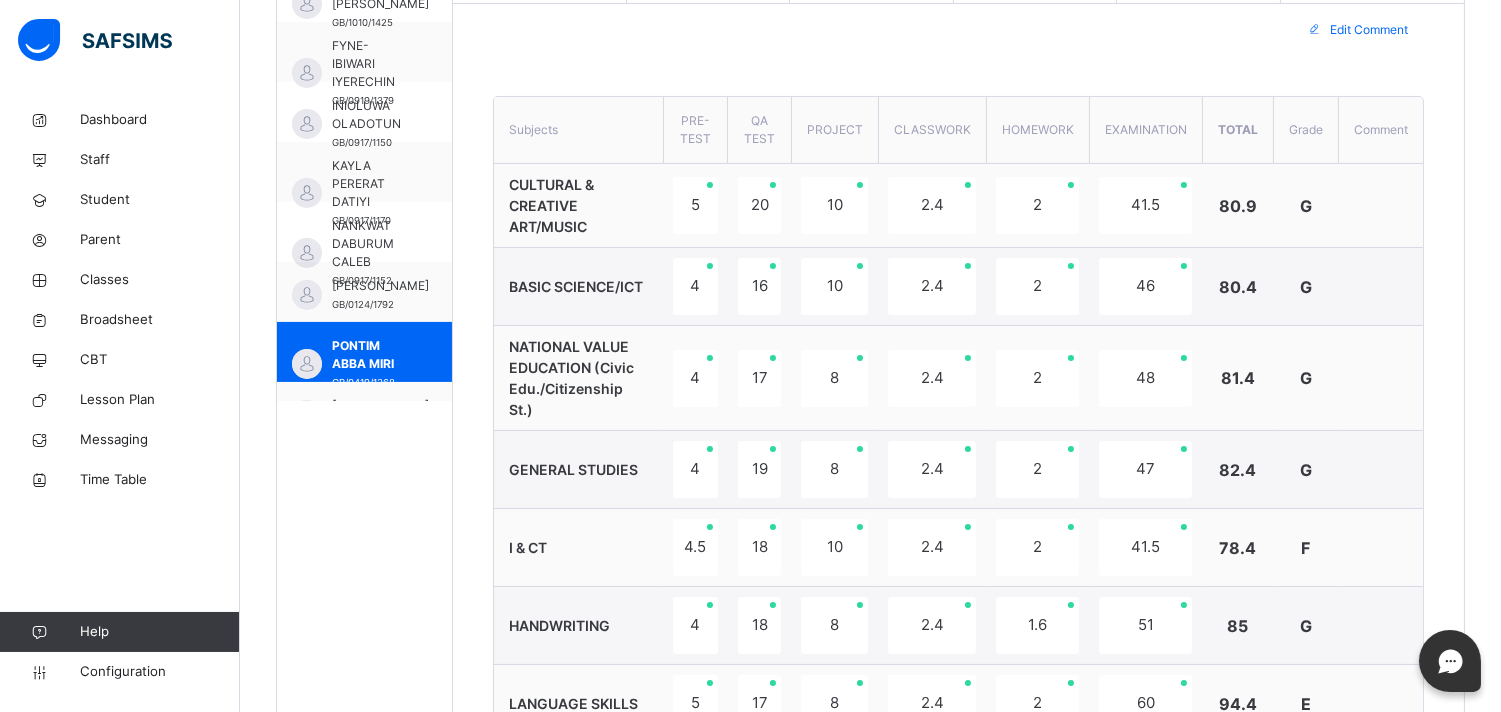scroll, scrollTop: 670, scrollLeft: 0, axis: vertical 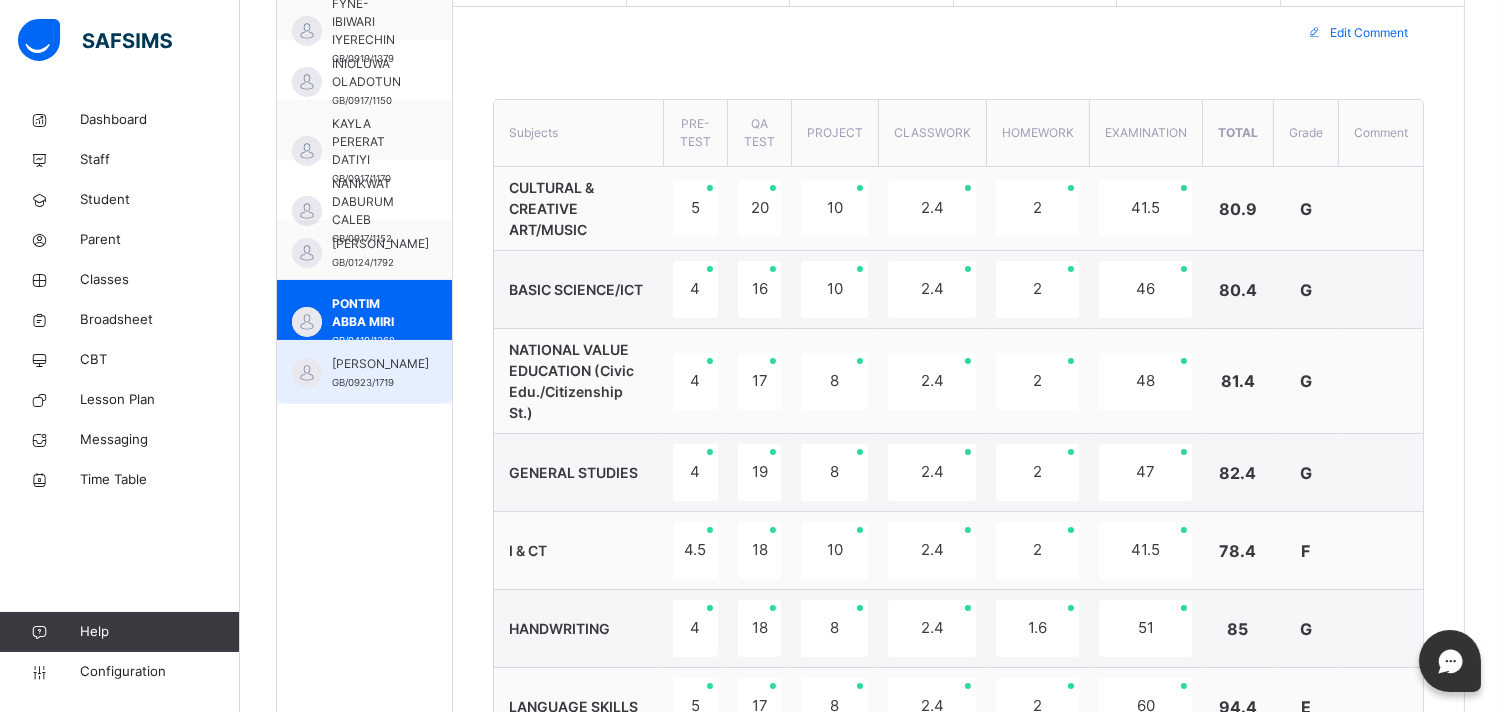 click on "REGINA  RICHARD GB/0923/1719" at bounding box center [364, 370] 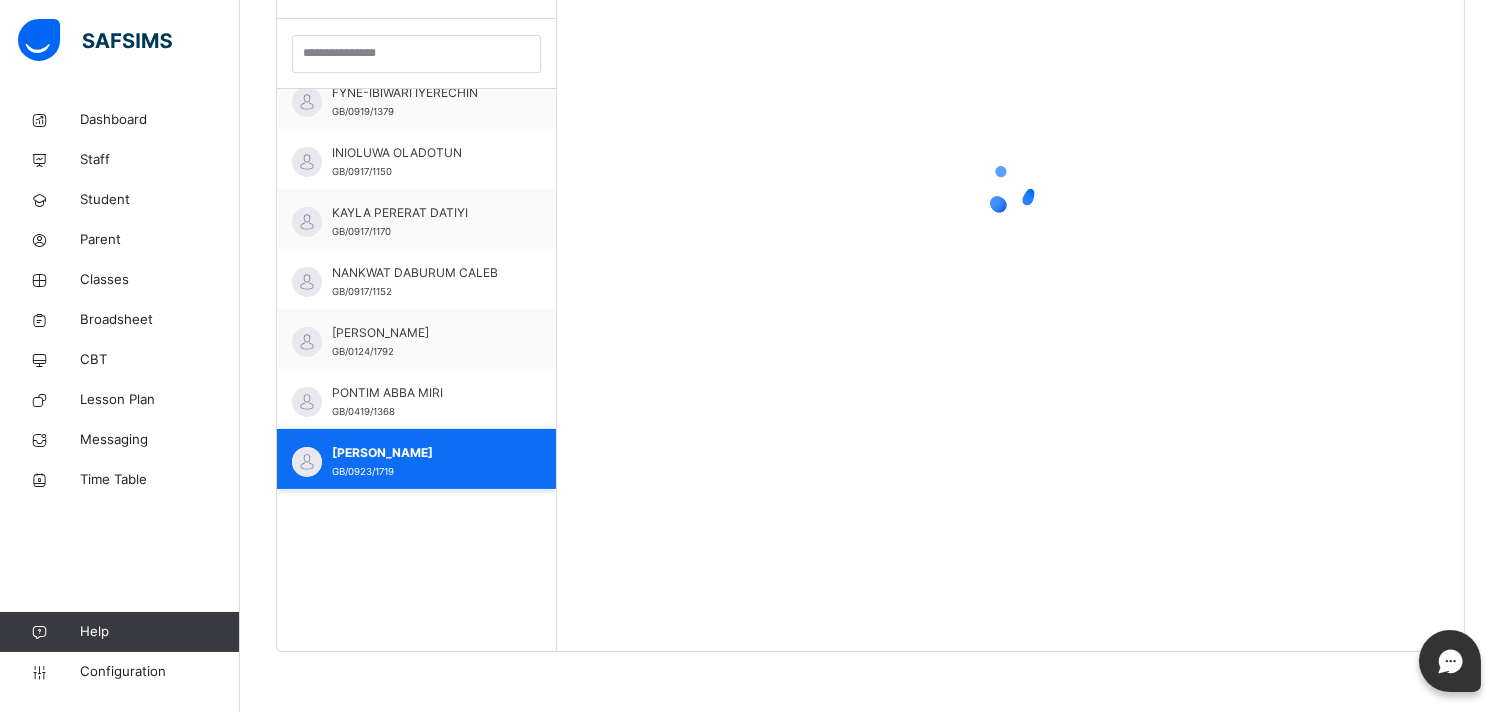 scroll, scrollTop: 581, scrollLeft: 0, axis: vertical 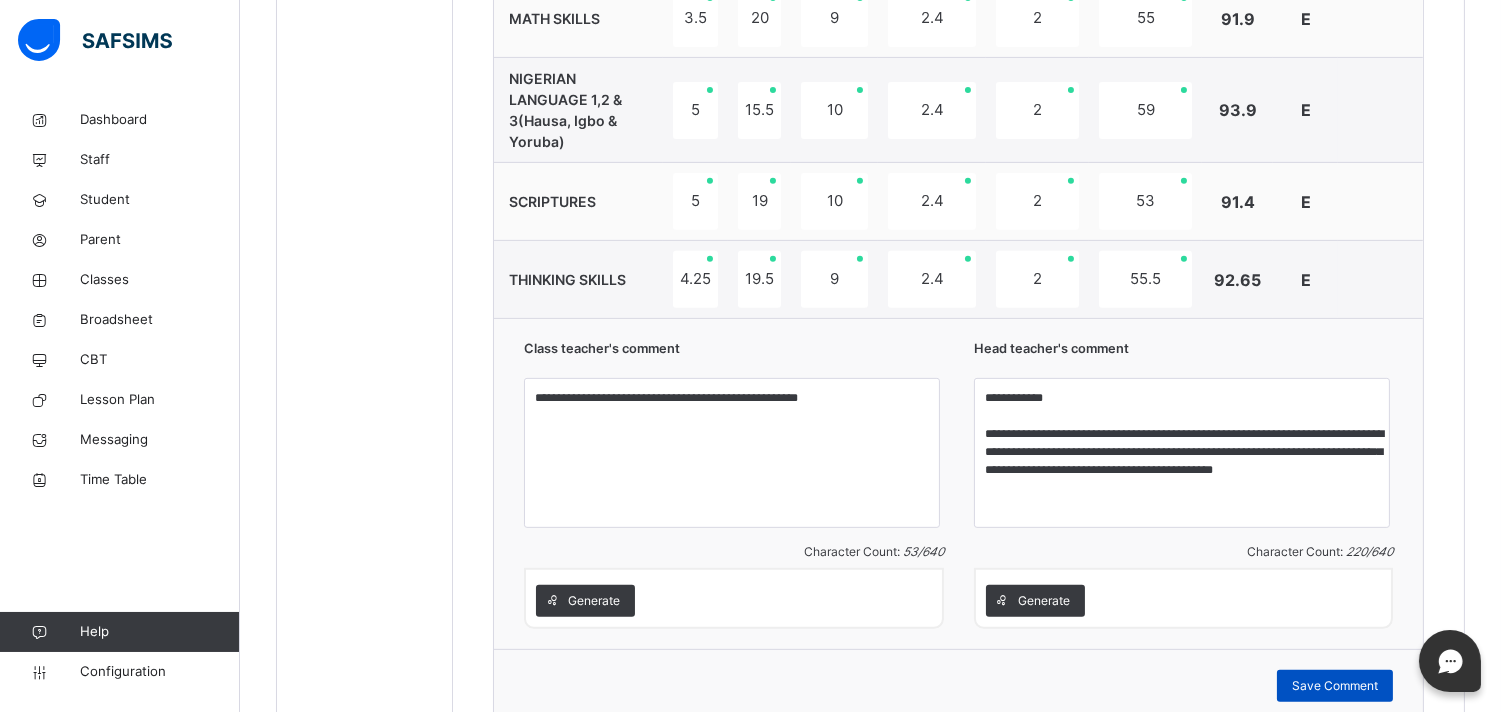 click on "Save Comment" at bounding box center (1335, 686) 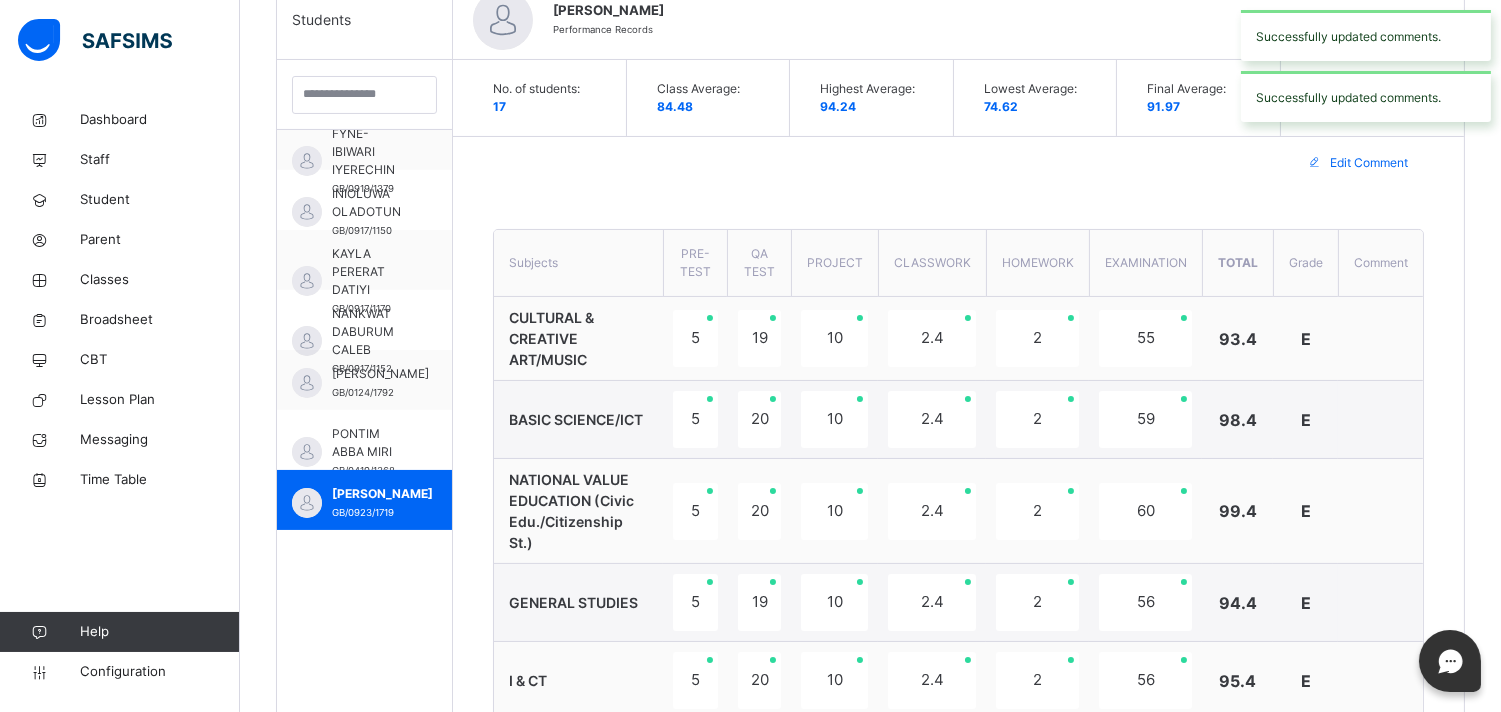 scroll, scrollTop: 495, scrollLeft: 0, axis: vertical 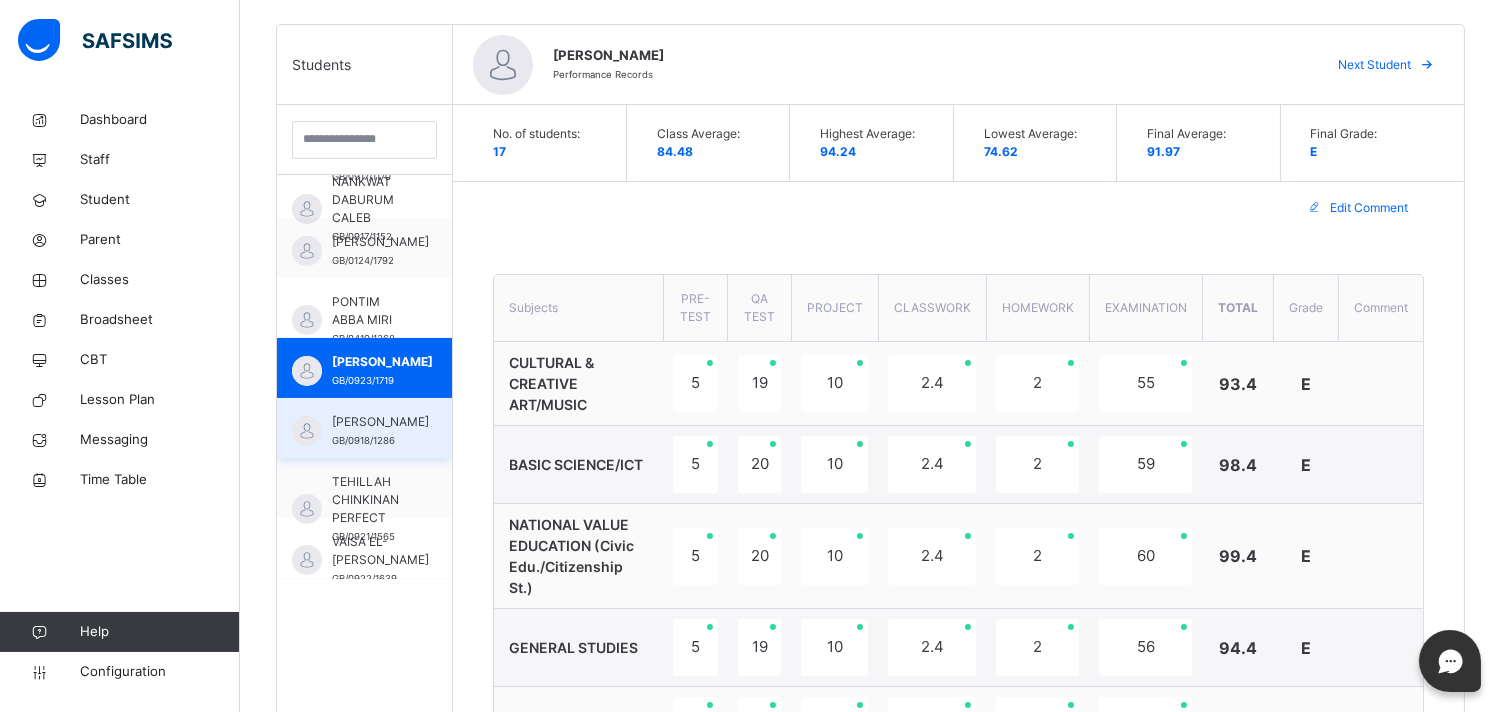 click on "SARAH RETAN YAKI" at bounding box center (380, 422) 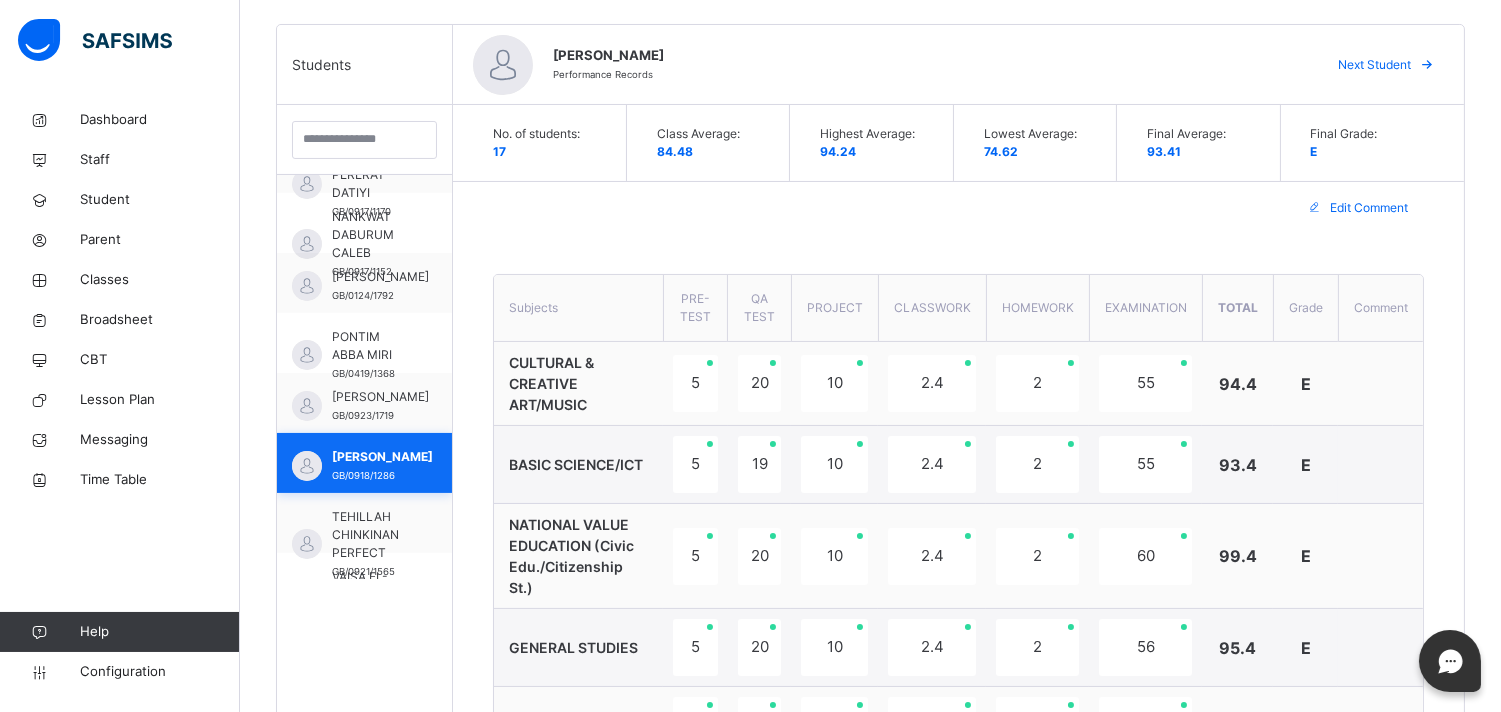 scroll, scrollTop: 497, scrollLeft: 0, axis: vertical 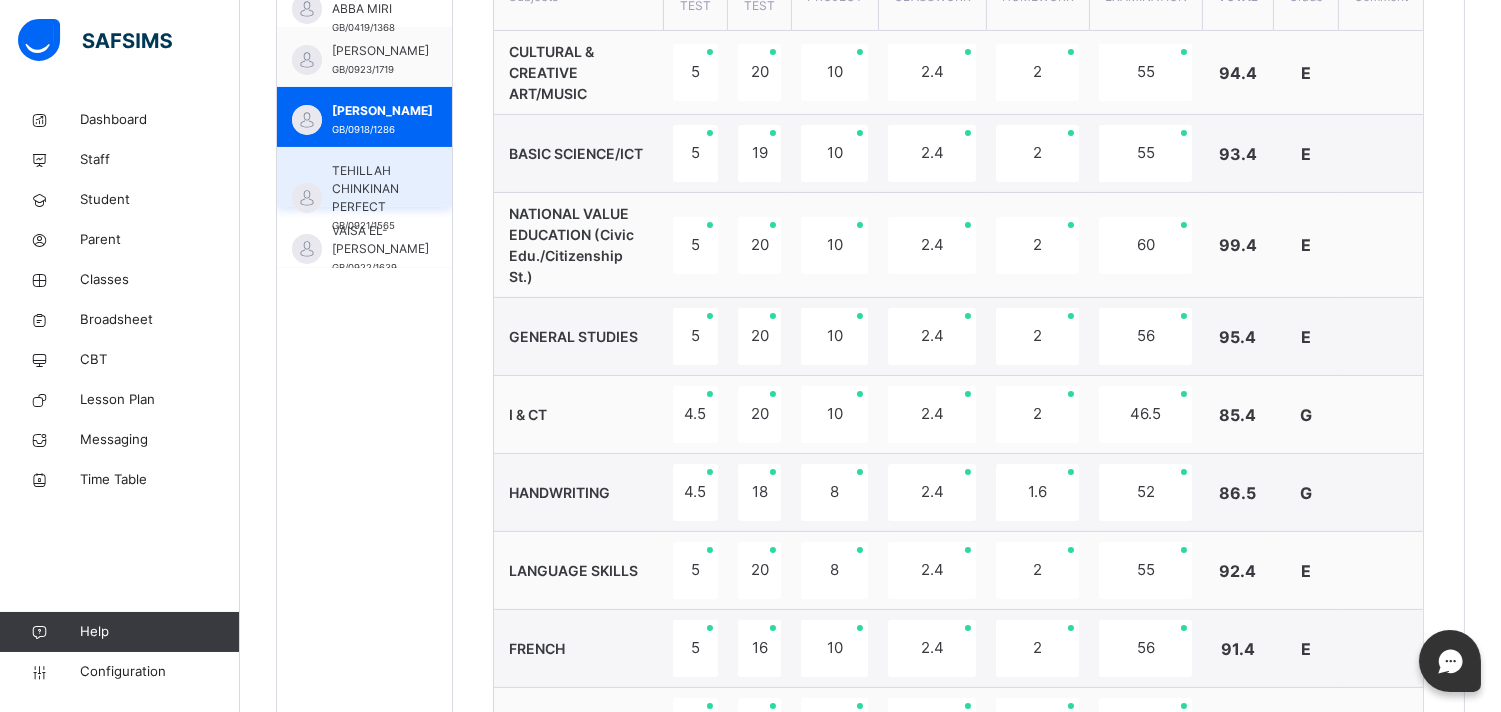 click on "TEHILLAH CHINKINAN PERFECT" at bounding box center [369, 189] 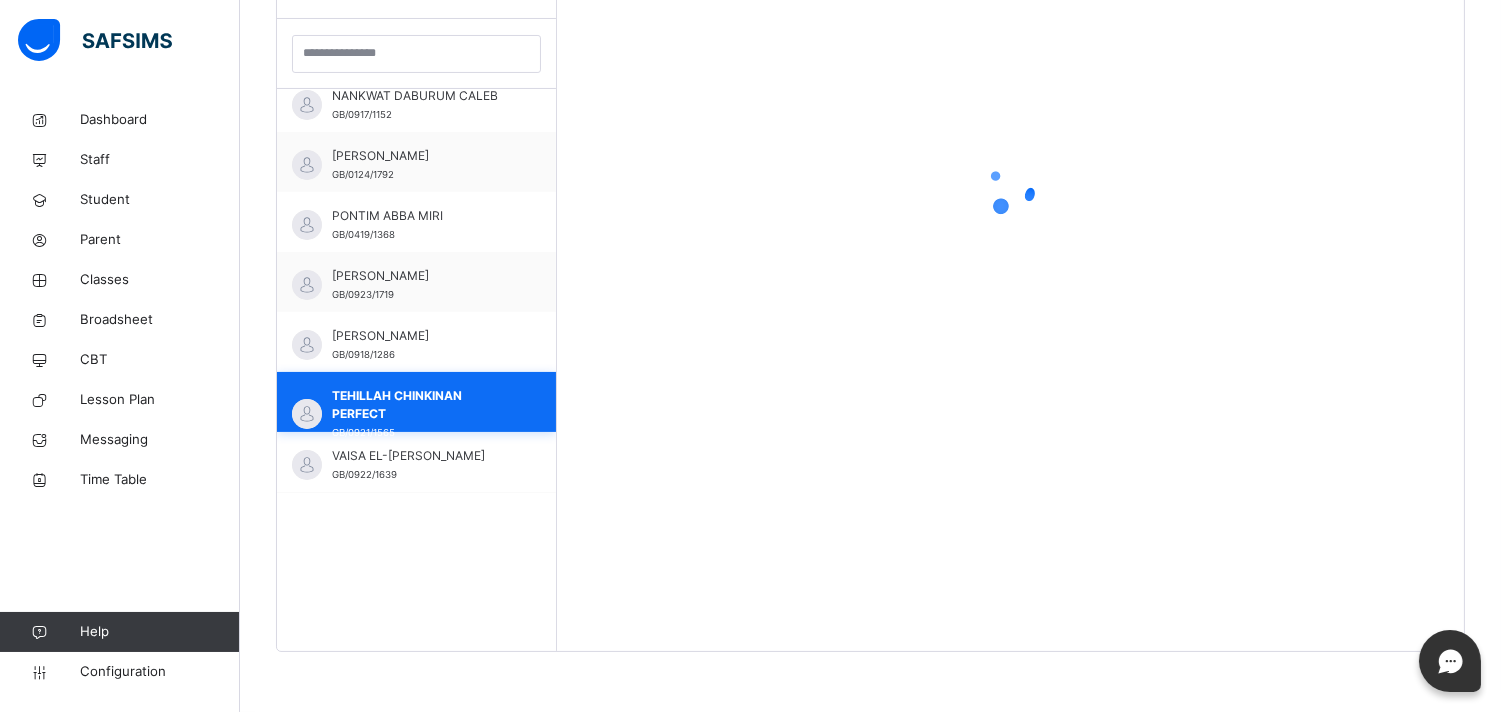 scroll, scrollTop: 581, scrollLeft: 0, axis: vertical 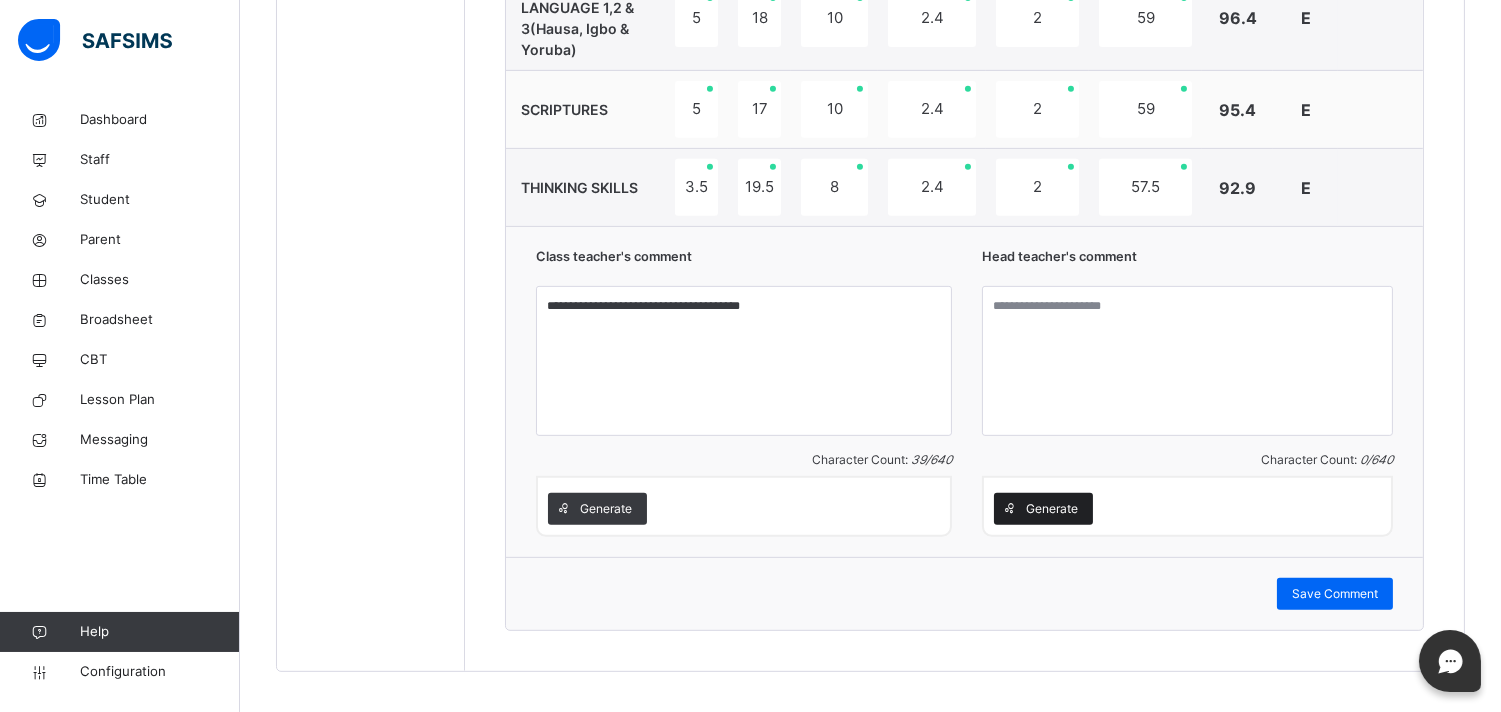 click on "Generate" at bounding box center [1052, 509] 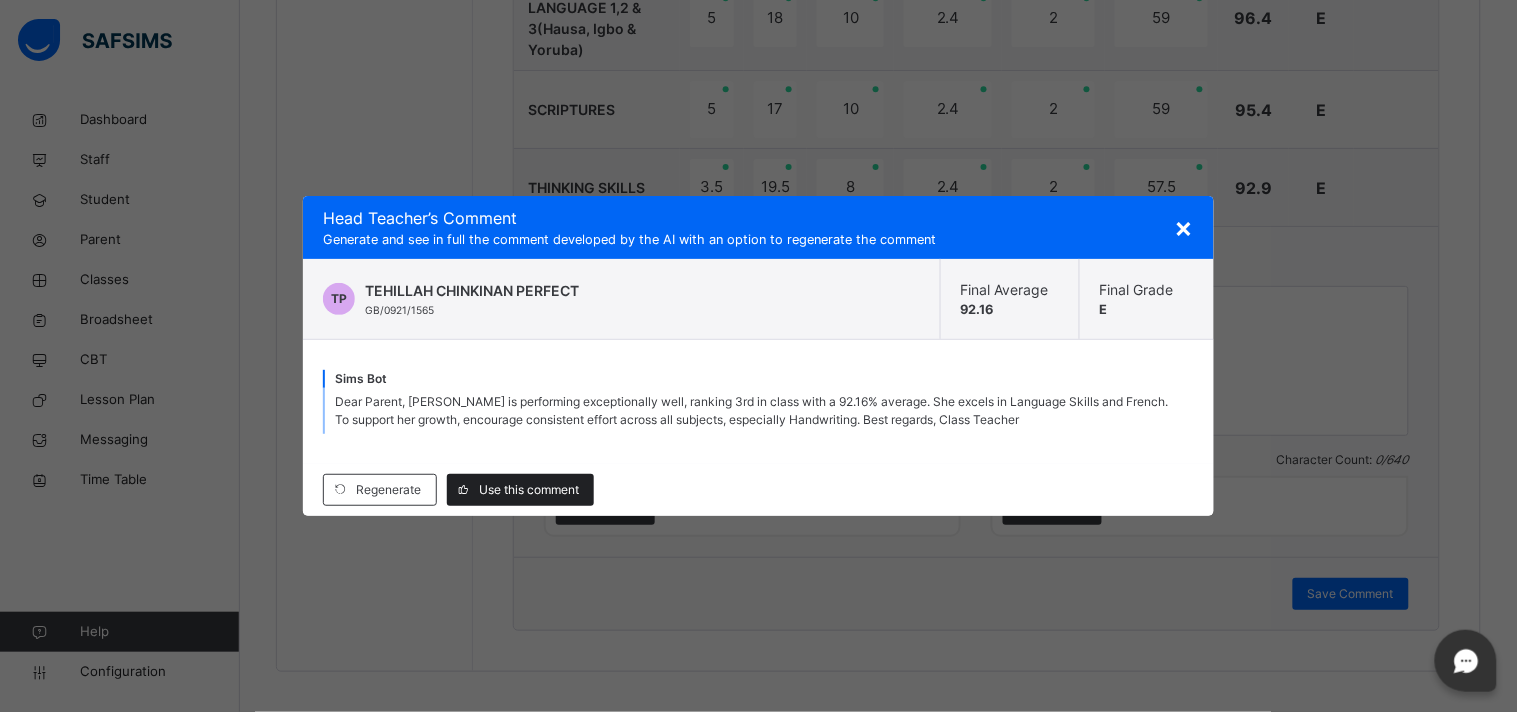 click on "Use this comment" at bounding box center (529, 490) 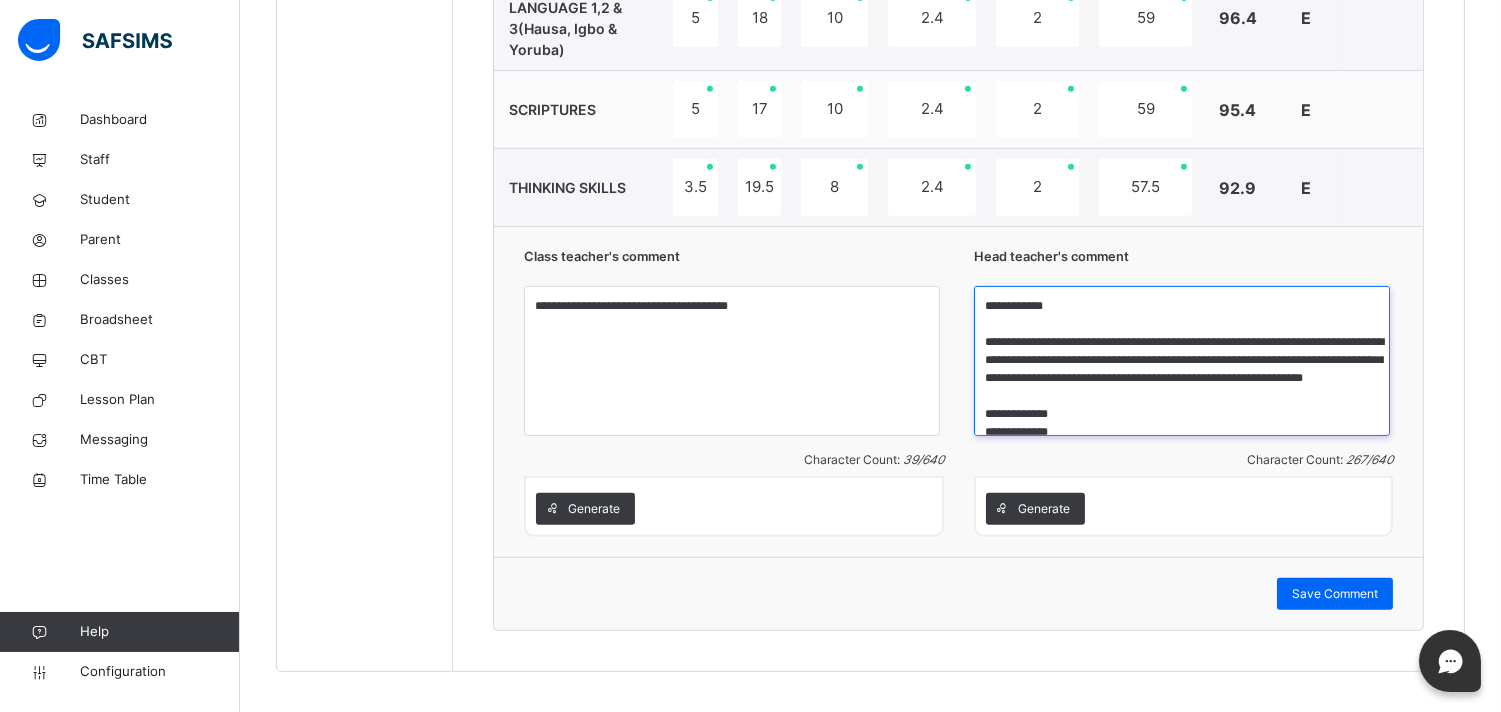 click on "**********" at bounding box center [1182, 361] 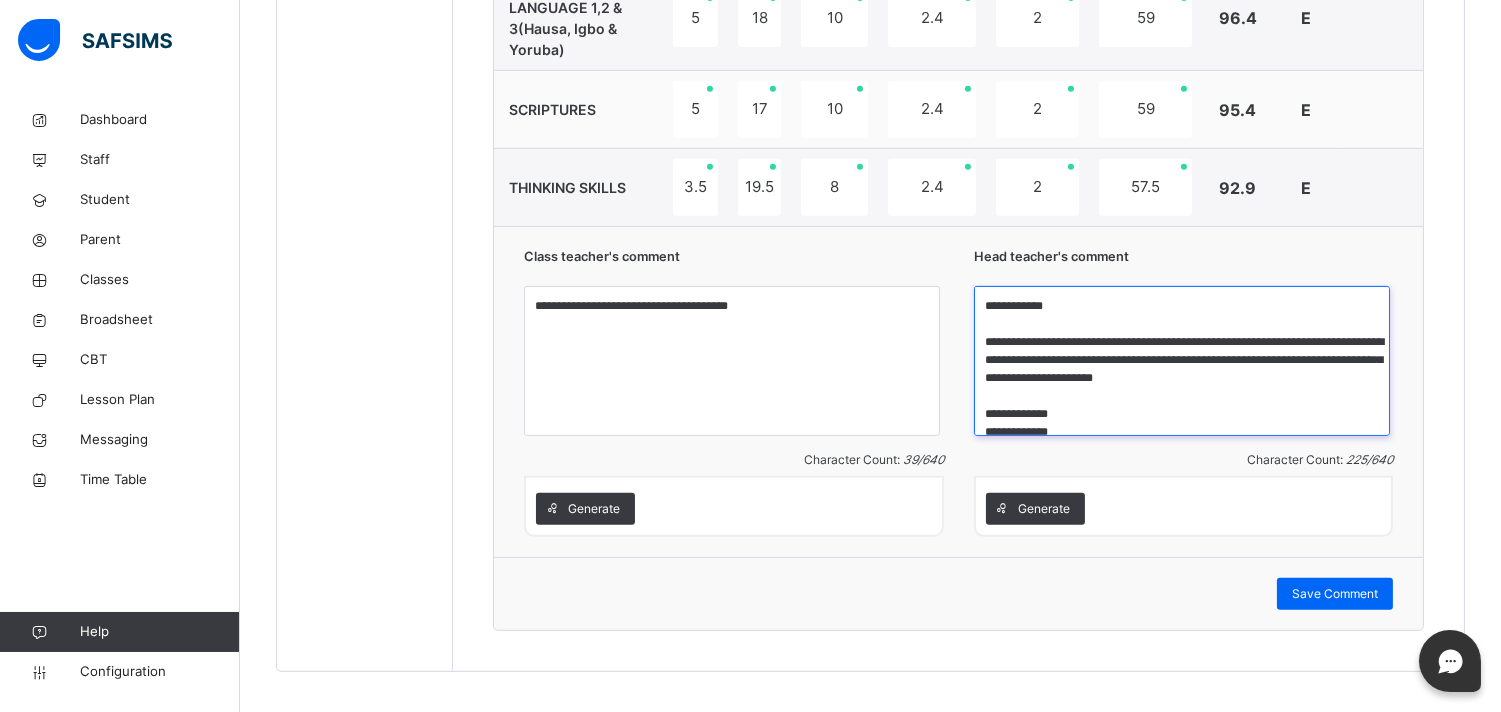 click on "**********" at bounding box center [1182, 361] 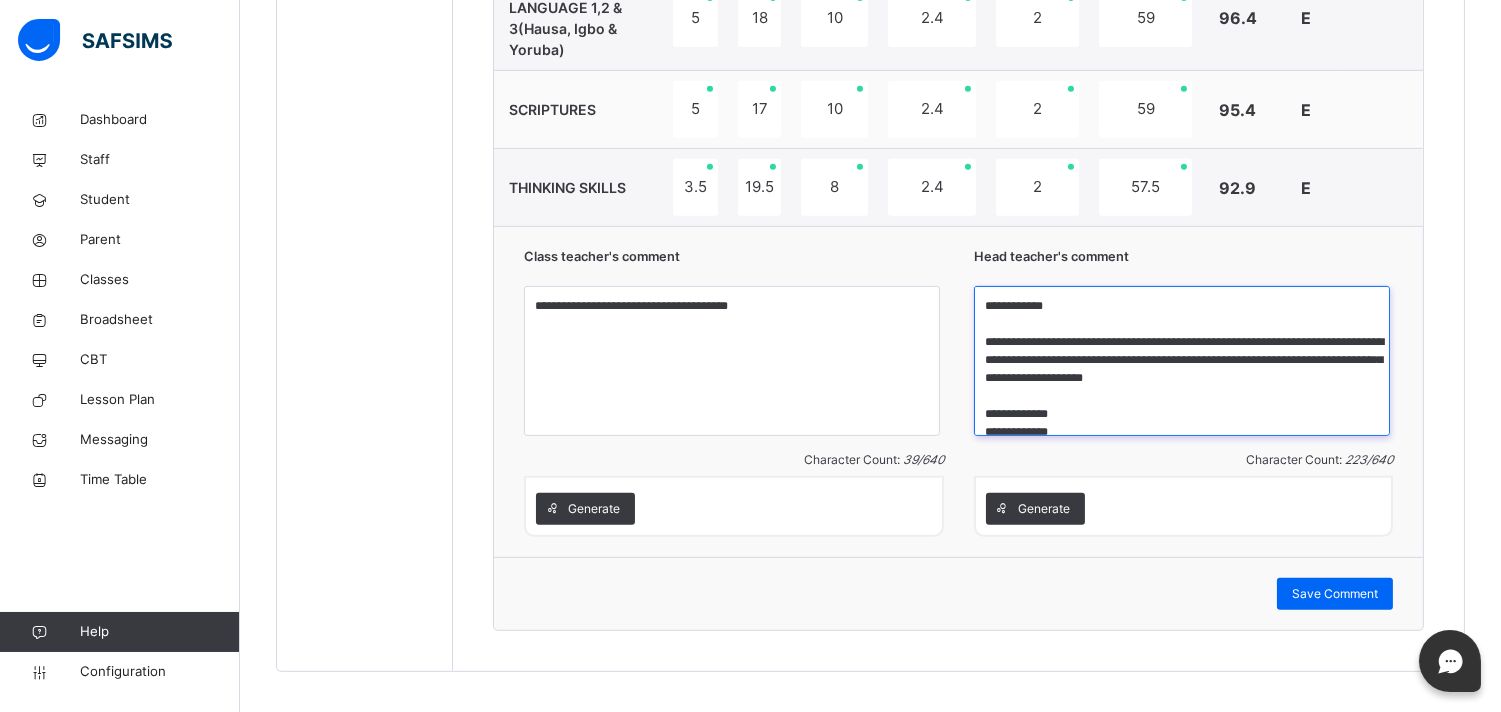 click on "**********" at bounding box center [1182, 361] 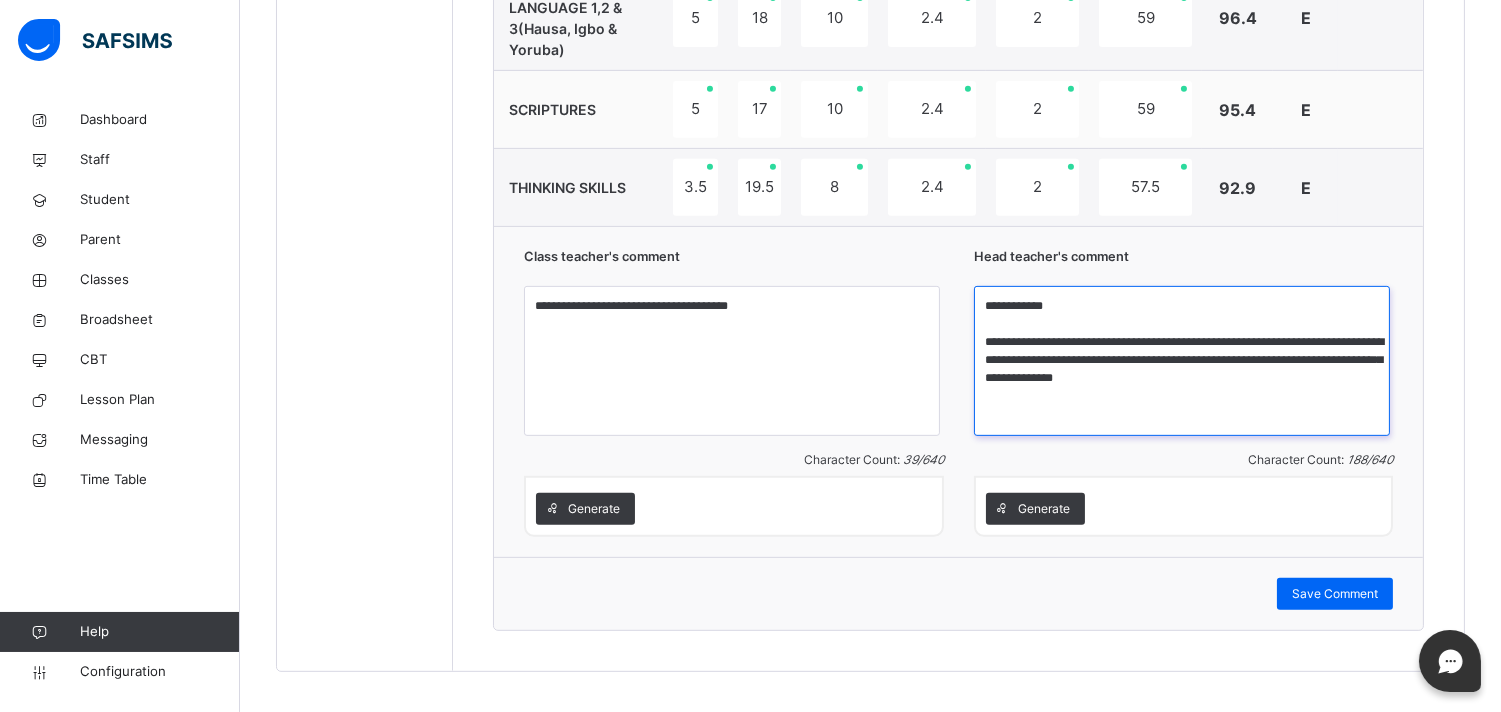 scroll, scrollTop: 0, scrollLeft: 0, axis: both 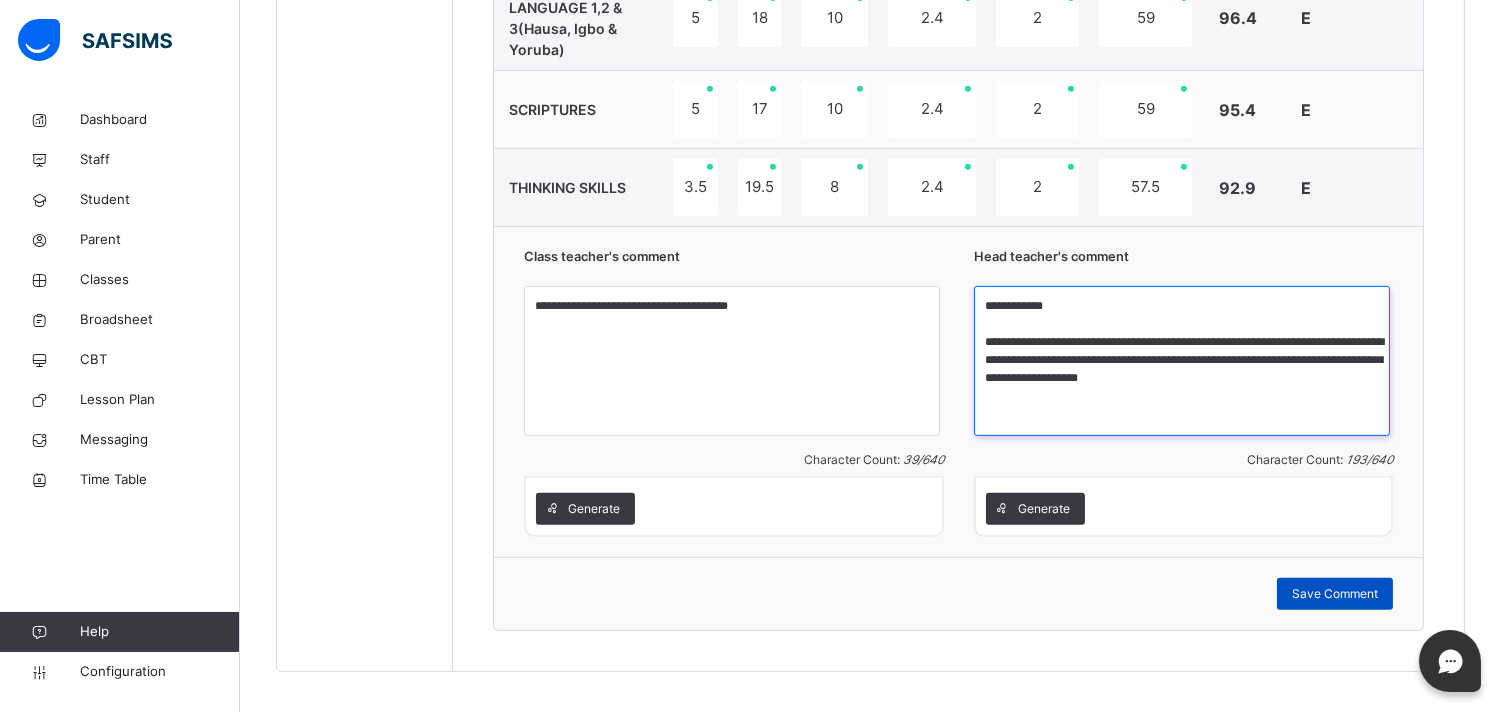 type on "**********" 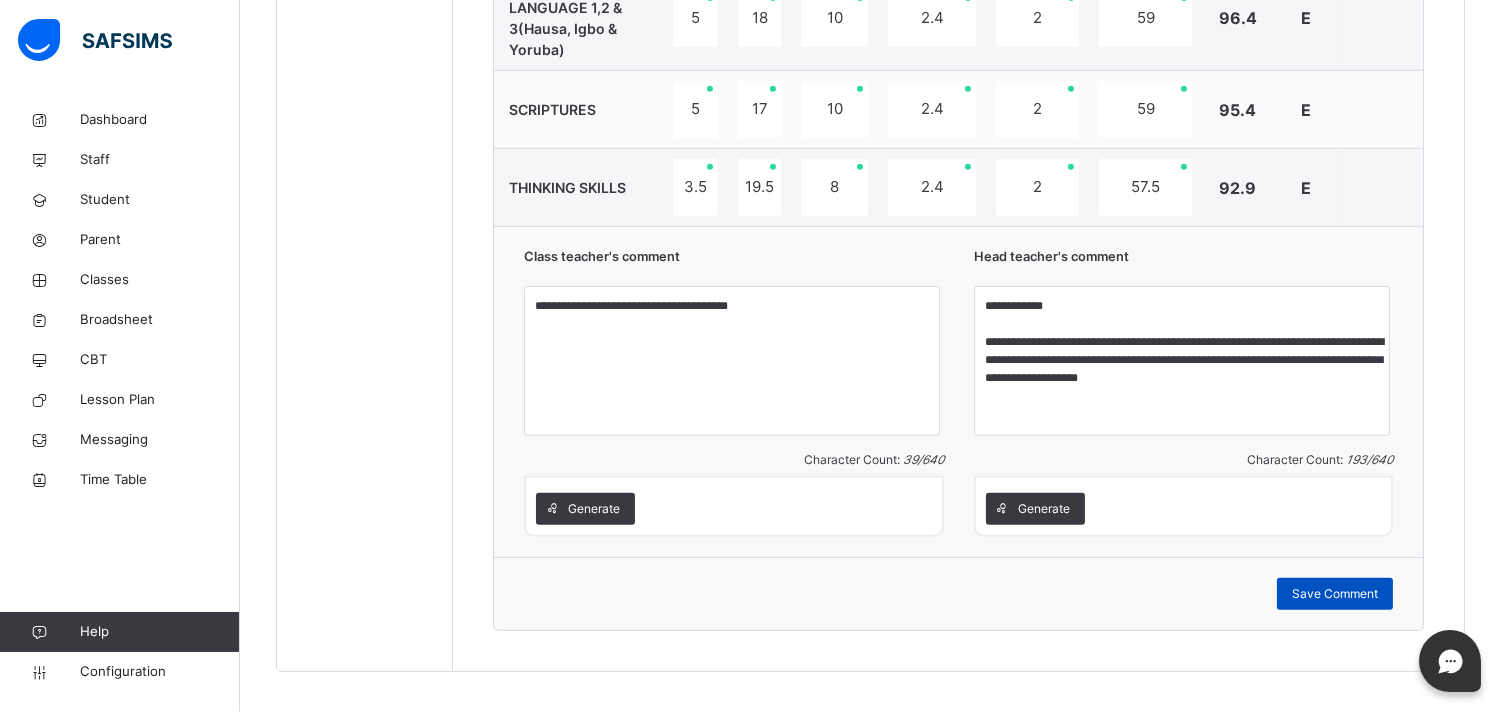 click on "Save Comment" at bounding box center [1335, 594] 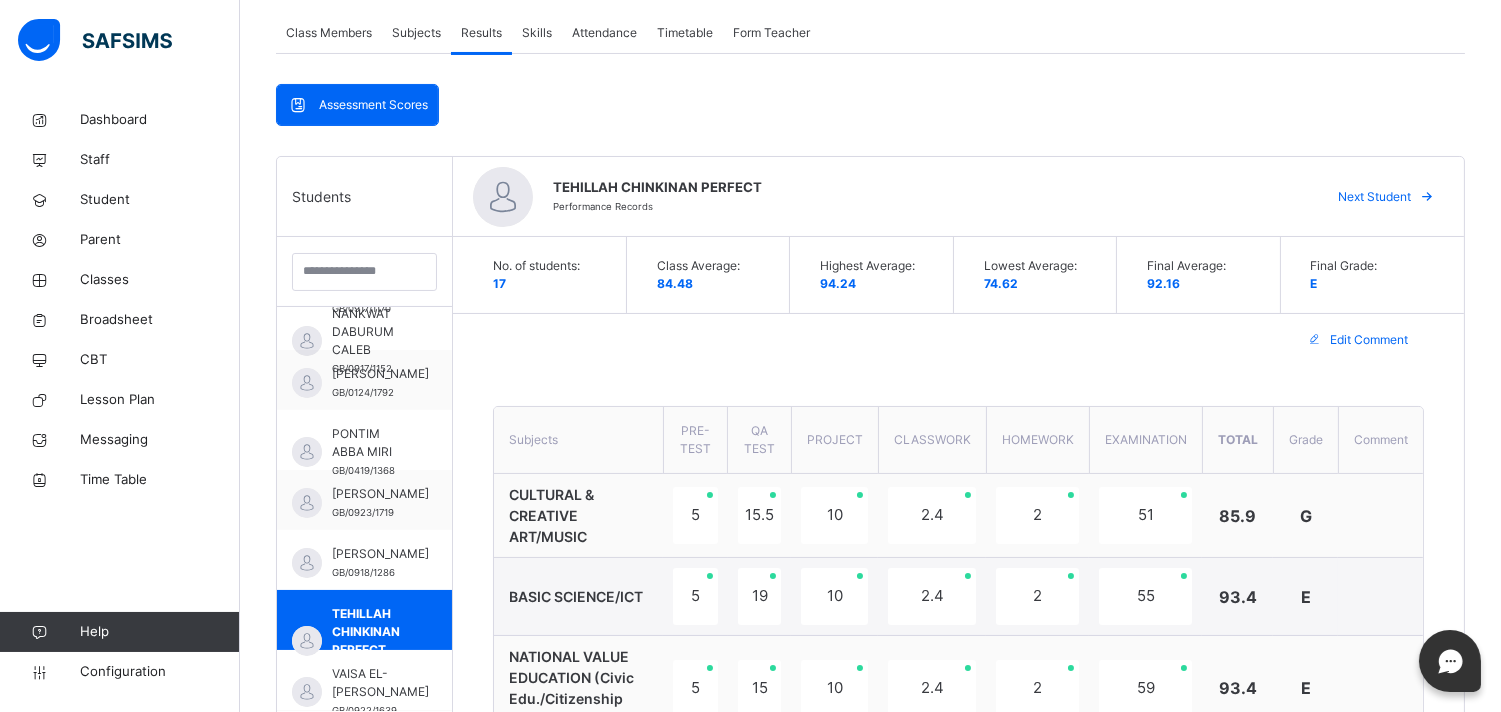 scroll, scrollTop: 362, scrollLeft: 0, axis: vertical 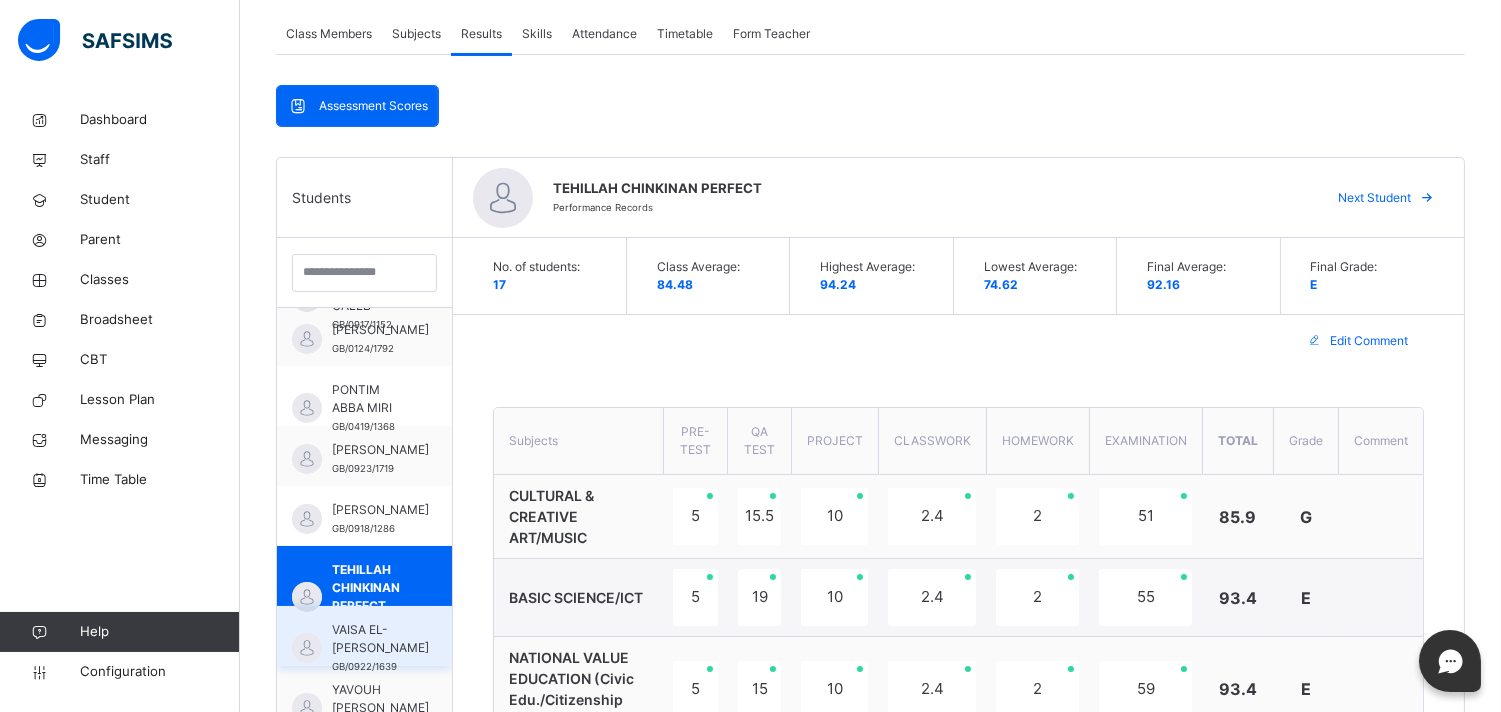 click on "VAISA EL-NATHAN ZAMDZA" at bounding box center [380, 639] 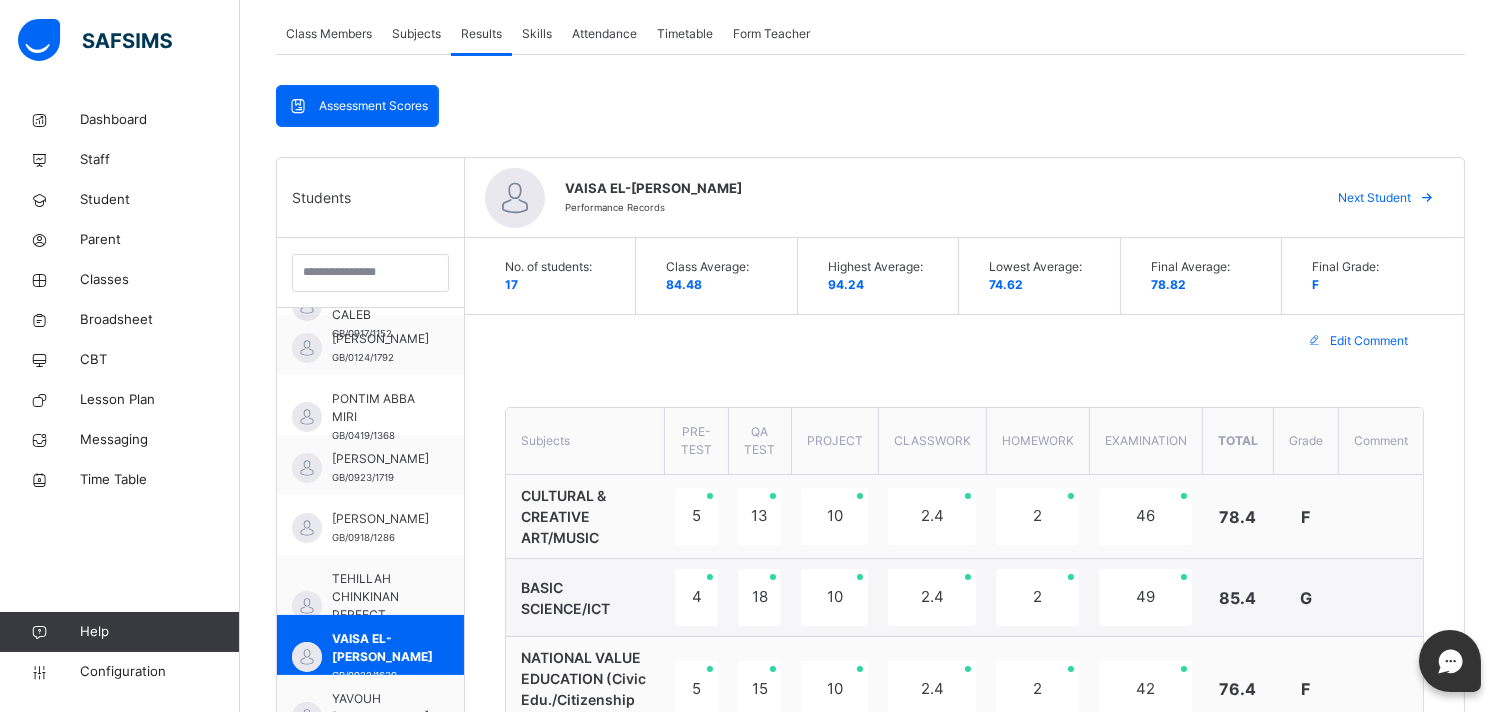 scroll, scrollTop: 542, scrollLeft: 0, axis: vertical 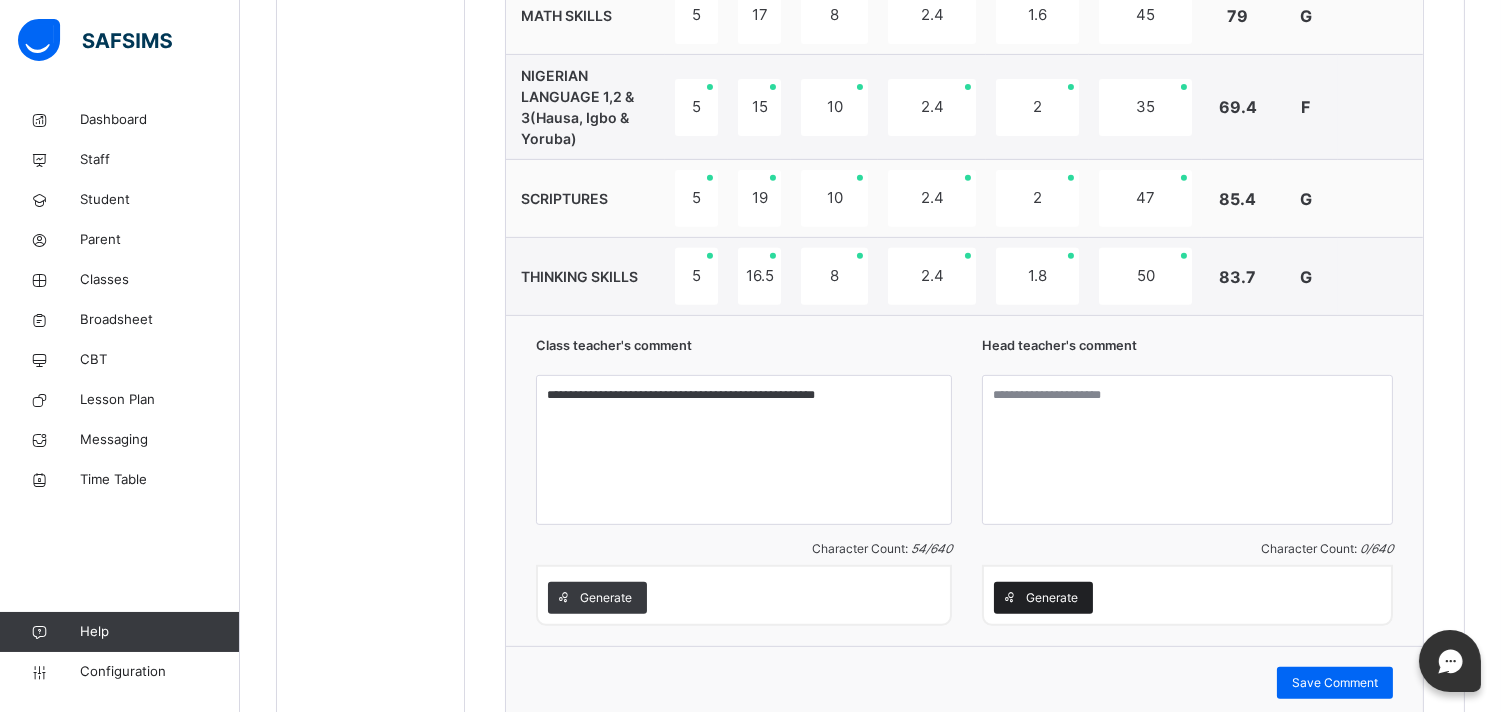 click on "Generate" at bounding box center (1052, 598) 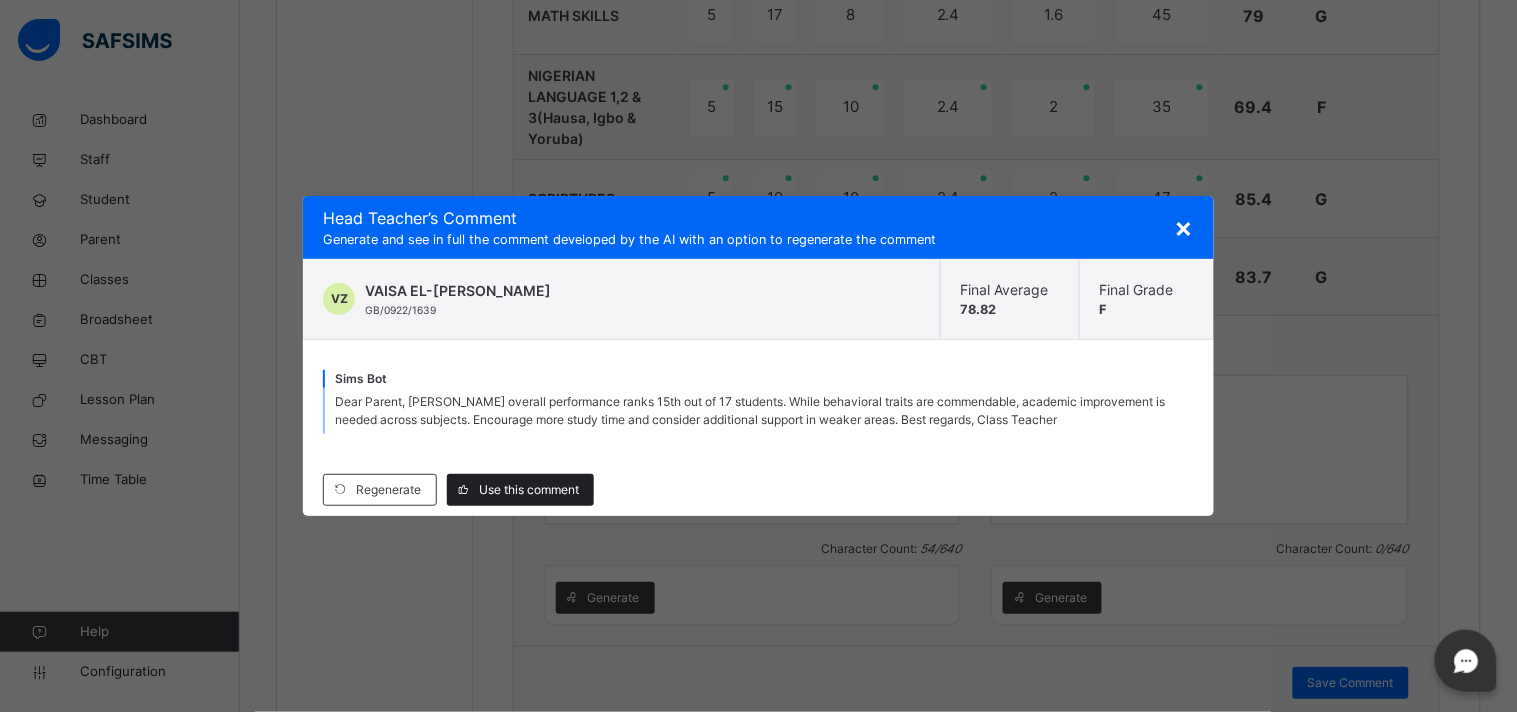 click on "Use this comment" at bounding box center [529, 490] 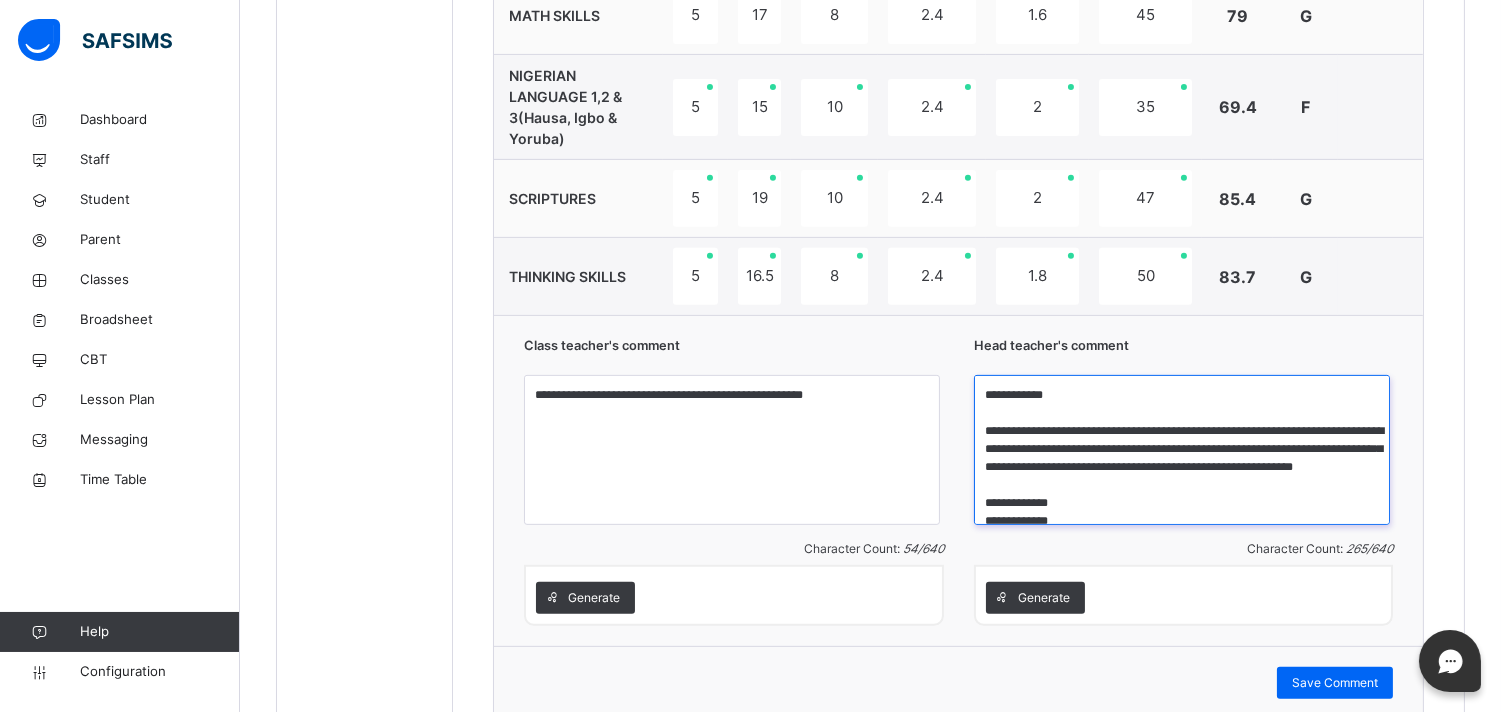 click on "**********" at bounding box center [1182, 450] 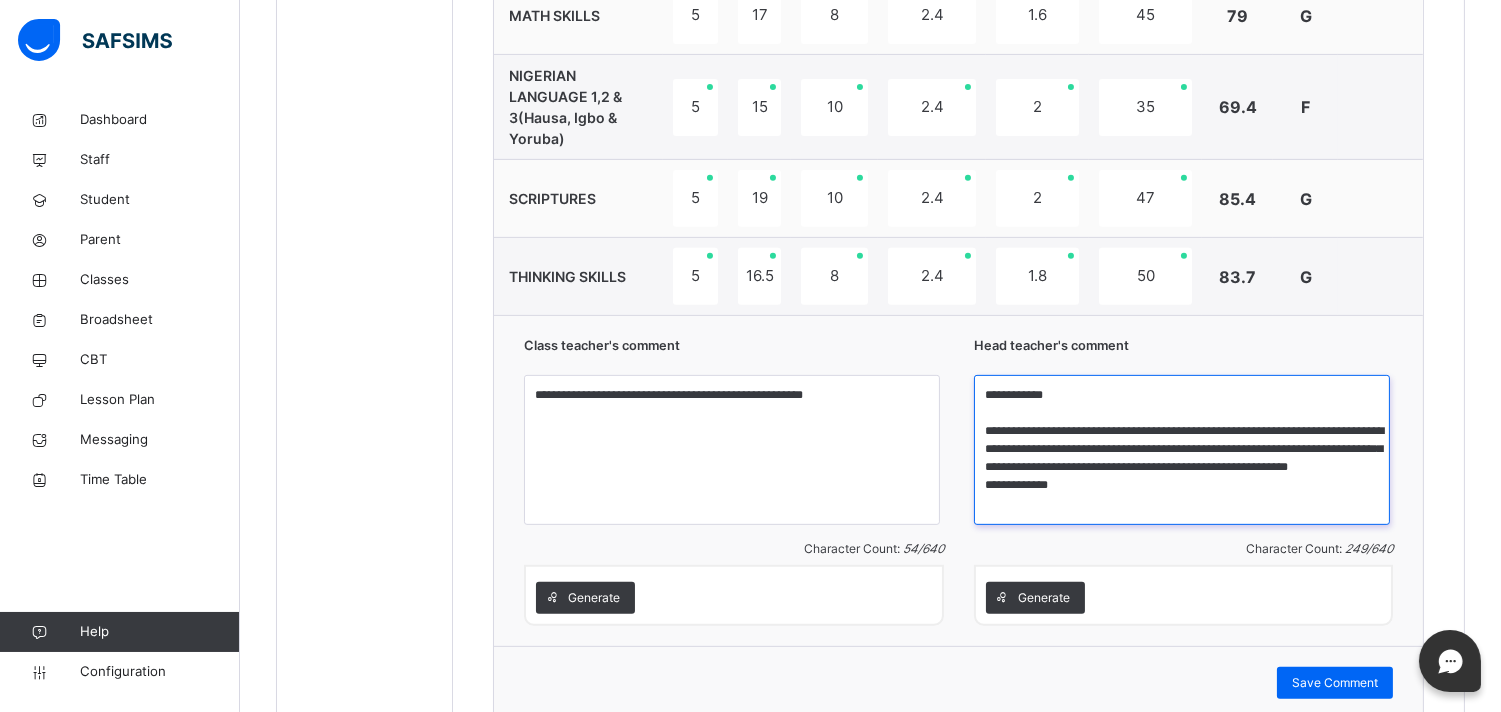 scroll, scrollTop: 0, scrollLeft: 0, axis: both 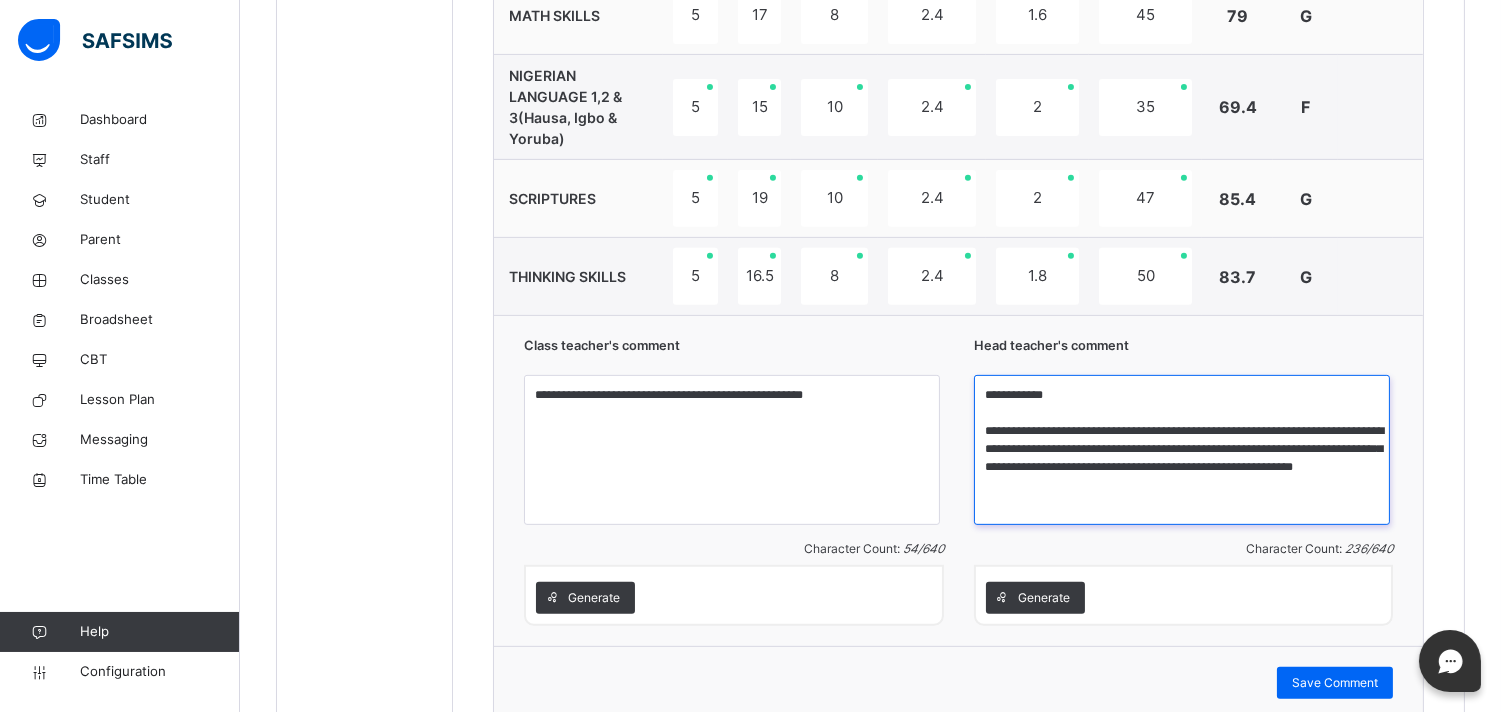 click on "**********" at bounding box center (1182, 450) 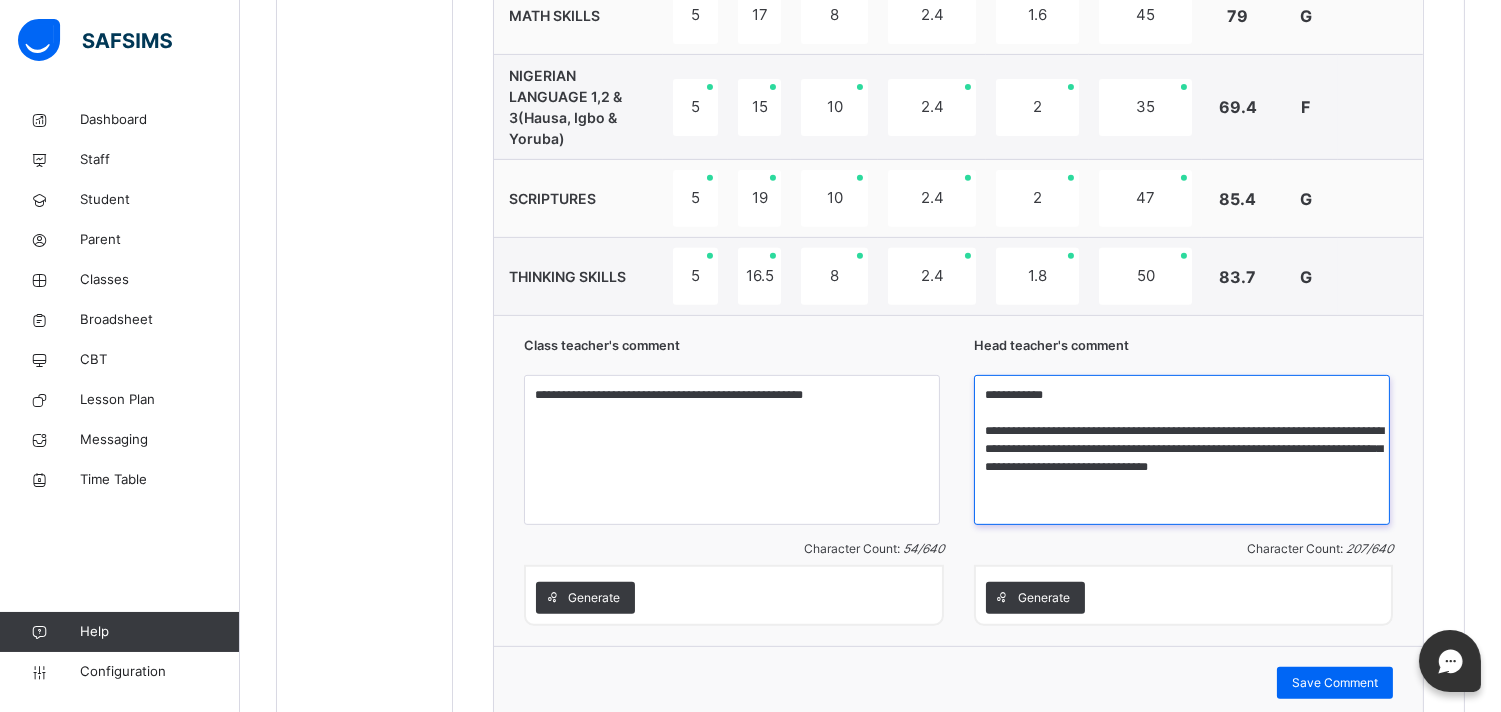 click on "**********" at bounding box center (1182, 450) 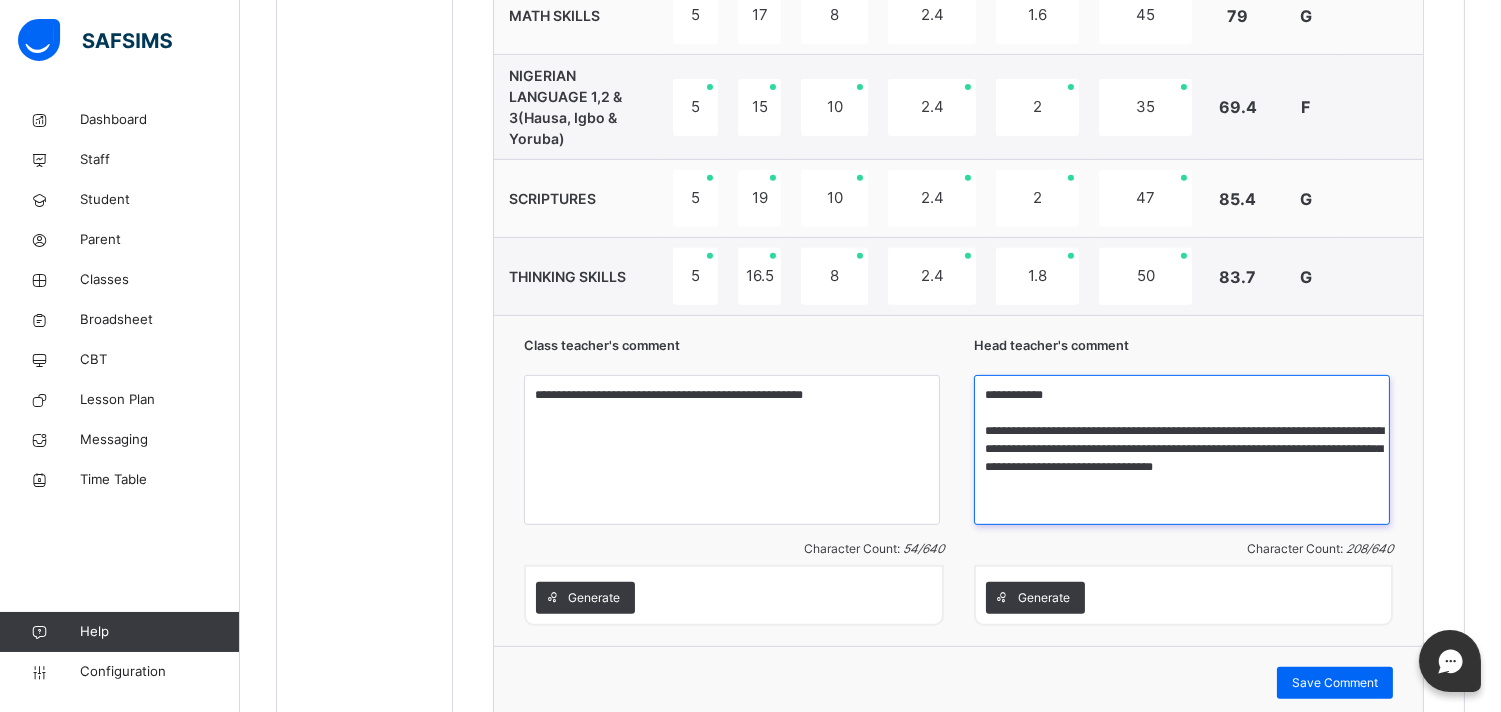 click on "**********" at bounding box center (1182, 450) 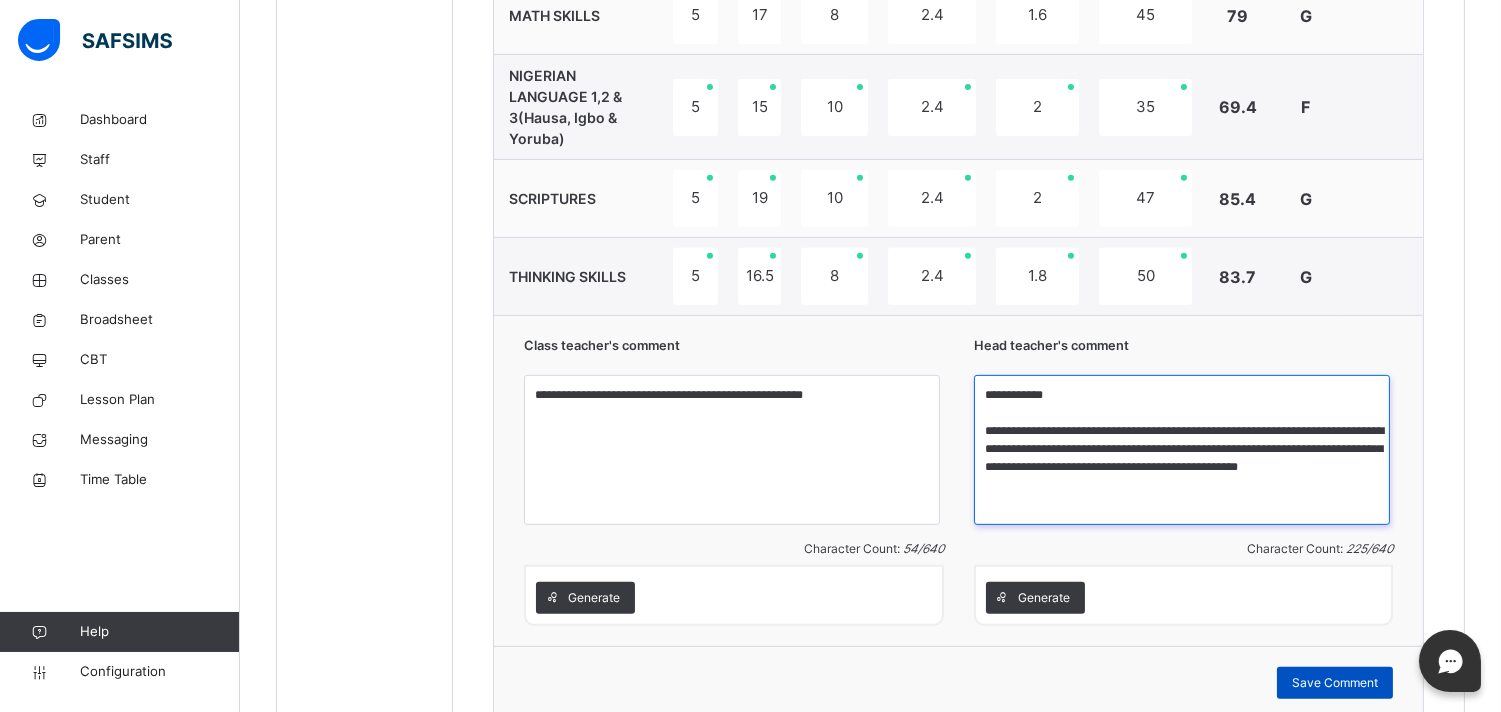type on "**********" 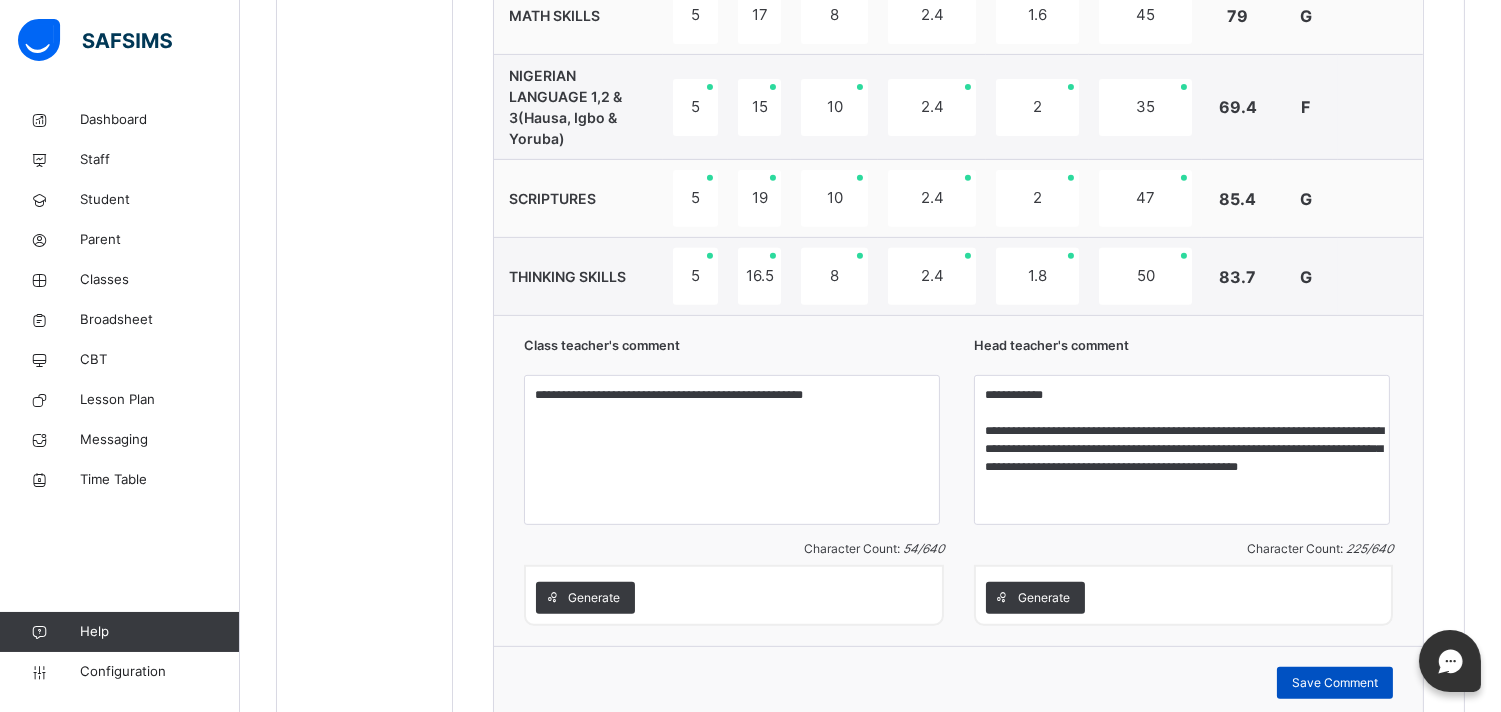 click on "Save Comment" at bounding box center [1335, 683] 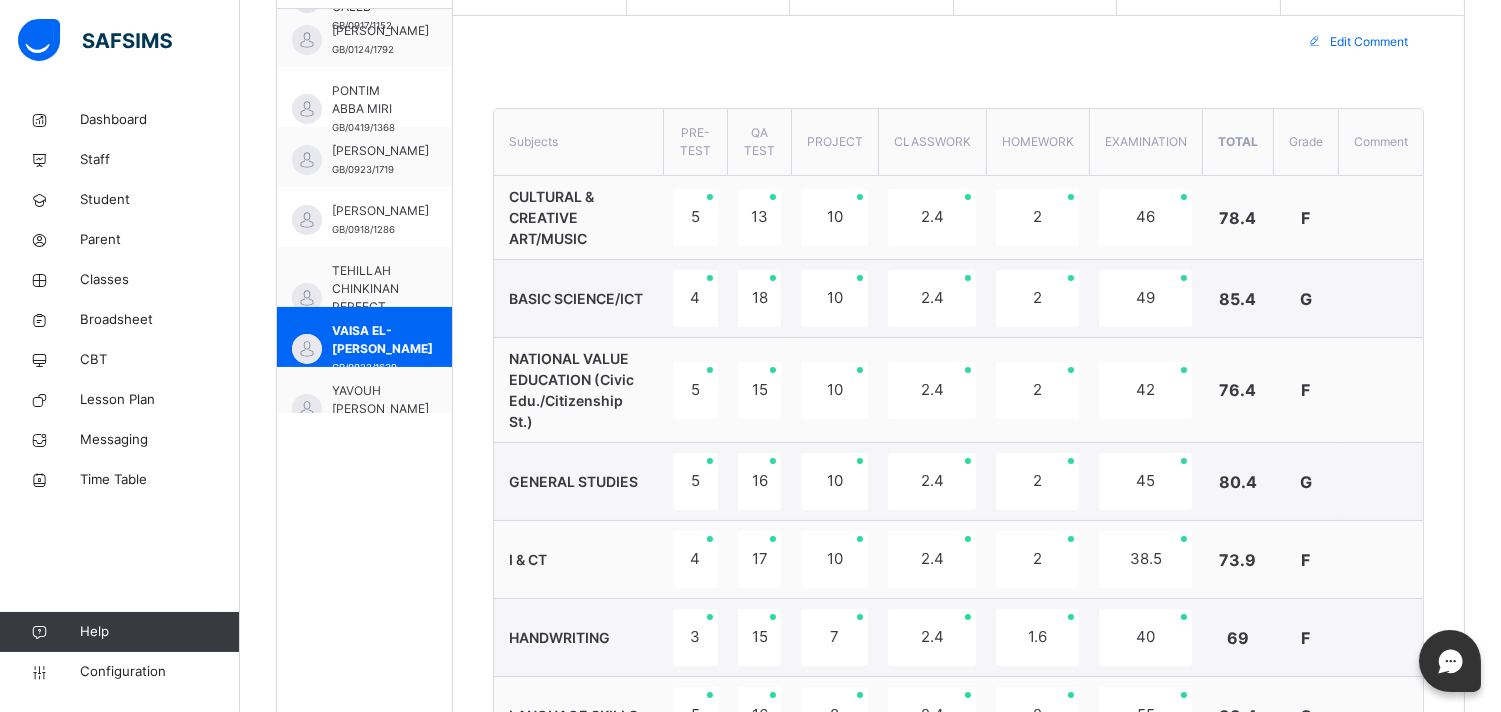 scroll, scrollTop: 573, scrollLeft: 0, axis: vertical 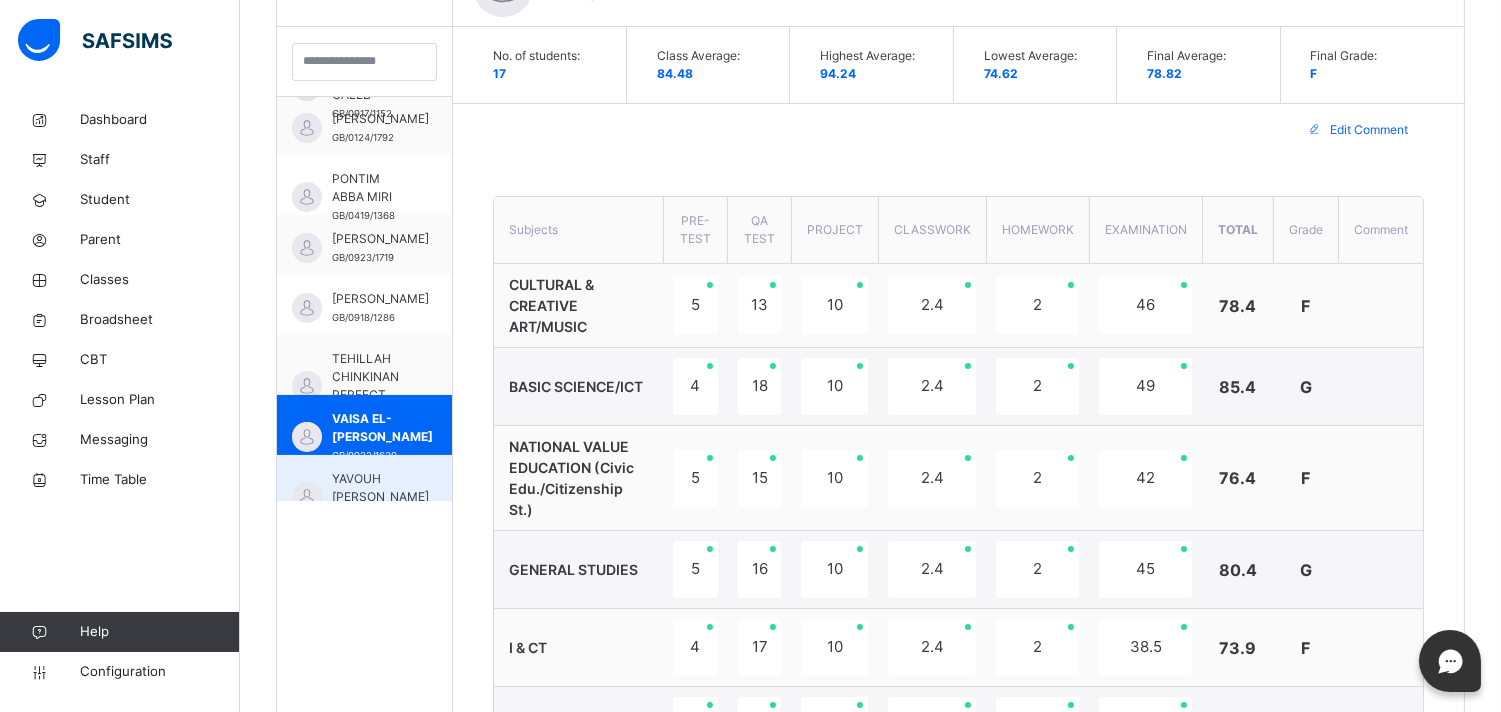 click on "YAVOUH DANIEL KABURUK" at bounding box center [380, 488] 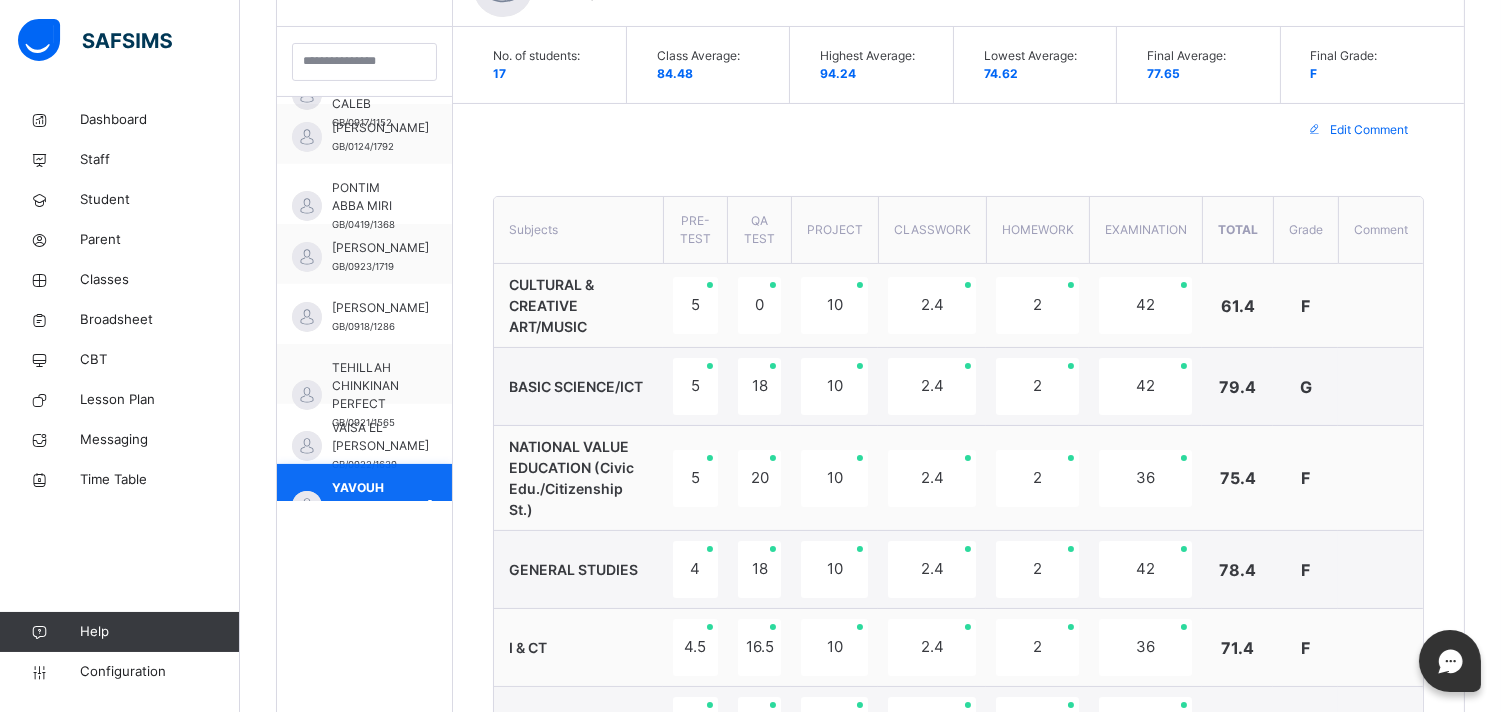 scroll, scrollTop: 542, scrollLeft: 0, axis: vertical 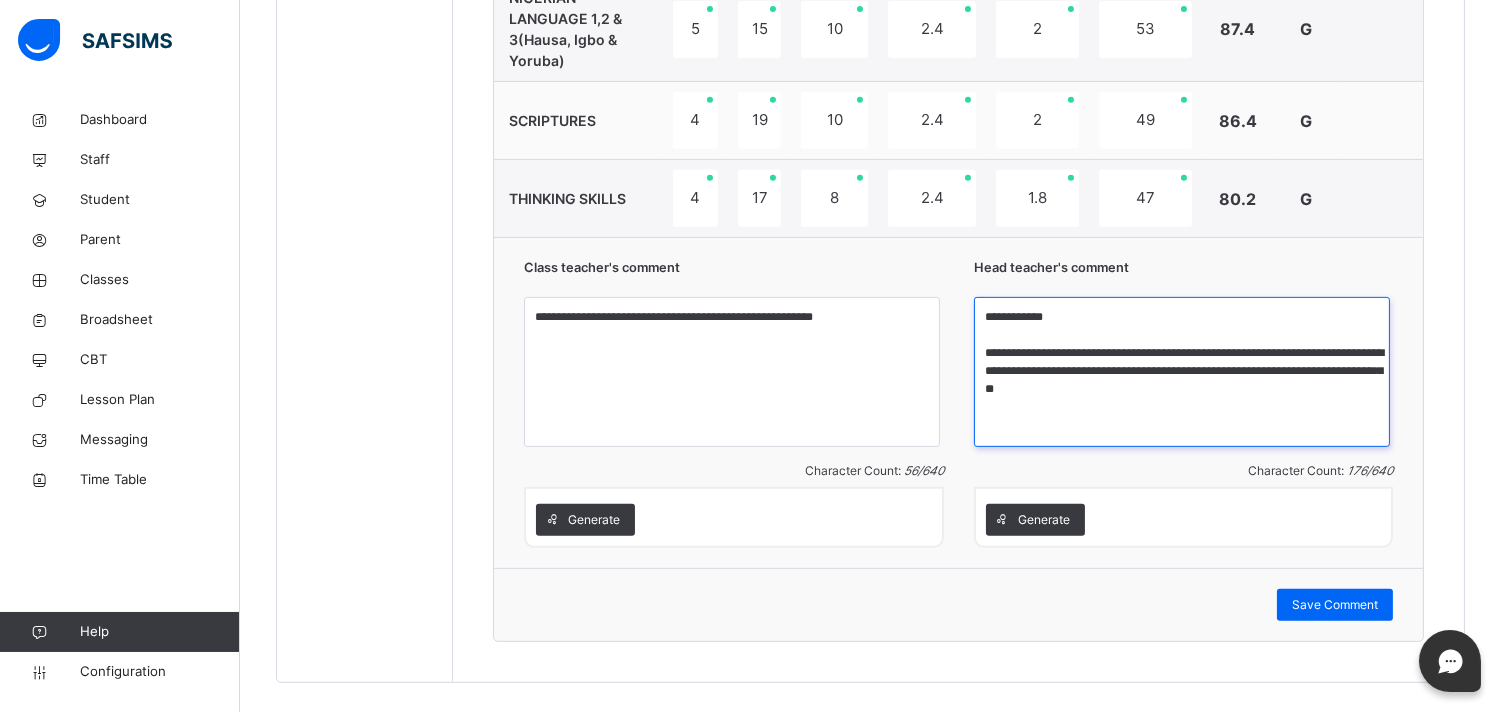 click on "**********" at bounding box center [1182, 372] 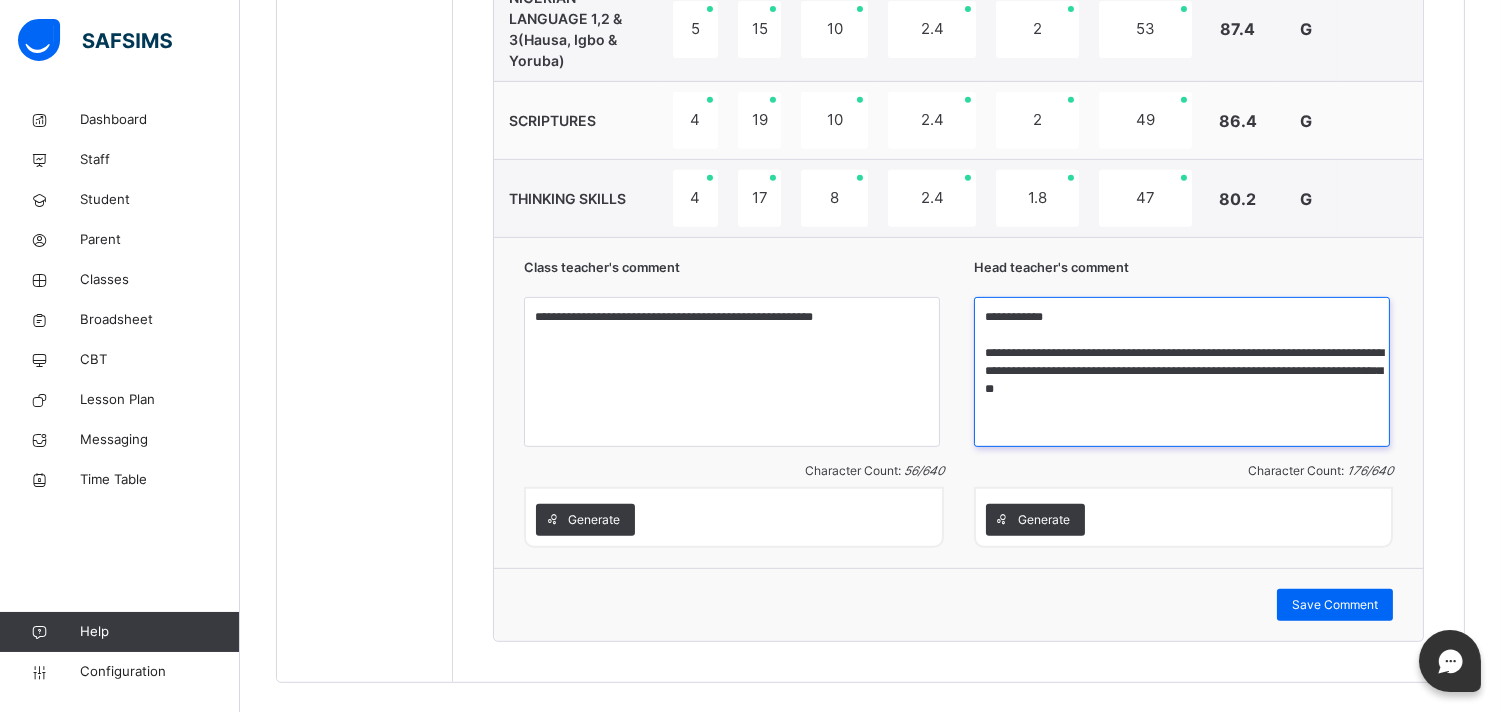 click on "**********" at bounding box center [1182, 372] 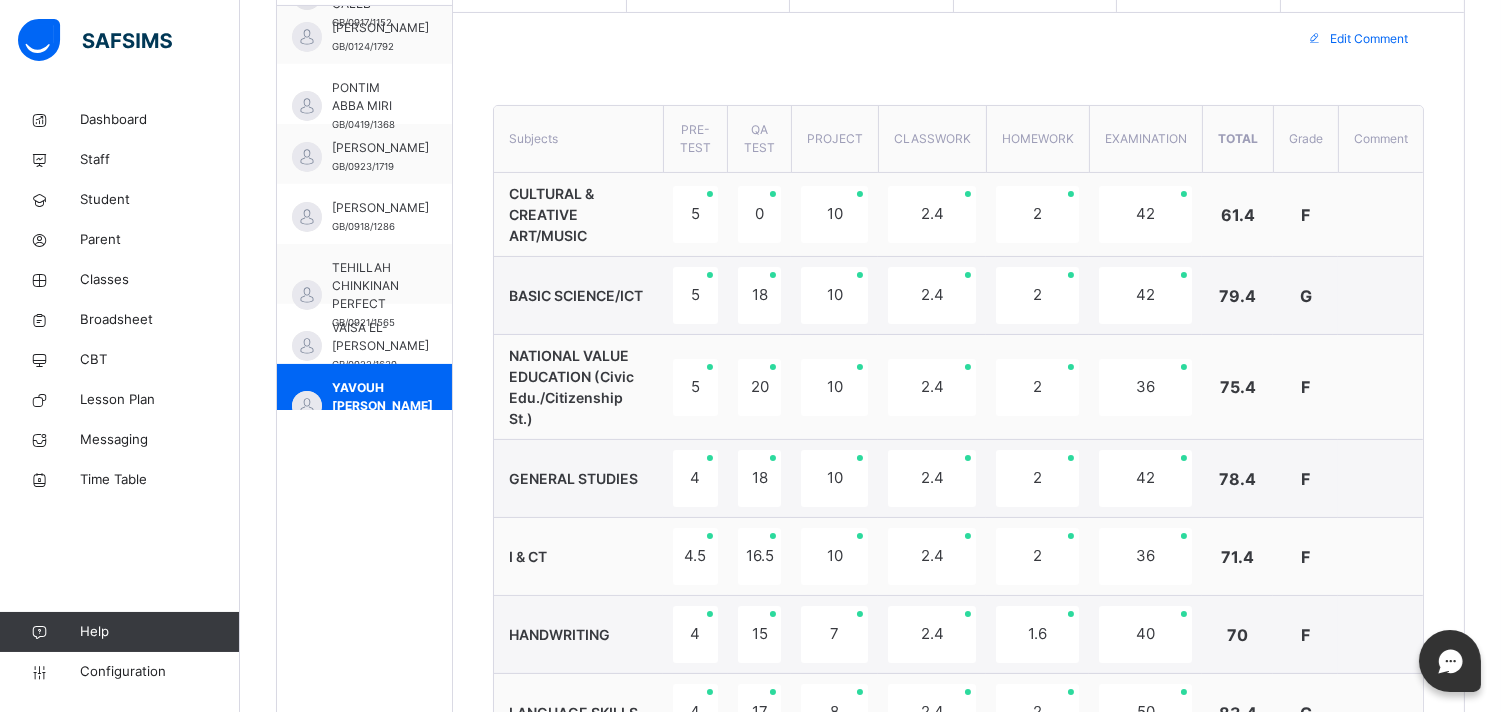 scroll, scrollTop: 605, scrollLeft: 0, axis: vertical 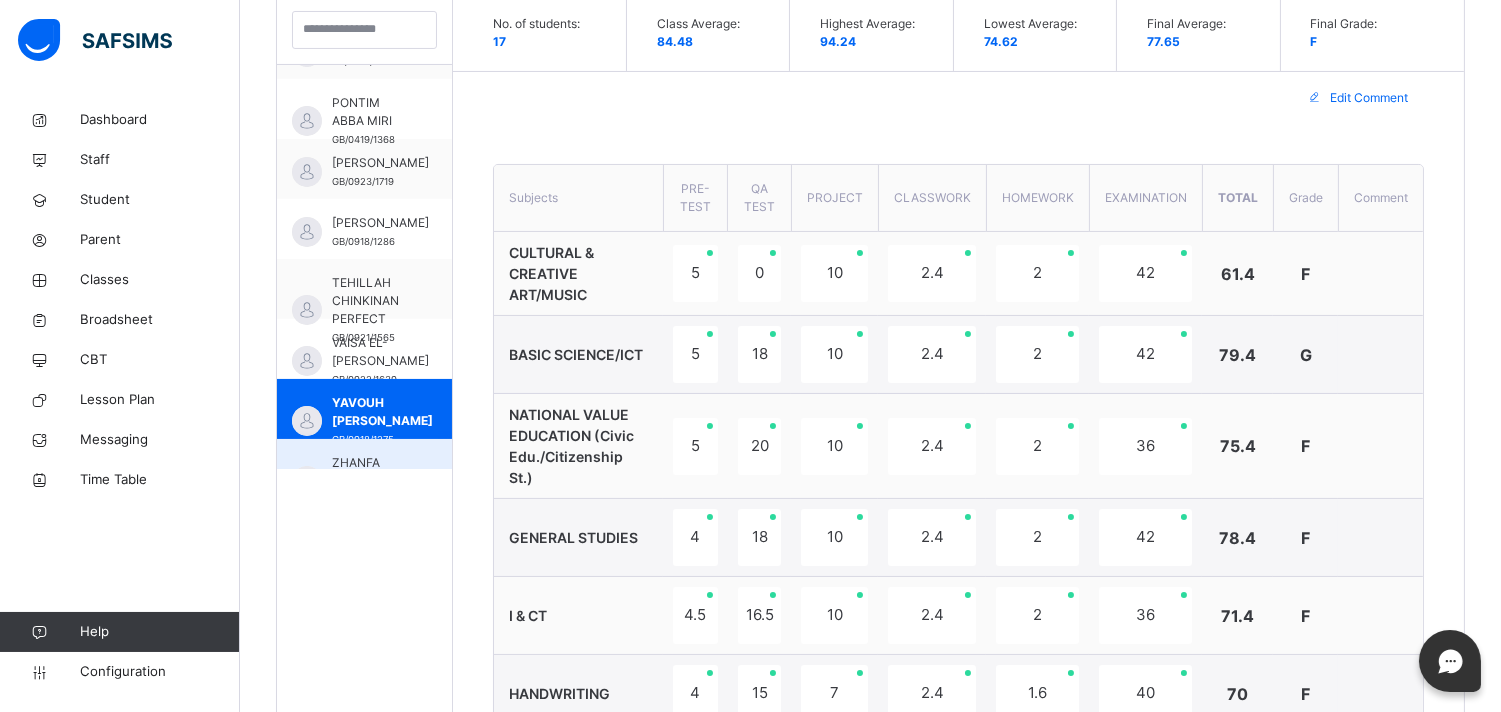 click on "ZHANFA JOSEPH ZINGCHANG" at bounding box center [380, 472] 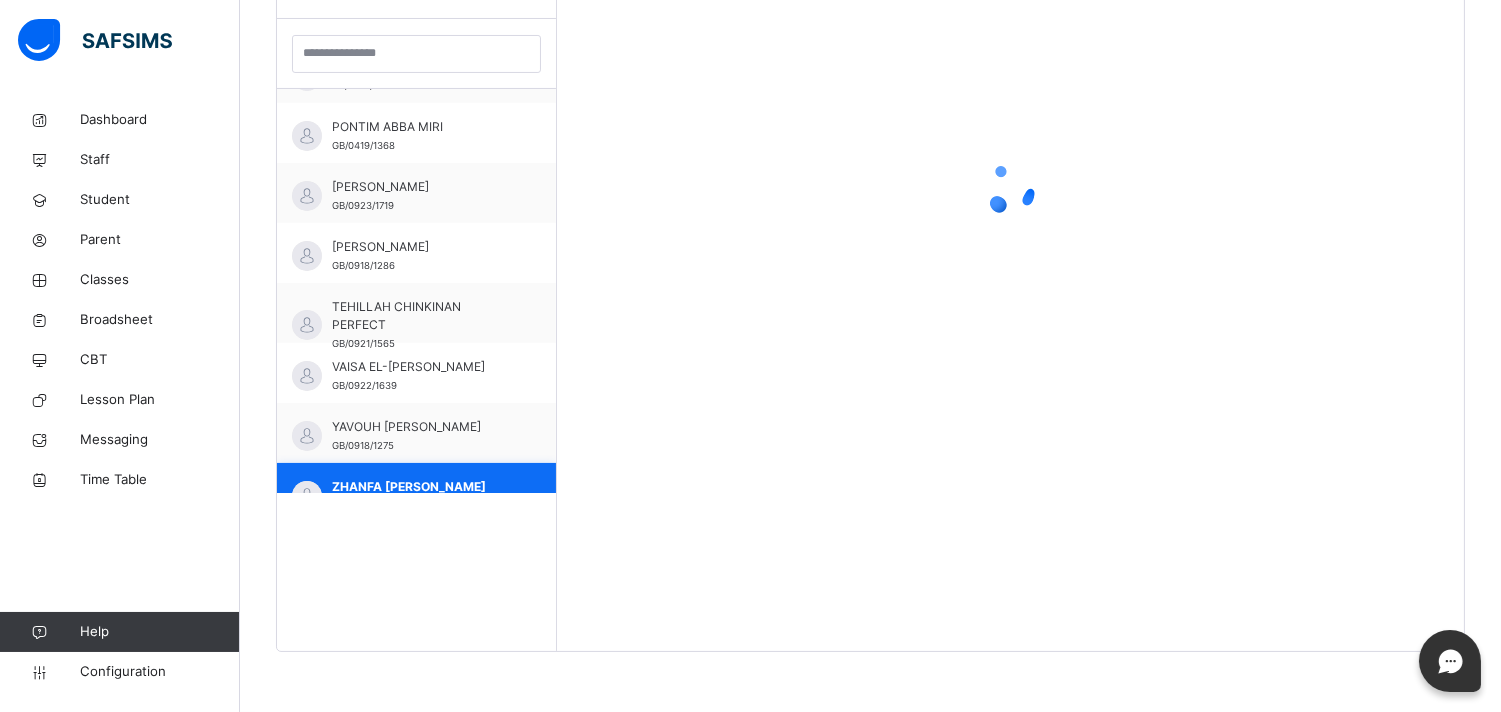 scroll, scrollTop: 581, scrollLeft: 0, axis: vertical 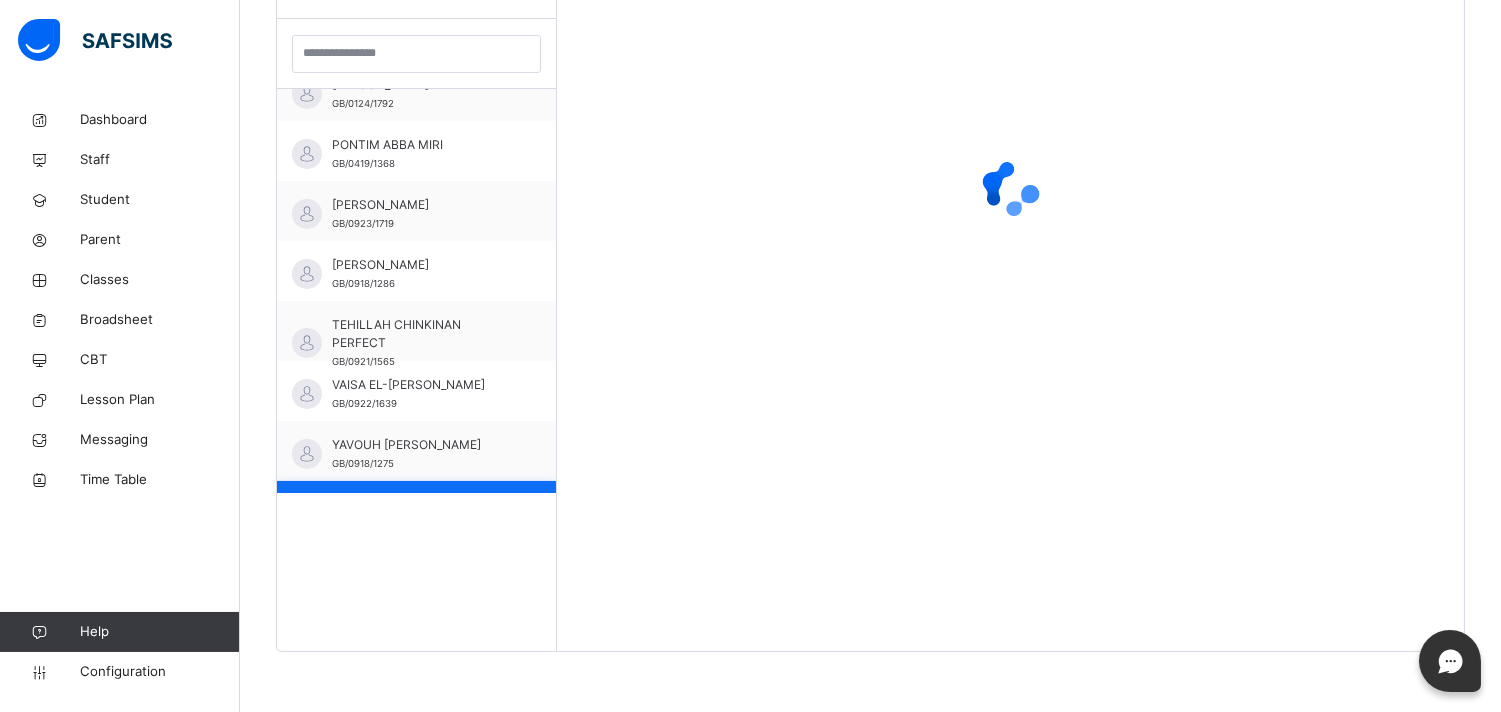 click on "ZHANFA JOSEPH ZINGCHANG GB/1020/1467" at bounding box center [416, 511] 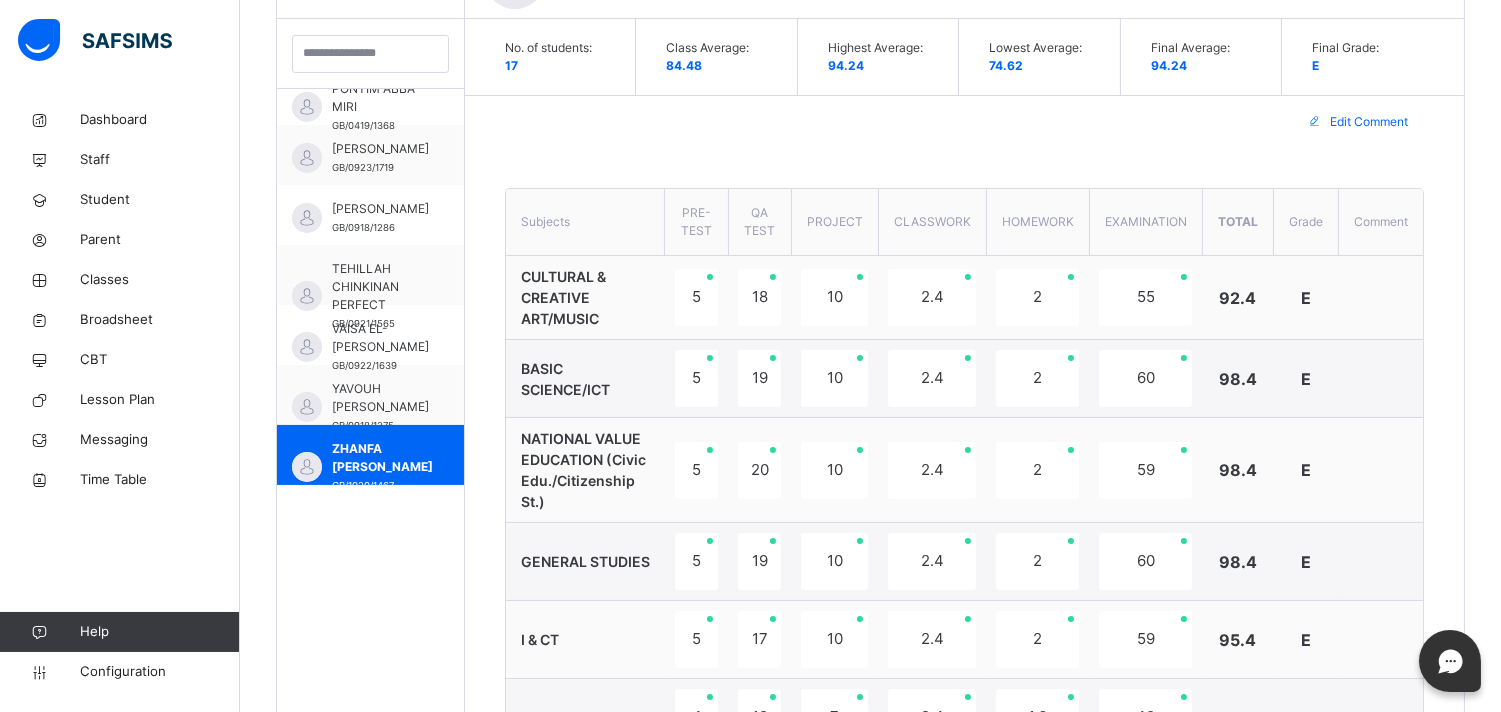 scroll, scrollTop: 633, scrollLeft: 0, axis: vertical 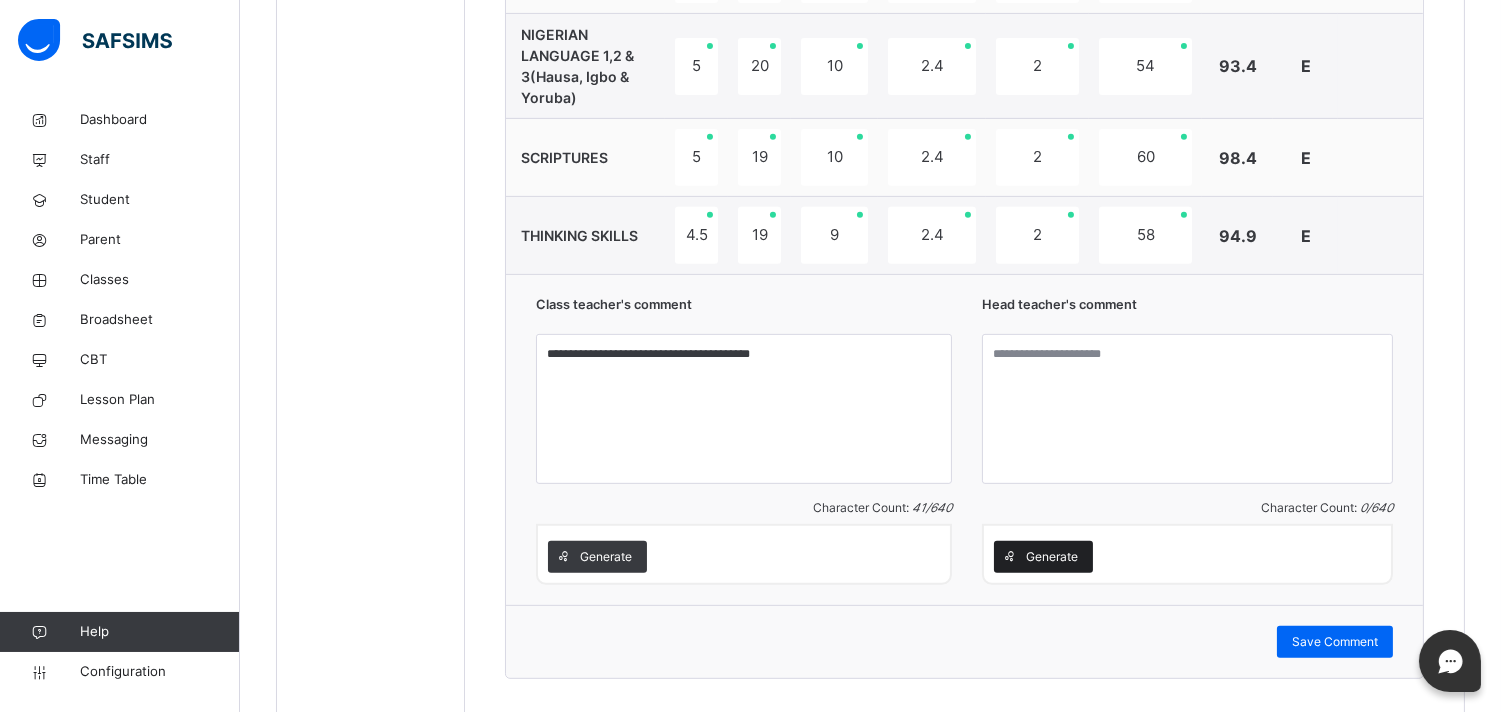 click on "Generate" at bounding box center (1052, 557) 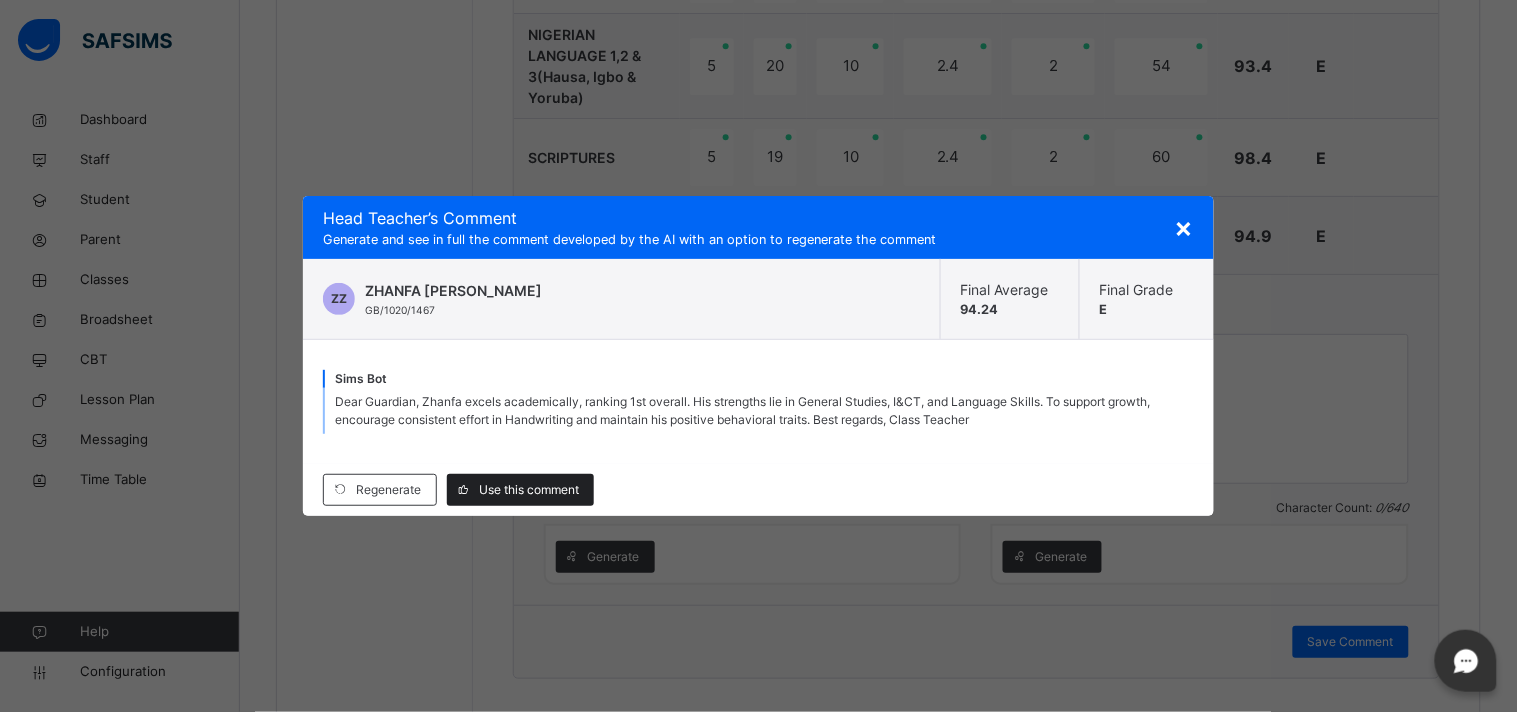 click on "Use this comment" at bounding box center (529, 490) 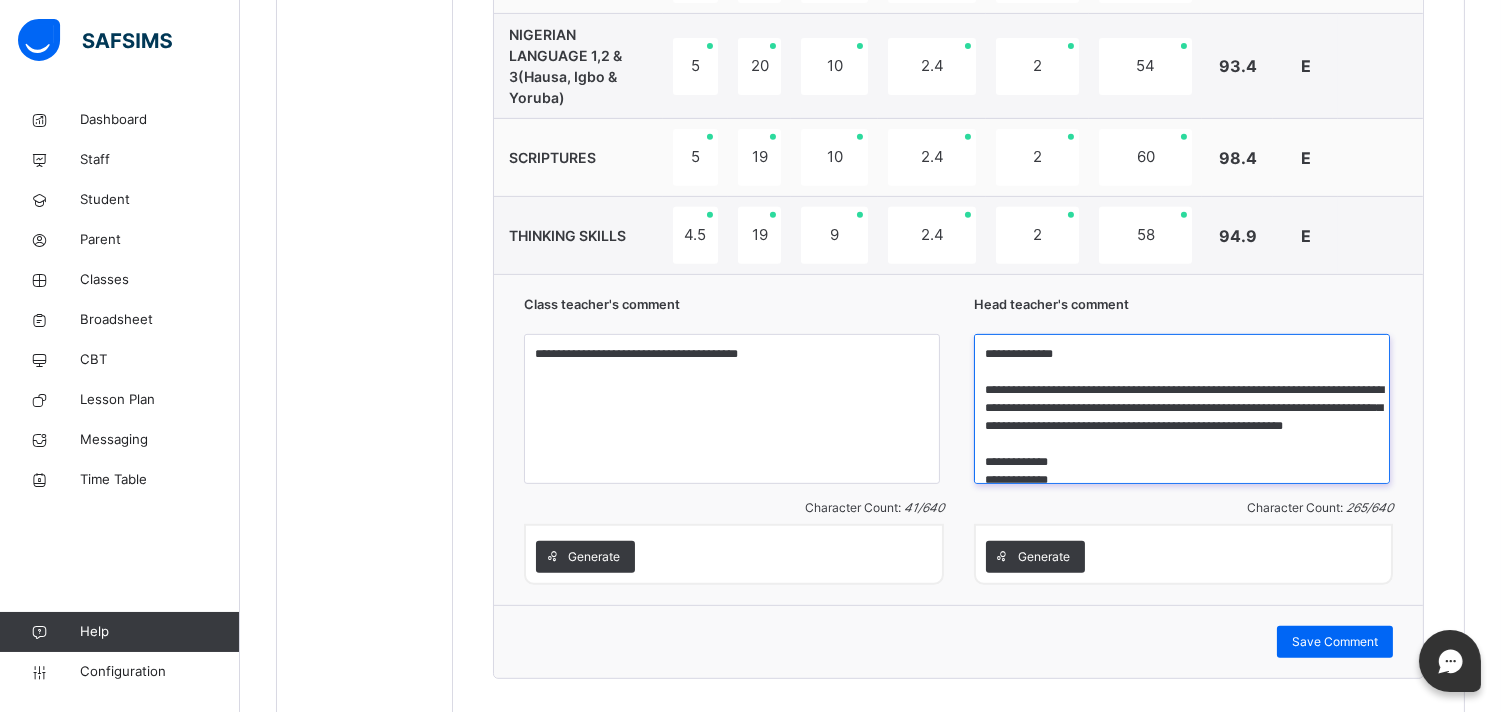 click on "**********" at bounding box center (1182, 409) 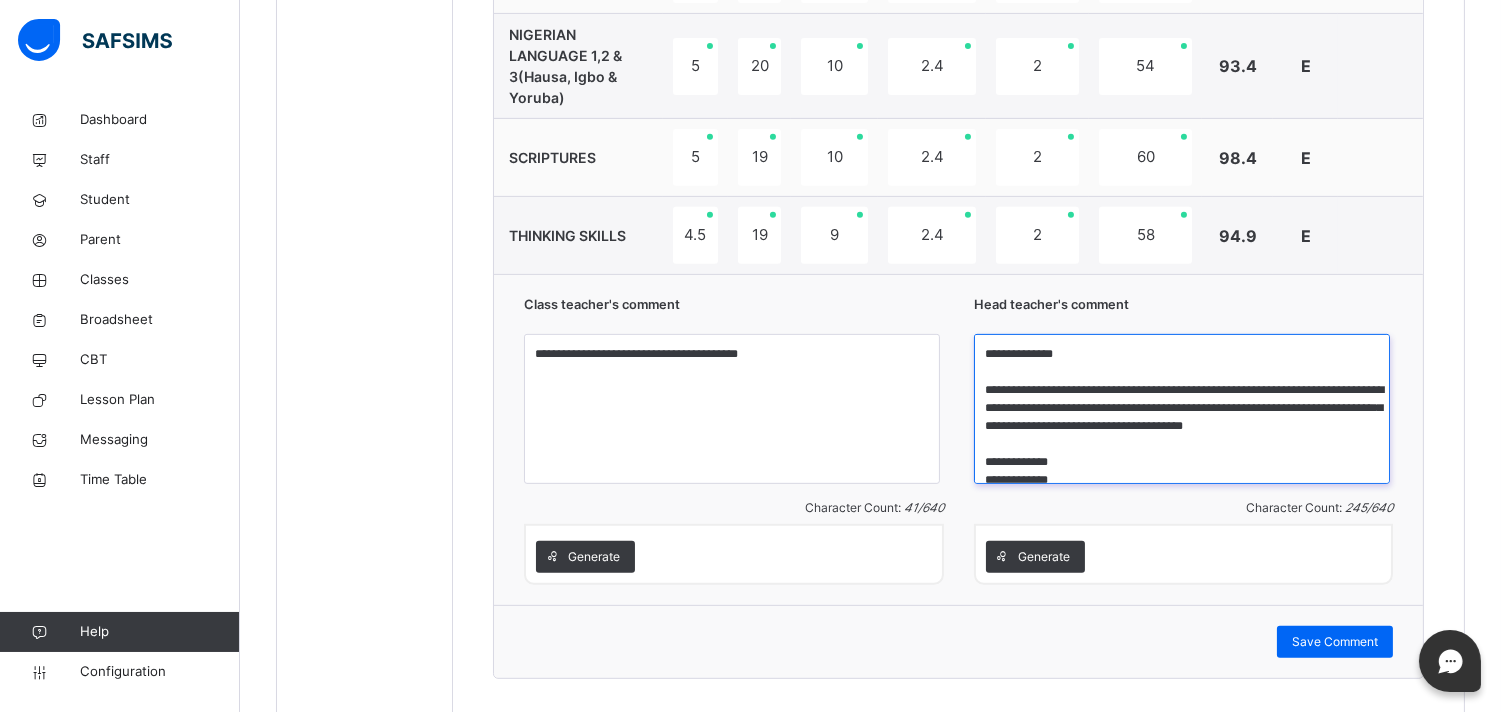 click on "**********" at bounding box center (1182, 409) 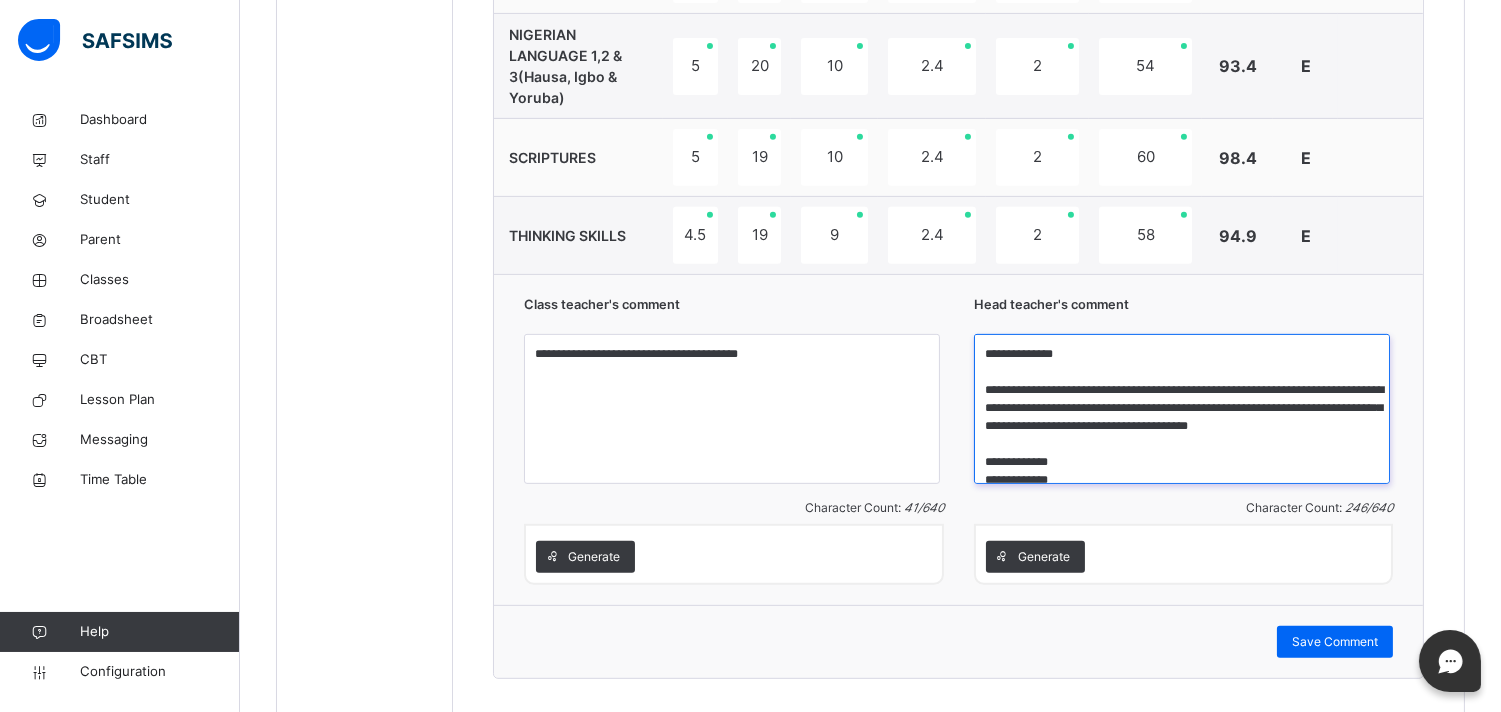 click on "**********" at bounding box center (1182, 409) 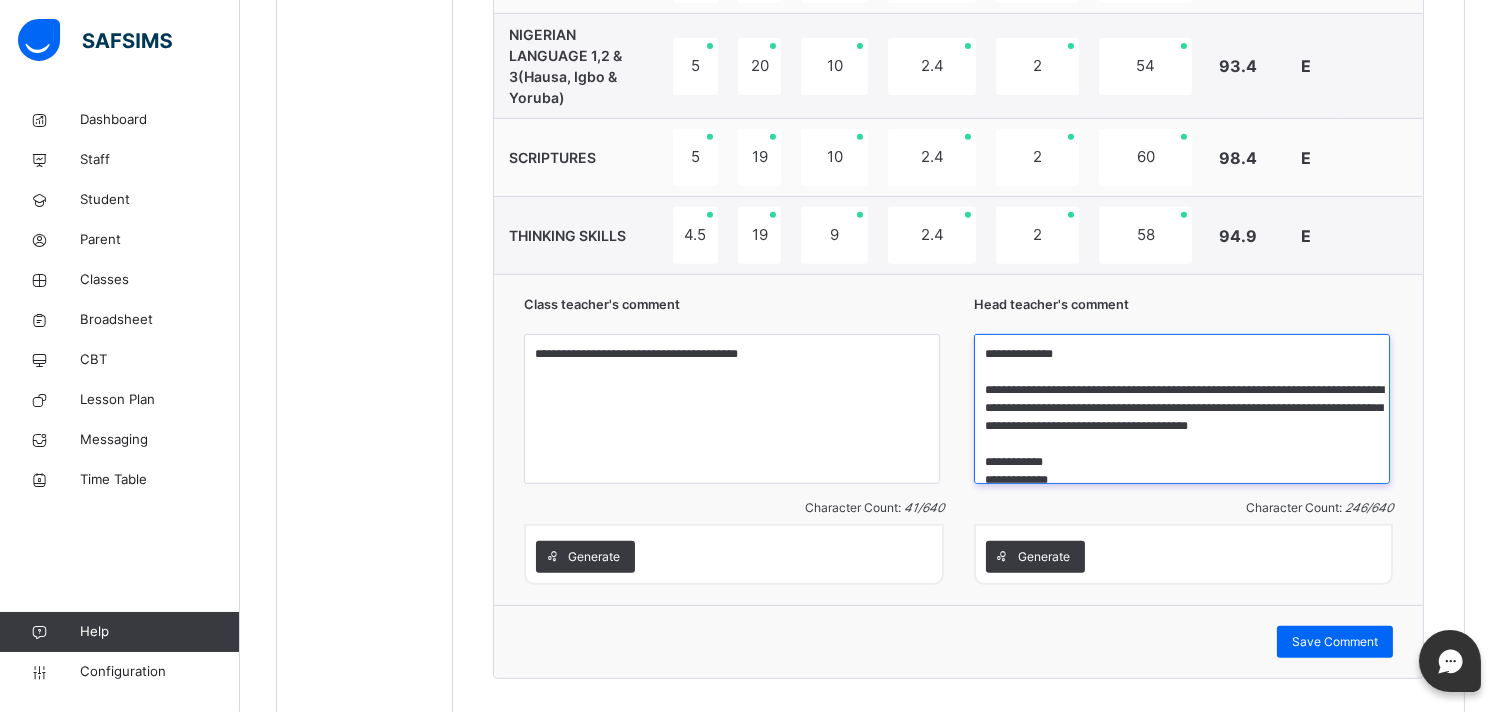 scroll, scrollTop: 3, scrollLeft: 0, axis: vertical 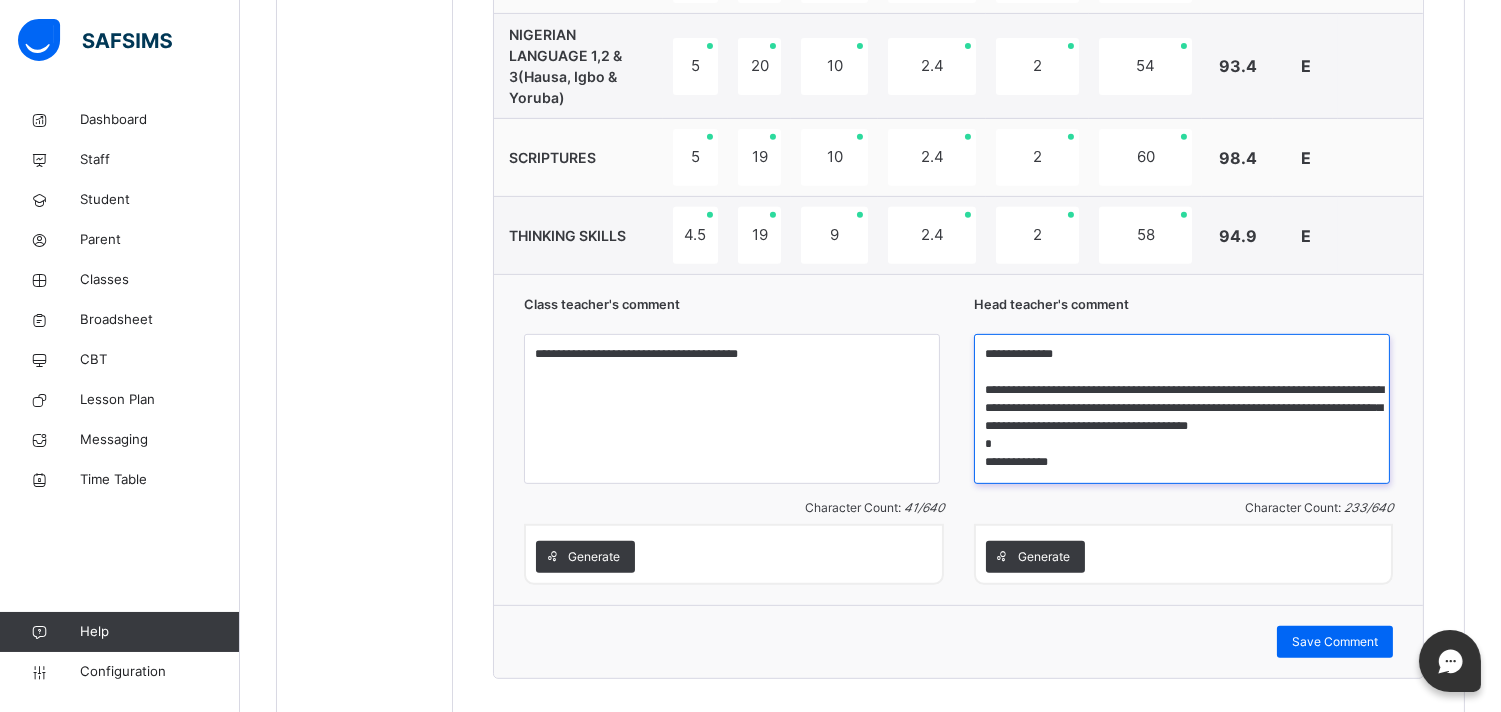 click on "**********" at bounding box center (1182, 409) 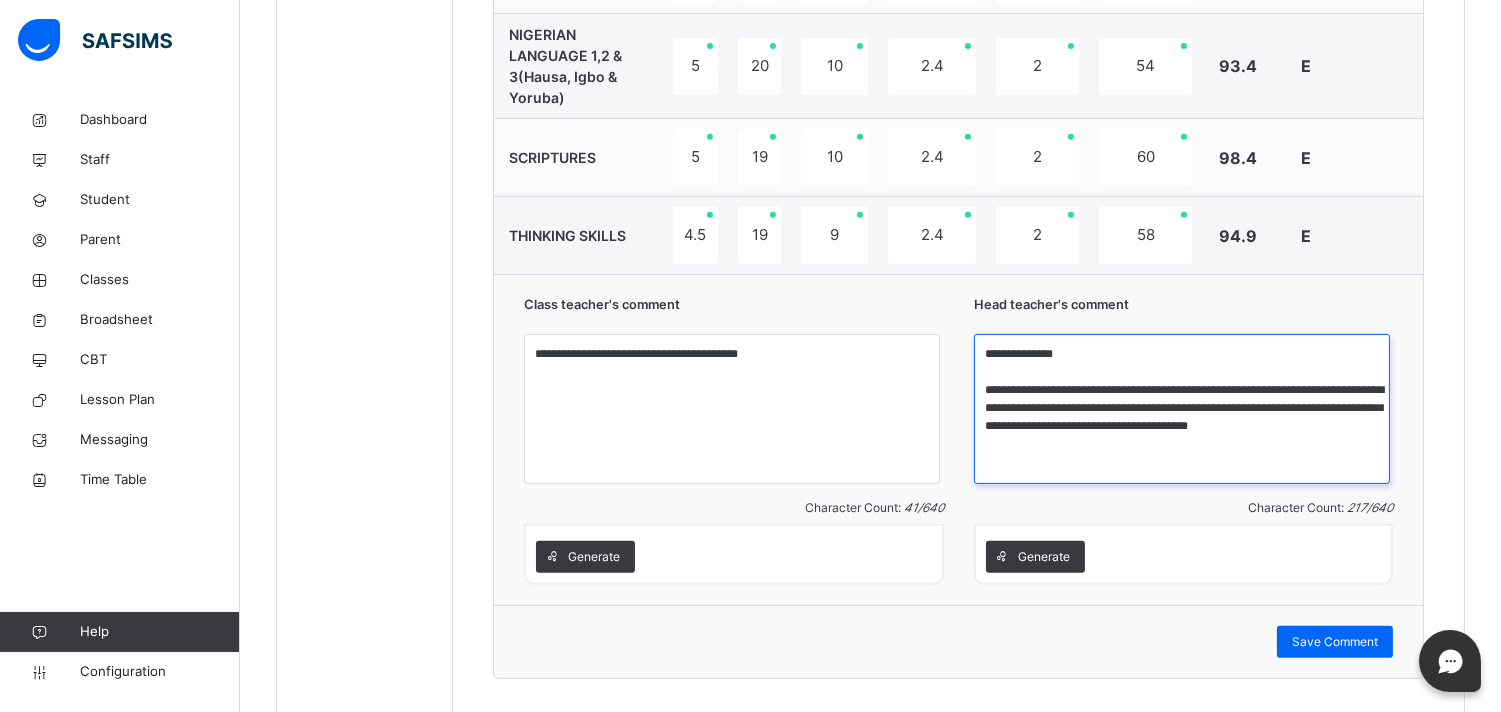 scroll, scrollTop: 0, scrollLeft: 0, axis: both 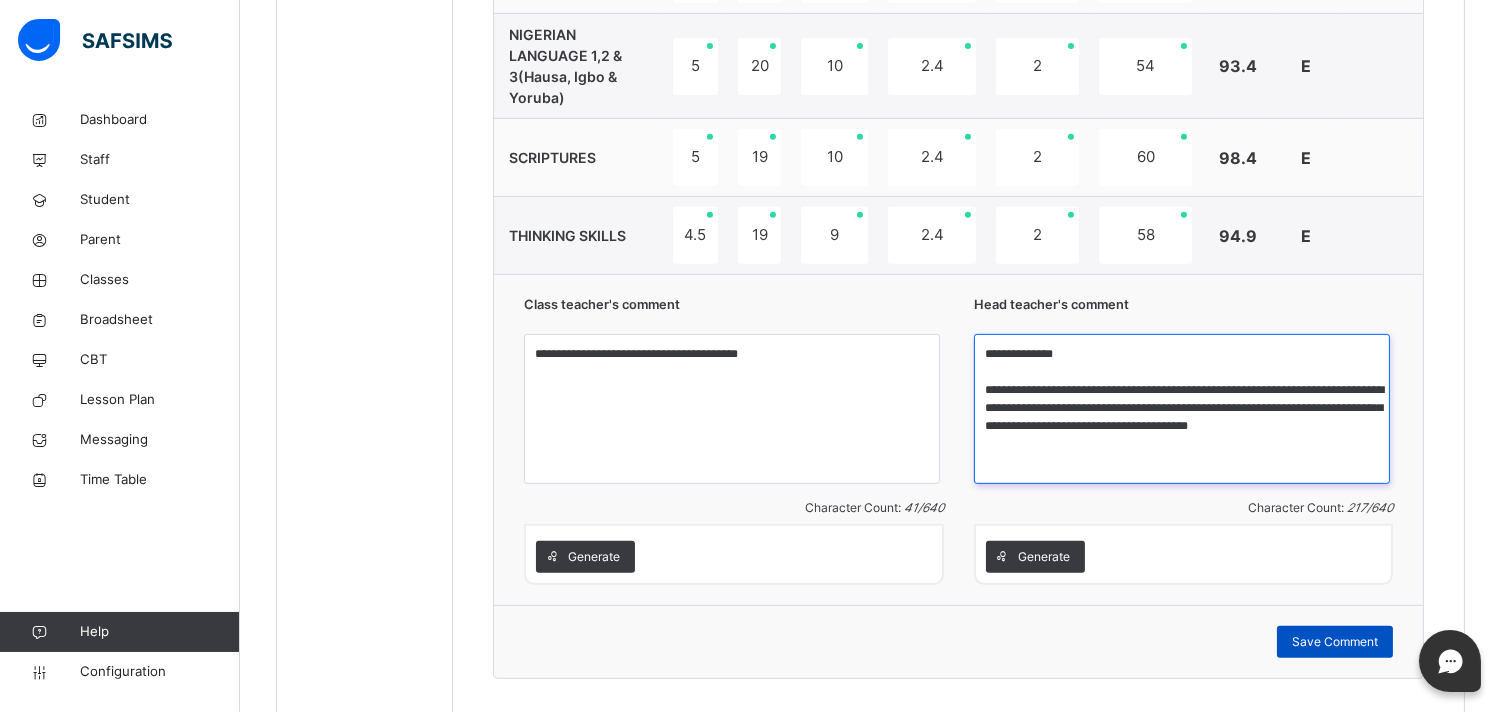 type on "**********" 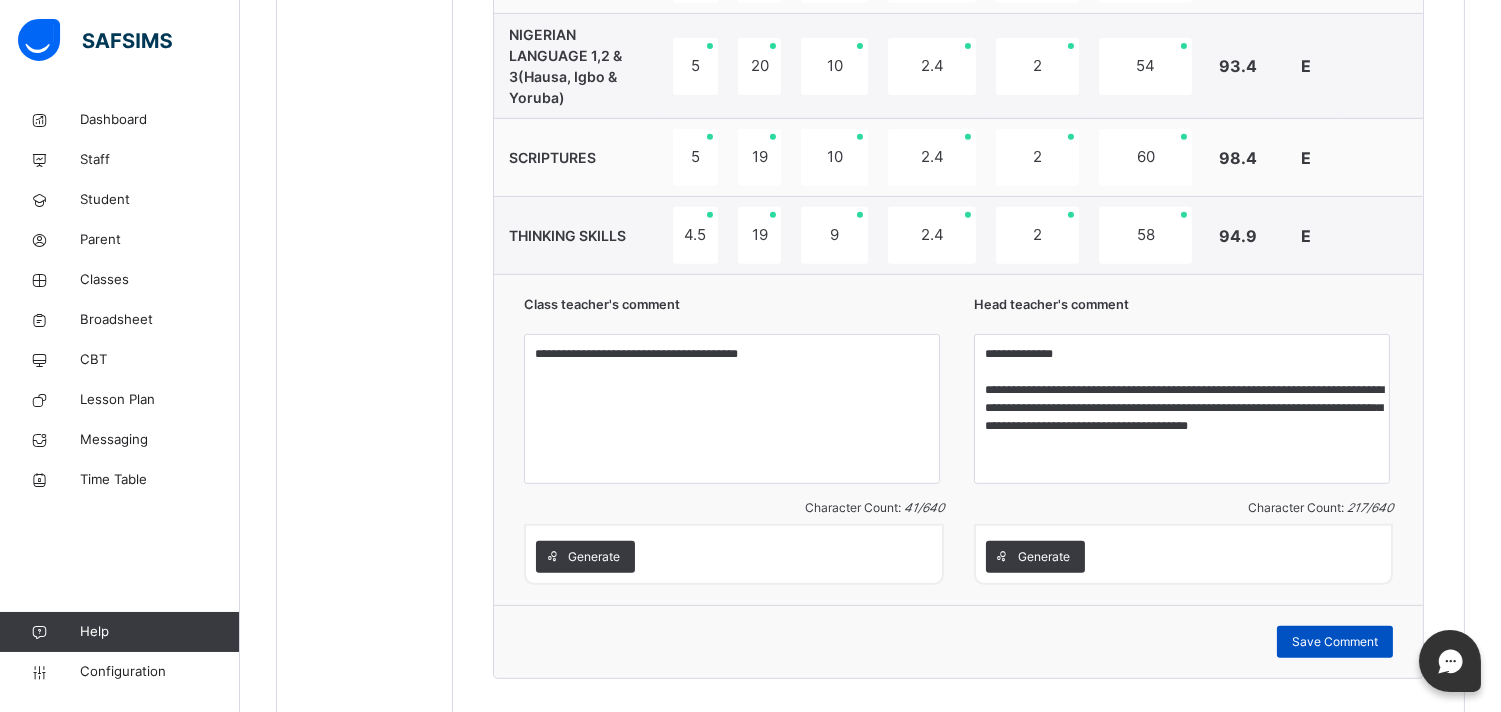 click on "Save Comment" at bounding box center (1335, 642) 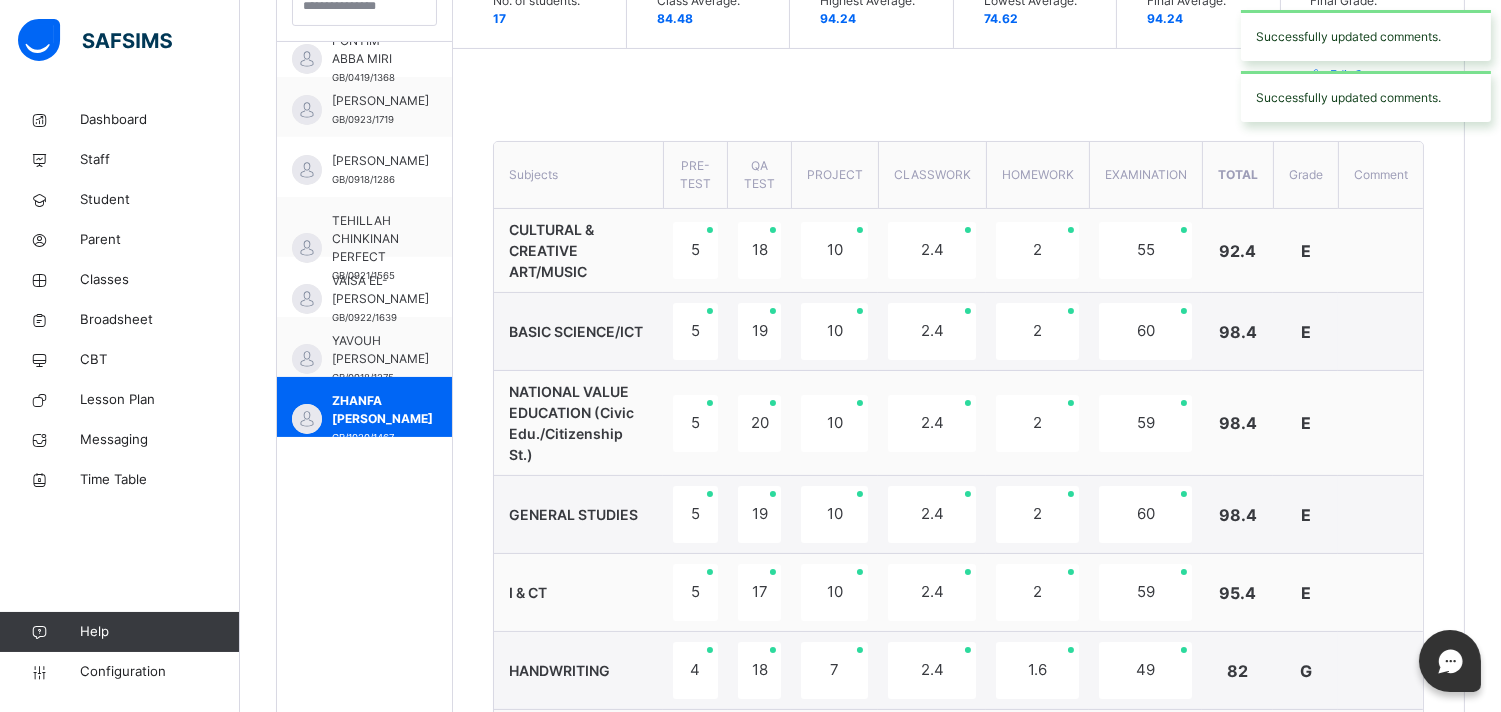 scroll, scrollTop: 613, scrollLeft: 0, axis: vertical 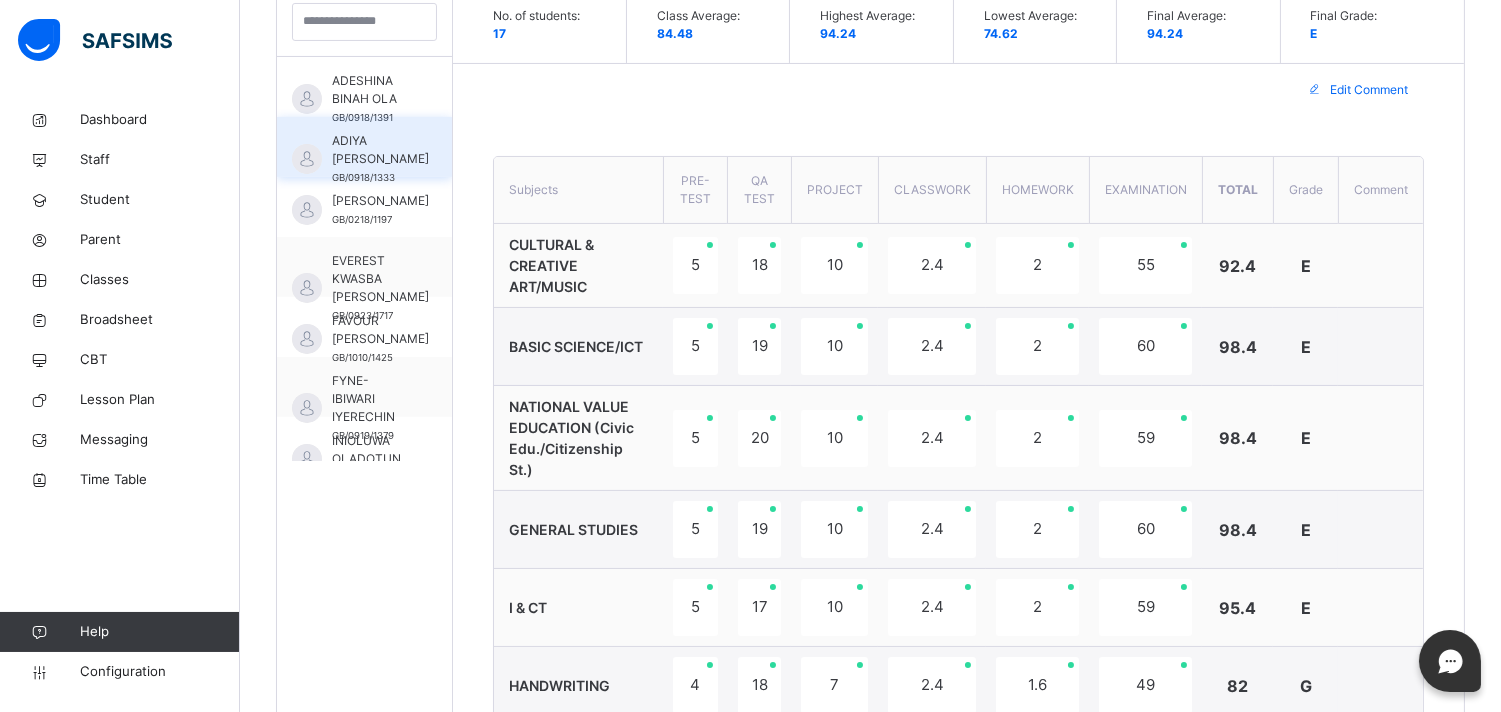 click on "ADIYA ISABELLA ERIBA" at bounding box center (380, 150) 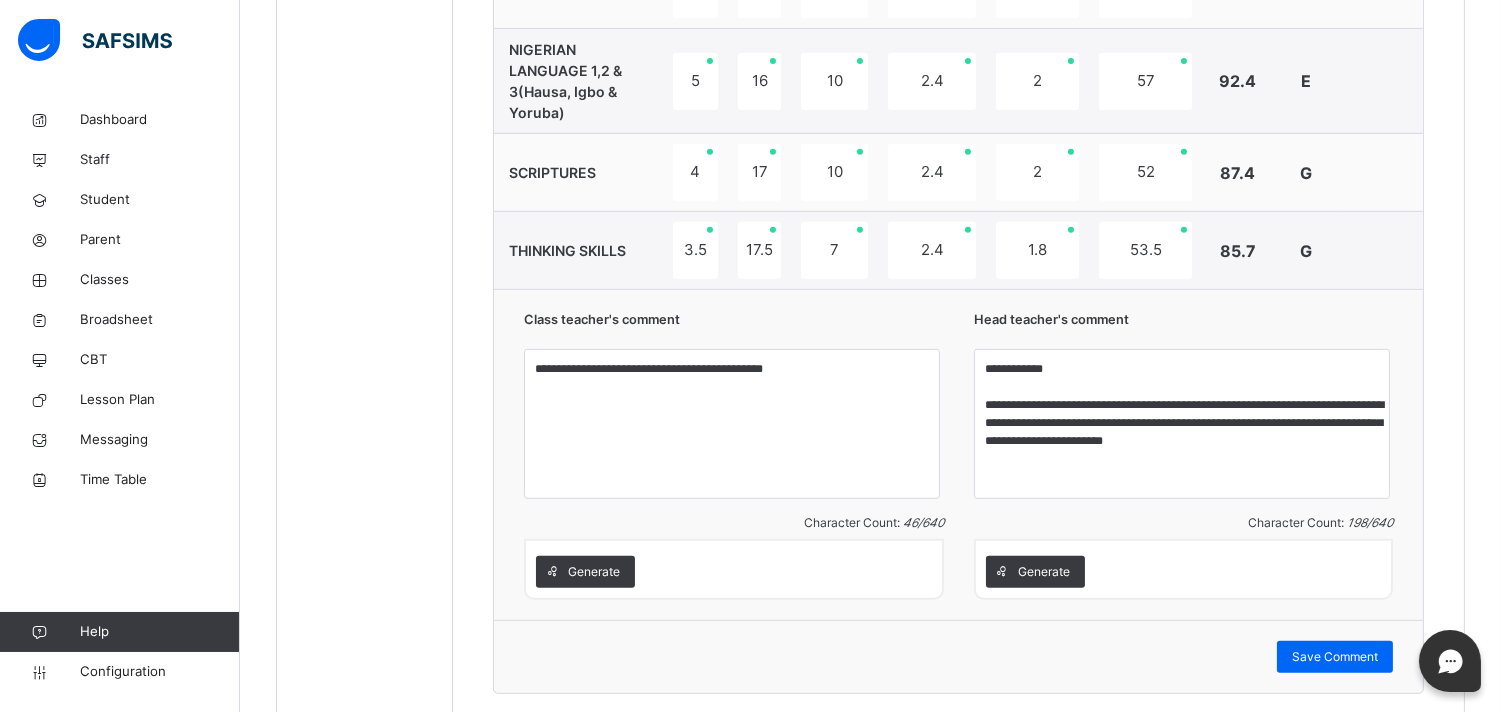 scroll, scrollTop: 1546, scrollLeft: 0, axis: vertical 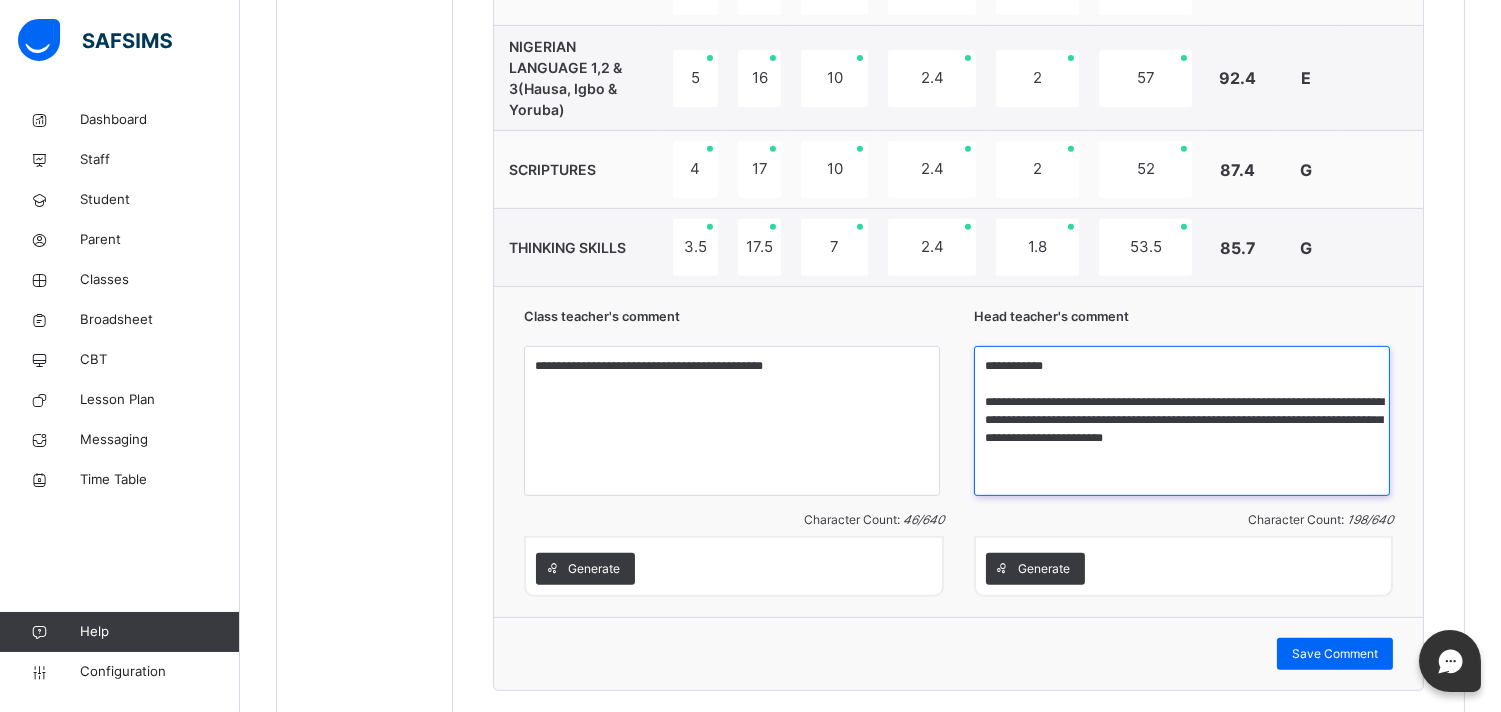 click on "**********" at bounding box center [1182, 421] 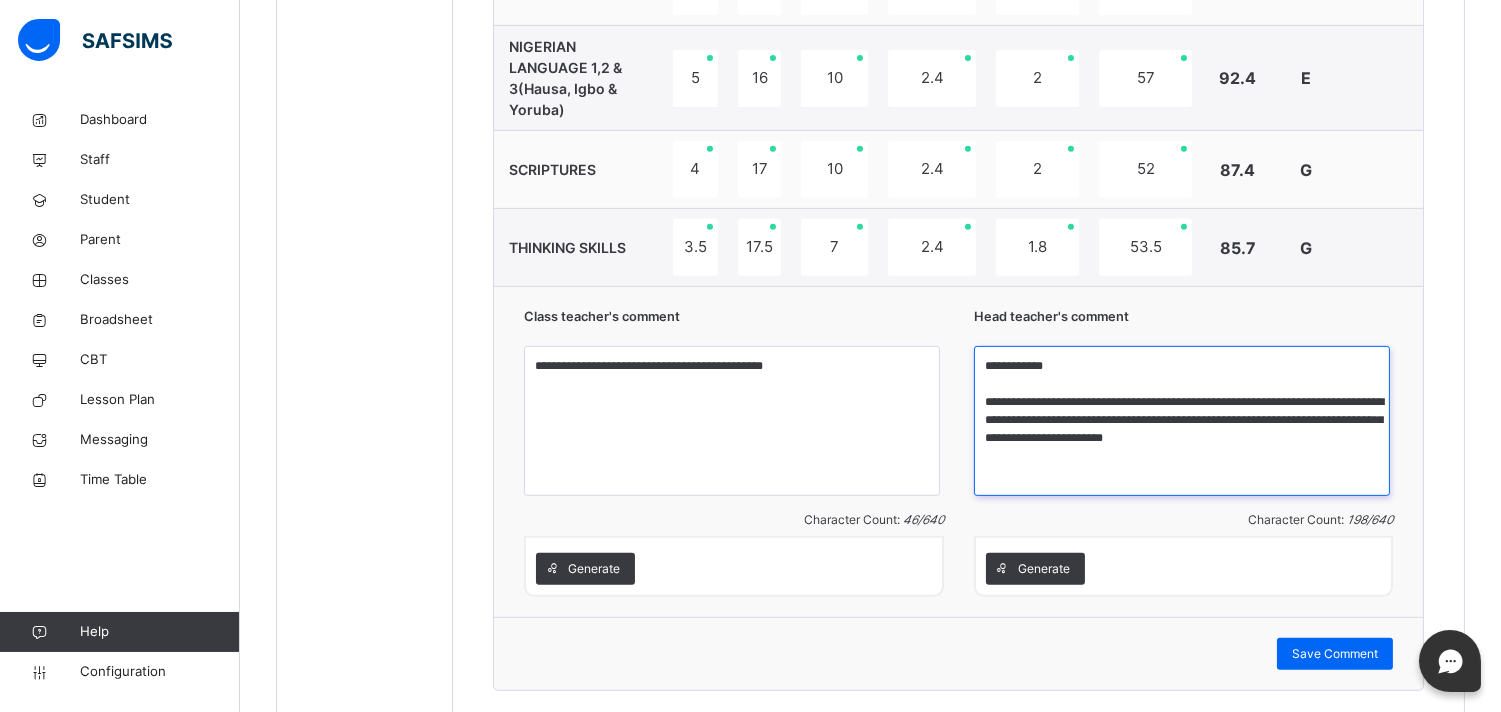 click on "**********" at bounding box center [1182, 421] 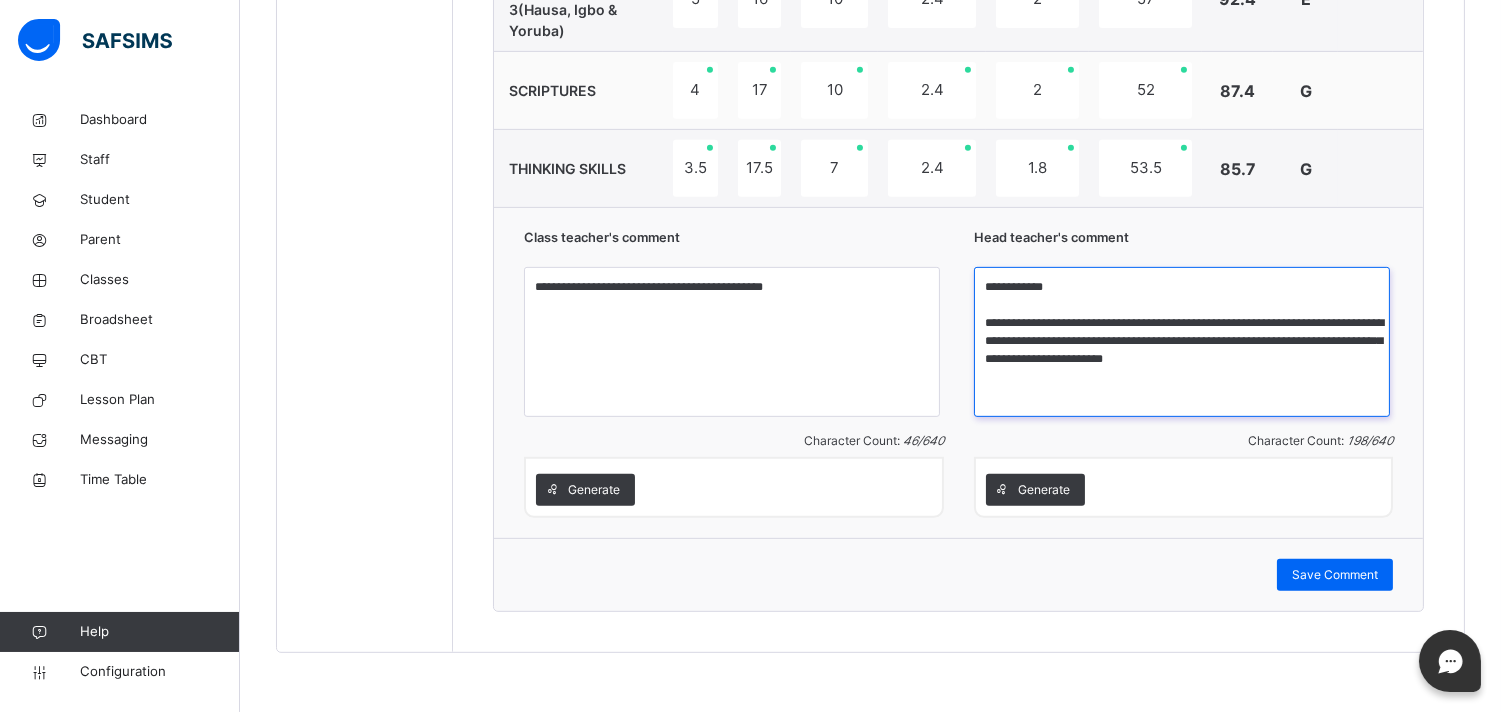 scroll, scrollTop: 1626, scrollLeft: 0, axis: vertical 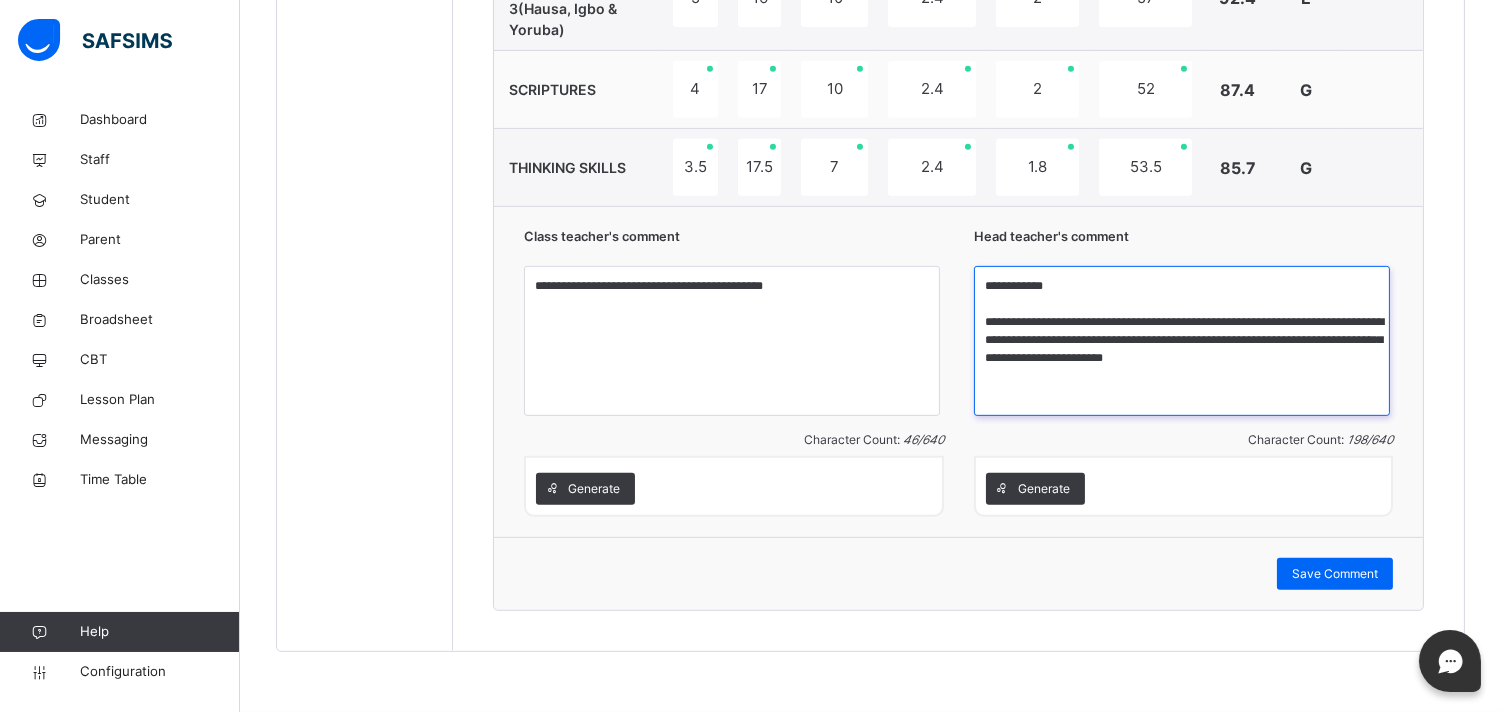click on "**********" at bounding box center (1182, 341) 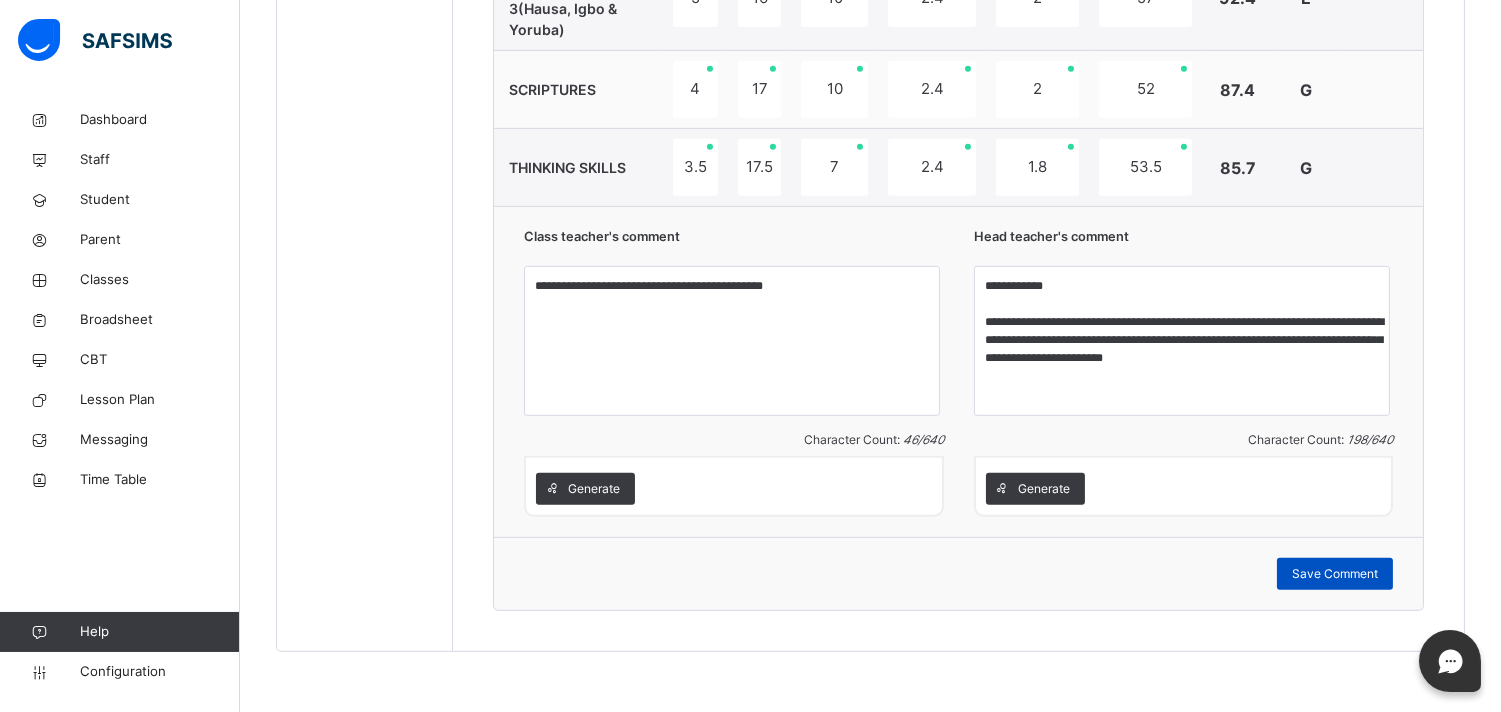 click on "Save Comment" at bounding box center [1335, 574] 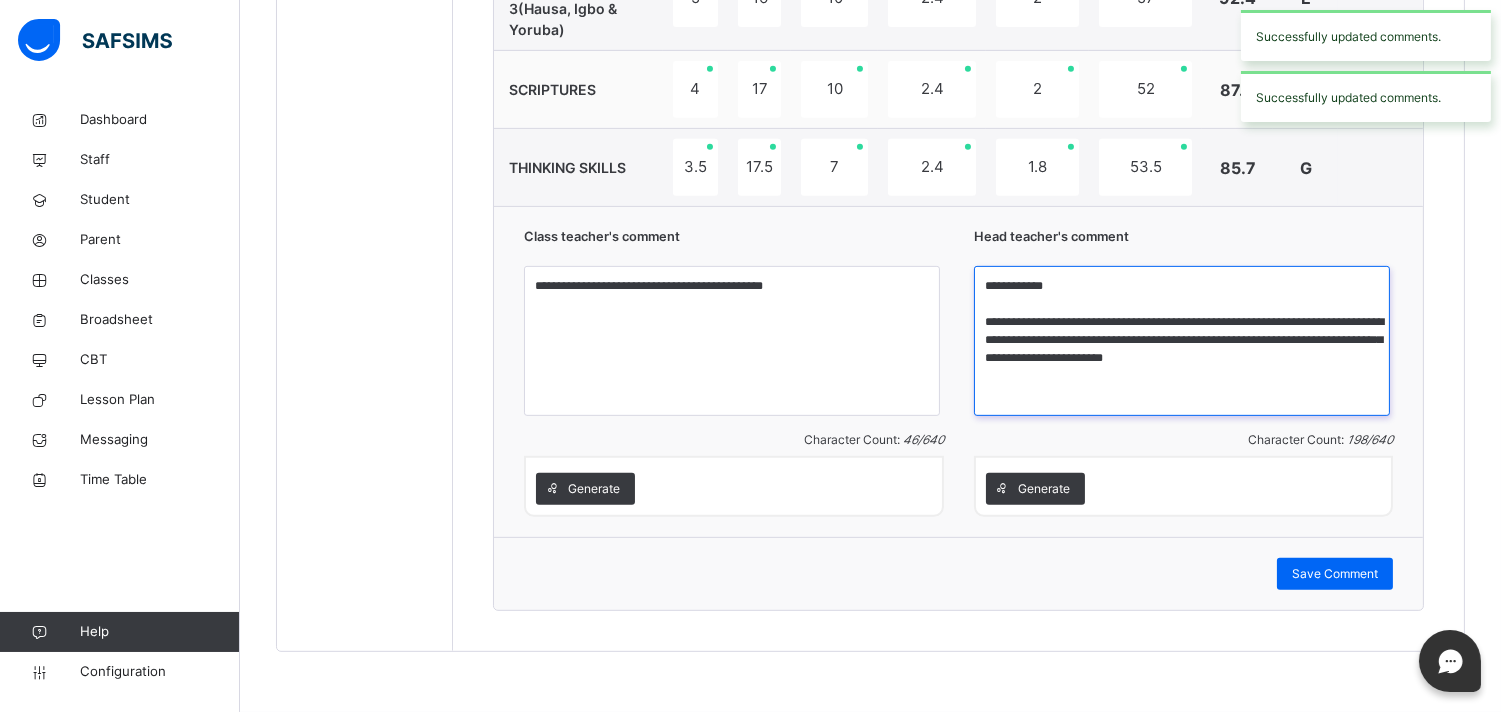 click on "**********" at bounding box center (1182, 341) 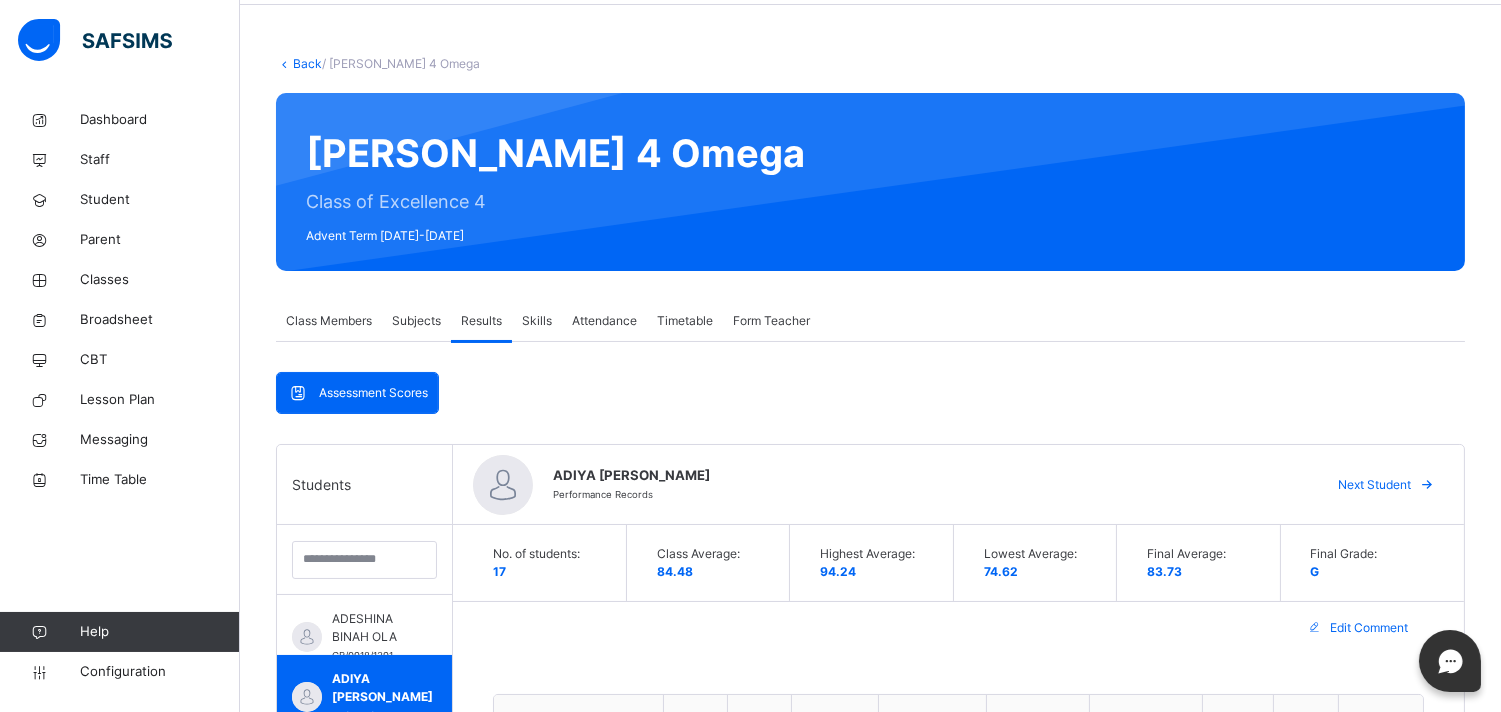 scroll, scrollTop: 0, scrollLeft: 0, axis: both 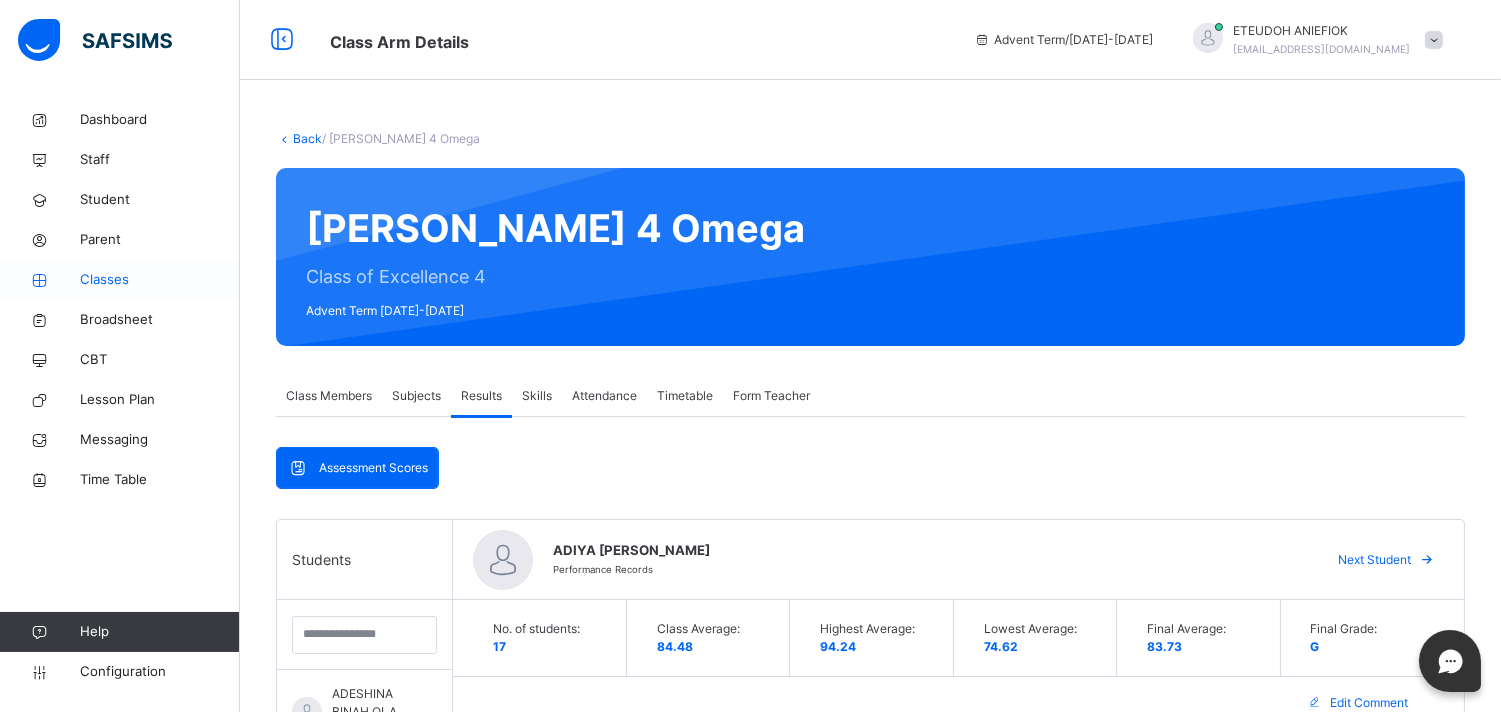 click on "Classes" at bounding box center [160, 280] 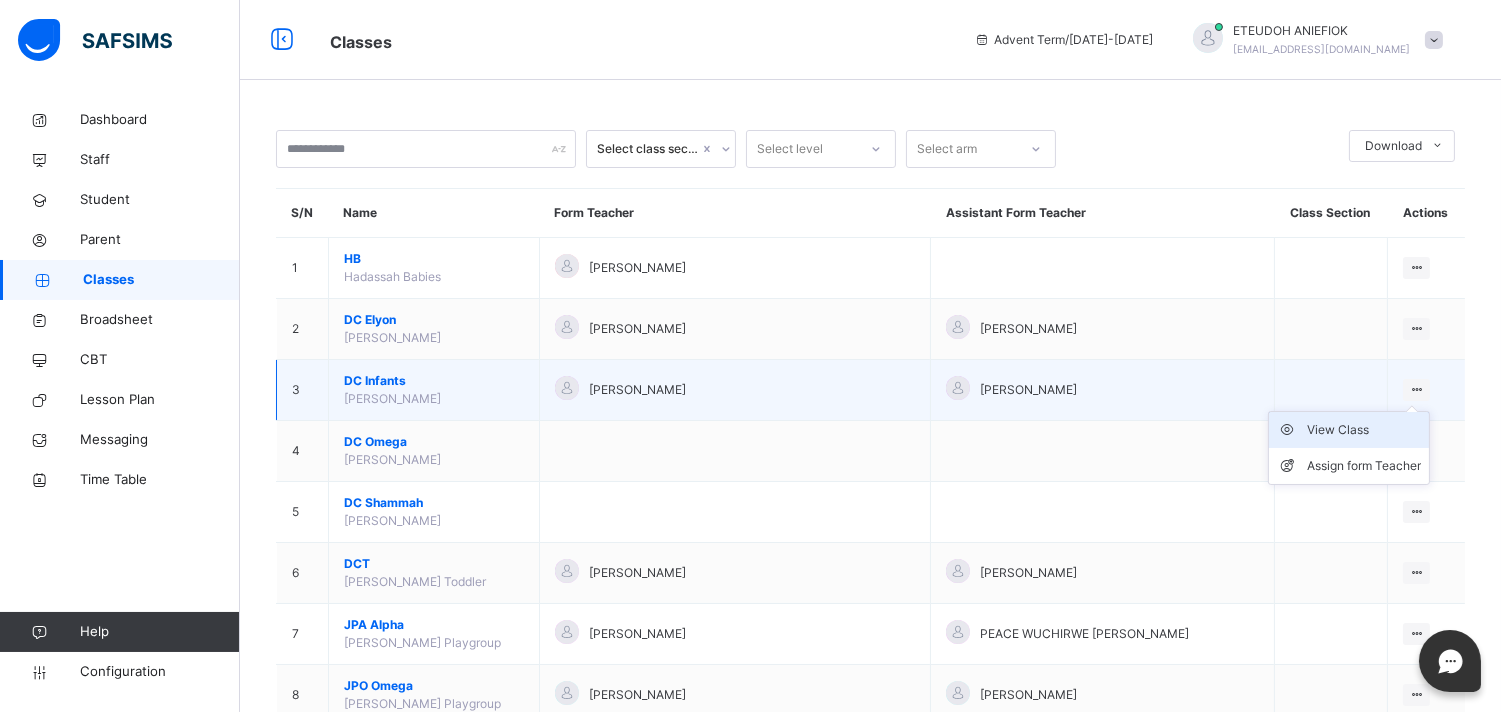 click on "View Class" at bounding box center [1364, 430] 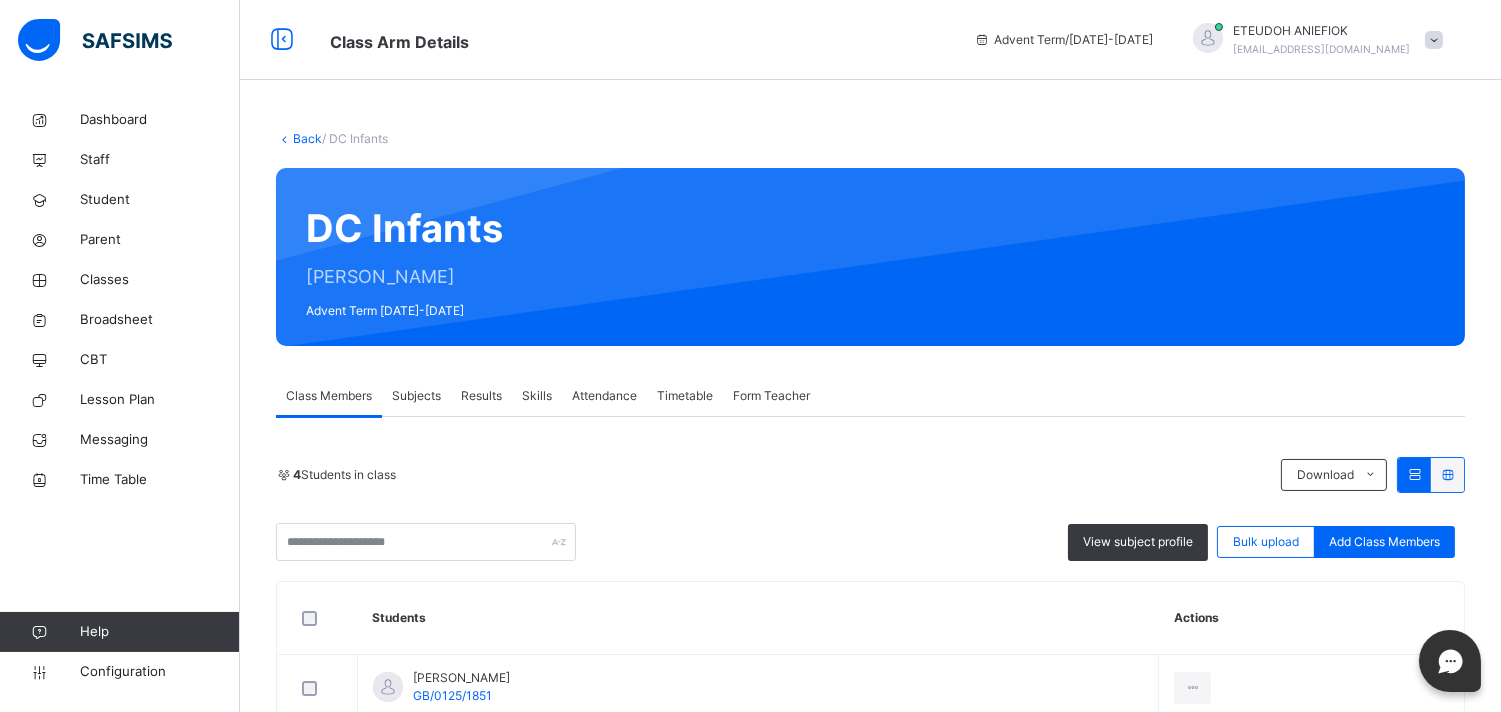 click on "Results" at bounding box center (481, 396) 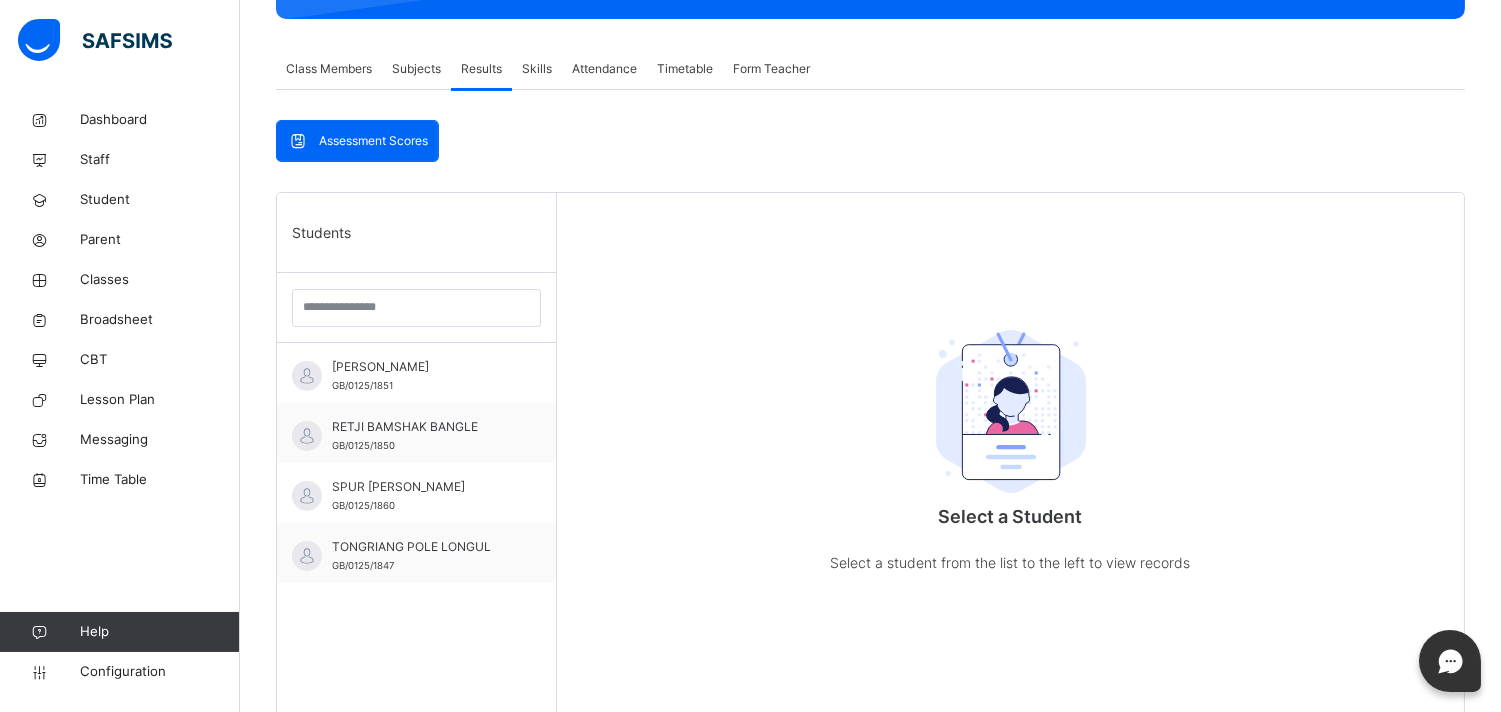 scroll, scrollTop: 355, scrollLeft: 0, axis: vertical 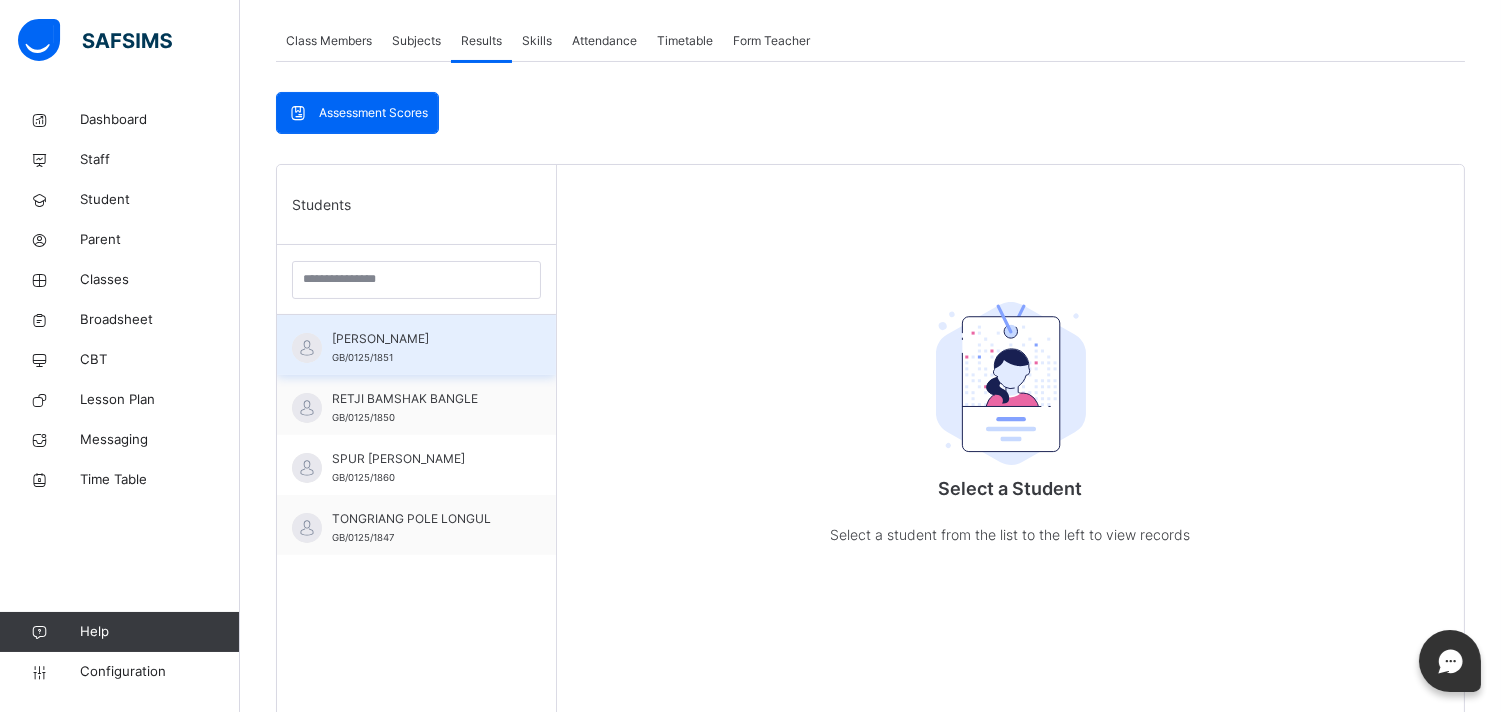 click on "JASON CHIAGOZIE ORJI GB/0125/1851" at bounding box center (421, 348) 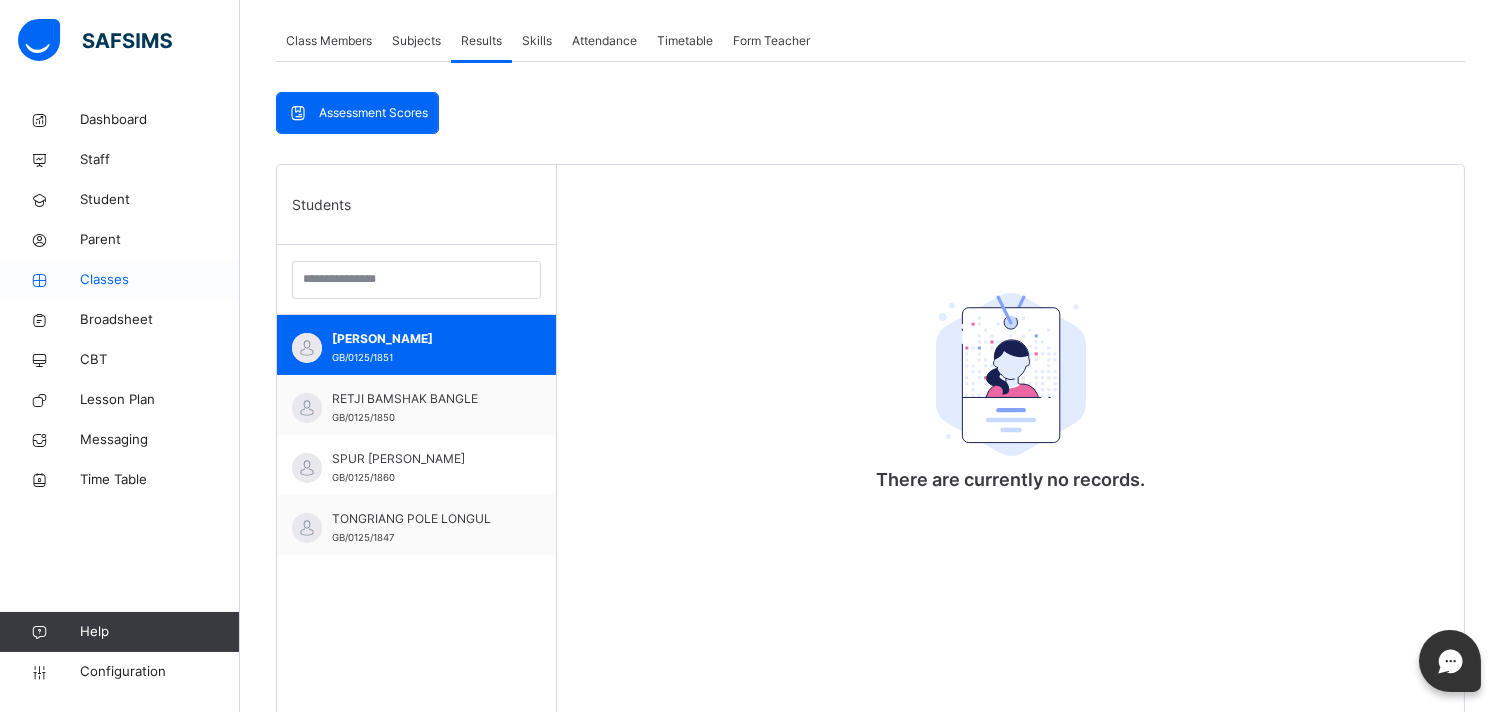click on "Classes" at bounding box center [160, 280] 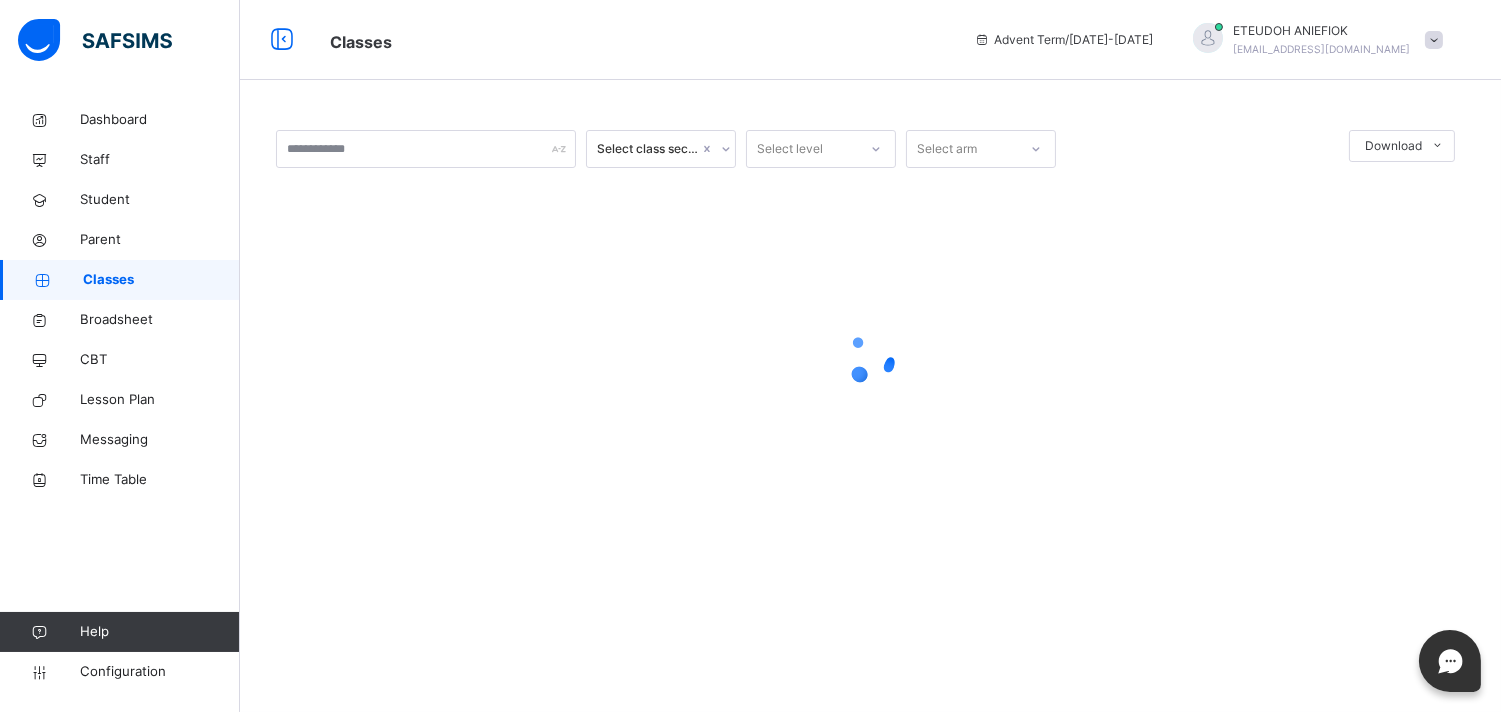 scroll, scrollTop: 0, scrollLeft: 0, axis: both 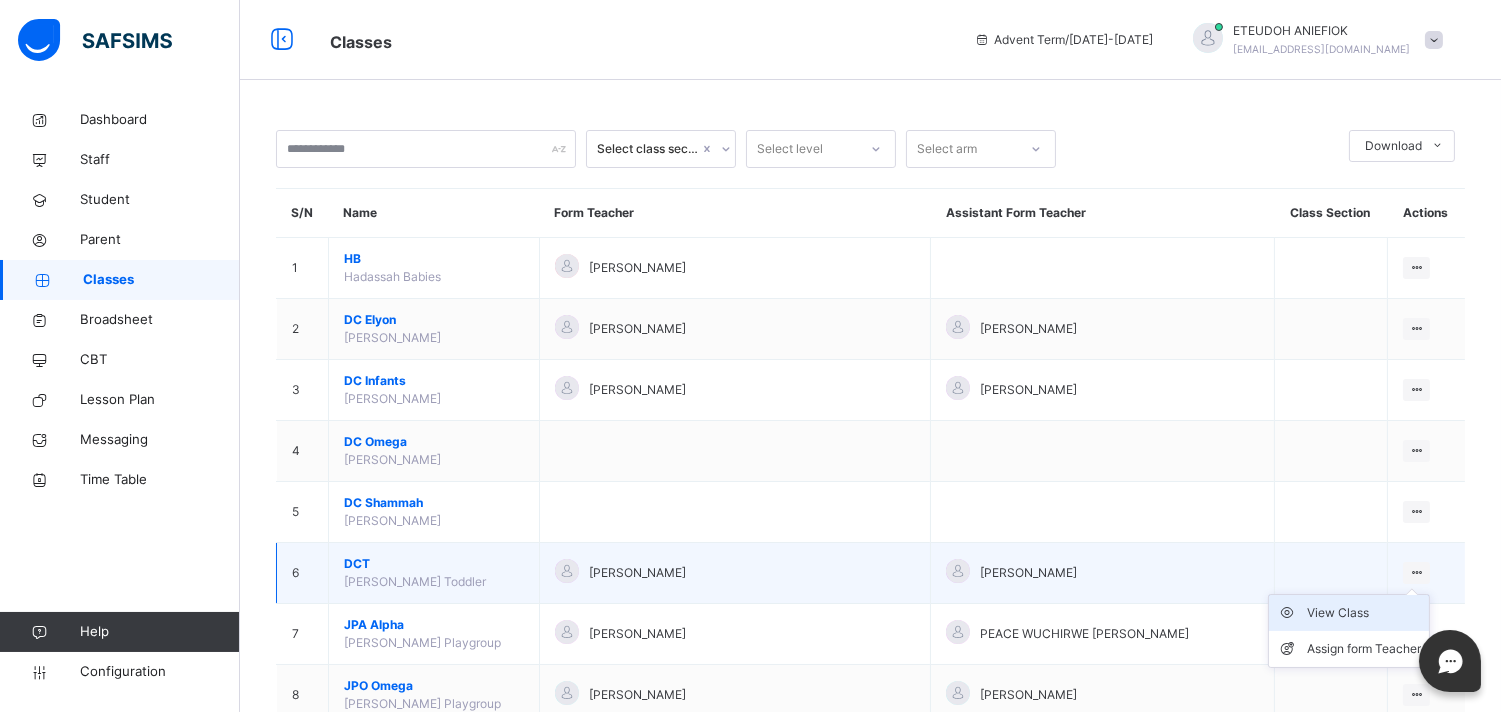 click on "View Class" at bounding box center [1364, 613] 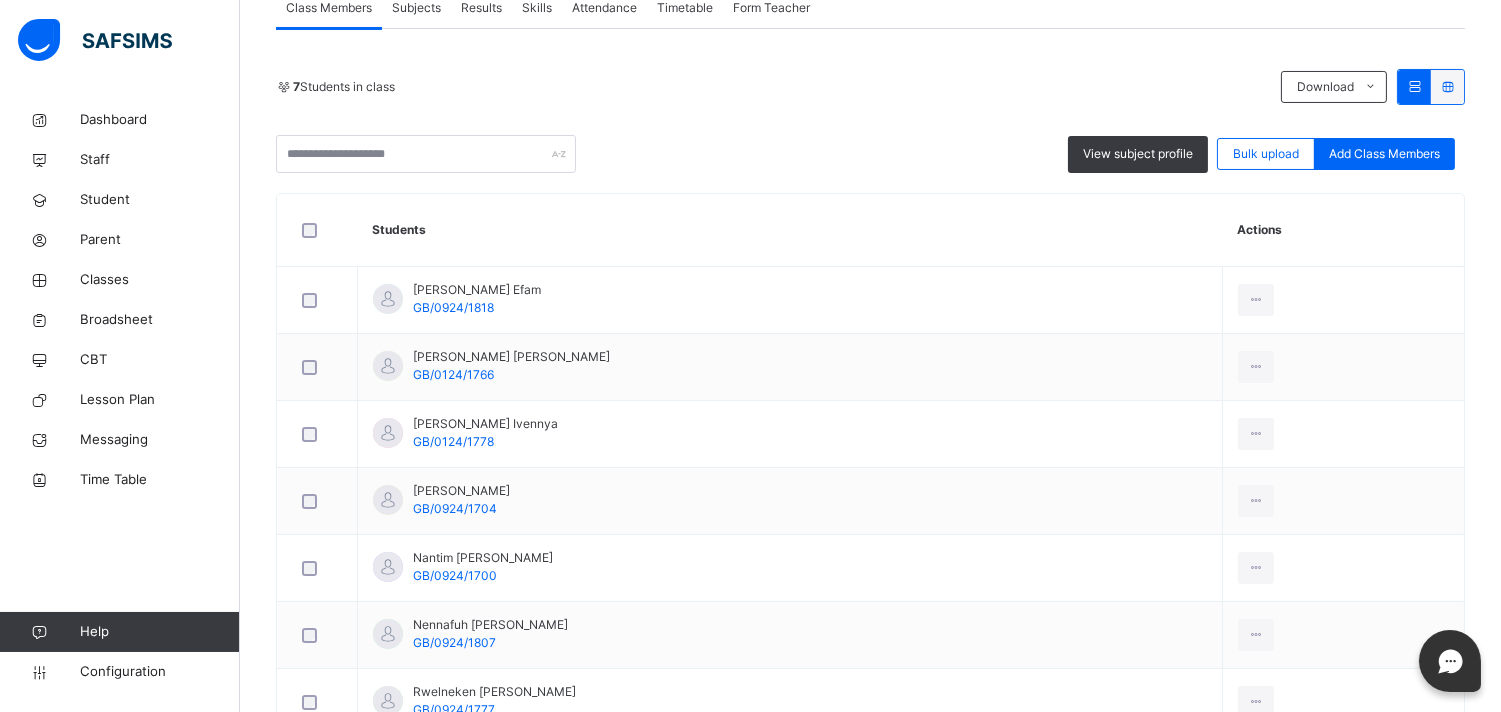 scroll, scrollTop: 400, scrollLeft: 0, axis: vertical 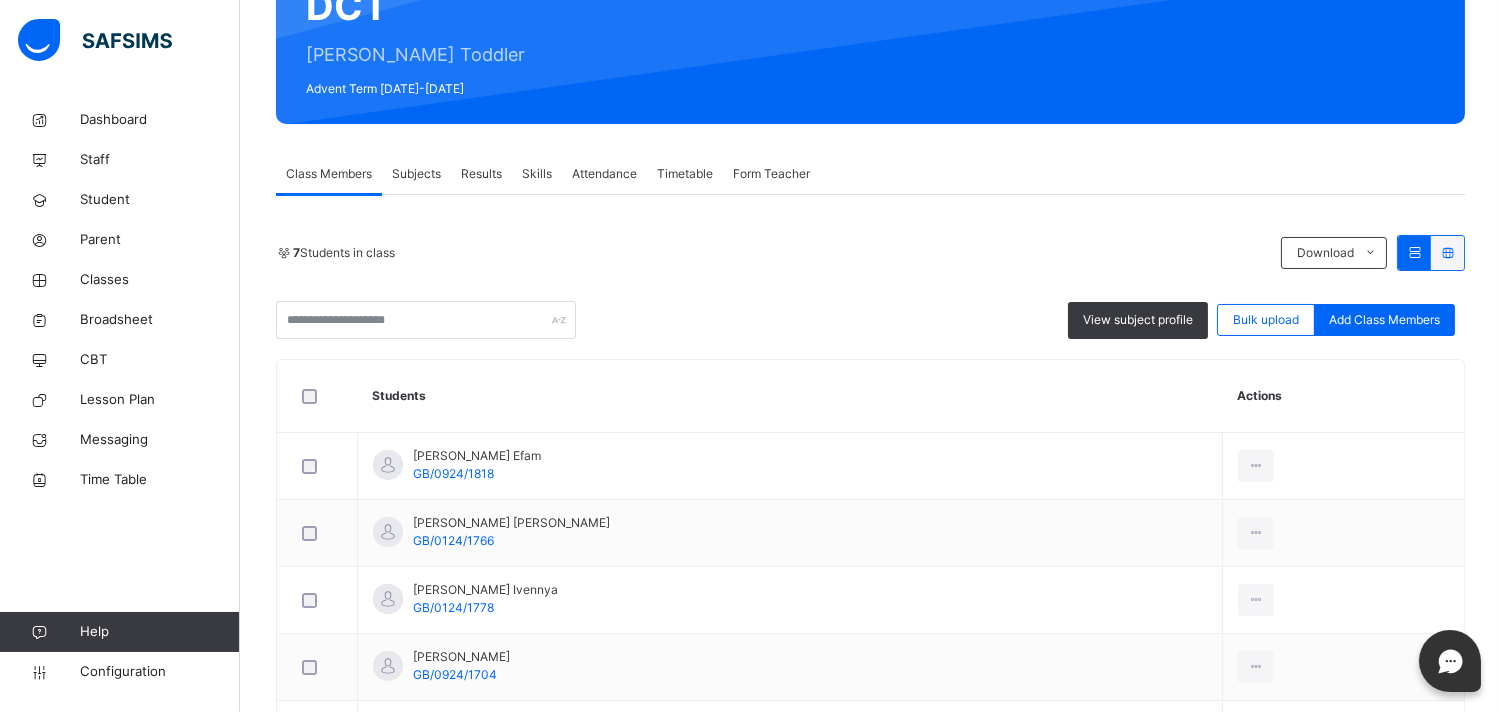 click on "Results" at bounding box center [481, 174] 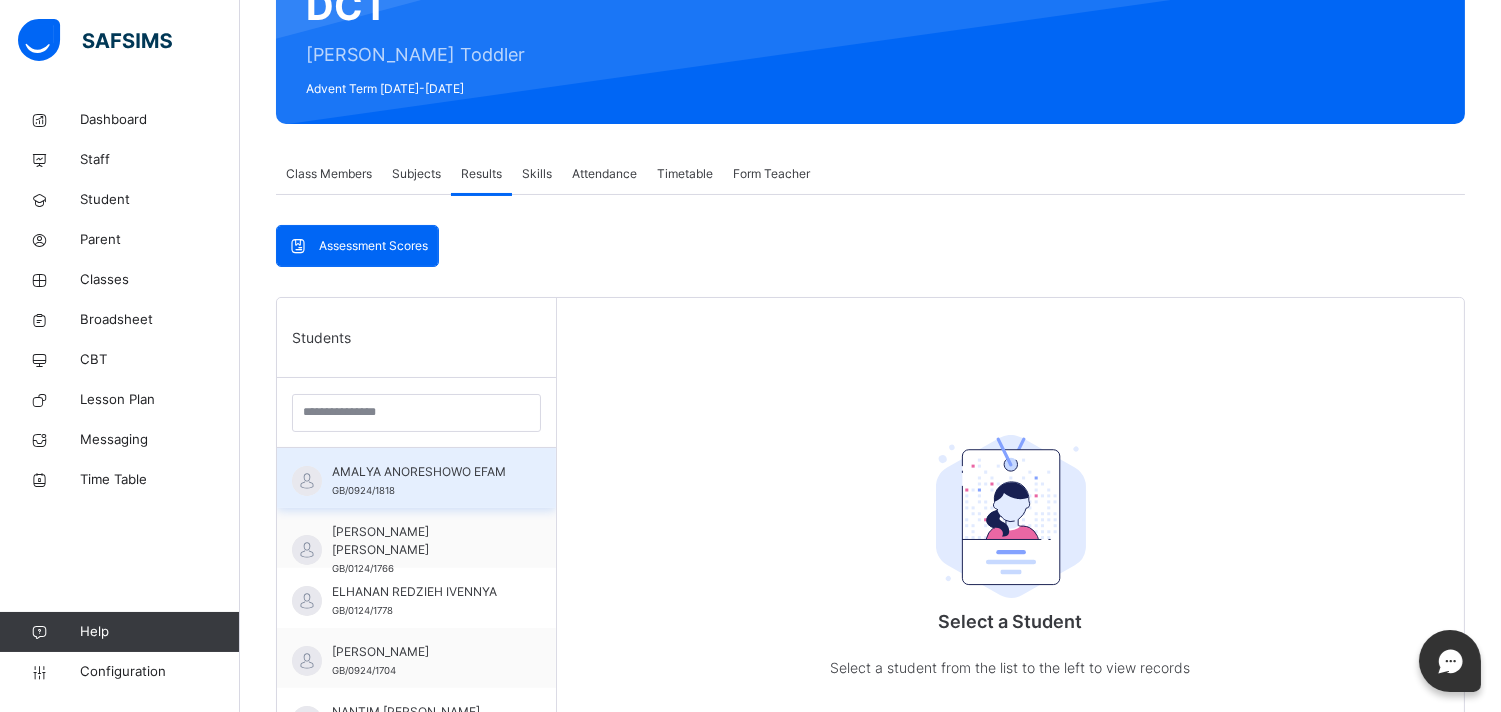 click on "AMALYA ANORESHOWO EFAM" at bounding box center (421, 472) 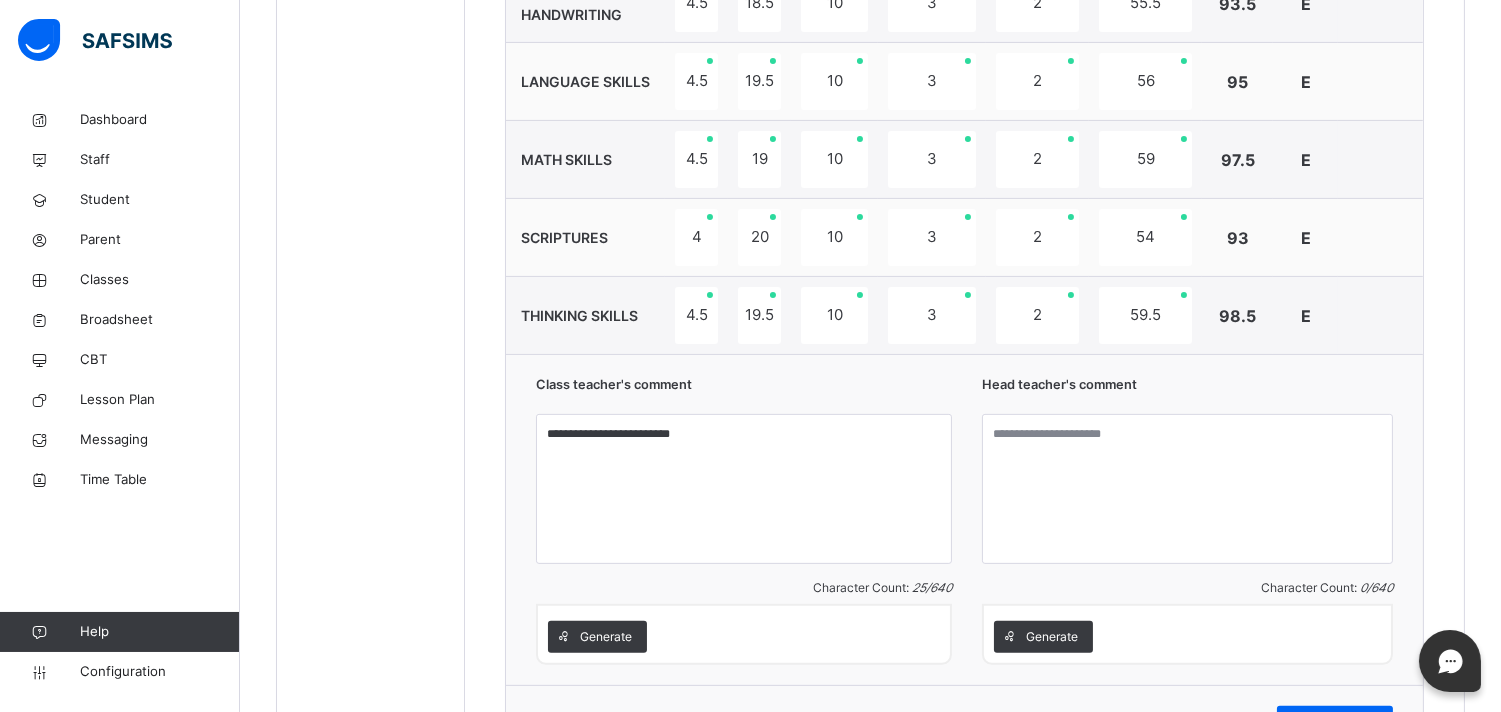 scroll, scrollTop: 1333, scrollLeft: 0, axis: vertical 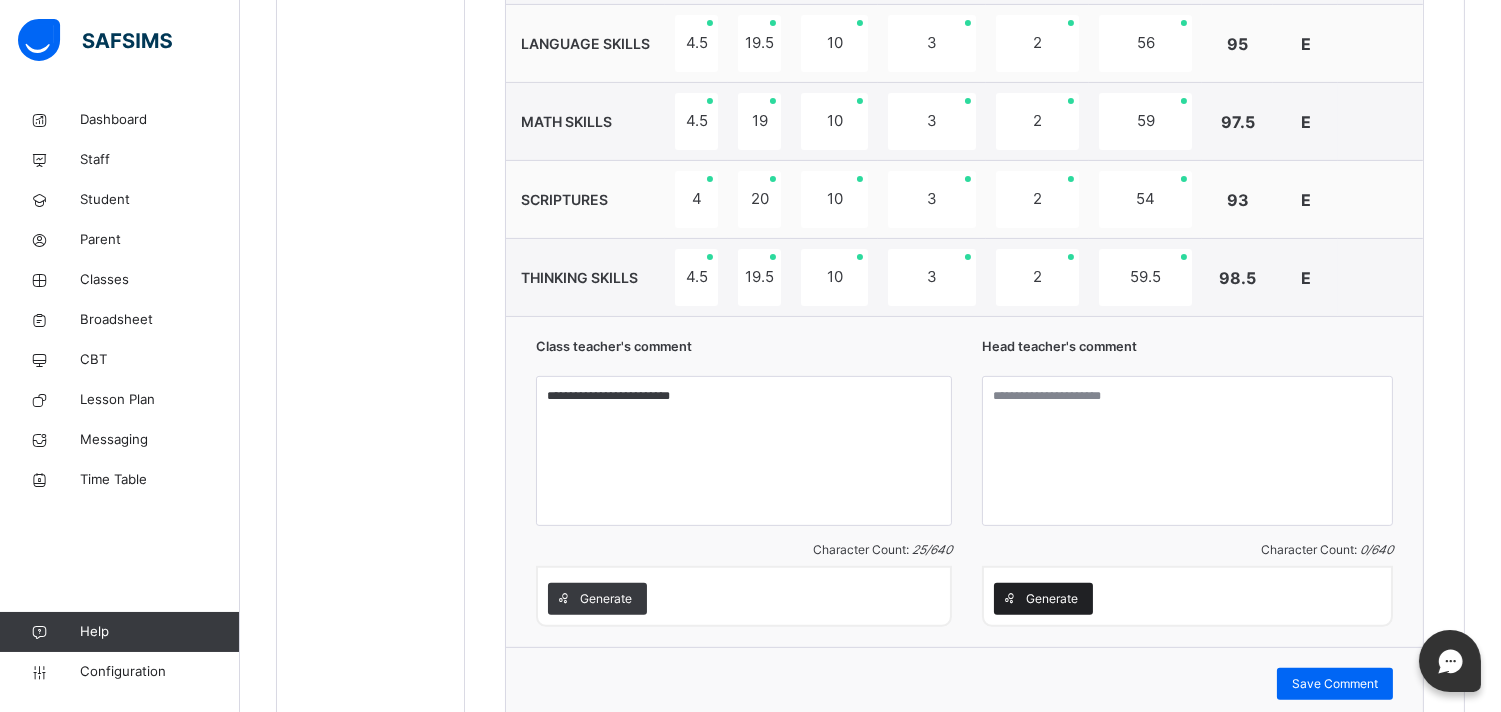 click on "Generate" at bounding box center [1052, 599] 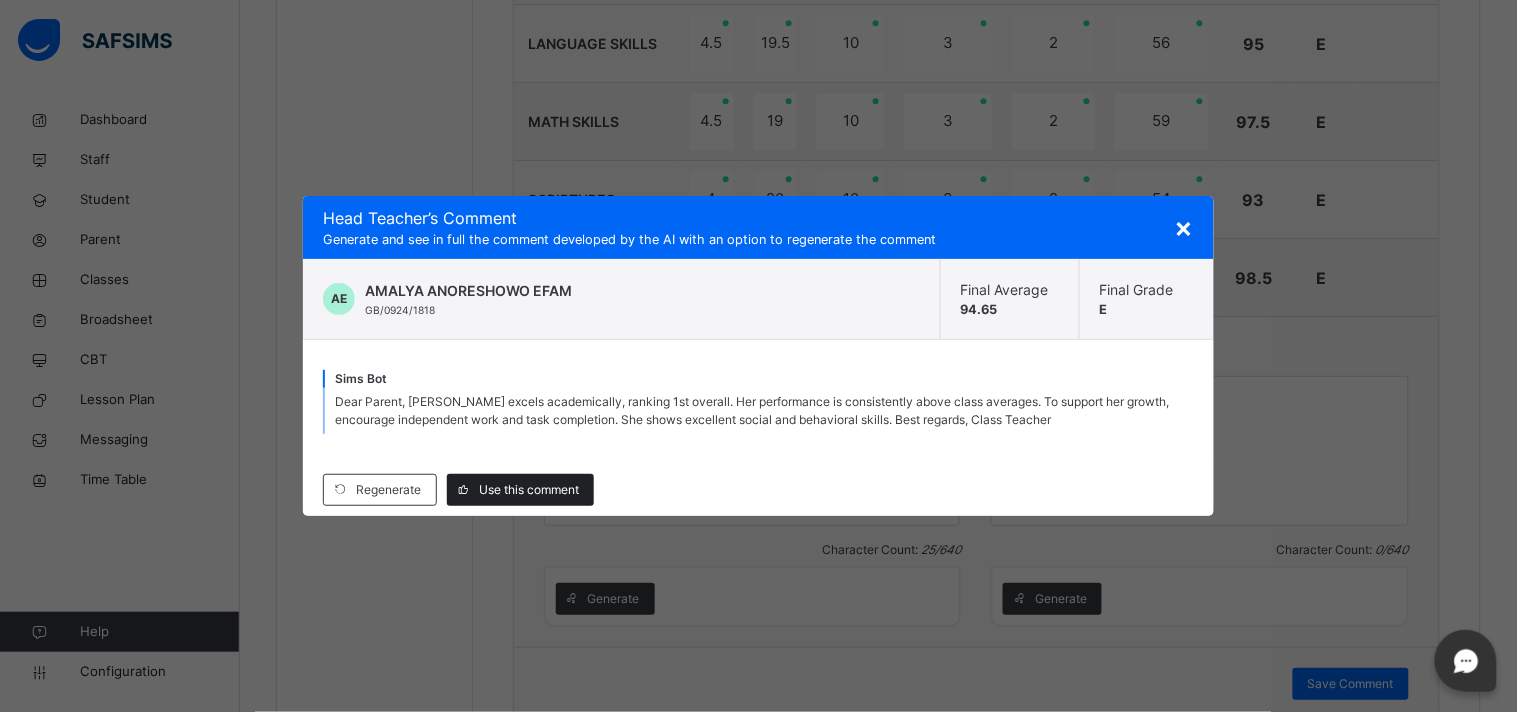 click on "Use this comment" at bounding box center (529, 490) 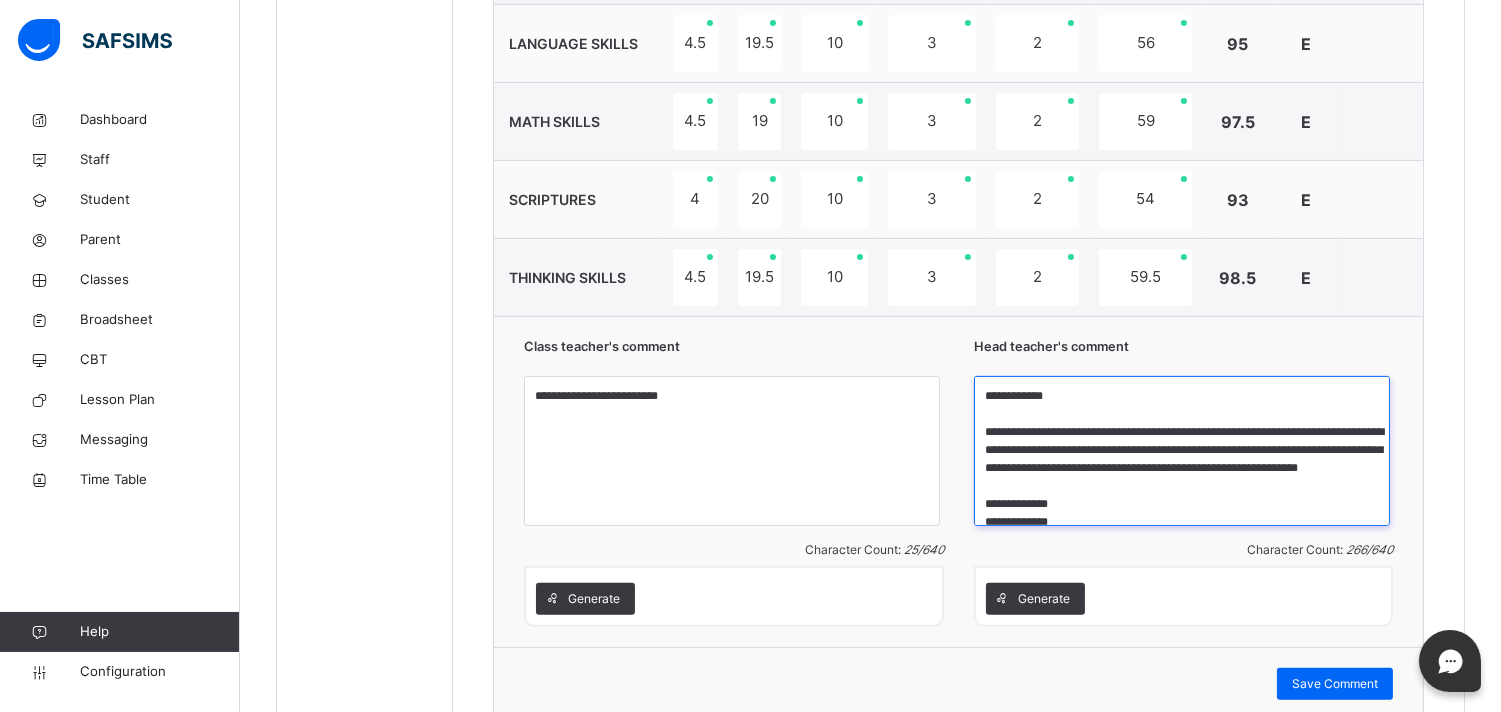 click on "**********" at bounding box center (1182, 451) 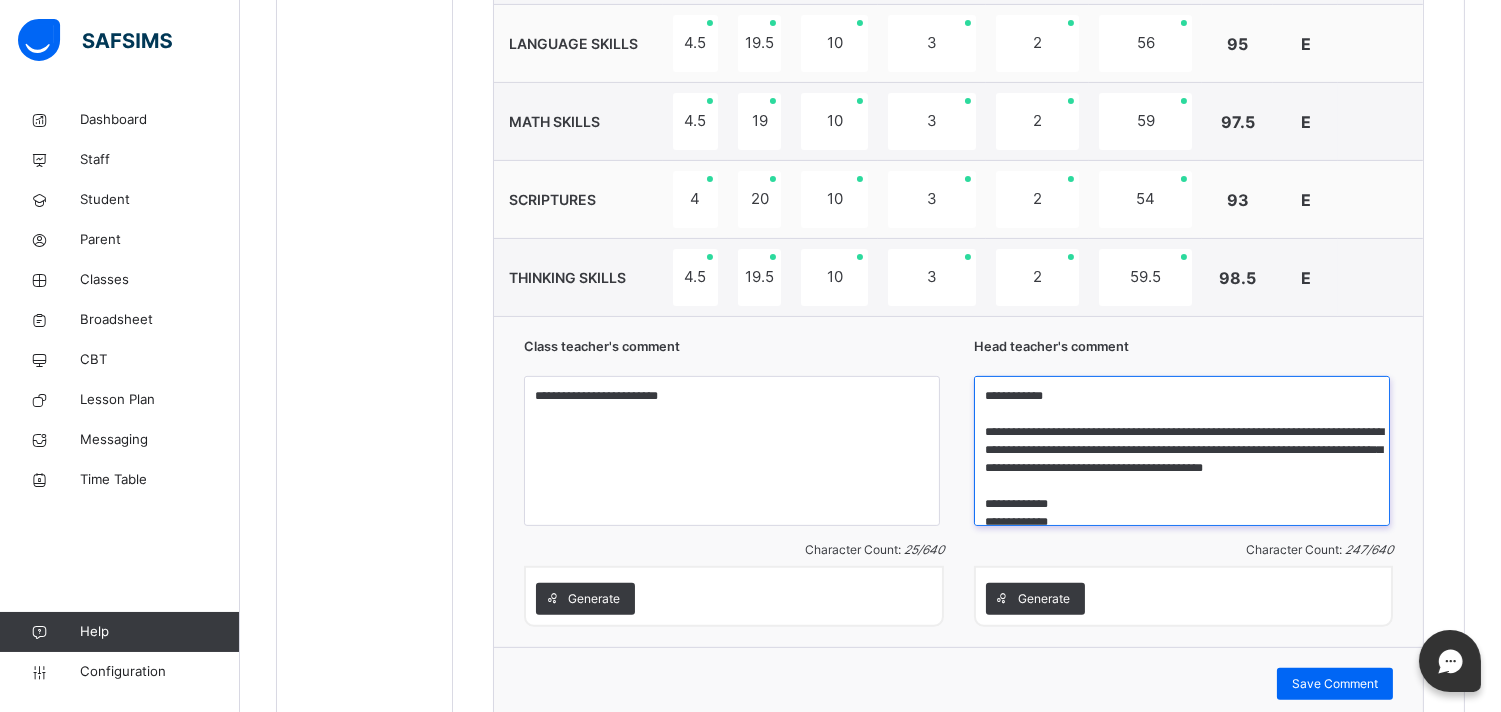 click on "**********" at bounding box center [1182, 451] 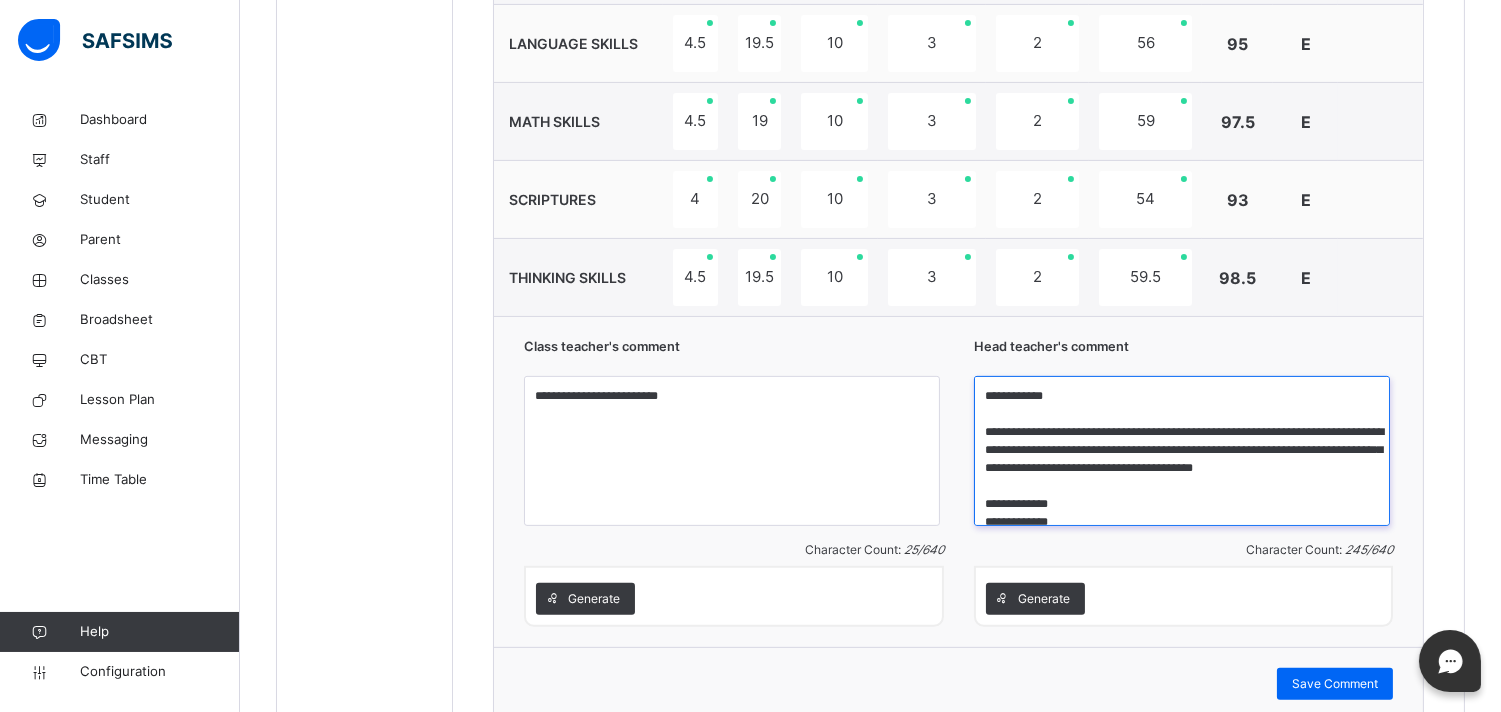 click on "**********" at bounding box center (1182, 451) 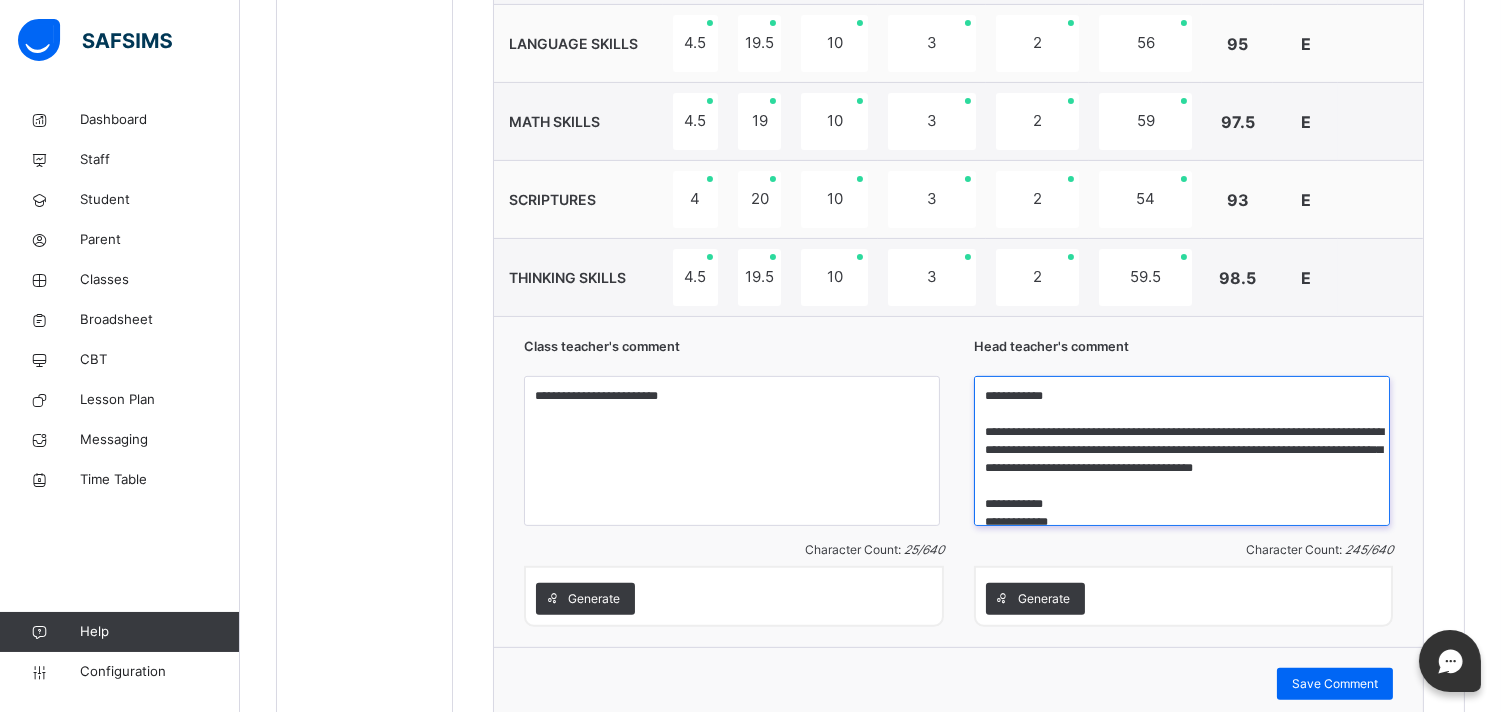 scroll, scrollTop: 4, scrollLeft: 0, axis: vertical 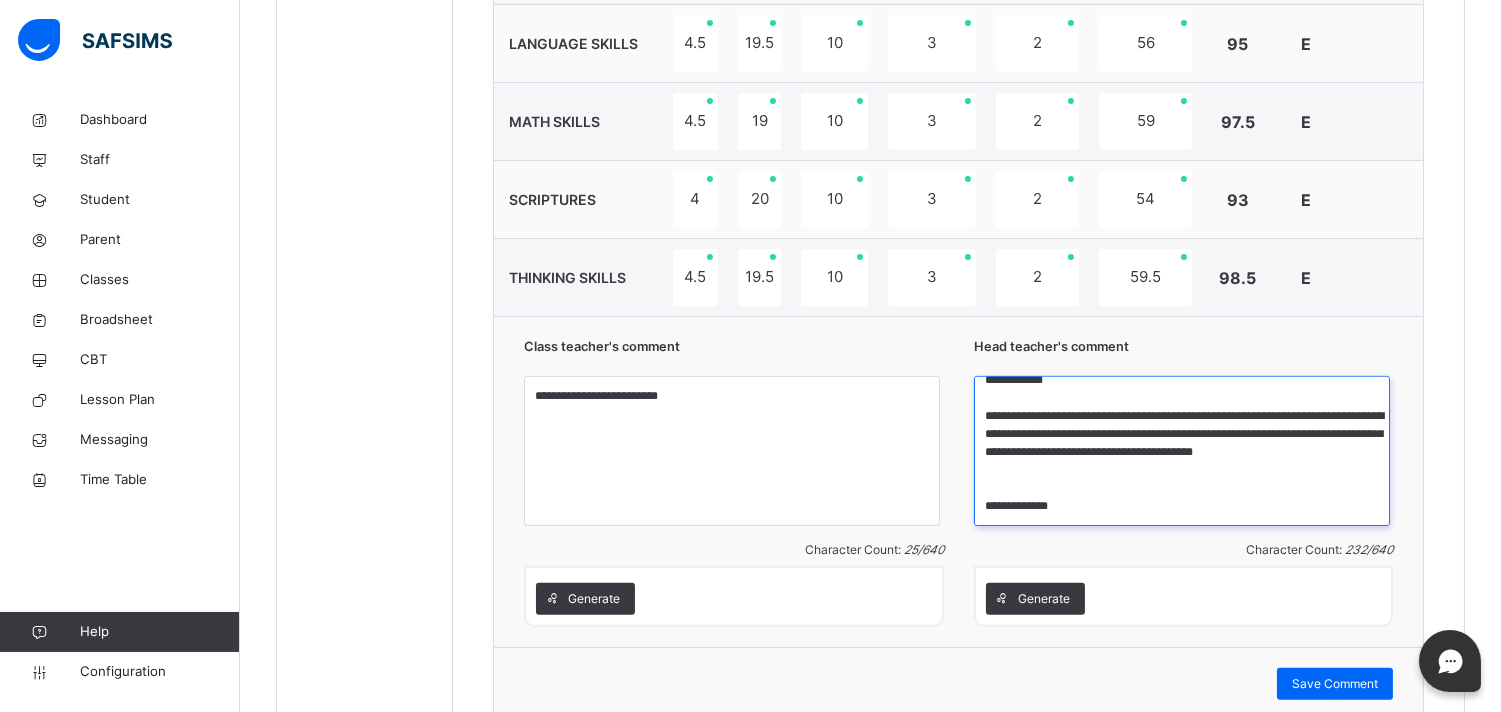 click on "**********" at bounding box center (1182, 451) 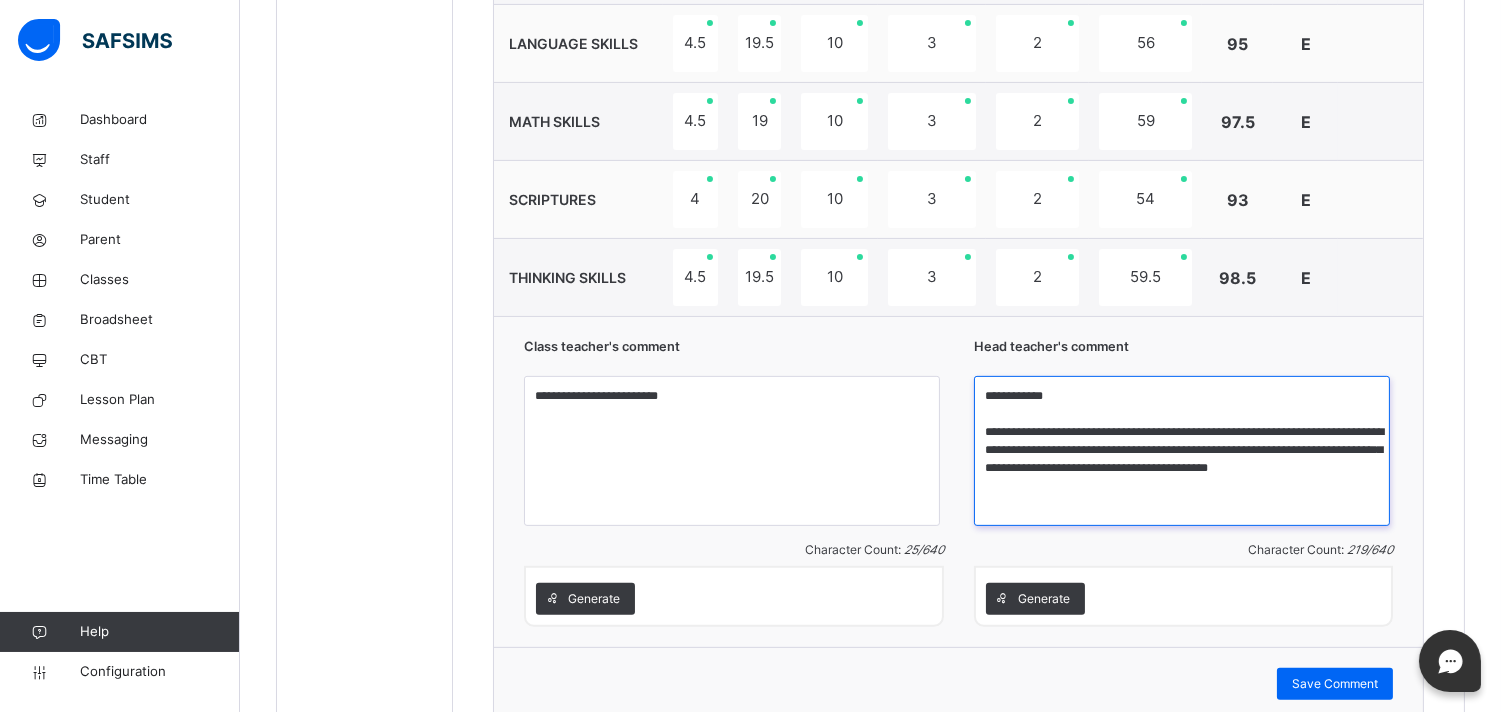 click on "**********" at bounding box center [1182, 451] 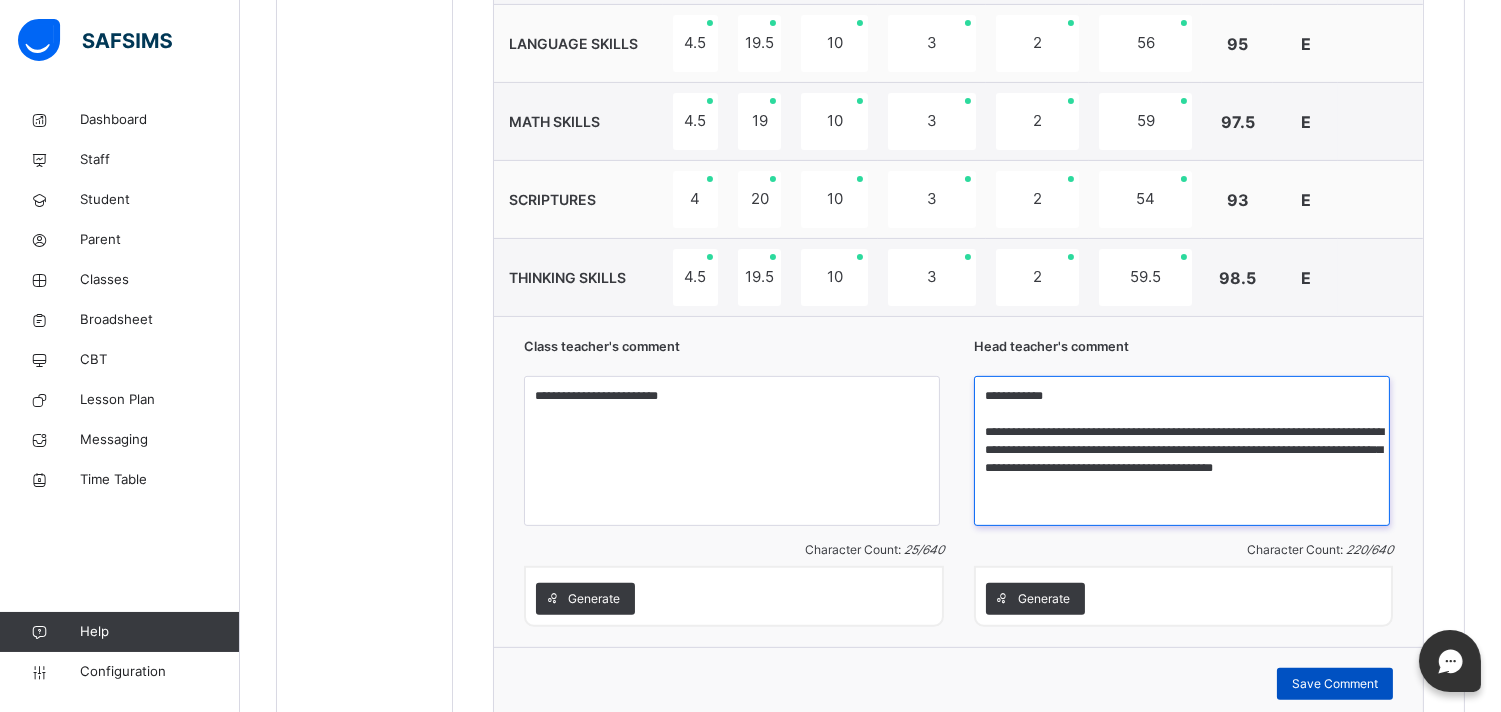 type on "**********" 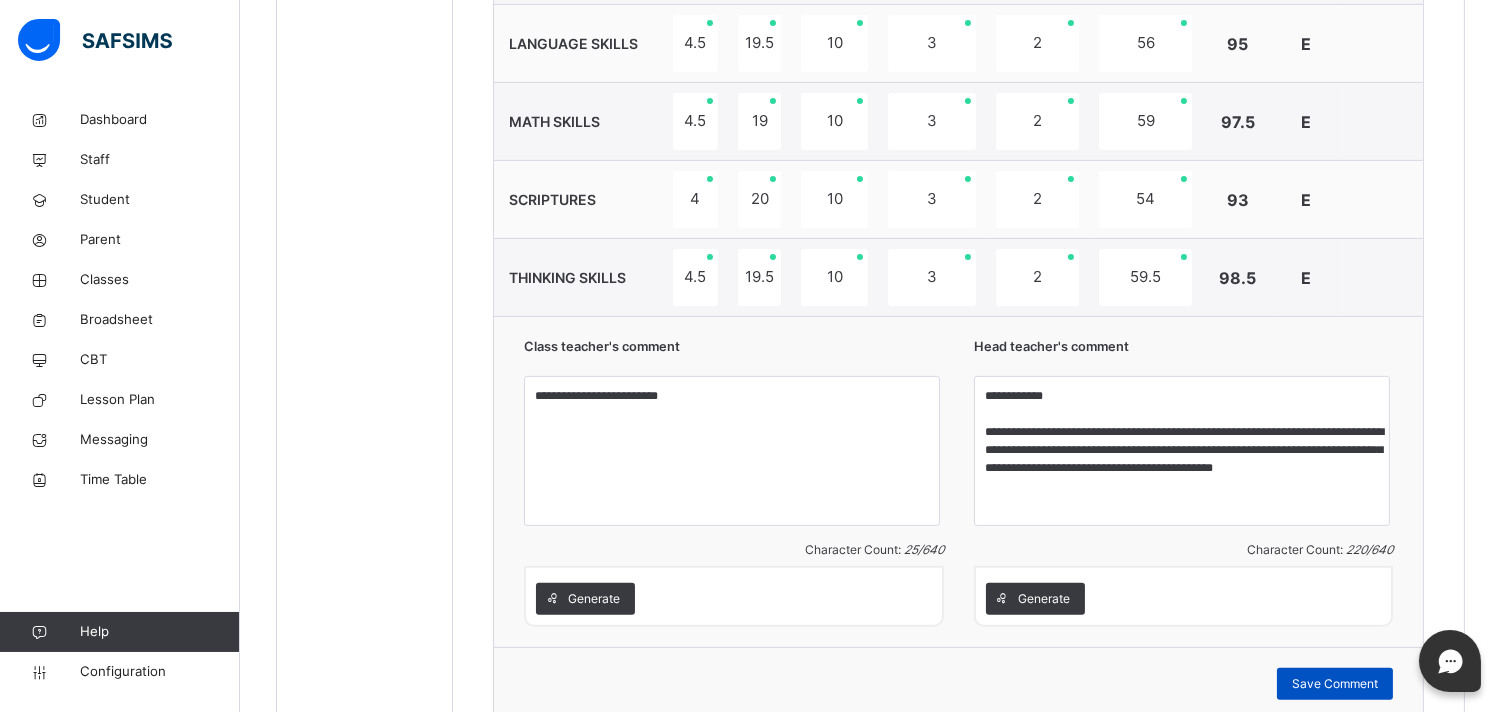 click on "Save Comment" at bounding box center (1335, 684) 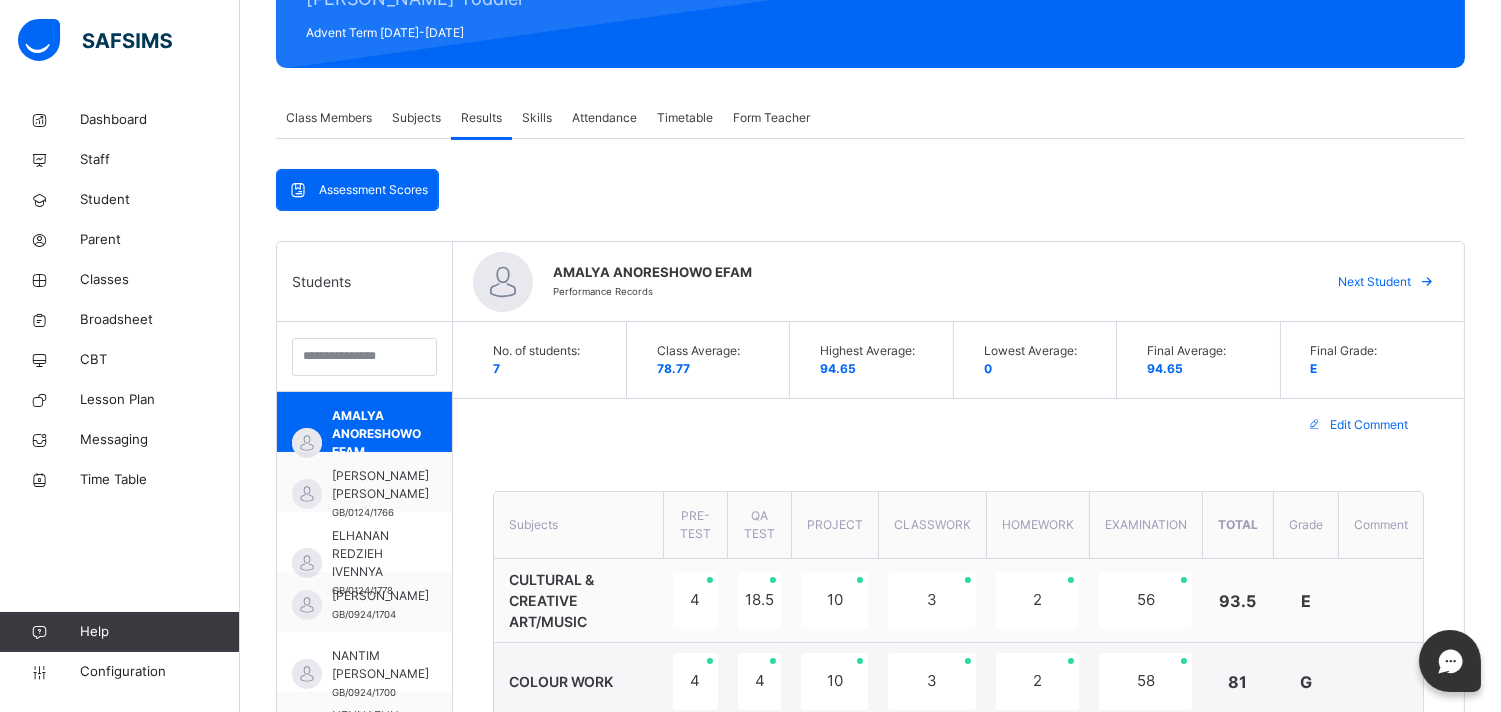 scroll, scrollTop: 311, scrollLeft: 0, axis: vertical 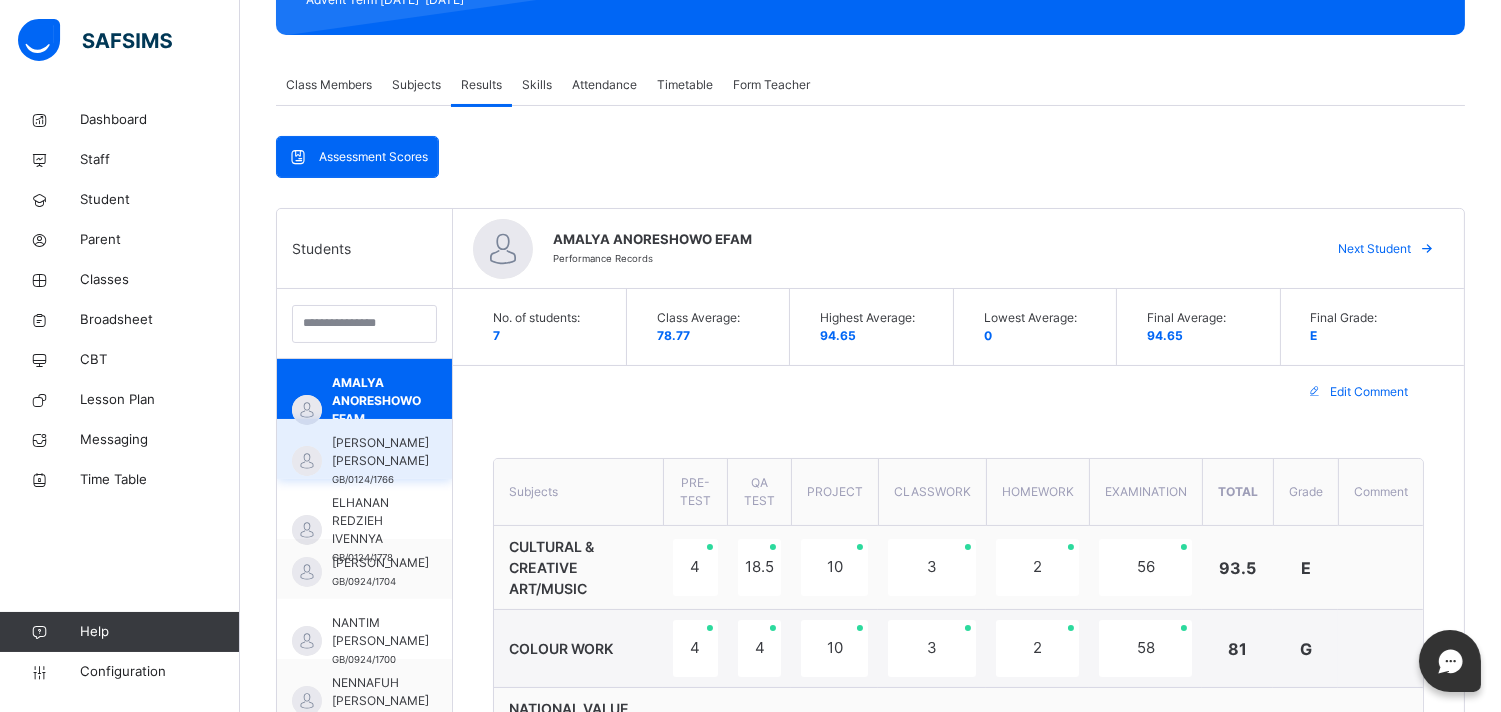 click on "CHRISTOPHER OLUWAMAYOWA OYEYEMI" at bounding box center (380, 452) 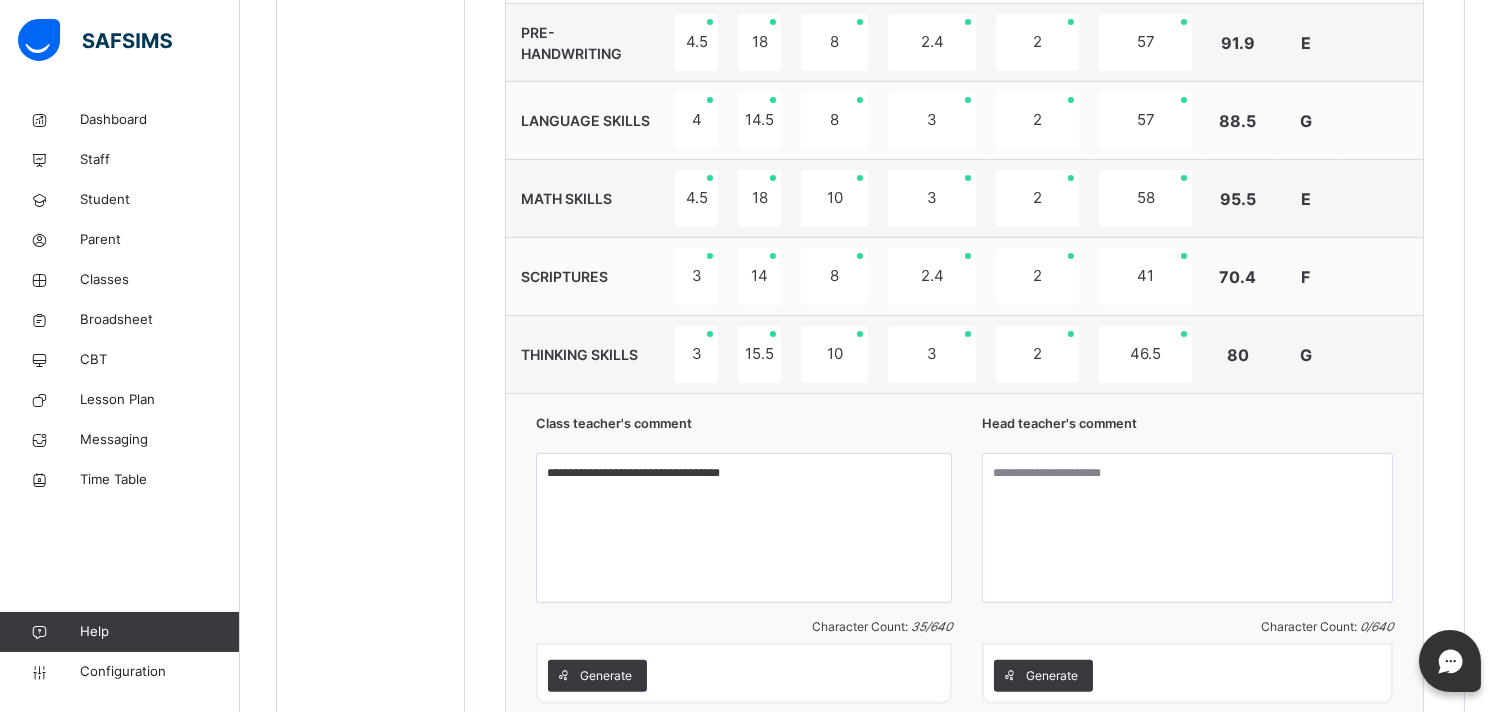 scroll, scrollTop: 1331, scrollLeft: 0, axis: vertical 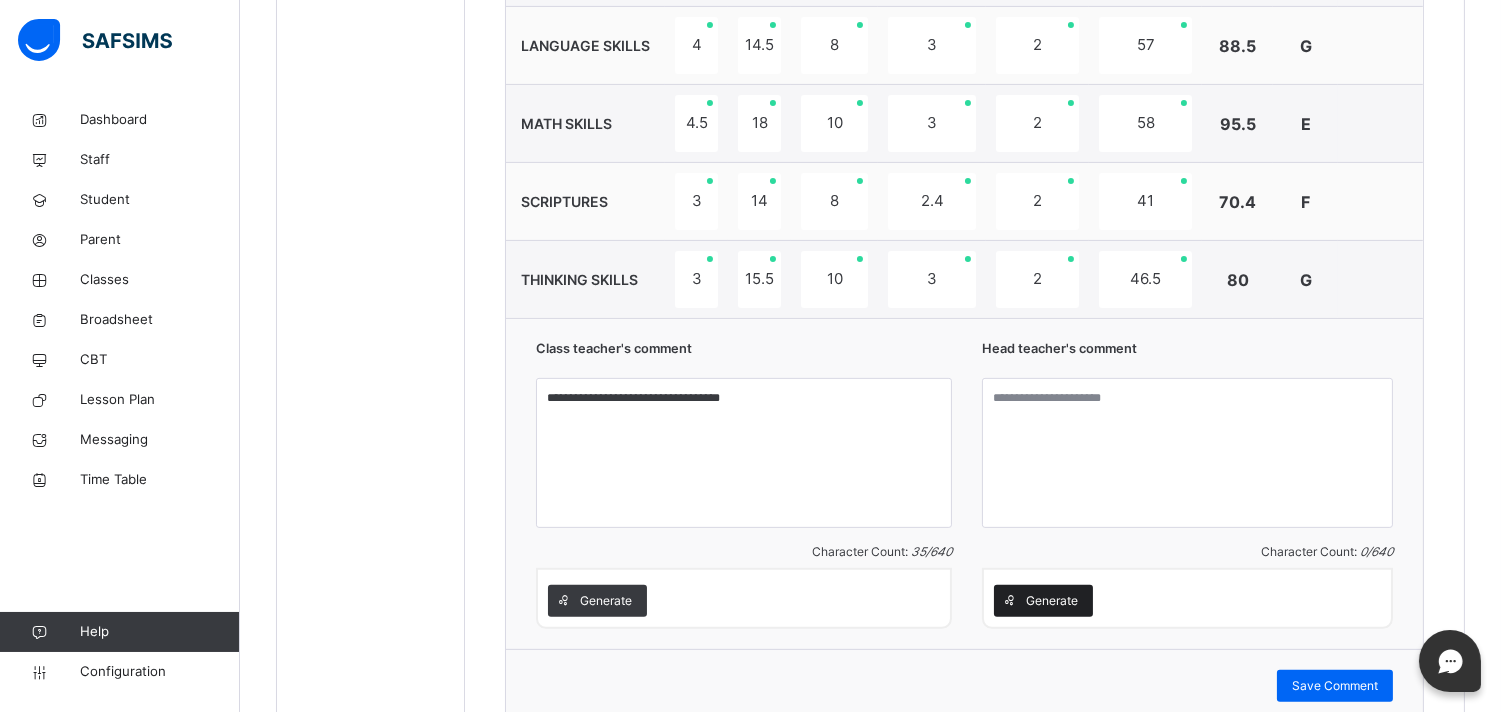 click on "Generate" at bounding box center [1052, 601] 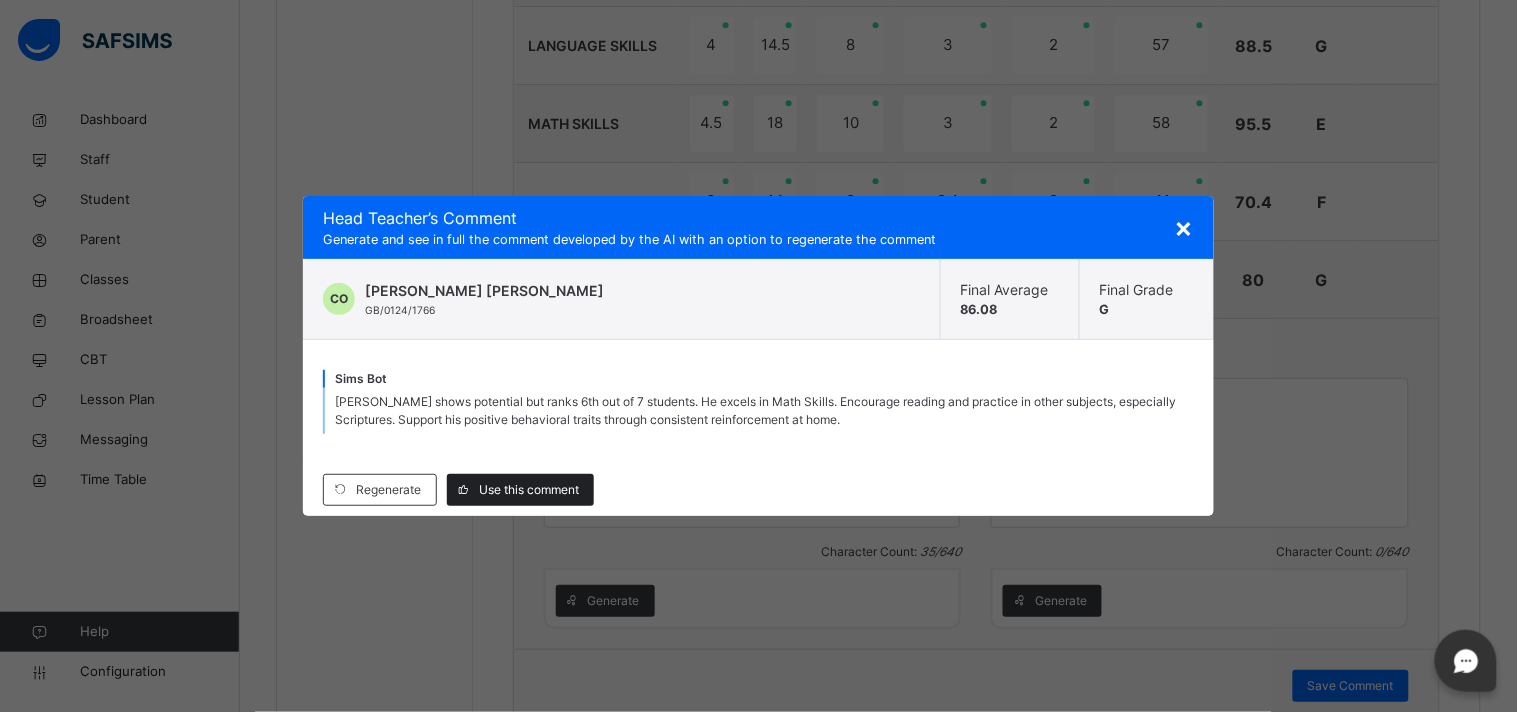click on "Use this comment" at bounding box center [529, 490] 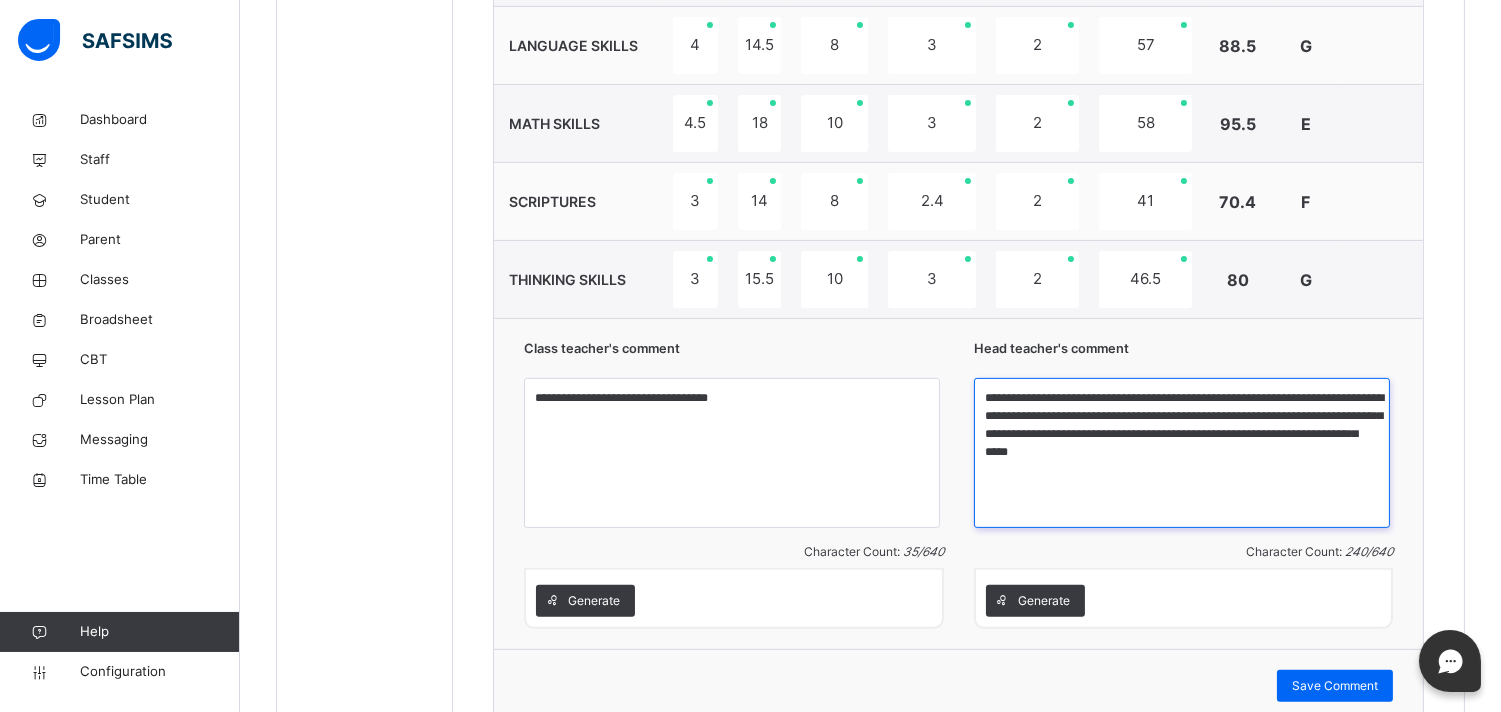 click on "**********" at bounding box center [1182, 453] 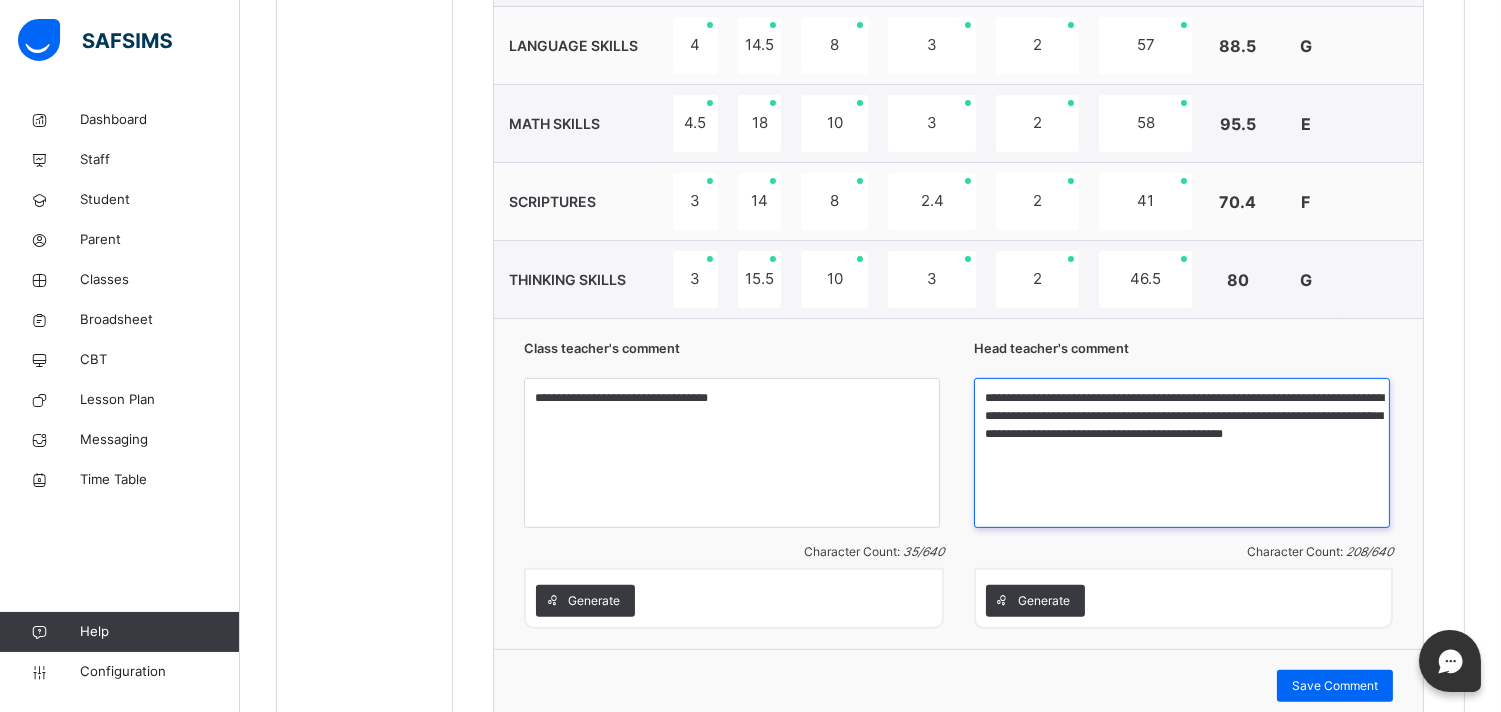 click on "**********" at bounding box center [1182, 453] 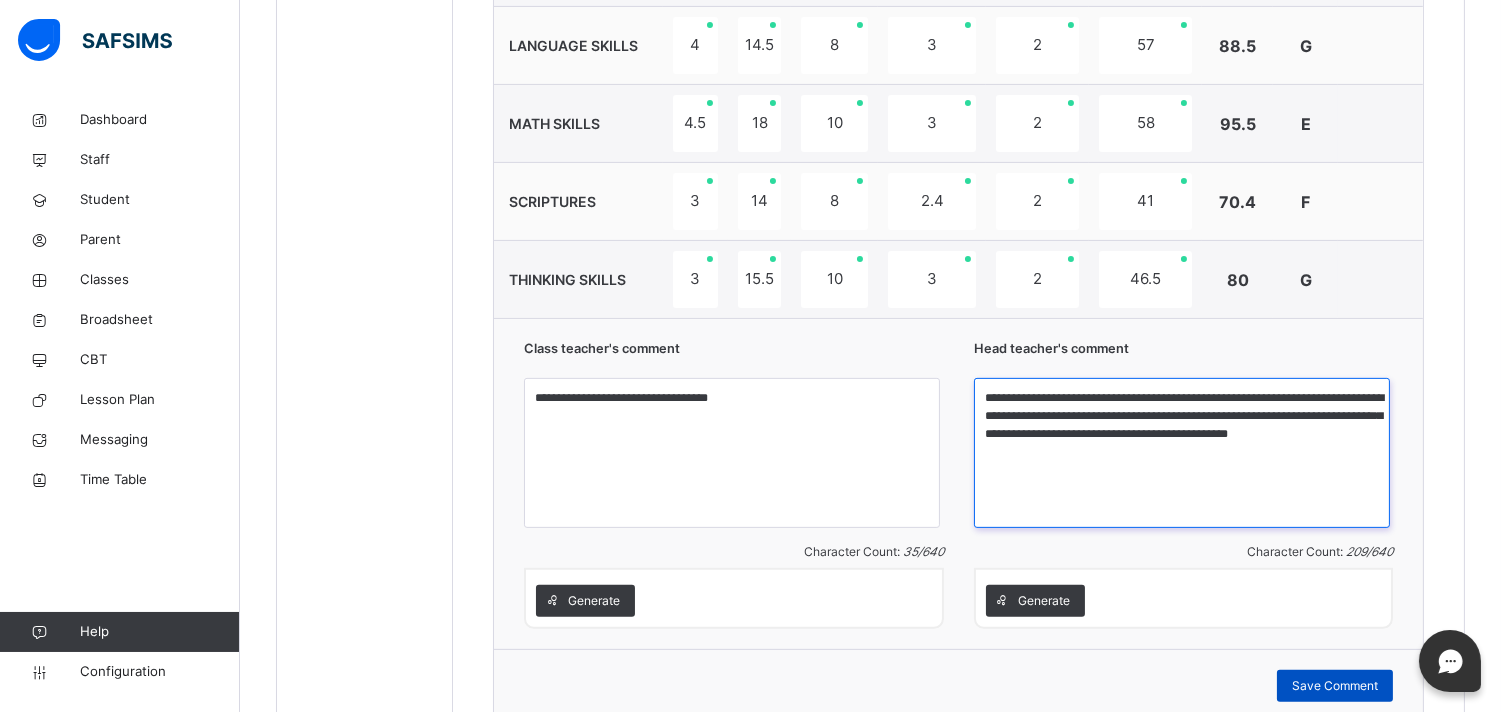 type on "**********" 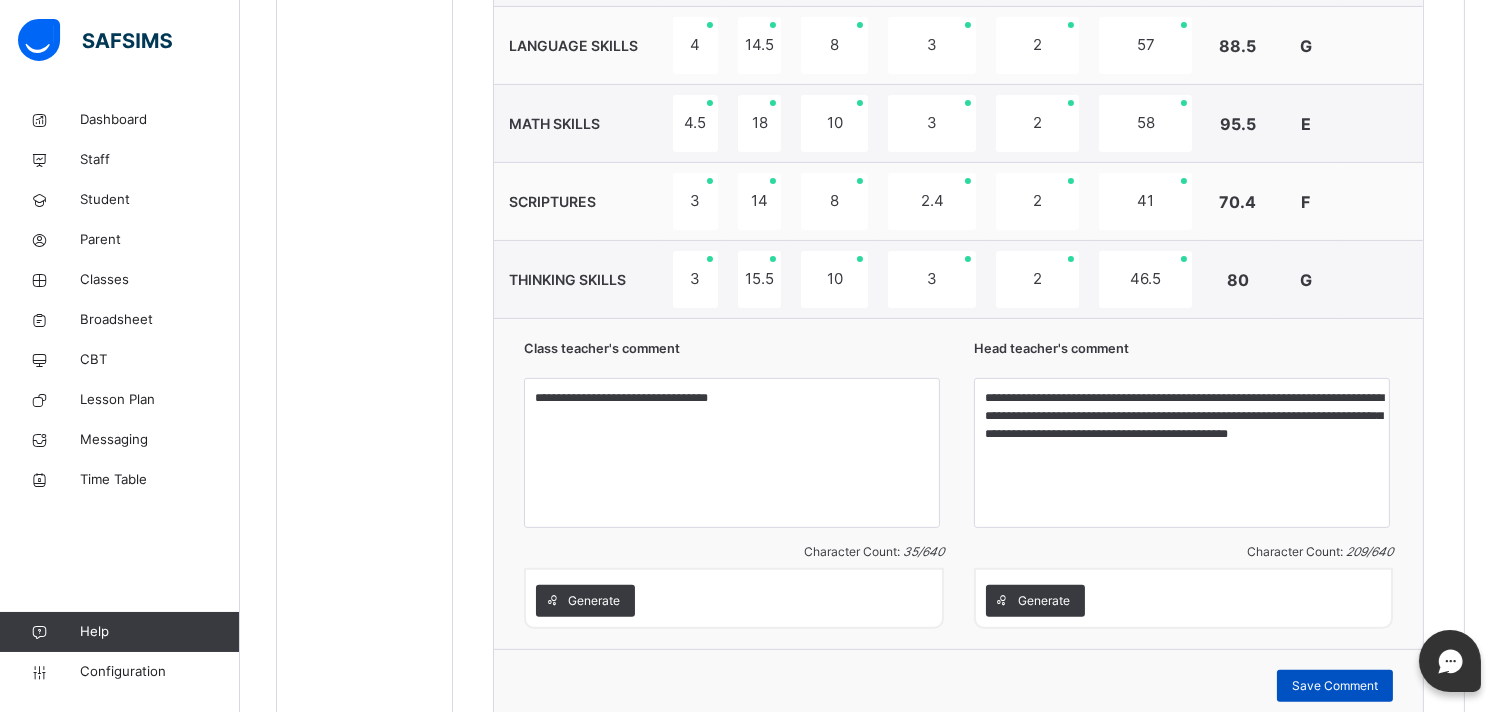 click on "Save Comment" at bounding box center [1335, 686] 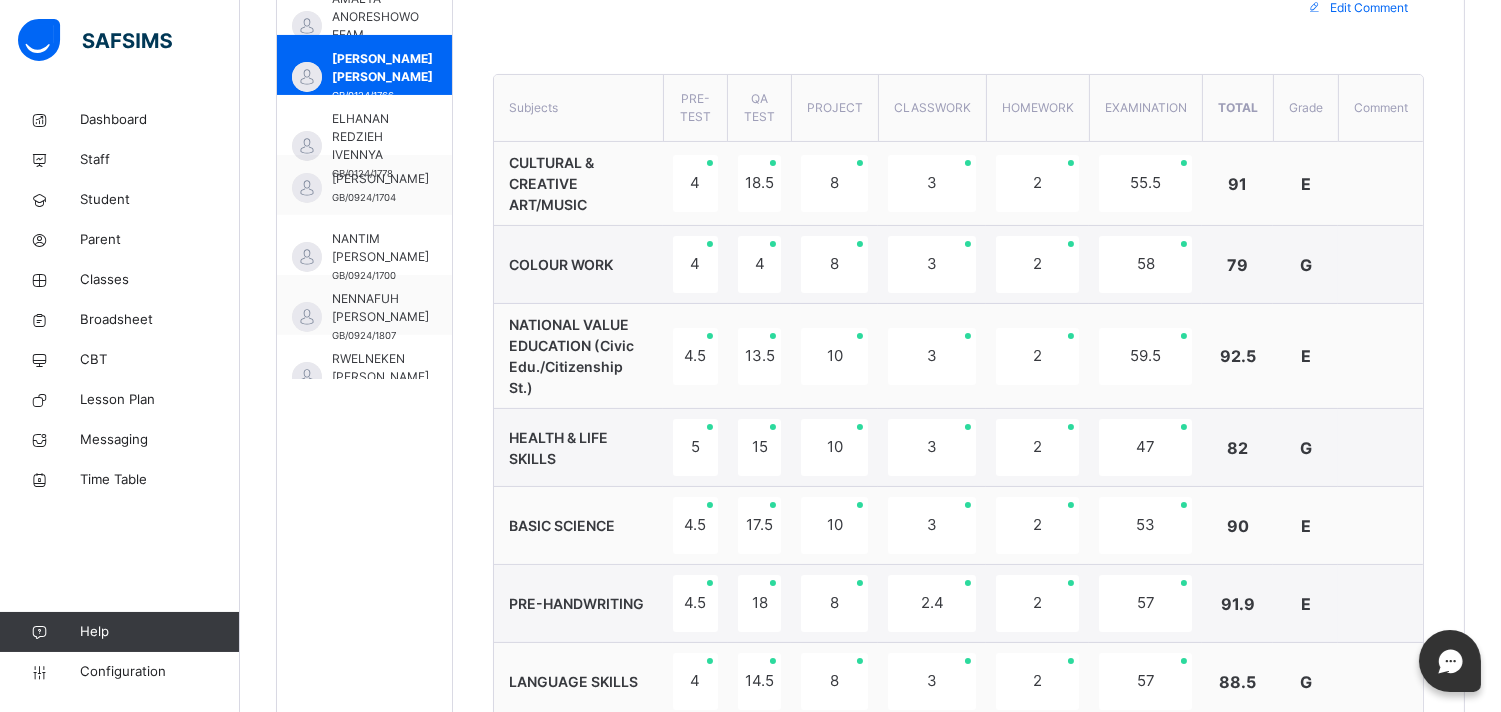 scroll, scrollTop: 636, scrollLeft: 0, axis: vertical 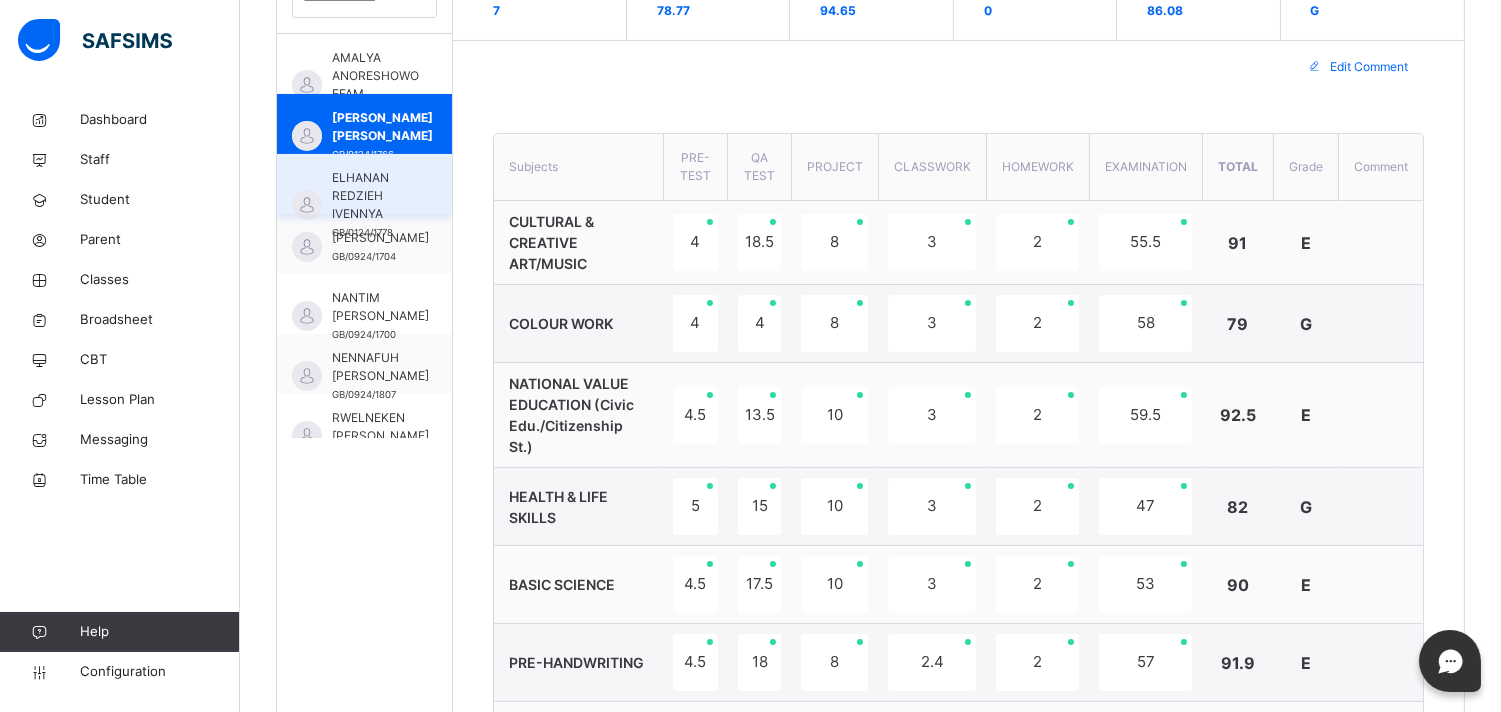 click on "ELHANAN REDZIEH IVENNYA" at bounding box center (369, 196) 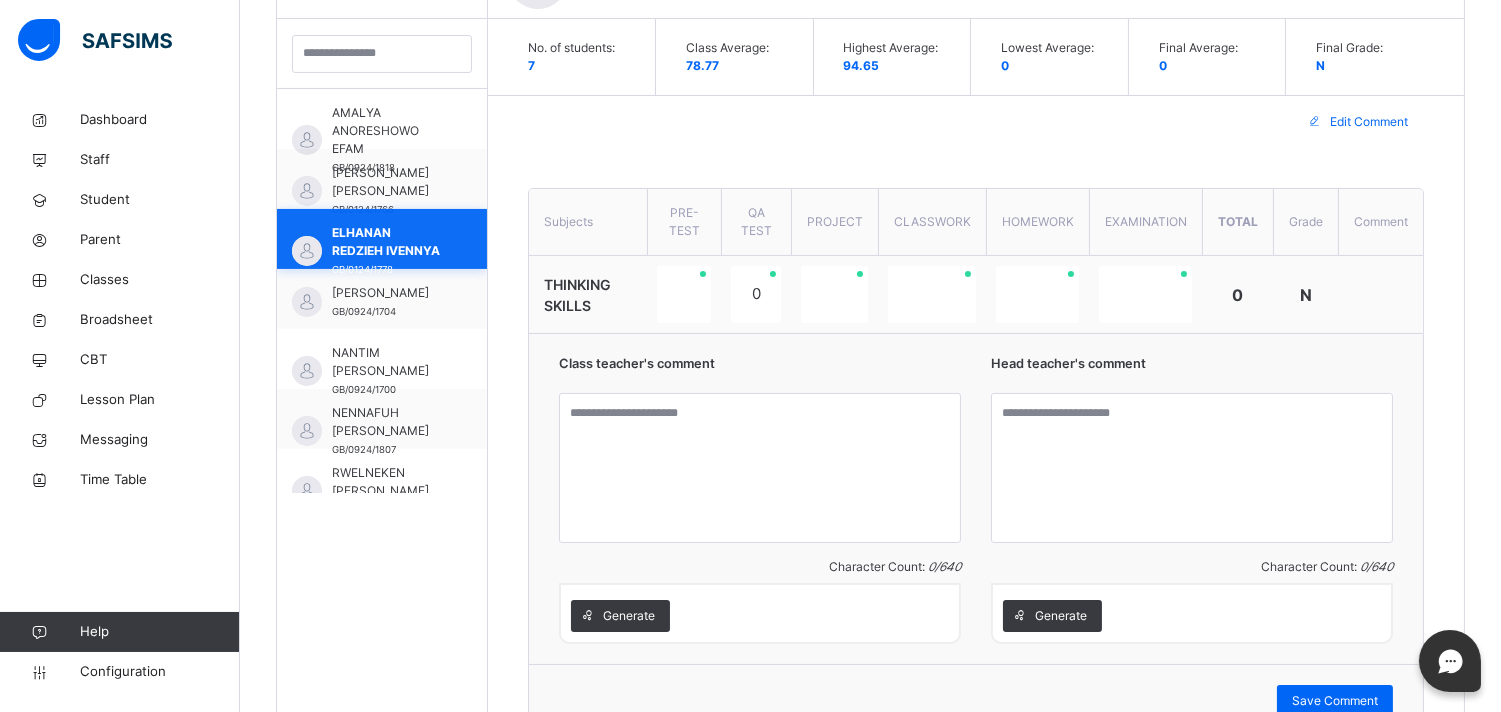 scroll, scrollTop: 636, scrollLeft: 0, axis: vertical 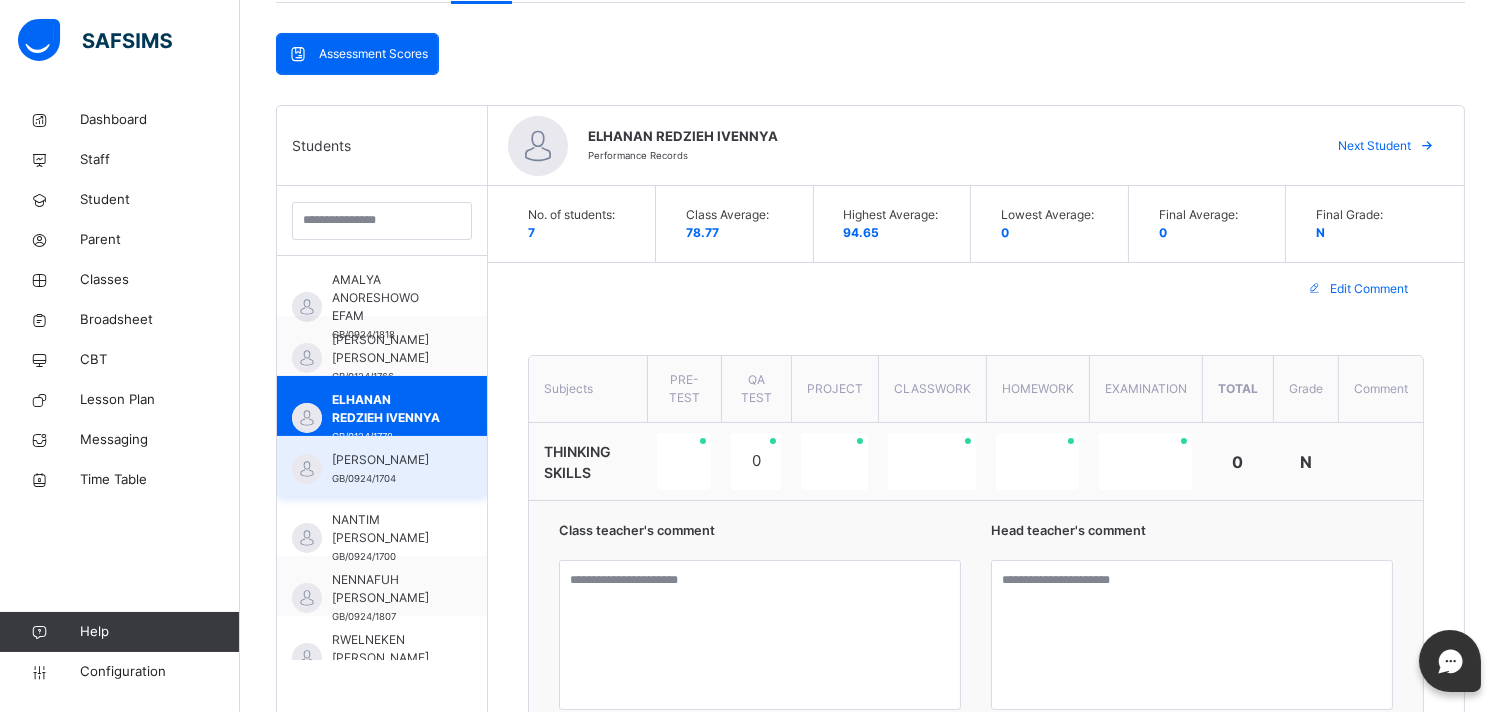 click on "JASMIN EMMANUEL MABUR" at bounding box center (387, 460) 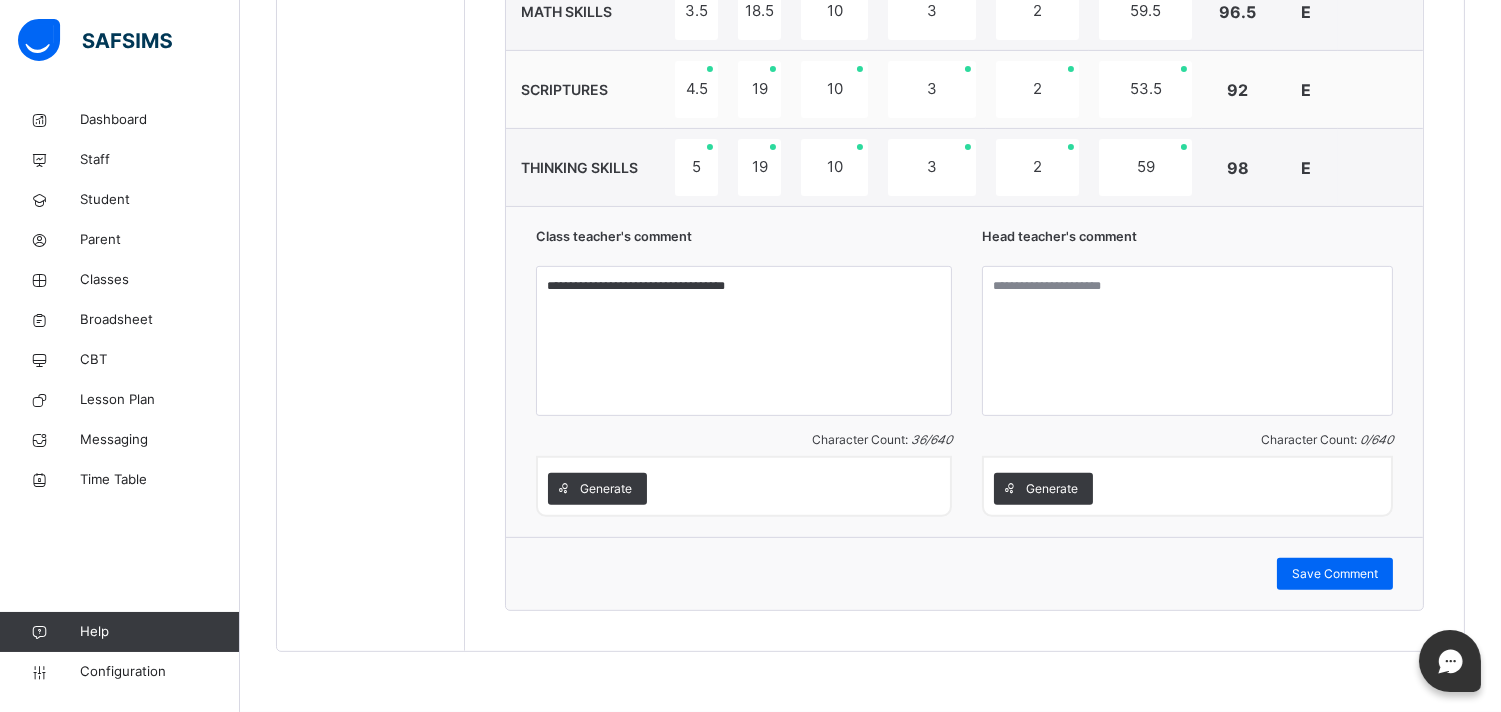 scroll, scrollTop: 1444, scrollLeft: 0, axis: vertical 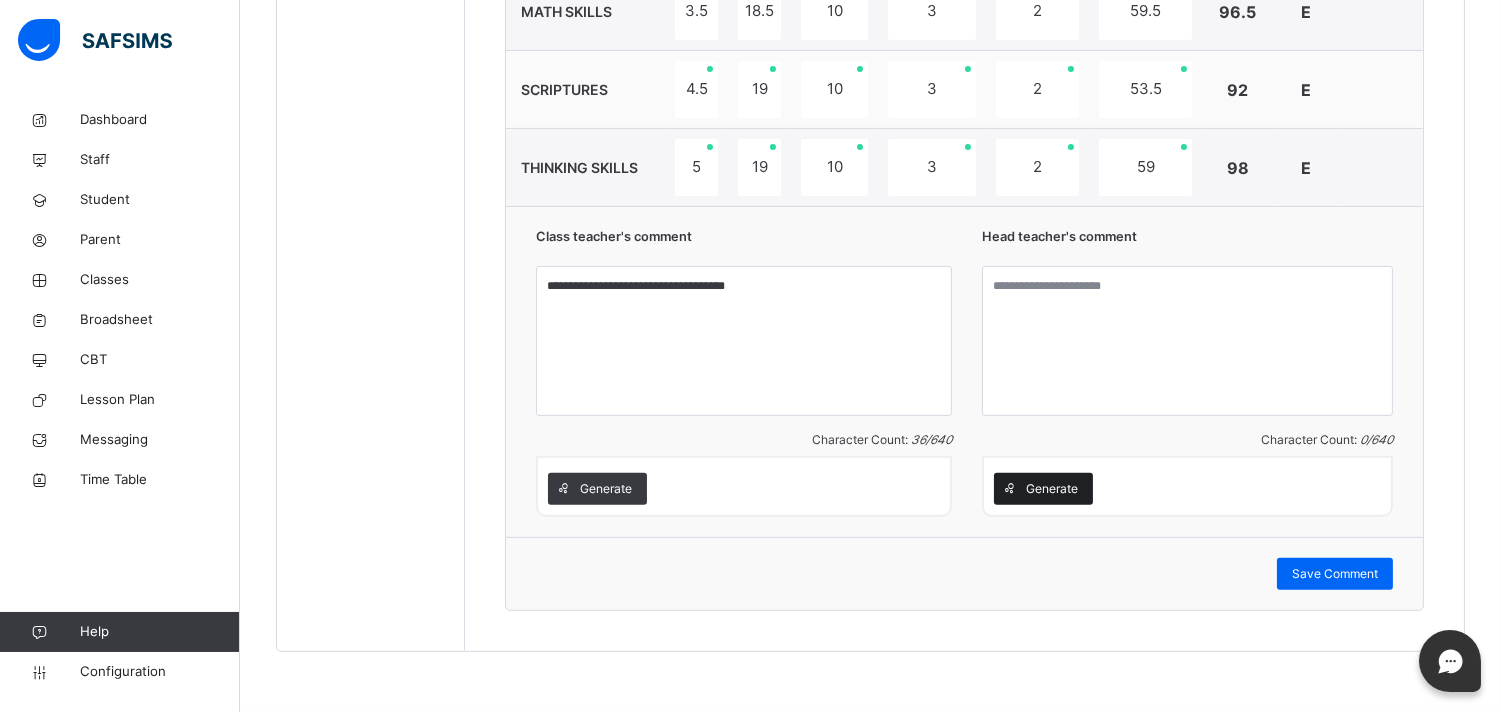 click at bounding box center (1010, 489) 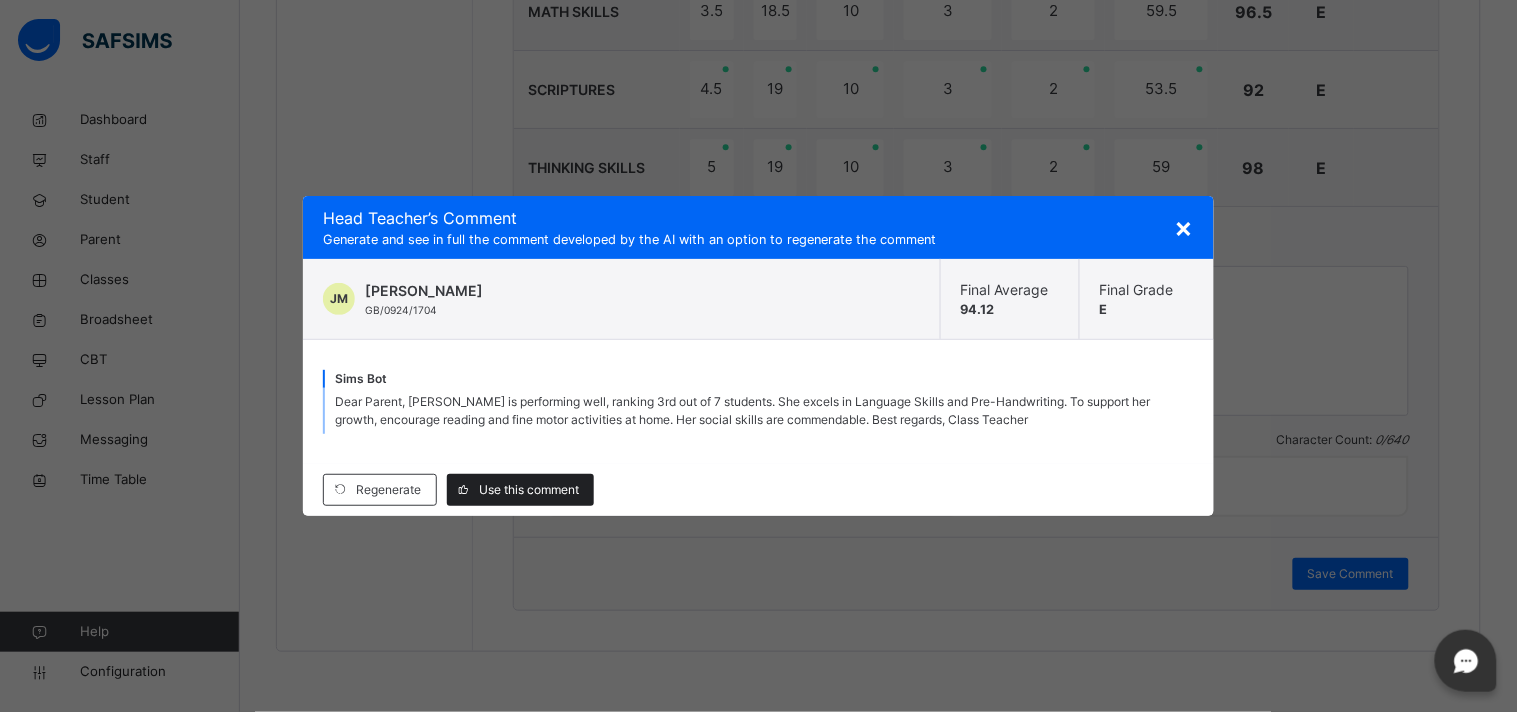 click on "Use this comment" at bounding box center [529, 490] 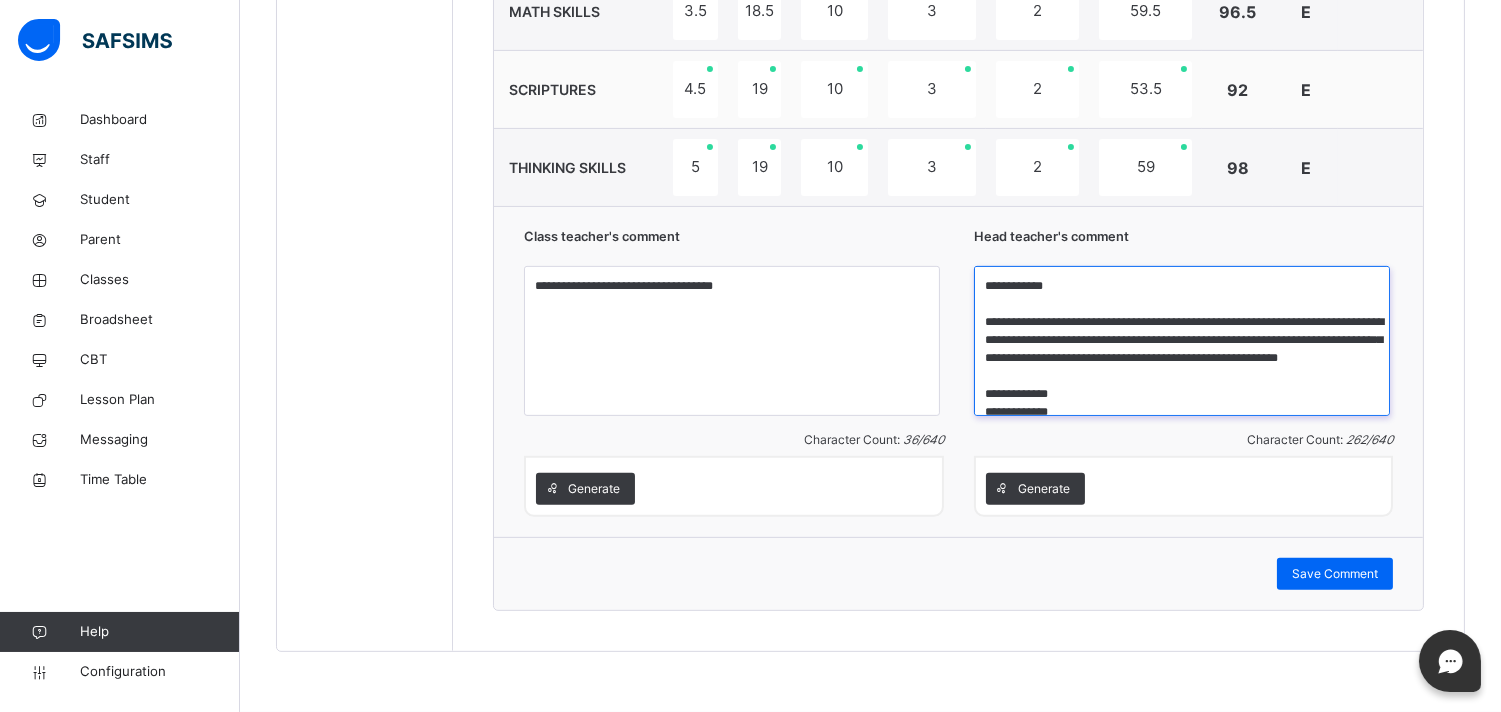 click on "**********" at bounding box center [1182, 341] 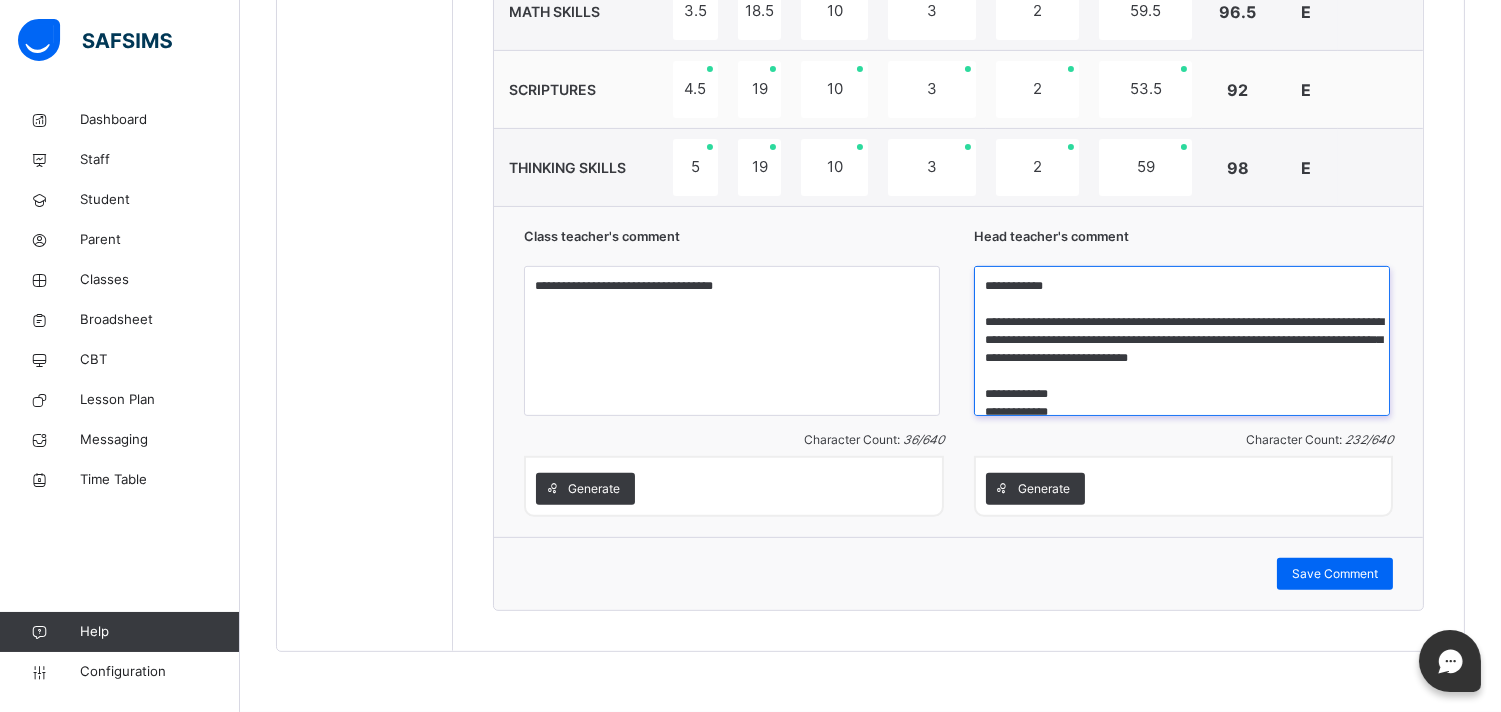 click on "**********" at bounding box center (1182, 341) 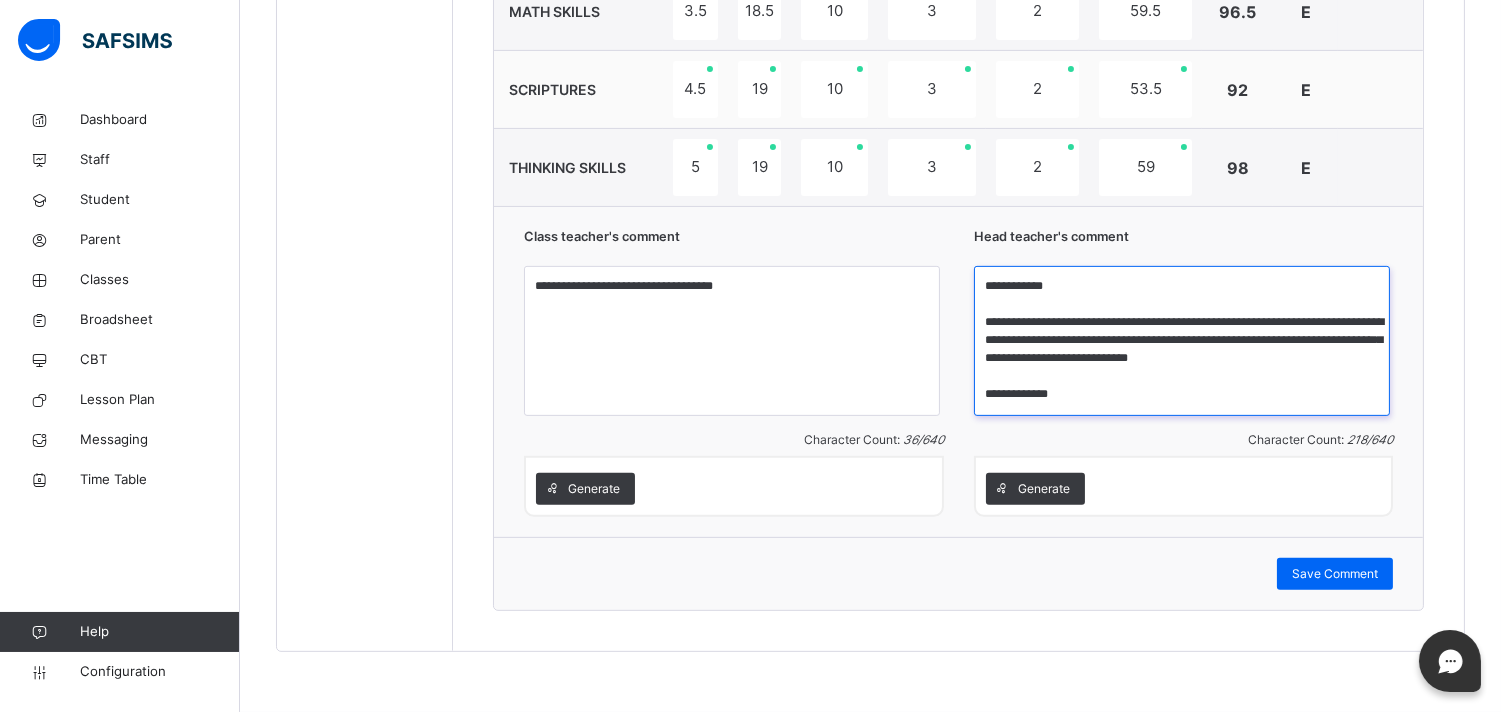scroll, scrollTop: 0, scrollLeft: 0, axis: both 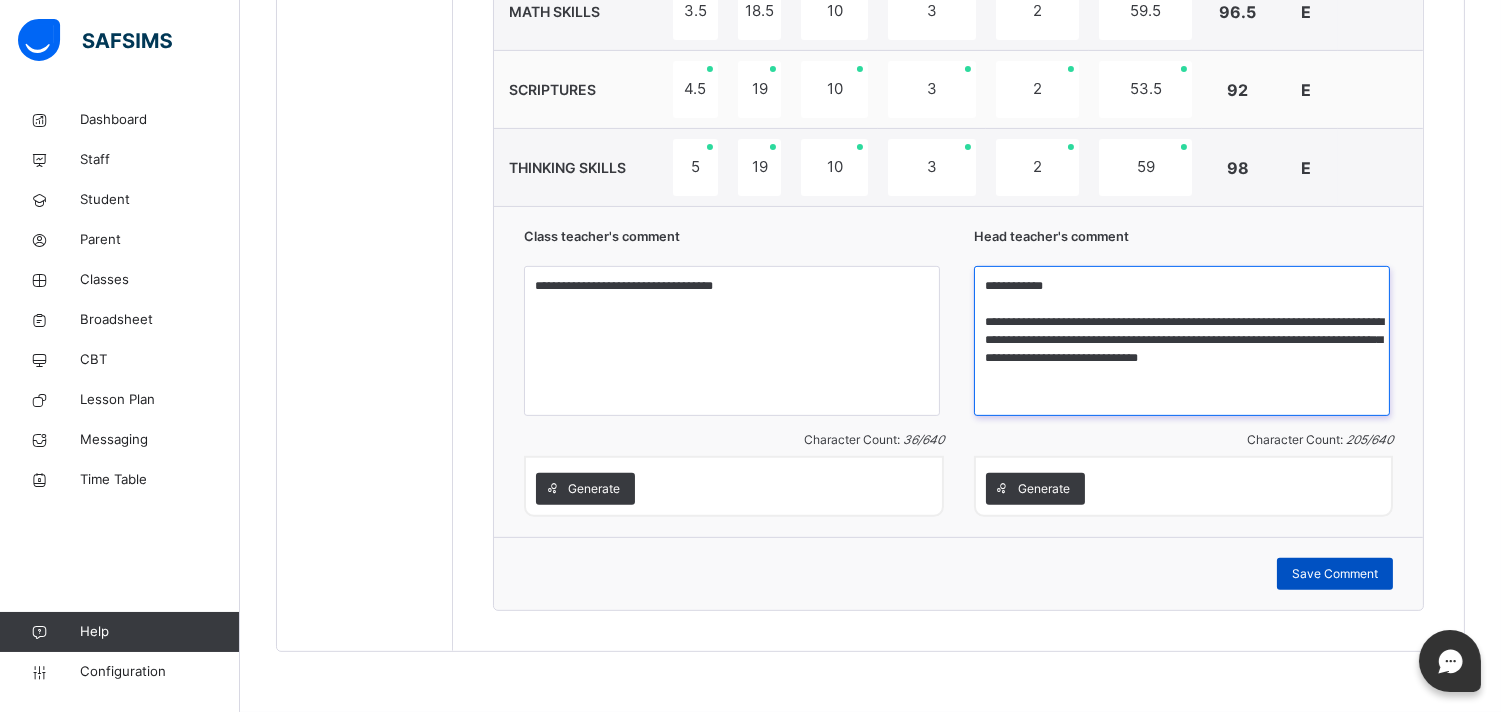 type on "**********" 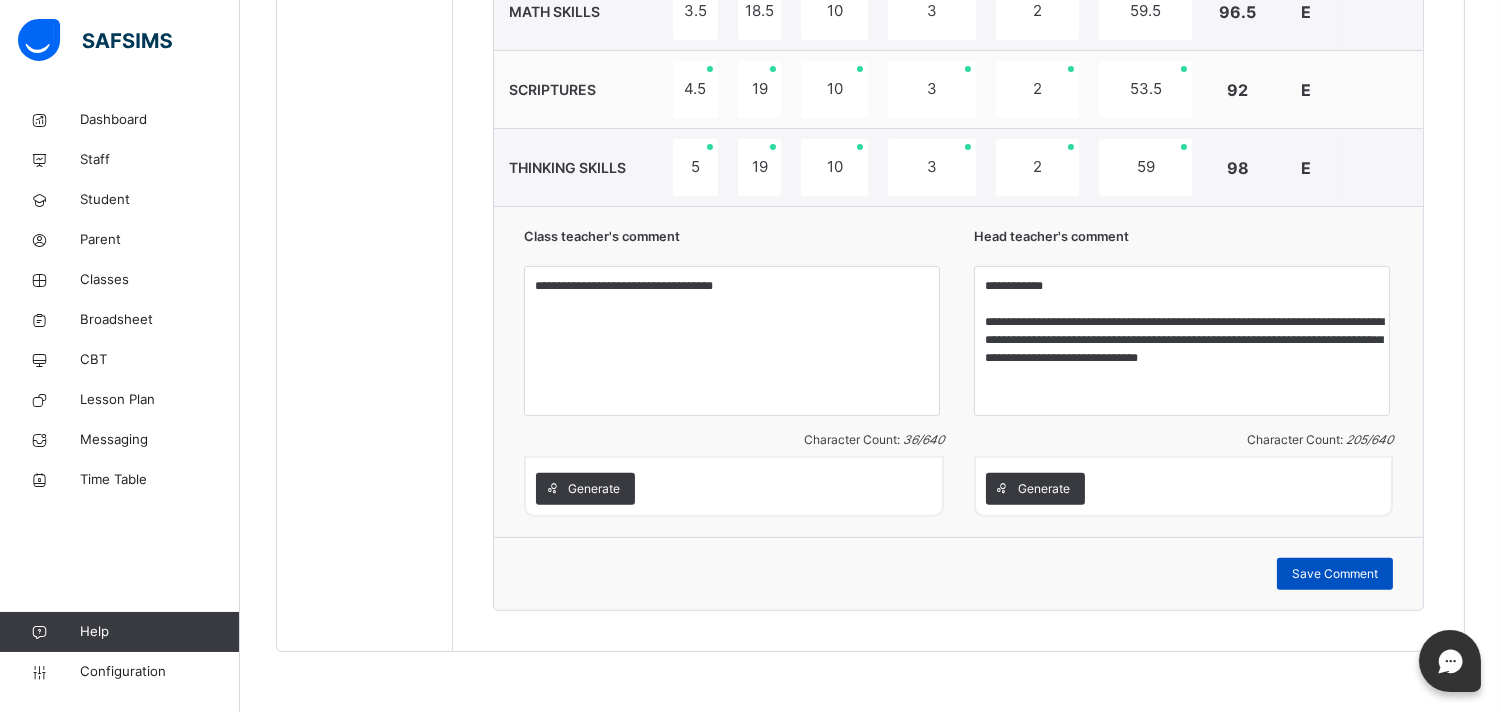 click on "Save Comment" at bounding box center [1335, 574] 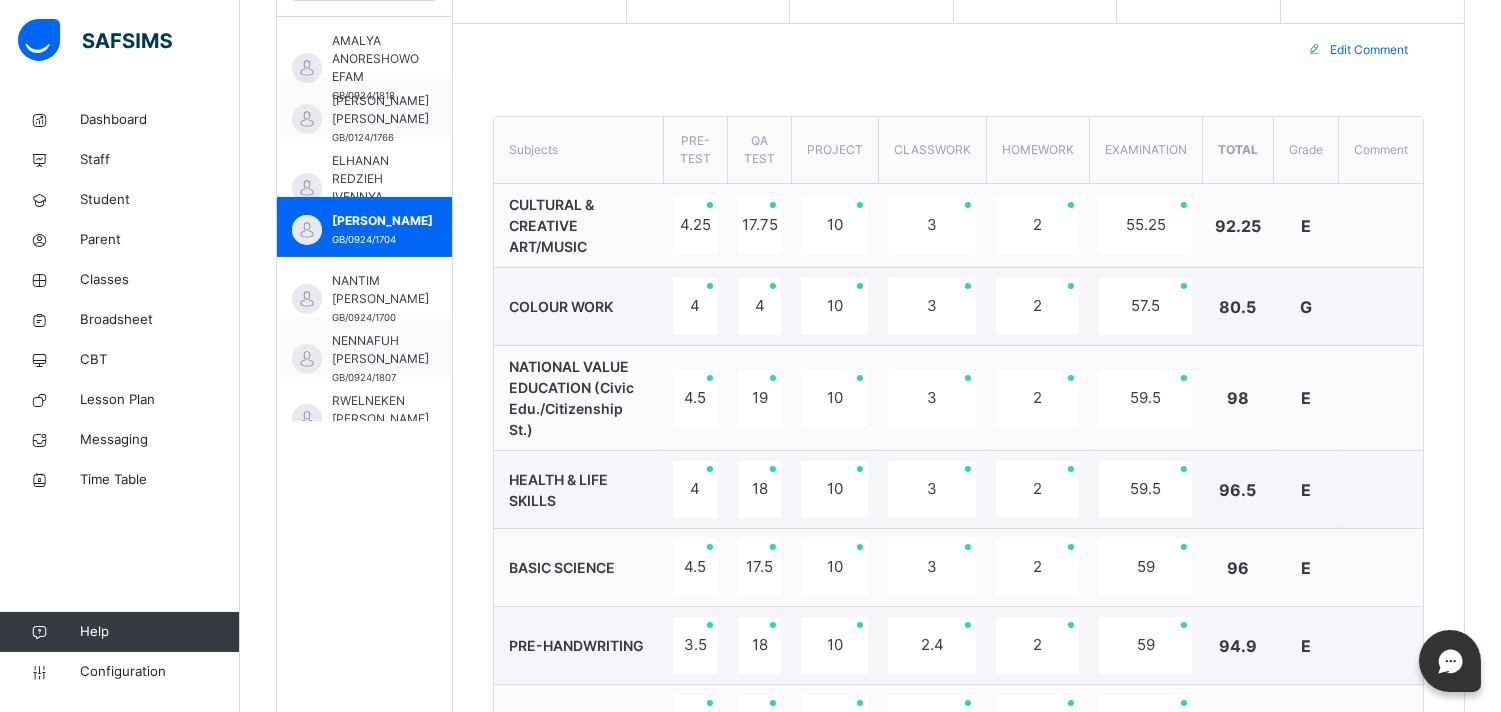 scroll, scrollTop: 644, scrollLeft: 0, axis: vertical 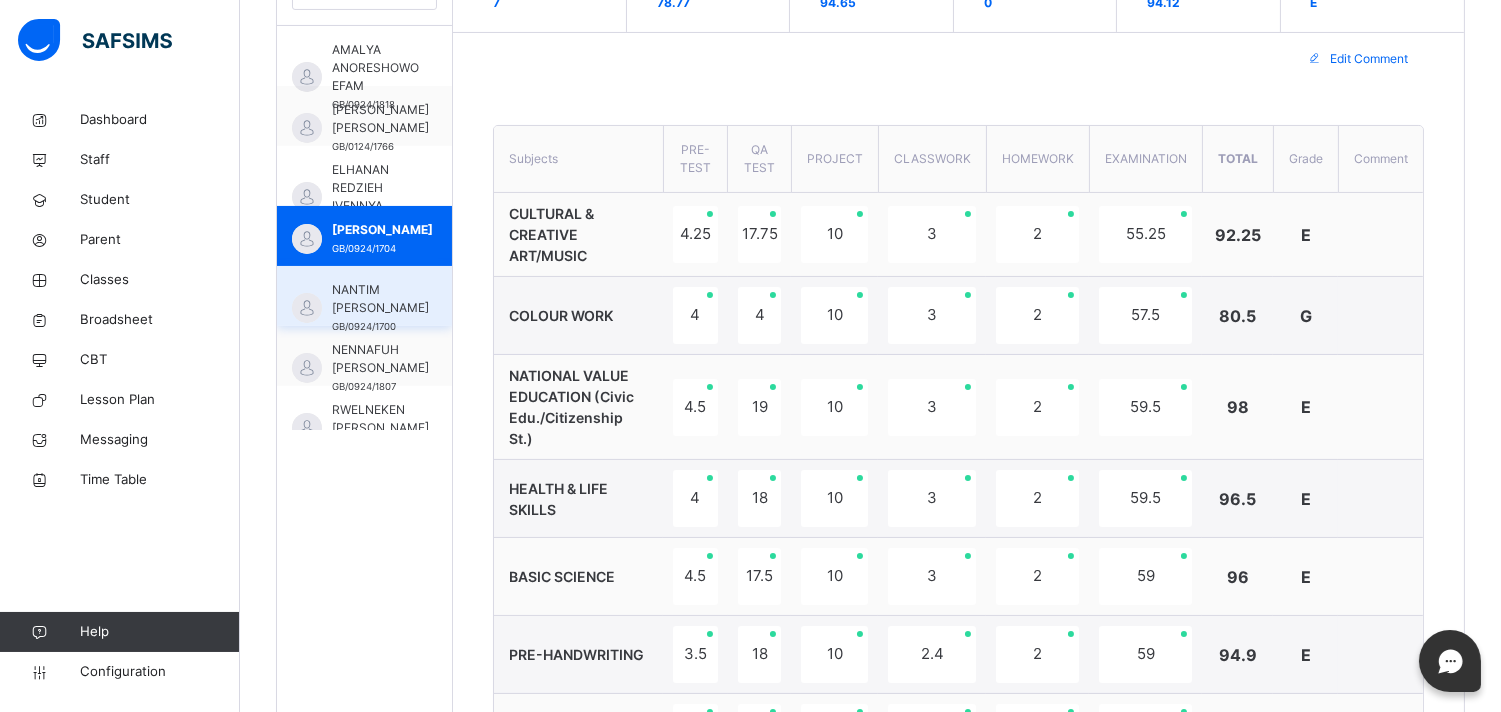 click on "NANTIM JESSE SHINDANG" at bounding box center [380, 299] 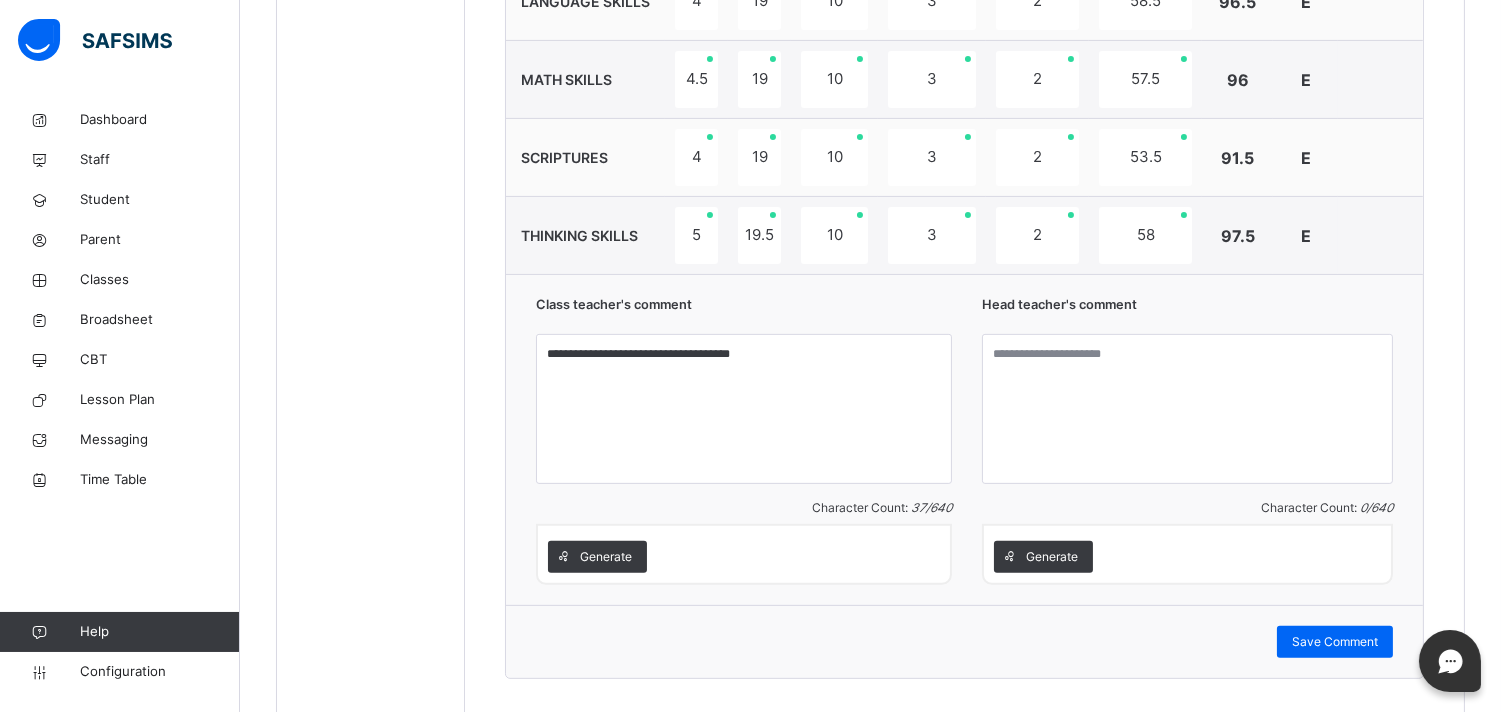 scroll, scrollTop: 1400, scrollLeft: 0, axis: vertical 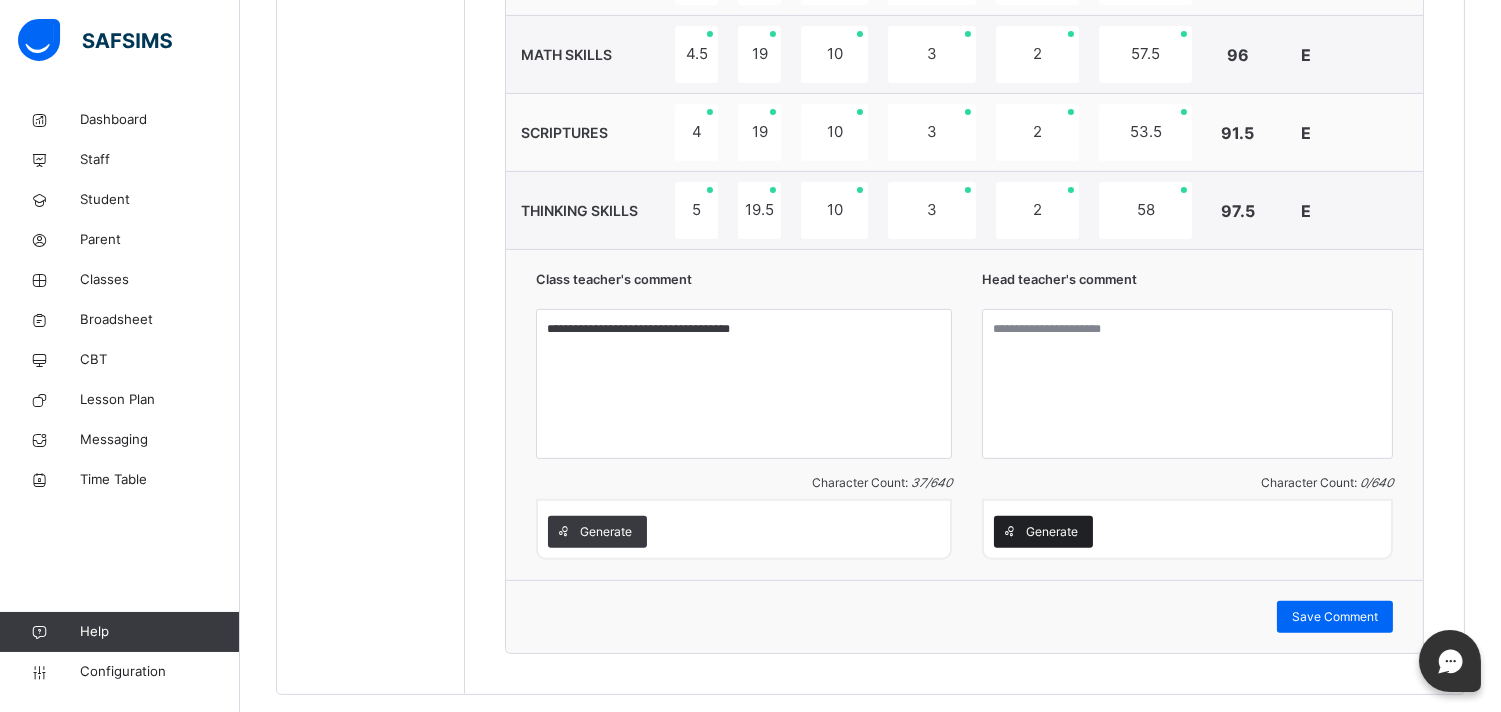 click on "Generate" at bounding box center [1043, 532] 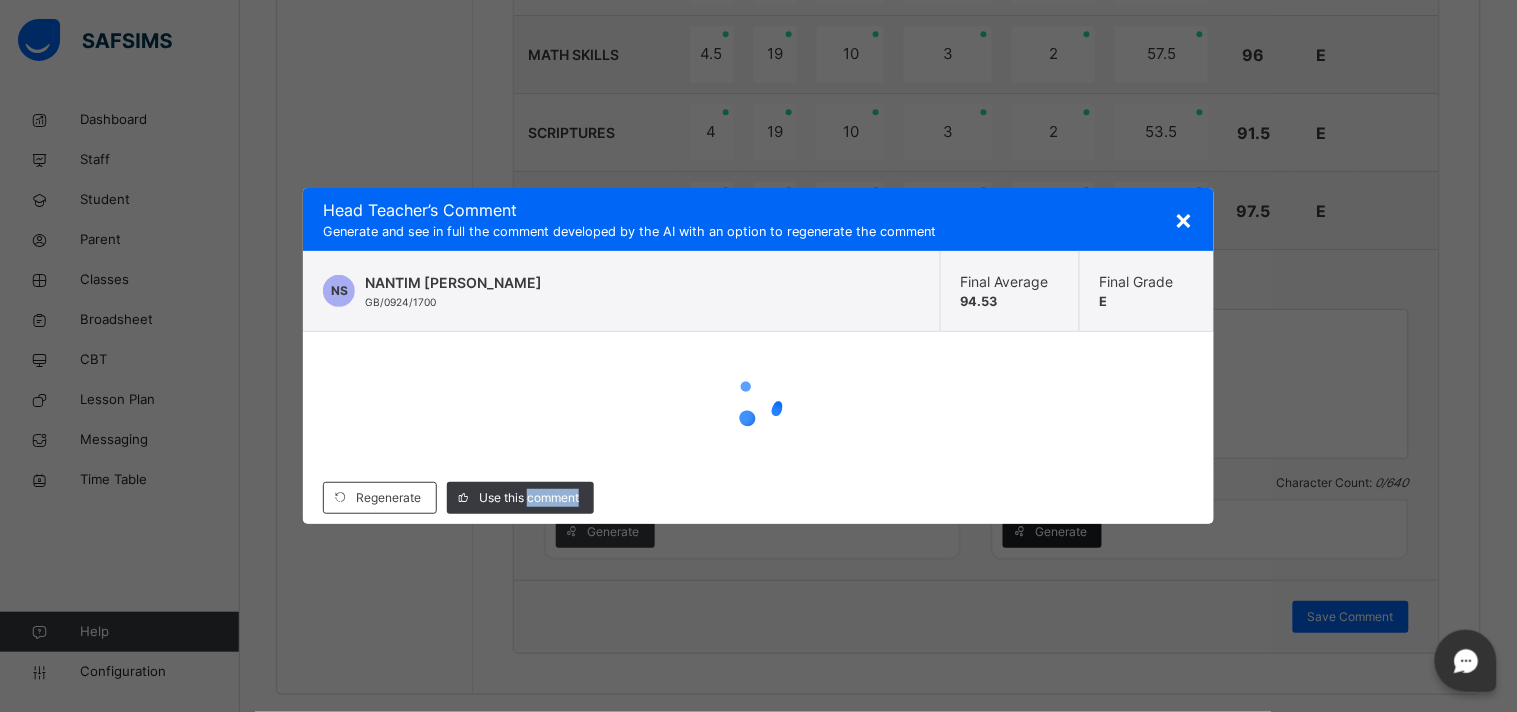 click on "Regenerate     Use this comment" at bounding box center (758, 498) 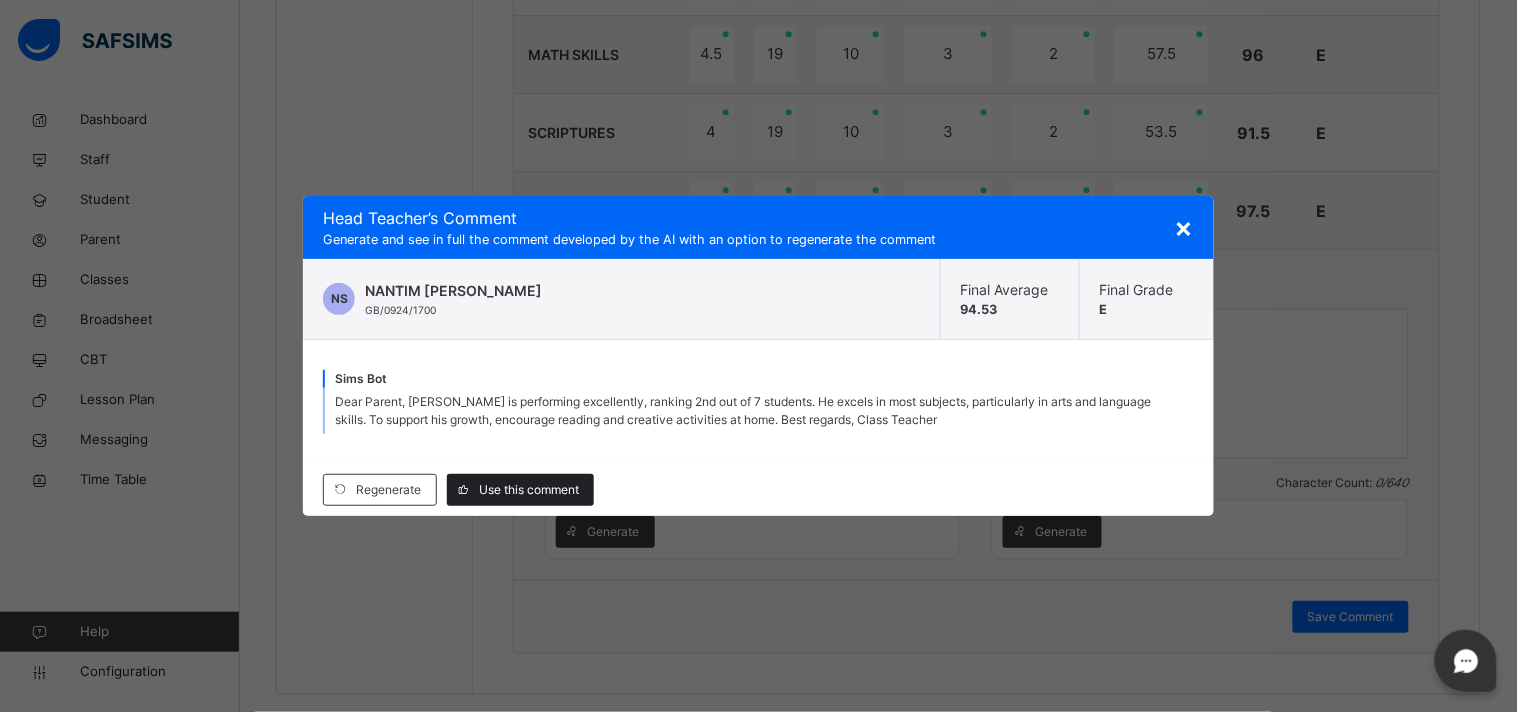 click on "Use this comment" at bounding box center (529, 490) 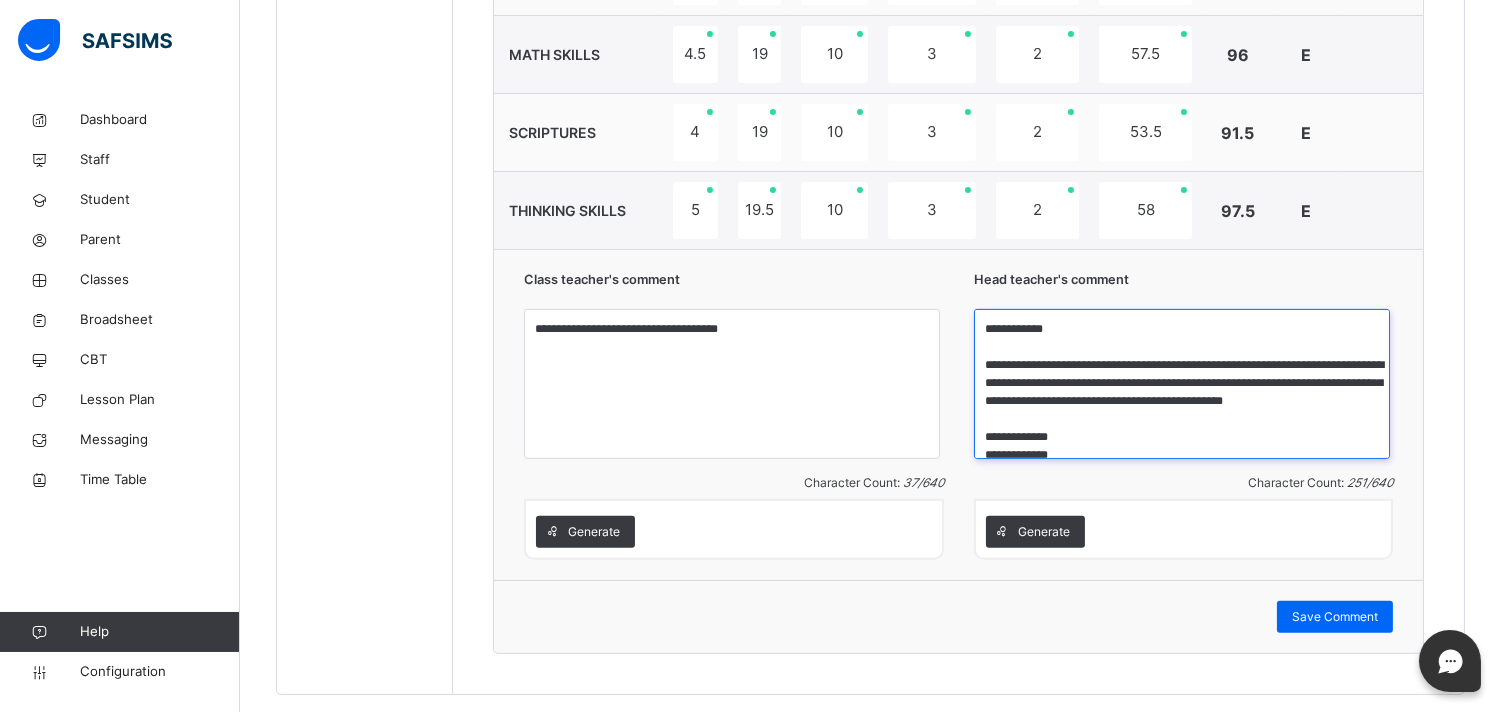 click on "**********" at bounding box center (1182, 384) 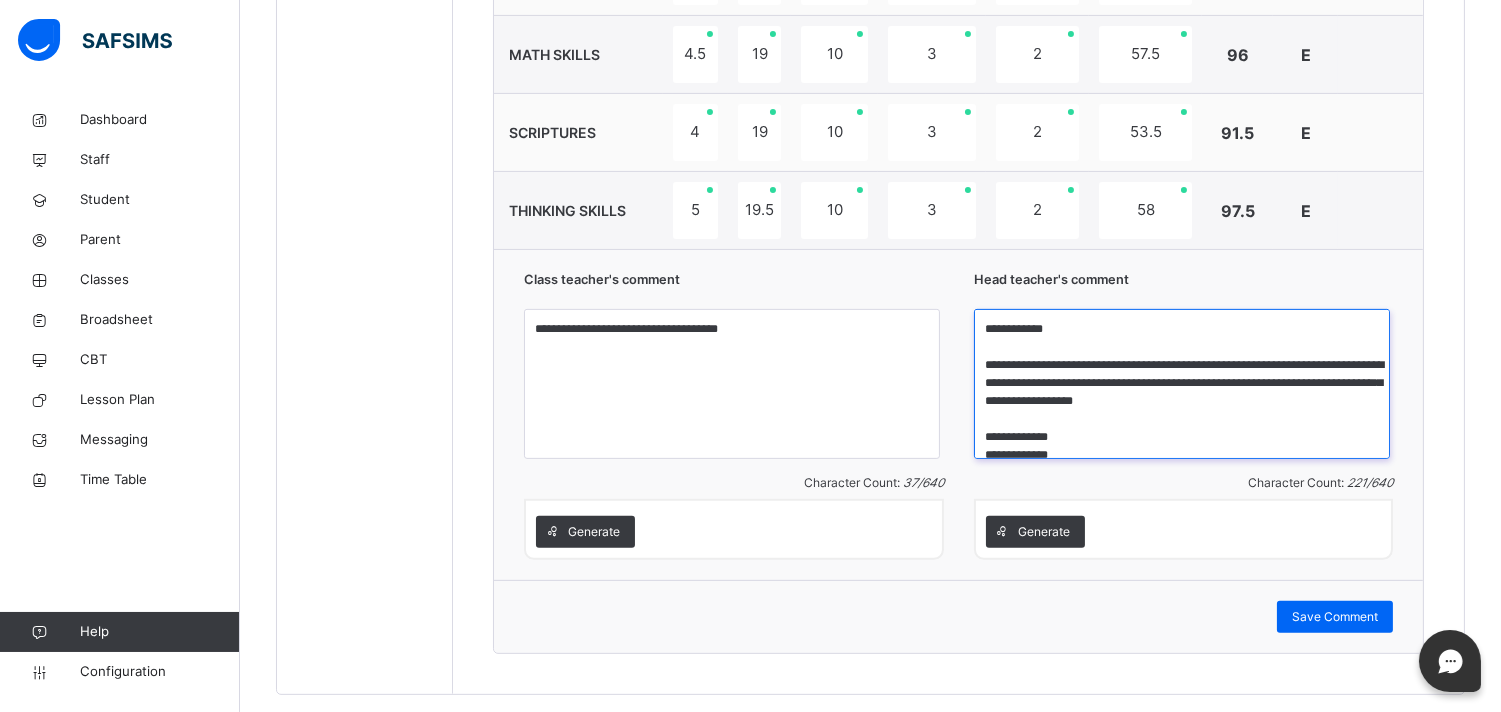 click on "**********" at bounding box center [1182, 384] 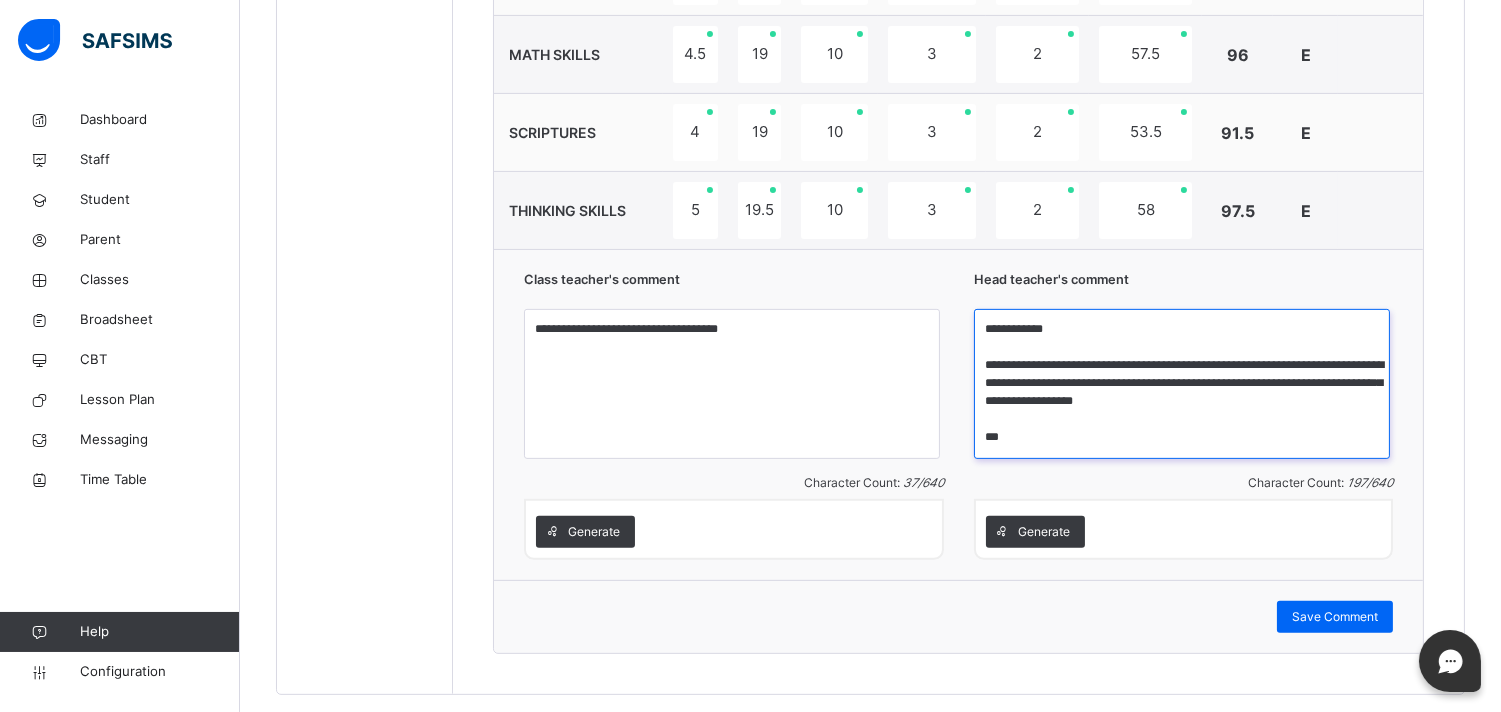 scroll, scrollTop: 0, scrollLeft: 0, axis: both 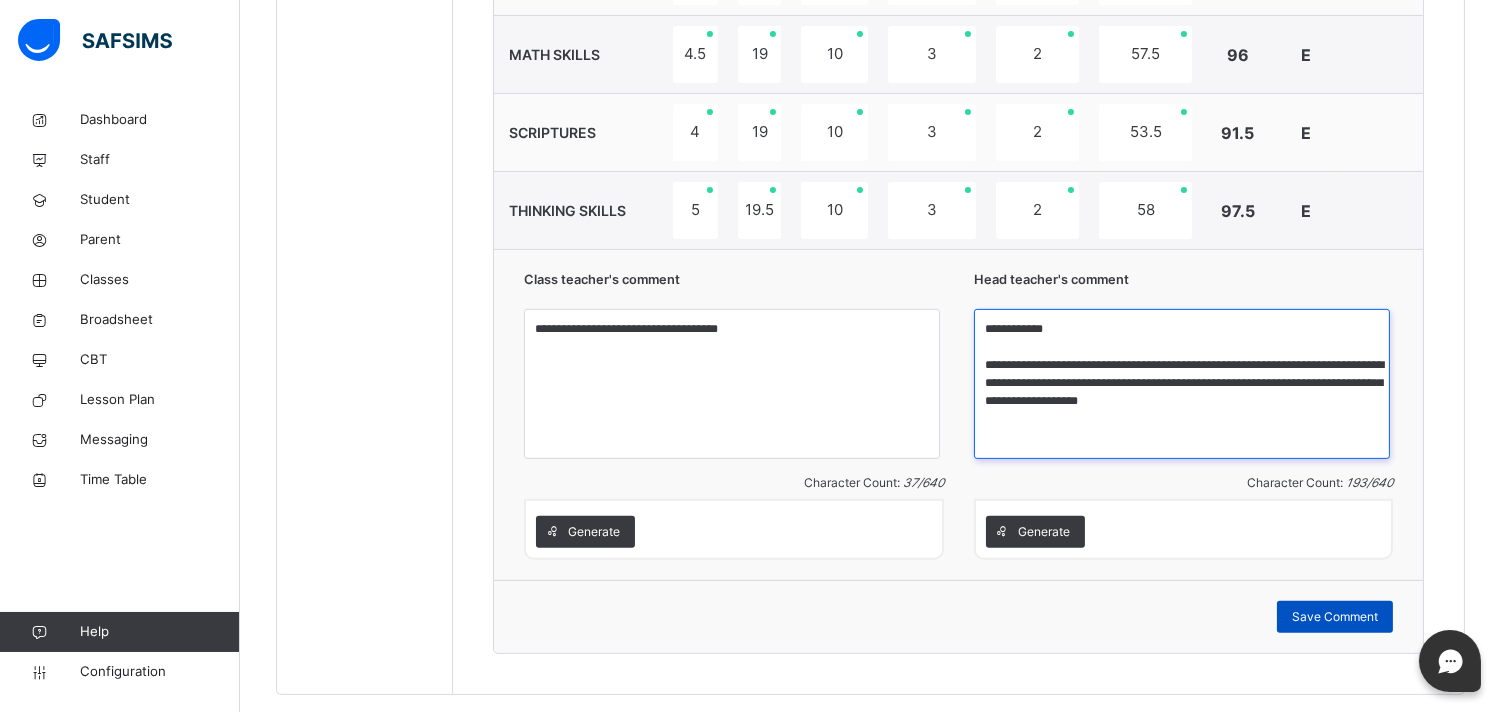type on "**********" 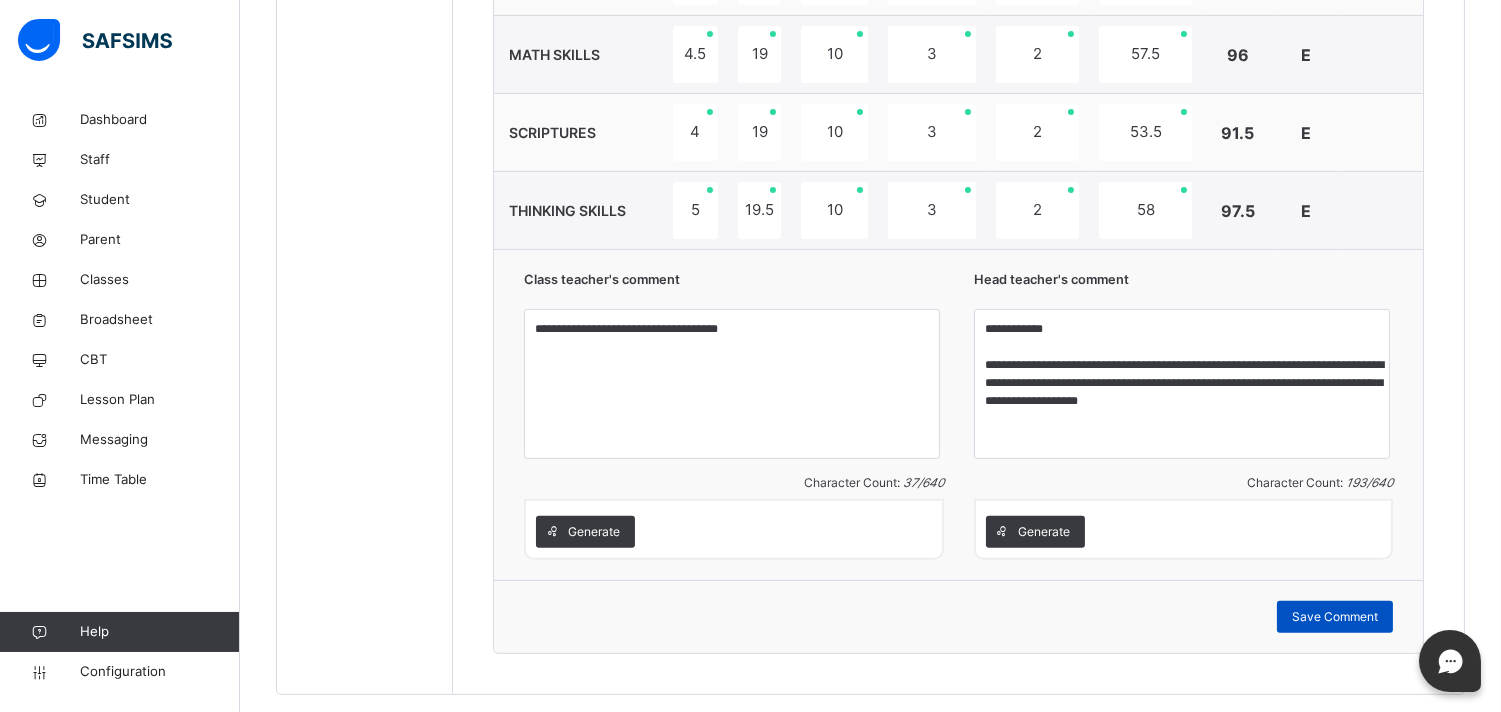 click on "Save Comment" at bounding box center [1335, 617] 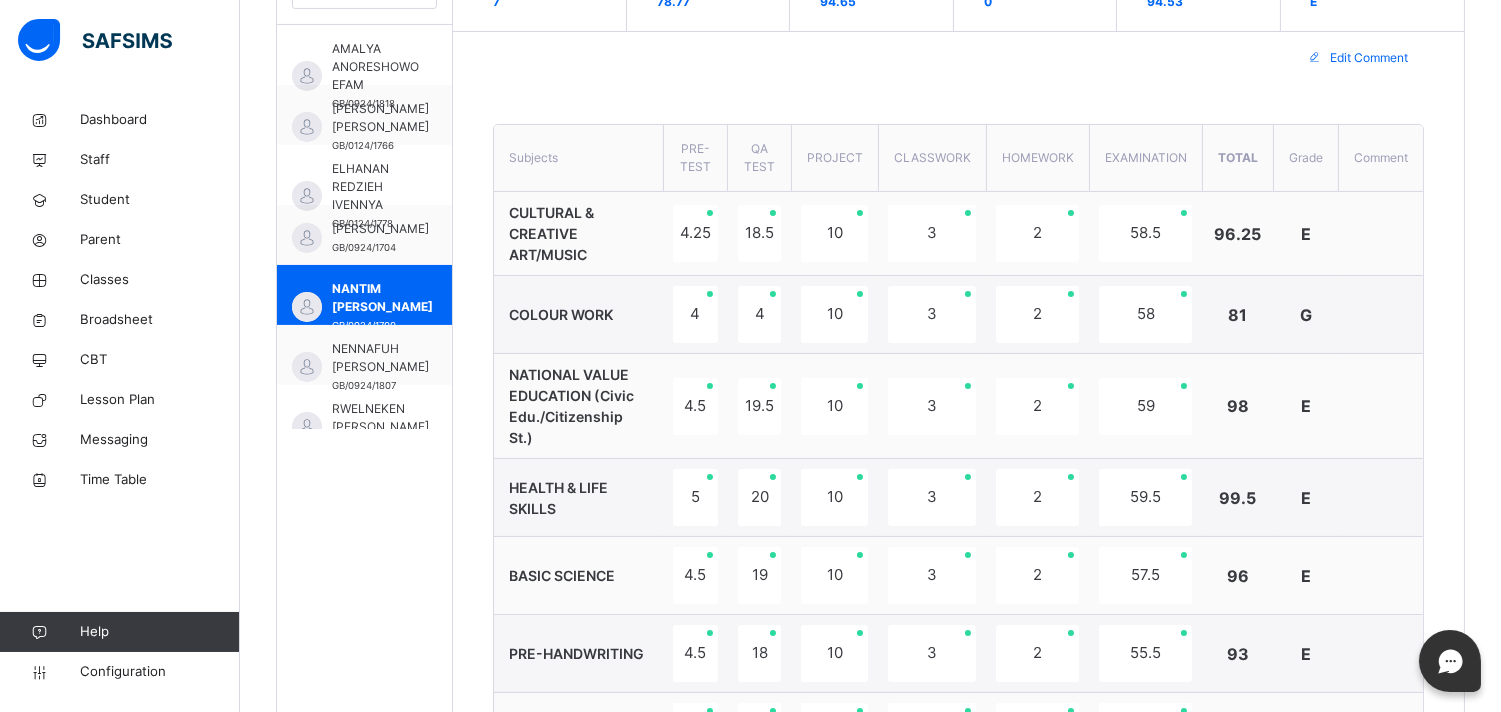 scroll, scrollTop: 644, scrollLeft: 0, axis: vertical 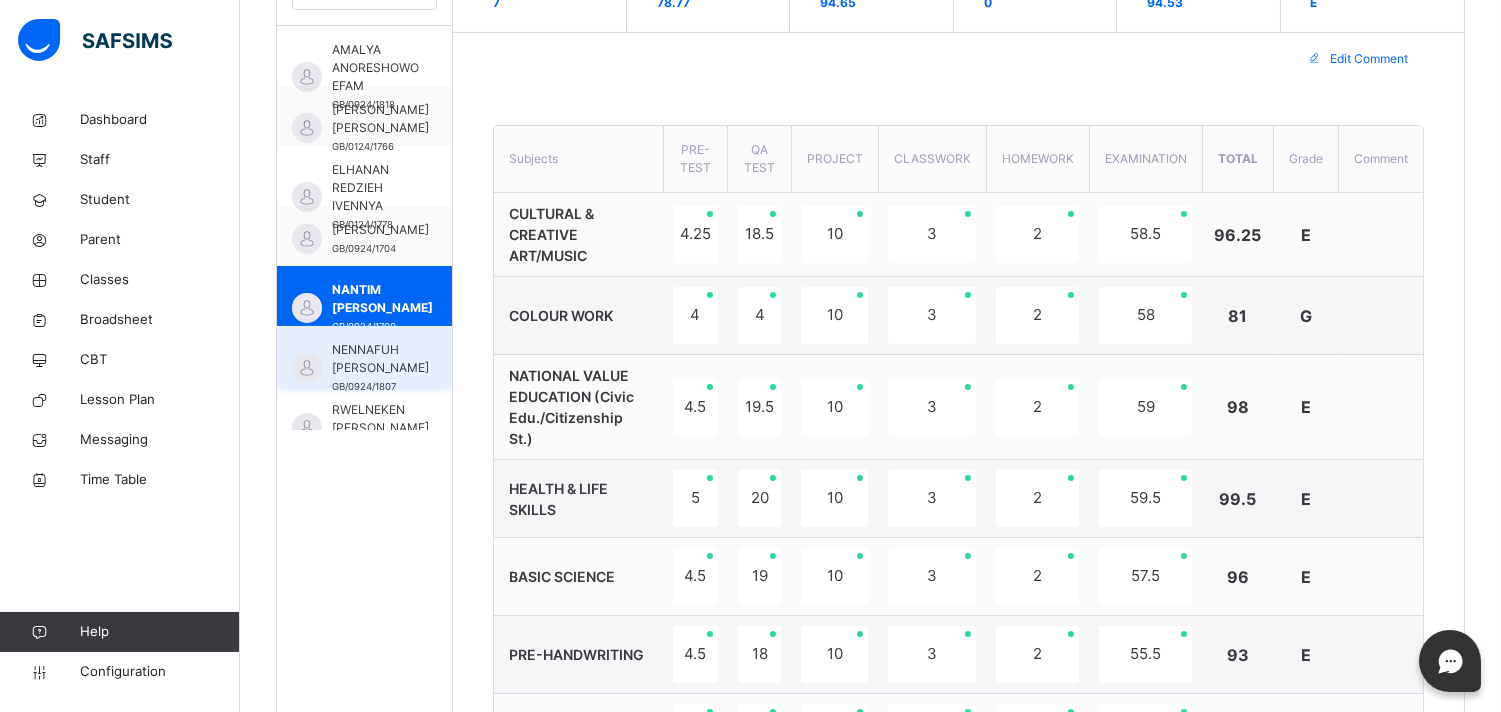 click on "NENNAFUH SARAH YOKPE" at bounding box center (380, 359) 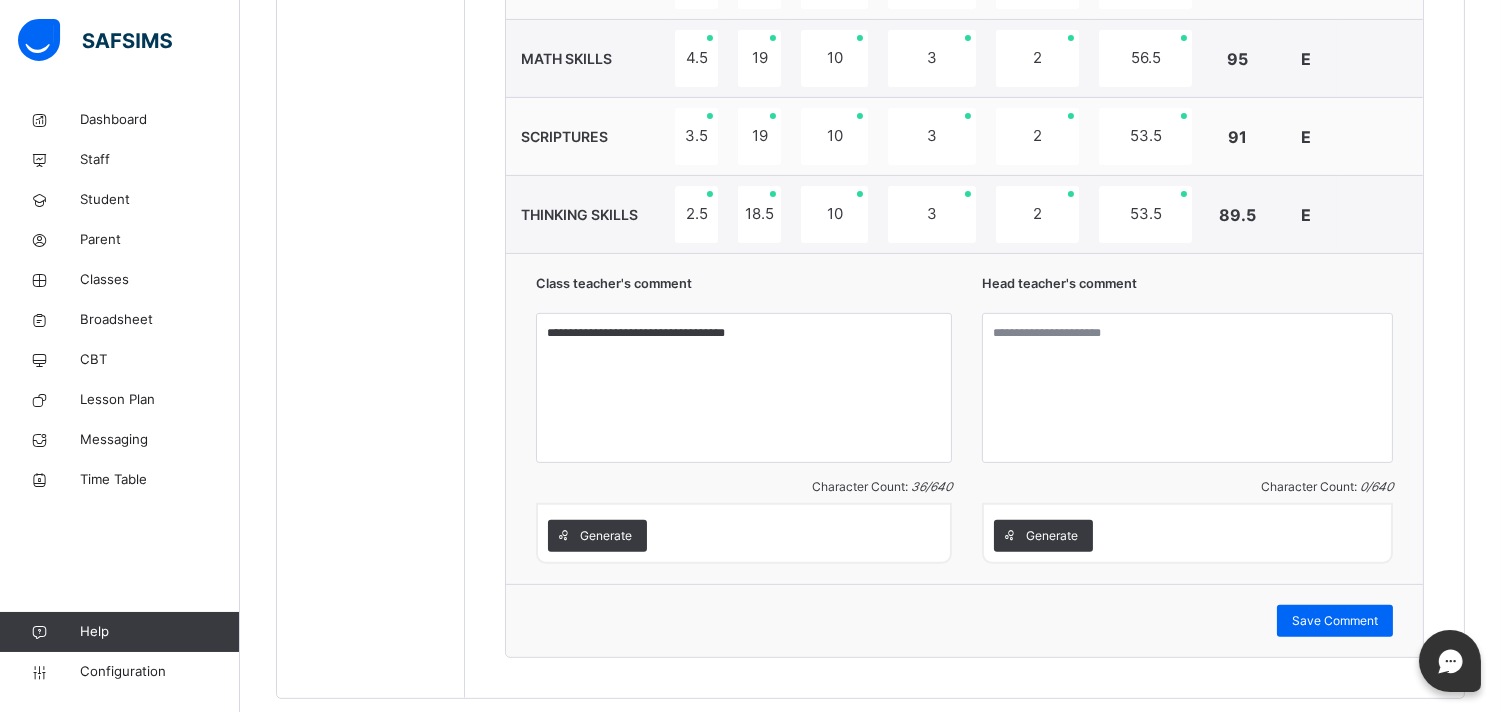 scroll, scrollTop: 1400, scrollLeft: 0, axis: vertical 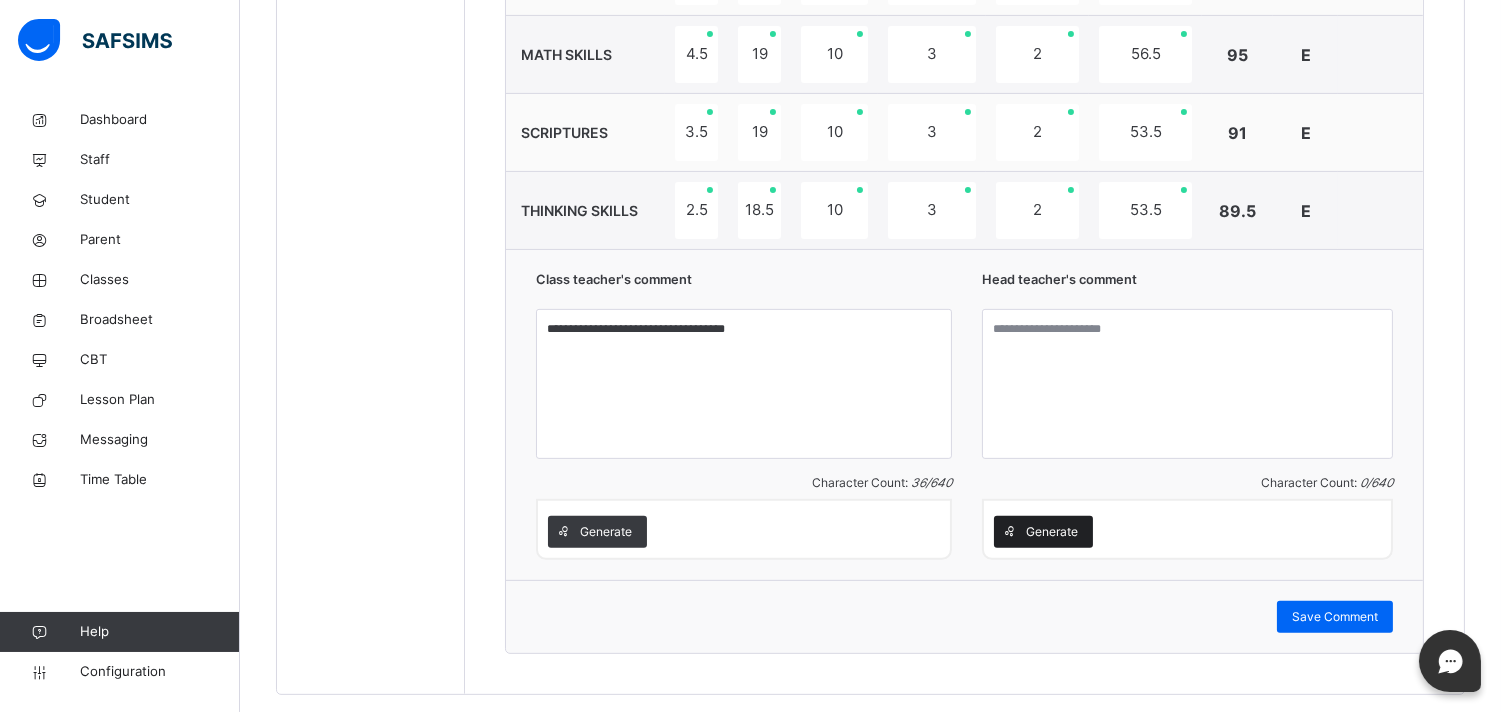 click on "Generate" at bounding box center (1052, 532) 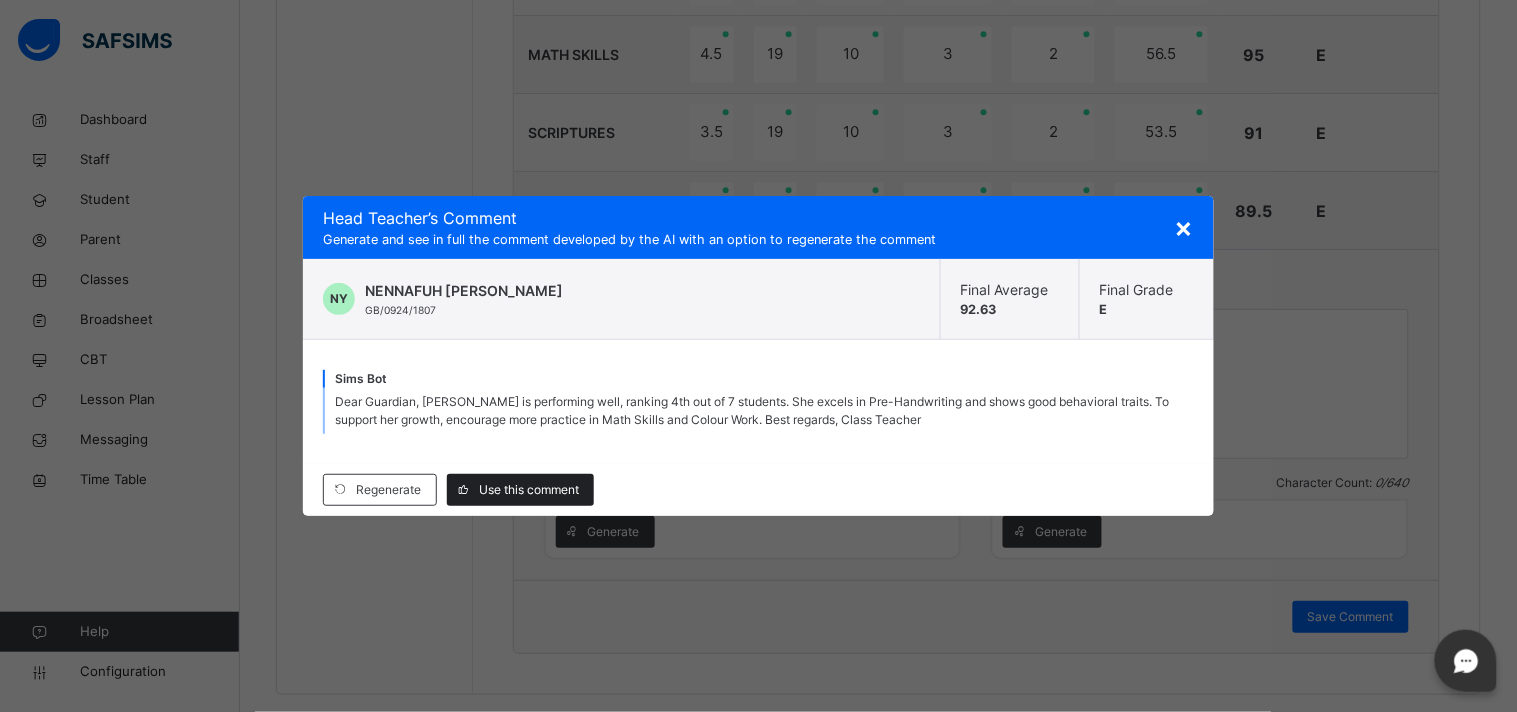 click on "Use this comment" at bounding box center (529, 490) 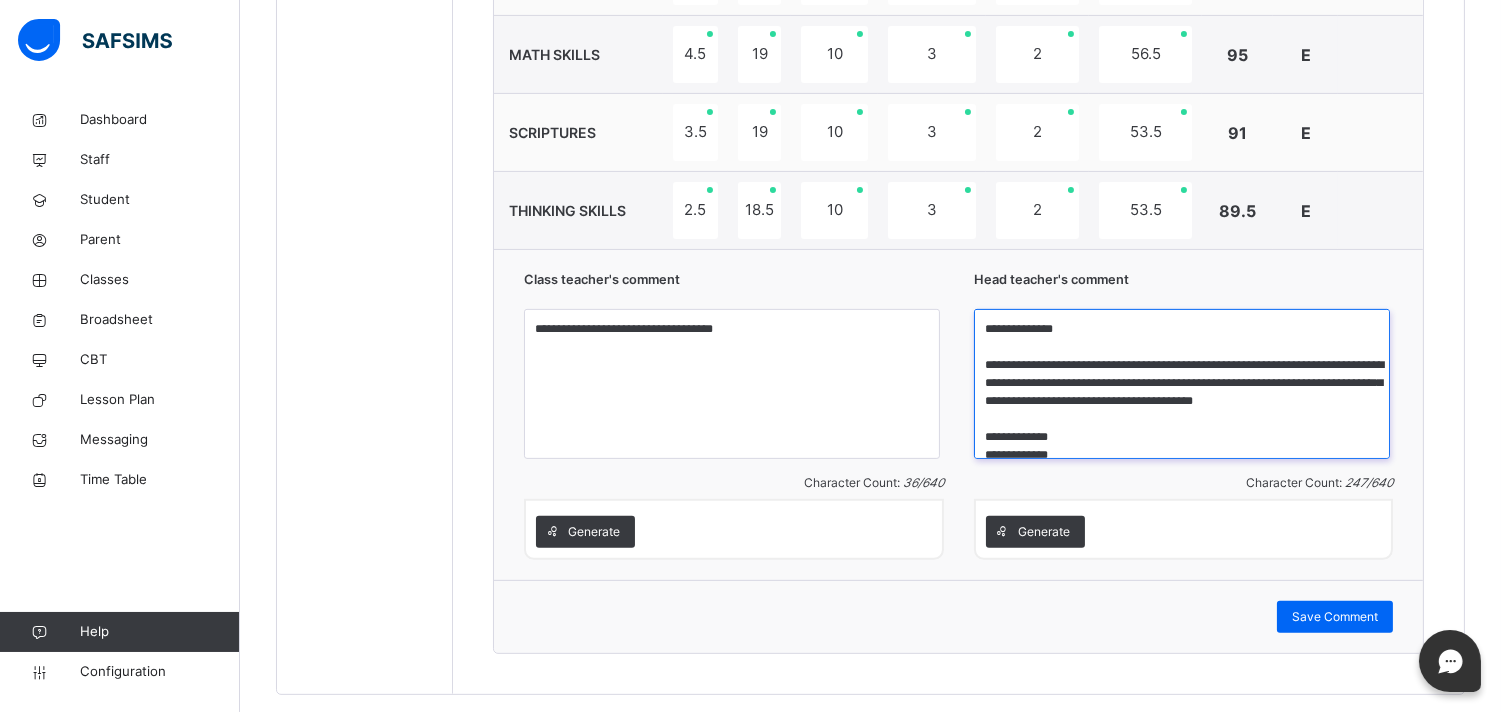 click on "**********" at bounding box center [1182, 384] 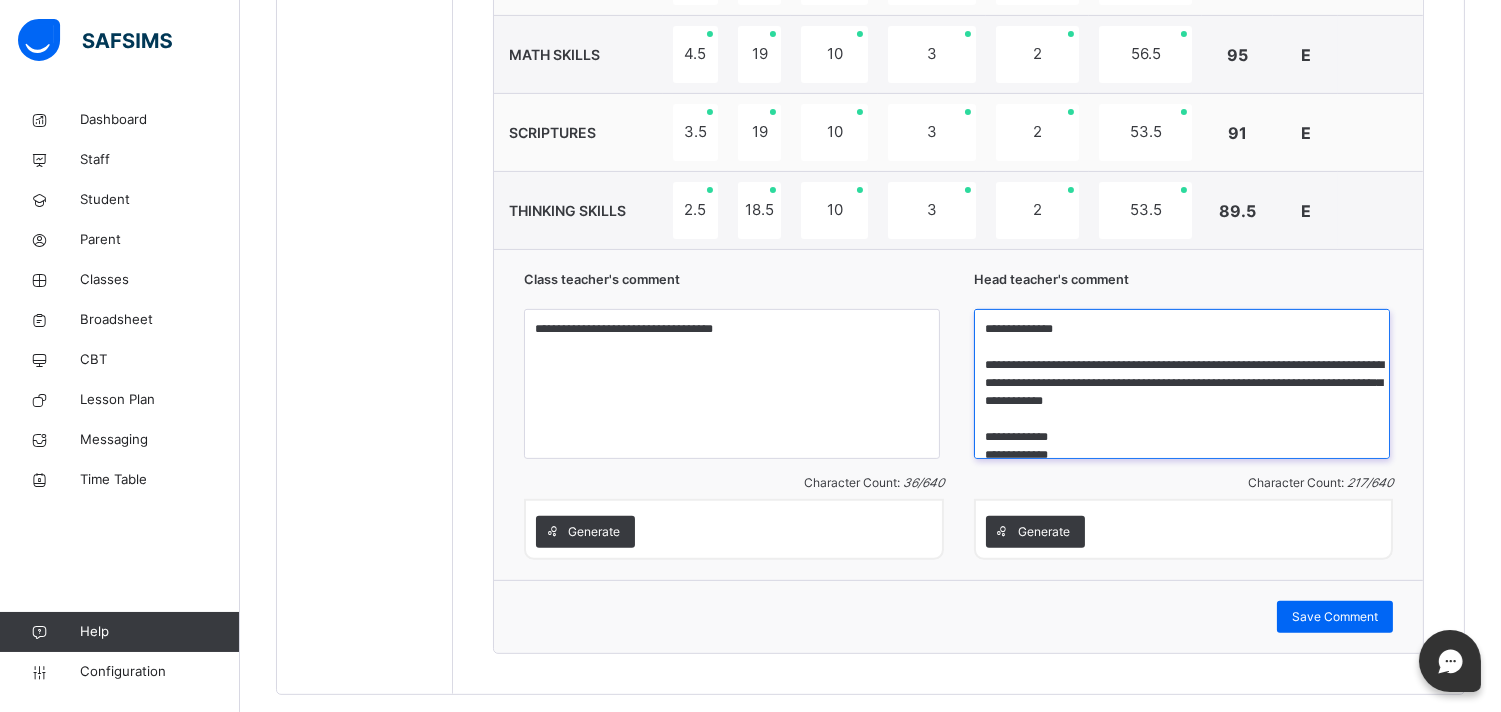 click on "**********" at bounding box center (1182, 384) 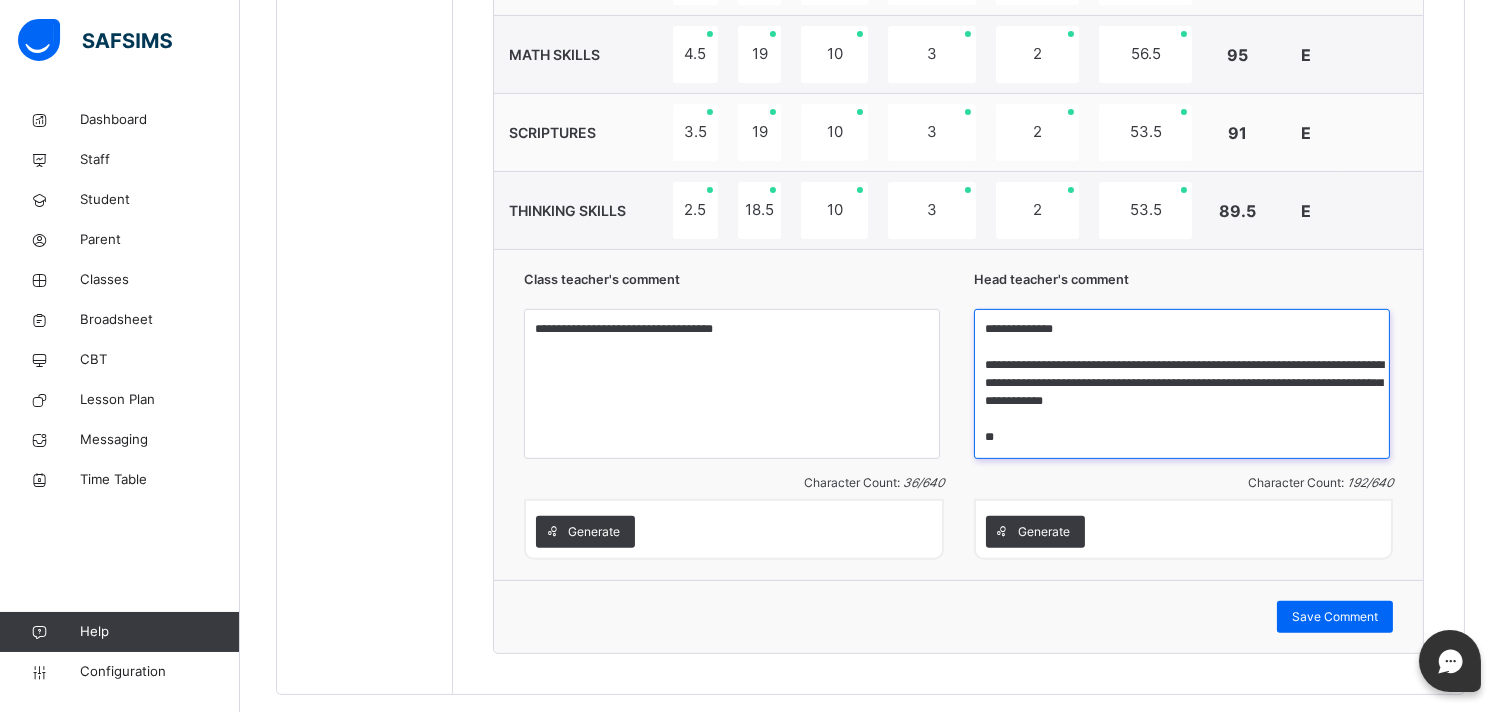scroll, scrollTop: 0, scrollLeft: 0, axis: both 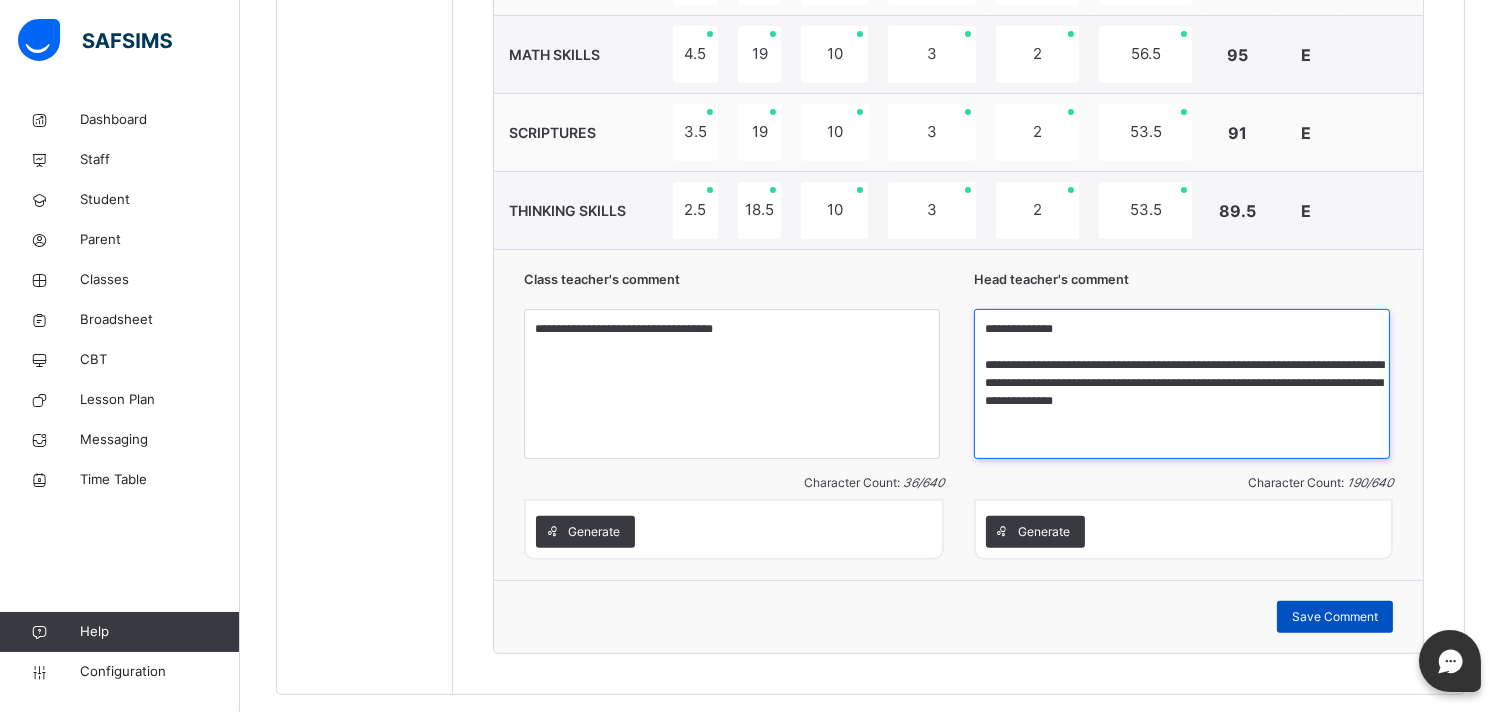type on "**********" 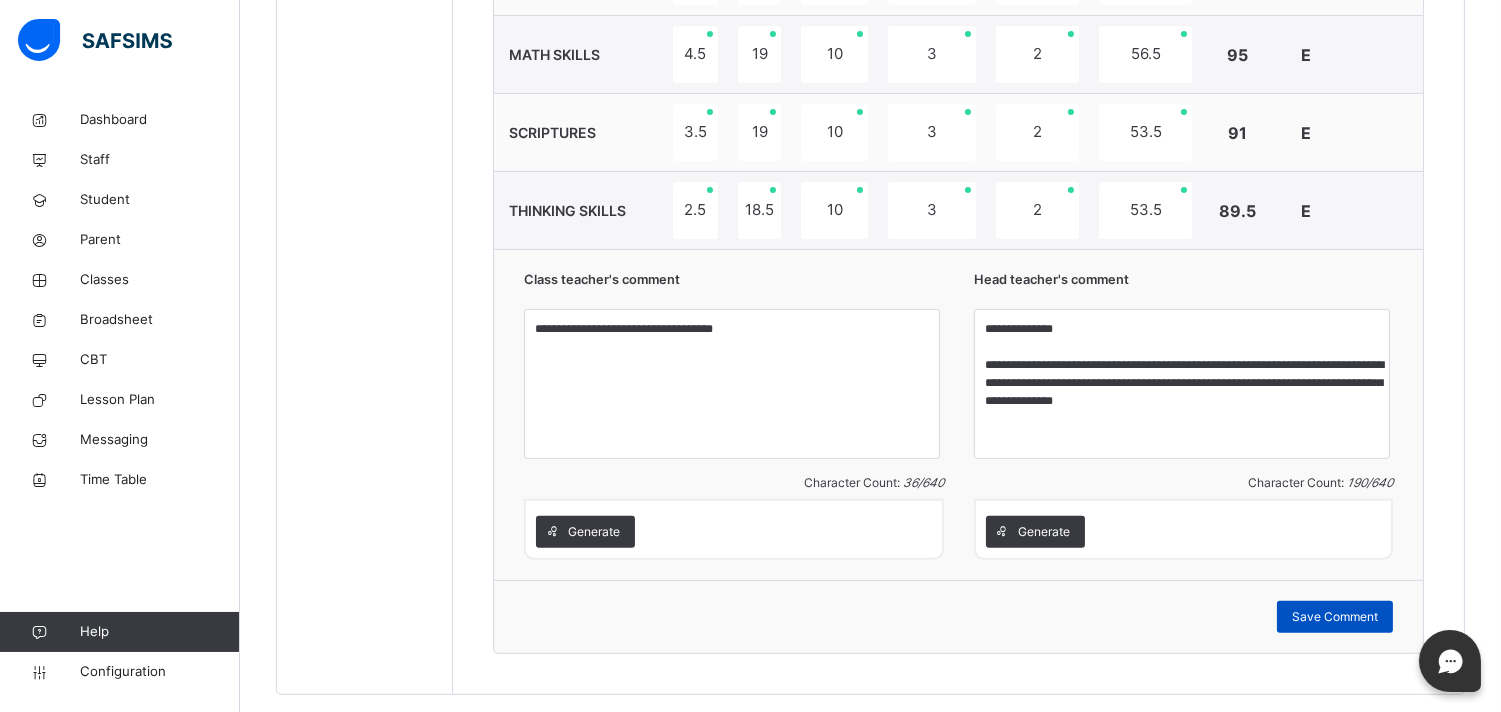 click on "Save Comment" at bounding box center (1335, 617) 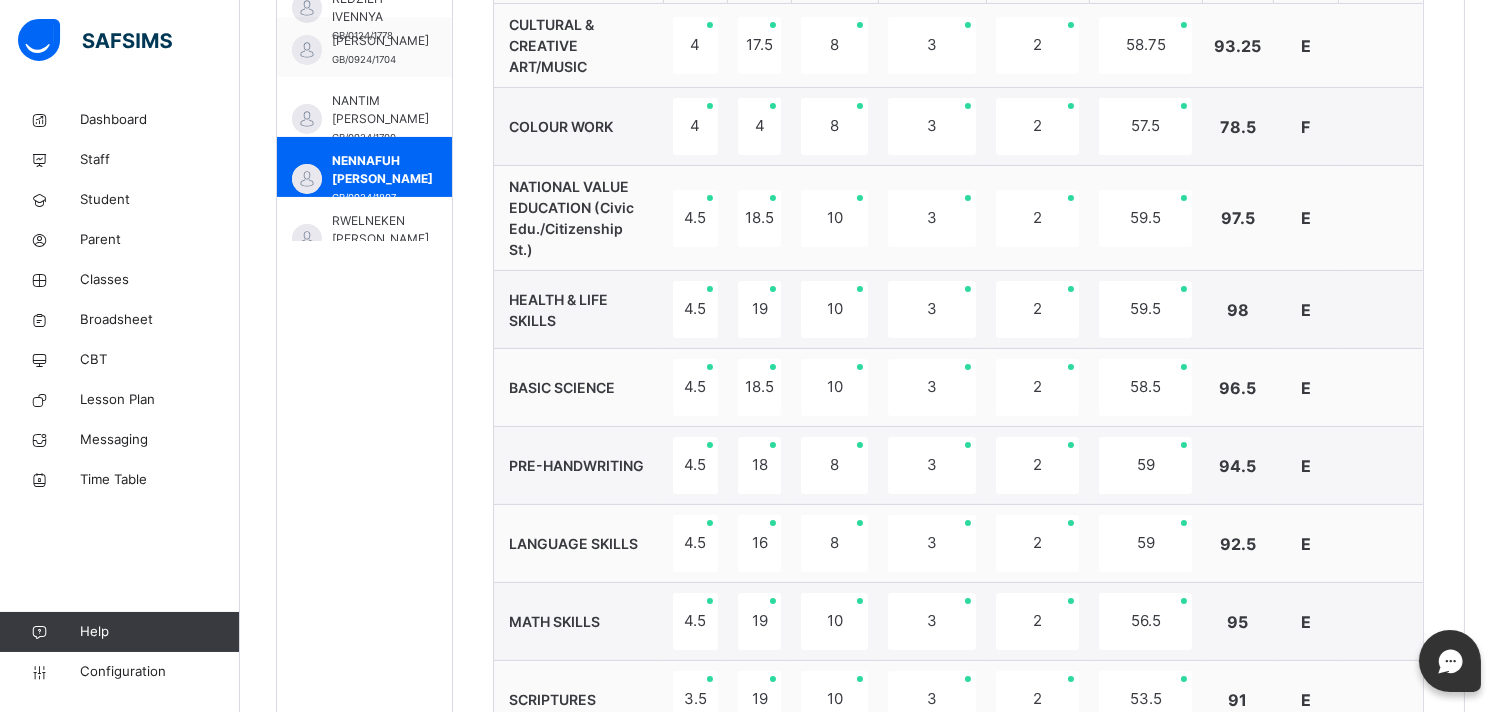 scroll, scrollTop: 822, scrollLeft: 0, axis: vertical 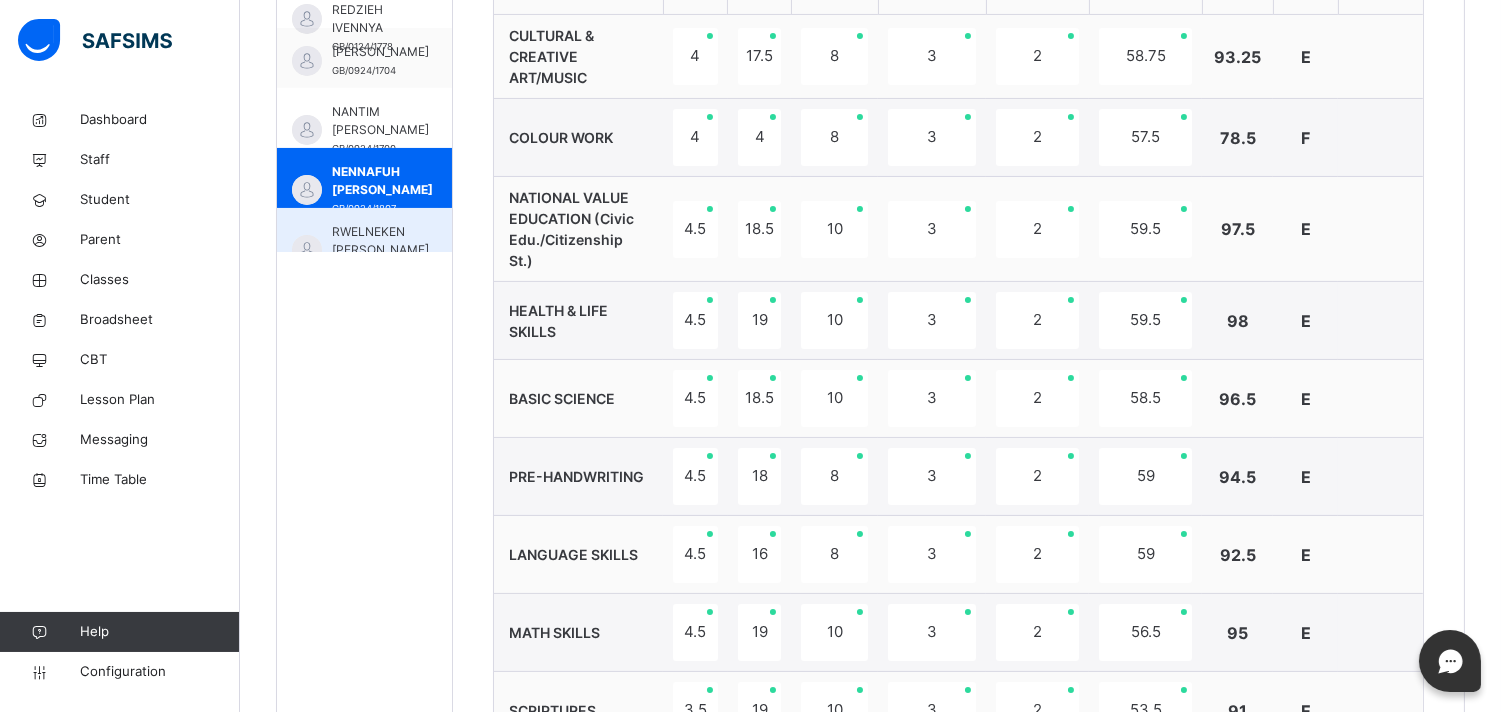 click on "RWELNEKEN CHRISTOPHER NYAM" at bounding box center (380, 241) 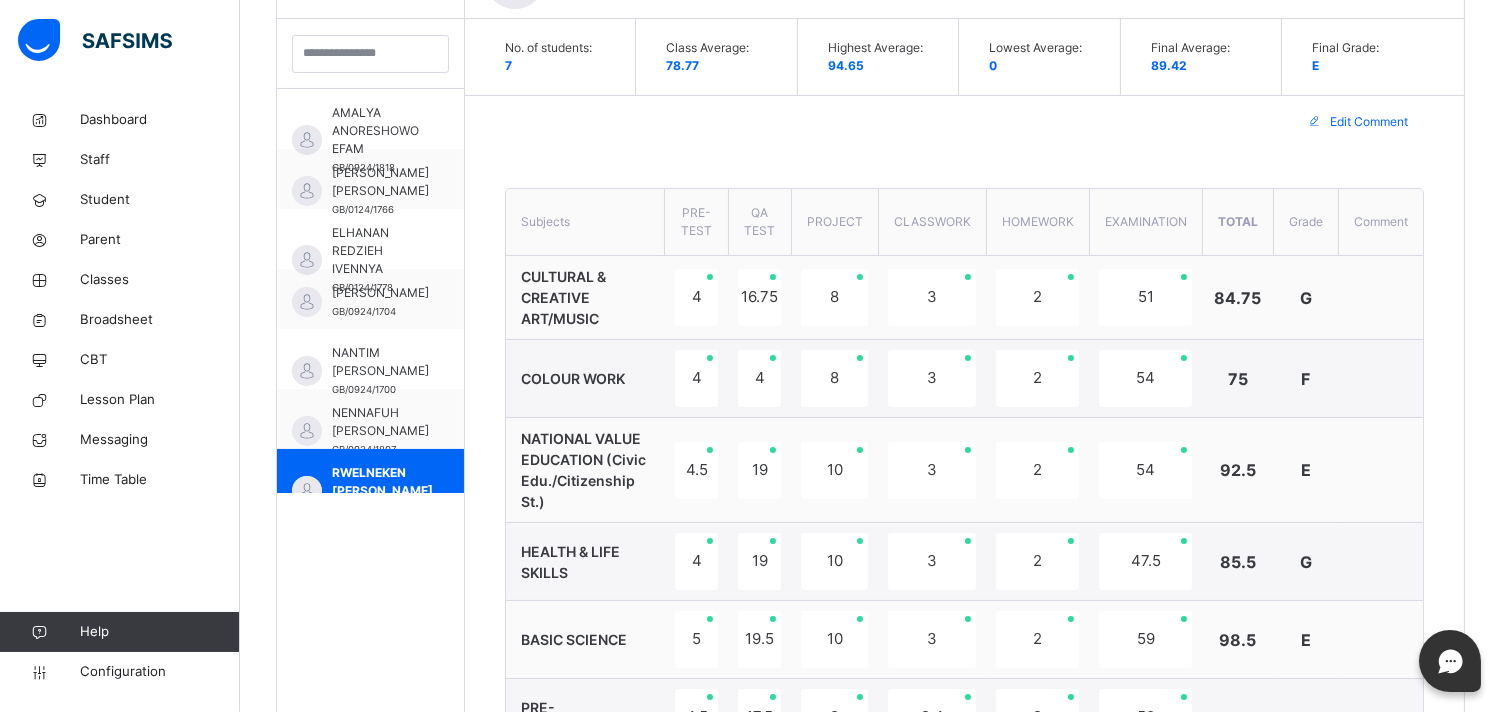 scroll, scrollTop: 822, scrollLeft: 0, axis: vertical 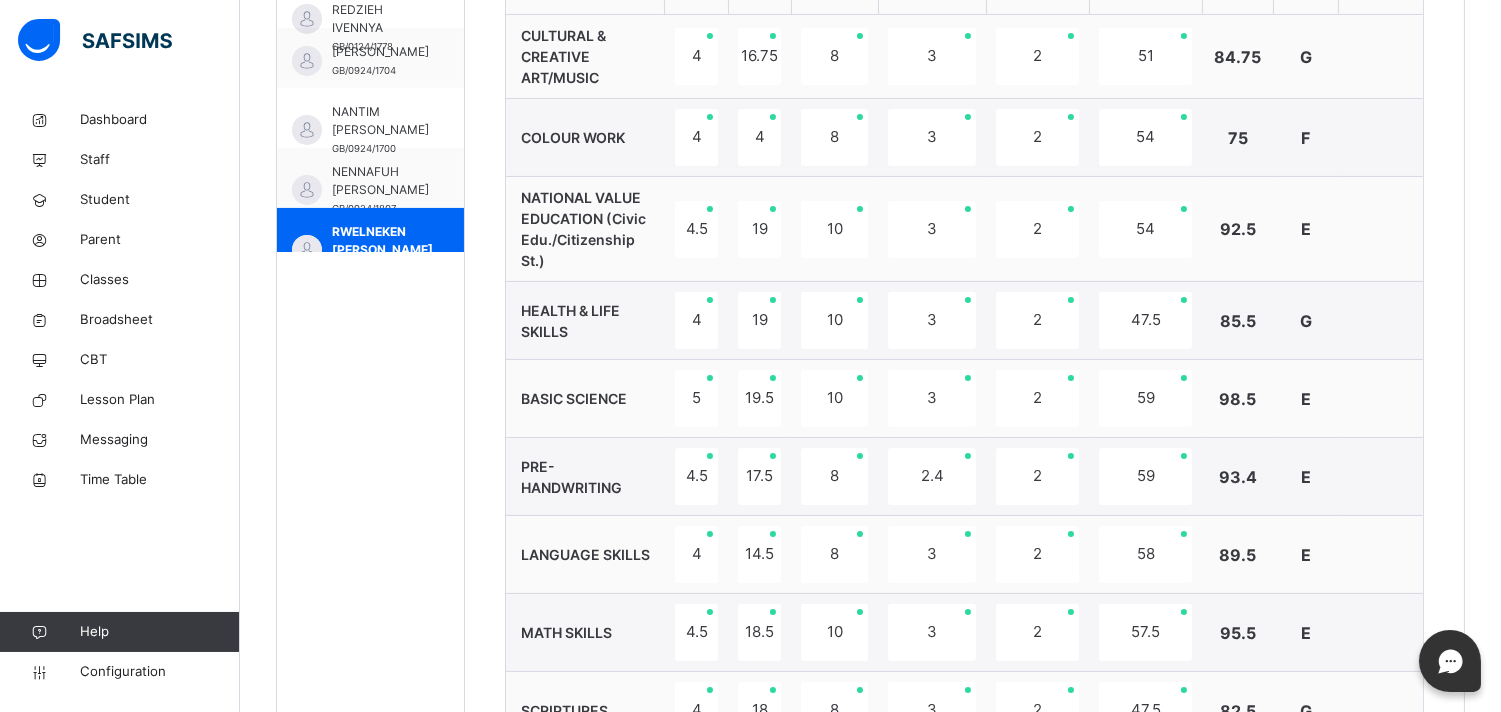 click on "Students AMALYA ANORESHOWO EFAM GB/0924/1818 CHRISTOPHER OLUWAMAYOWA OYEYEMI GB/0124/1766 ELHANAN REDZIEH IVENNYA GB/0124/1778 JASMIN EMMANUEL MABUR GB/0924/1704 NANTIM JESSE SHINDANG GB/0924/1700 NENNAFUH SARAH YOKPE GB/0924/1807 RWELNEKEN CHRISTOPHER NYAM GB/0924/1777" at bounding box center [371, 485] 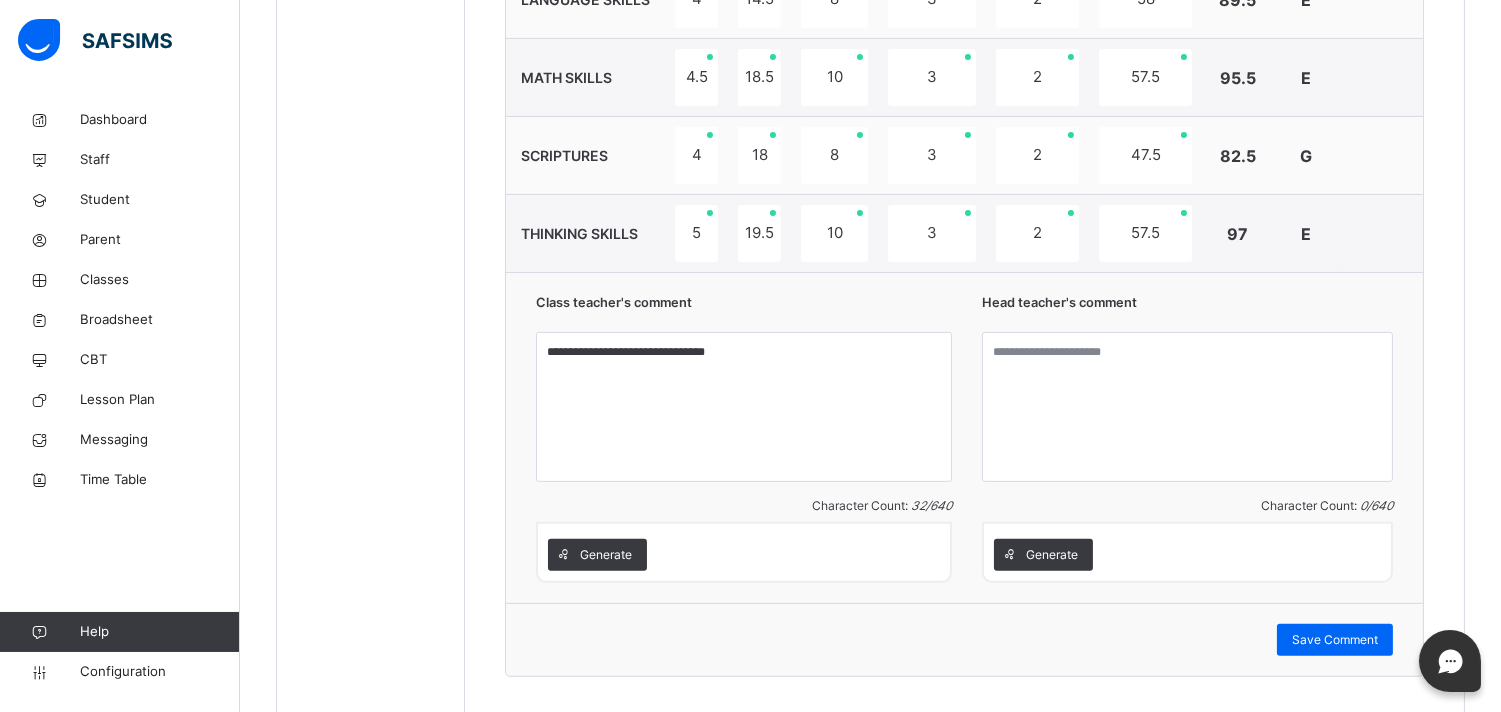 scroll, scrollTop: 1400, scrollLeft: 0, axis: vertical 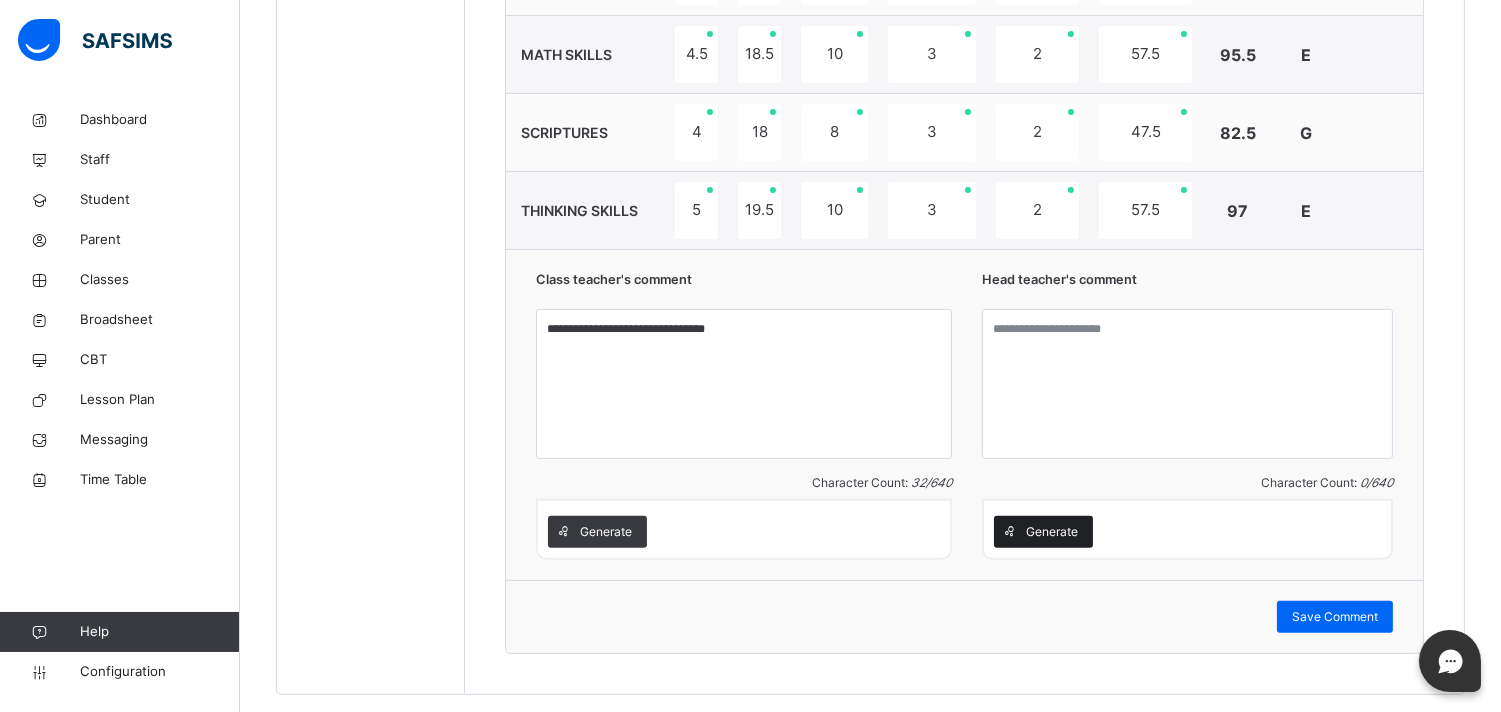 click on "Generate" at bounding box center [1052, 532] 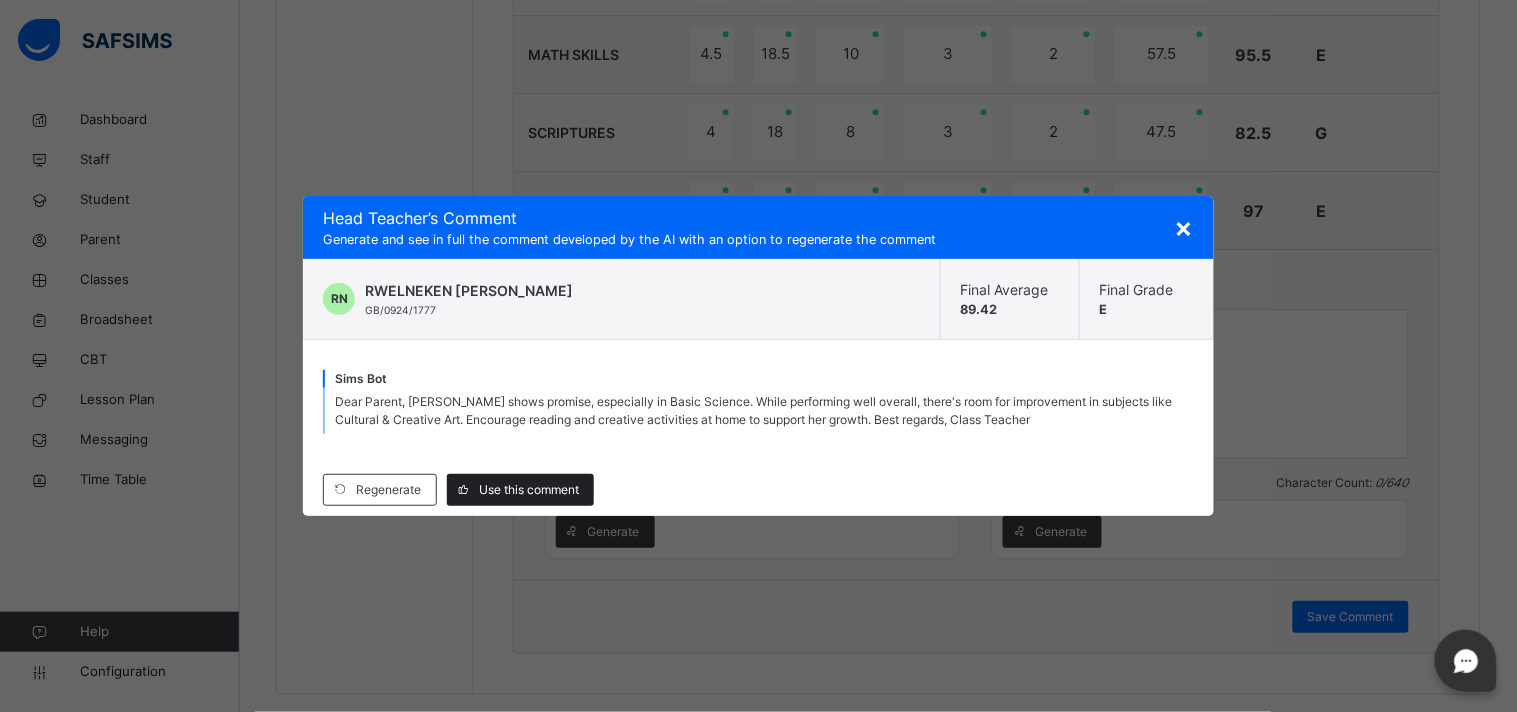 click on "Use this comment" at bounding box center [529, 490] 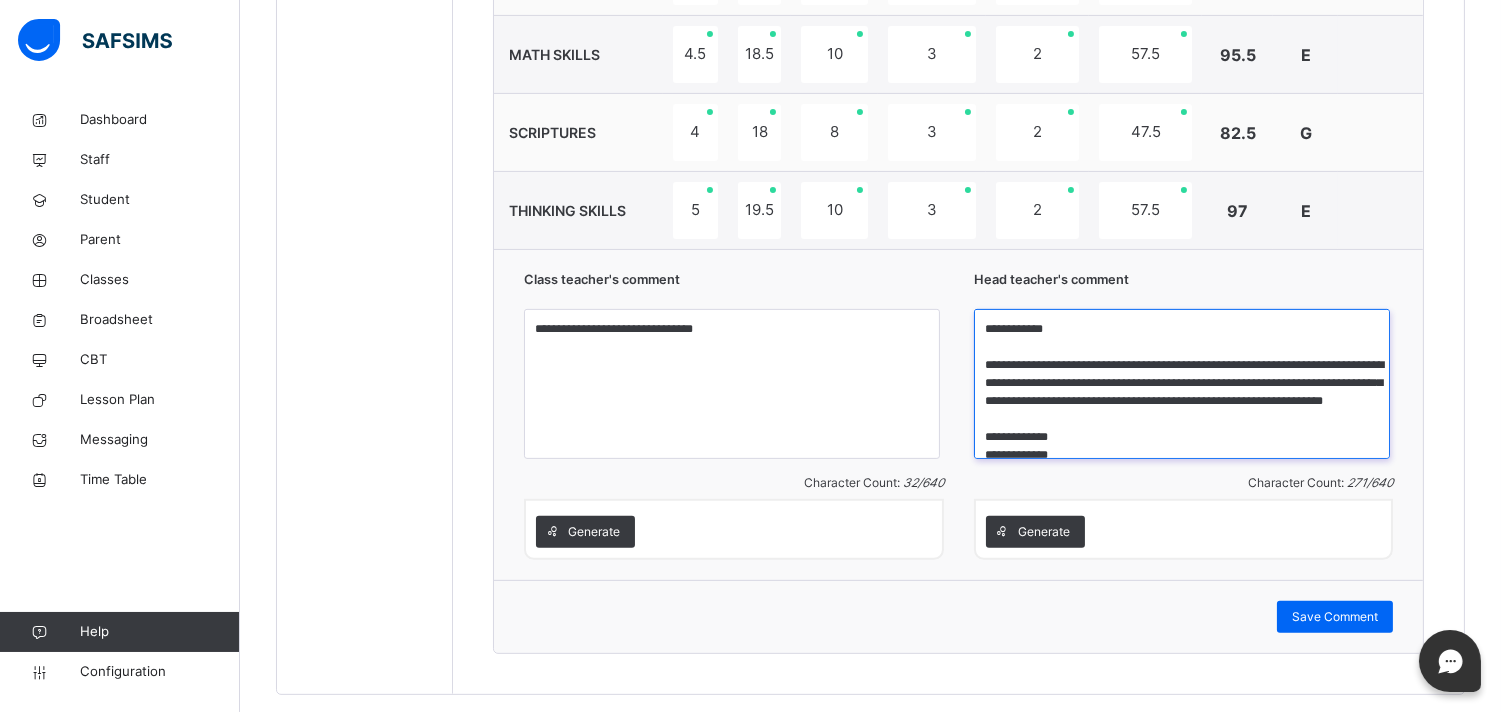 click on "**********" at bounding box center (1182, 384) 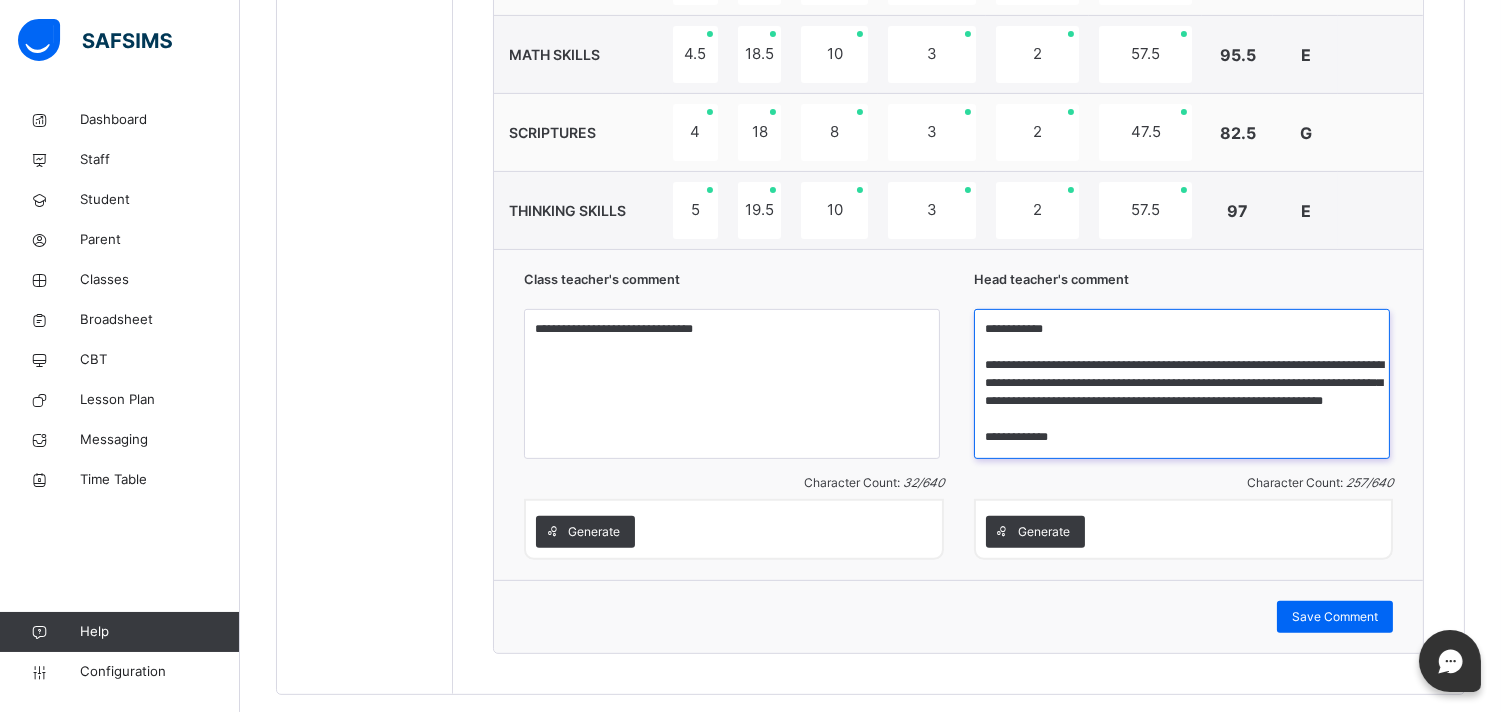 scroll, scrollTop: 16, scrollLeft: 0, axis: vertical 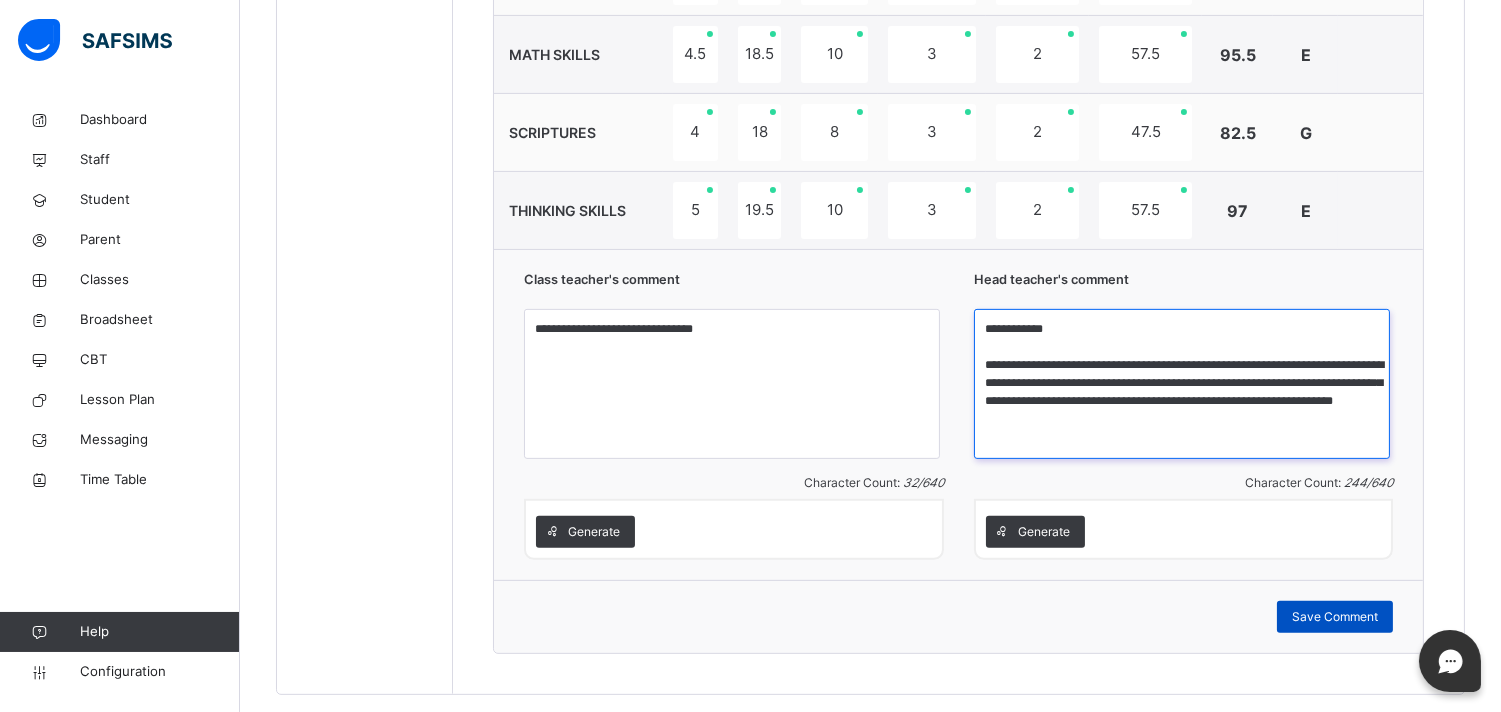 type on "**********" 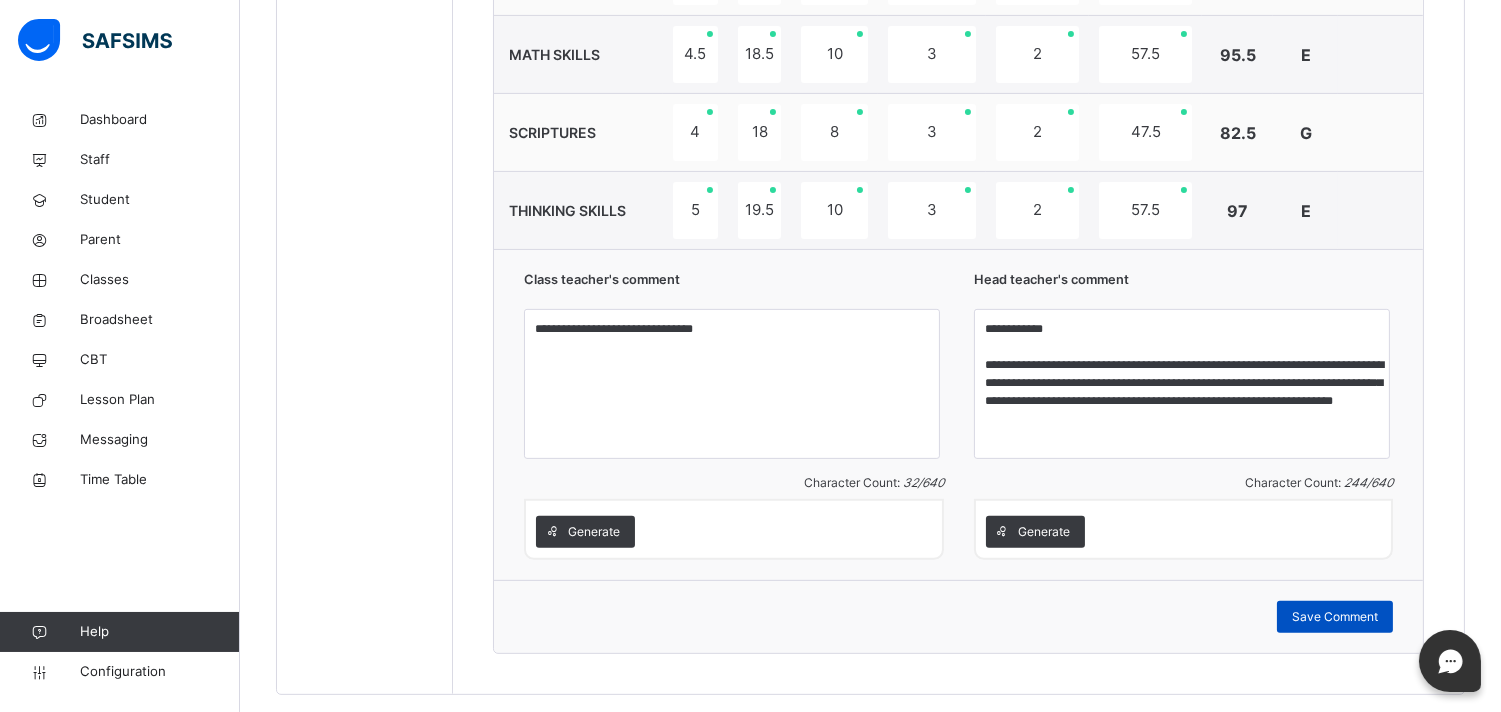 click on "Save Comment" at bounding box center [1335, 617] 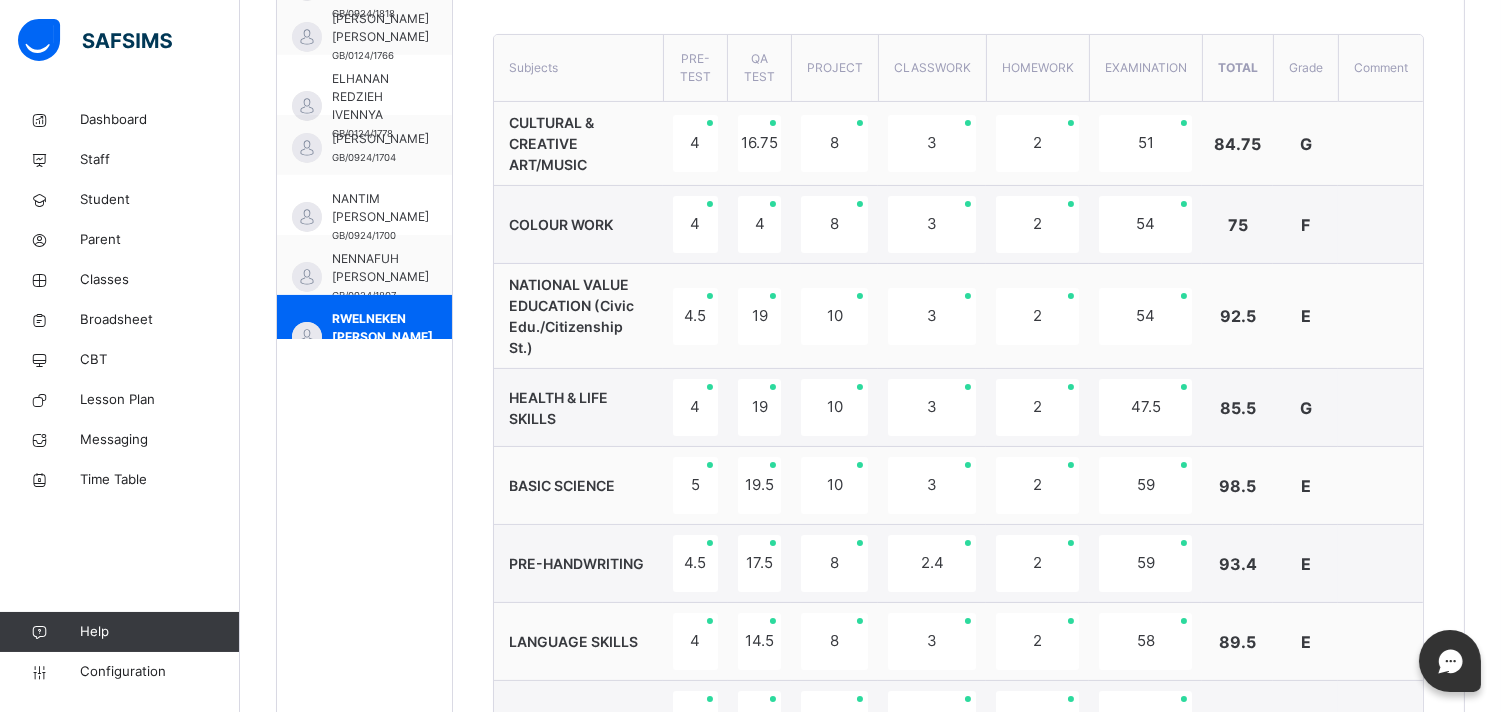 scroll, scrollTop: 587, scrollLeft: 0, axis: vertical 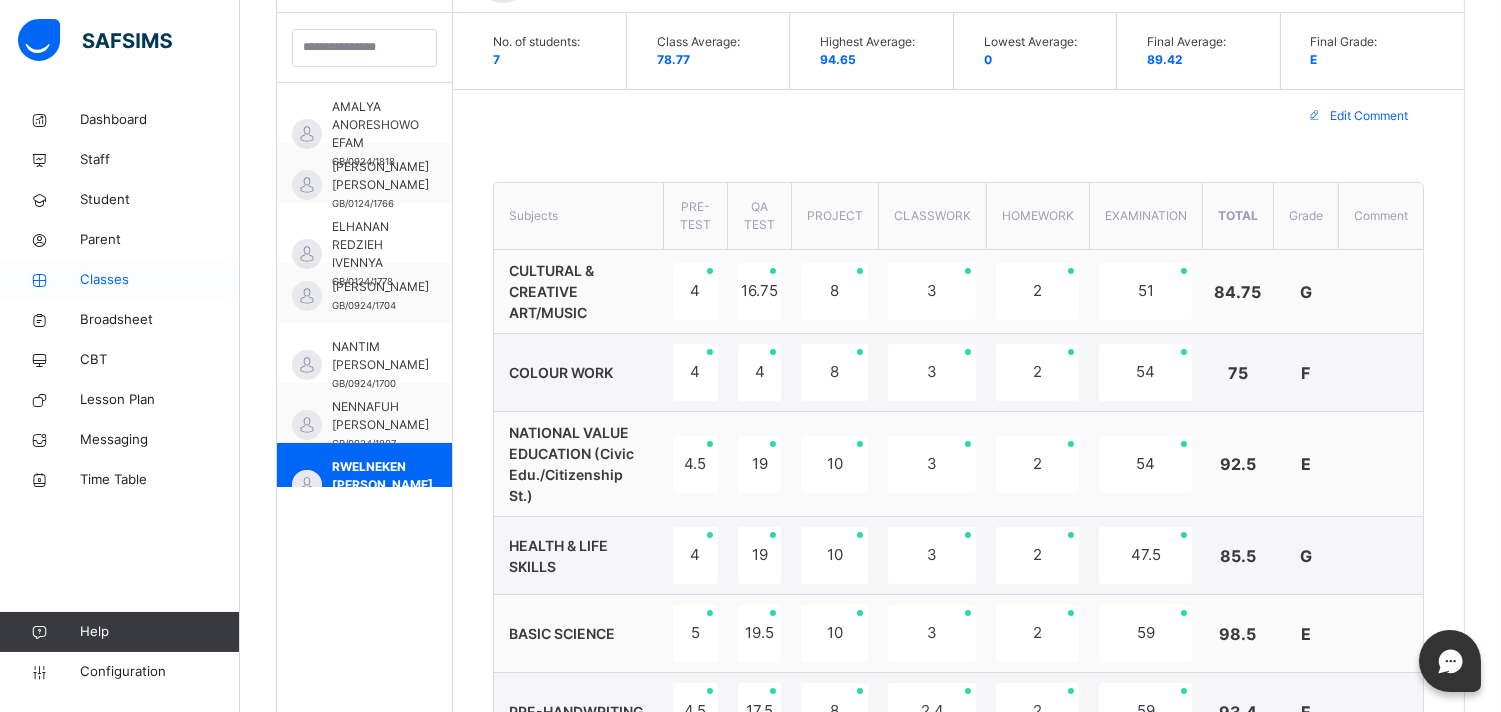 click on "Classes" at bounding box center [160, 280] 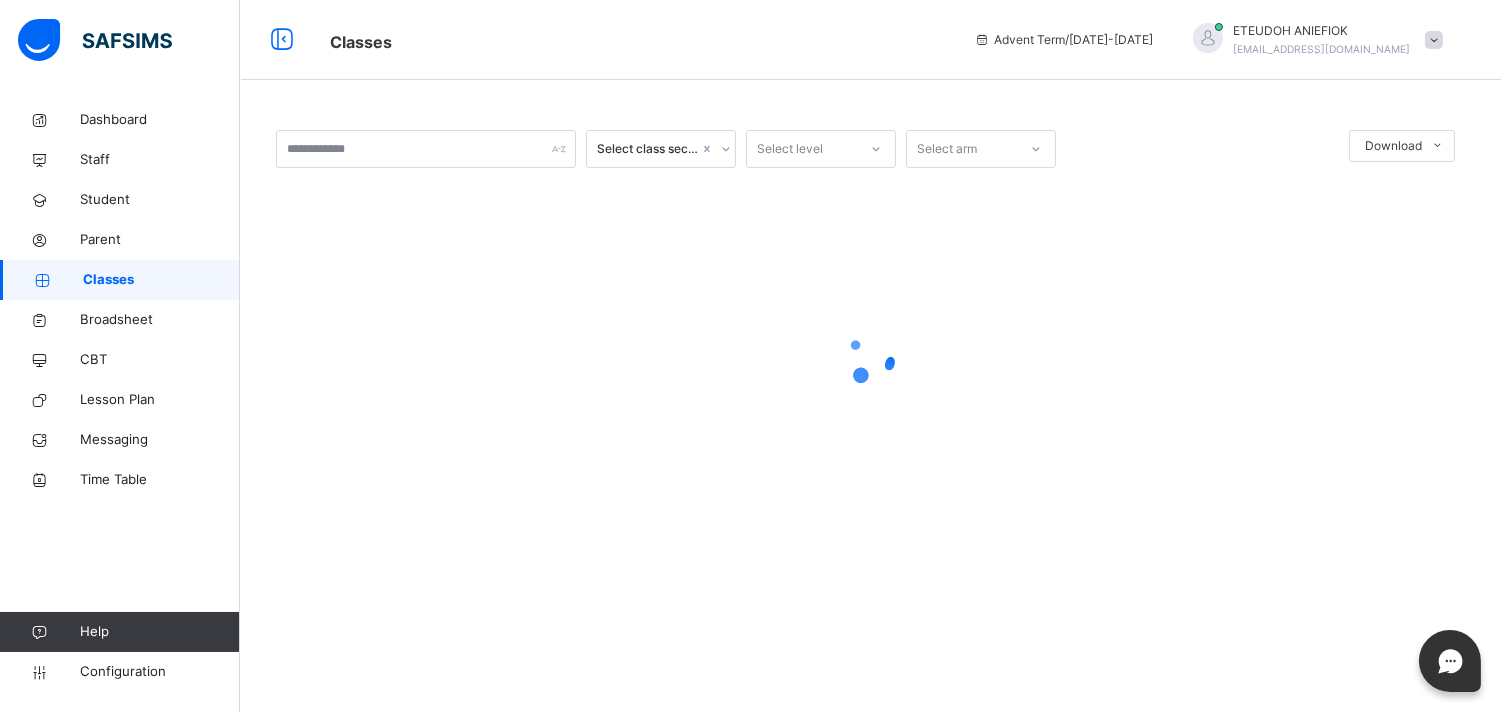scroll, scrollTop: 0, scrollLeft: 0, axis: both 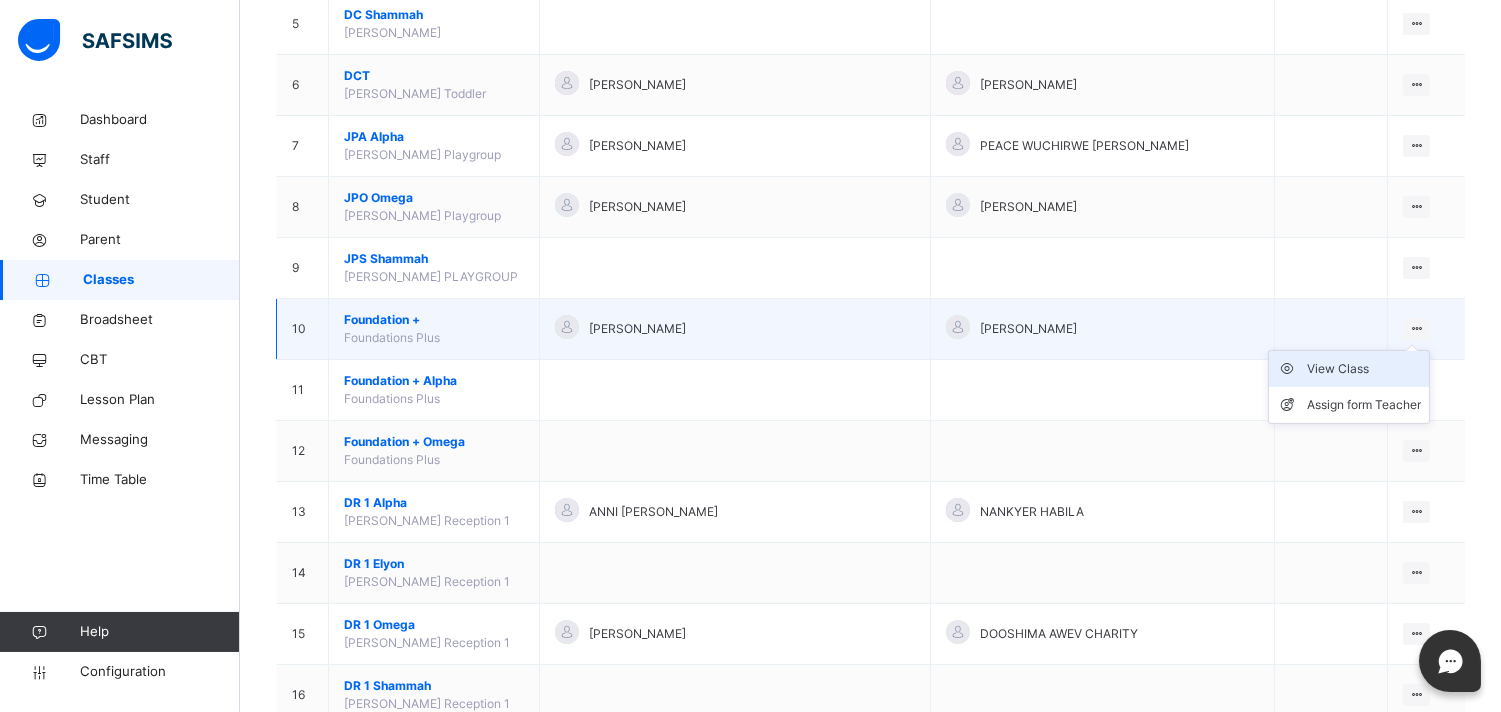 click on "View Class" at bounding box center (1364, 369) 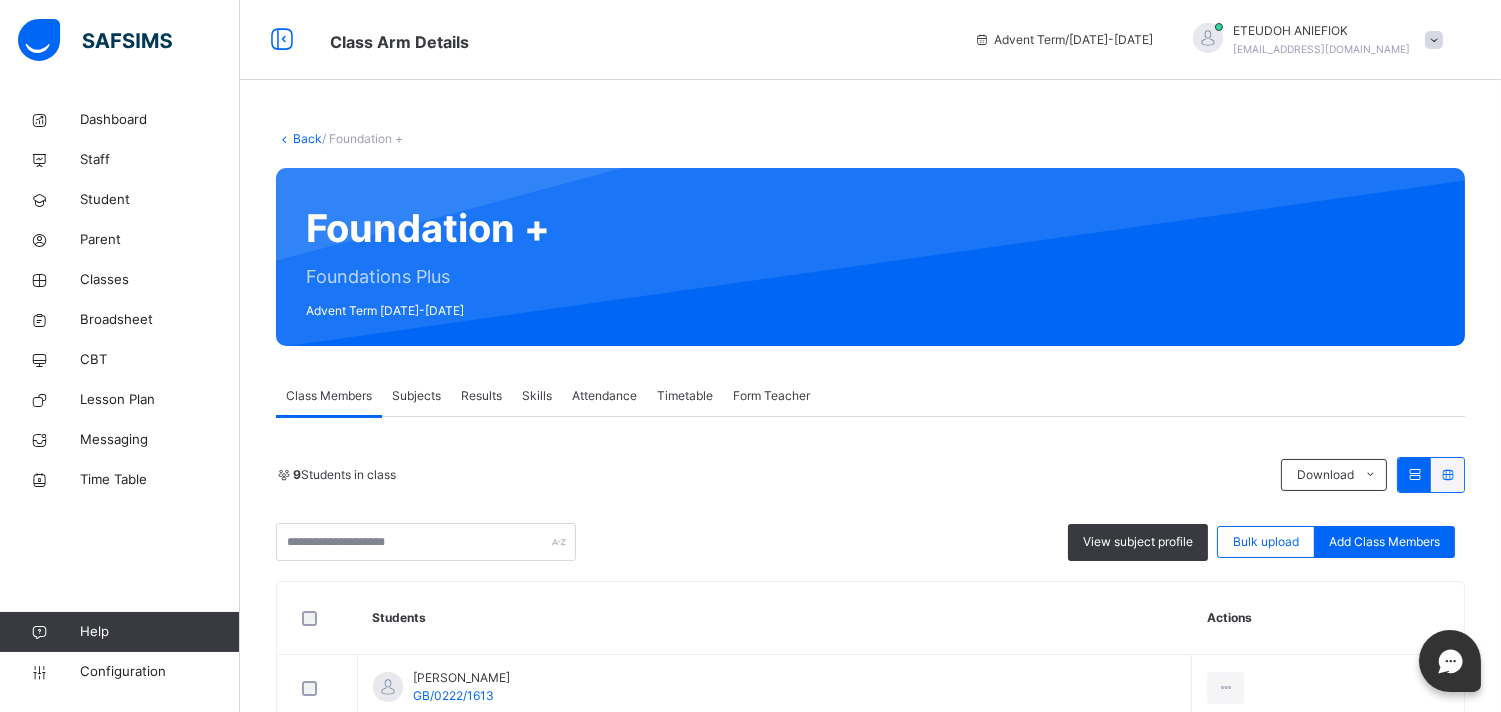 click on "Results" at bounding box center [481, 396] 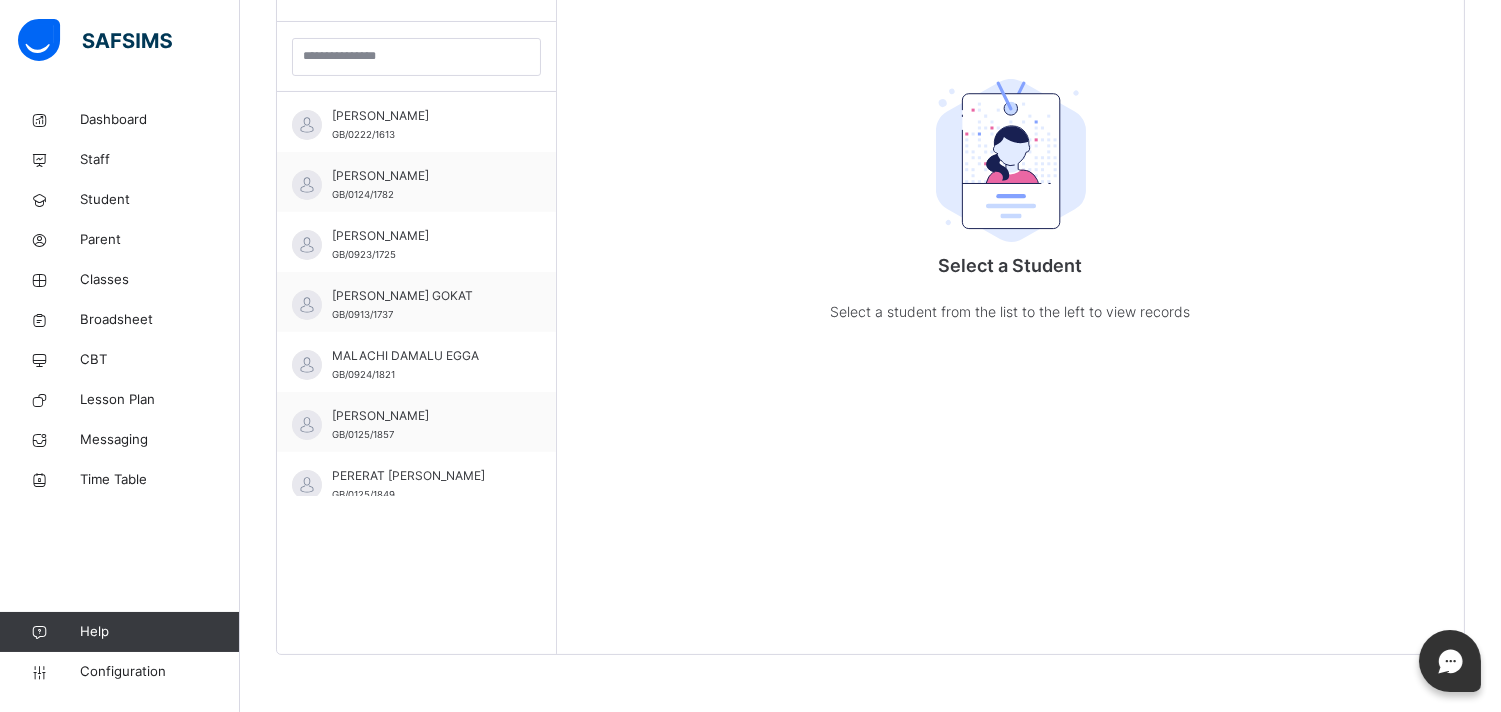 scroll, scrollTop: 581, scrollLeft: 0, axis: vertical 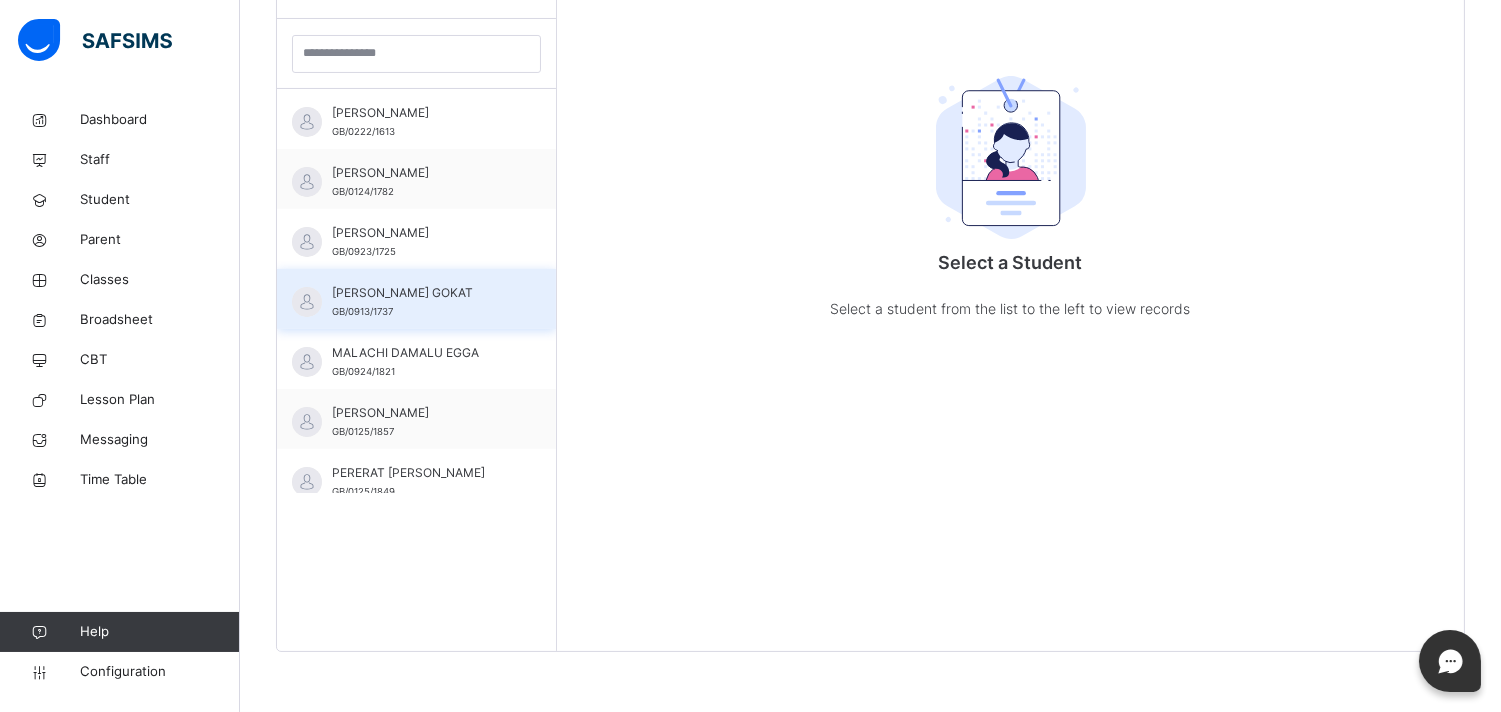 click on "JEMIMA RITKINEN GOKAT" at bounding box center [421, 293] 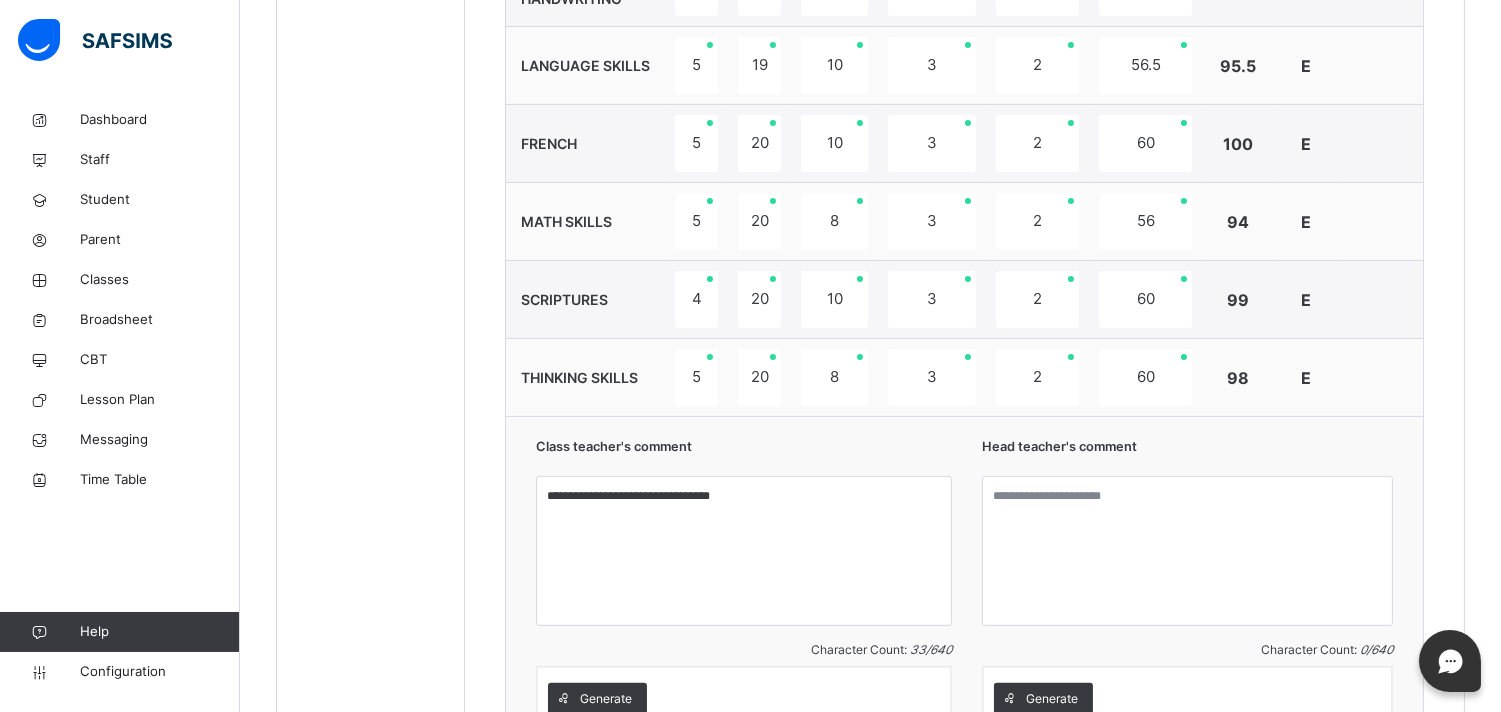 scroll, scrollTop: 1336, scrollLeft: 0, axis: vertical 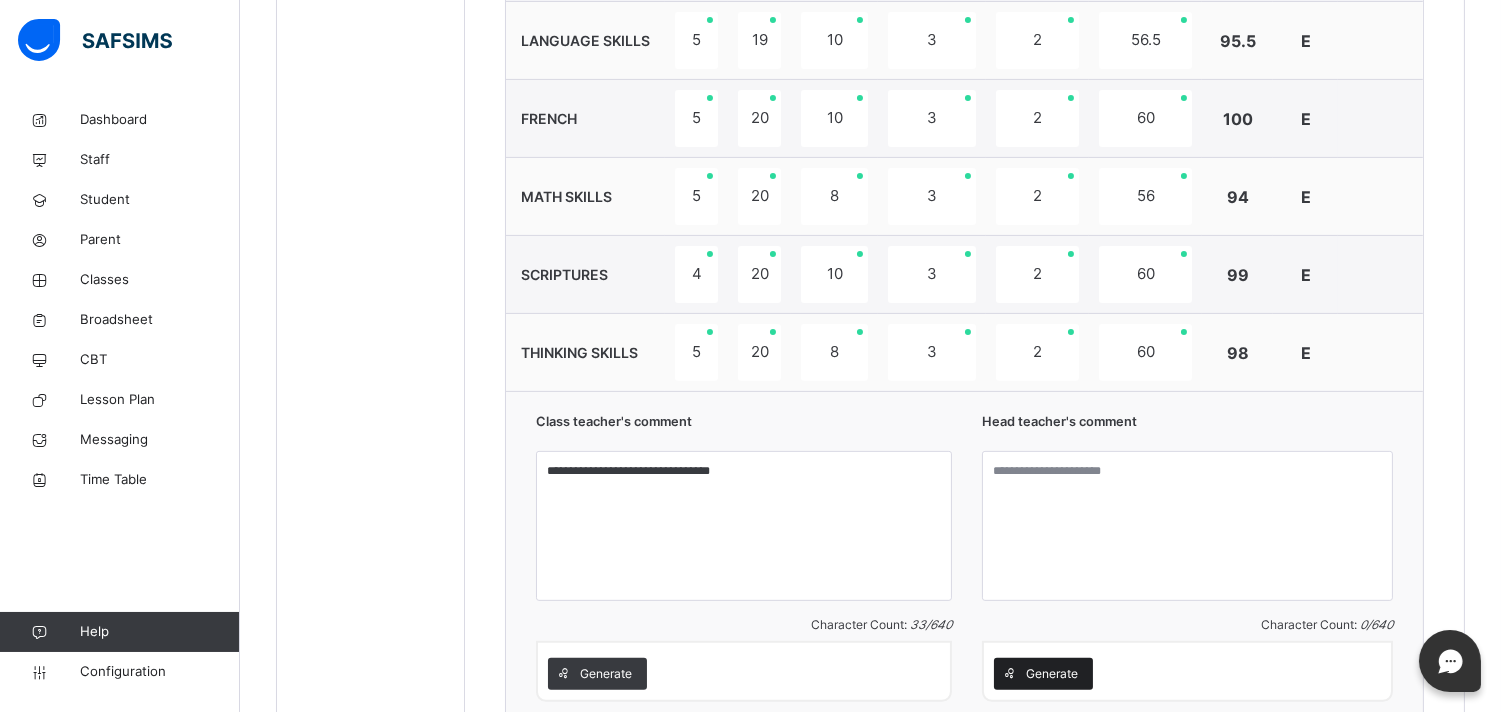 click on "Generate" at bounding box center [1052, 674] 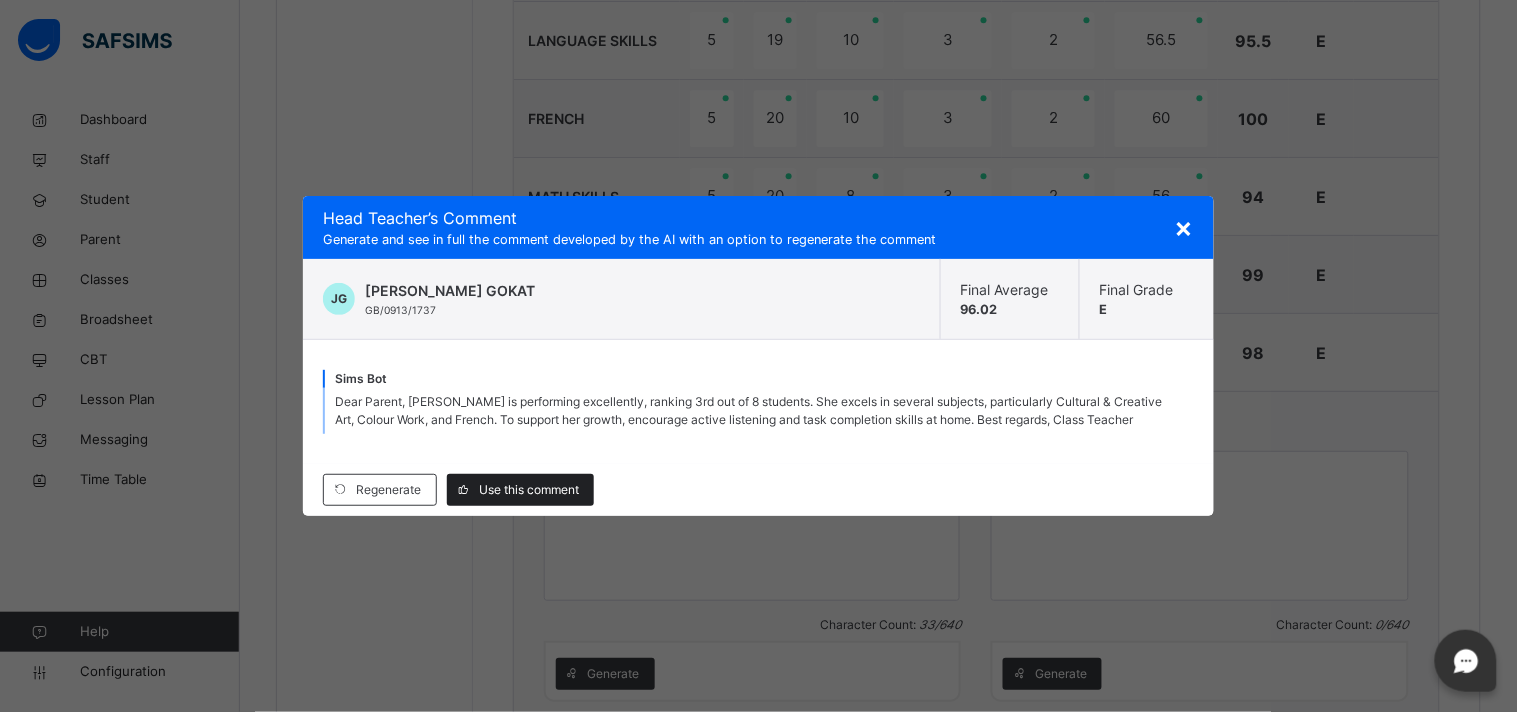 click on "Use this comment" at bounding box center [520, 490] 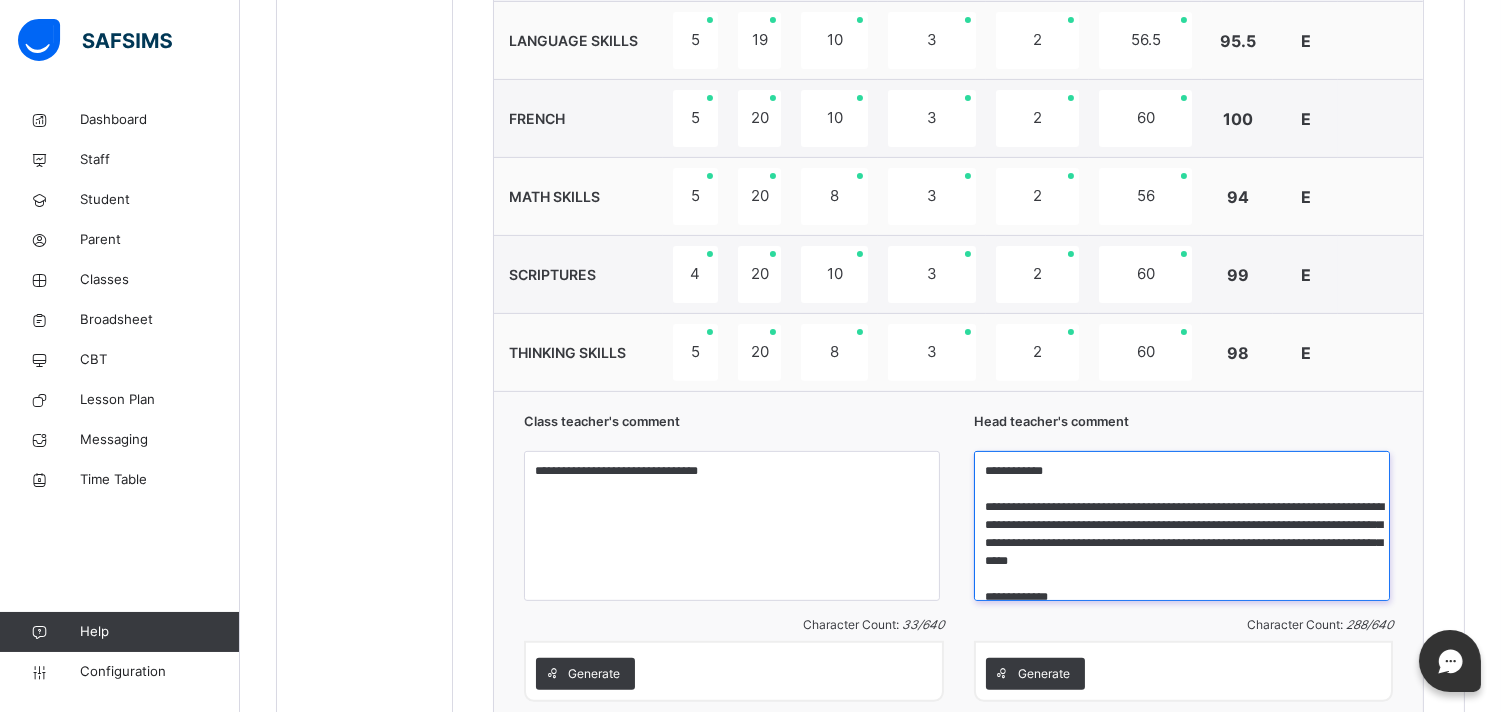 click on "**********" at bounding box center [1182, 526] 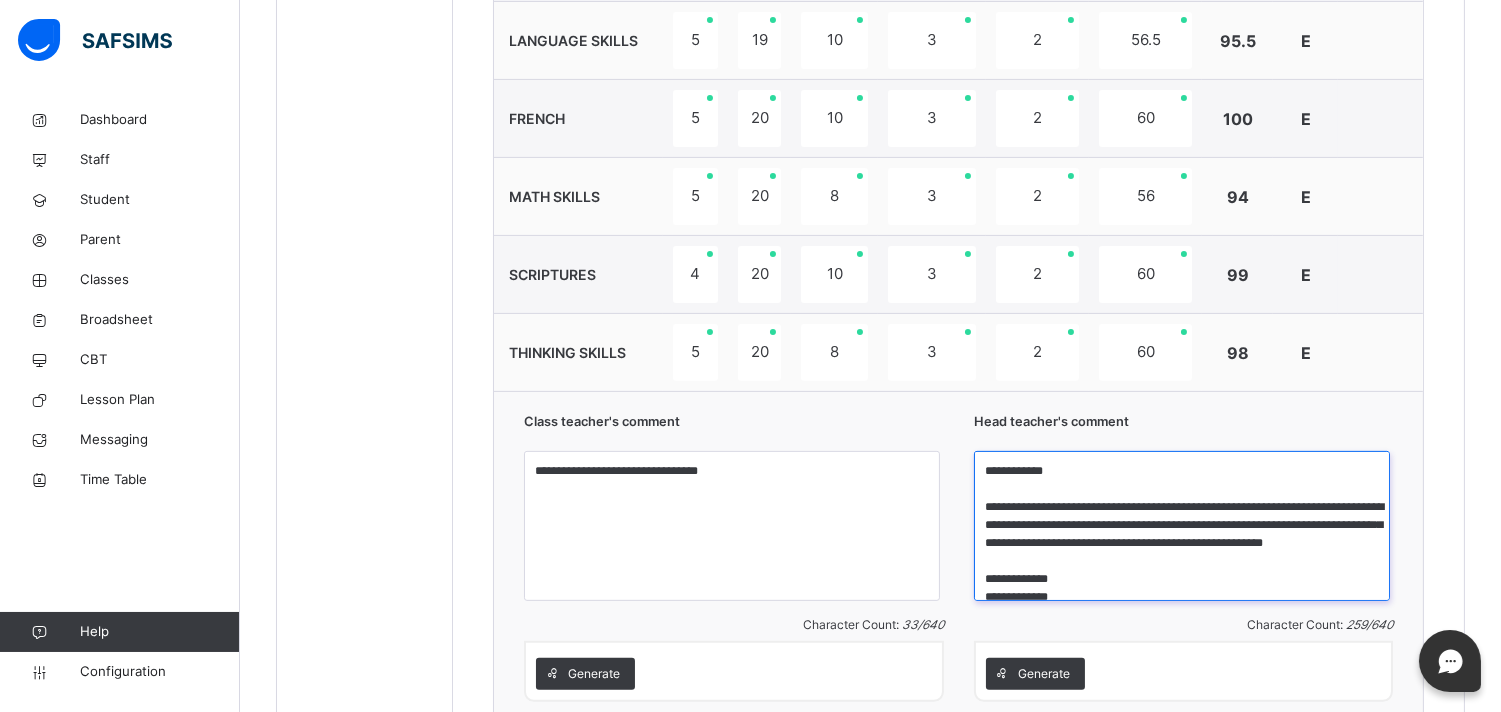 click on "**********" at bounding box center (1182, 526) 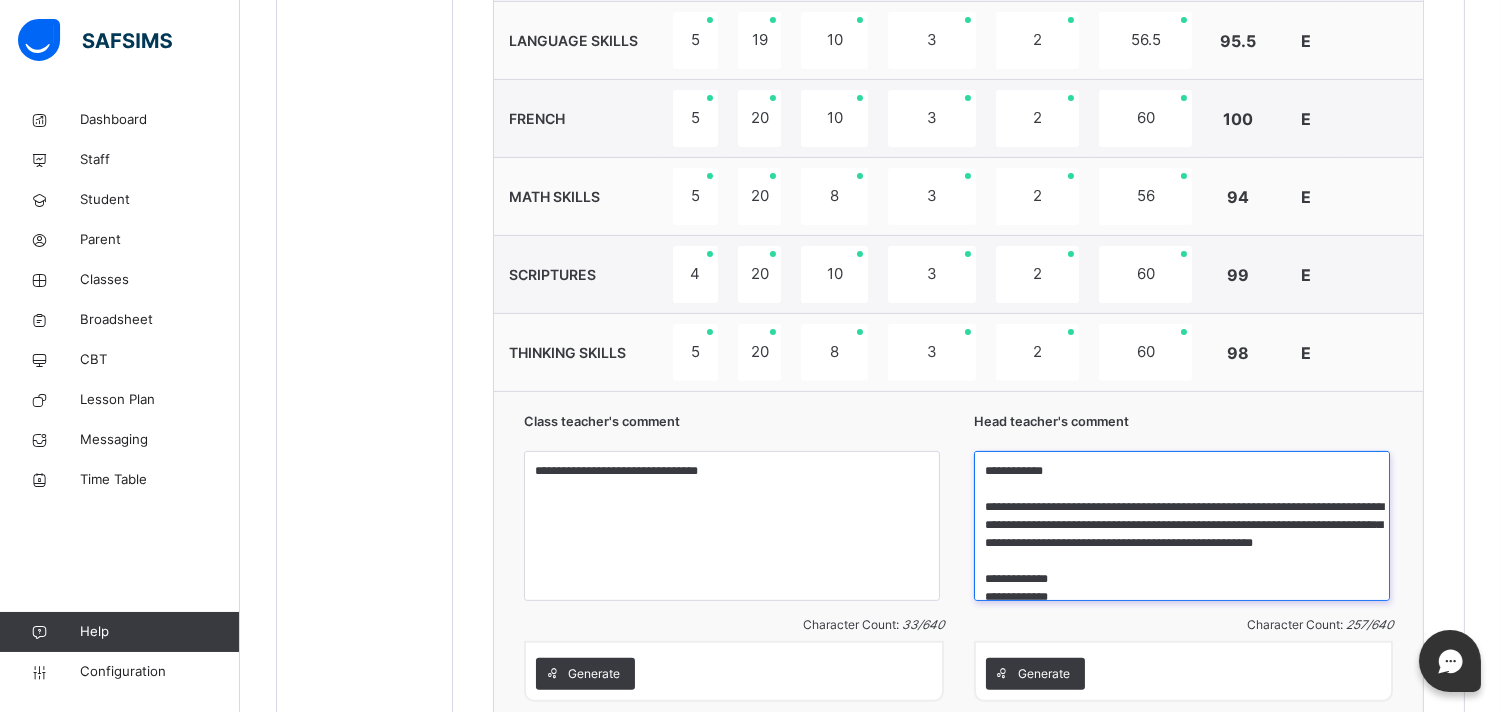 click on "**********" at bounding box center [1182, 526] 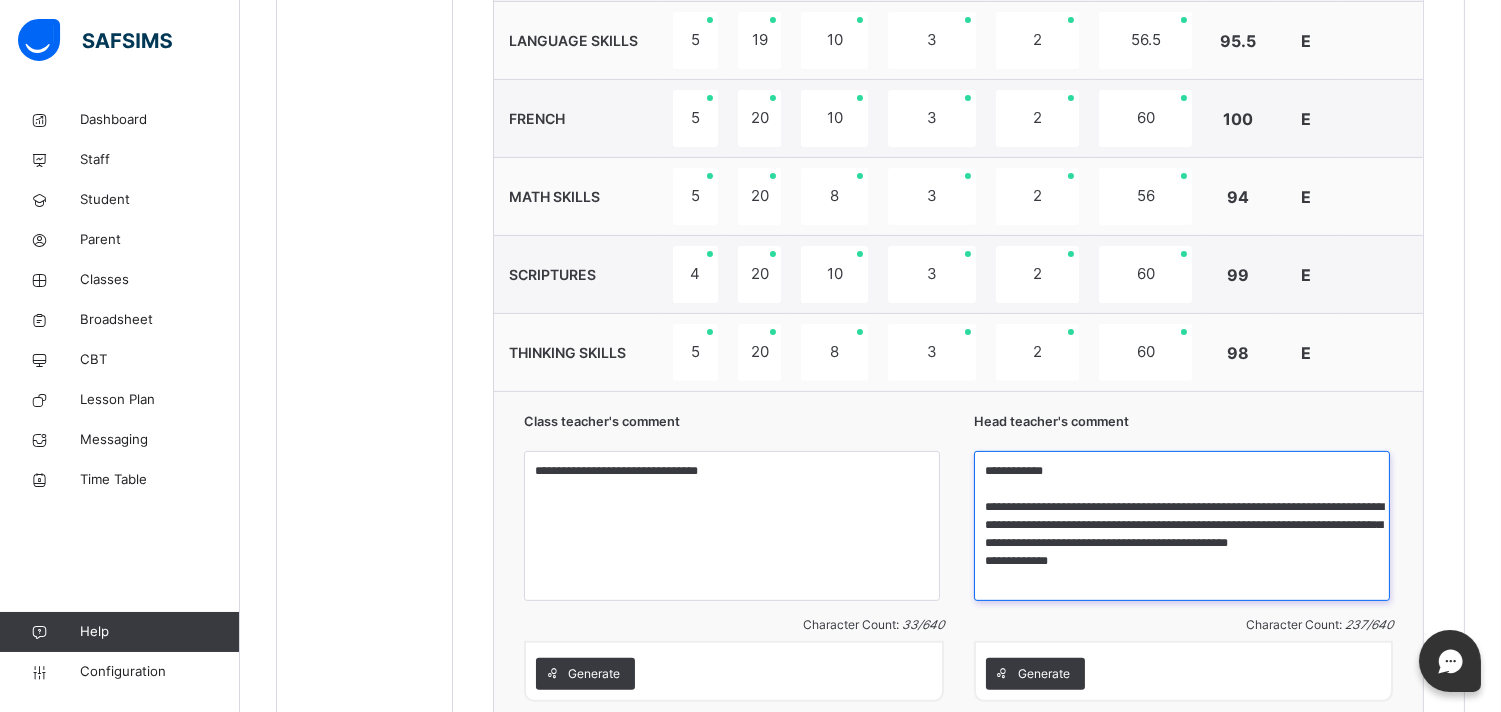 scroll, scrollTop: 0, scrollLeft: 0, axis: both 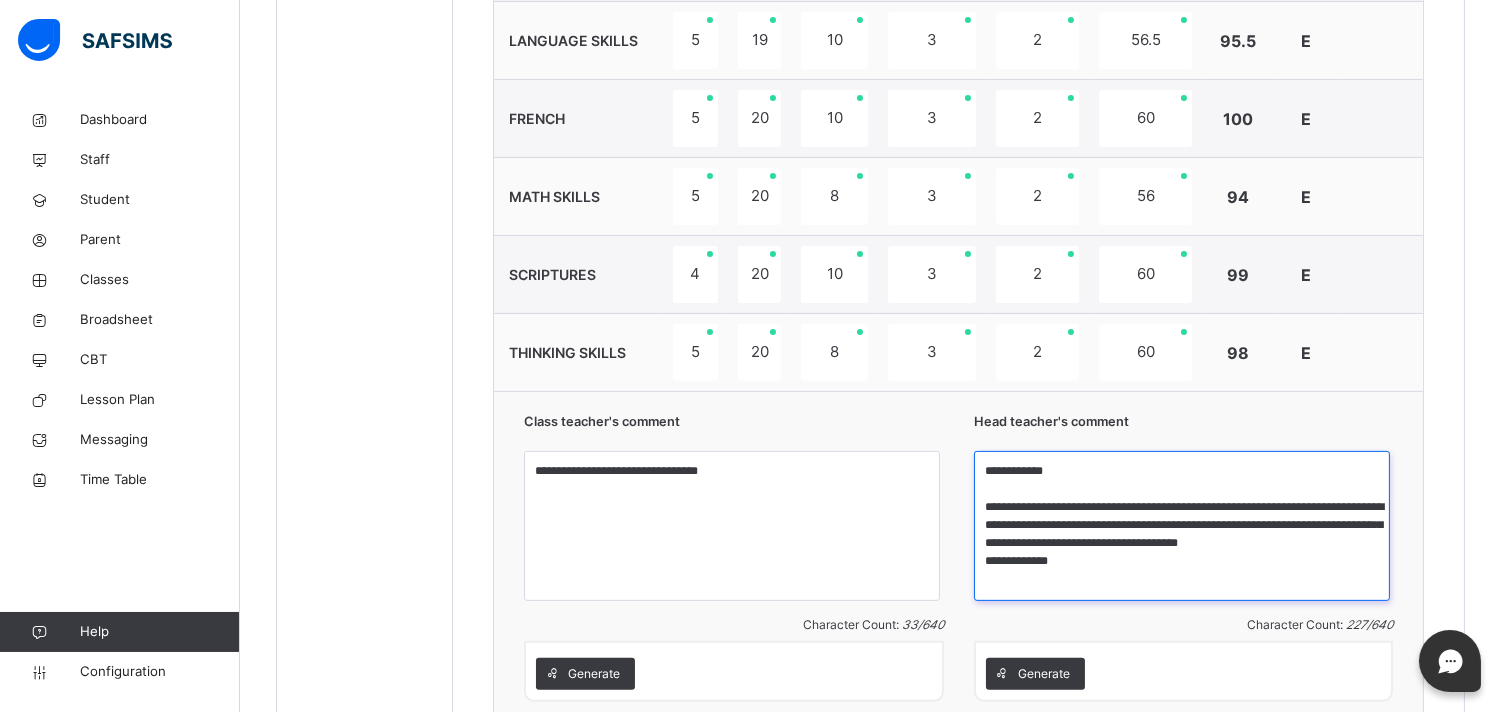 click on "**********" at bounding box center (1182, 526) 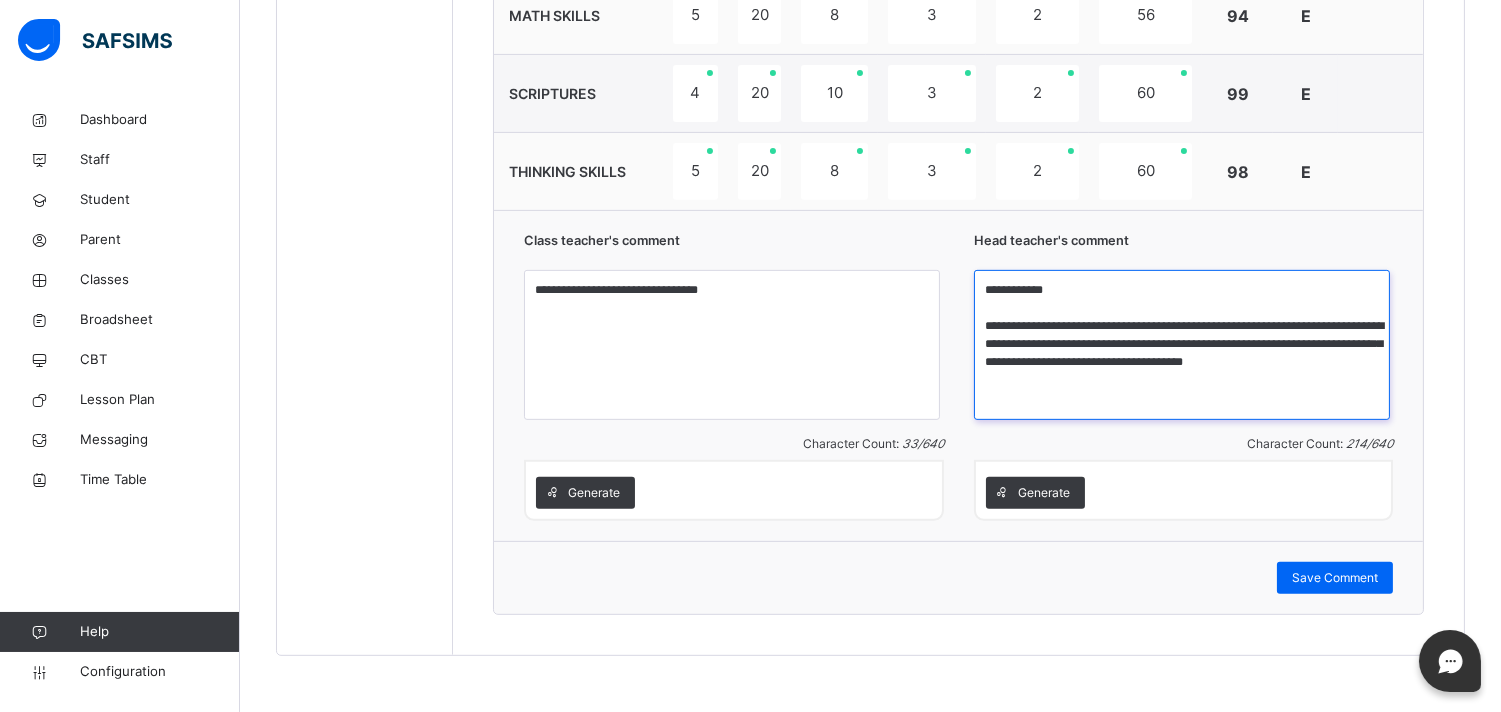 scroll, scrollTop: 1522, scrollLeft: 0, axis: vertical 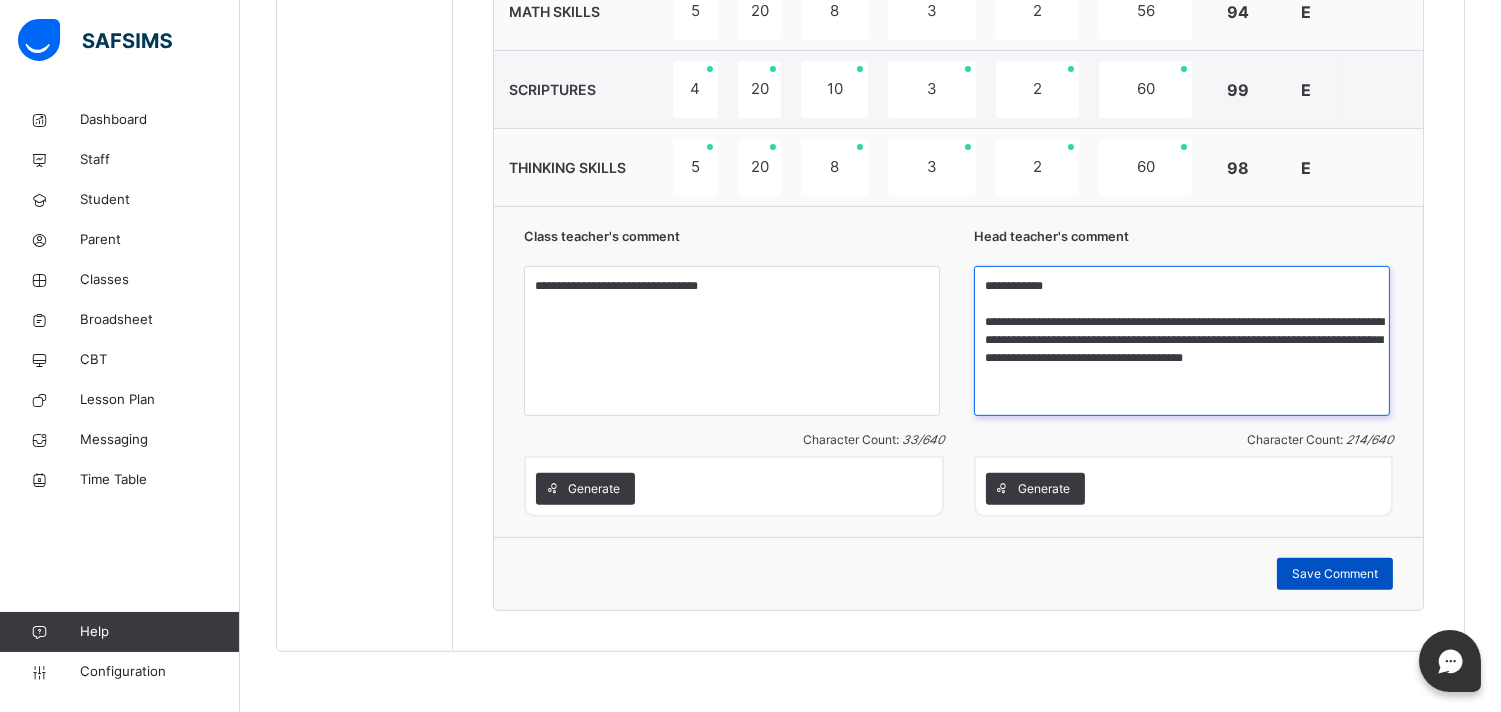 type on "**********" 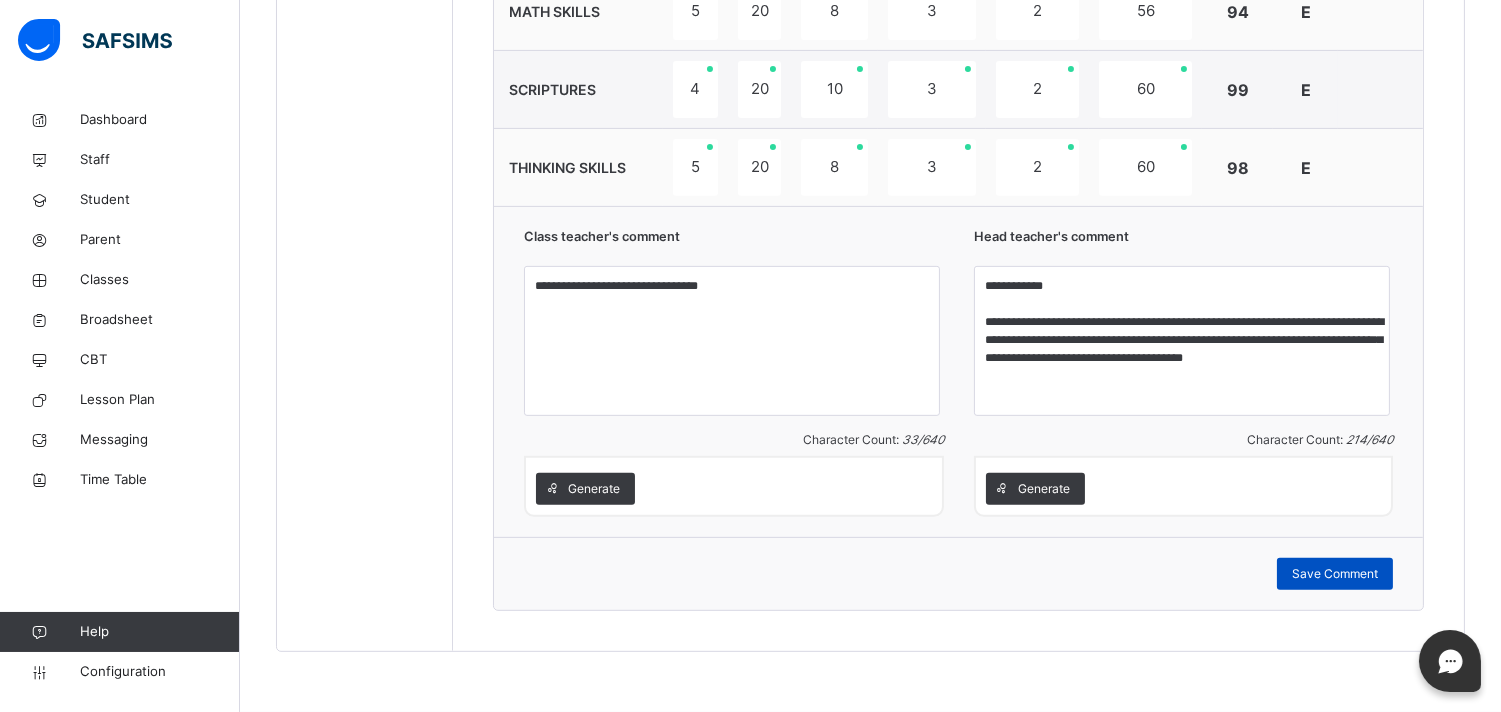 click on "Save Comment" at bounding box center (1335, 574) 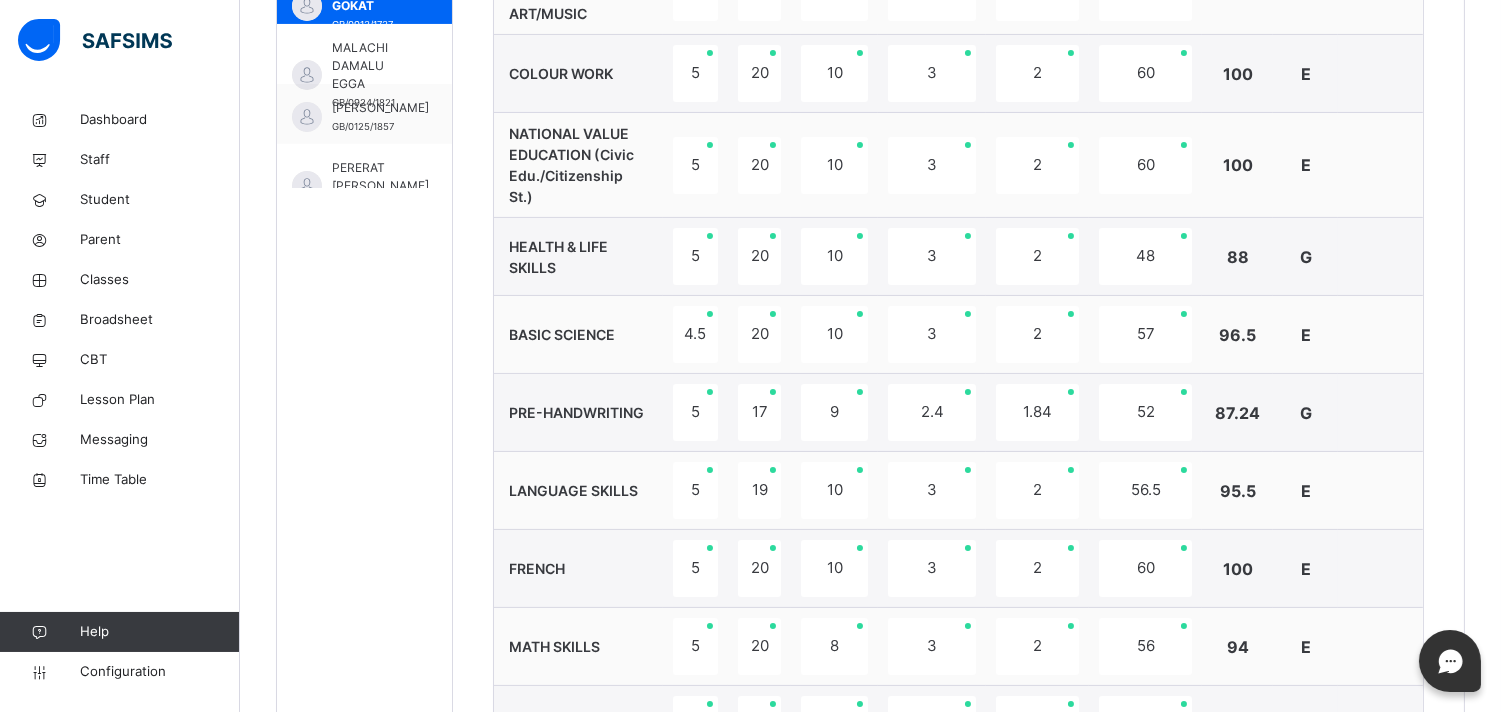 scroll, scrollTop: 783, scrollLeft: 0, axis: vertical 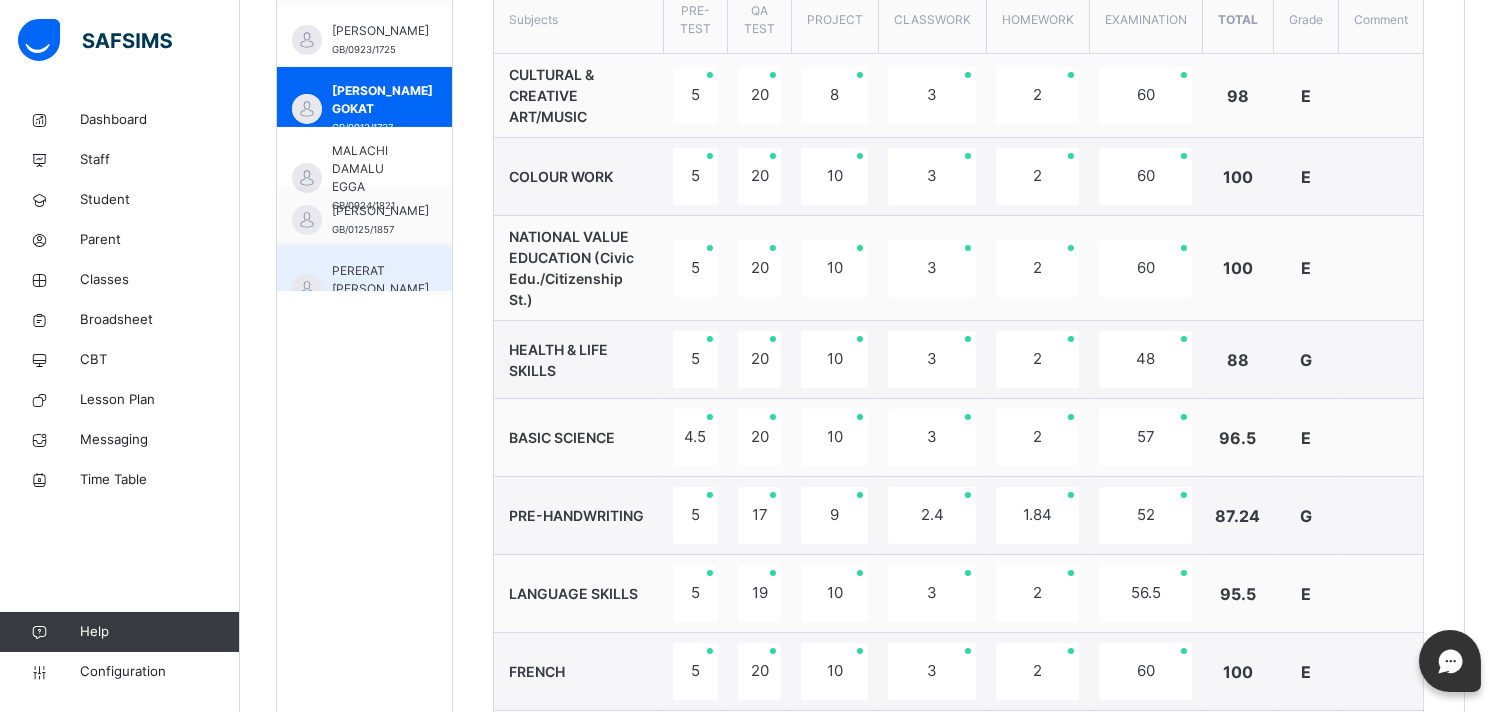 click on "PERERAT DAVID KIM GB/0125/1849" at bounding box center (364, 277) 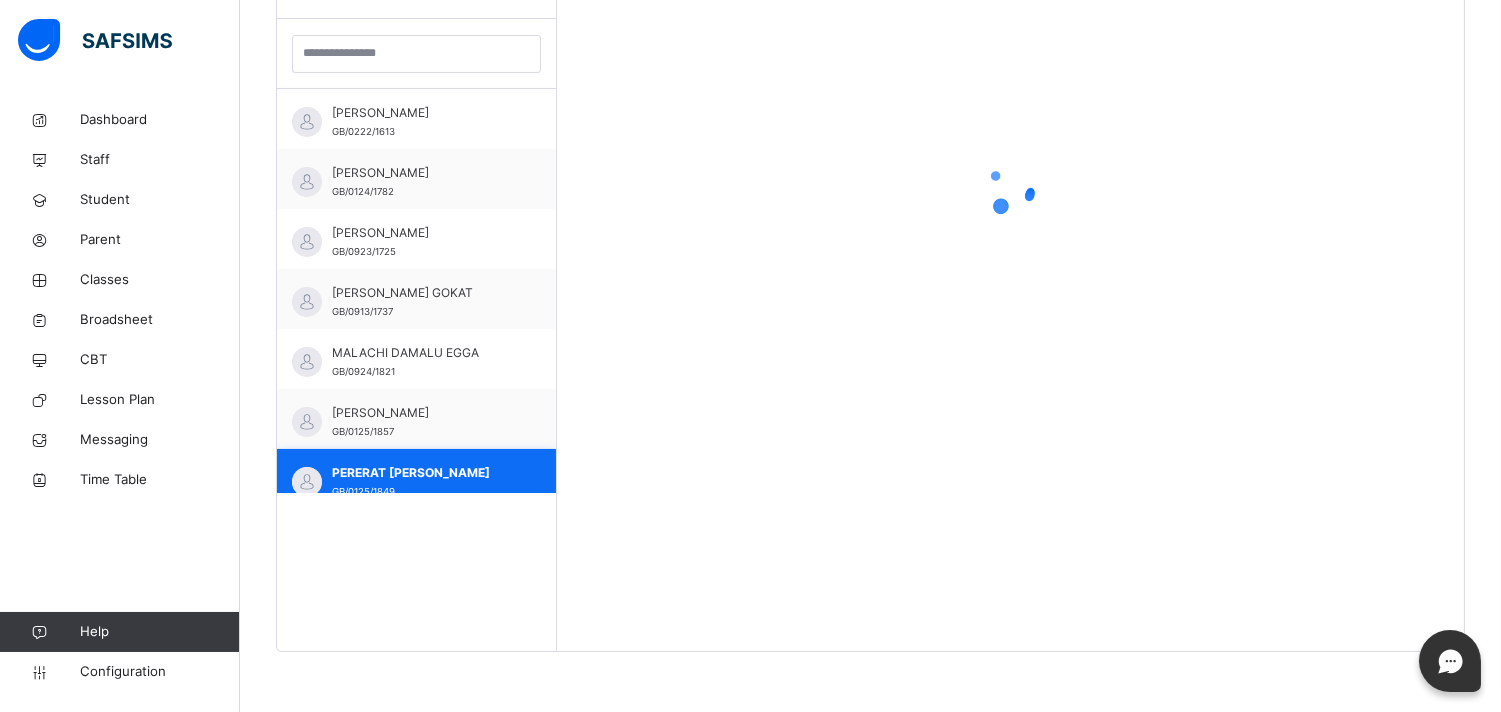 scroll, scrollTop: 581, scrollLeft: 0, axis: vertical 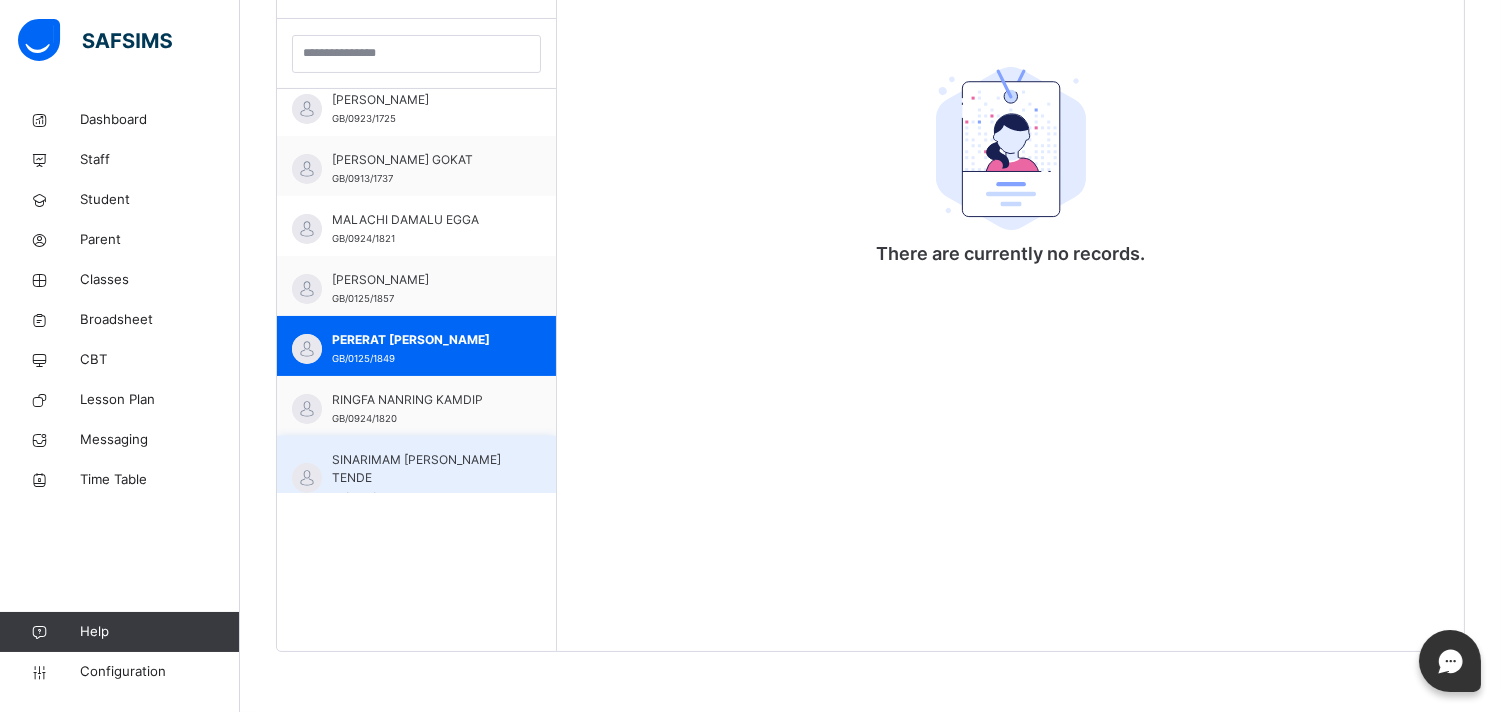 click on "SINARIMAM ISABELLA TENDE" at bounding box center (421, 469) 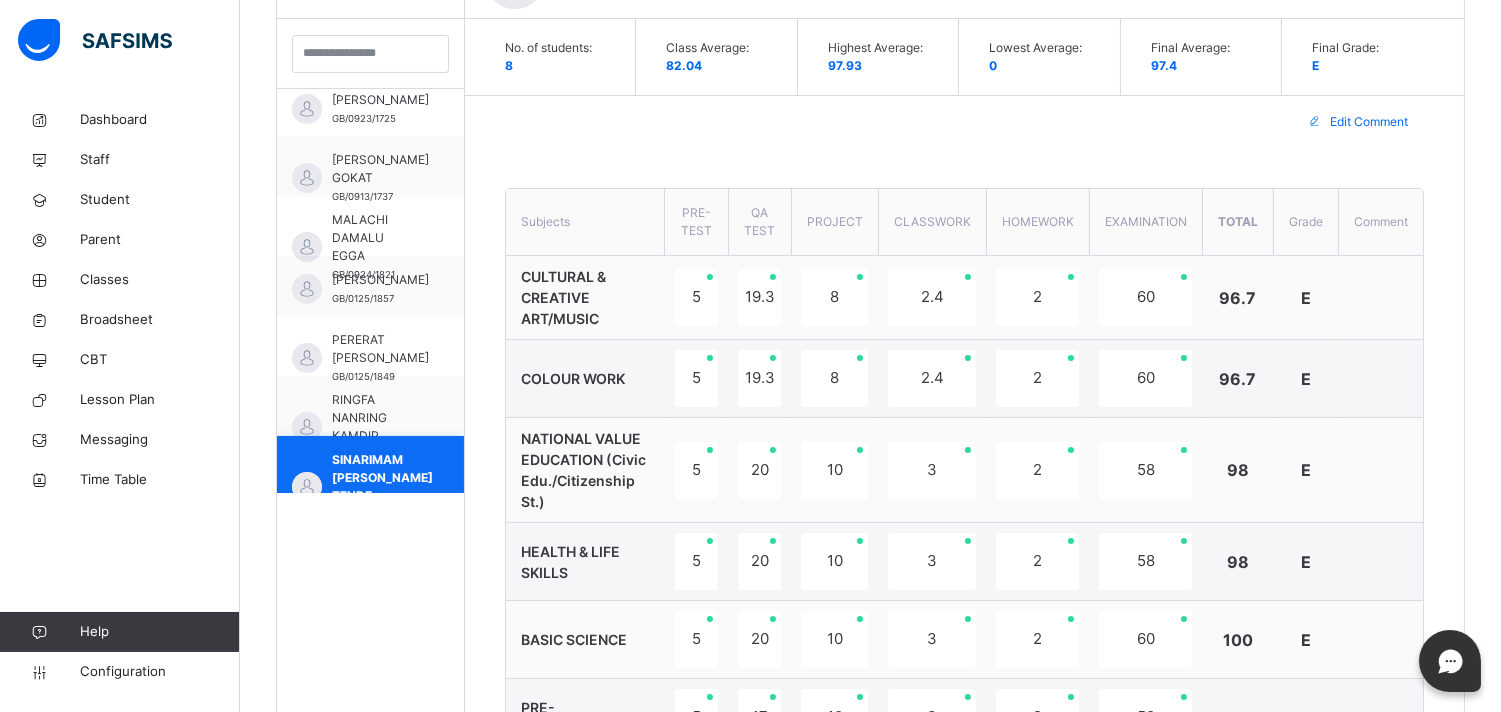 scroll, scrollTop: 142, scrollLeft: 0, axis: vertical 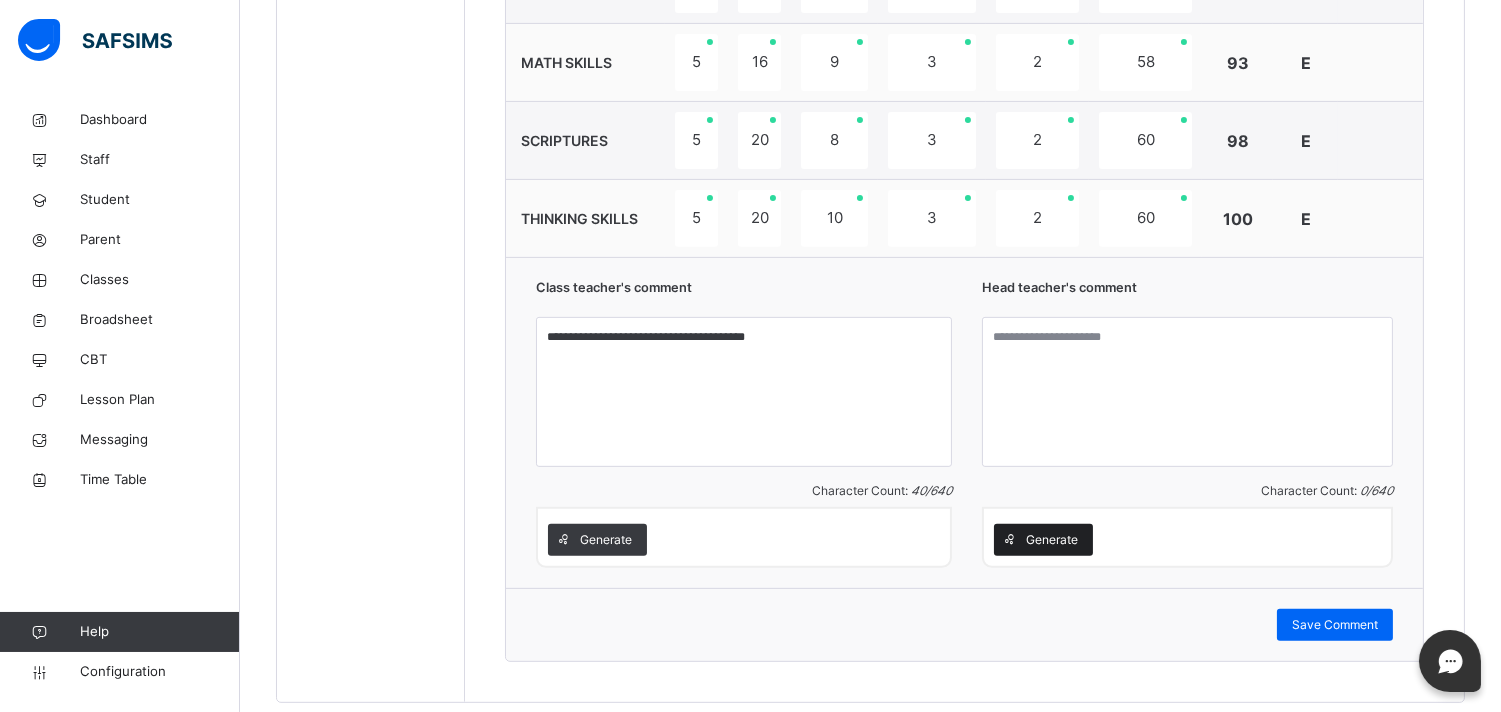 click on "Generate" at bounding box center (1052, 540) 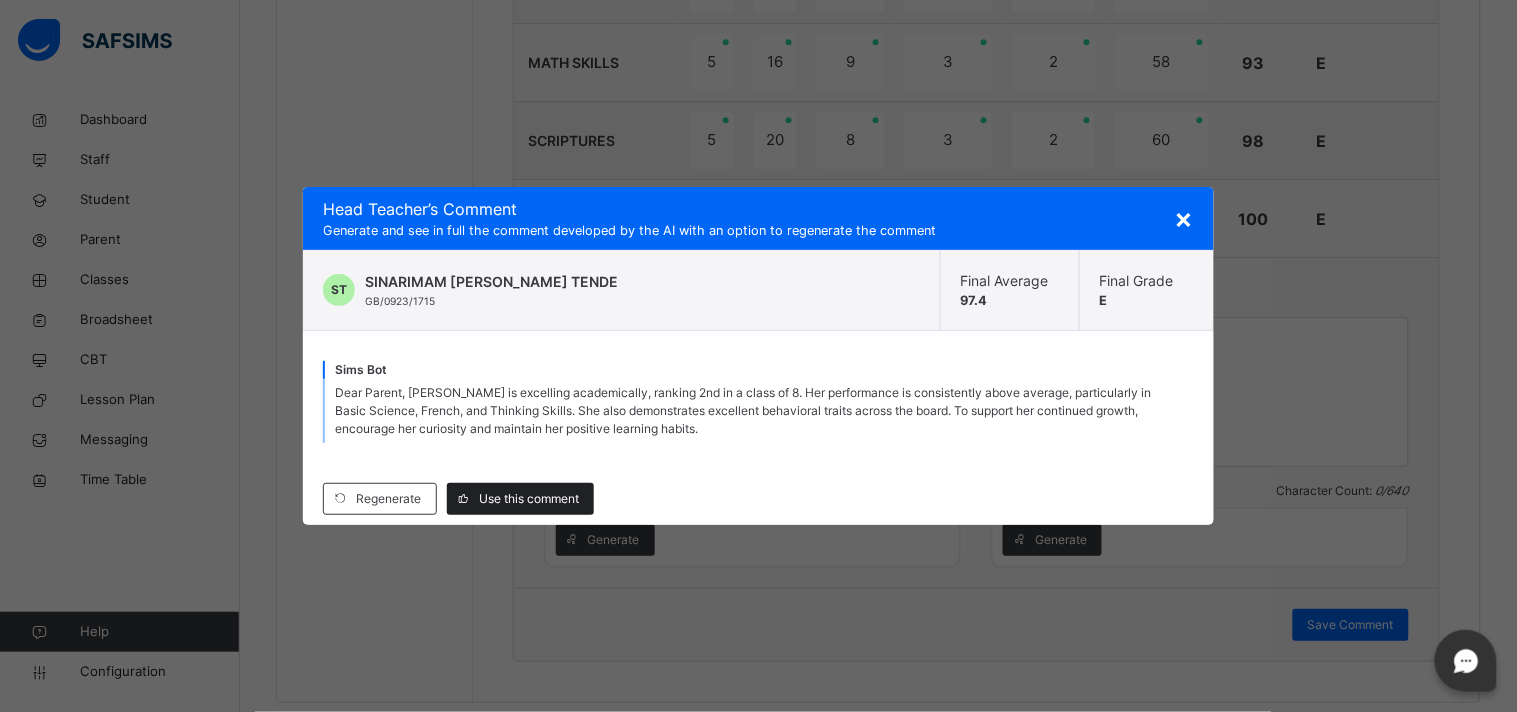 click on "Use this comment" at bounding box center [529, 499] 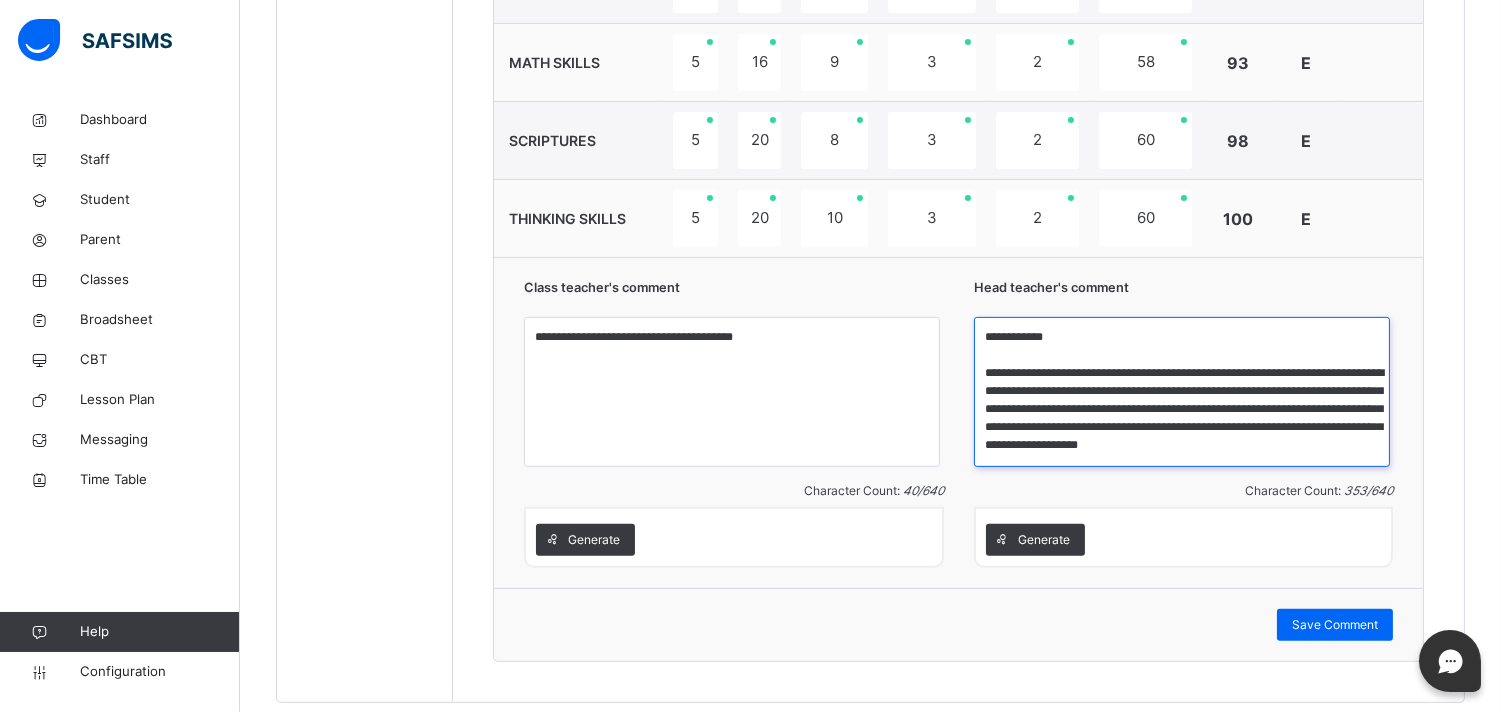 click on "**********" at bounding box center [1182, 392] 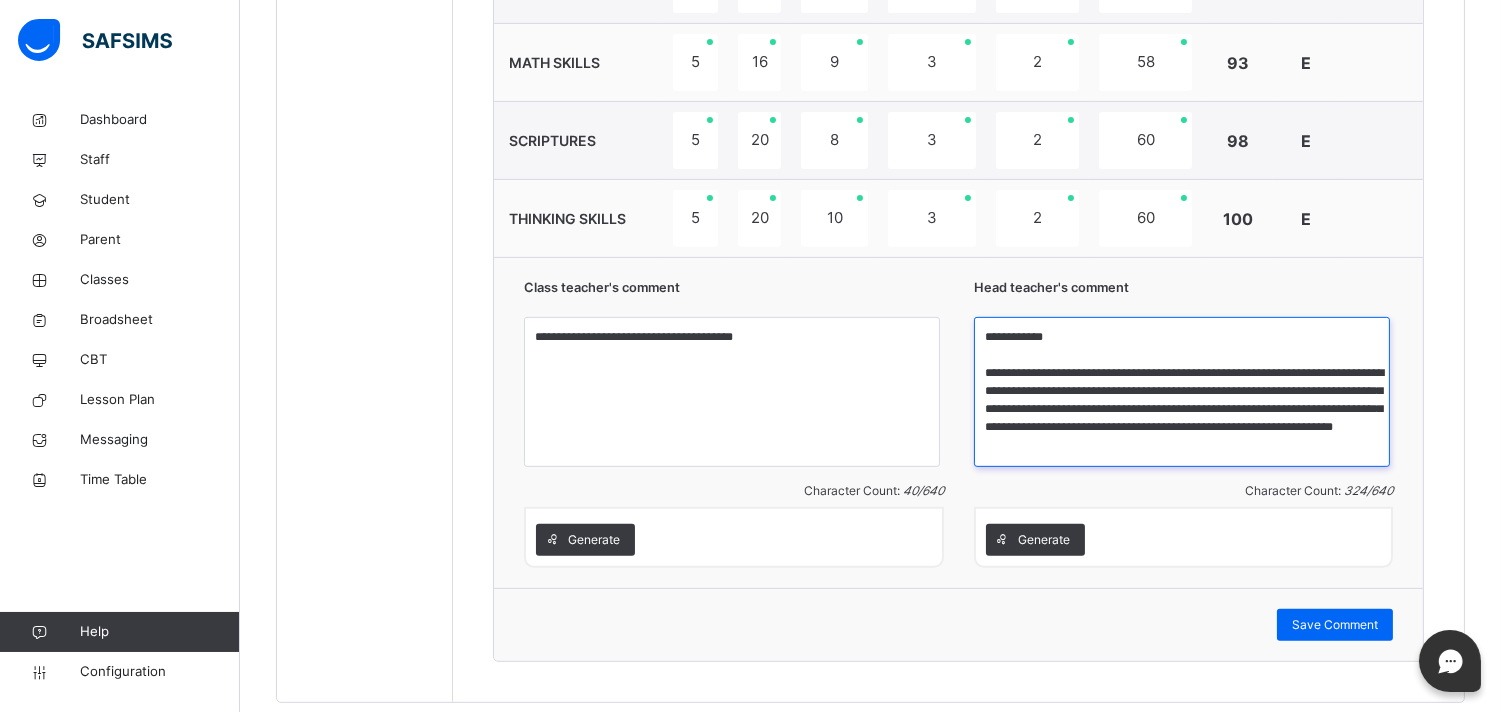click on "**********" at bounding box center [1182, 392] 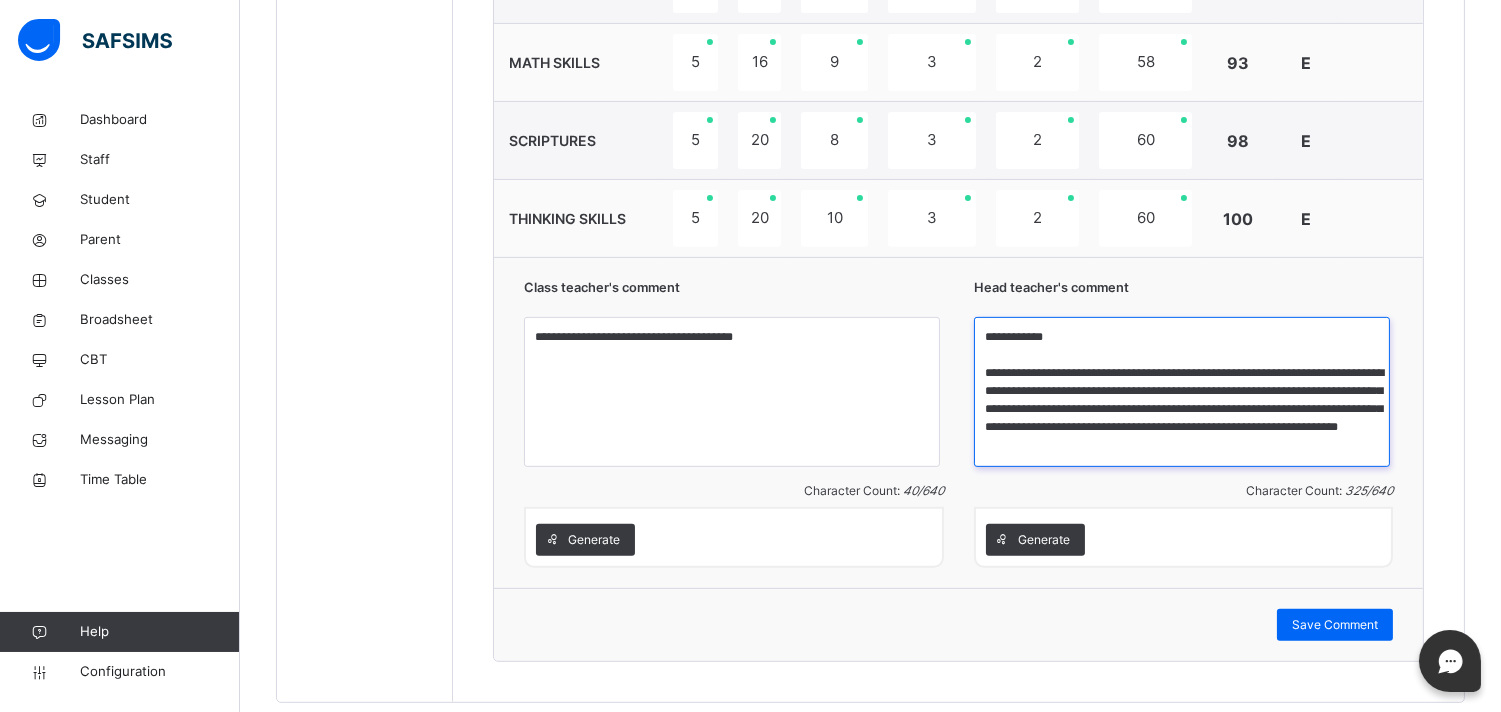 click on "**********" at bounding box center (1182, 392) 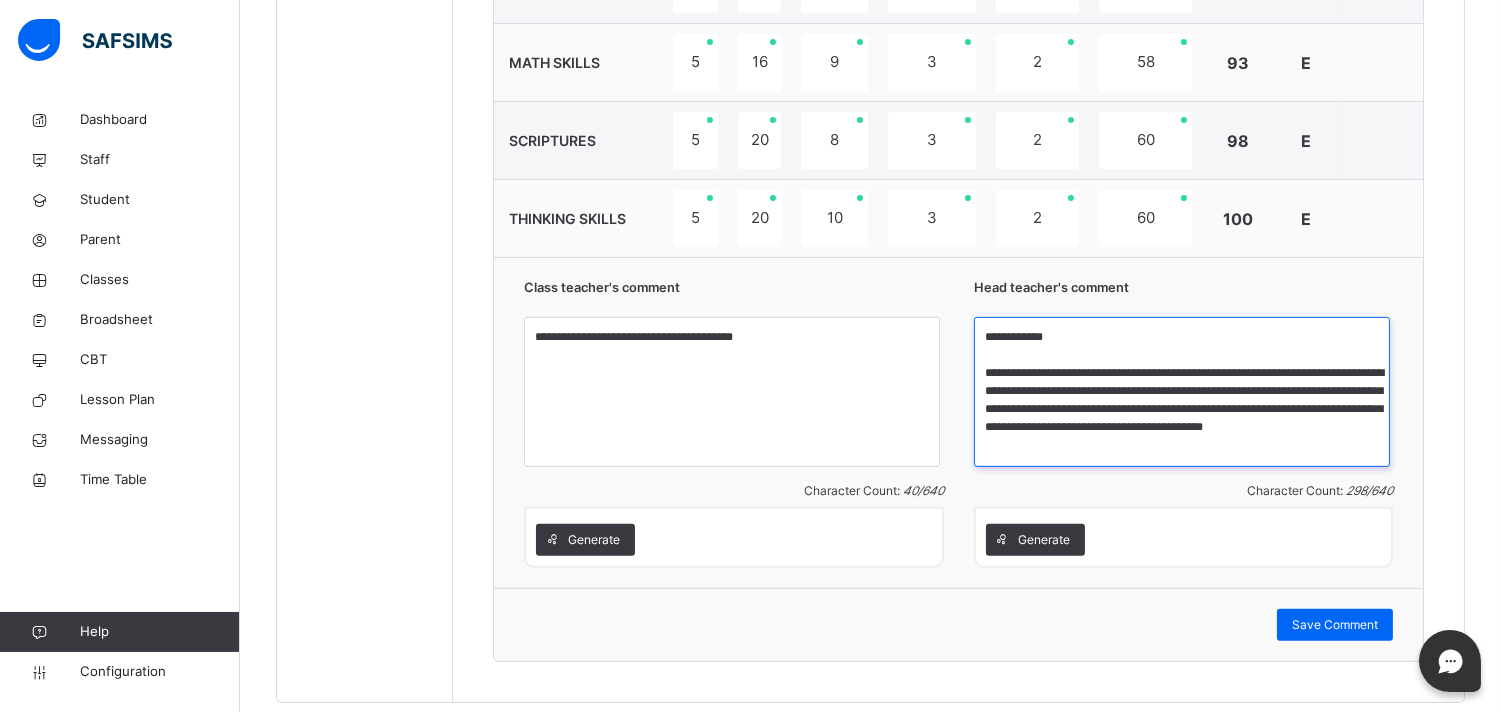 click on "**********" at bounding box center (1182, 392) 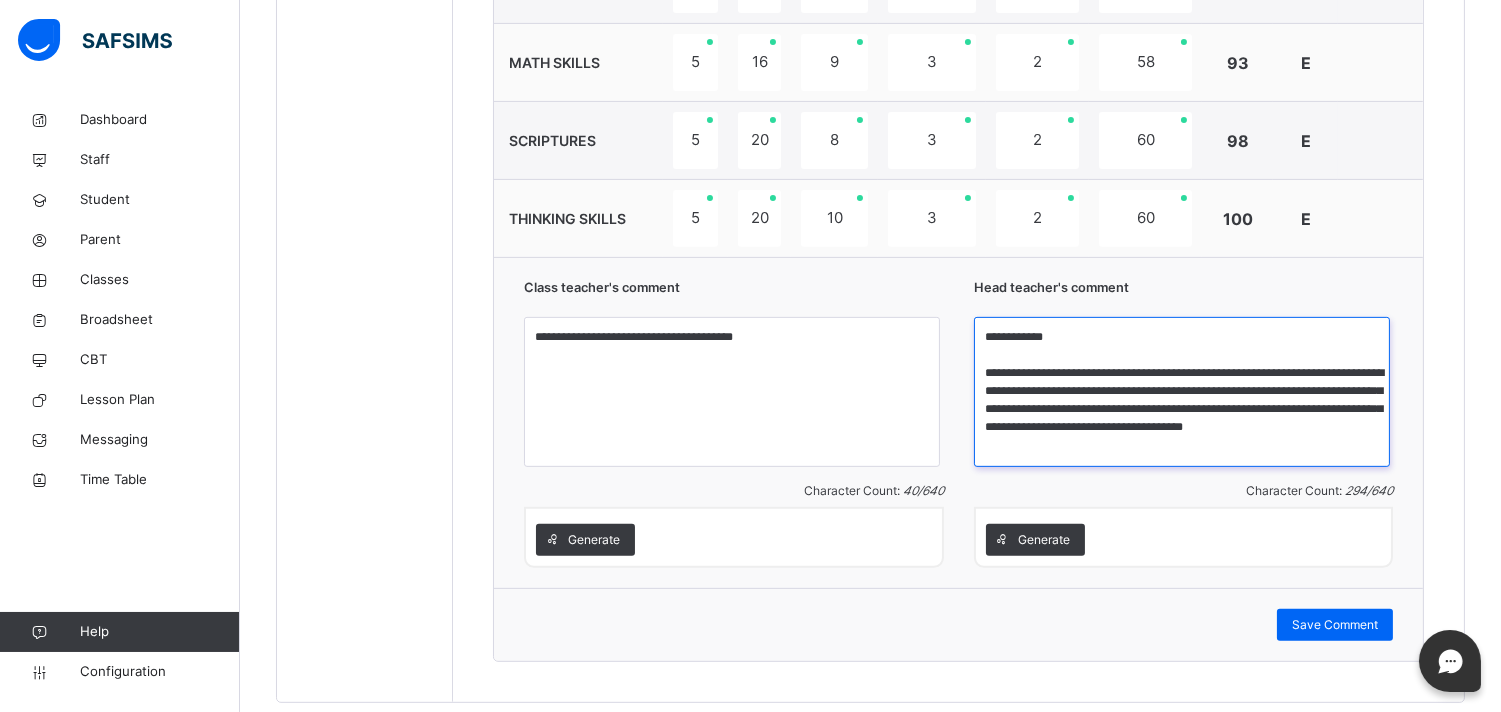 click on "**********" at bounding box center [1182, 392] 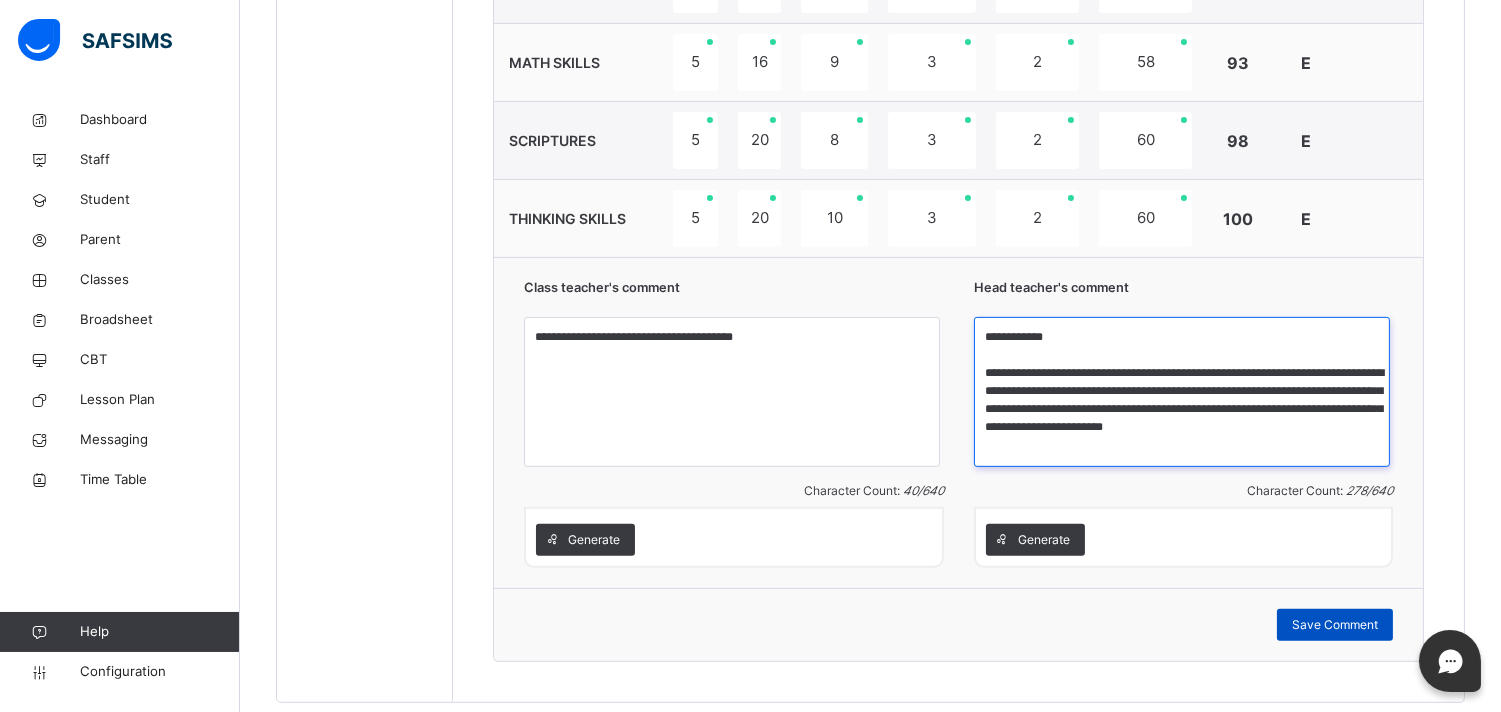 type on "**********" 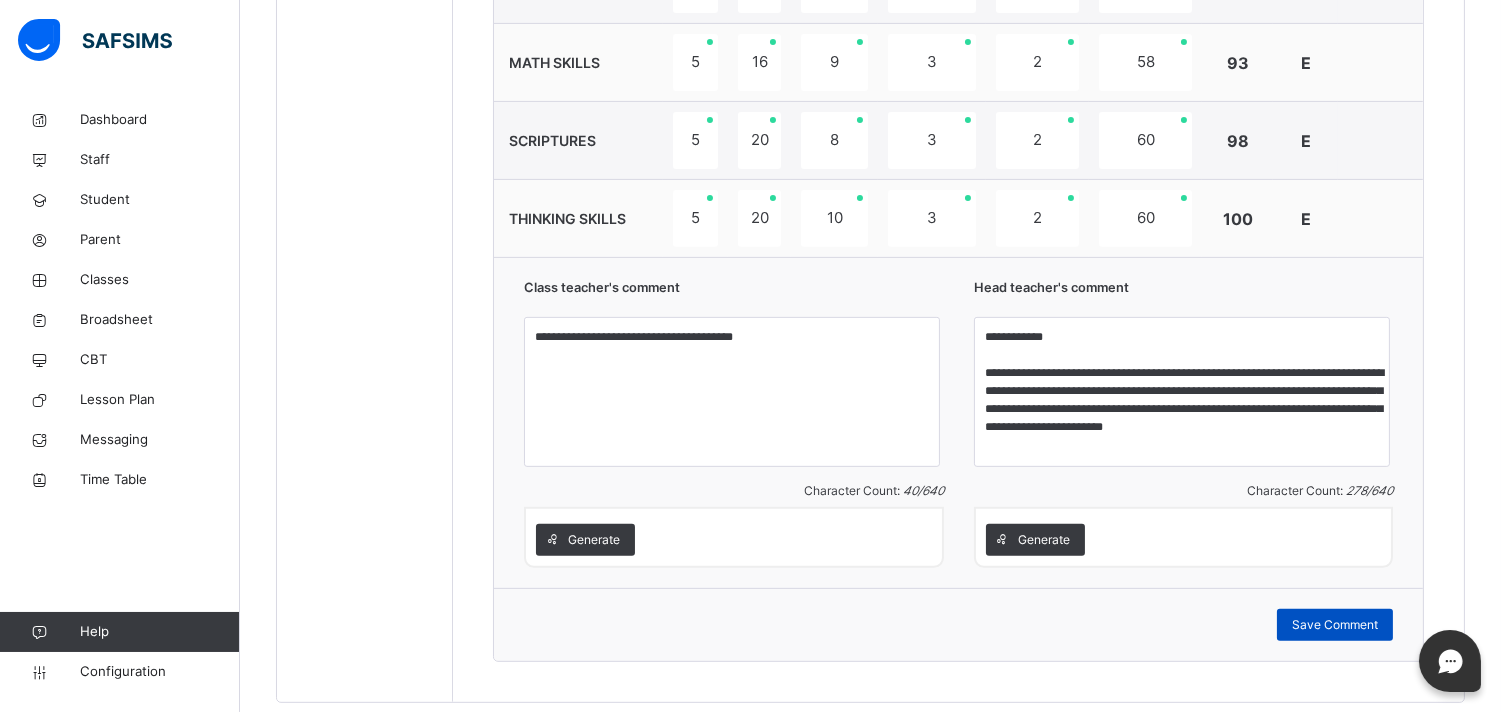 click on "Save Comment" at bounding box center [1335, 625] 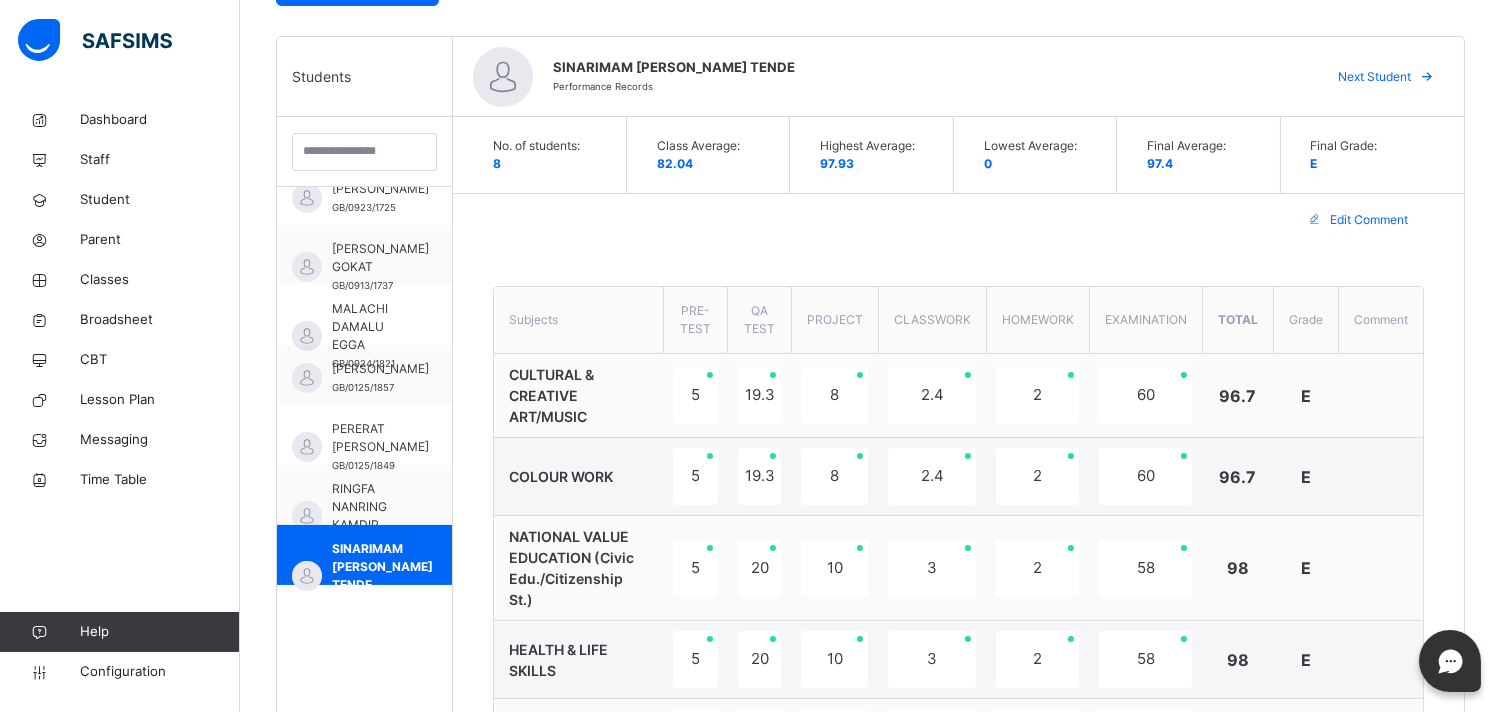 scroll, scrollTop: 447, scrollLeft: 0, axis: vertical 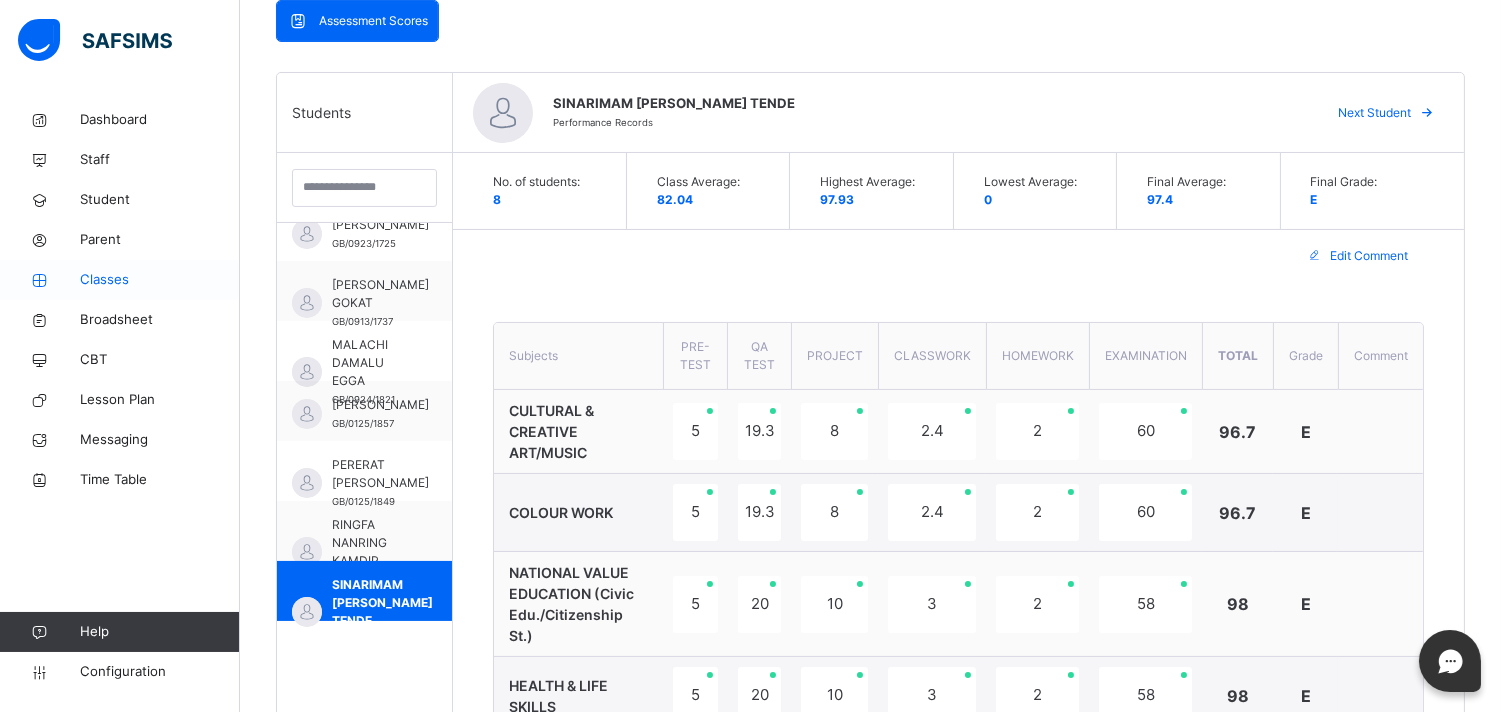 click on "Classes" at bounding box center [160, 280] 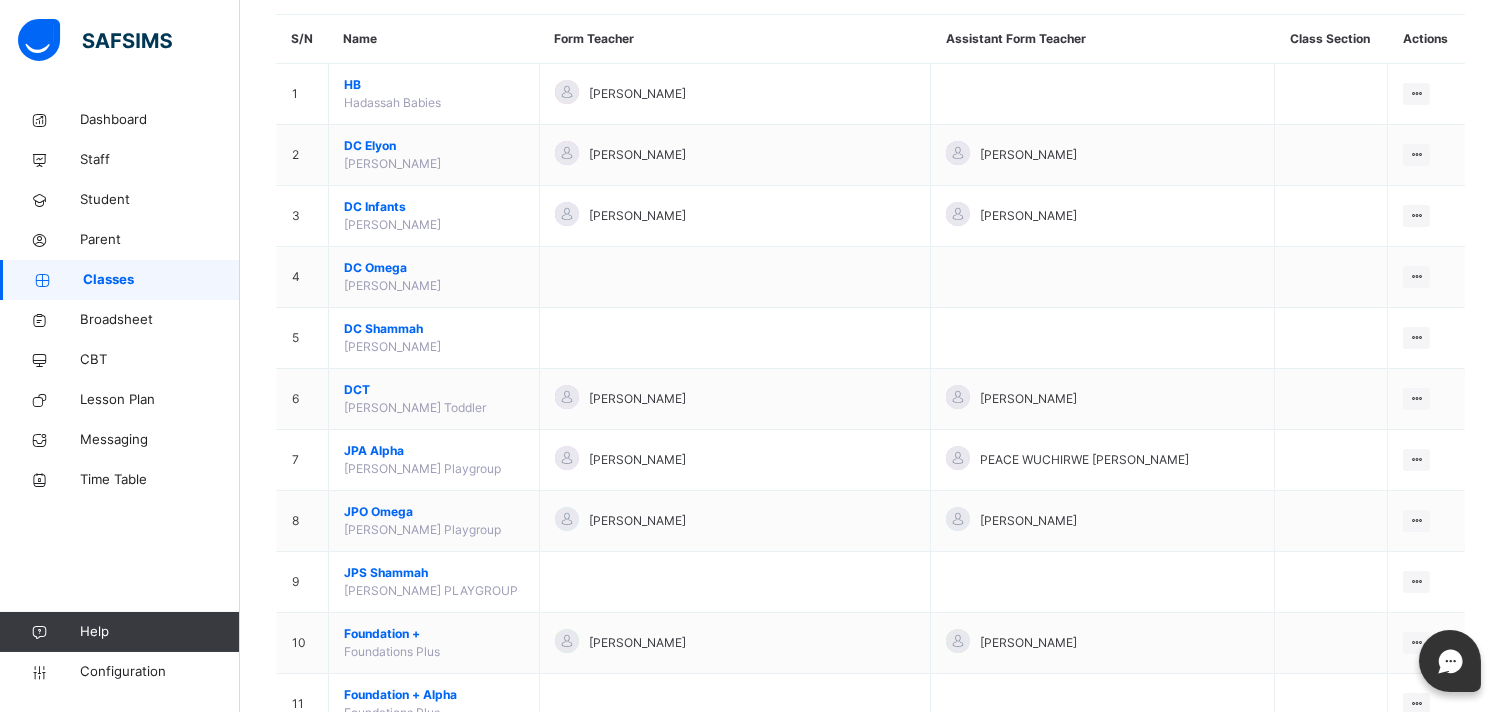 scroll, scrollTop: 177, scrollLeft: 0, axis: vertical 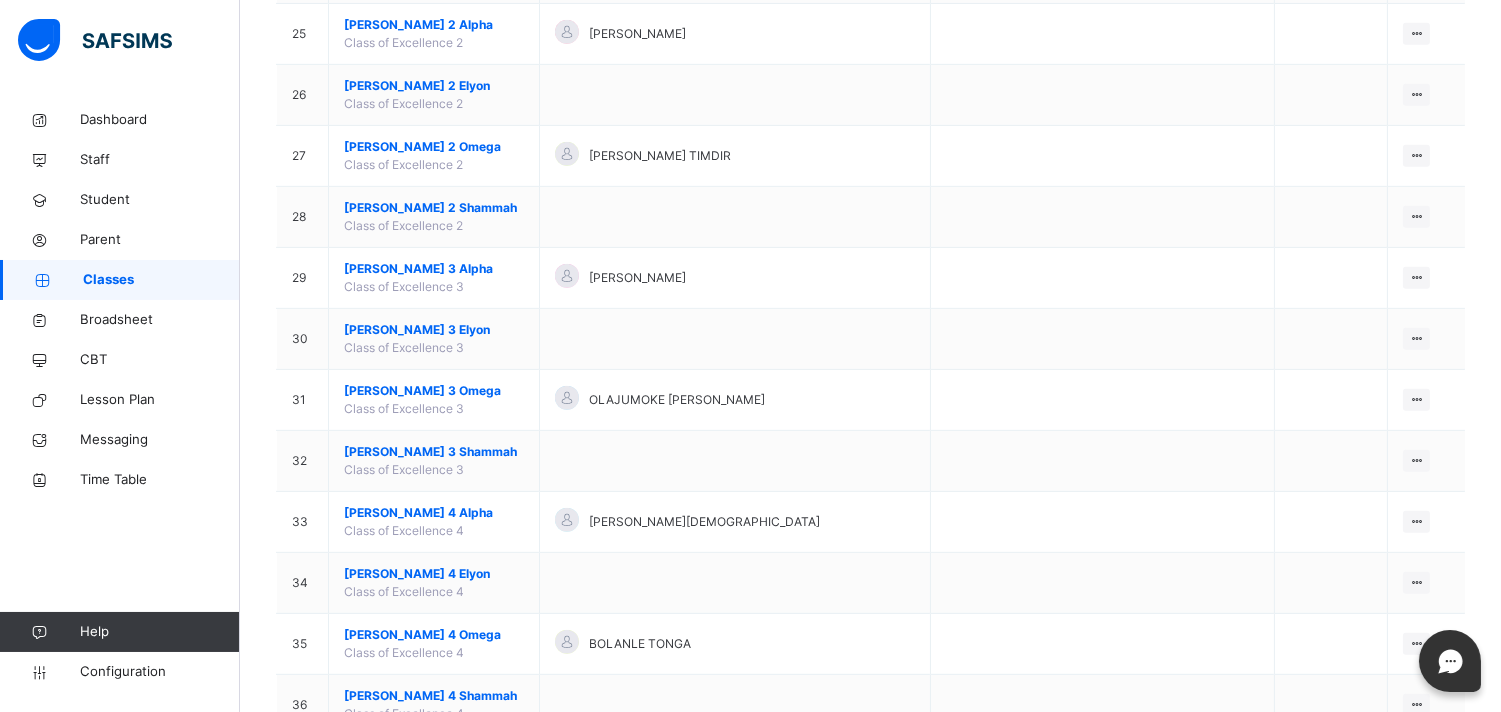 click on "Select class section Select level Select arm Download Pdf Report Excel Report S/N Name Form Teacher Assistant Form Teacher Class Section Actions 1 HB     Hadassah Babies LADI JOHN  View Class Assign form Teacher 2 DC   Elyon   David Creche  LYDIA BOT CHUWANG CHRISTABEL JOSEPH DANLAMI View Class Assign form Teacher 3 DC   Infants   David Creche  LYDIA BOT CHUWANG CHRISTABEL JOSEPH DANLAMI View Class Assign form Teacher 4 DC   Omega   David Creche  View Class Assign form Teacher 5 DC   Shammah   David Creche  View Class Assign form Teacher 6 DCT     David Creche Toddler LYDIA BOT CHUWANG CHRISTABEL JOSEPH DANLAMI View Class Assign form Teacher 7 JPA   Alpha   Joshua Playgroup SARAH BITRUS CHUWANG PEACE WUCHIRWE ILIYA View Class Assign form Teacher 8 JPO   Omega   Joshua Playgroup VERA DUNG  NANWAL PANAN ALI View Class Assign form Teacher 9 JPS   Shammah   JOSHUA PLAYGROUP View Class Assign form Teacher 10 Foundation +     Foundations Plus SHARON OGUNBIYI  VIVIAN DANIEL  View Class Assign form Teacher 11   Alpha" at bounding box center [870, -71] 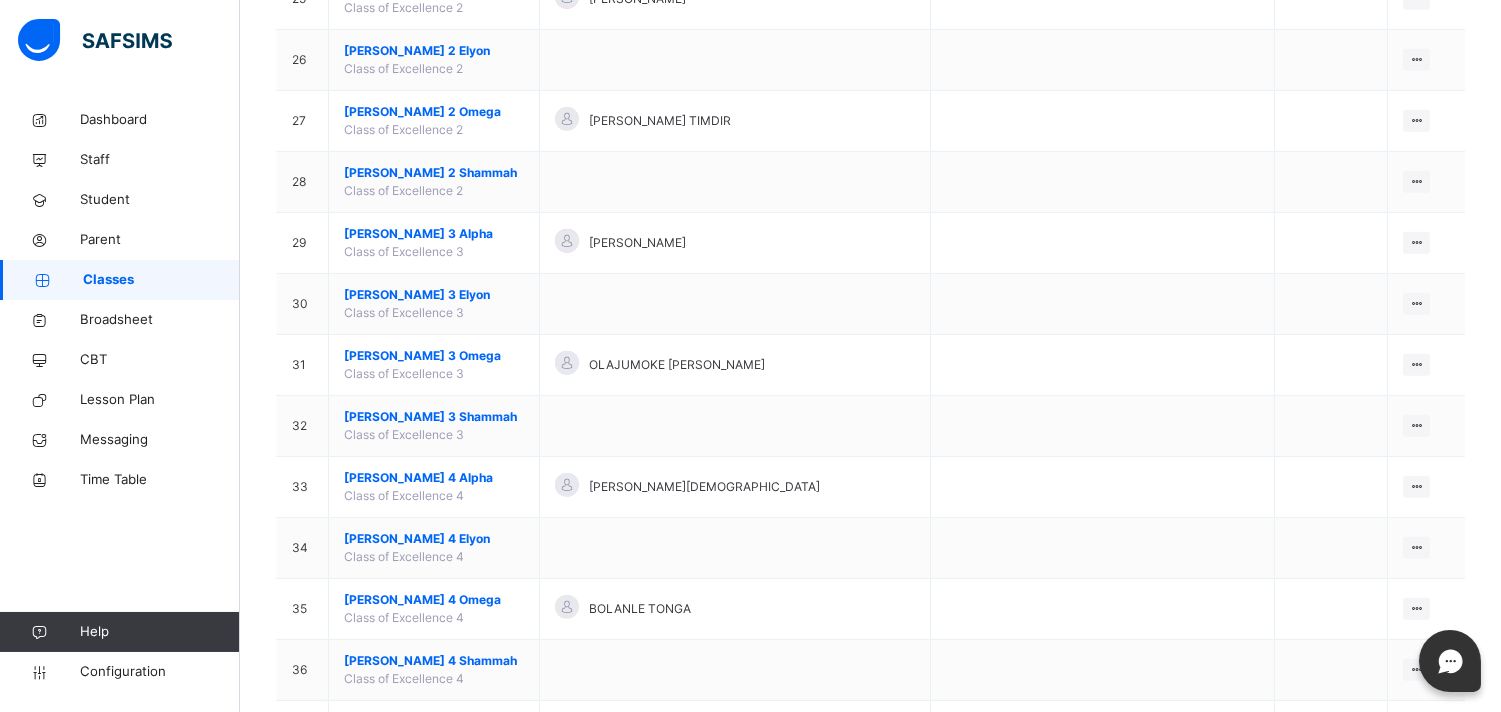 click on "Select class section Select level Select arm Download Pdf Report Excel Report S/N Name Form Teacher Assistant Form Teacher Class Section Actions 1 HB     Hadassah Babies LADI JOHN  View Class Assign form Teacher 2 DC   Elyon   David Creche  LYDIA BOT CHUWANG CHRISTABEL JOSEPH DANLAMI View Class Assign form Teacher 3 DC   Infants   David Creche  LYDIA BOT CHUWANG CHRISTABEL JOSEPH DANLAMI View Class Assign form Teacher 4 DC   Omega   David Creche  View Class Assign form Teacher 5 DC   Shammah   David Creche  View Class Assign form Teacher 6 DCT     David Creche Toddler LYDIA BOT CHUWANG CHRISTABEL JOSEPH DANLAMI View Class Assign form Teacher 7 JPA   Alpha   Joshua Playgroup SARAH BITRUS CHUWANG PEACE WUCHIRWE ILIYA View Class Assign form Teacher 8 JPO   Omega   Joshua Playgroup VERA DUNG  NANWAL PANAN ALI View Class Assign form Teacher 9 JPS   Shammah   JOSHUA PLAYGROUP View Class Assign form Teacher 10 Foundation +     Foundations Plus SHARON OGUNBIYI  VIVIAN DANIEL  View Class Assign form Teacher 11   Alpha" at bounding box center [870, -106] 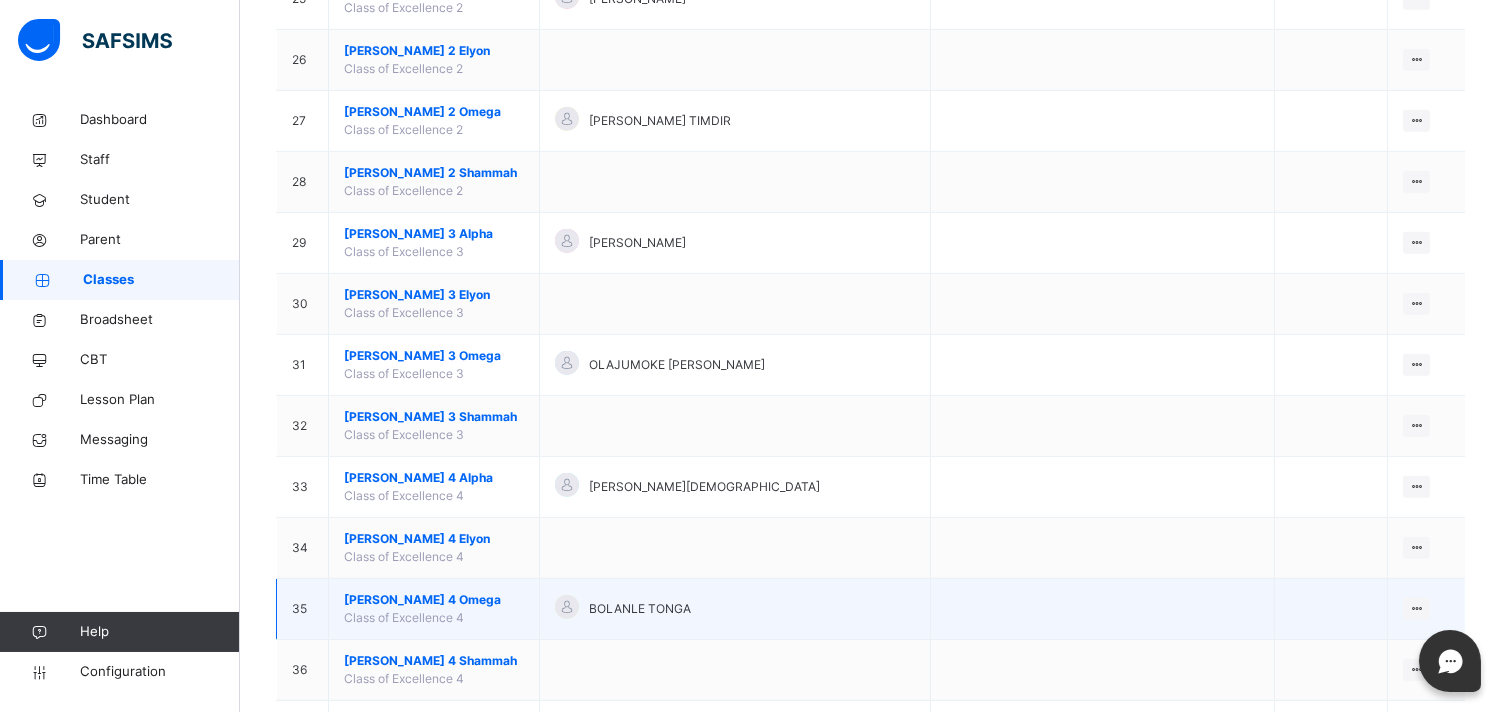 click at bounding box center (1103, 609) 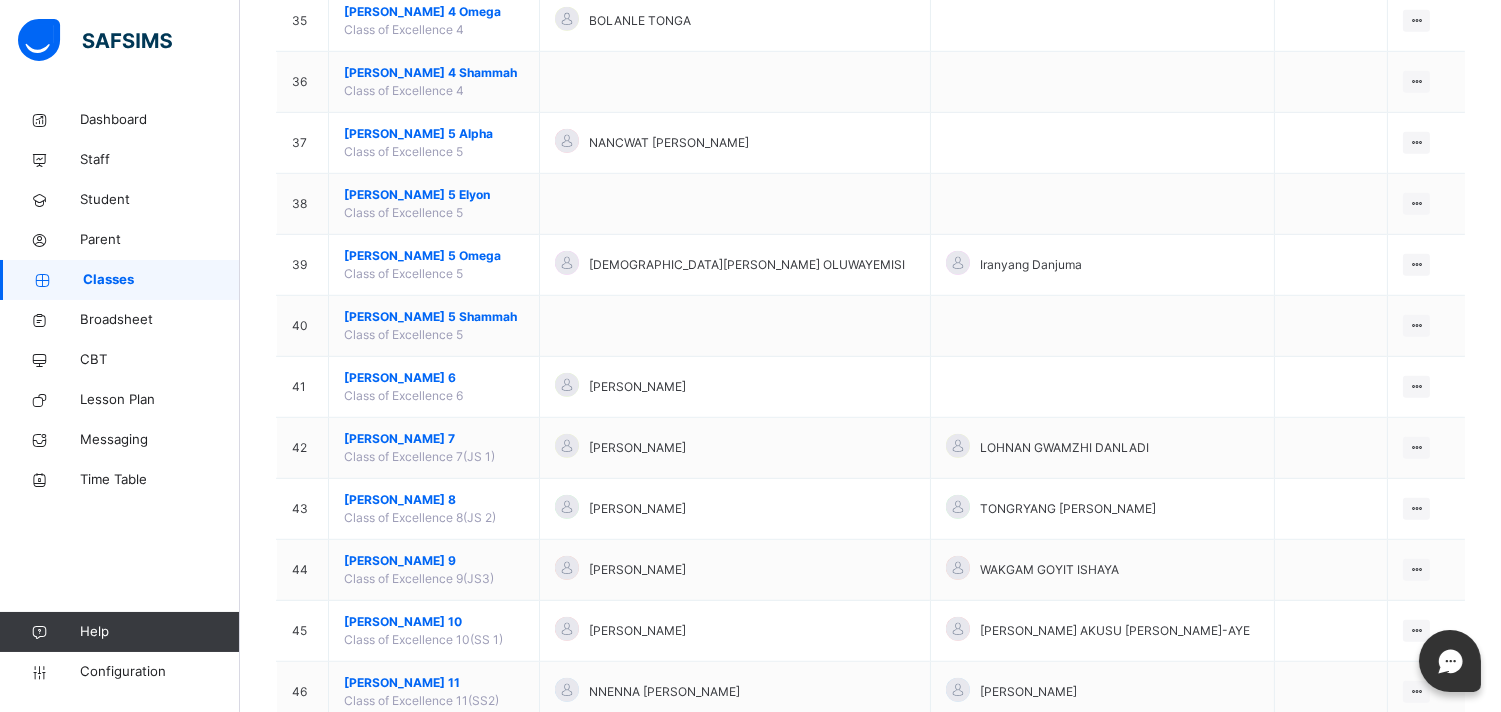scroll, scrollTop: 2446, scrollLeft: 0, axis: vertical 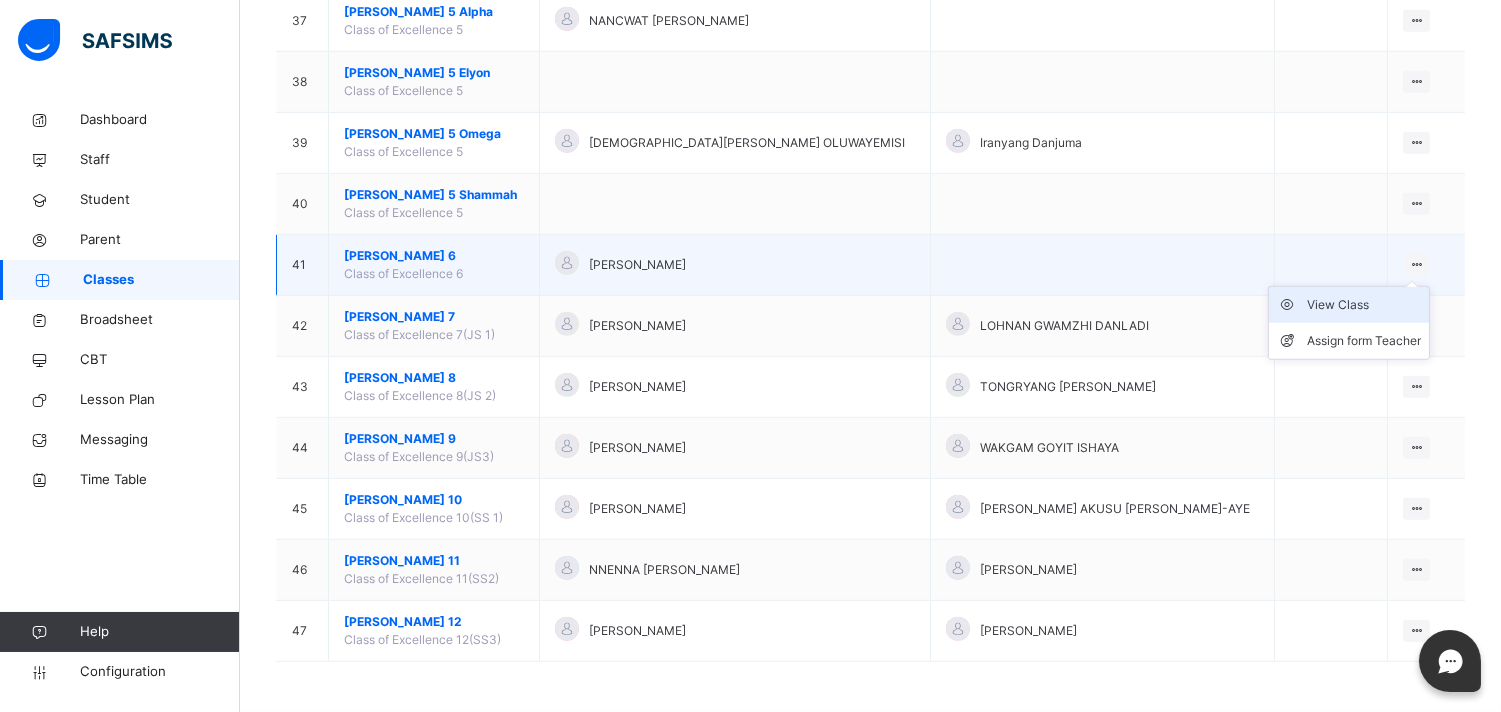 click on "View Class" at bounding box center (1364, 305) 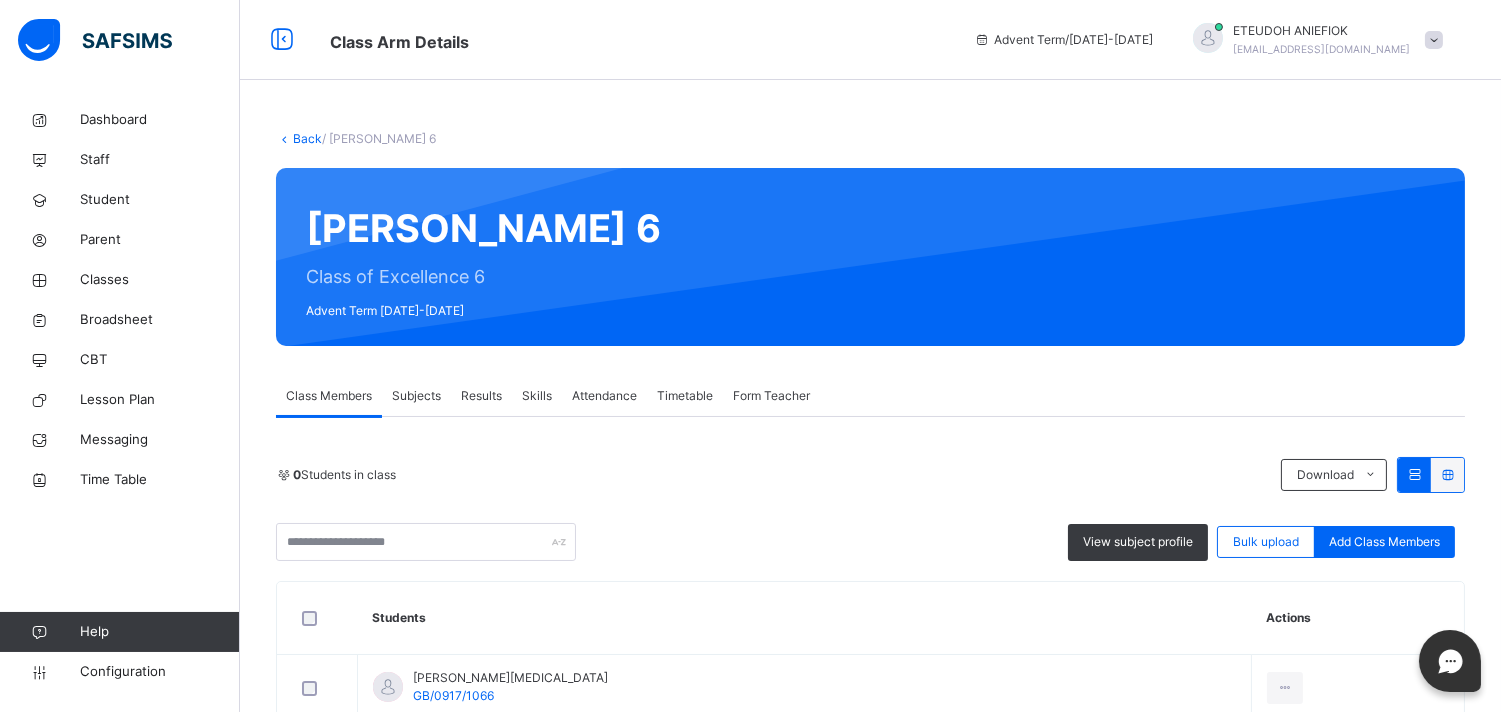 click on "Results" at bounding box center (481, 396) 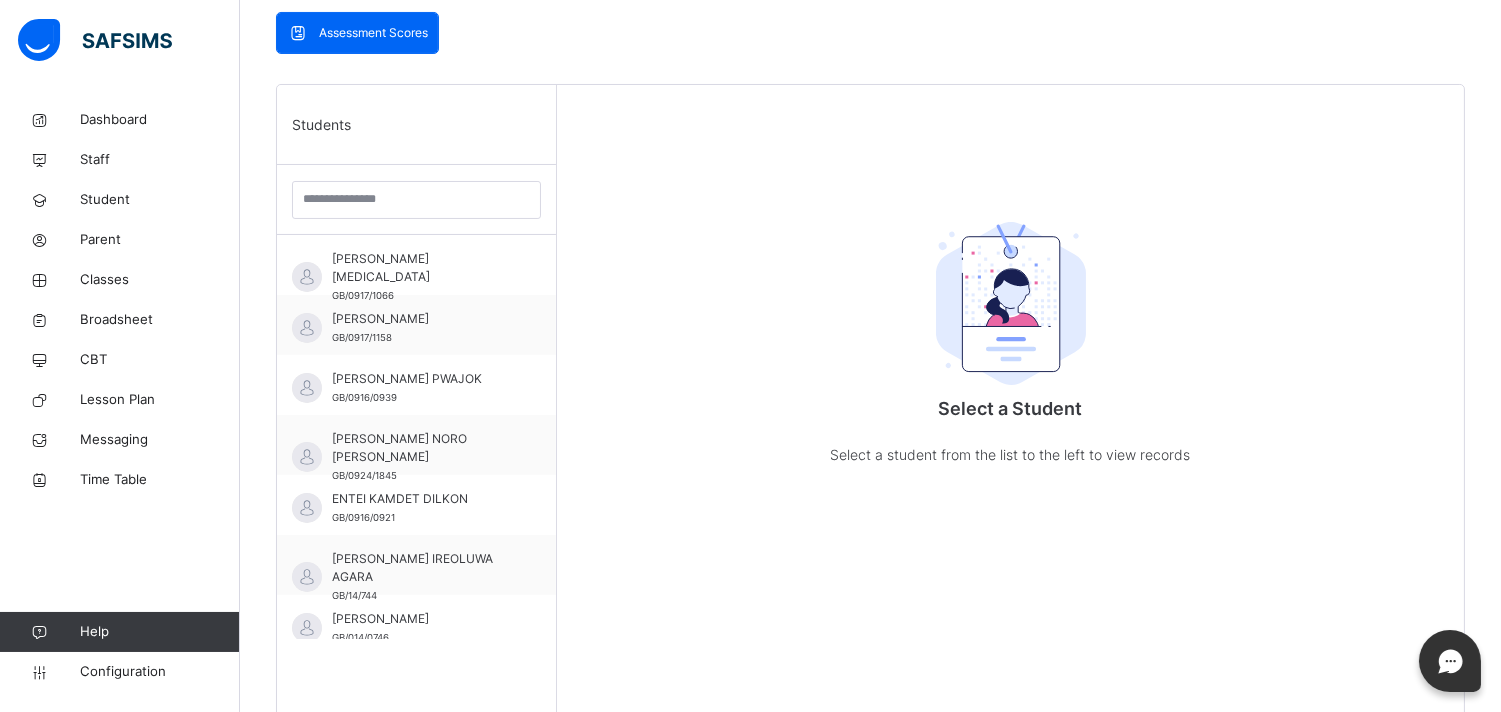 scroll, scrollTop: 444, scrollLeft: 0, axis: vertical 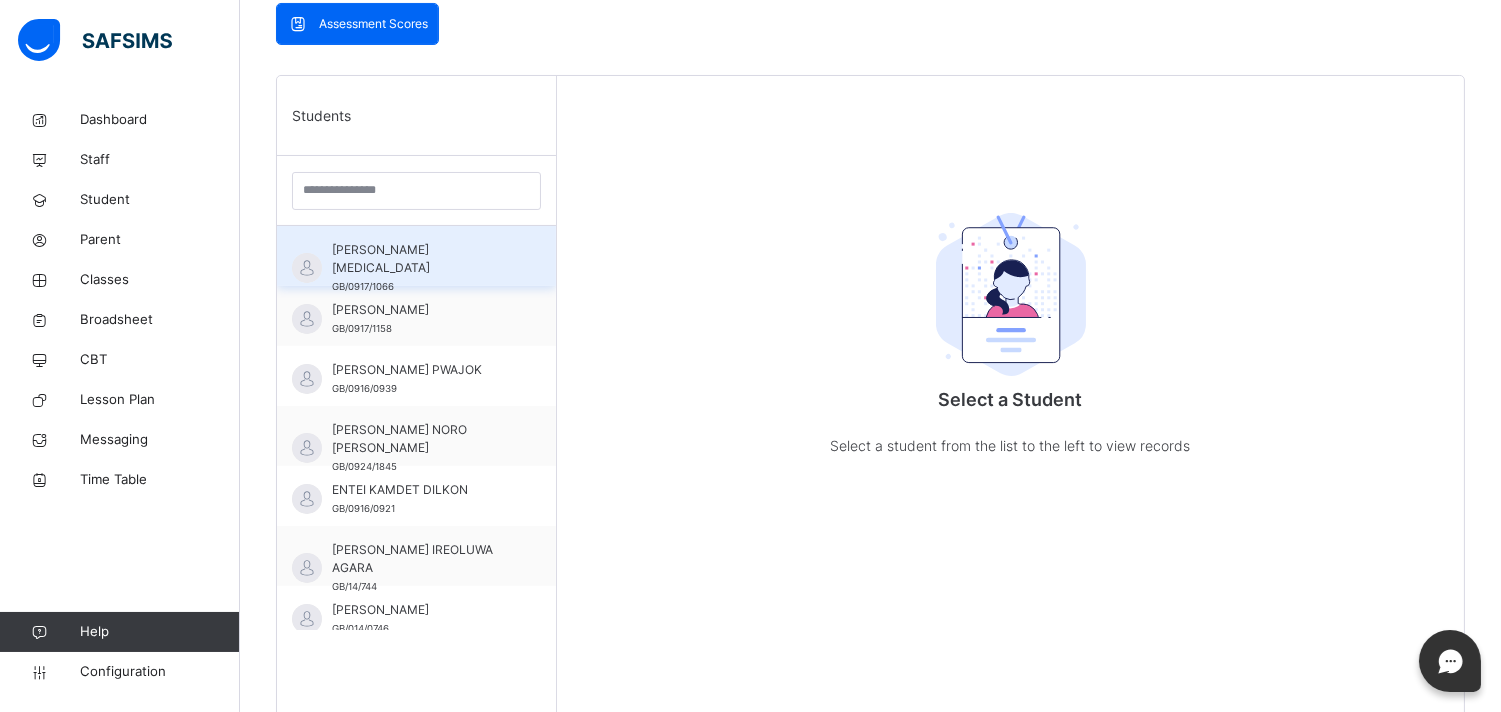 click on "ALYSHA  ALLI GB/0917/1066" at bounding box center [421, 268] 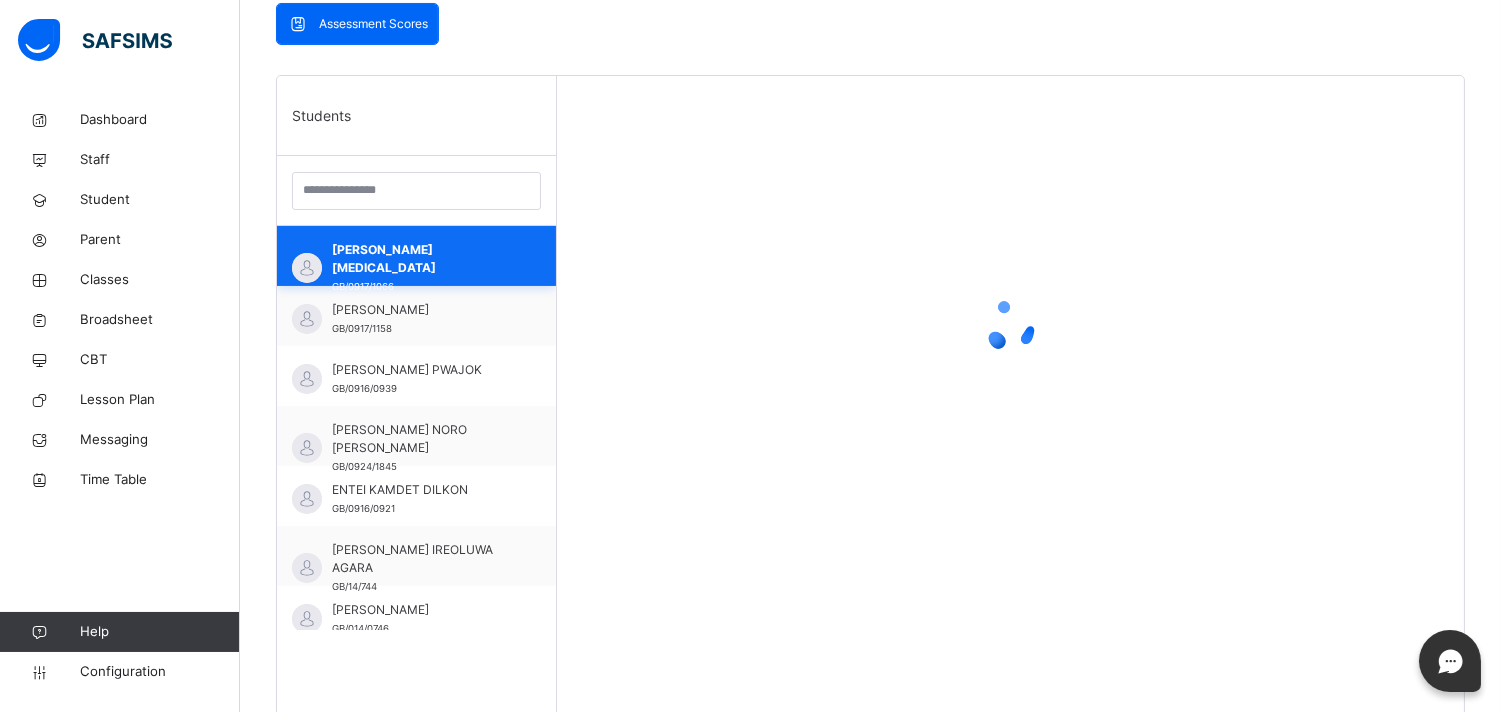 click on "ALYSHA  ALLI GB/0917/1066" at bounding box center (421, 268) 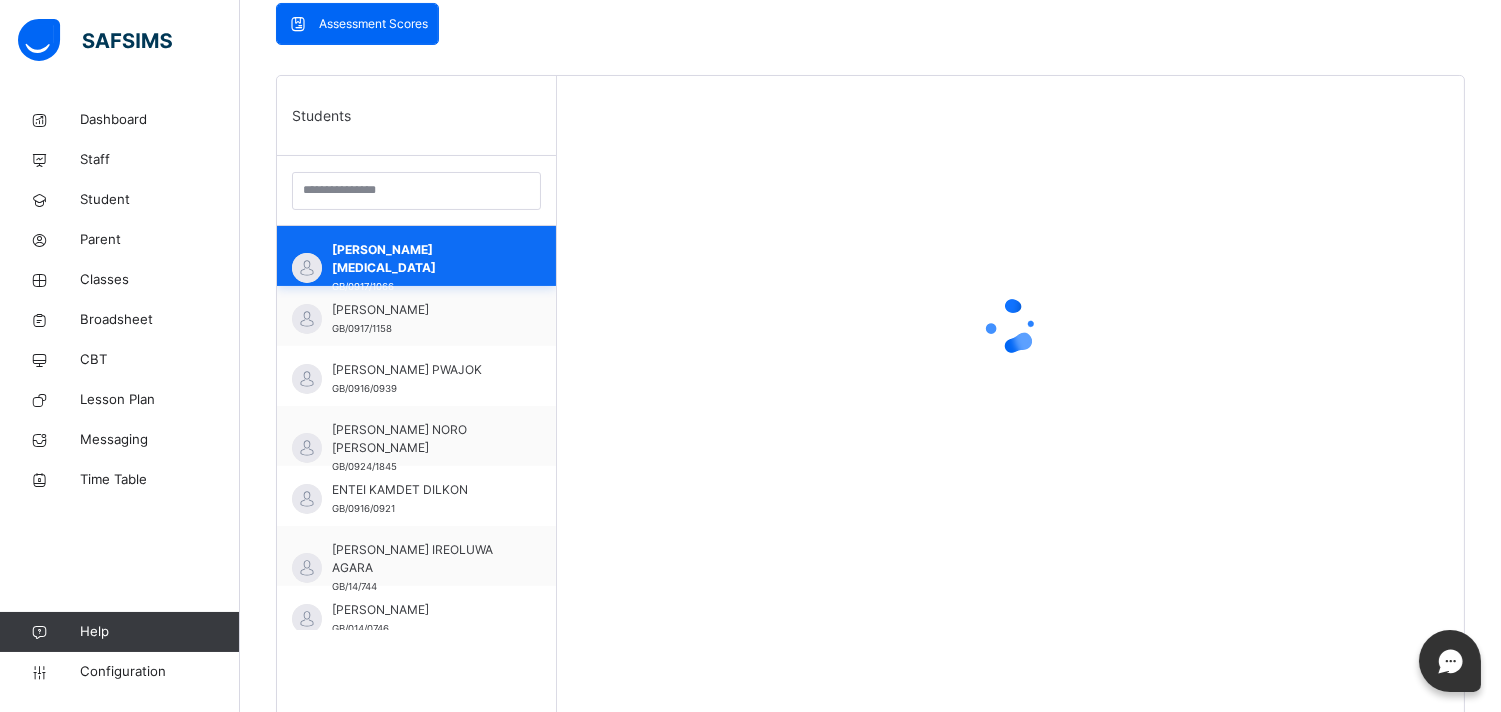 click on "ALYSHA  ALLI GB/0917/1066" at bounding box center (421, 268) 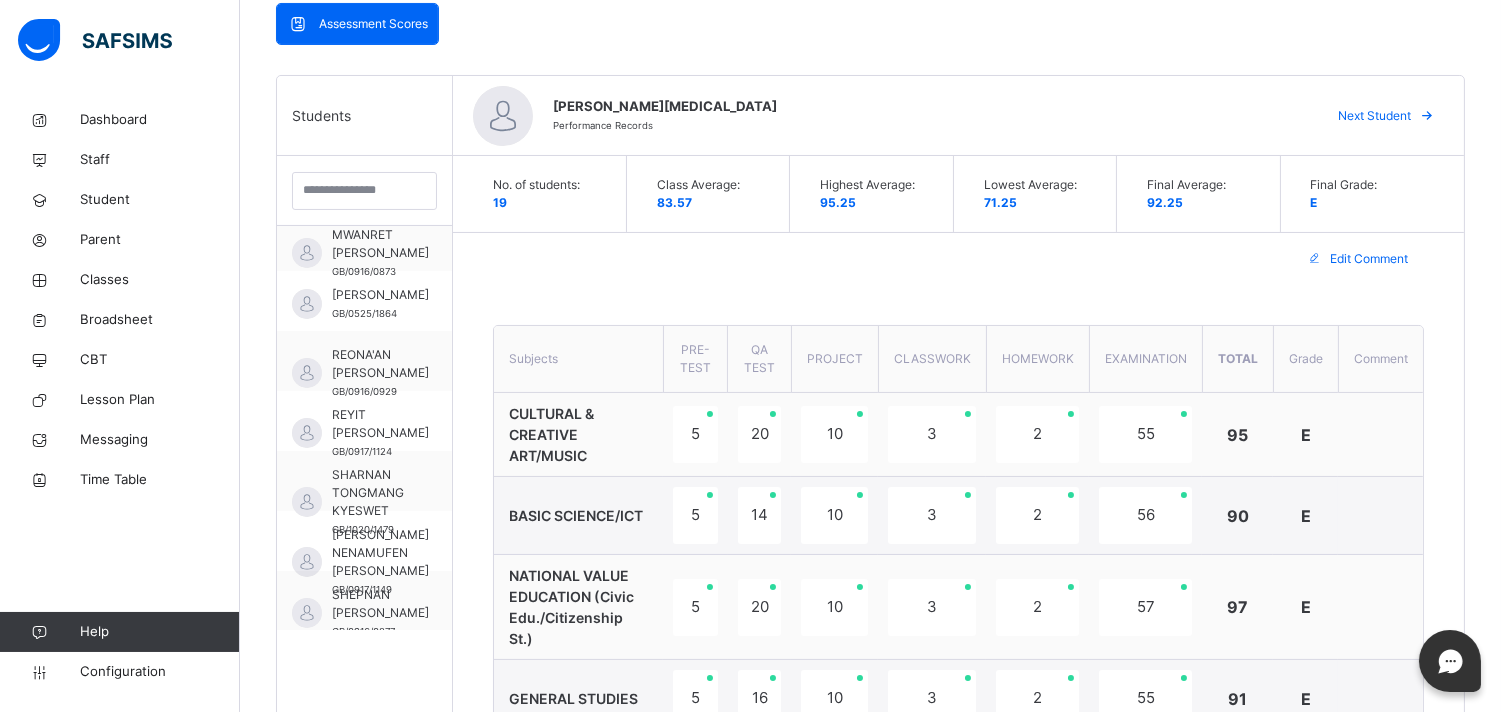 scroll, scrollTop: 804, scrollLeft: 0, axis: vertical 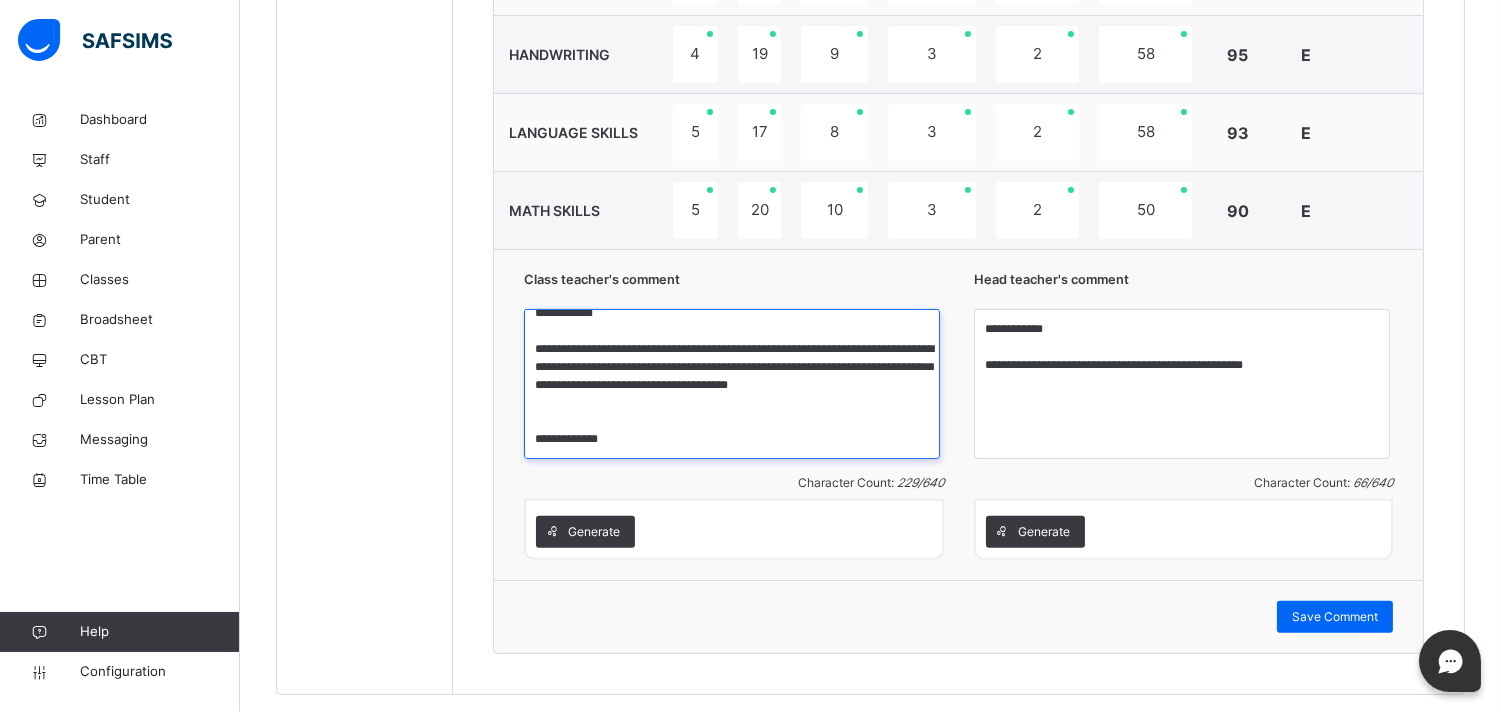 click on "**********" at bounding box center [732, 384] 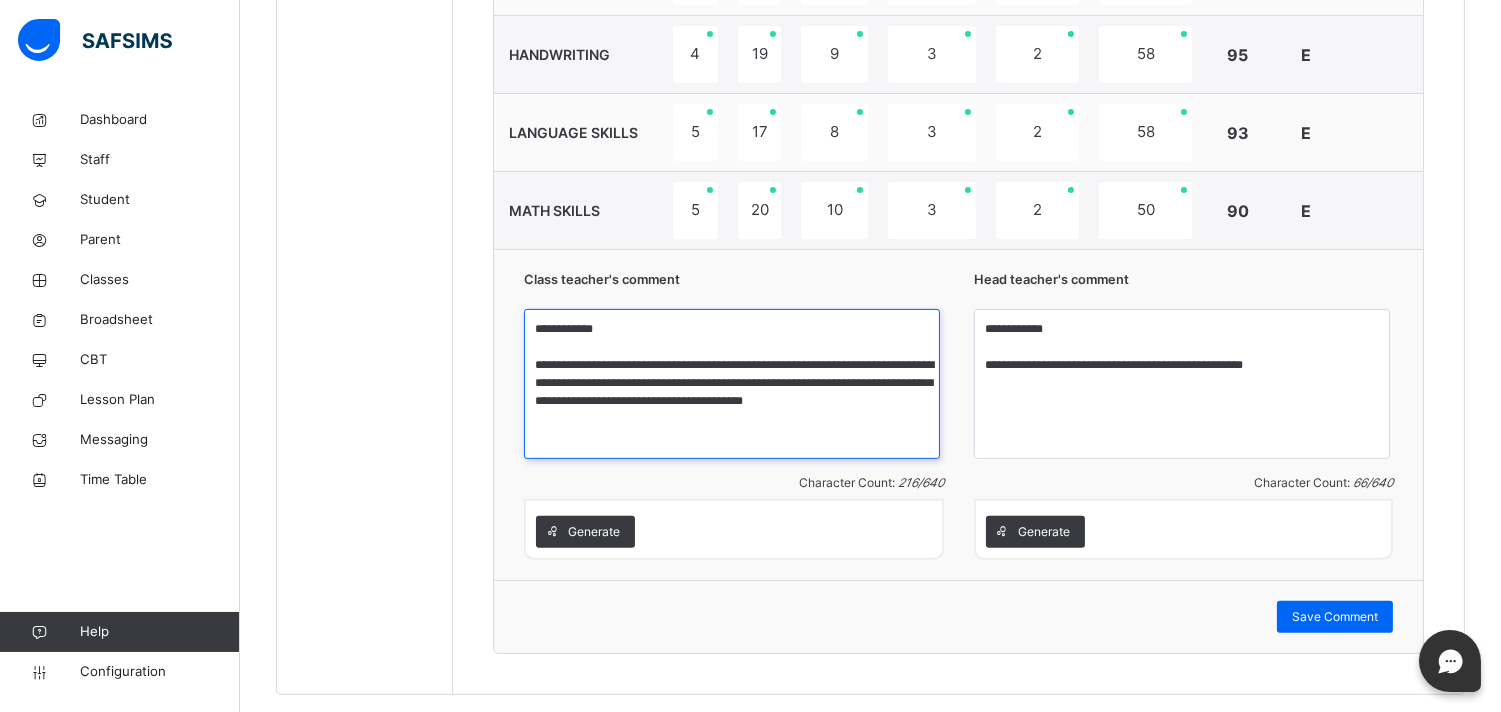 scroll, scrollTop: 4, scrollLeft: 0, axis: vertical 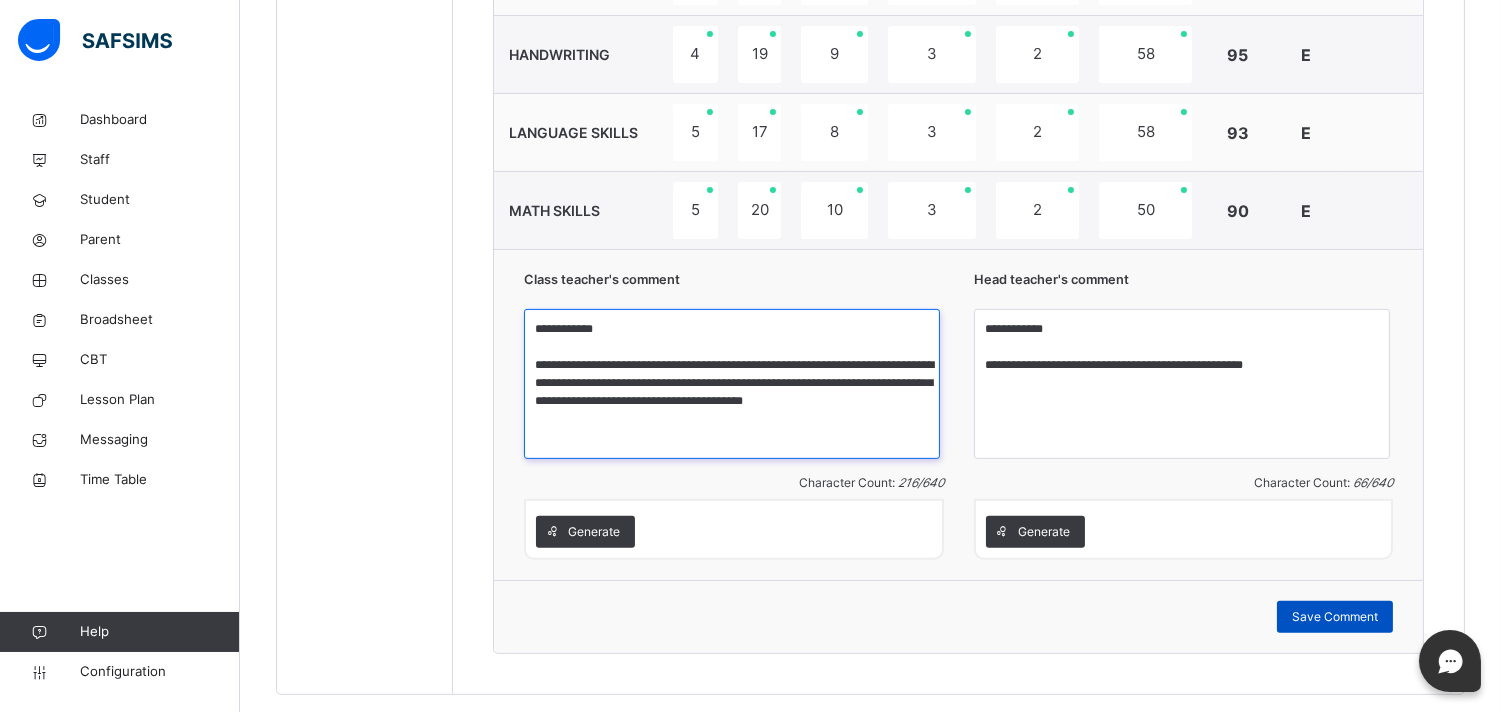 type on "**********" 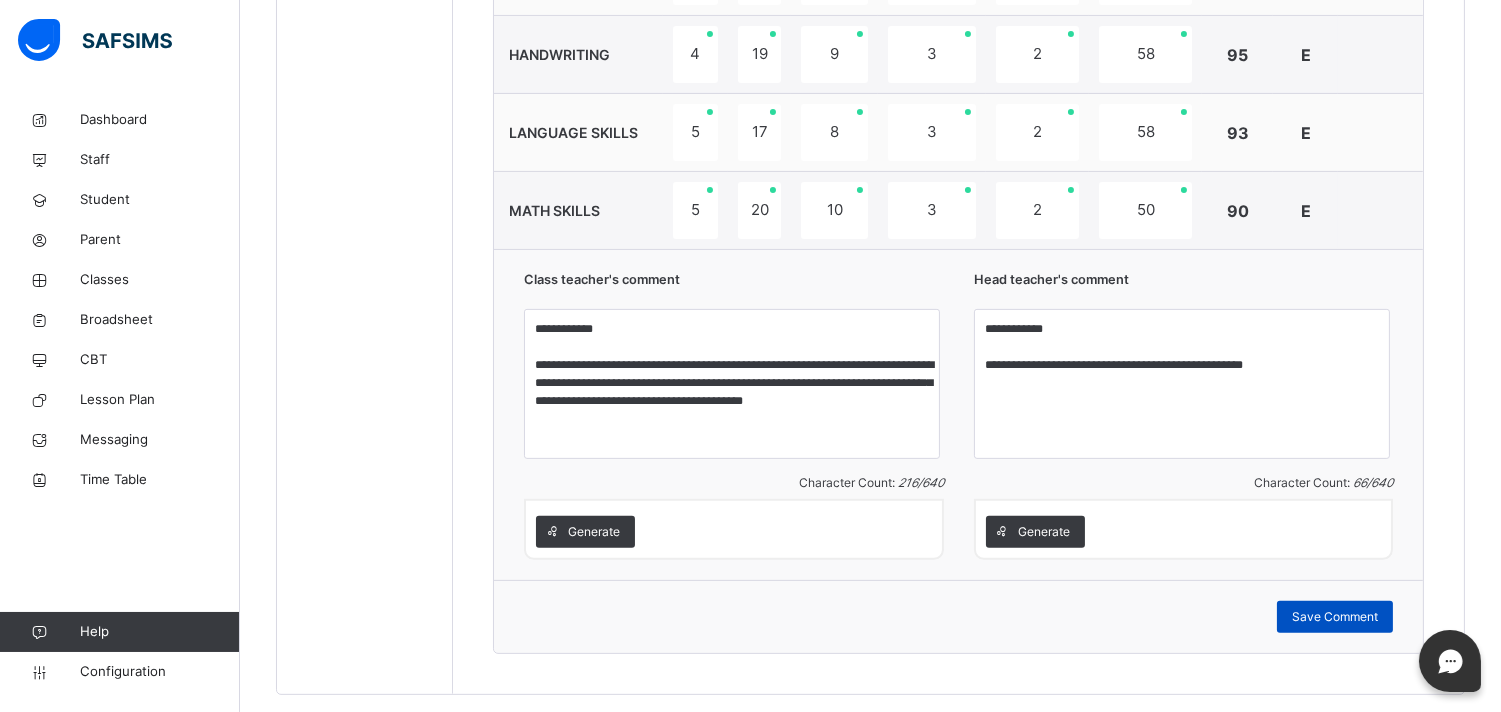 click on "Save Comment" at bounding box center (1335, 617) 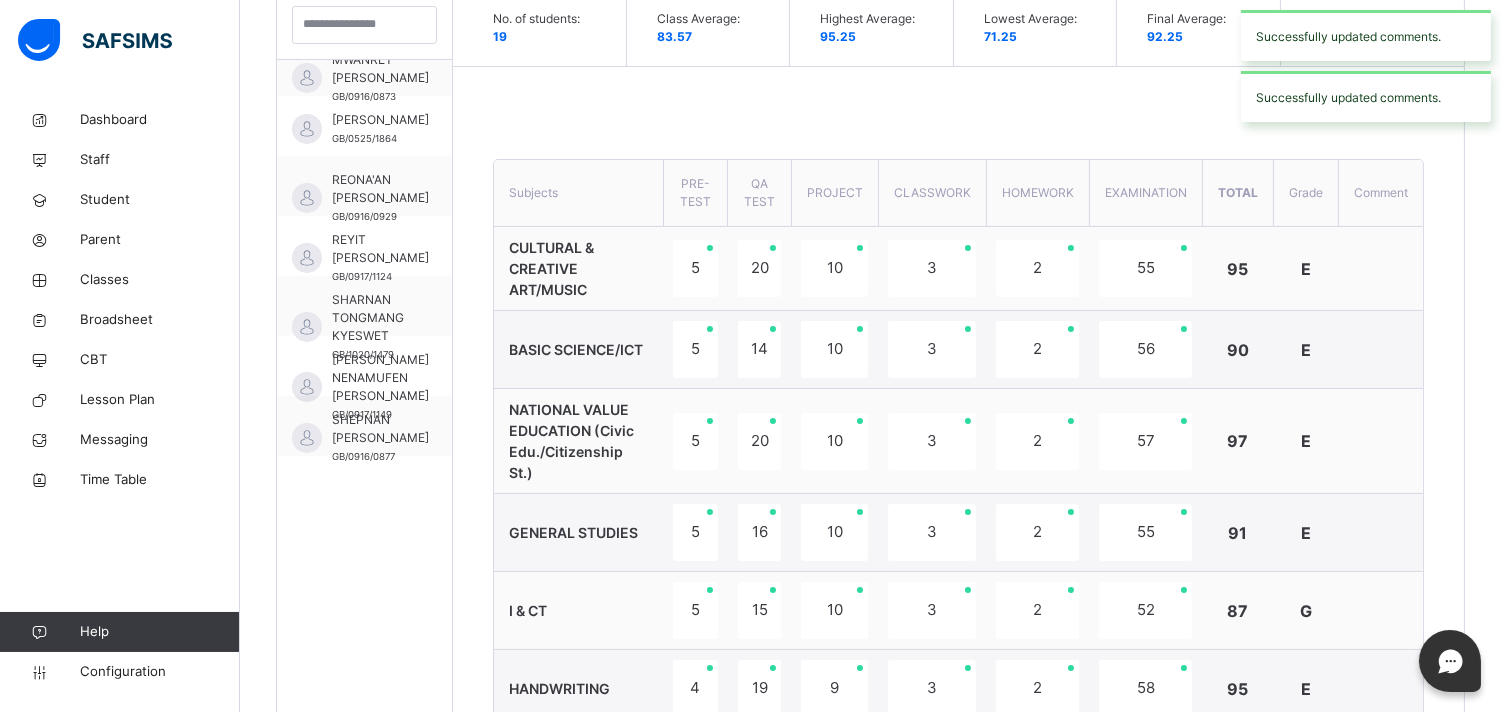 scroll, scrollTop: 535, scrollLeft: 0, axis: vertical 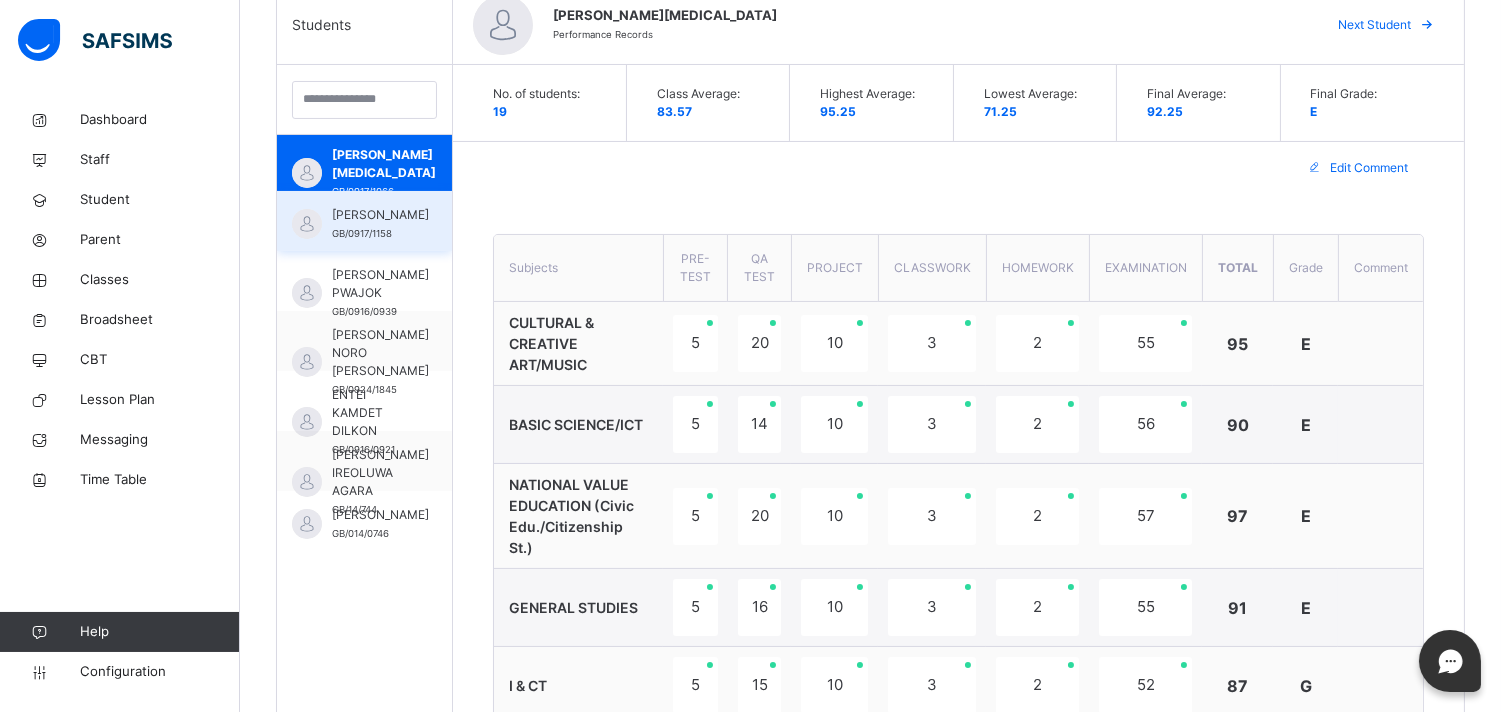 click on "ASHILA  KUNDANG" at bounding box center (380, 215) 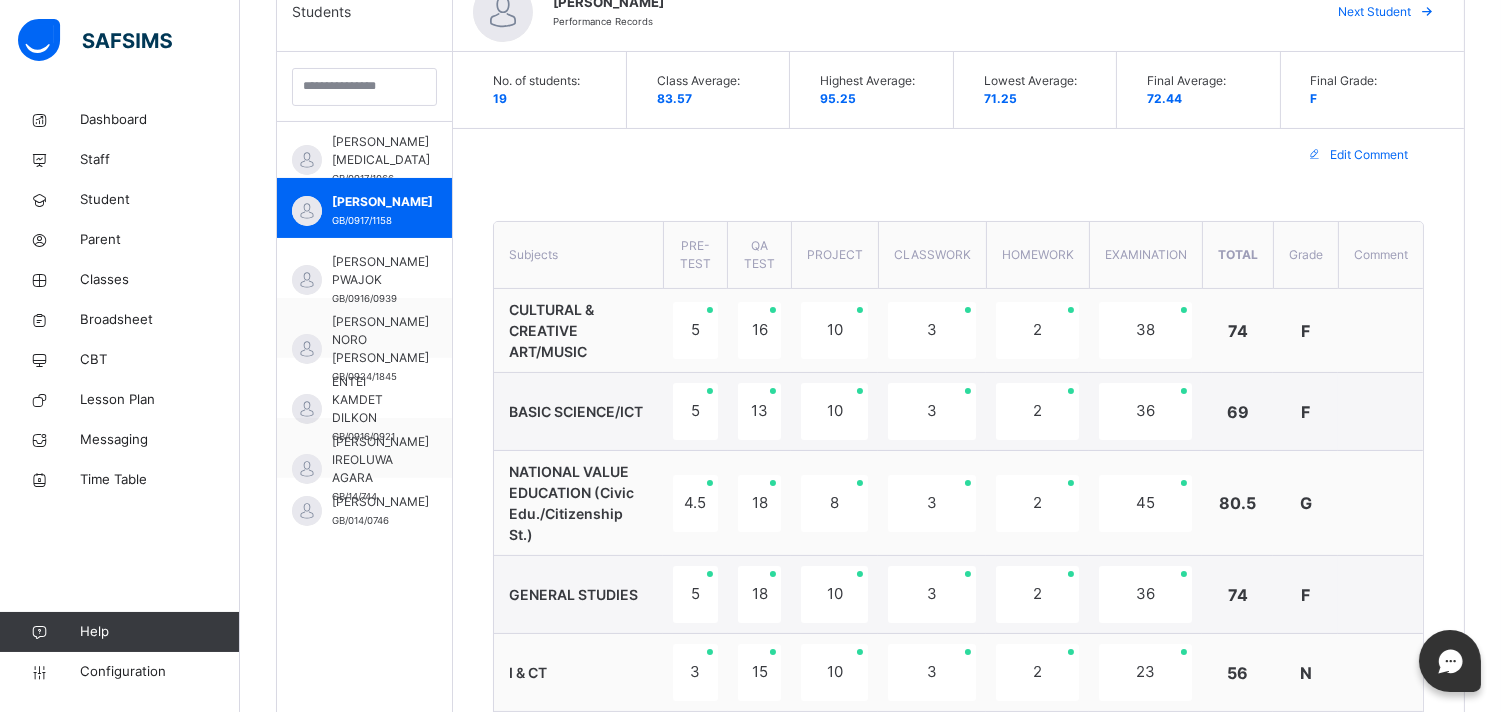 scroll, scrollTop: 547, scrollLeft: 0, axis: vertical 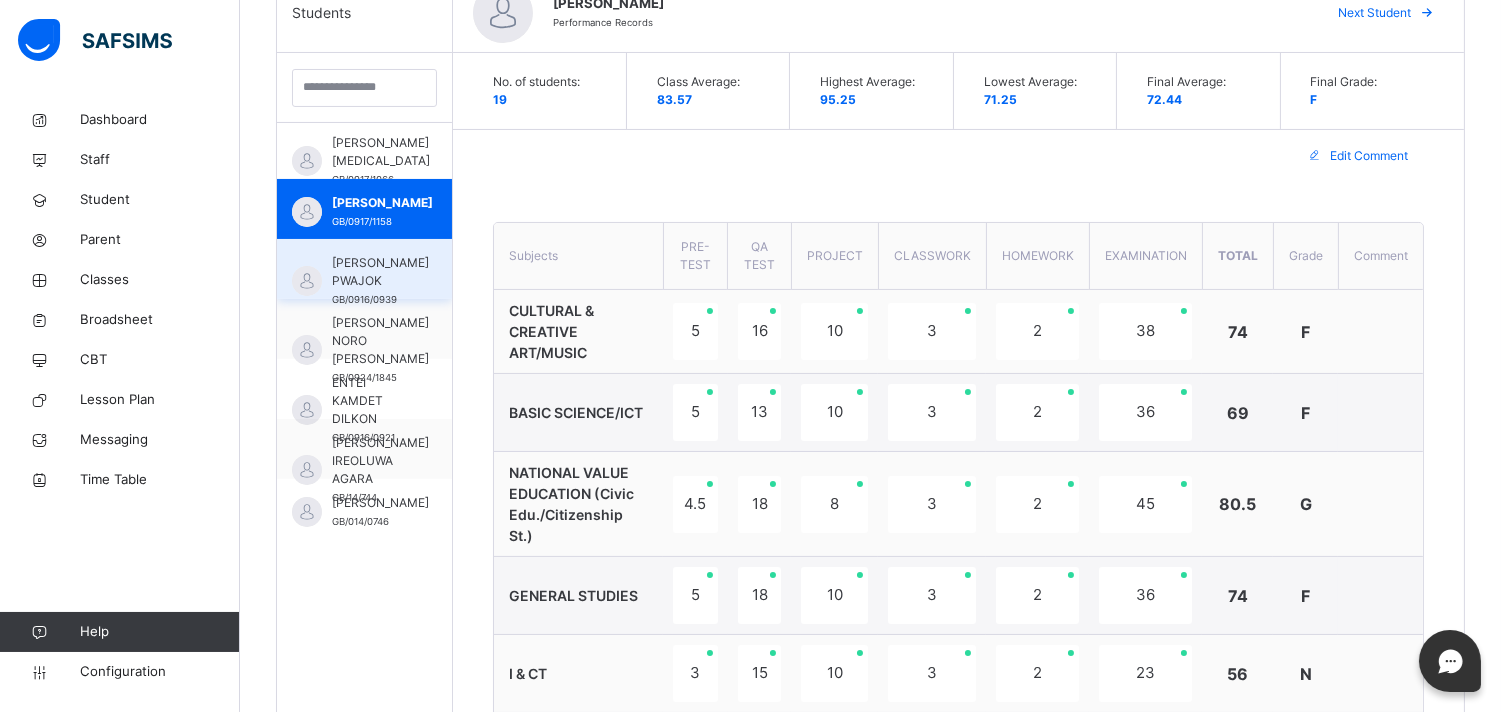 click on "DAVID MANGS PWAJOK GB/0916/0939" at bounding box center [364, 269] 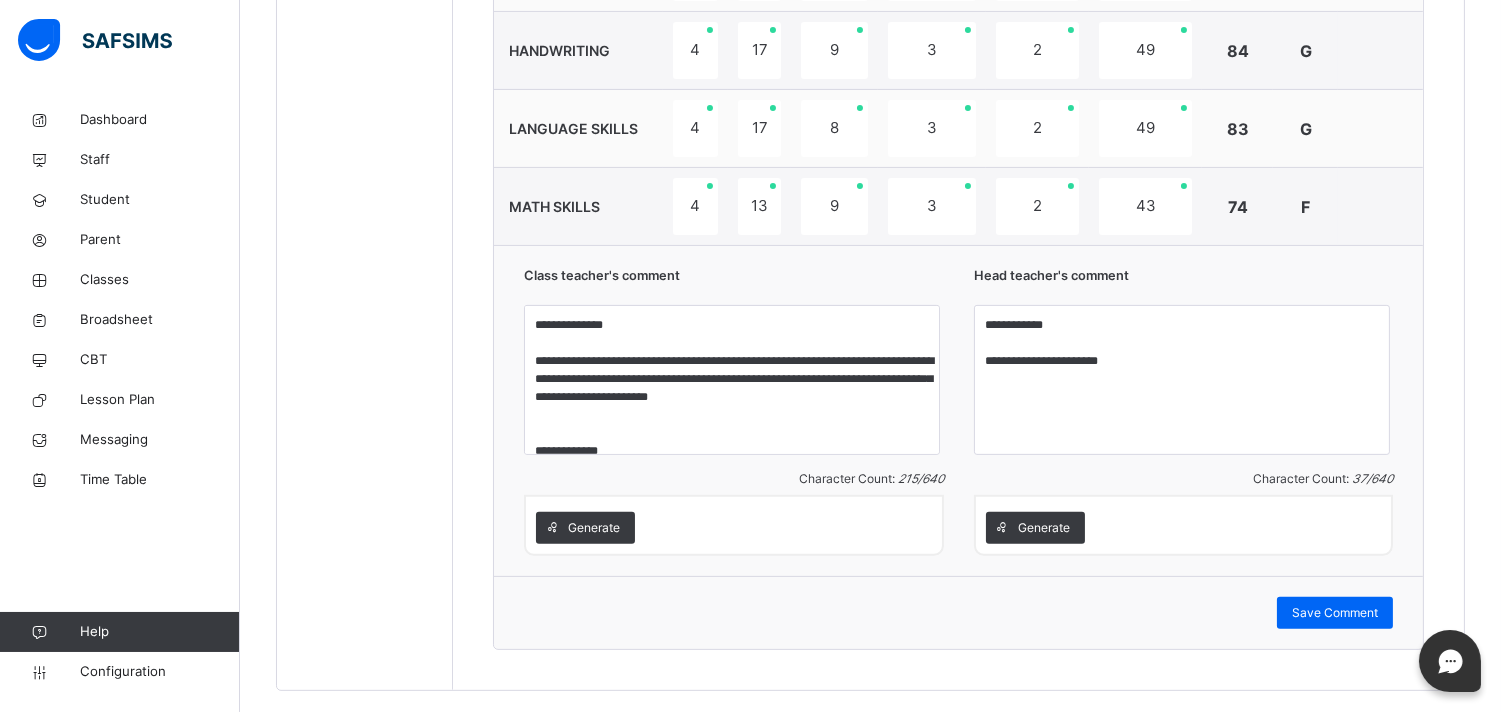 scroll, scrollTop: 1258, scrollLeft: 0, axis: vertical 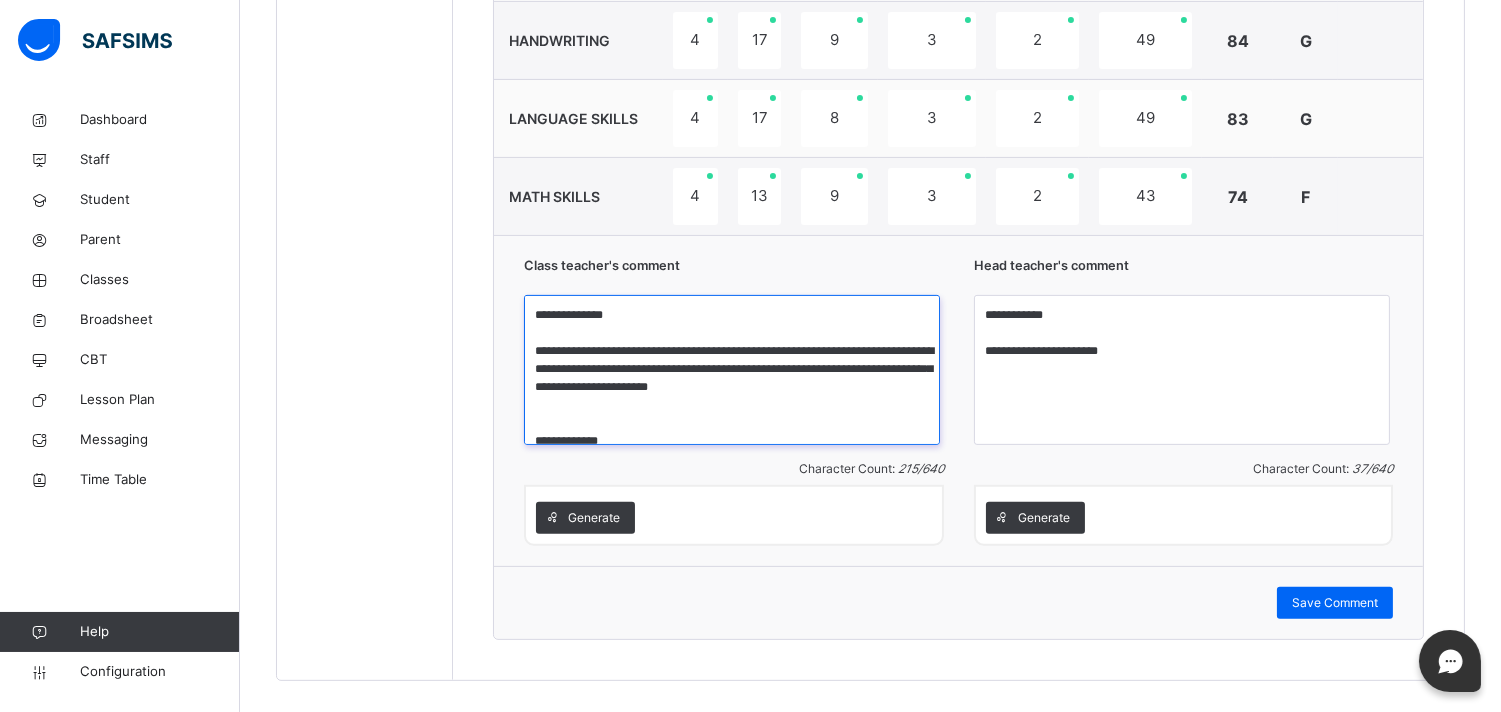 click on "**********" at bounding box center [732, 370] 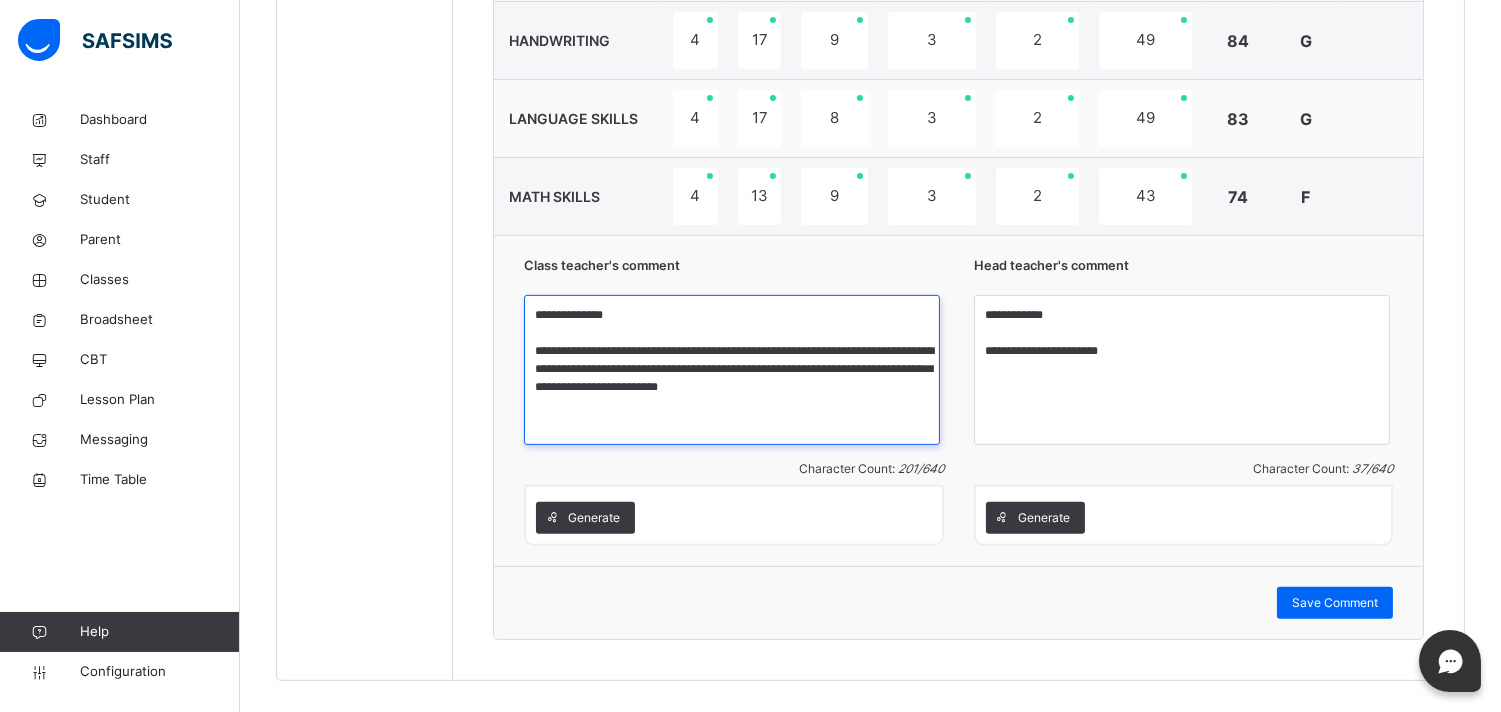 scroll, scrollTop: 0, scrollLeft: 0, axis: both 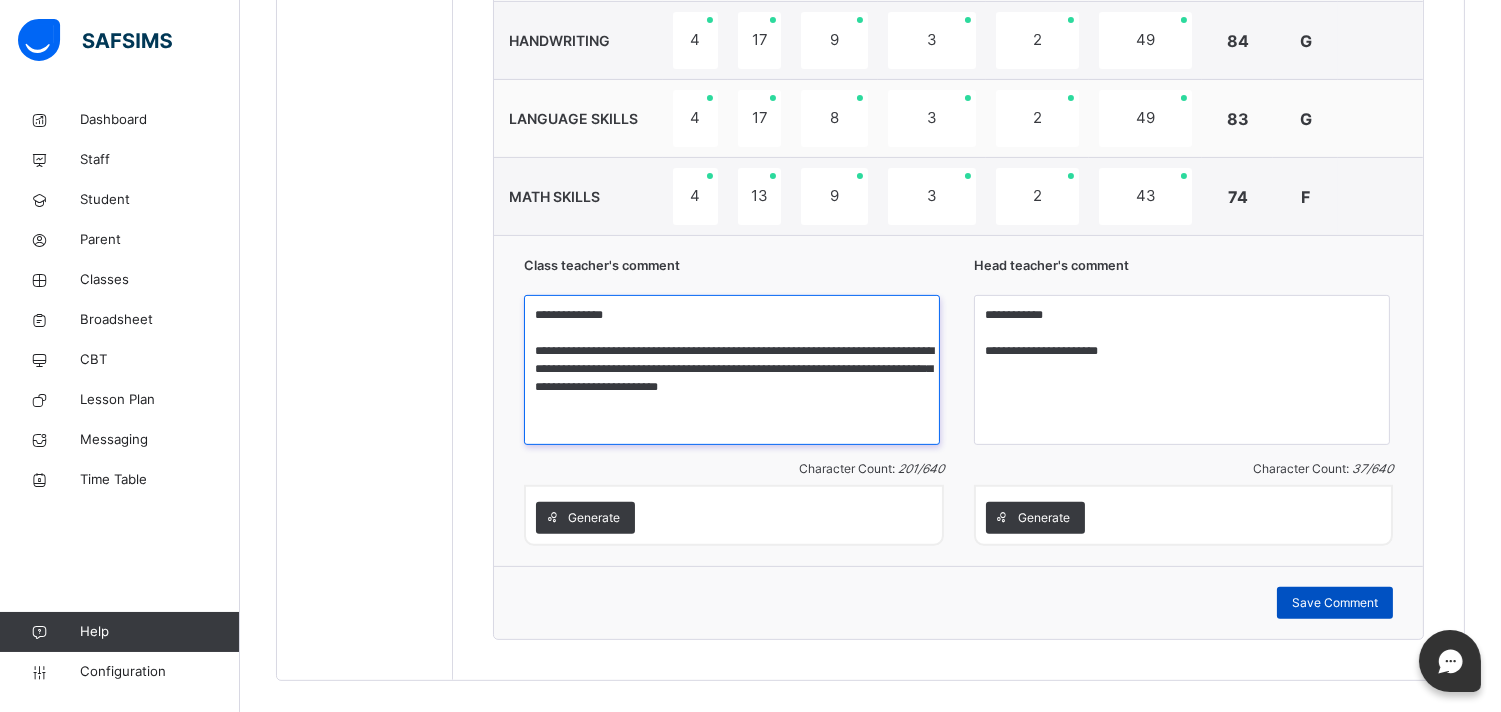 type on "**********" 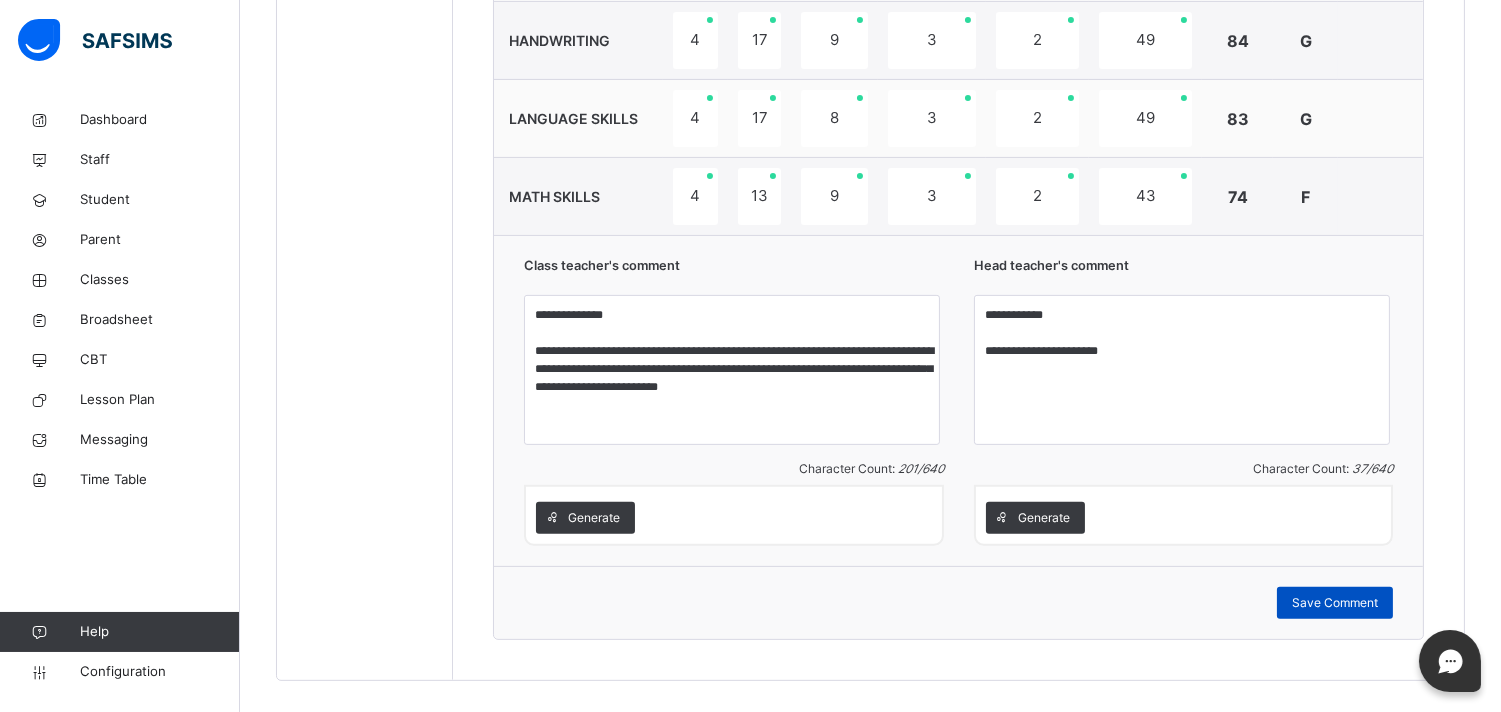 click on "Save Comment" at bounding box center [1335, 603] 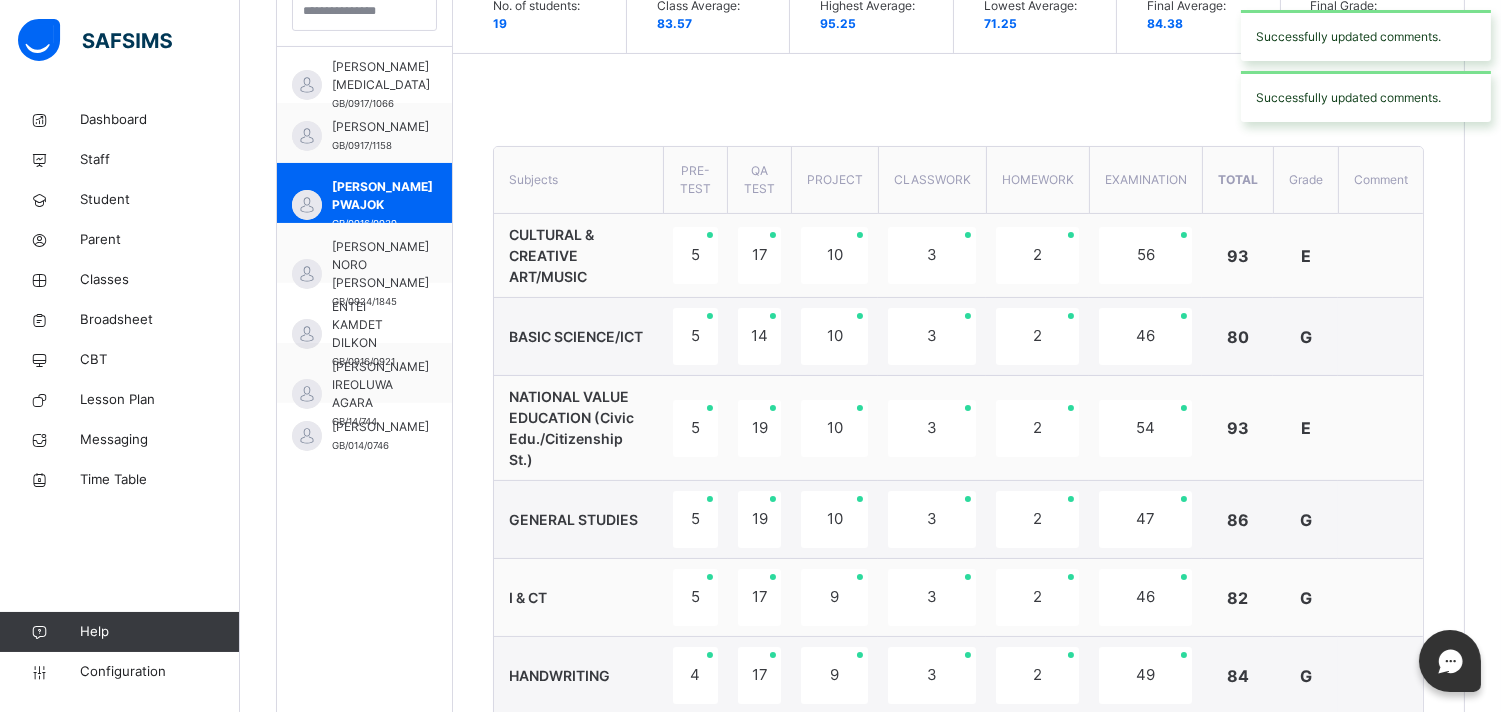 scroll, scrollTop: 550, scrollLeft: 0, axis: vertical 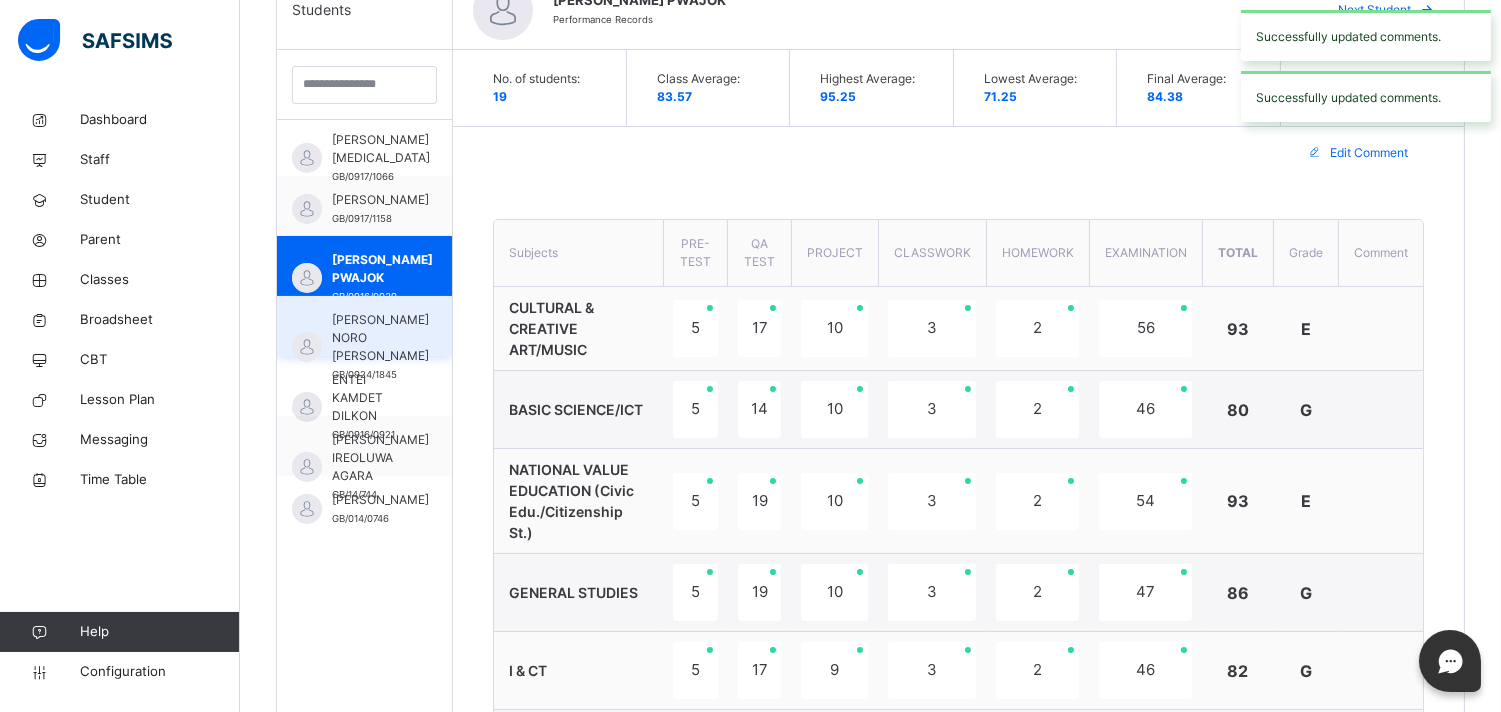 click on "ELIZABETH NORO PAM" at bounding box center [380, 338] 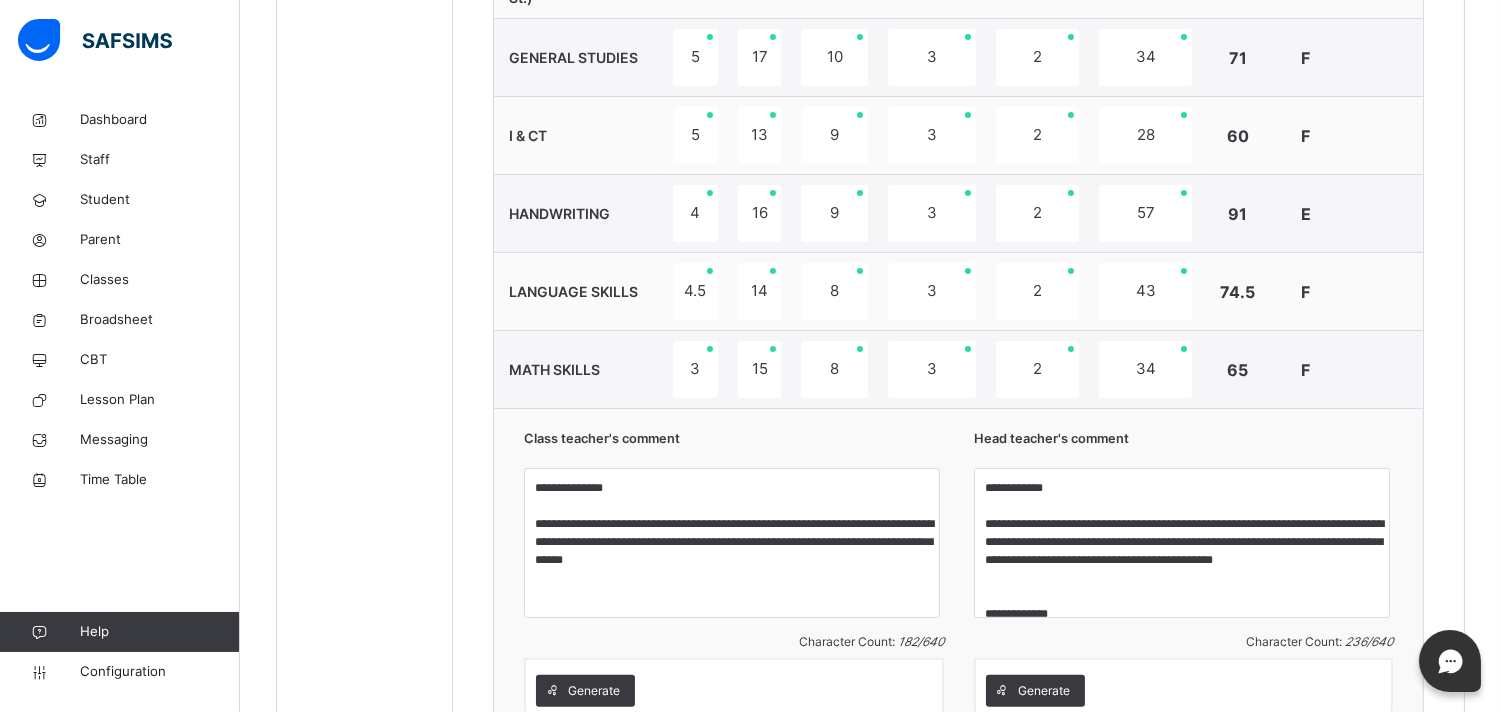 scroll, scrollTop: 1127, scrollLeft: 0, axis: vertical 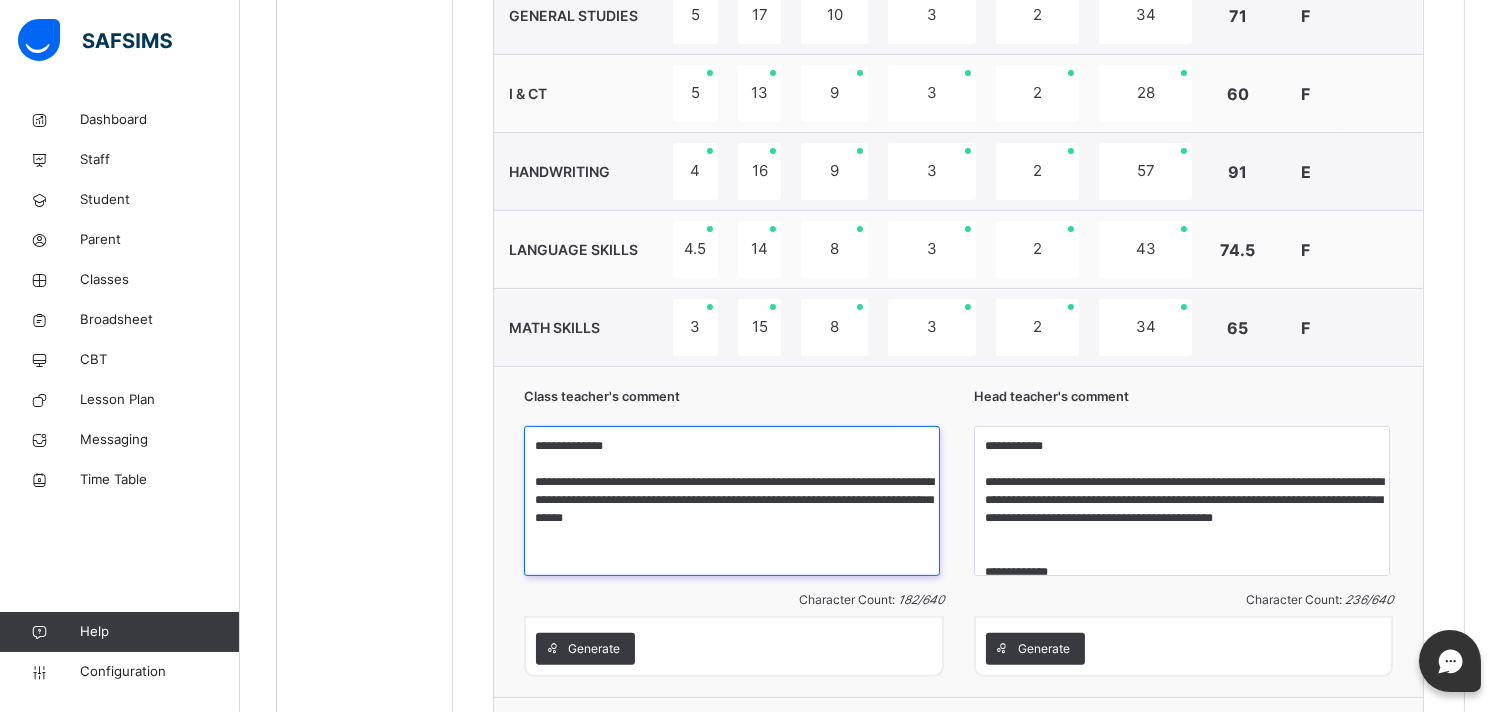 click on "**********" at bounding box center [732, 501] 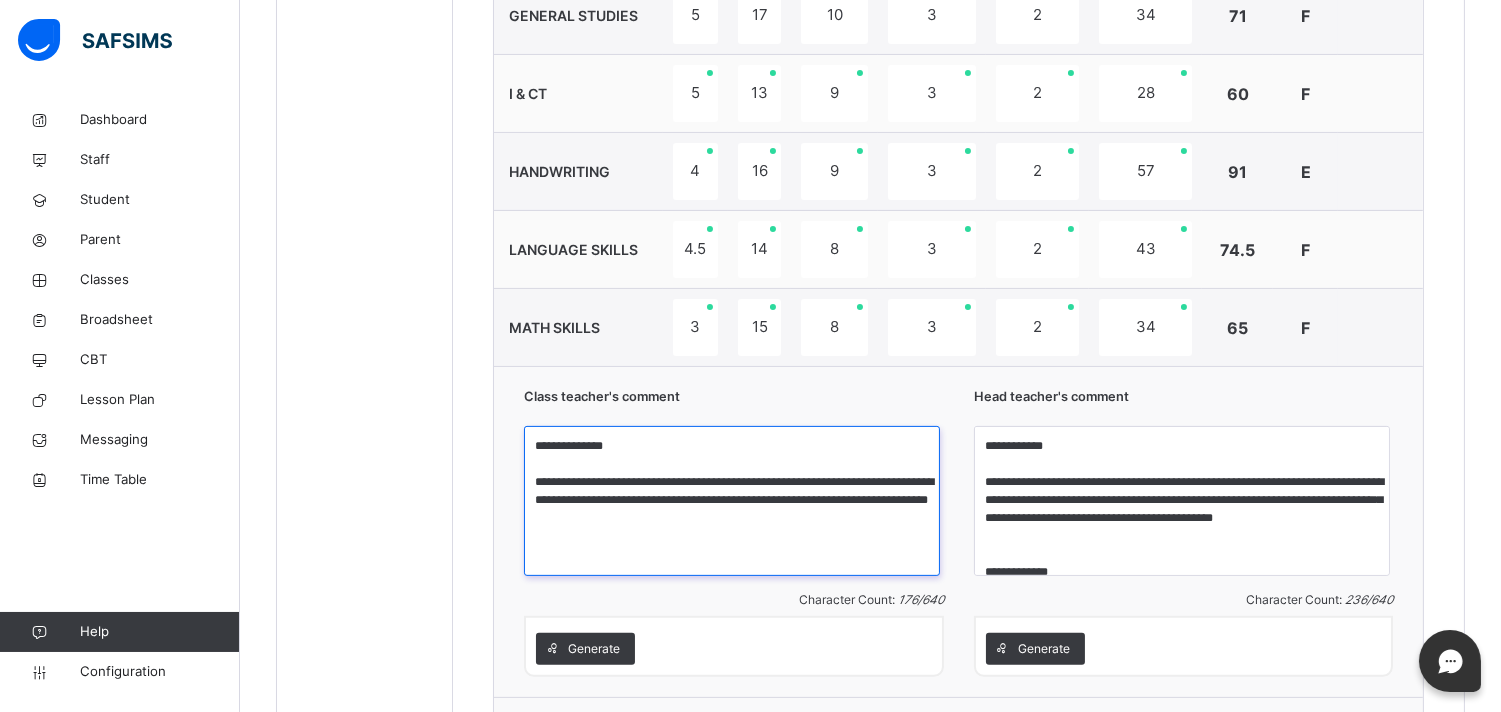 click on "**********" at bounding box center (732, 501) 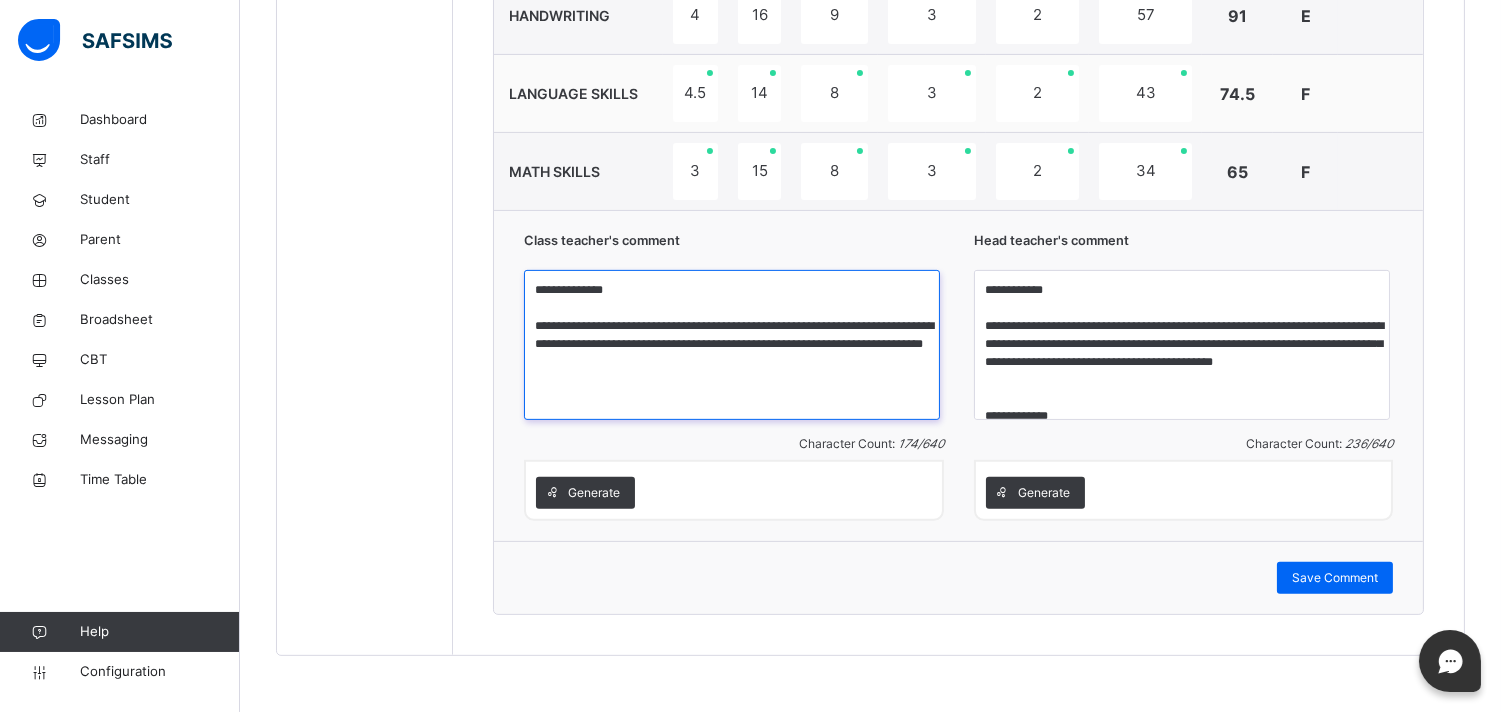 scroll, scrollTop: 1287, scrollLeft: 0, axis: vertical 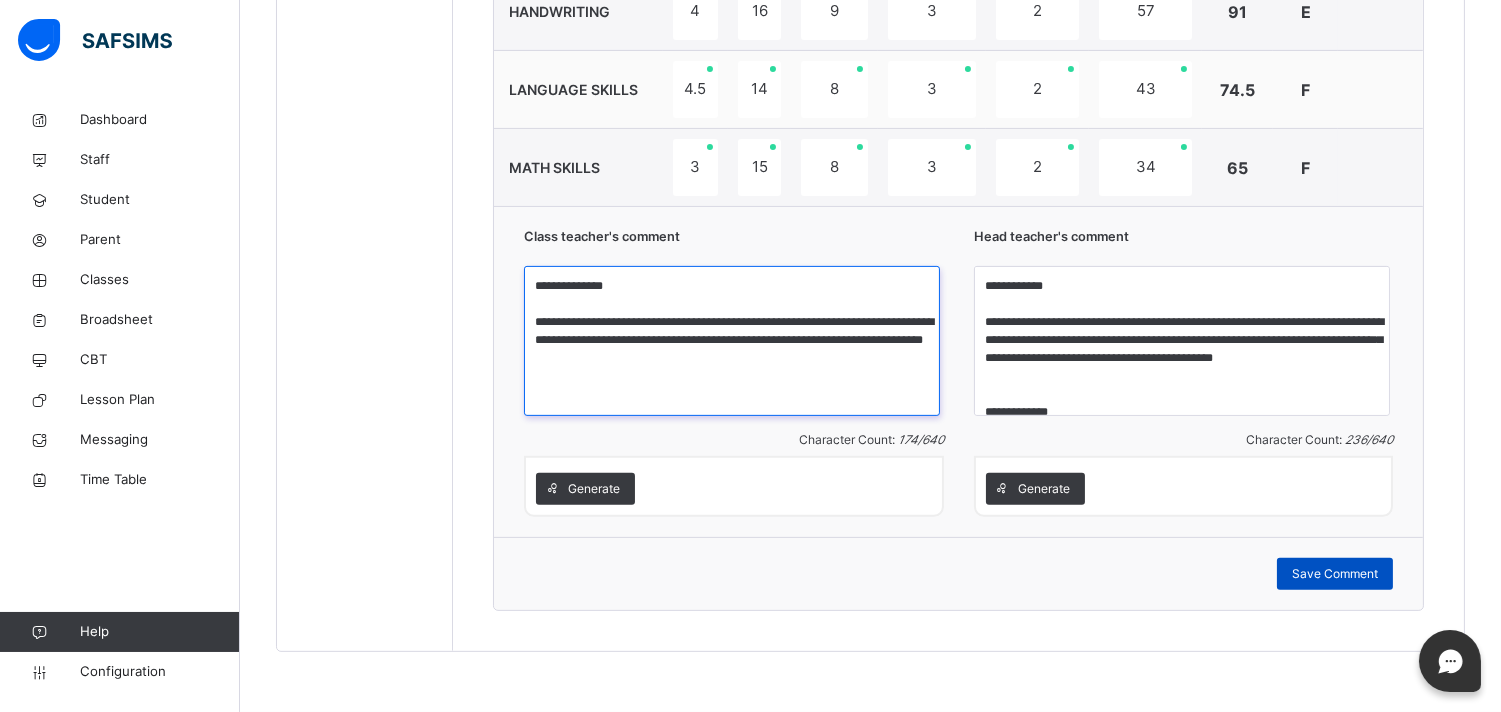 type on "**********" 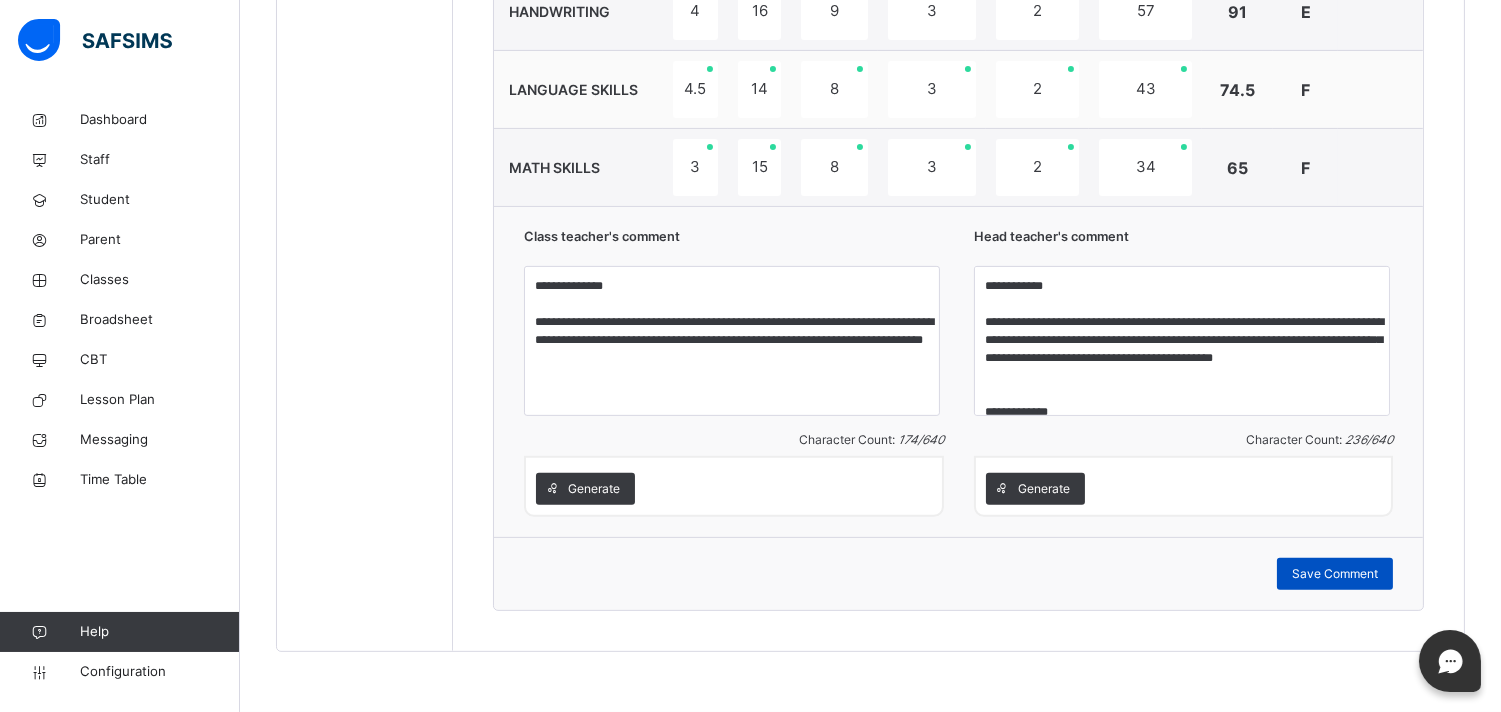 click on "Save Comment" at bounding box center [1335, 574] 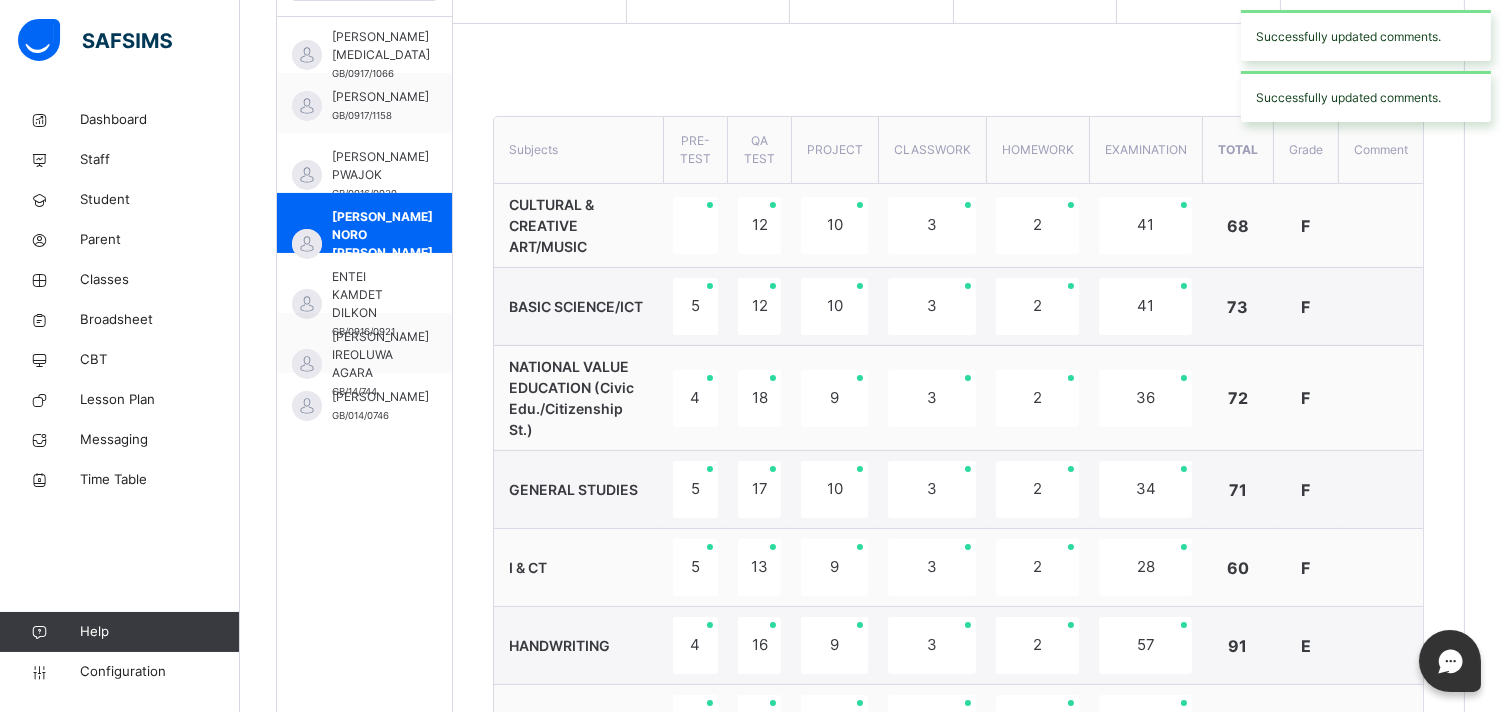scroll, scrollTop: 550, scrollLeft: 0, axis: vertical 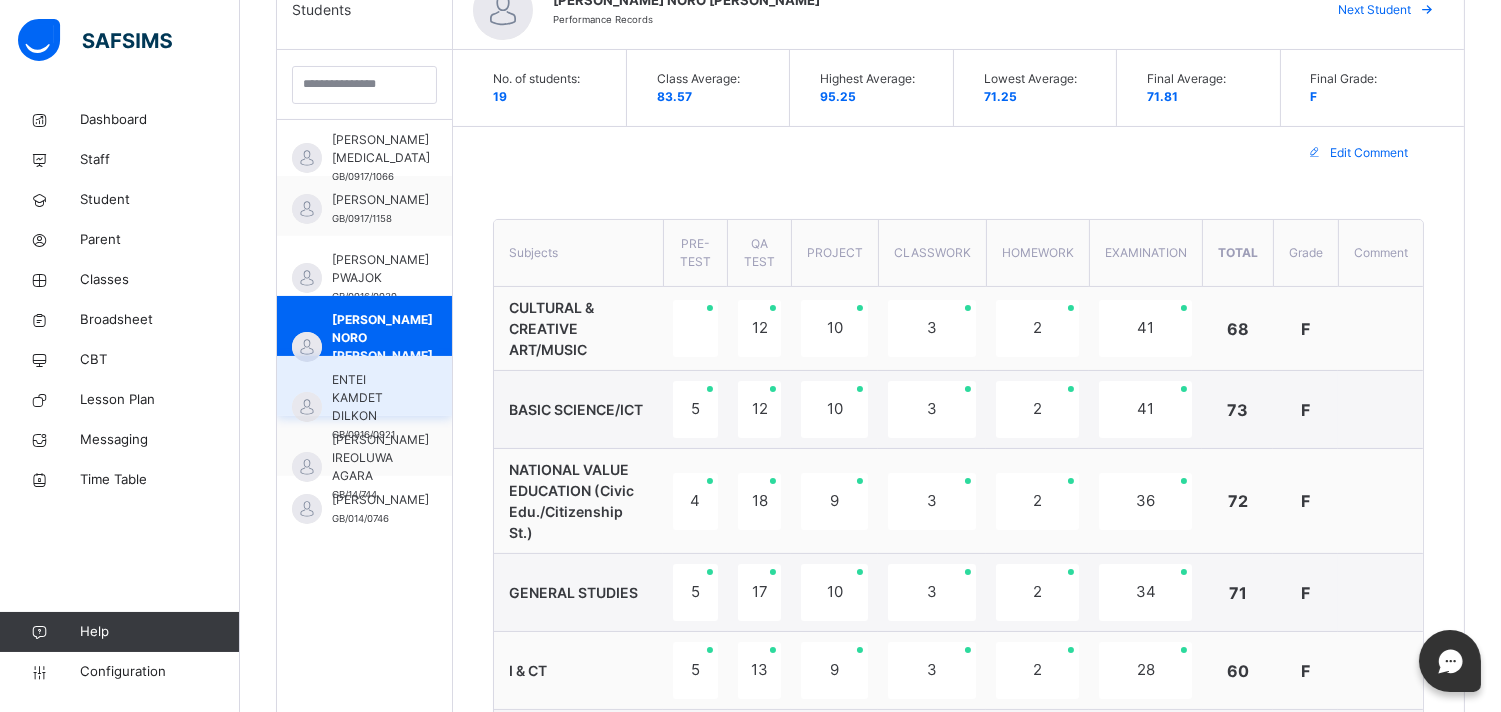 click on "ENTEI KAMDET DILKON" at bounding box center [369, 398] 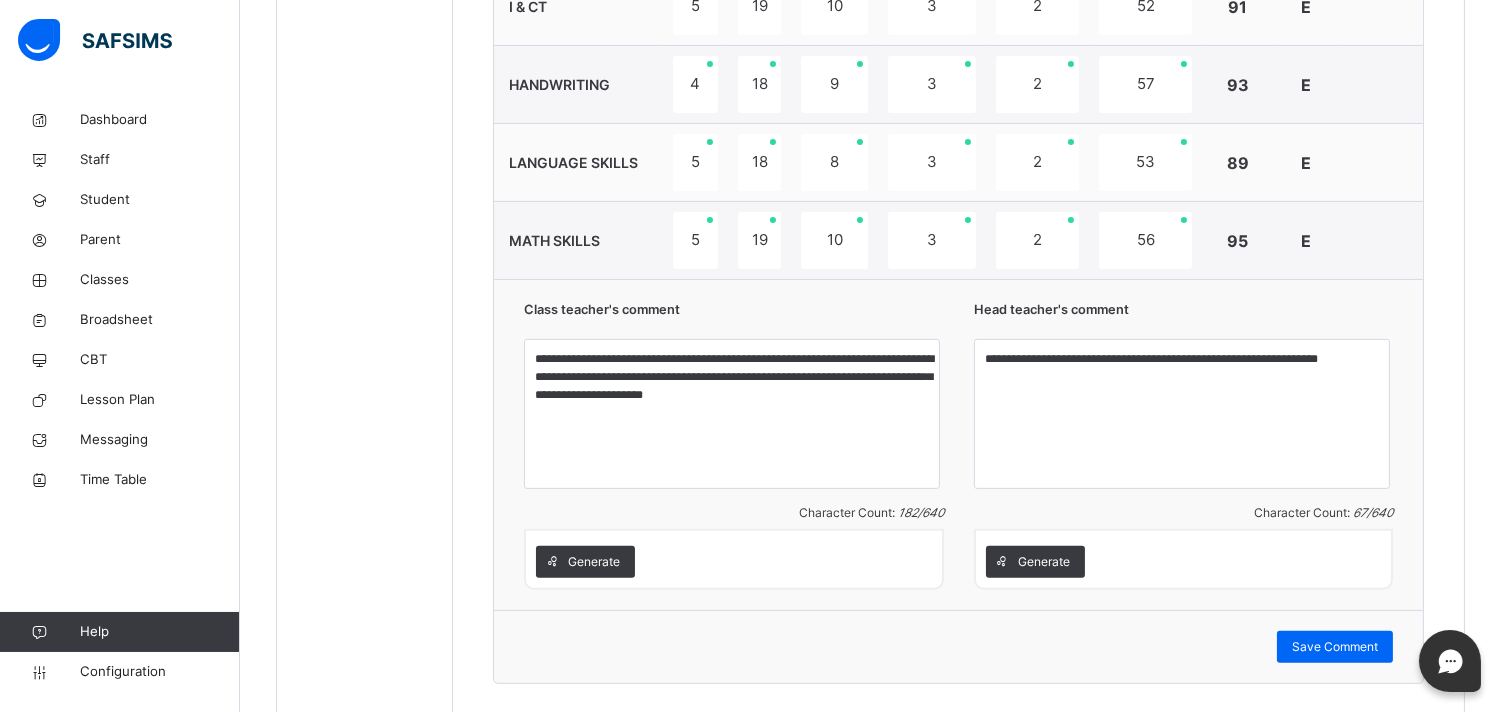 scroll, scrollTop: 1287, scrollLeft: 0, axis: vertical 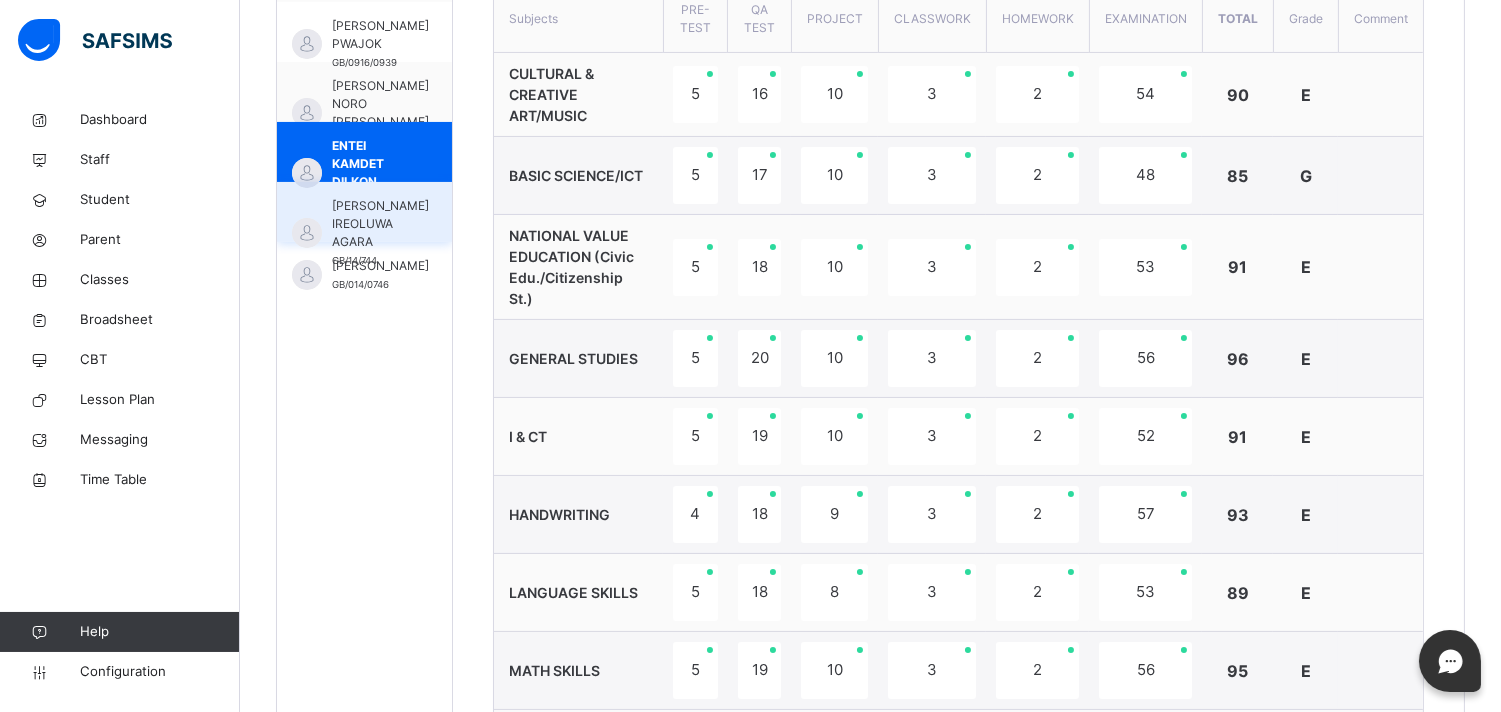click on "ESTHER IREOLUWA AGARA" at bounding box center (380, 224) 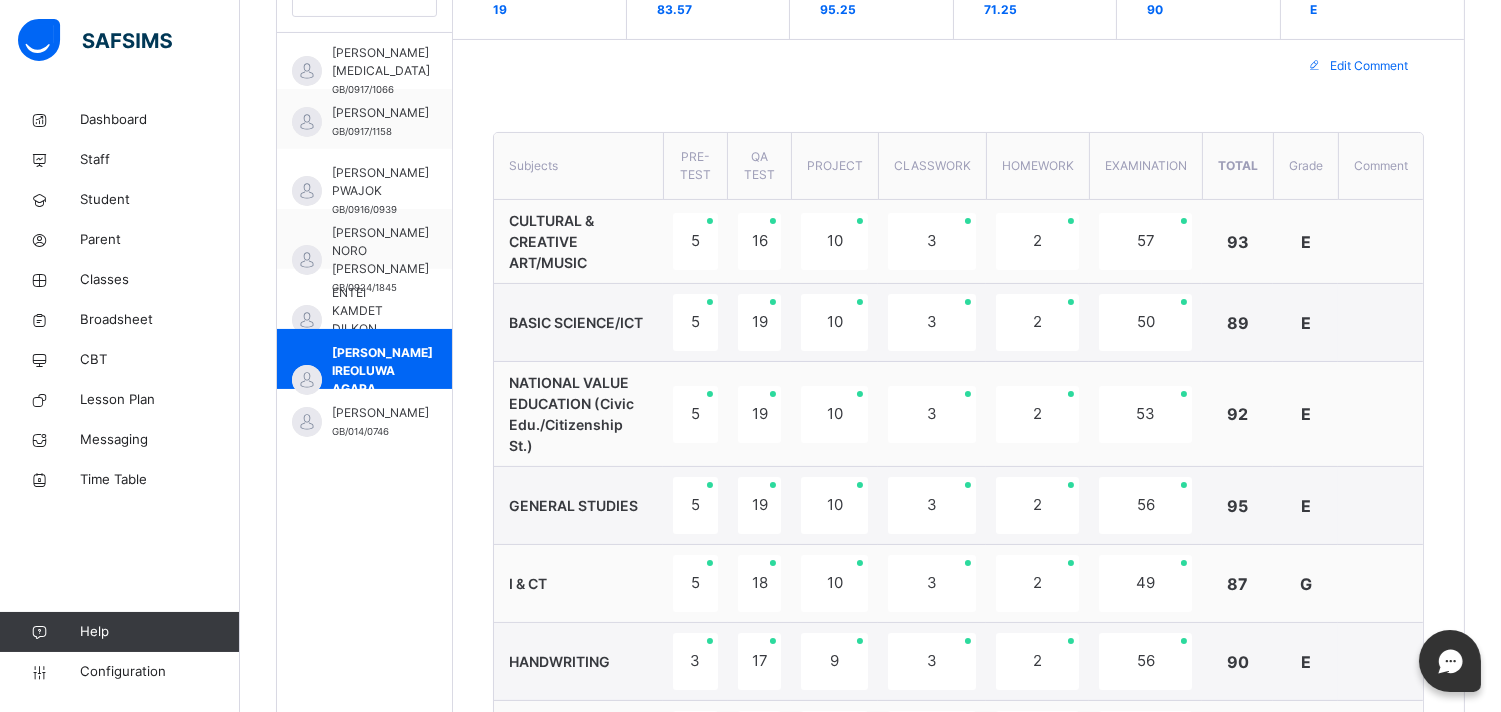 scroll, scrollTop: 621, scrollLeft: 0, axis: vertical 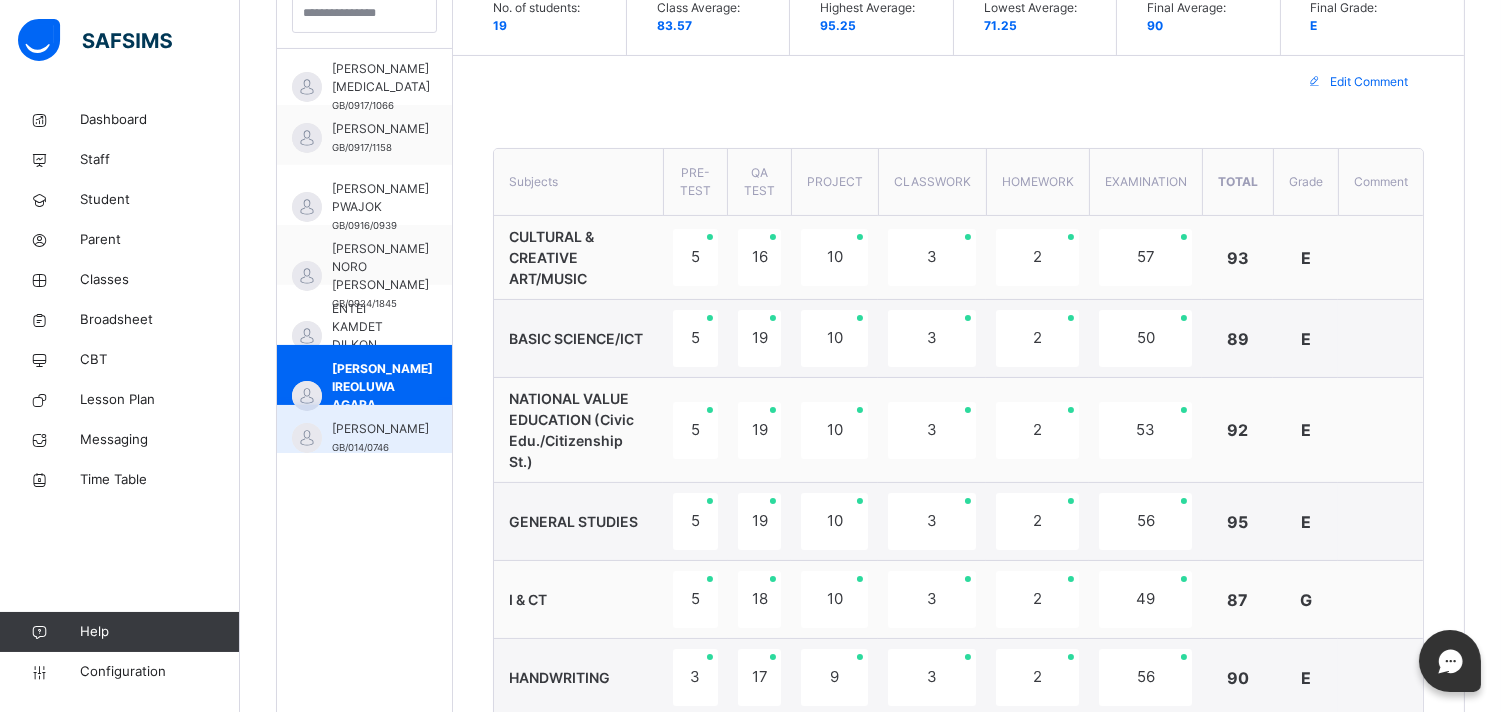 click on "ESTHER OLAYEMI AKANJI GB/014/0746" at bounding box center [364, 435] 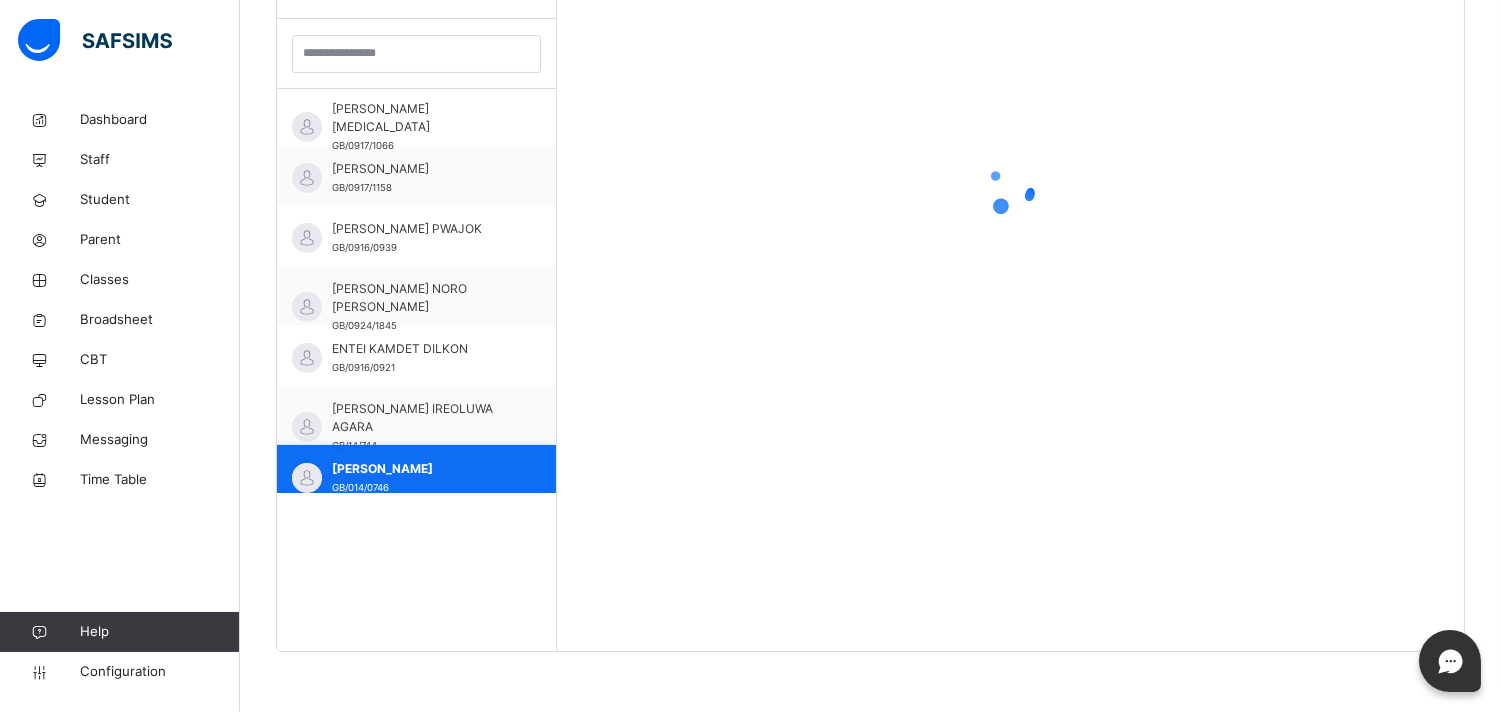 scroll, scrollTop: 581, scrollLeft: 0, axis: vertical 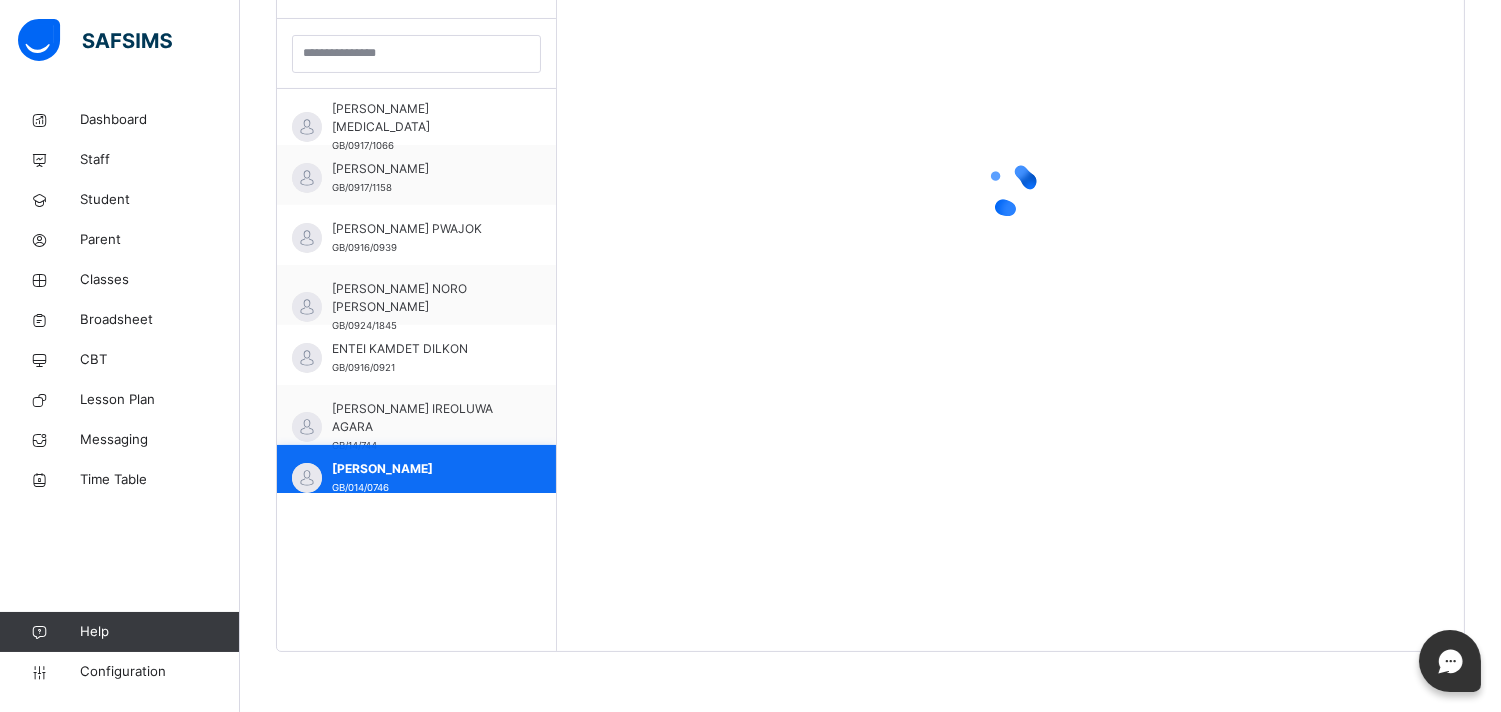 click on "ESTHER OLAYEMI AKANJI" at bounding box center [421, 469] 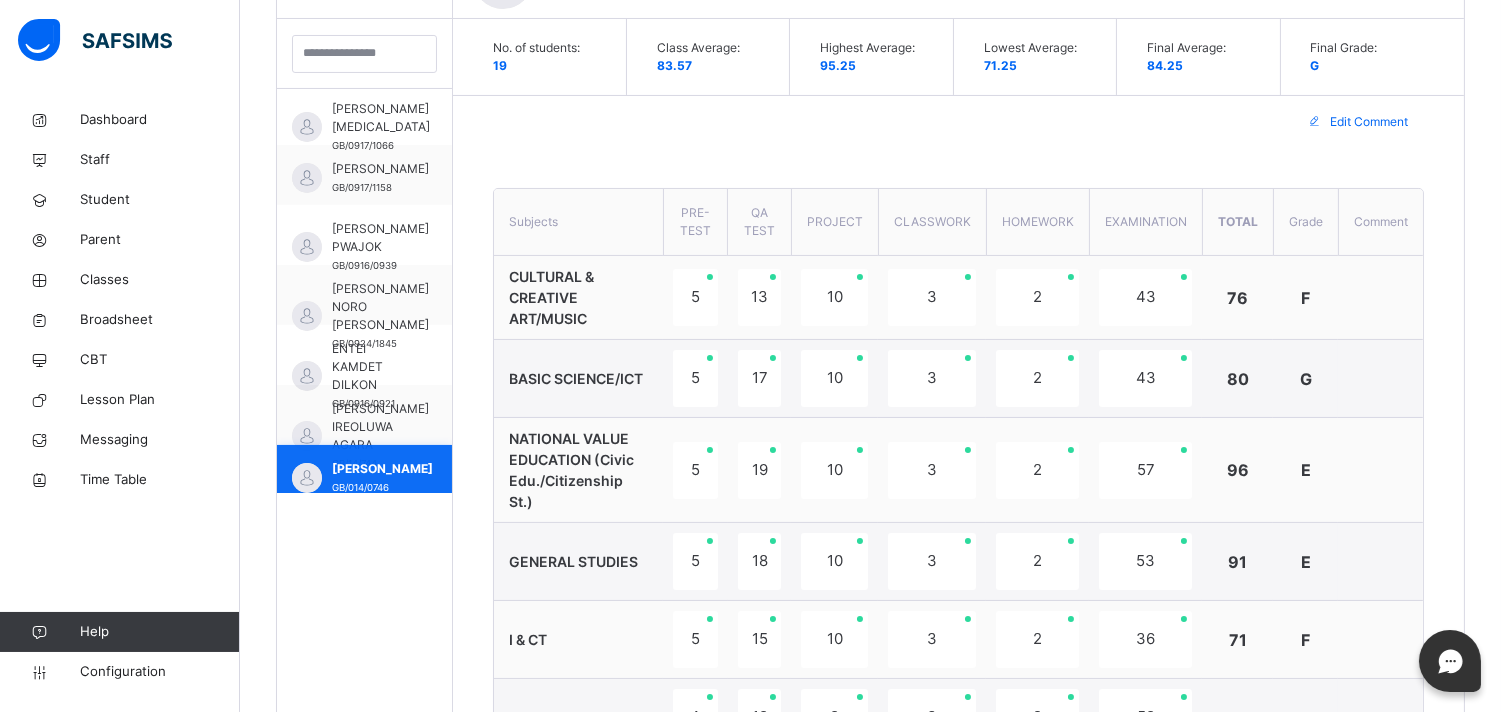scroll, scrollTop: 621, scrollLeft: 0, axis: vertical 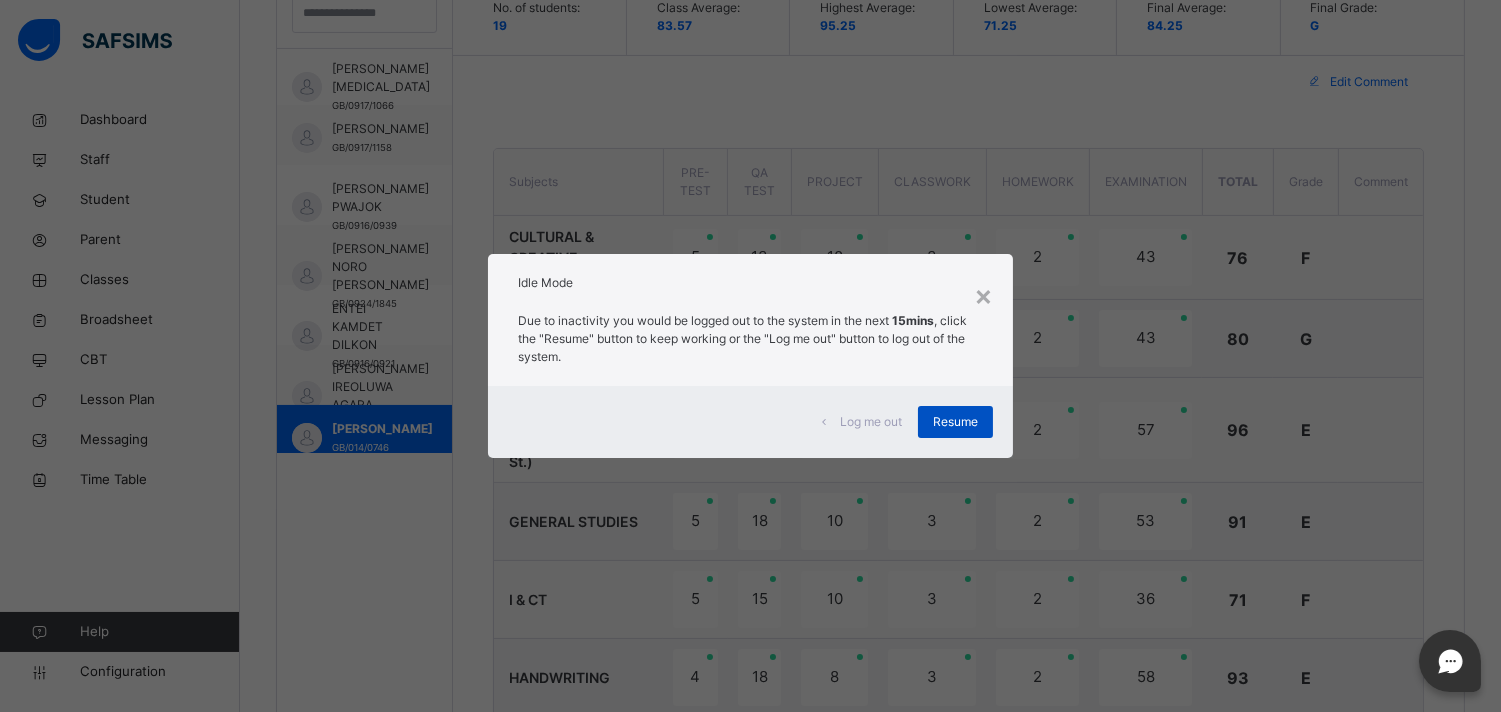 click on "Resume" at bounding box center (955, 422) 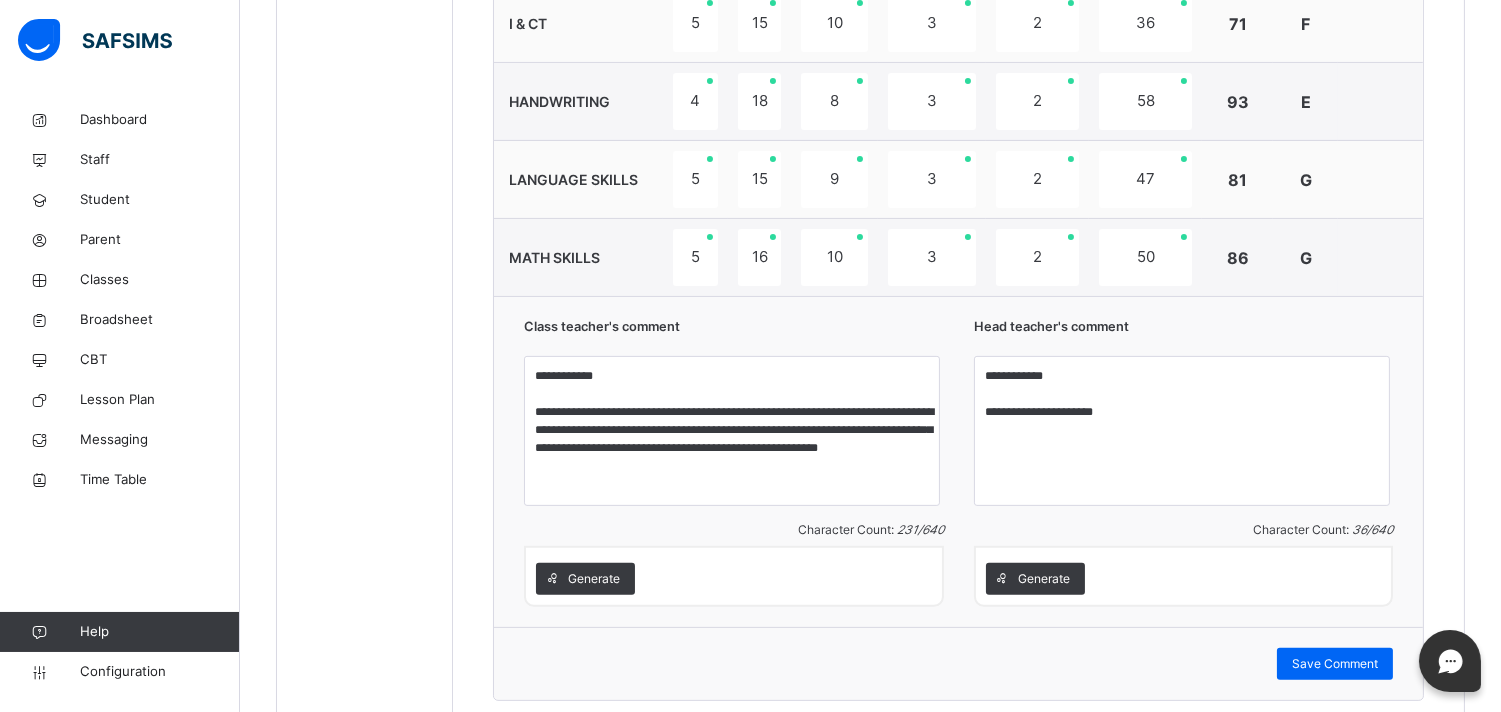 scroll, scrollTop: 1198, scrollLeft: 0, axis: vertical 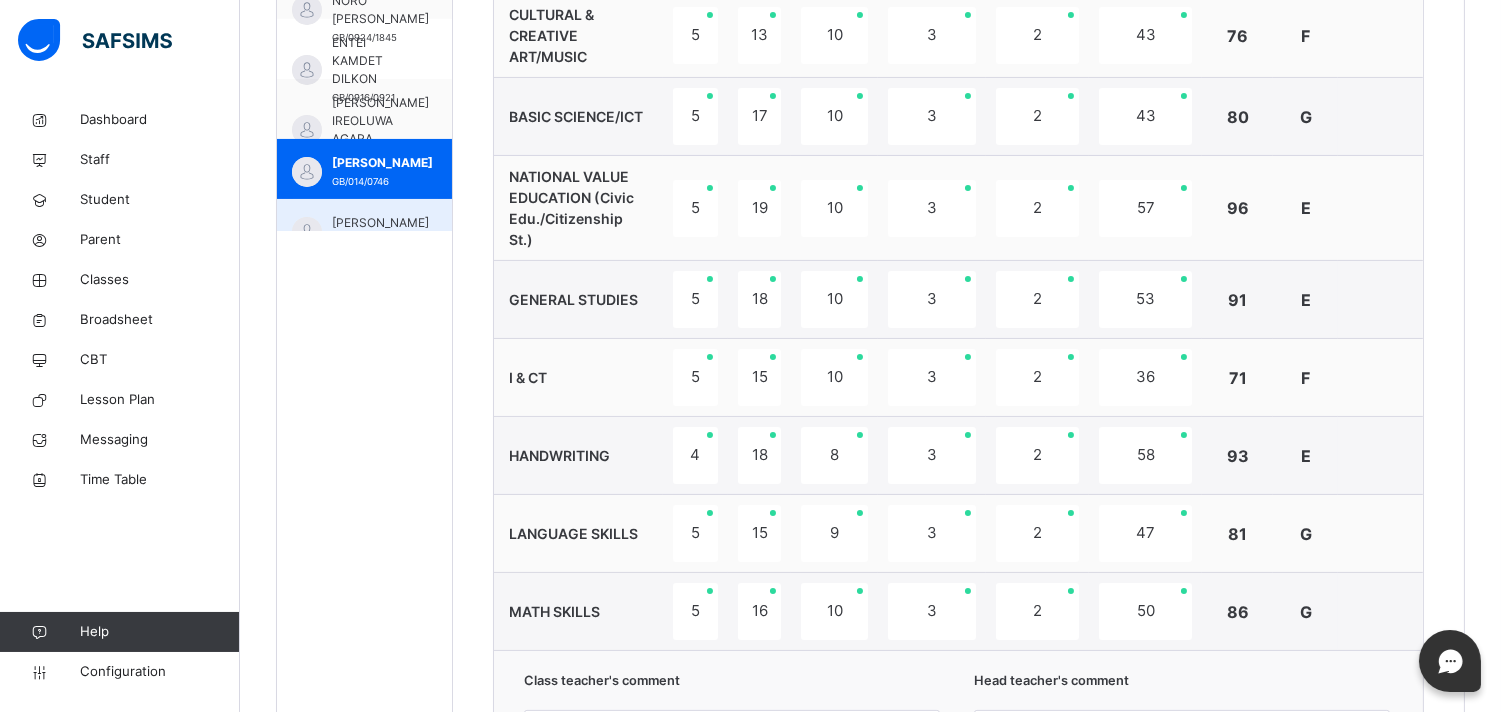 click on "GRACE  DARAMOLA GB/1121/1610" at bounding box center [364, 229] 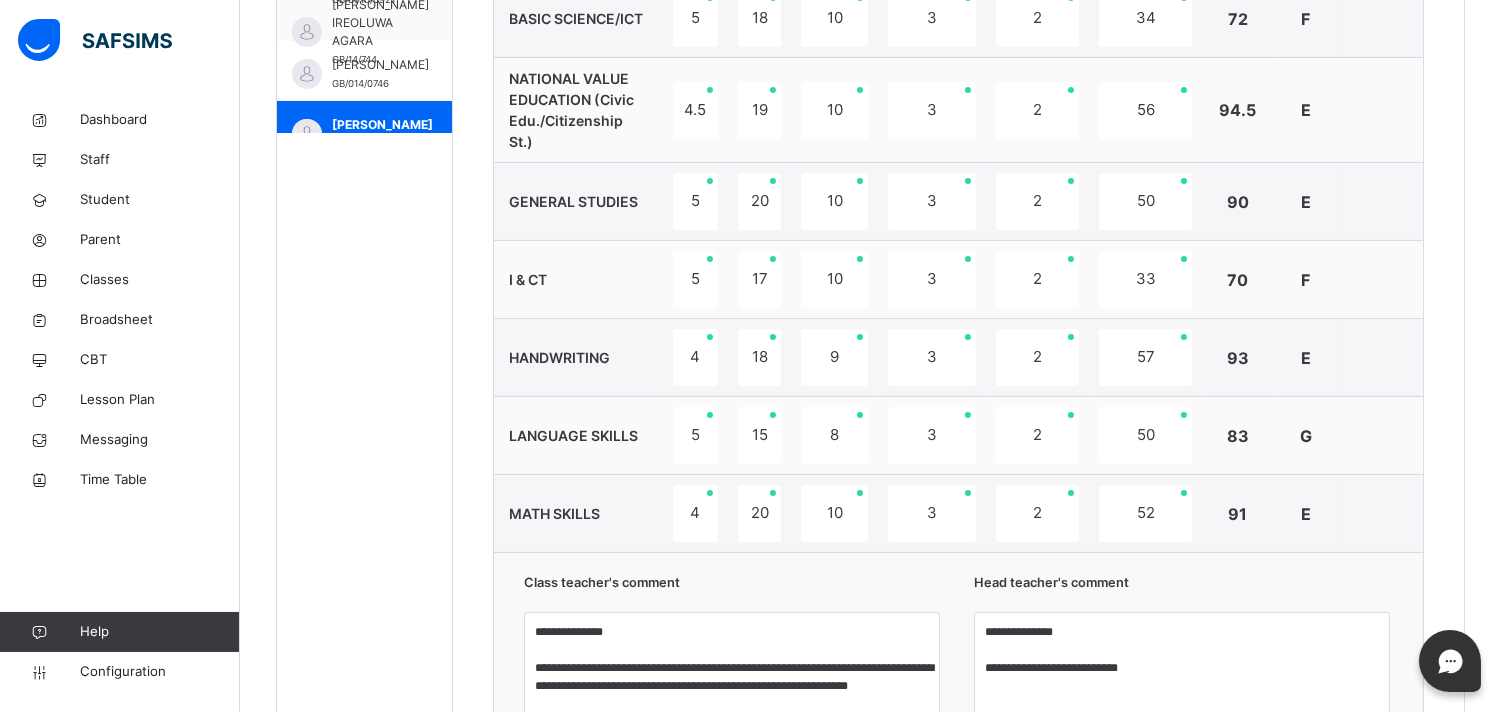 scroll, scrollTop: 887, scrollLeft: 0, axis: vertical 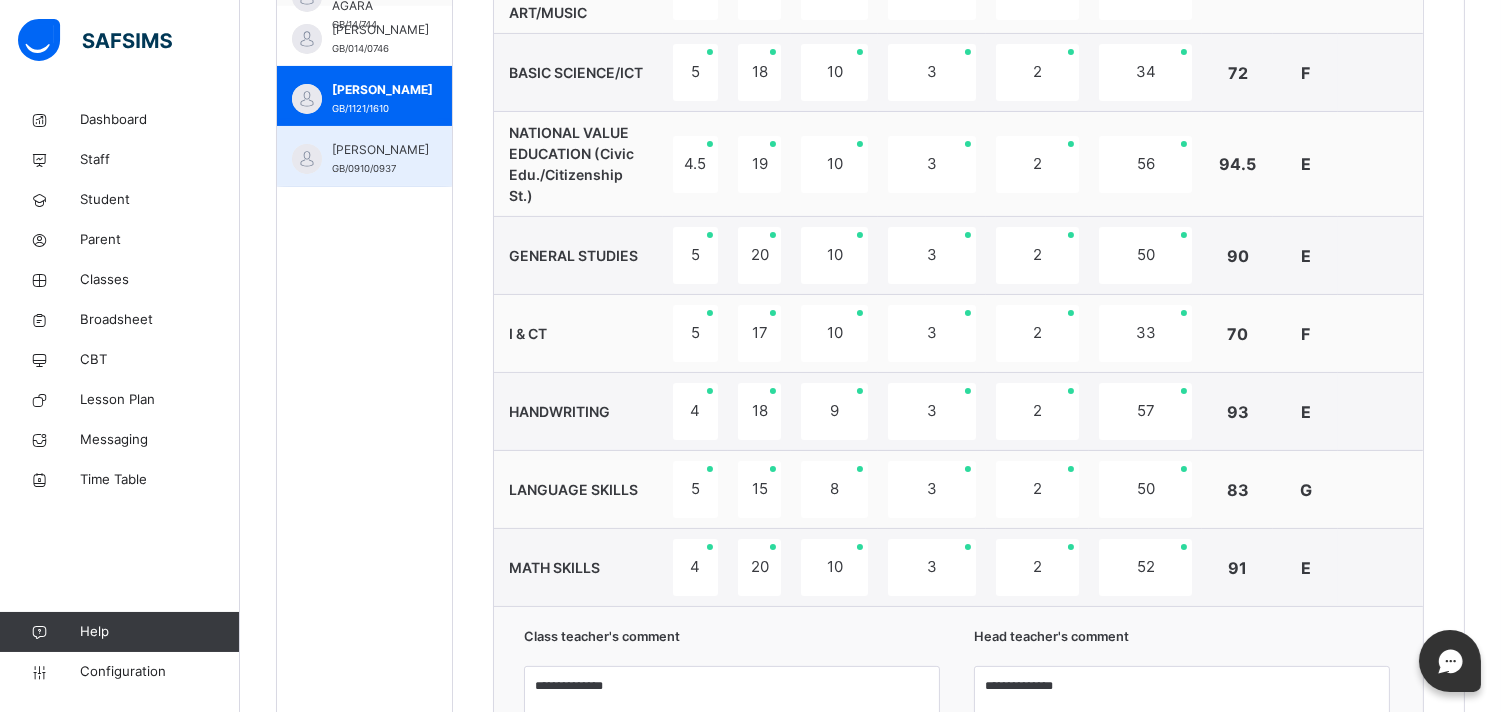 click on "HUMPHREY HOOMNAN VITALIS GB/0910/0937" at bounding box center [364, 156] 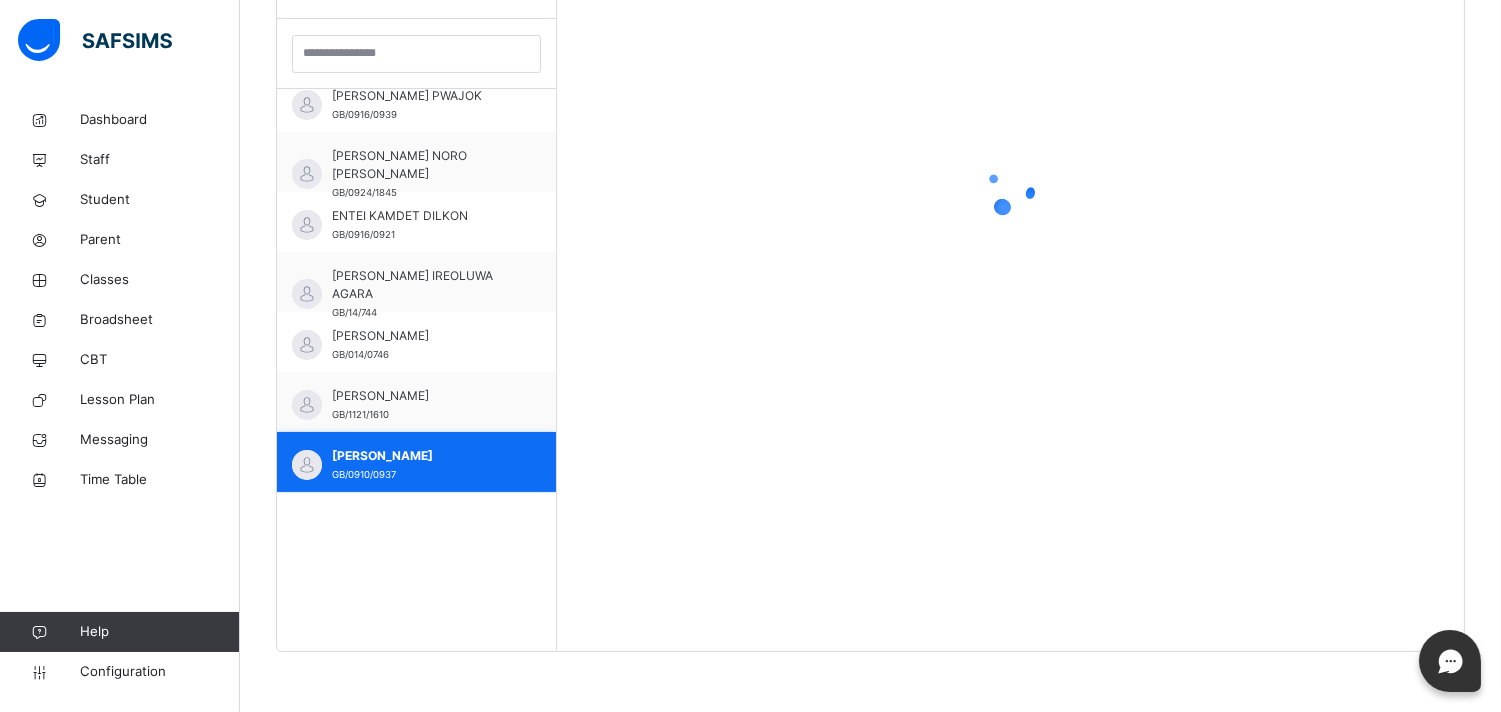 scroll, scrollTop: 581, scrollLeft: 0, axis: vertical 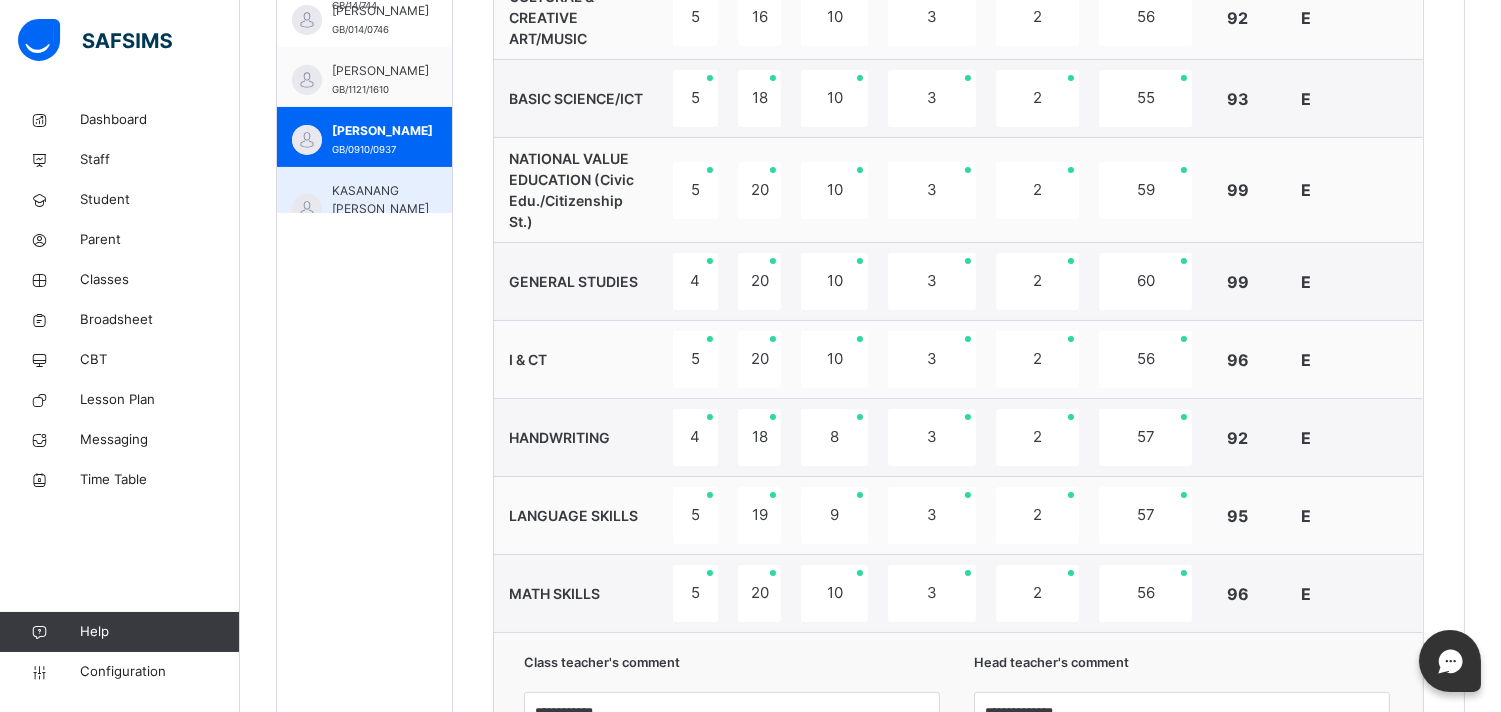 click on "KASANANG FELICITY DUWAM GB/0916/0966A" at bounding box center (364, 197) 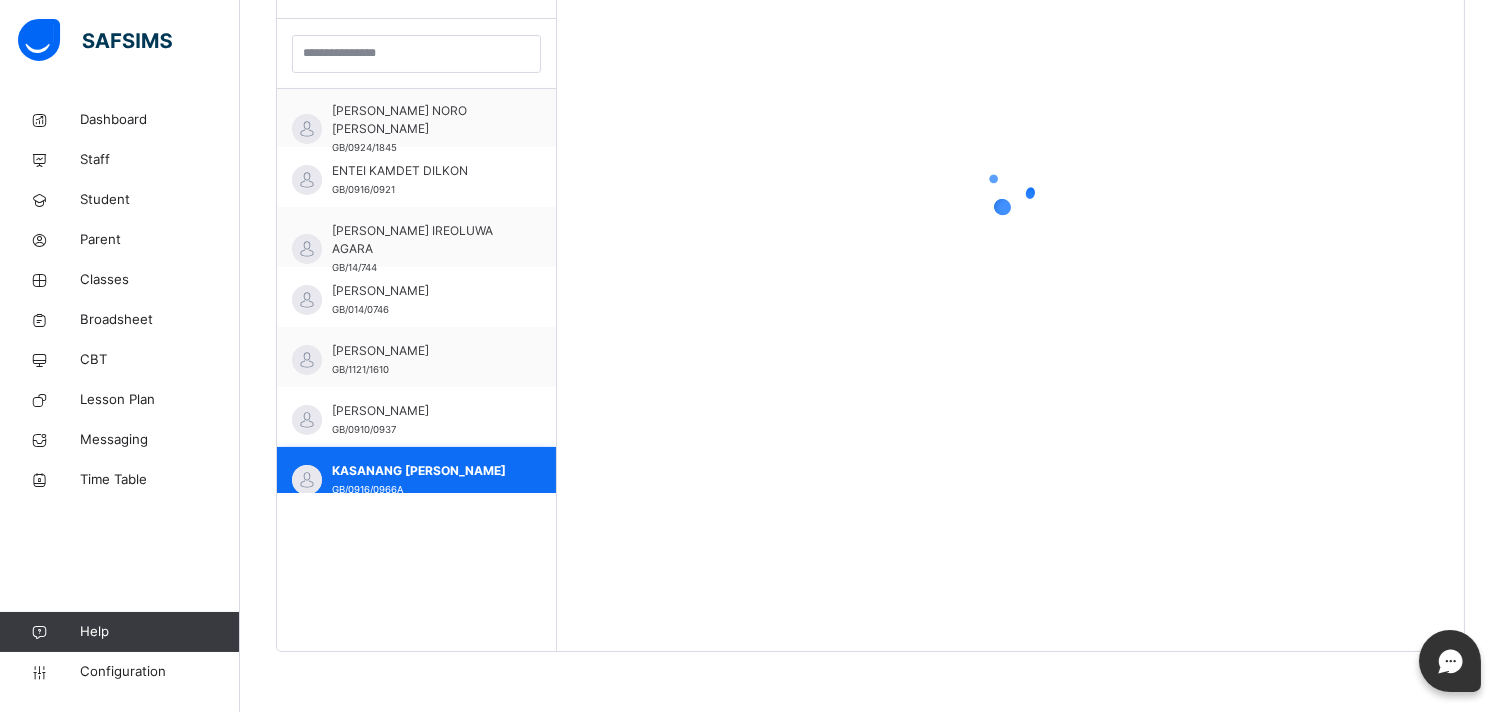 scroll, scrollTop: 581, scrollLeft: 0, axis: vertical 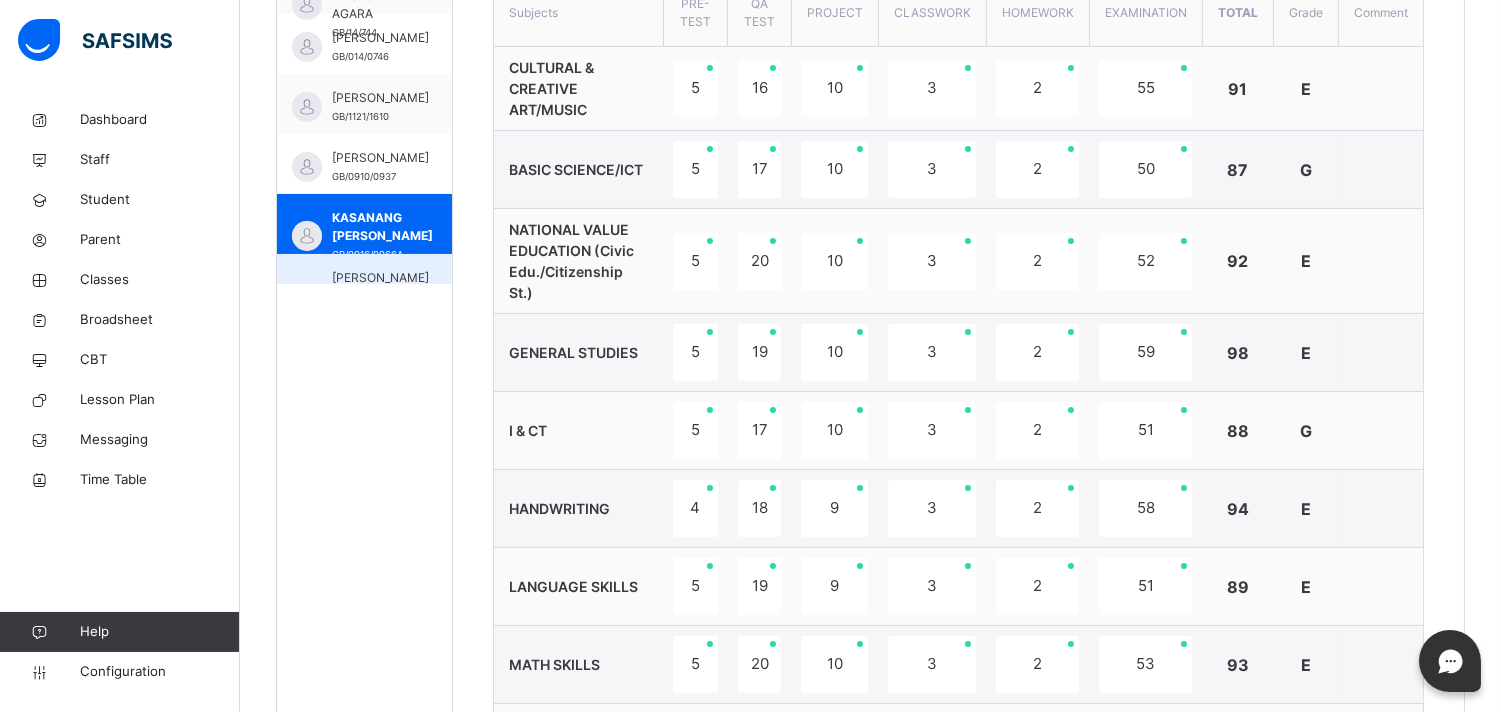 click on "KEREN NANPAN POLLOCK GB/0916/0913" at bounding box center [364, 284] 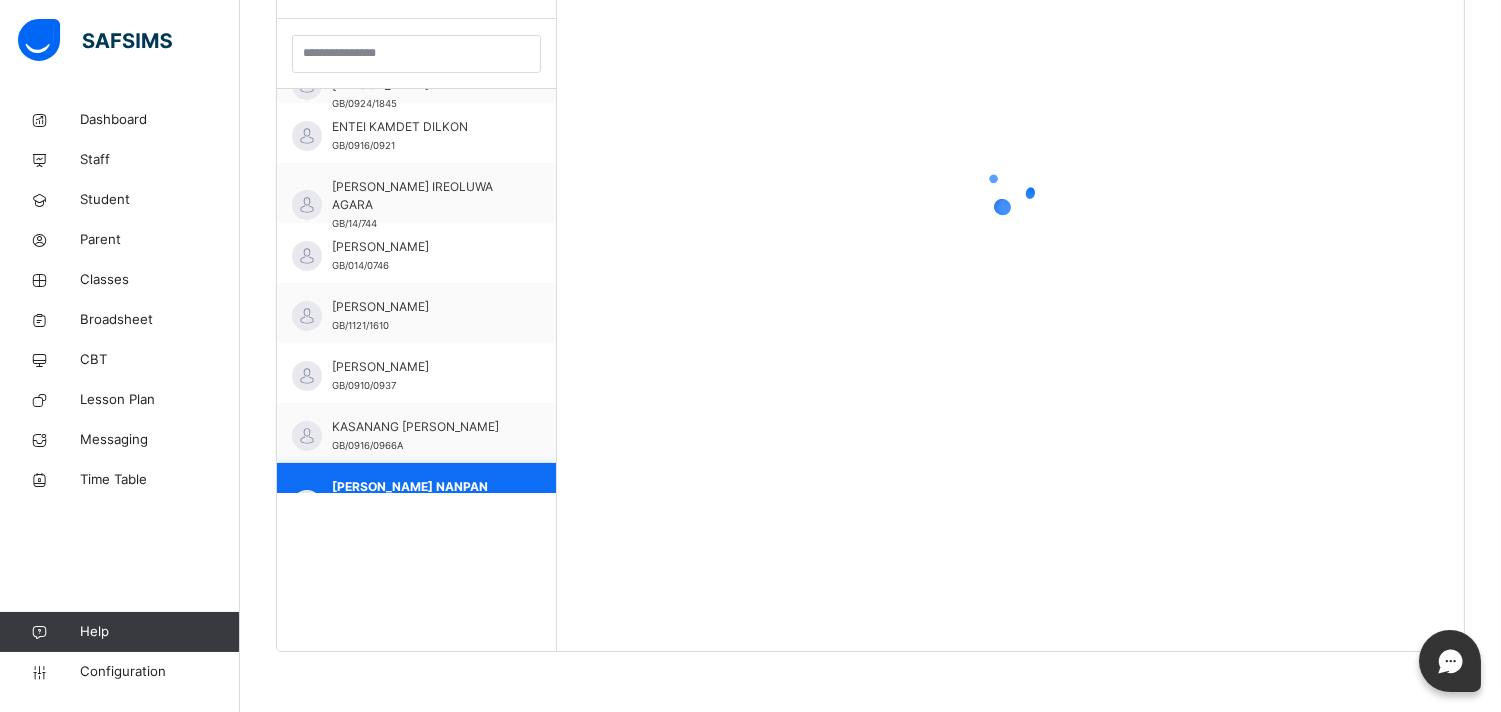 scroll, scrollTop: 581, scrollLeft: 0, axis: vertical 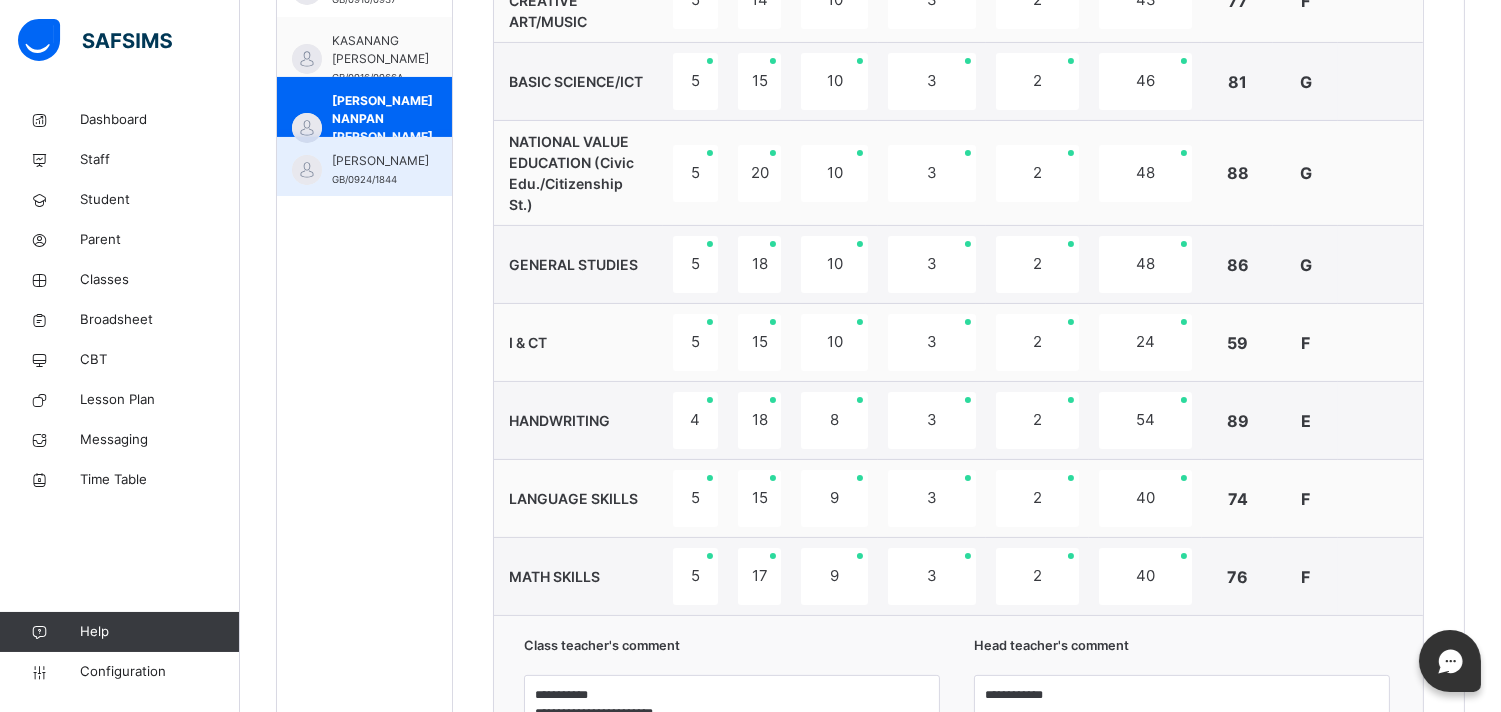 click on "LOVINA  JOSHUA GB/0924/1844" at bounding box center (364, 167) 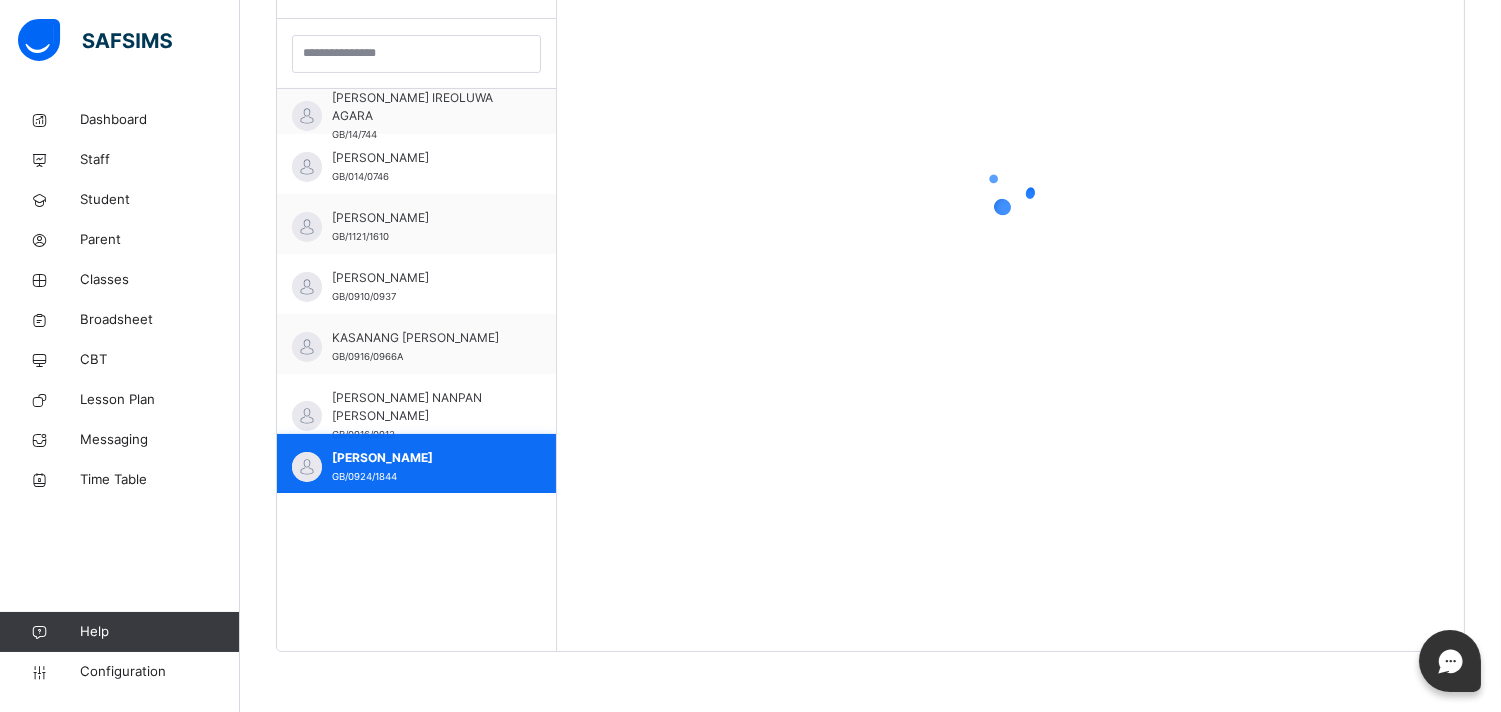 scroll, scrollTop: 581, scrollLeft: 0, axis: vertical 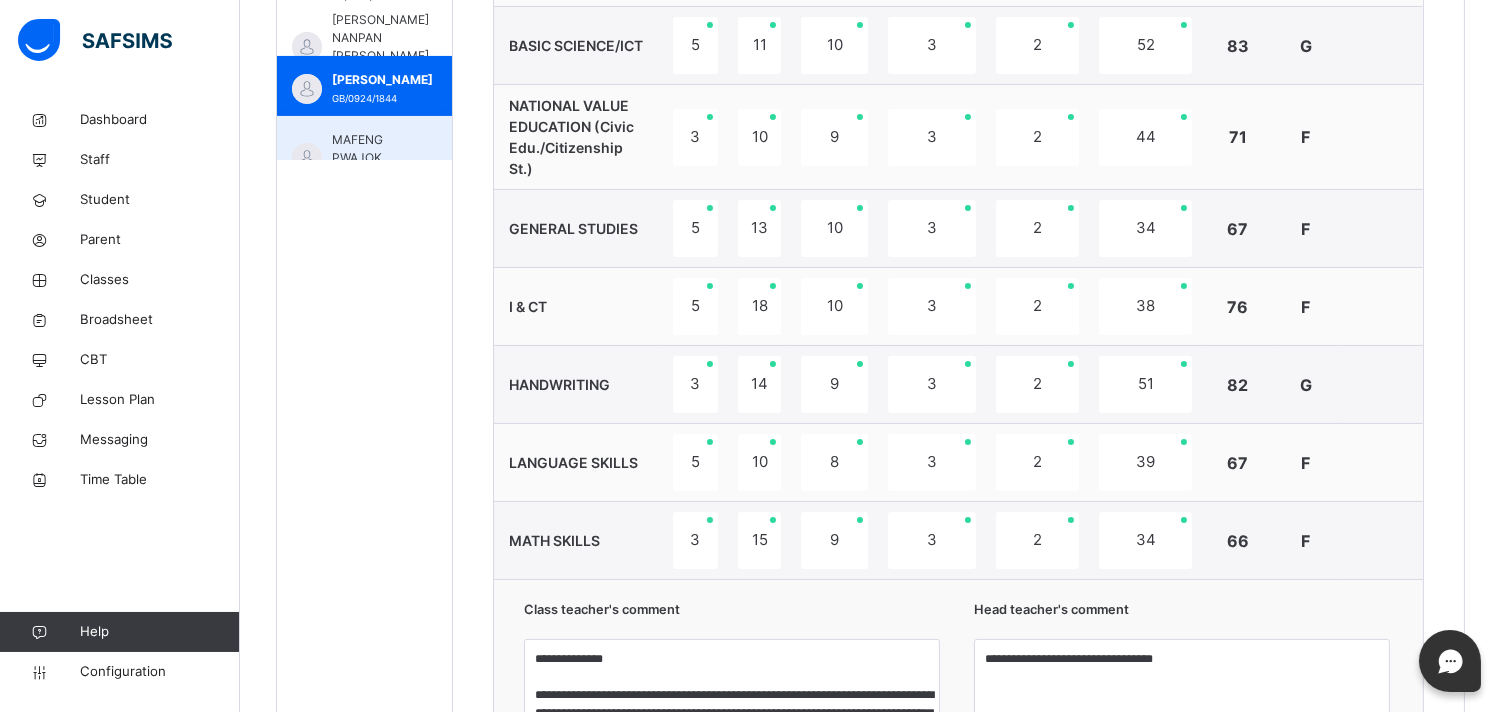 click on "MAFENG  PWAJOK GB/0918/1258" at bounding box center (364, 146) 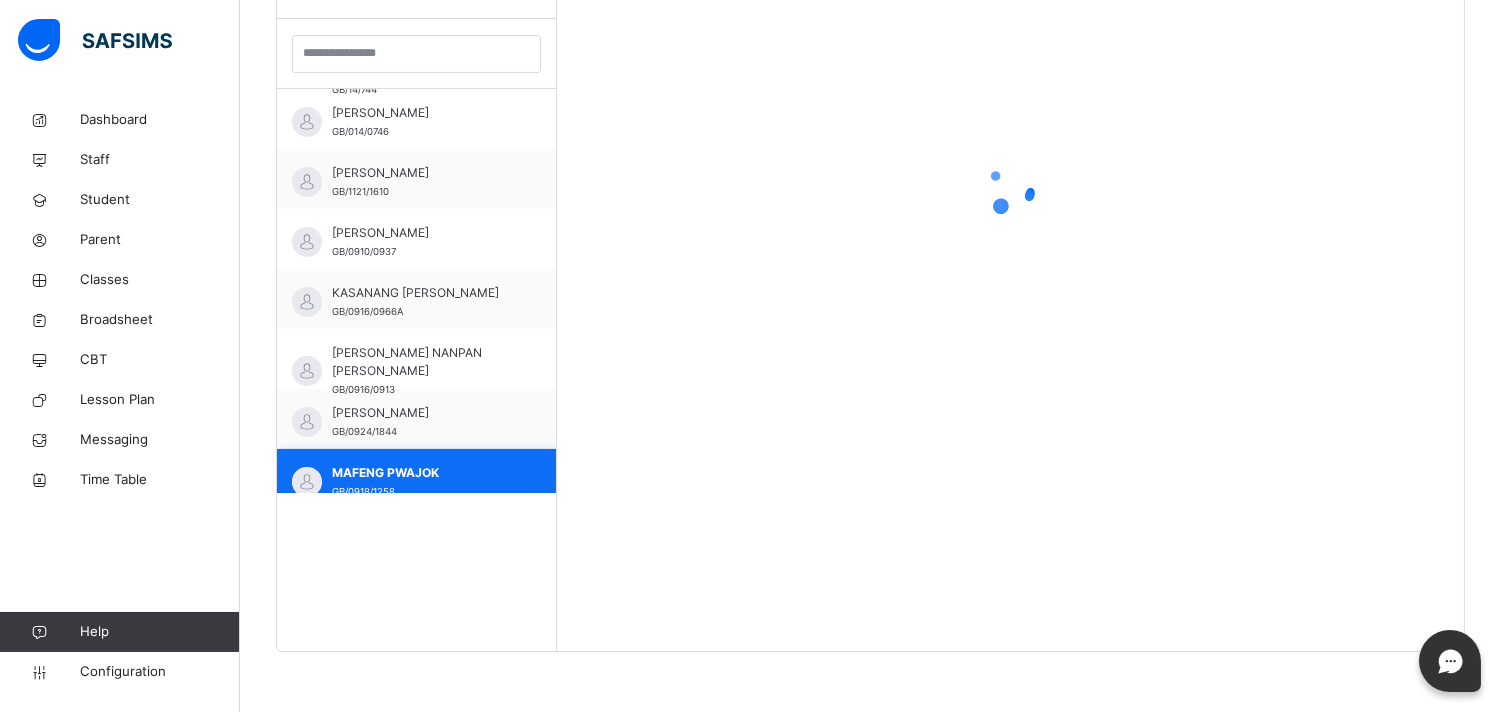 scroll, scrollTop: 581, scrollLeft: 0, axis: vertical 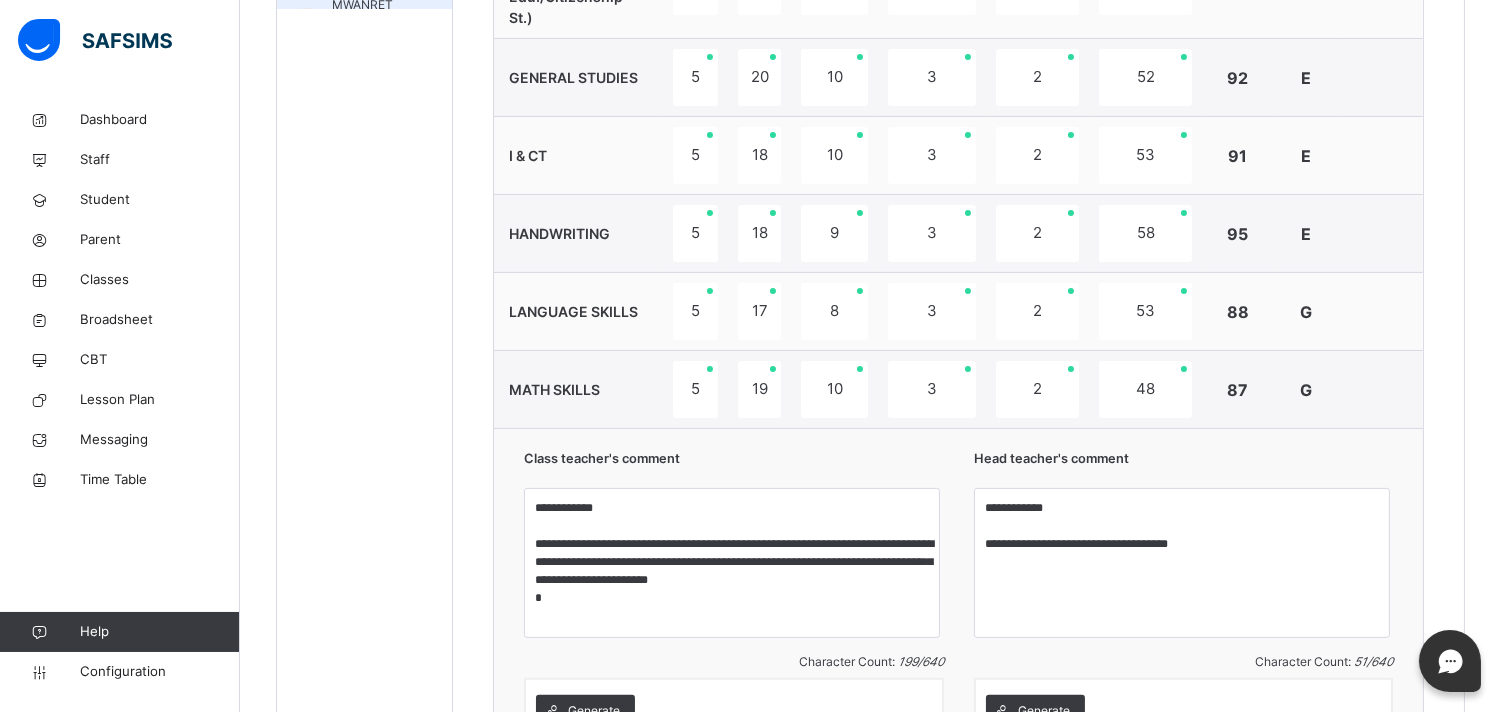 click on "MWANRET YAKI EVA GB/0916/0873" at bounding box center (364, 11) 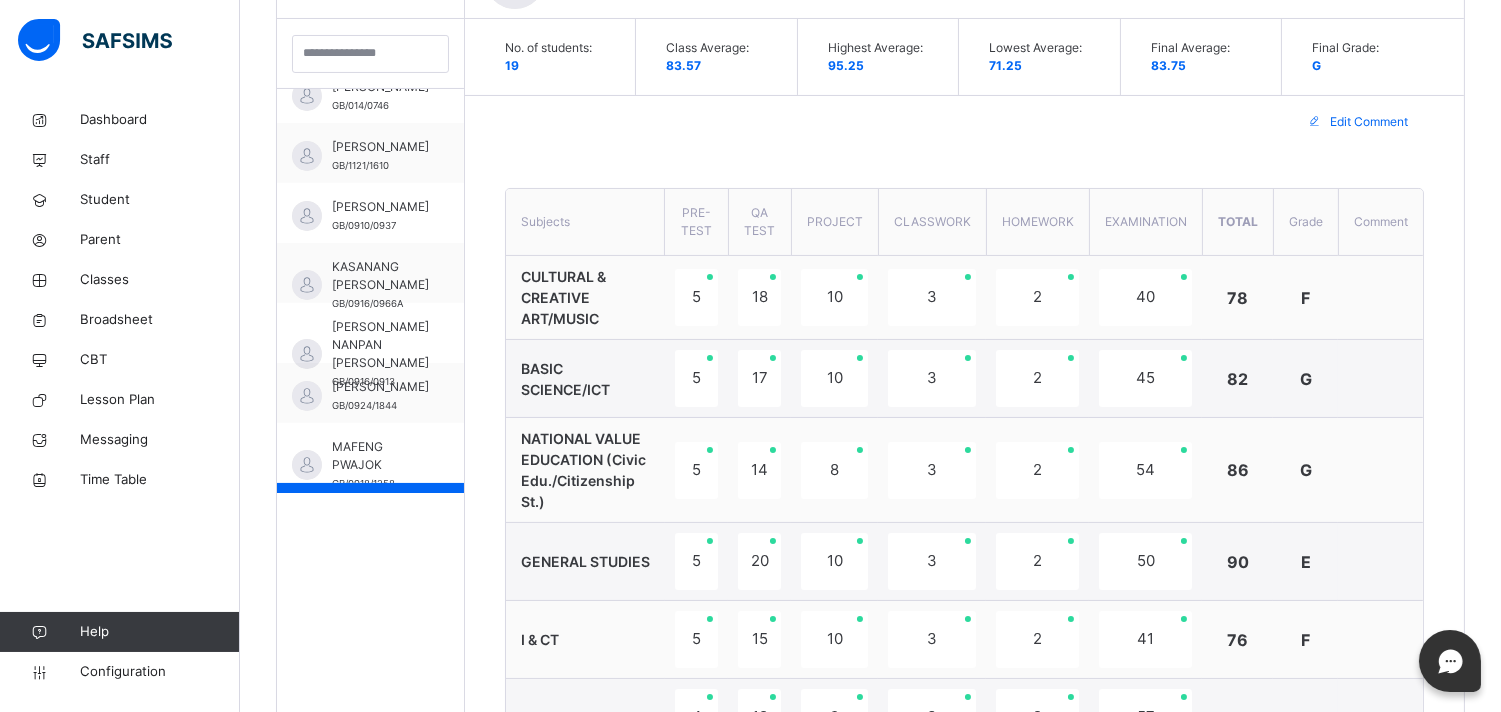 scroll, scrollTop: 1065, scrollLeft: 0, axis: vertical 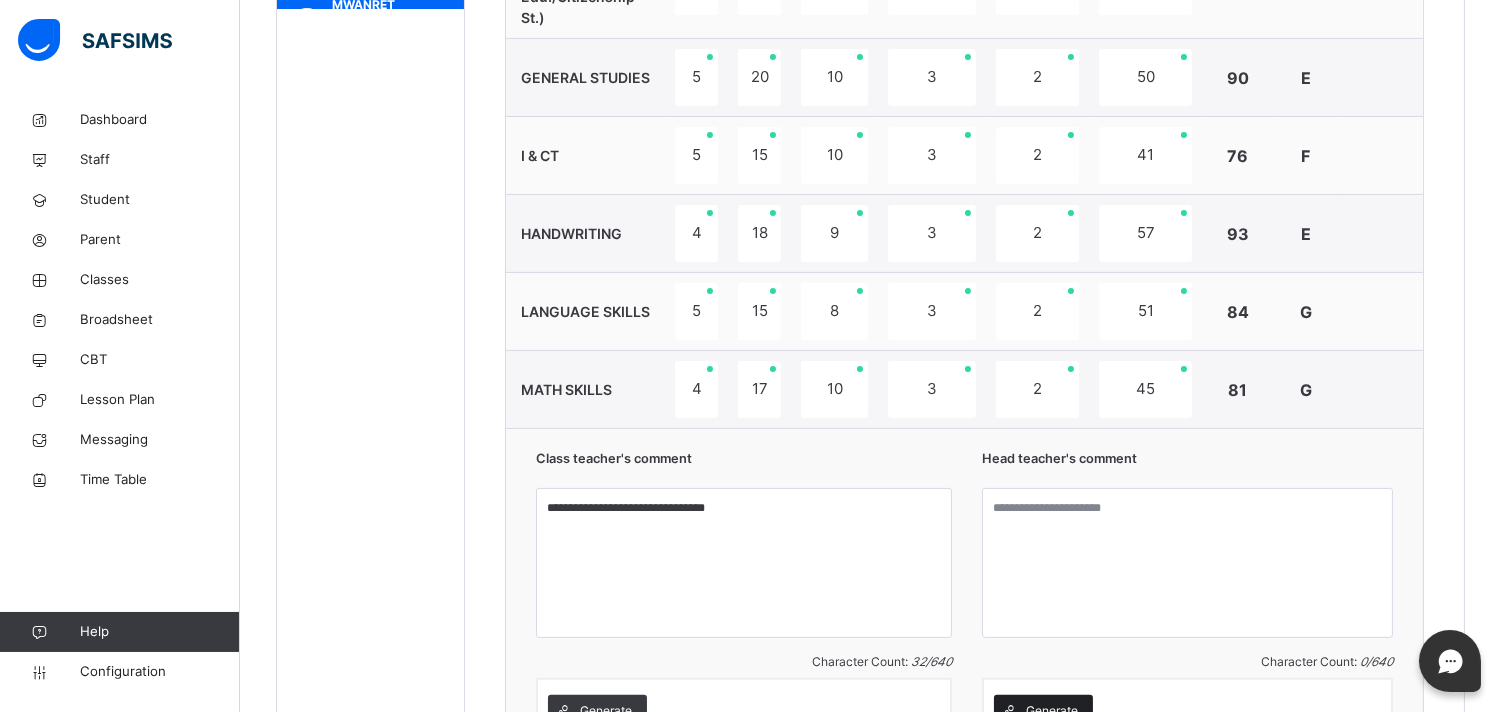 click on "Generate" at bounding box center [1052, 711] 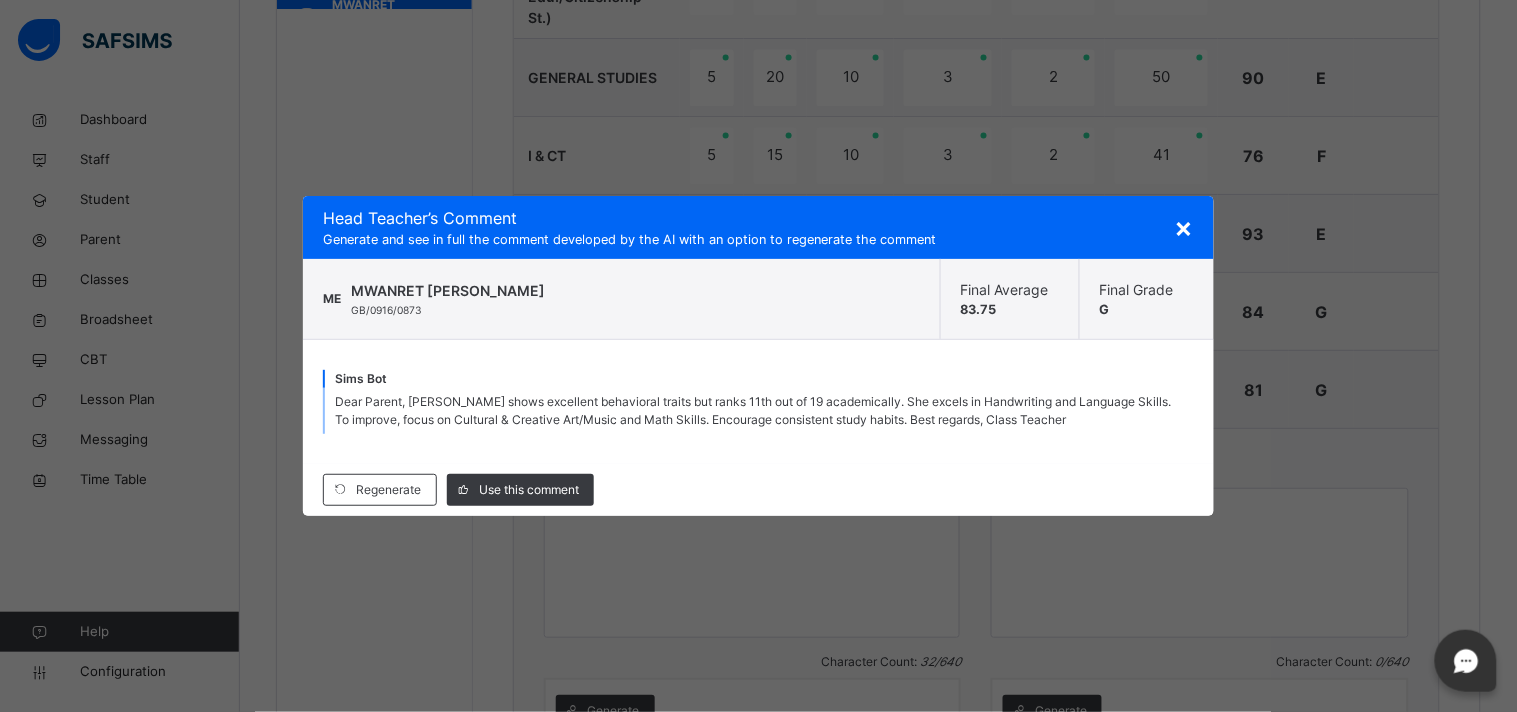 click on "Regenerate     Use this comment" at bounding box center (758, 490) 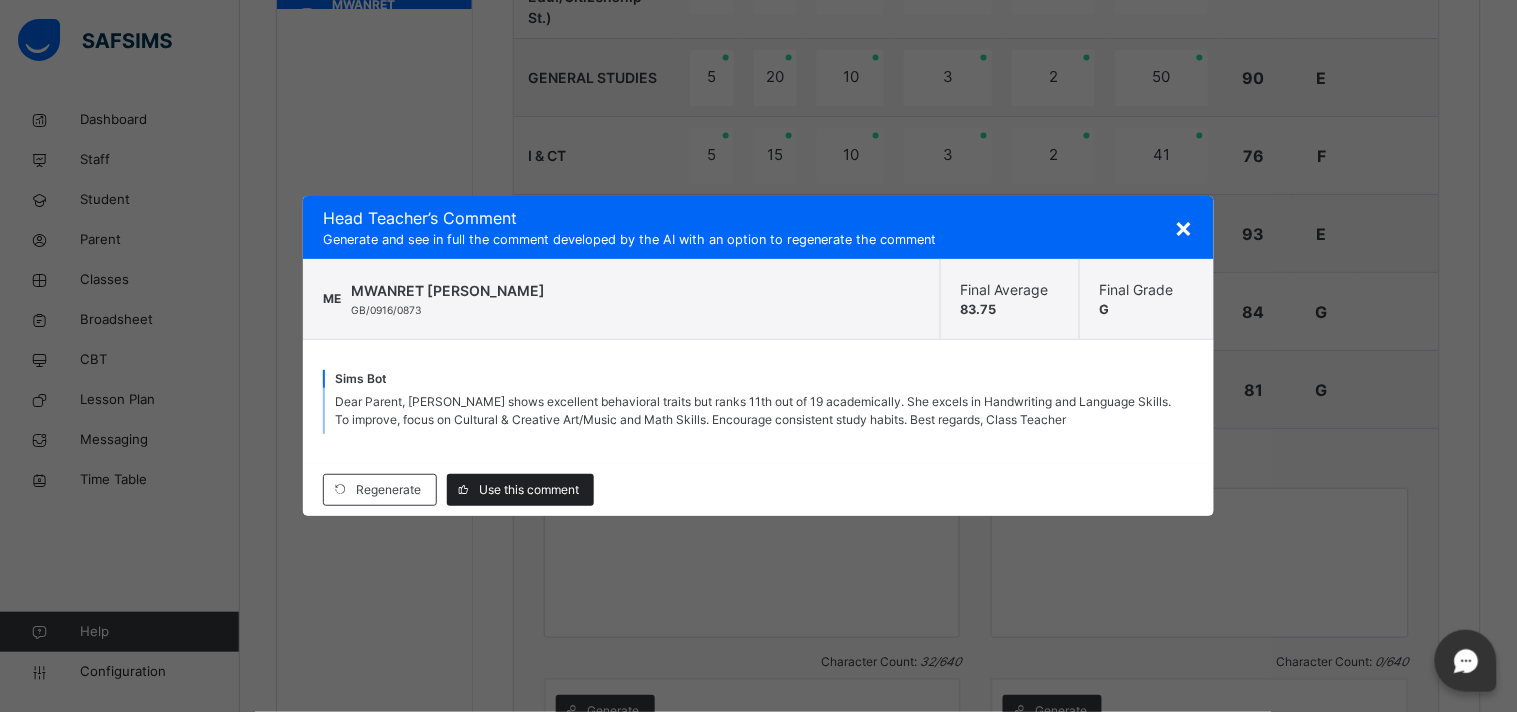 click on "Use this comment" at bounding box center (529, 490) 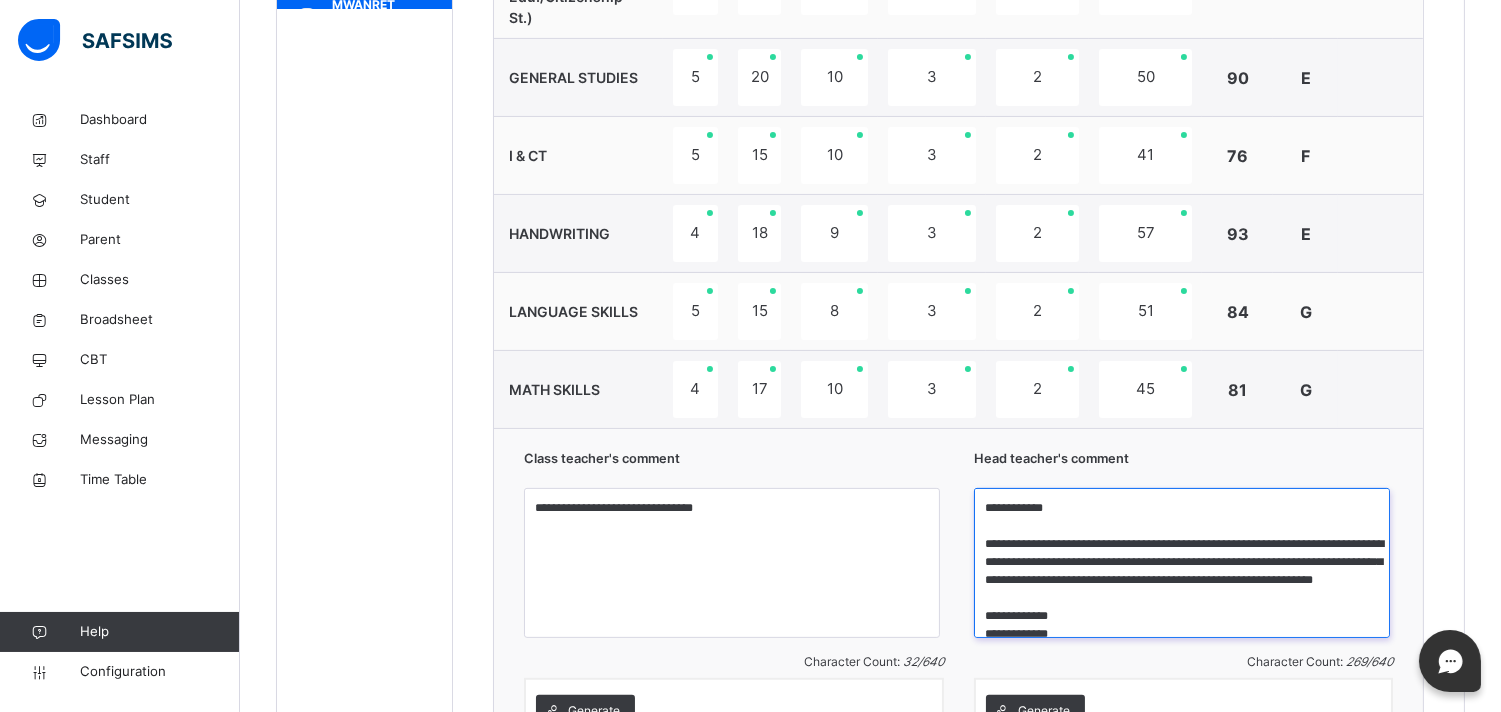 click on "**********" at bounding box center (1182, 563) 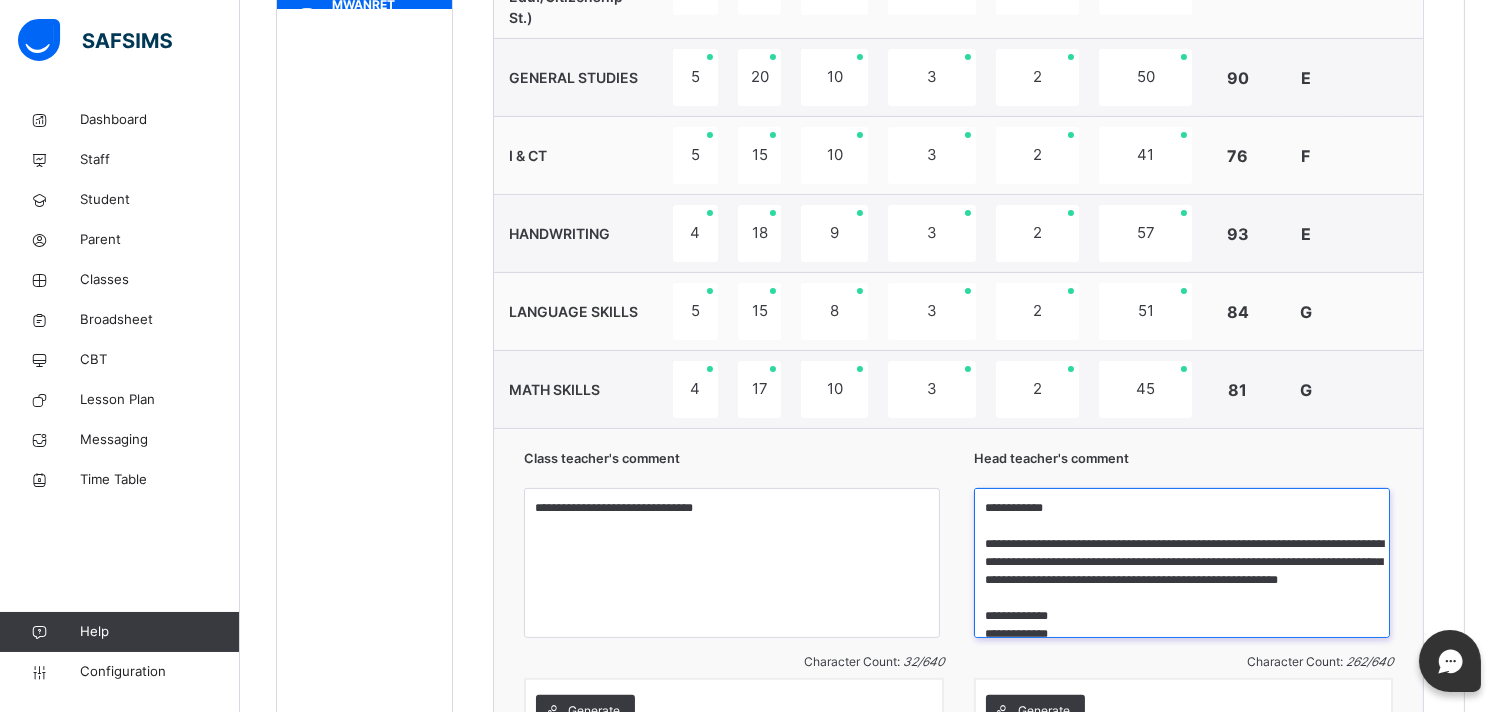 click on "**********" at bounding box center (1182, 563) 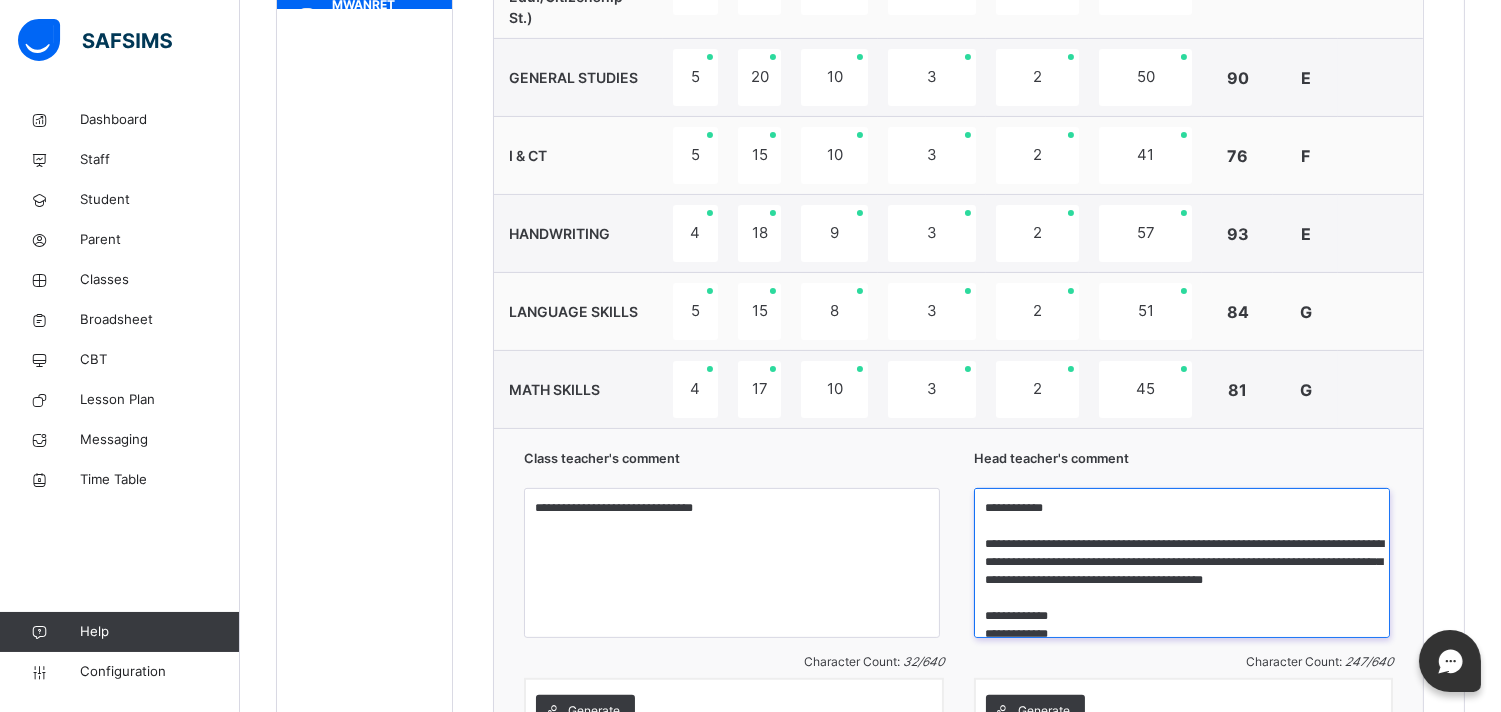 click on "**********" at bounding box center [1182, 563] 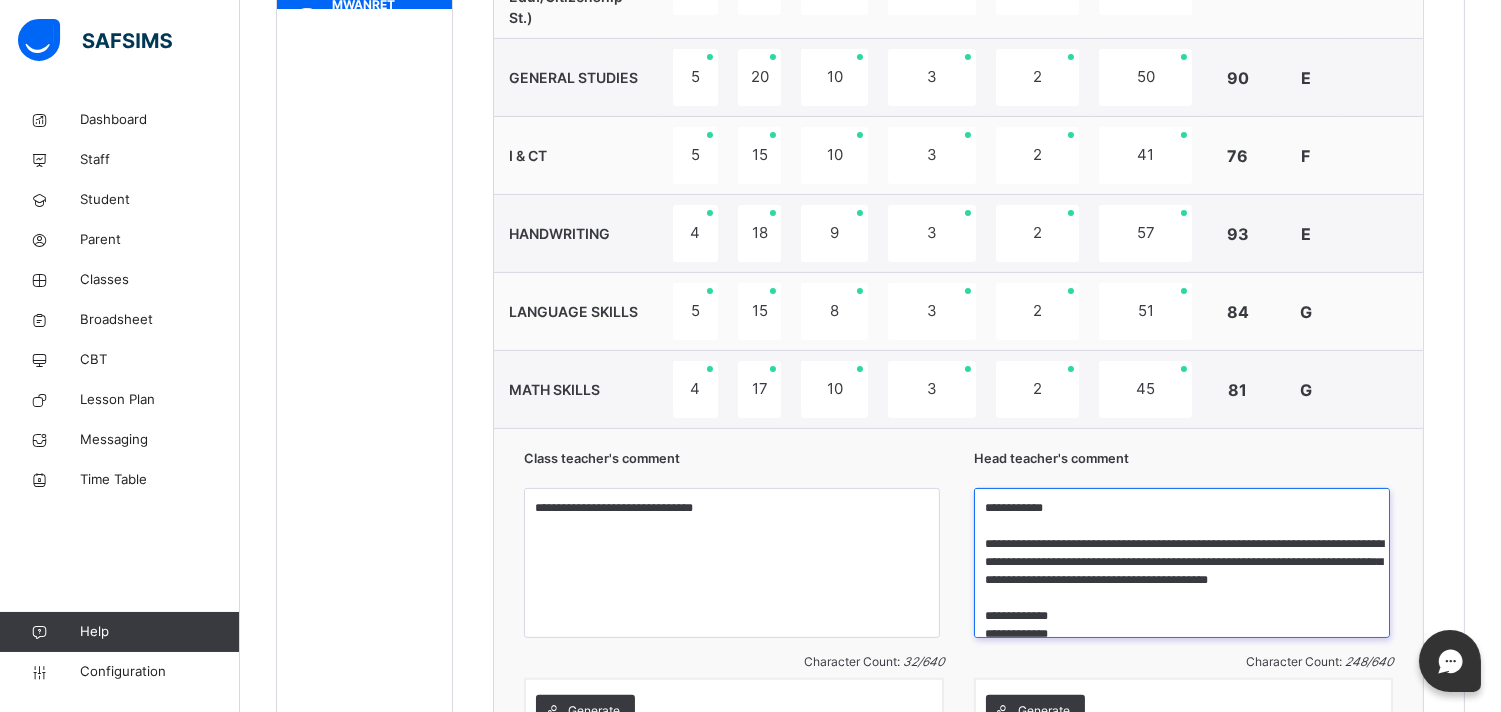 click on "**********" at bounding box center [1182, 563] 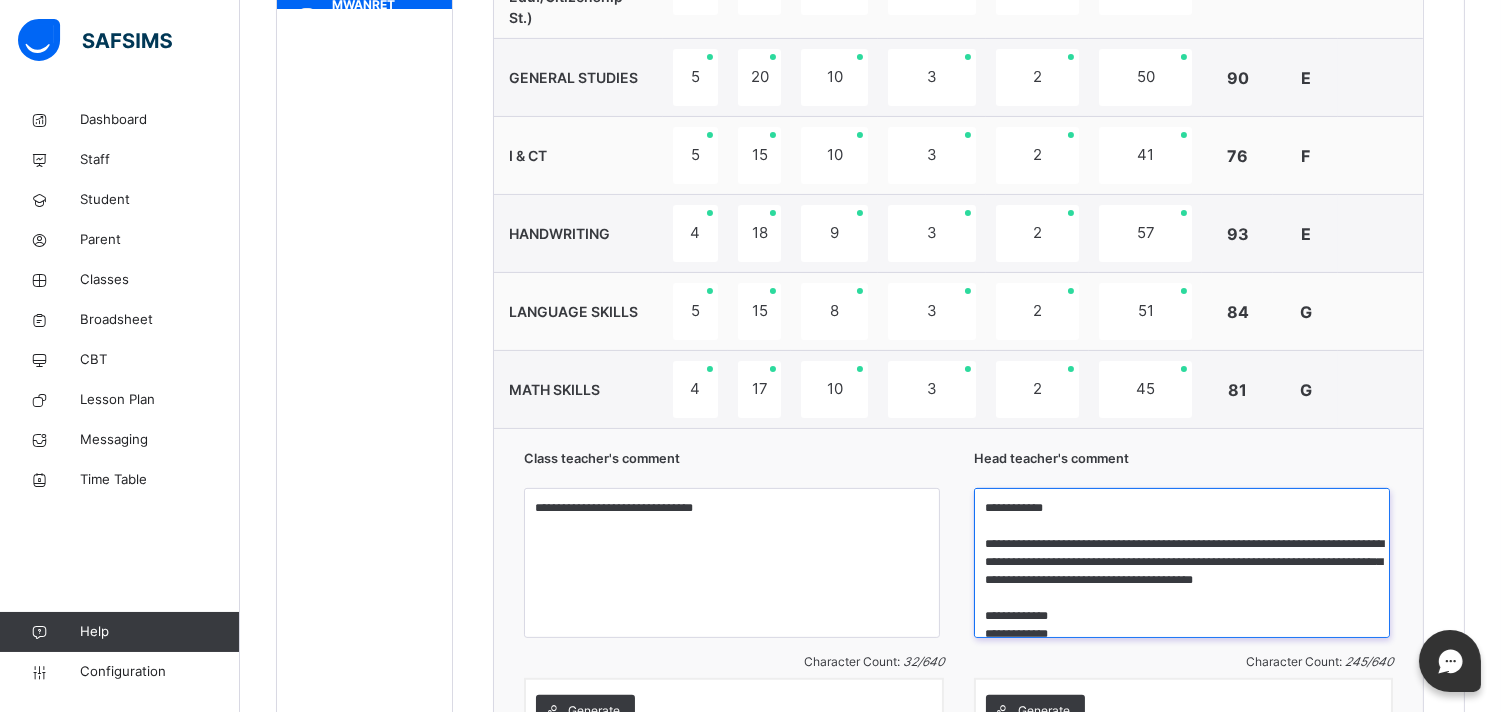 click on "**********" at bounding box center (1182, 563) 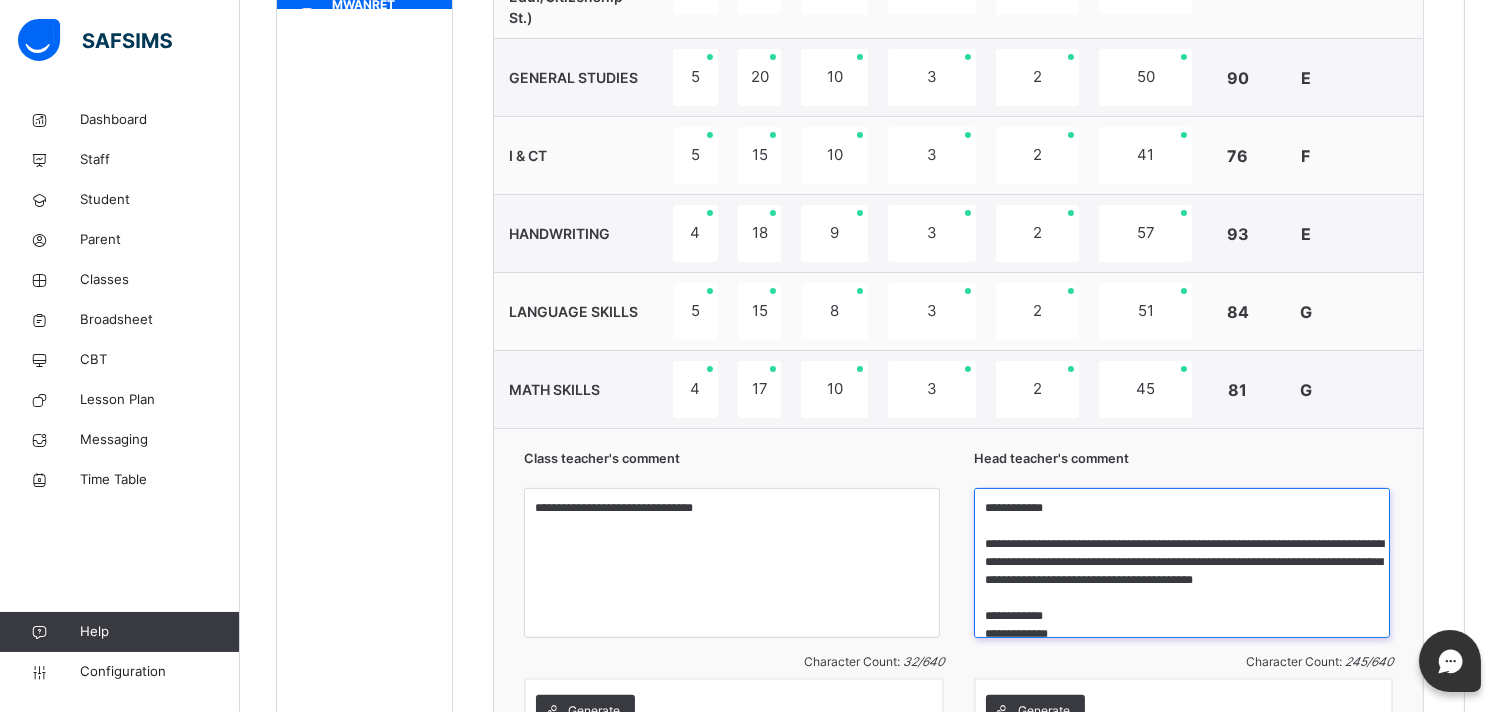 scroll, scrollTop: 4, scrollLeft: 0, axis: vertical 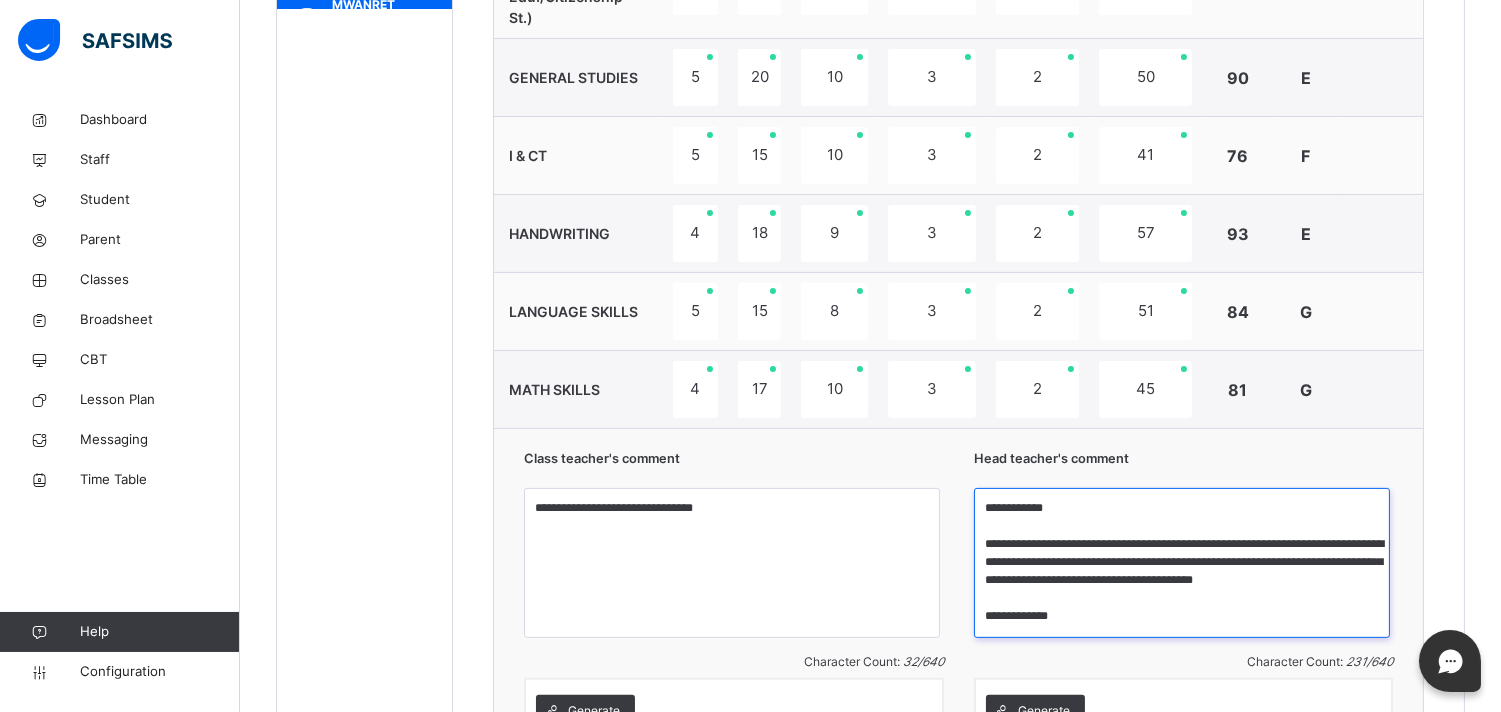 click on "**********" at bounding box center [1182, 563] 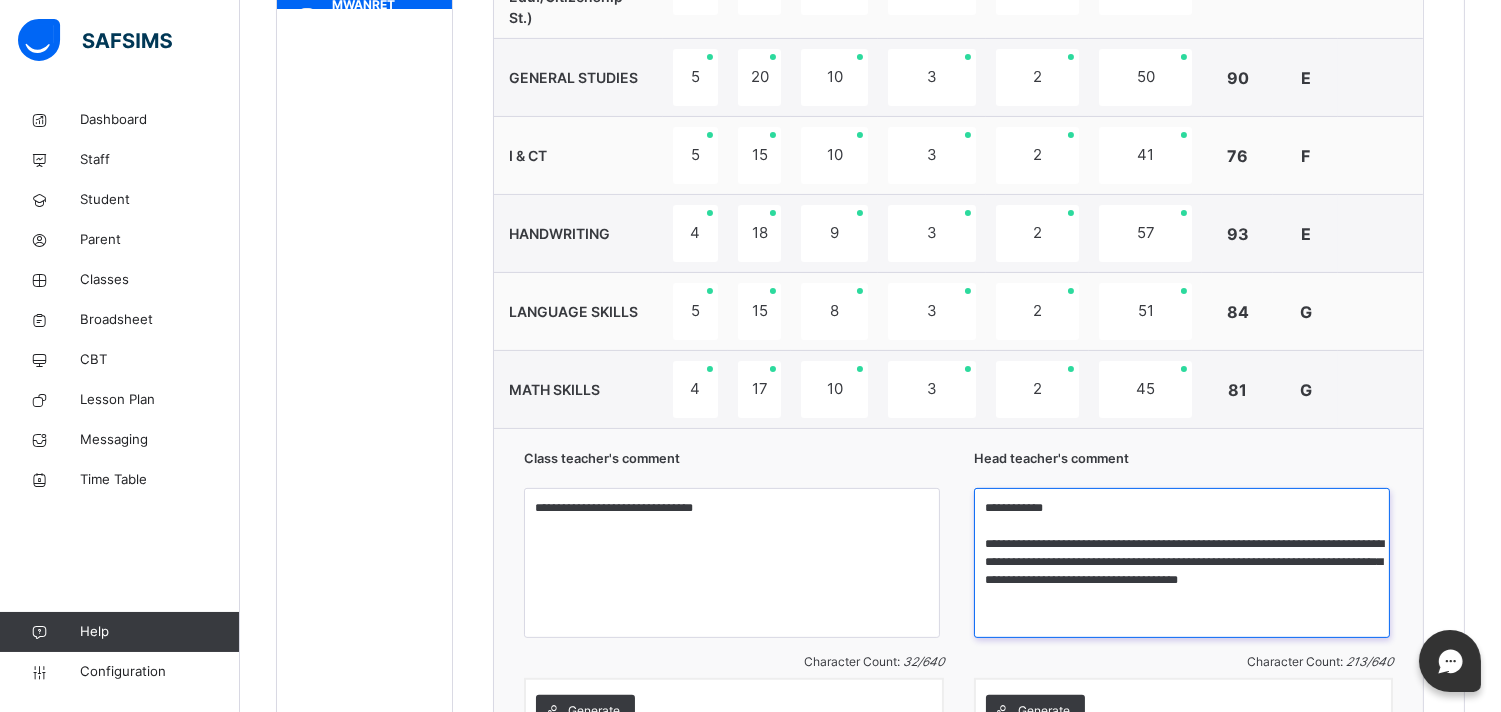 scroll, scrollTop: 0, scrollLeft: 0, axis: both 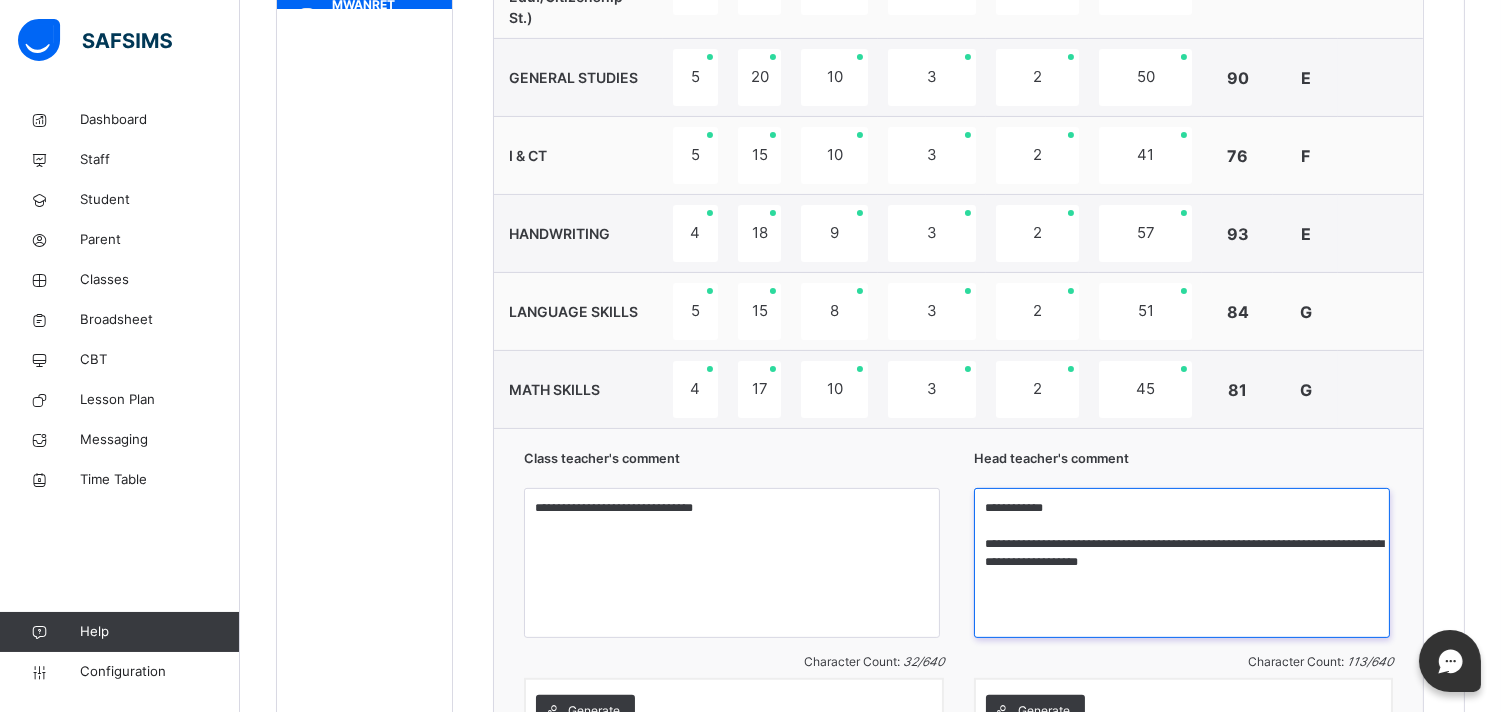 click on "**********" at bounding box center (1182, 563) 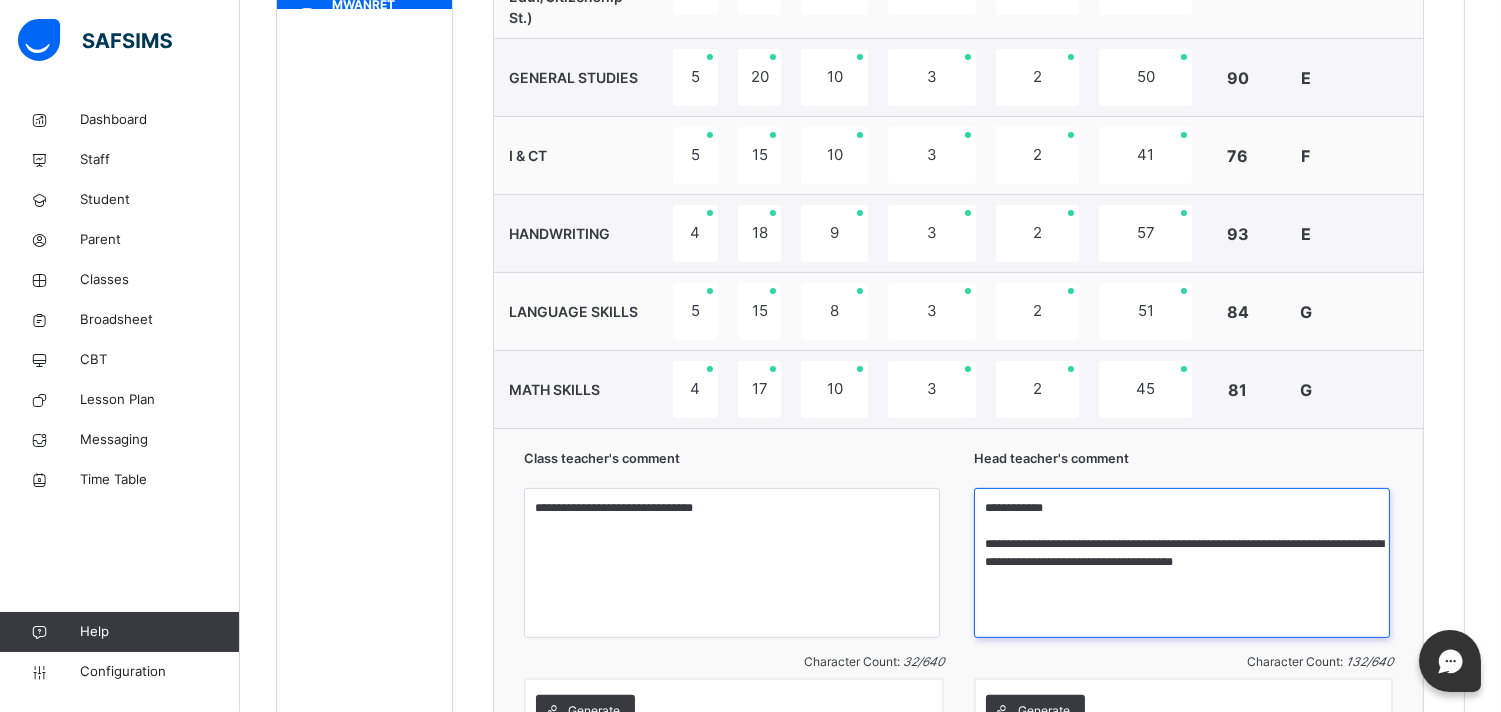 click on "**********" at bounding box center [1182, 563] 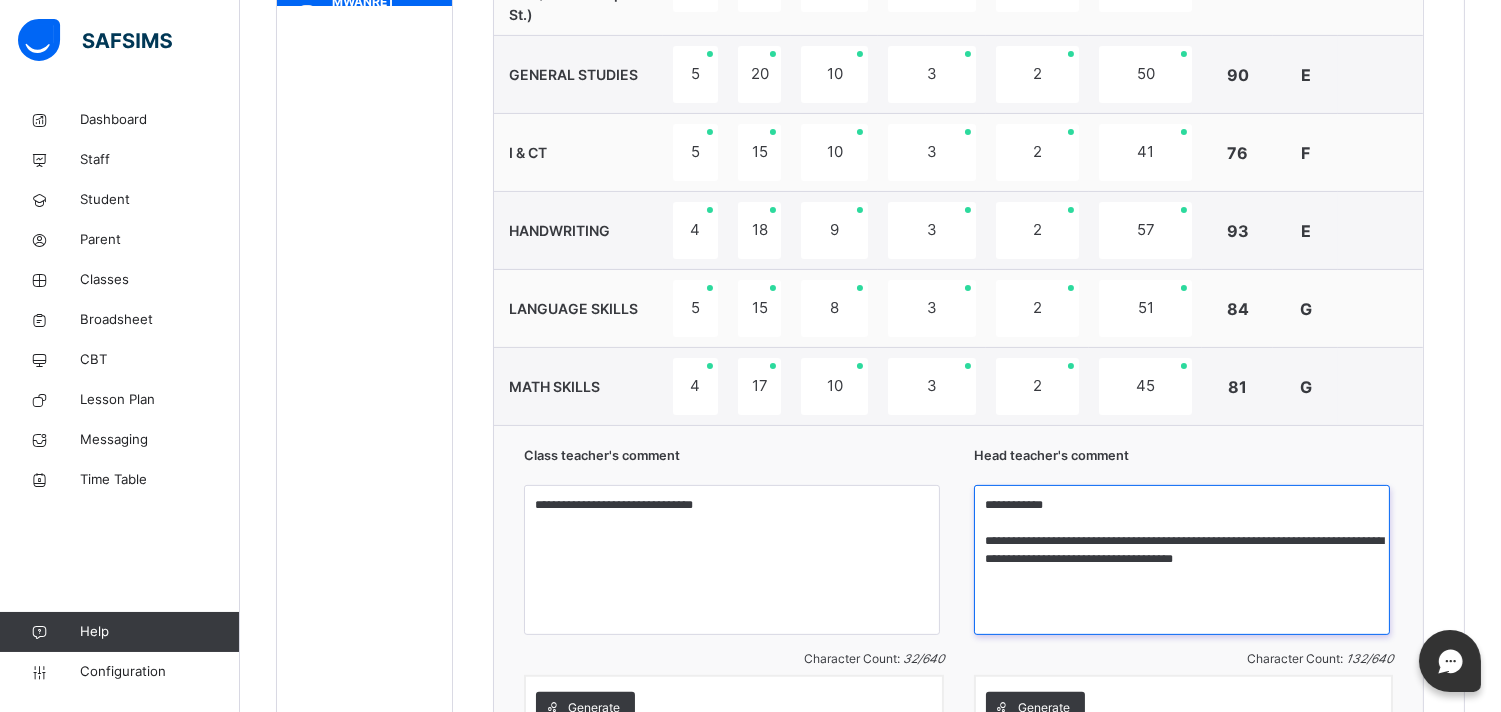 scroll, scrollTop: 1198, scrollLeft: 0, axis: vertical 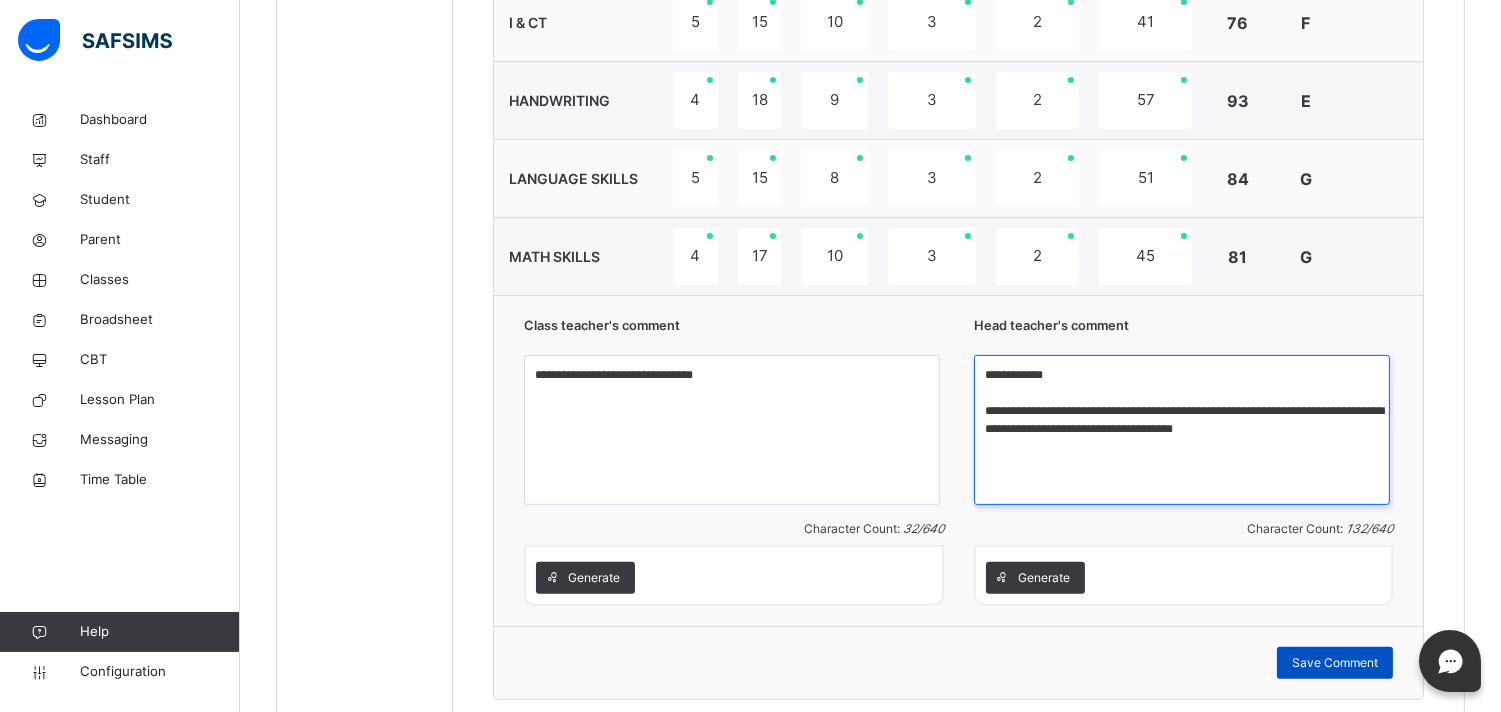 type on "**********" 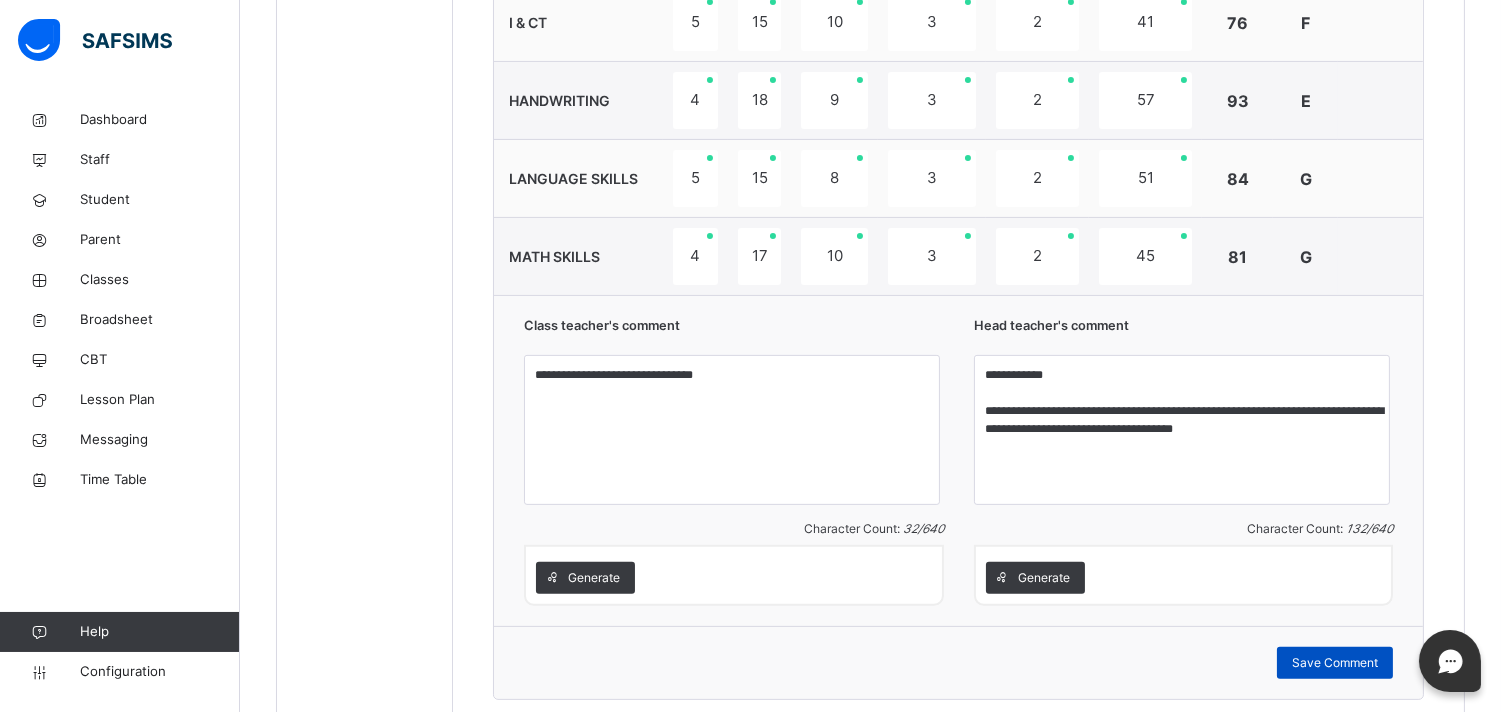 click on "Save Comment" at bounding box center (1335, 663) 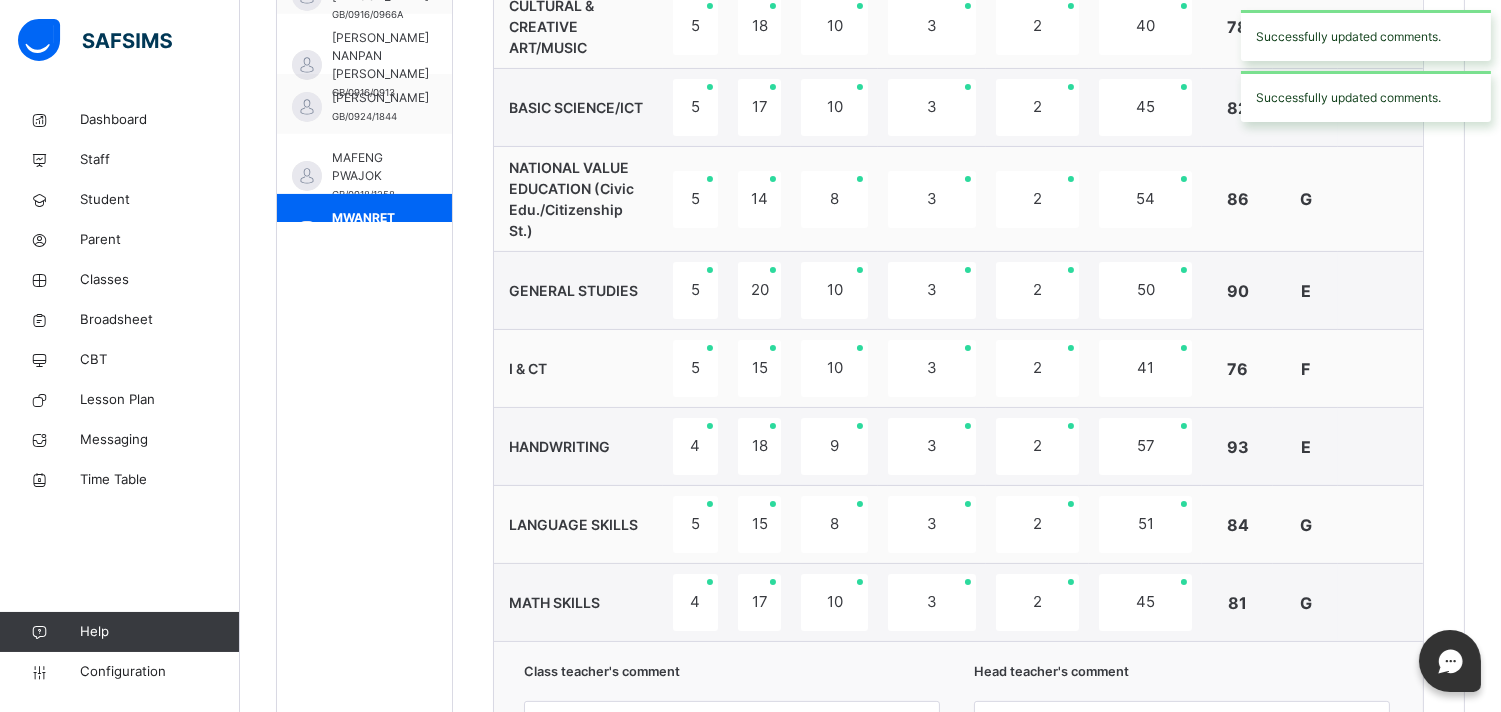 scroll, scrollTop: 843, scrollLeft: 0, axis: vertical 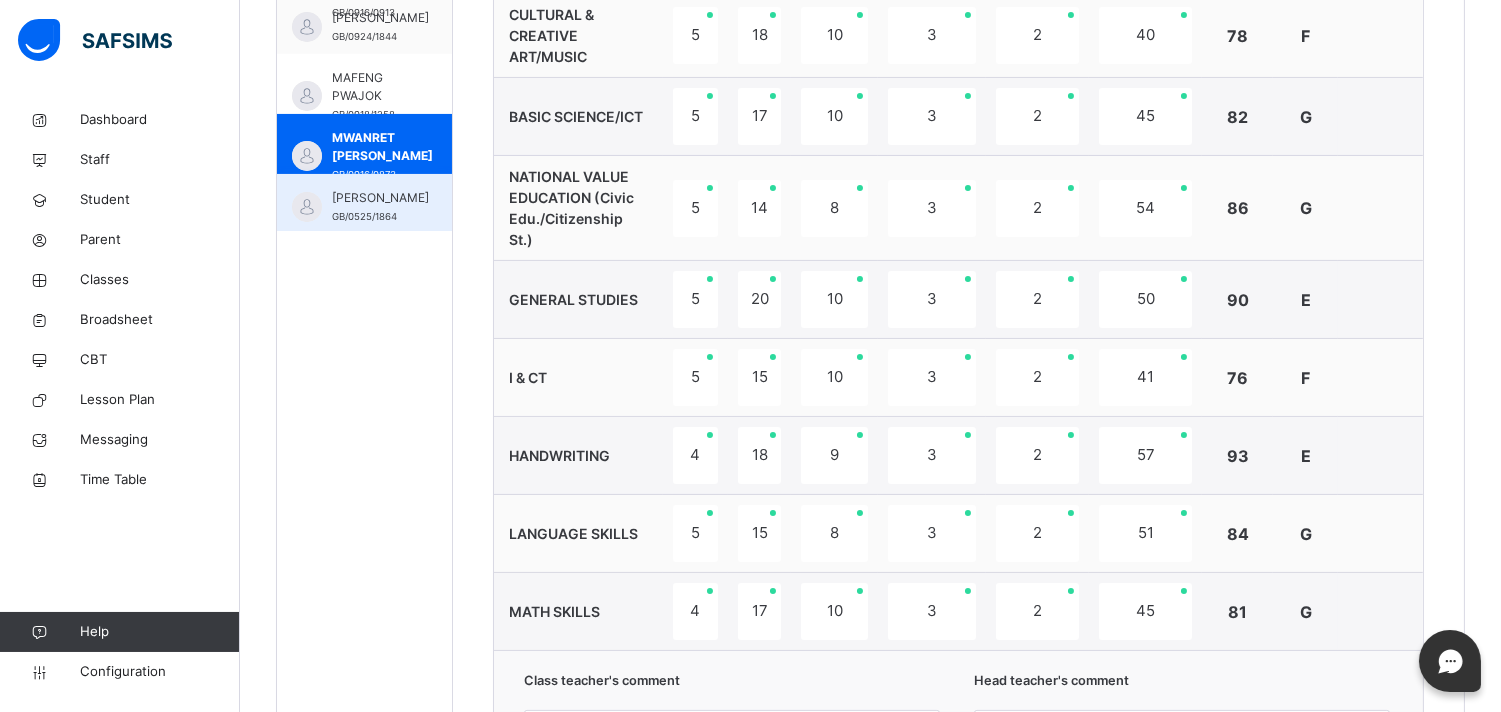 click on "NERIAH  EMMANUEL  GB/0525/1864" at bounding box center (364, 204) 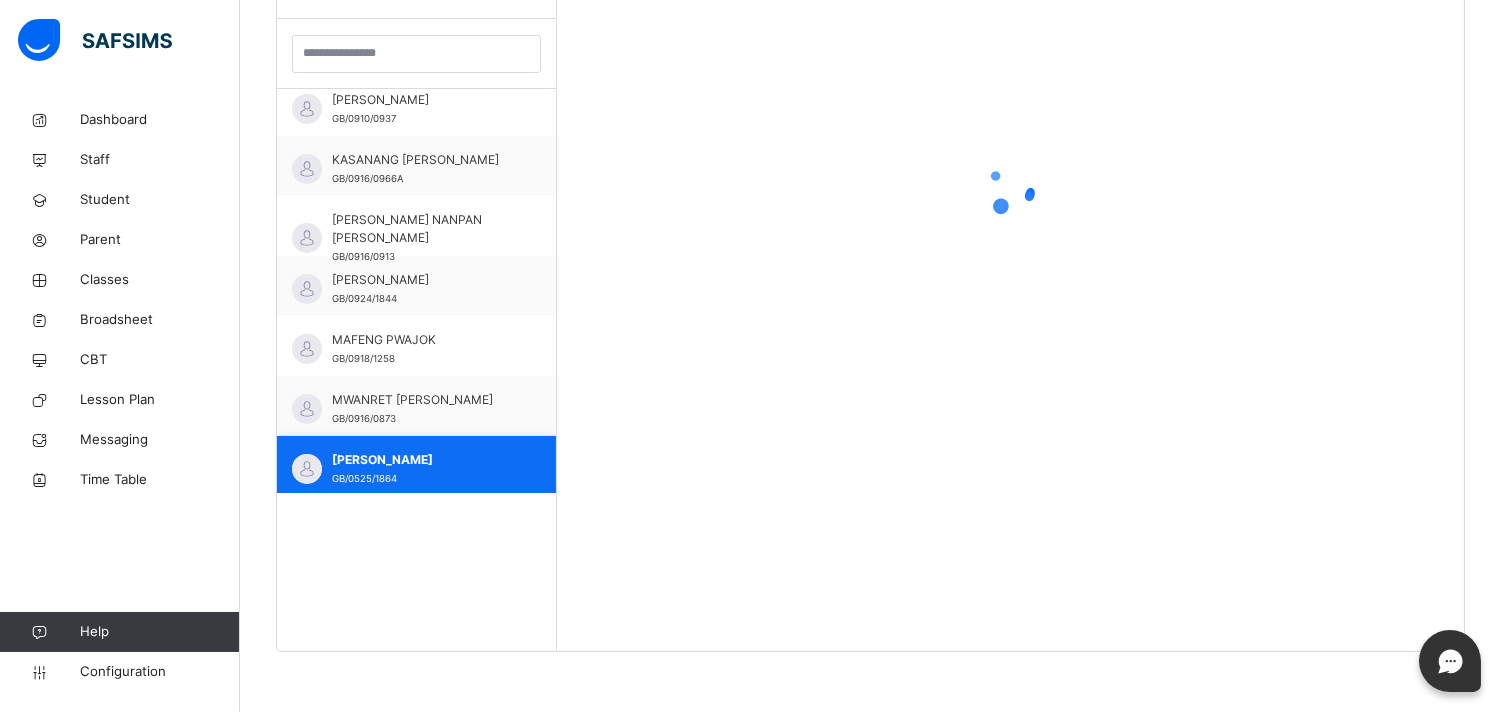 scroll, scrollTop: 581, scrollLeft: 0, axis: vertical 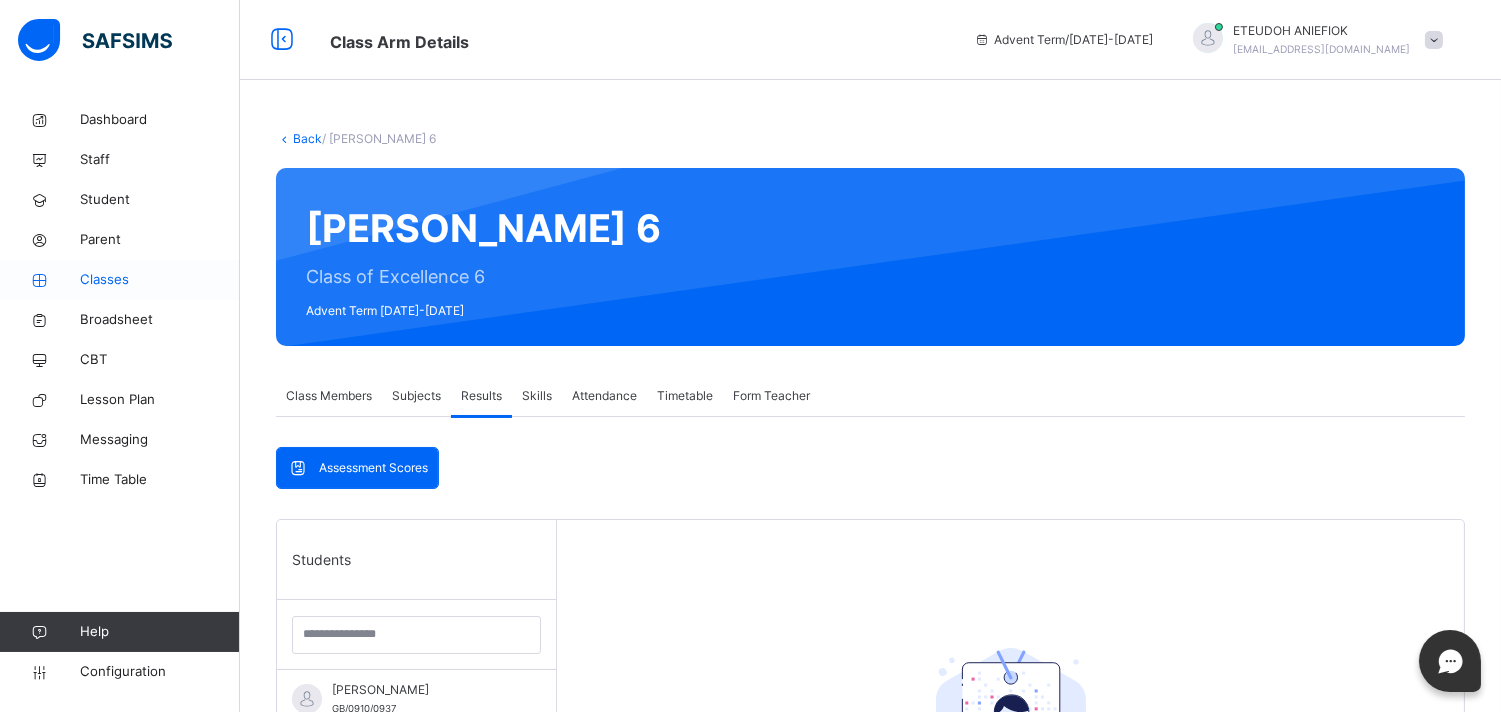 click on "Classes" at bounding box center (160, 280) 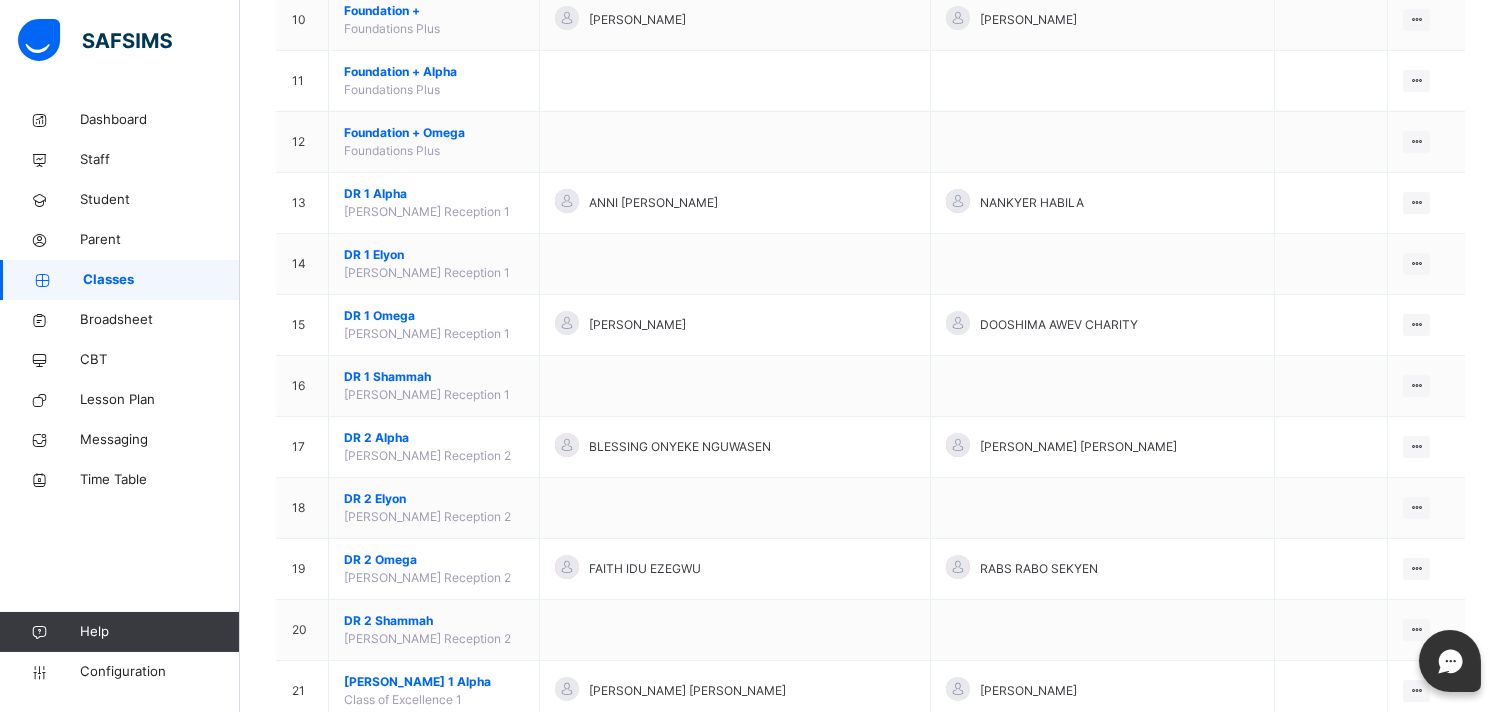 scroll, scrollTop: 800, scrollLeft: 0, axis: vertical 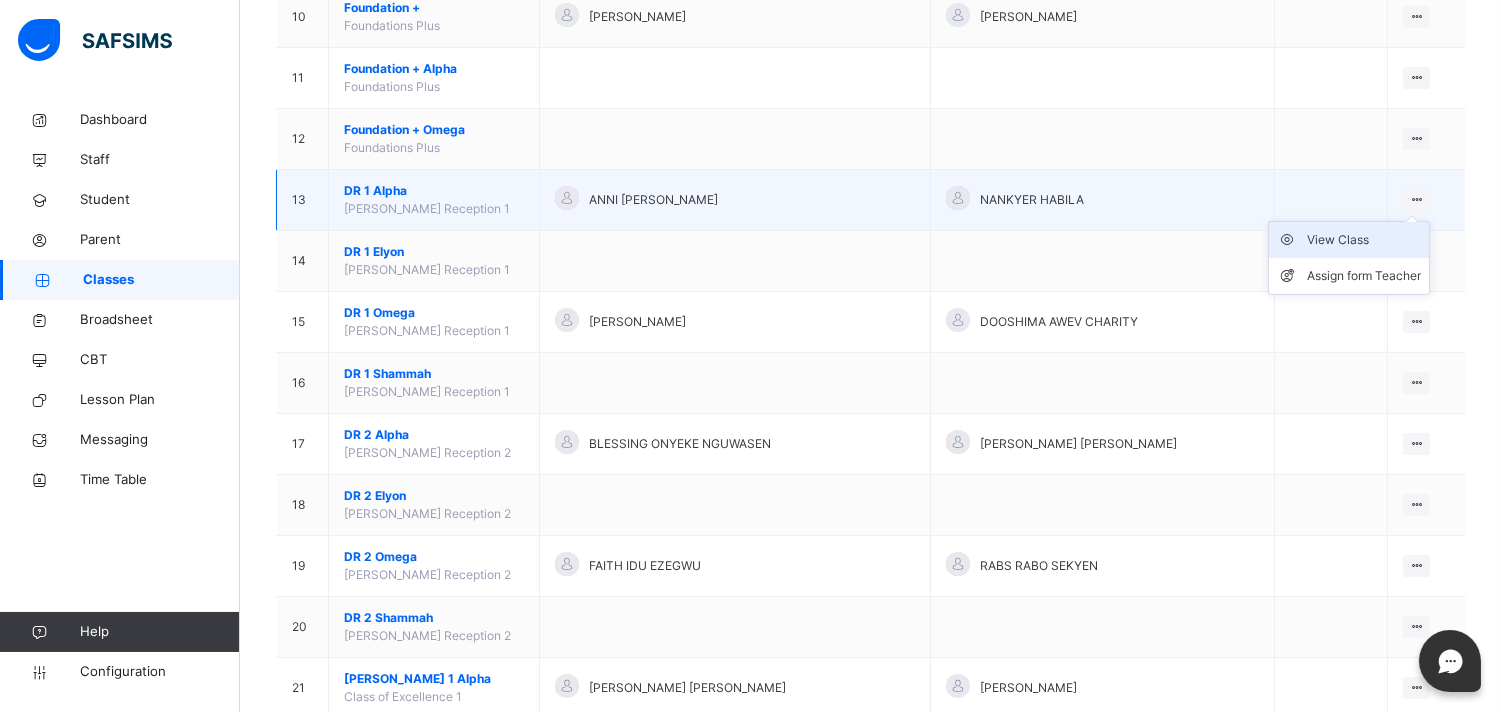 click on "View Class" at bounding box center [1364, 240] 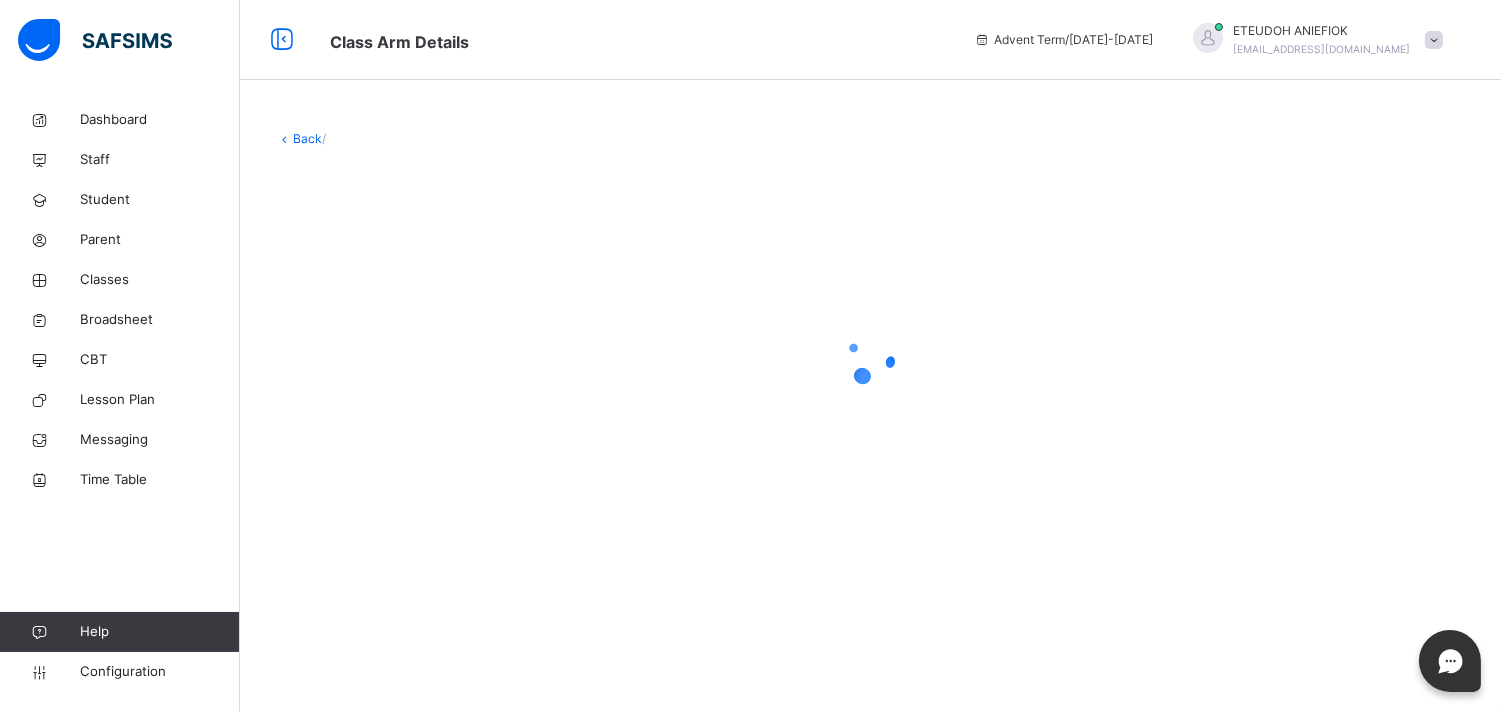 scroll, scrollTop: 0, scrollLeft: 0, axis: both 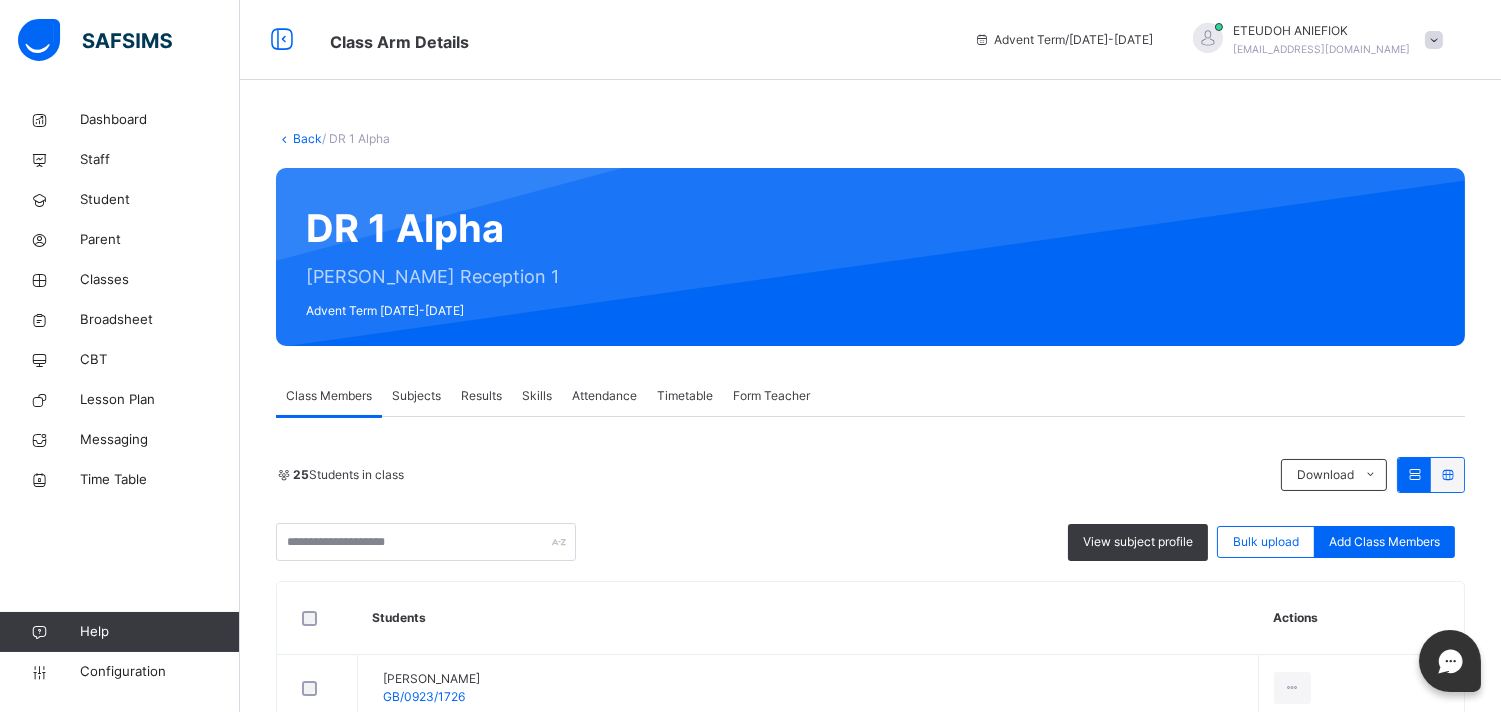 click on "Results" at bounding box center (481, 396) 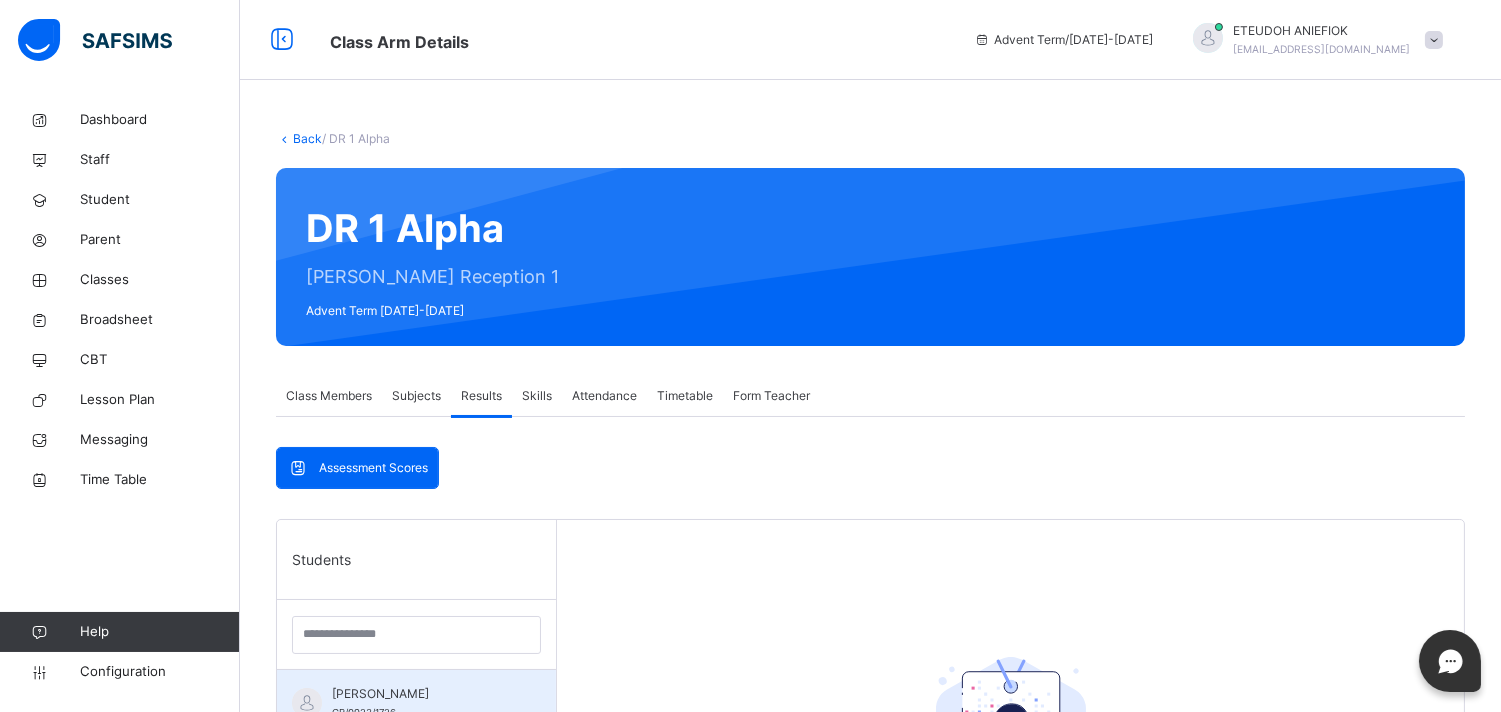 click on "[PERSON_NAME]" at bounding box center (421, 694) 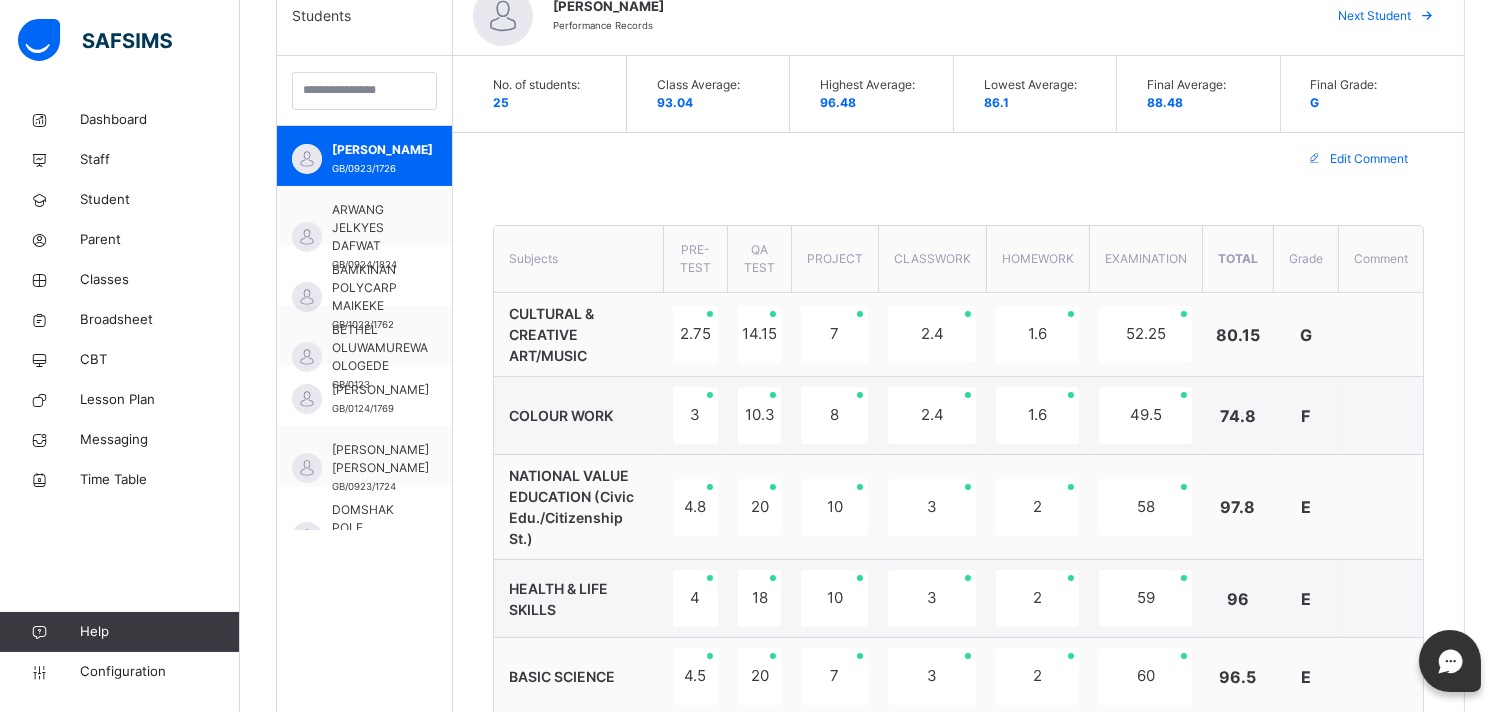 scroll, scrollTop: 536, scrollLeft: 0, axis: vertical 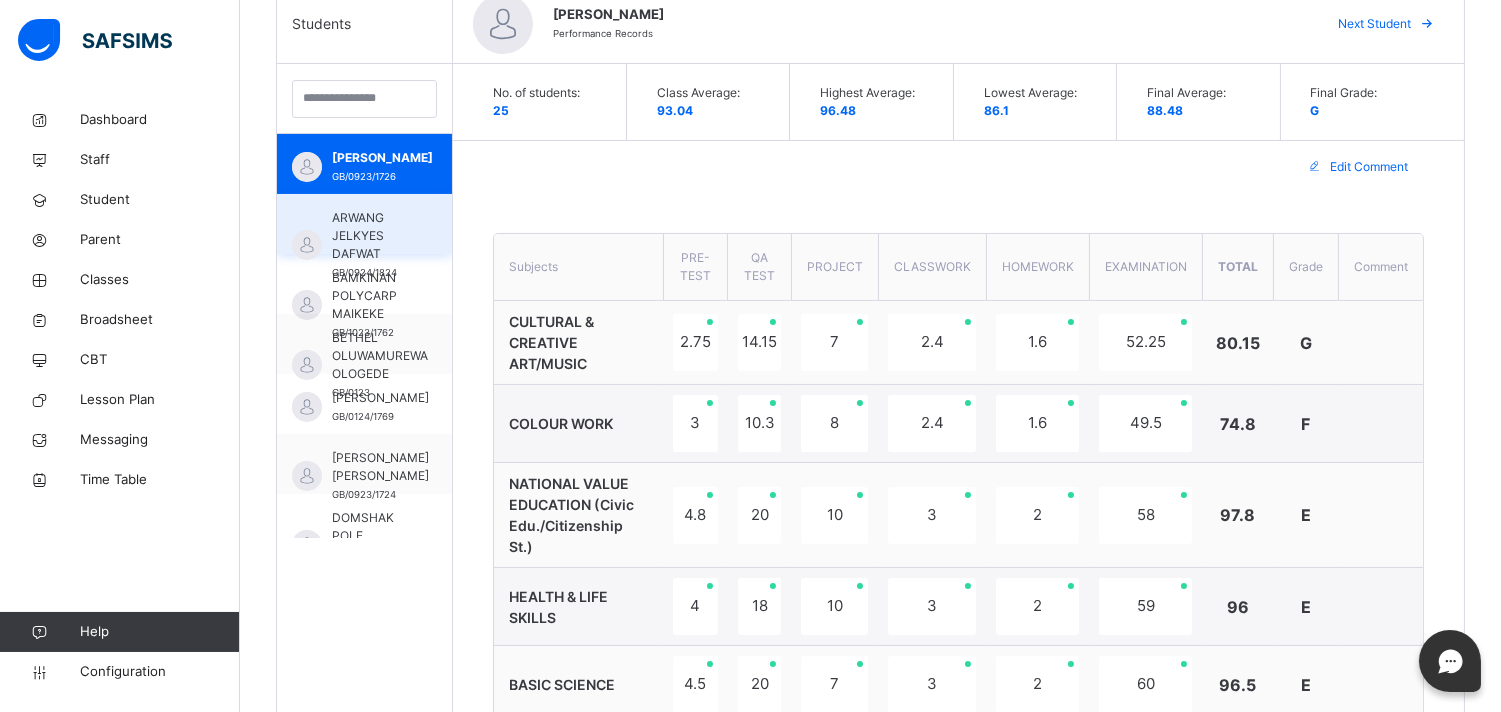 click on "ARWANG JELKYES DAFWAT" at bounding box center (369, 236) 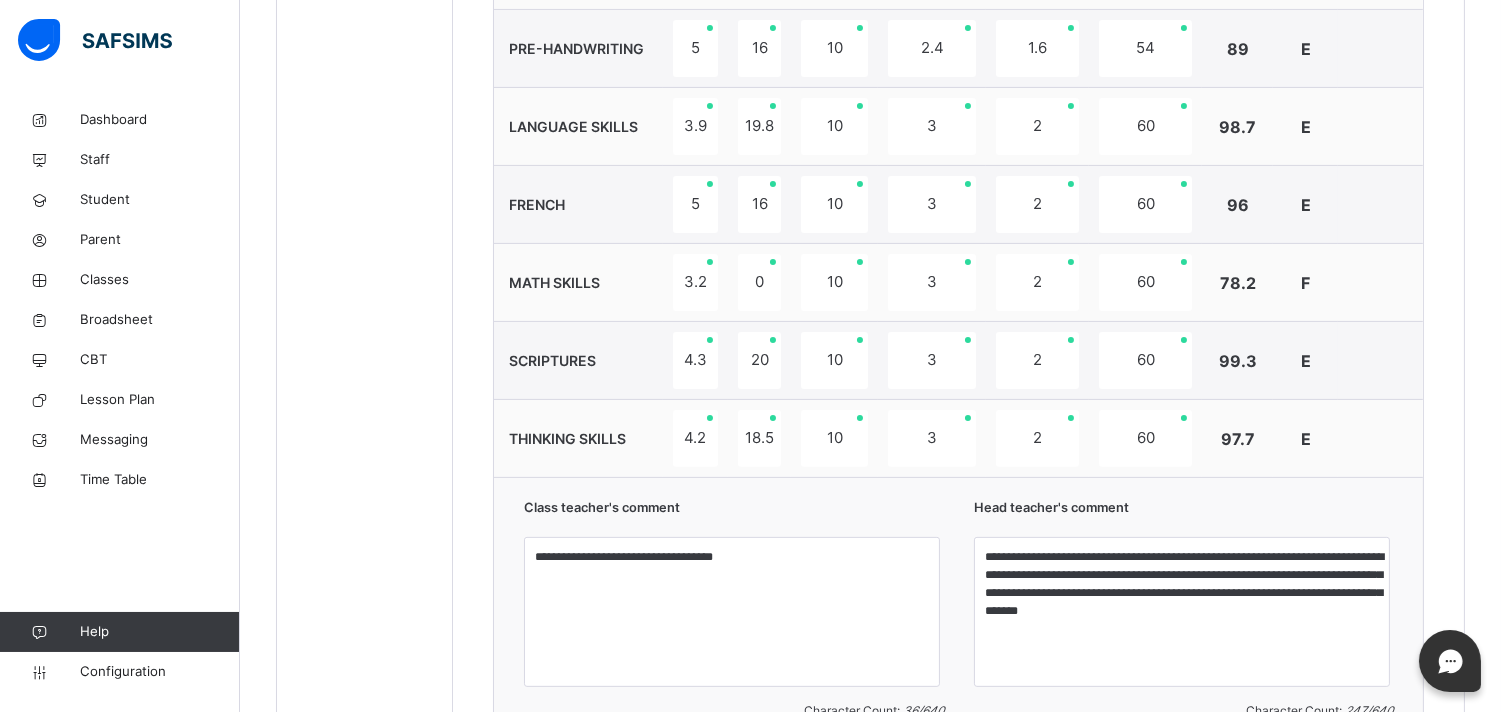 scroll, scrollTop: 1292, scrollLeft: 0, axis: vertical 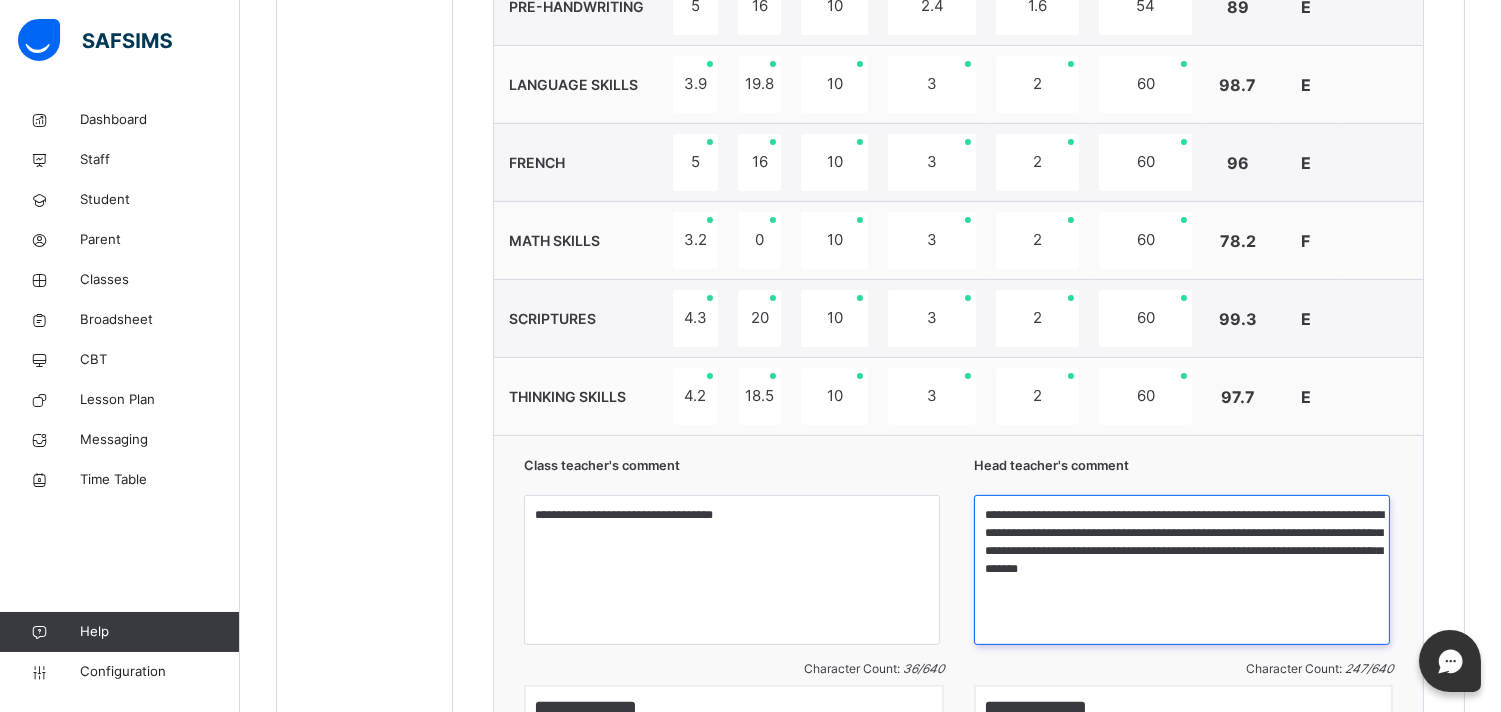 click on "**********" at bounding box center [1182, 570] 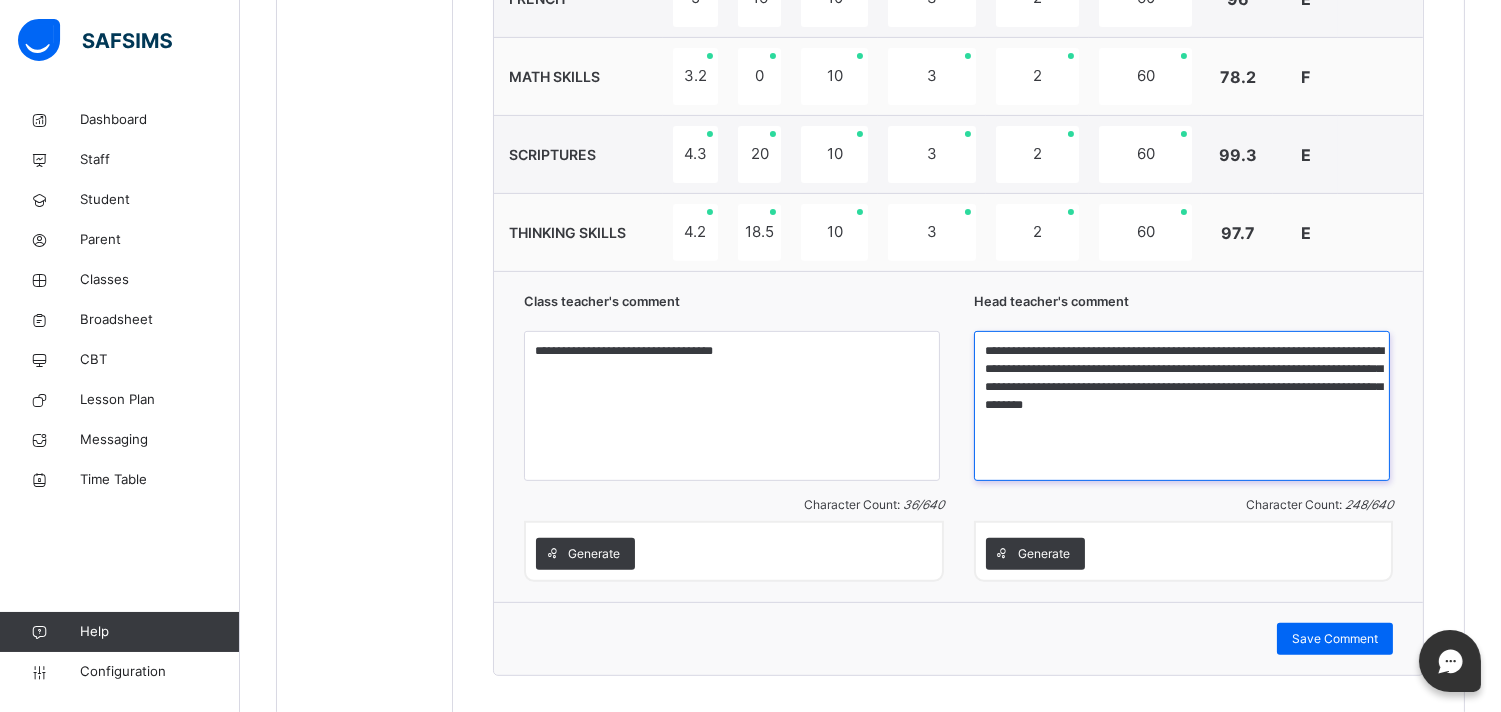 scroll, scrollTop: 1470, scrollLeft: 0, axis: vertical 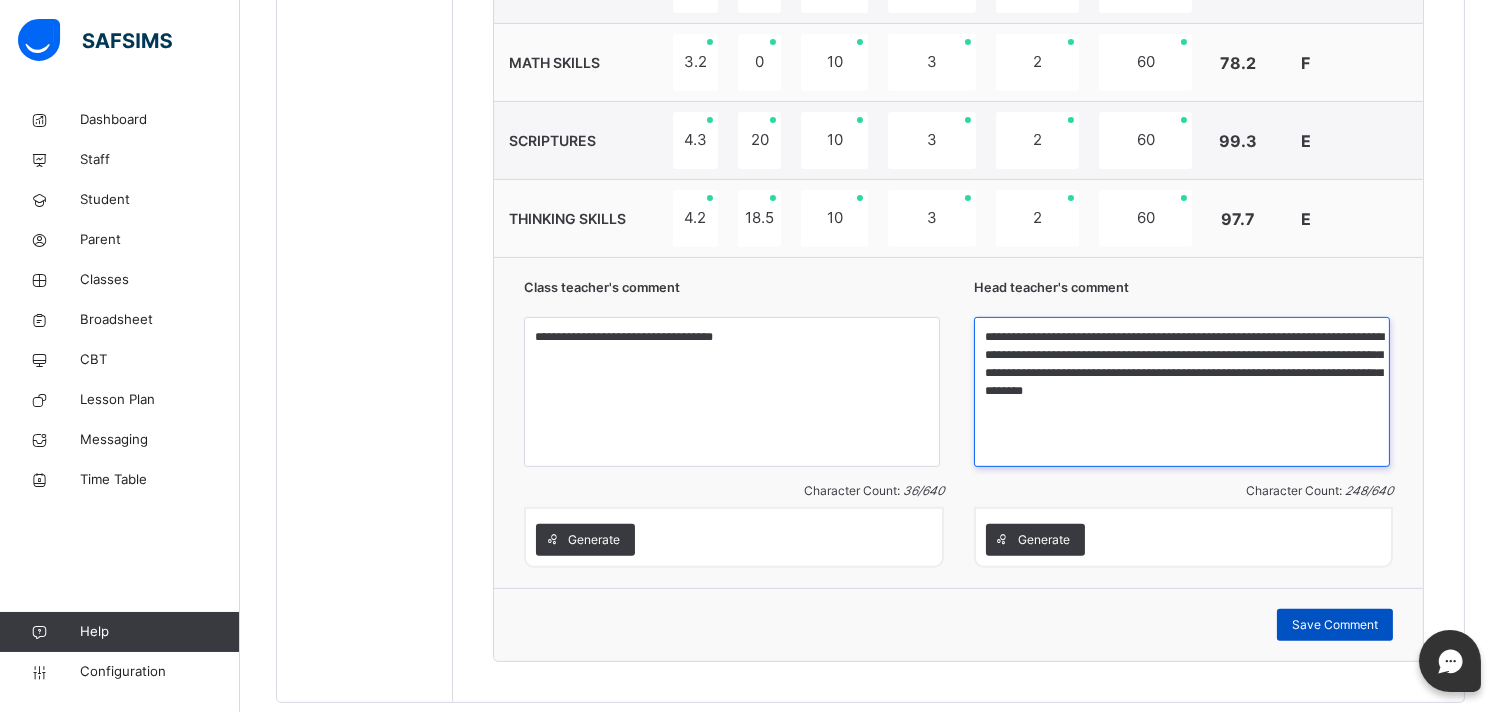 type on "**********" 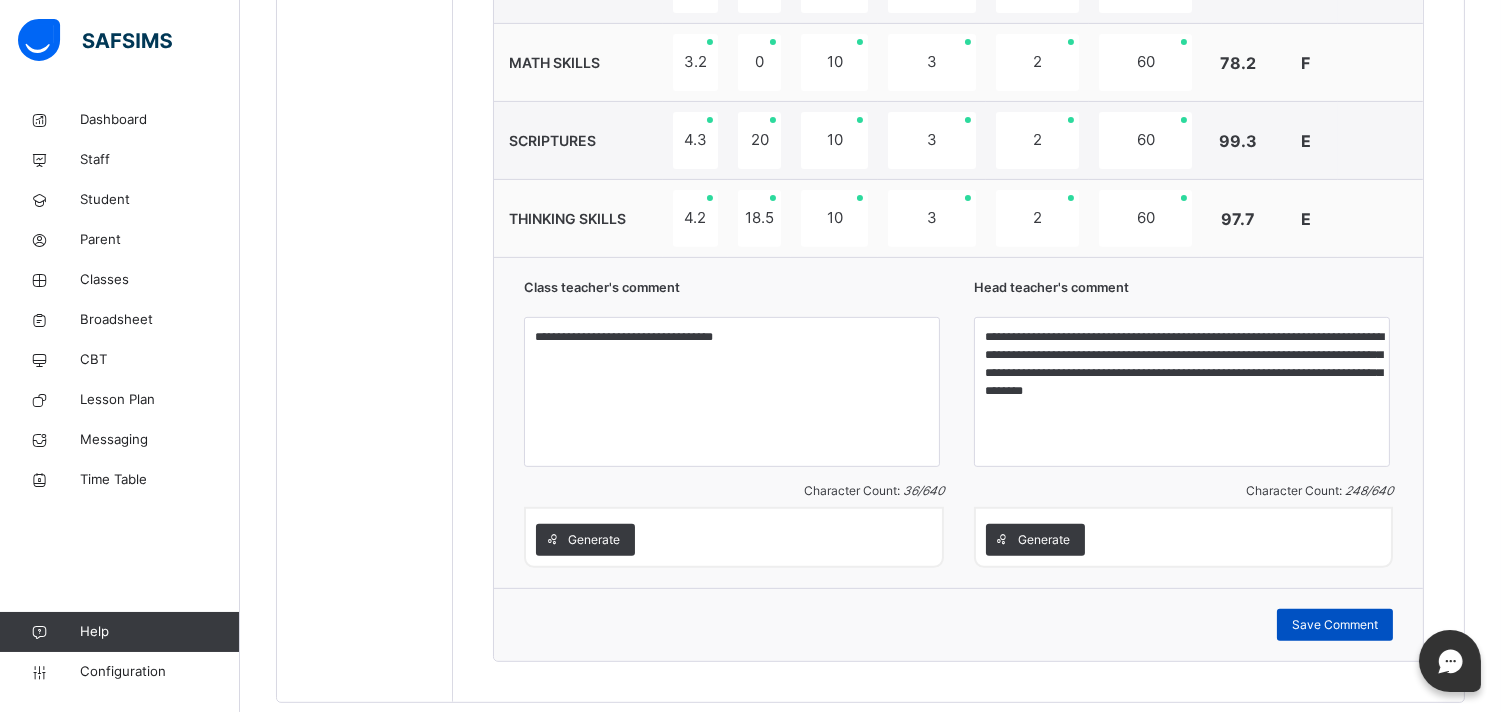 click on "Save Comment" at bounding box center [1335, 625] 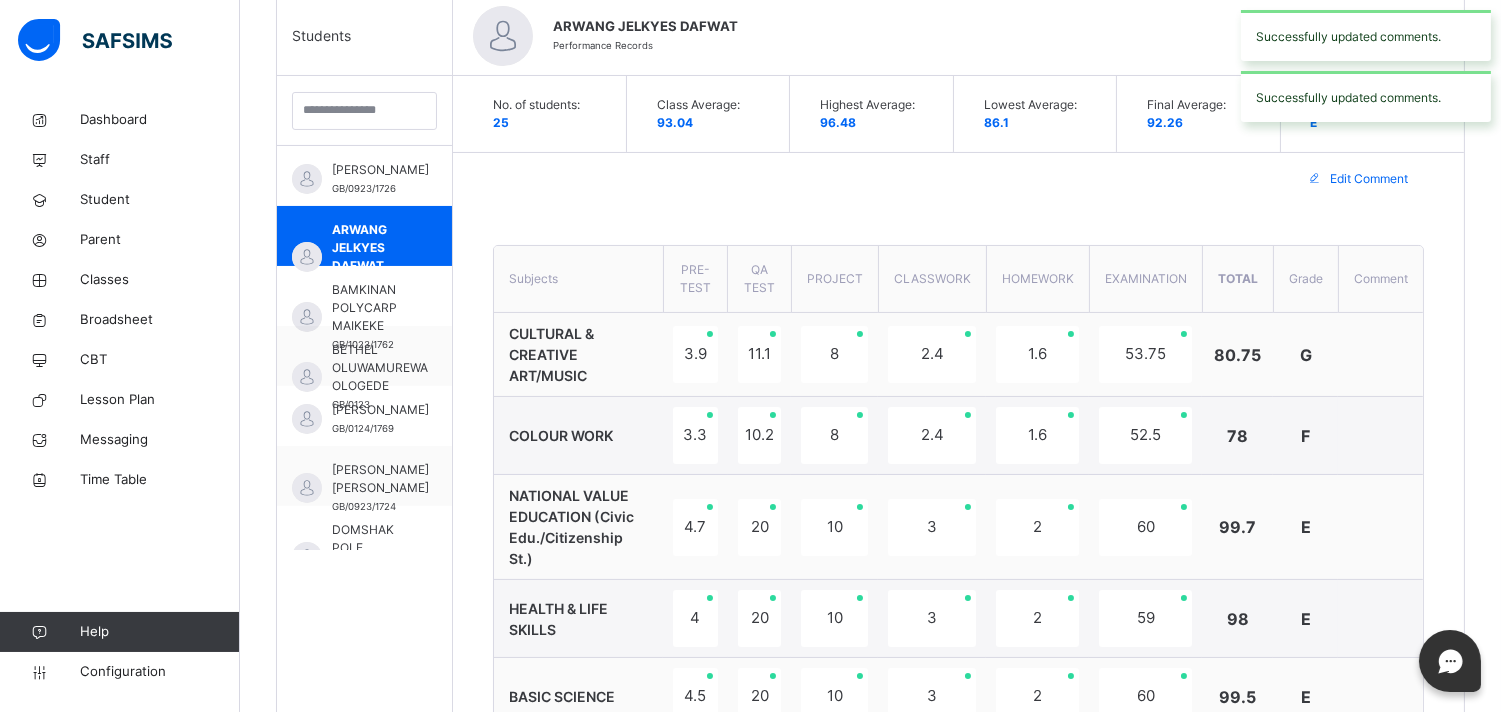 scroll, scrollTop: 465, scrollLeft: 0, axis: vertical 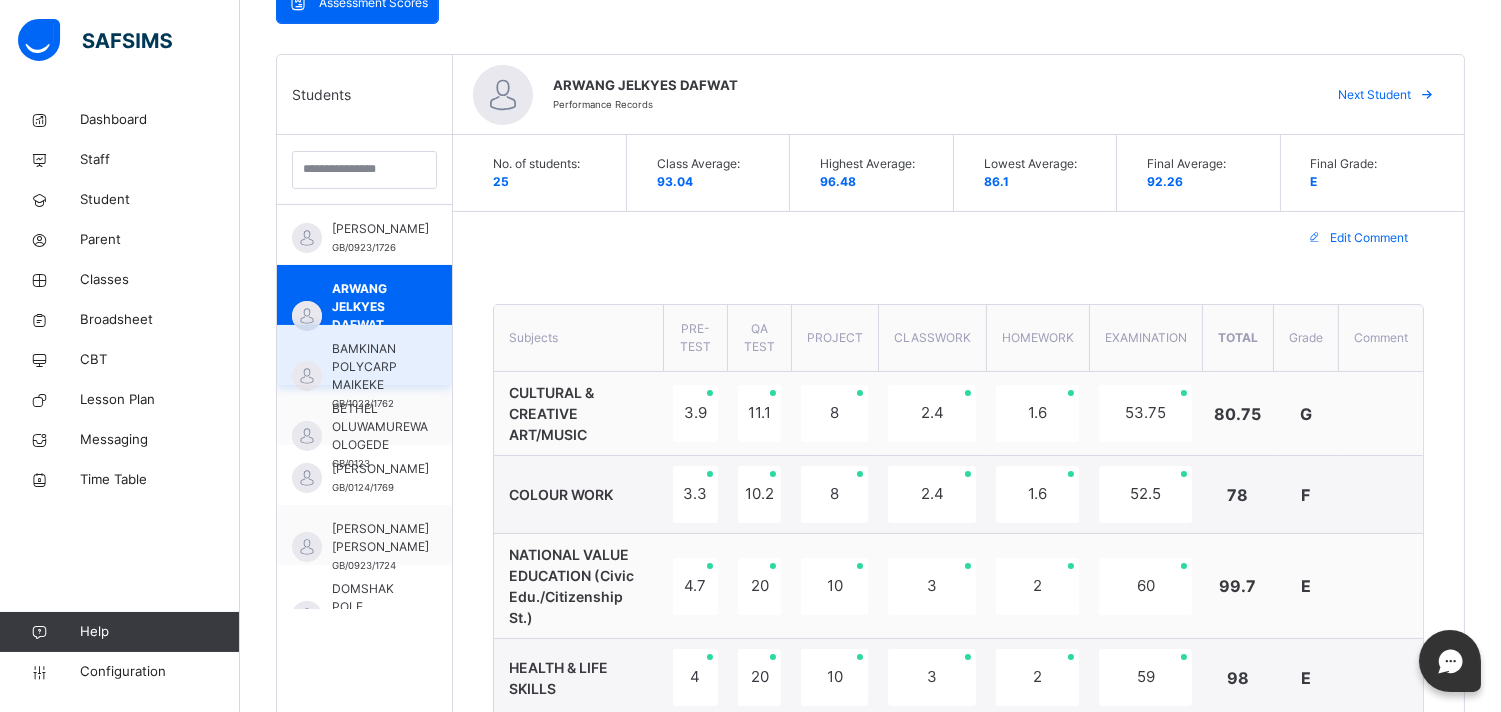 click on "BAMKINAN POLYCARP MAIKEKE" at bounding box center (369, 367) 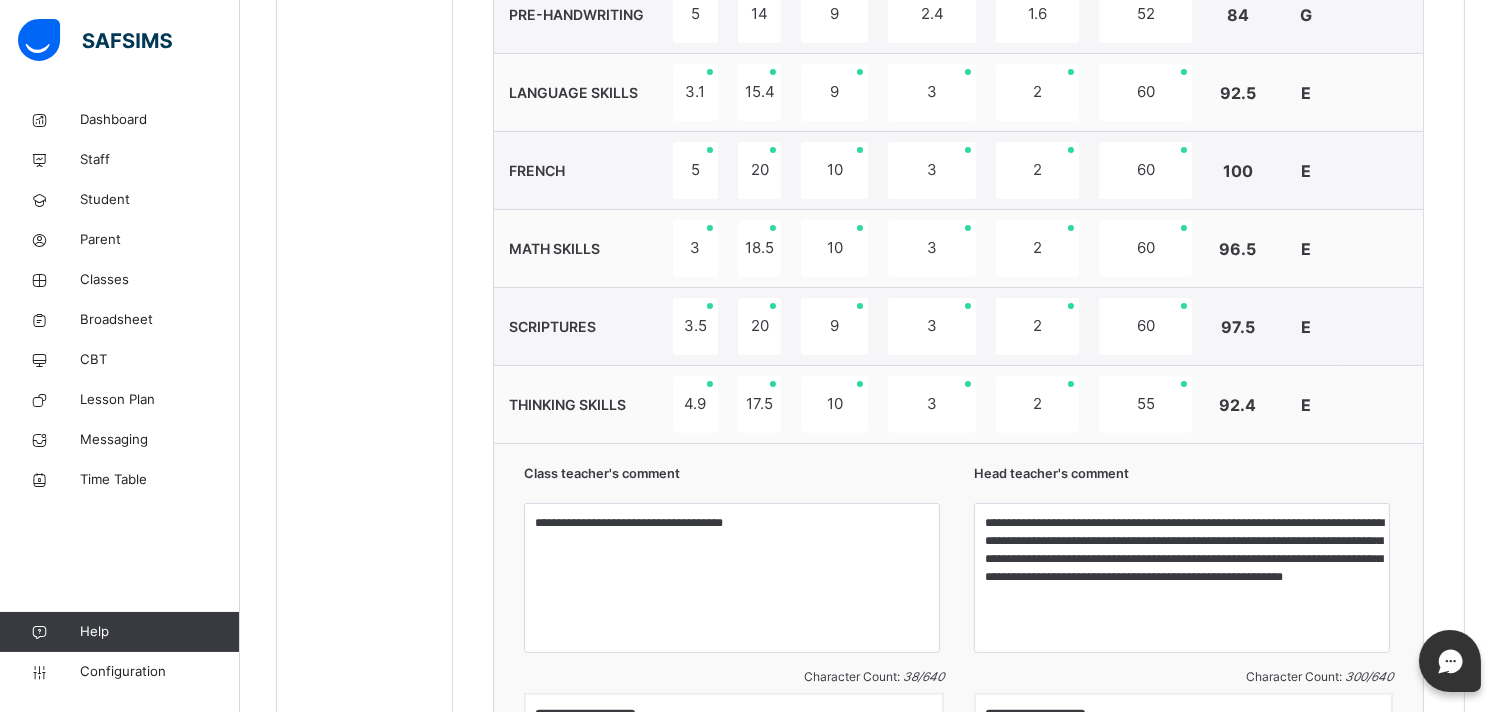 scroll, scrollTop: 1310, scrollLeft: 0, axis: vertical 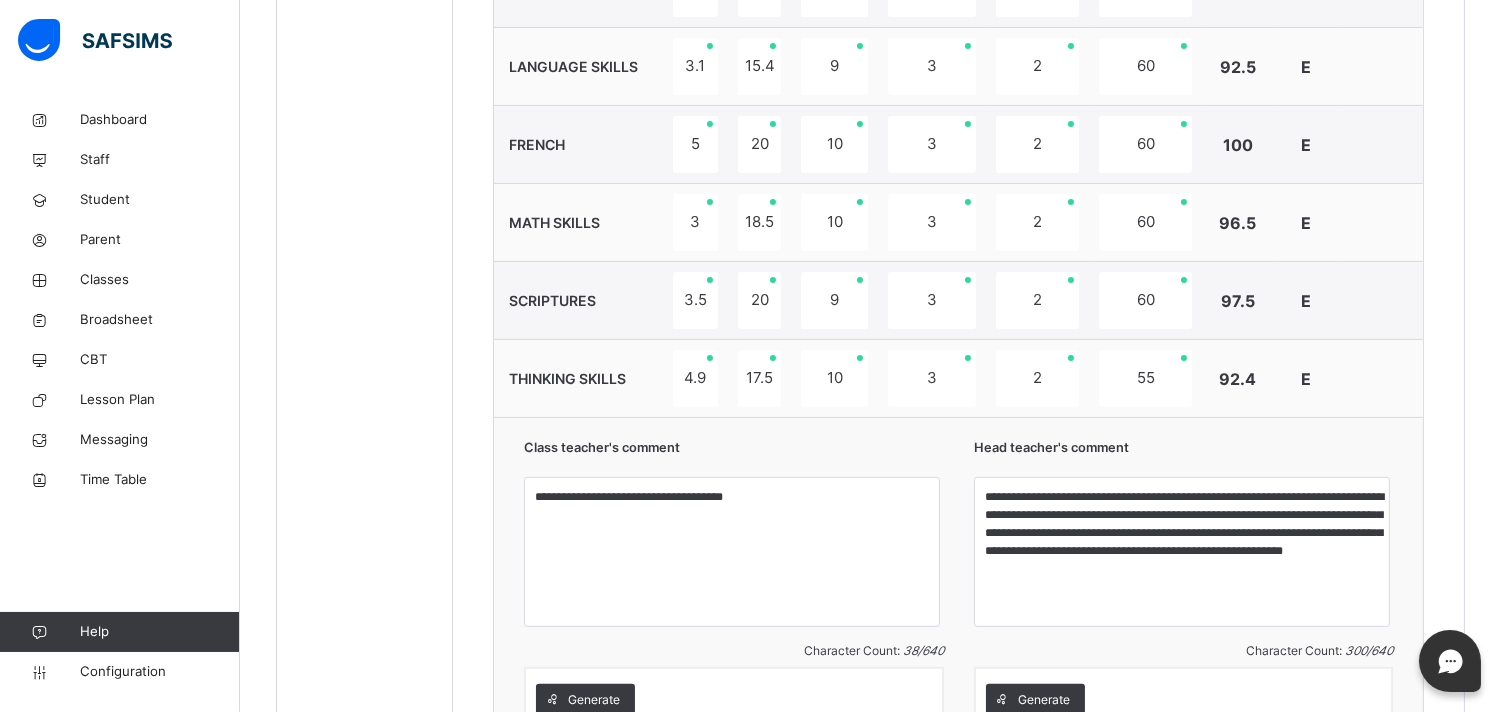 click at bounding box center (1380, 223) 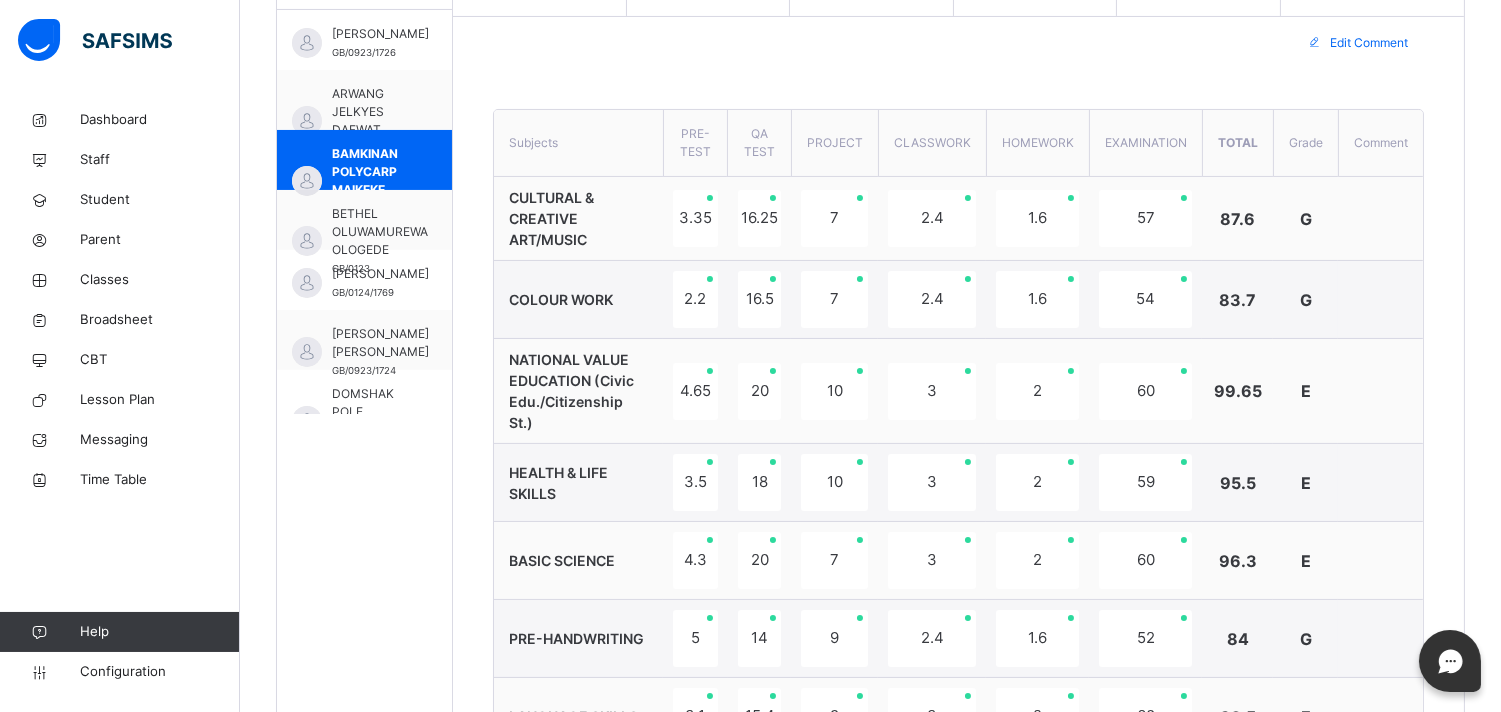 scroll, scrollTop: 645, scrollLeft: 0, axis: vertical 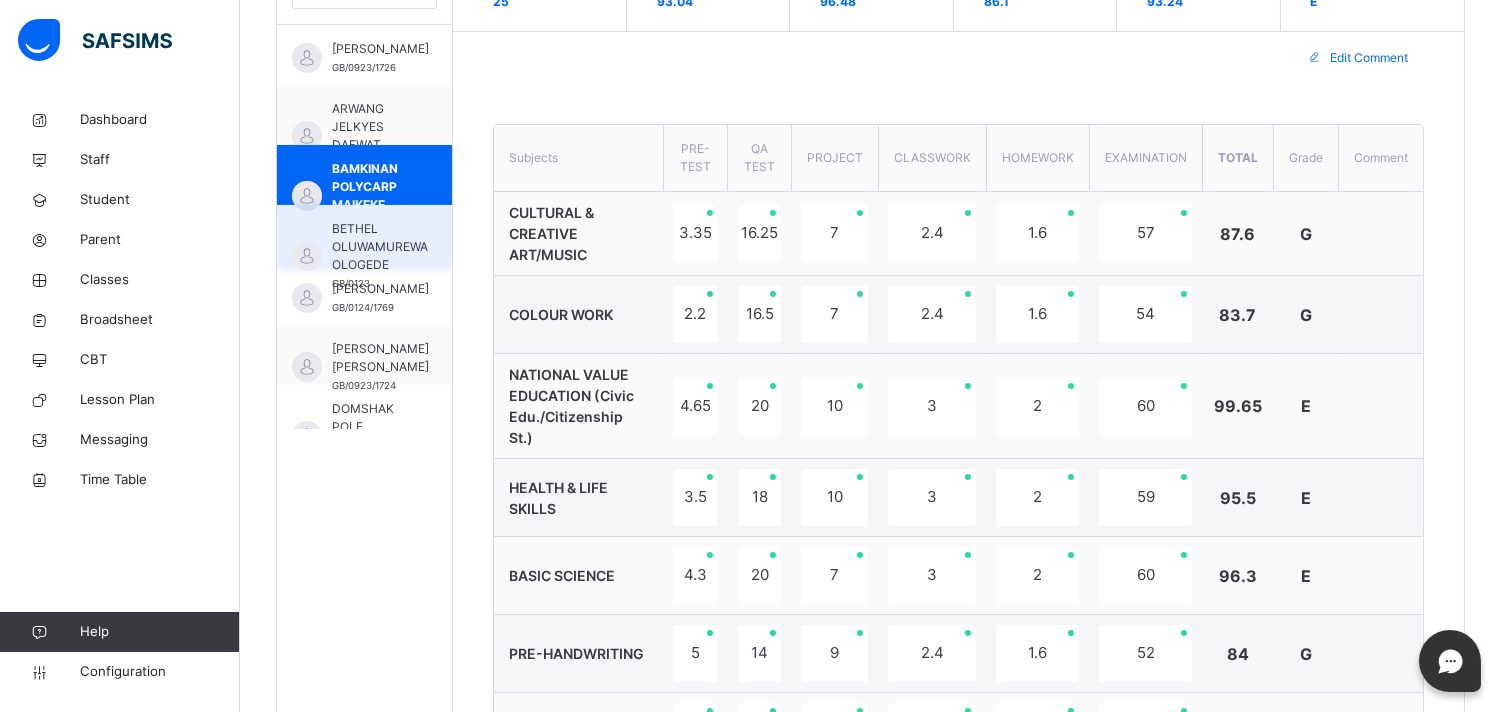 click on "BETHEL OLUWAMUREWA OLOGEDE" at bounding box center (380, 247) 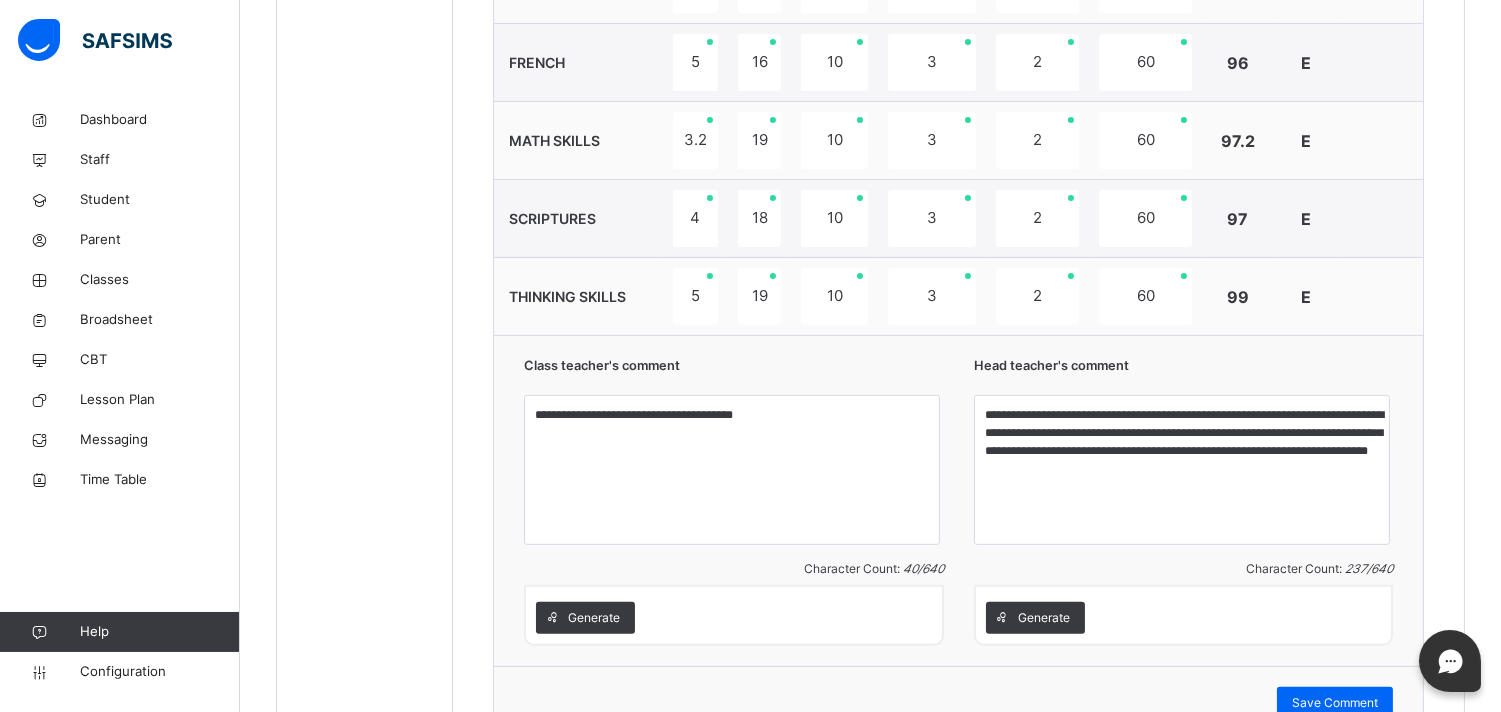 scroll, scrollTop: 1401, scrollLeft: 0, axis: vertical 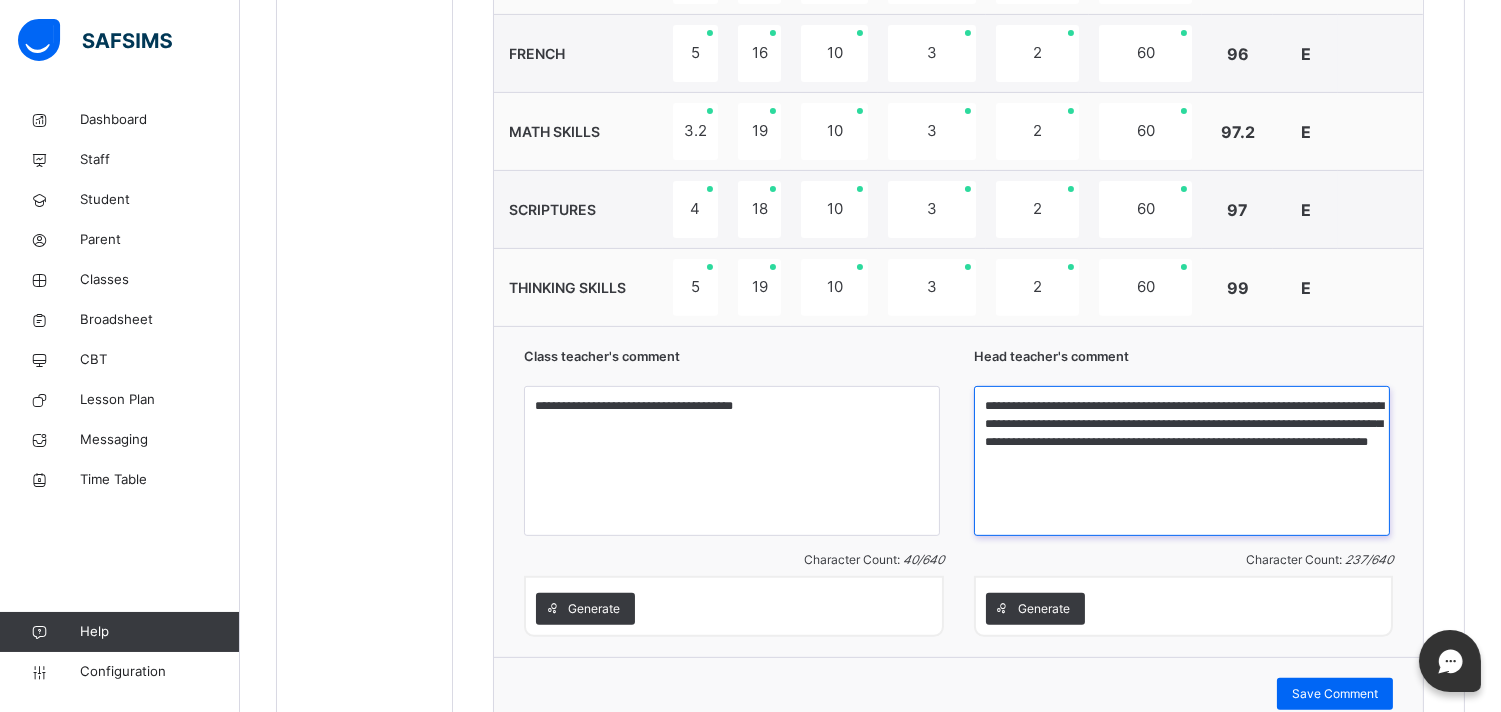 click on "**********" at bounding box center (1182, 461) 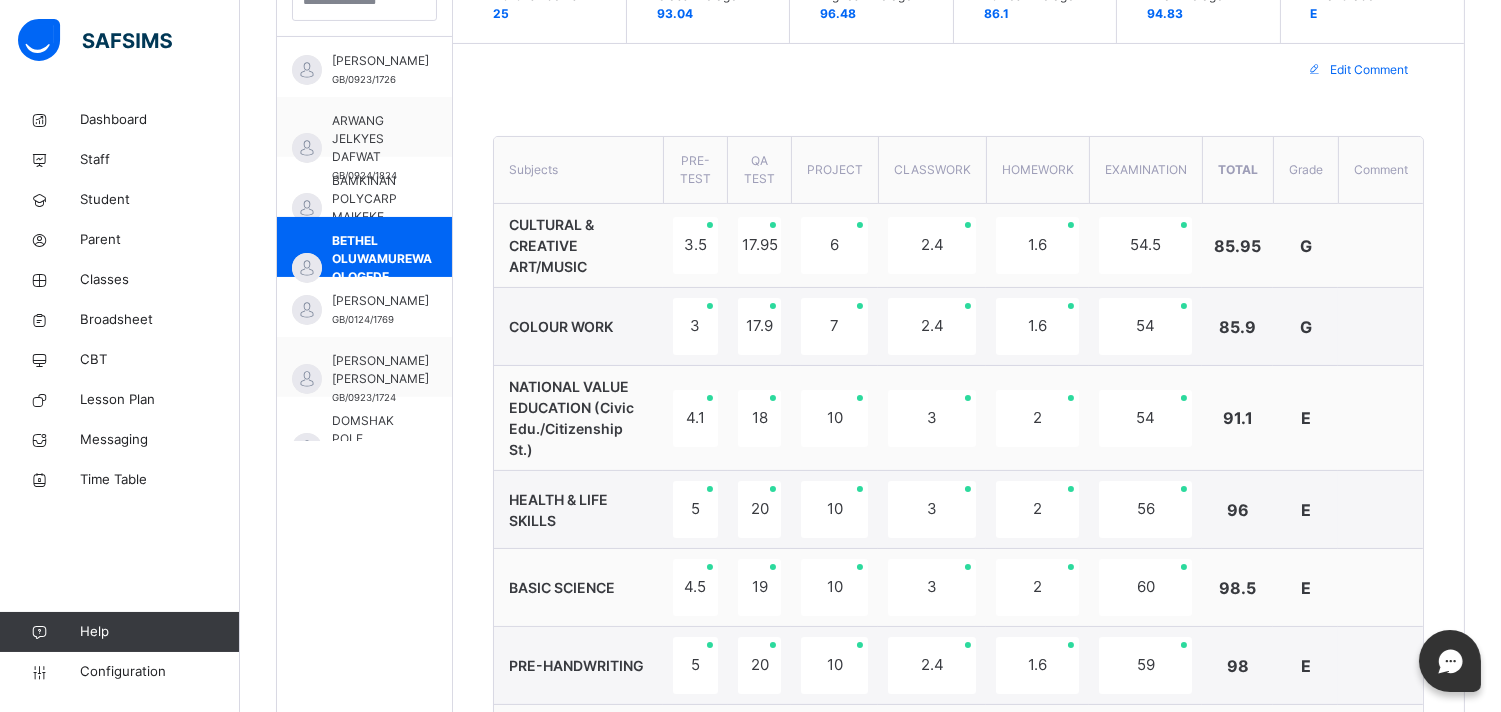 scroll, scrollTop: 603, scrollLeft: 0, axis: vertical 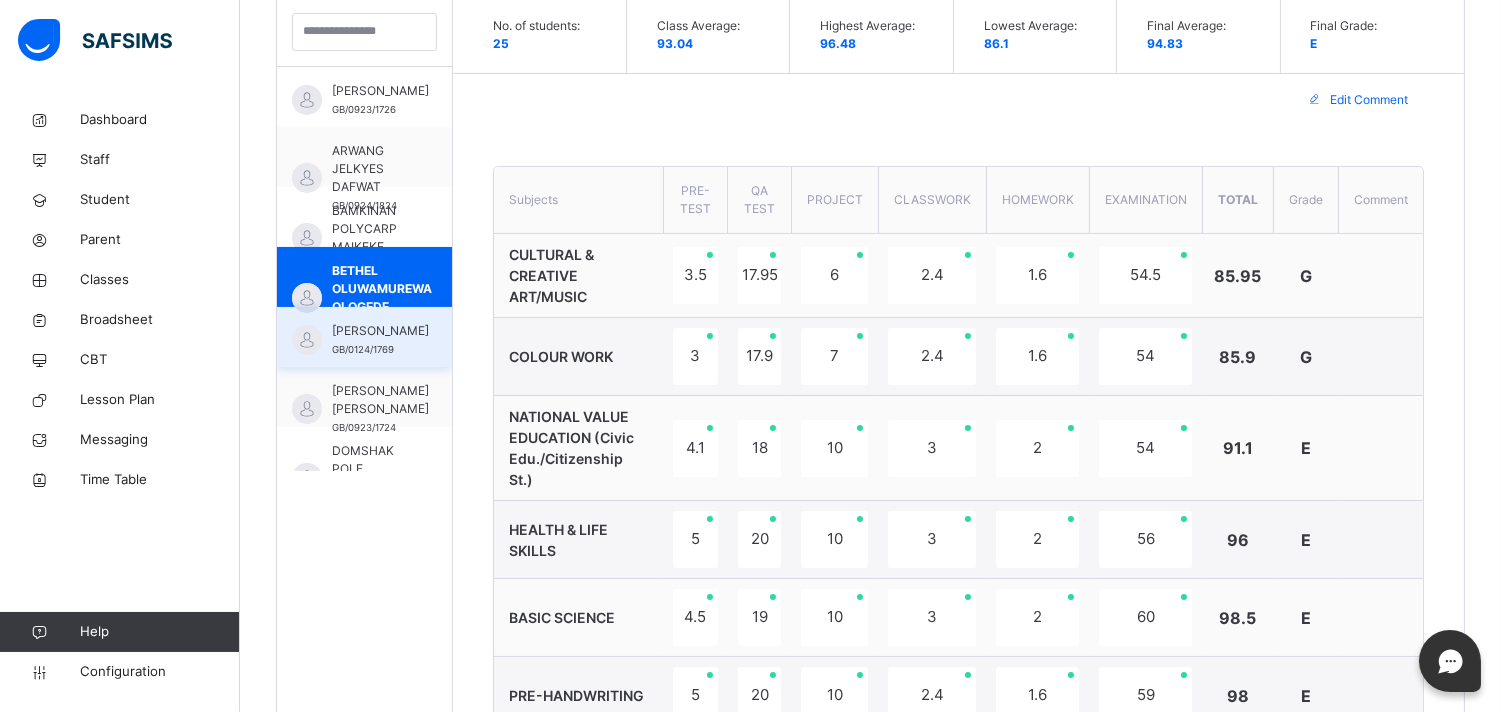 type on "**********" 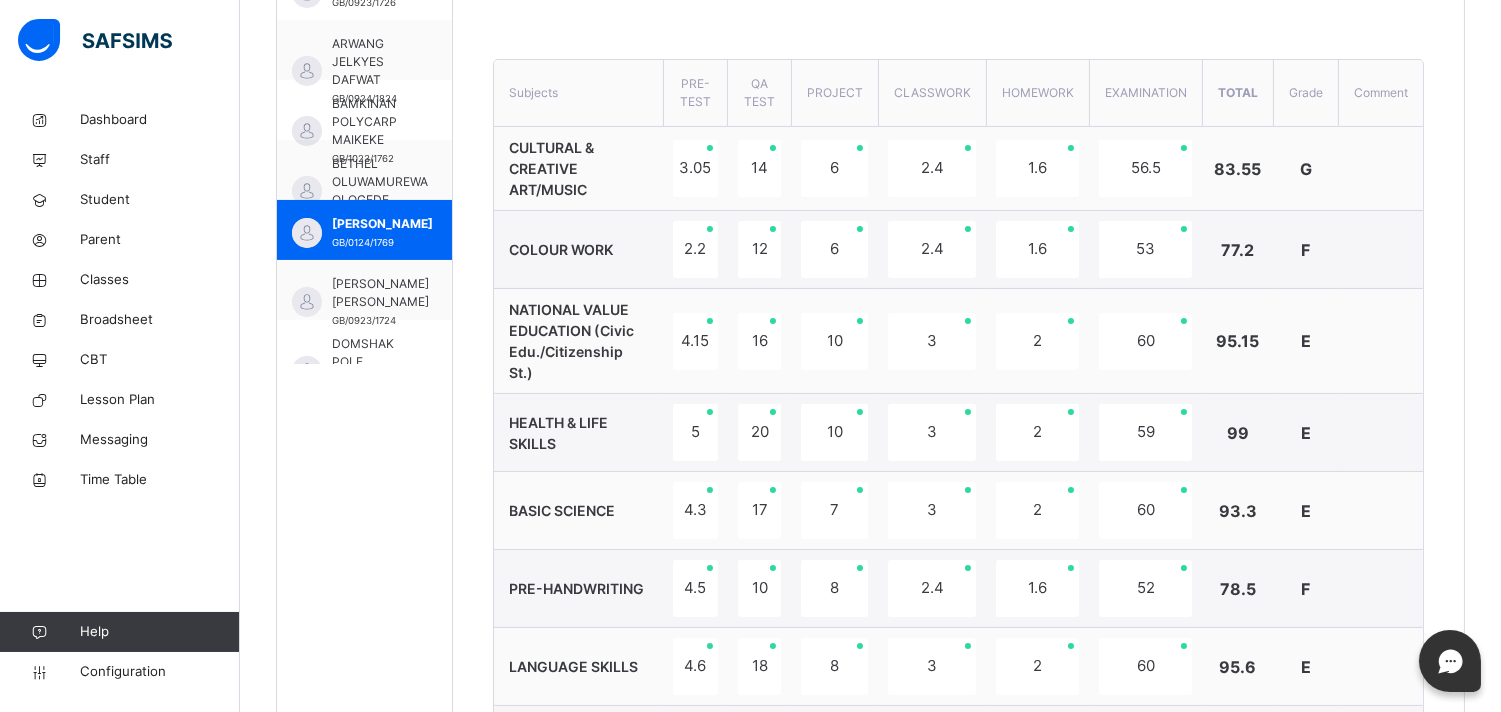 scroll, scrollTop: 532, scrollLeft: 0, axis: vertical 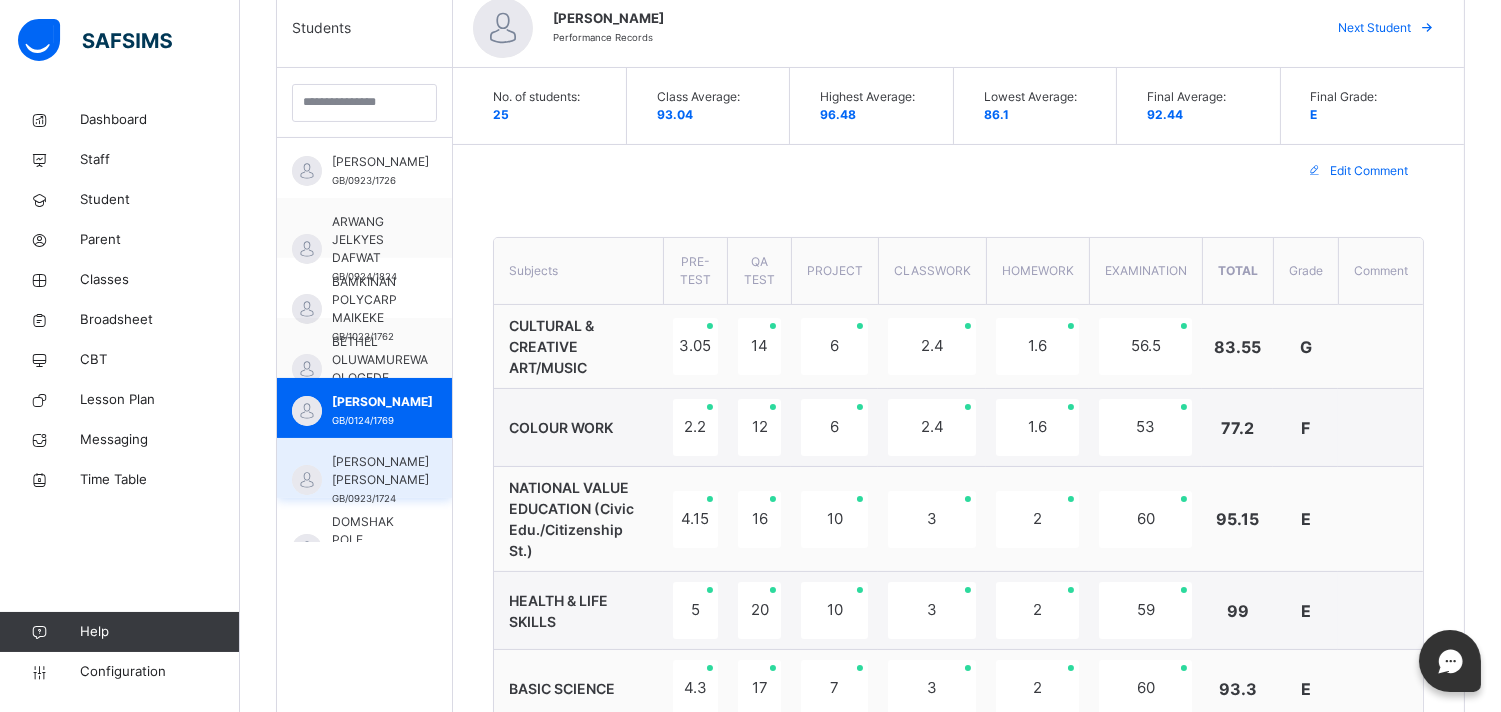click on "[PERSON_NAME] [PERSON_NAME]" at bounding box center (380, 471) 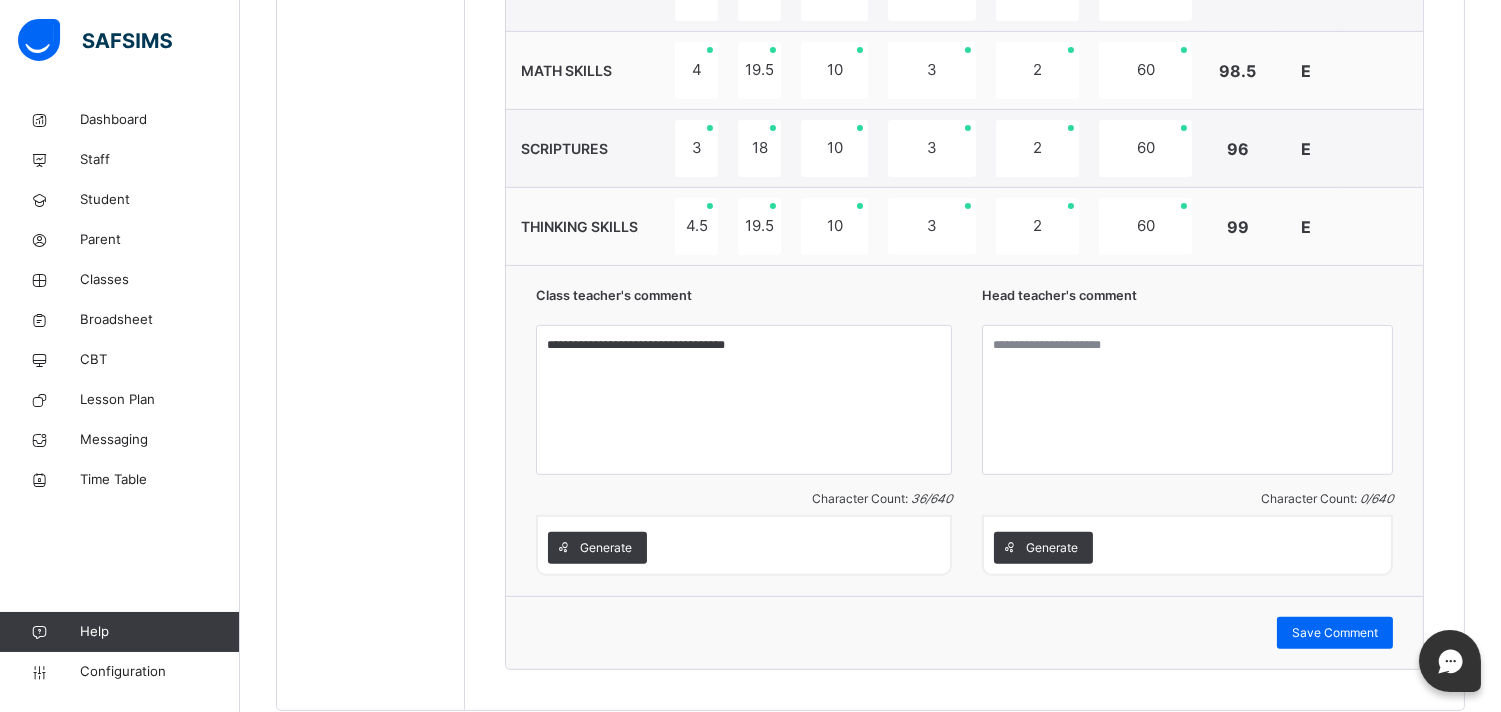 scroll, scrollTop: 1465, scrollLeft: 0, axis: vertical 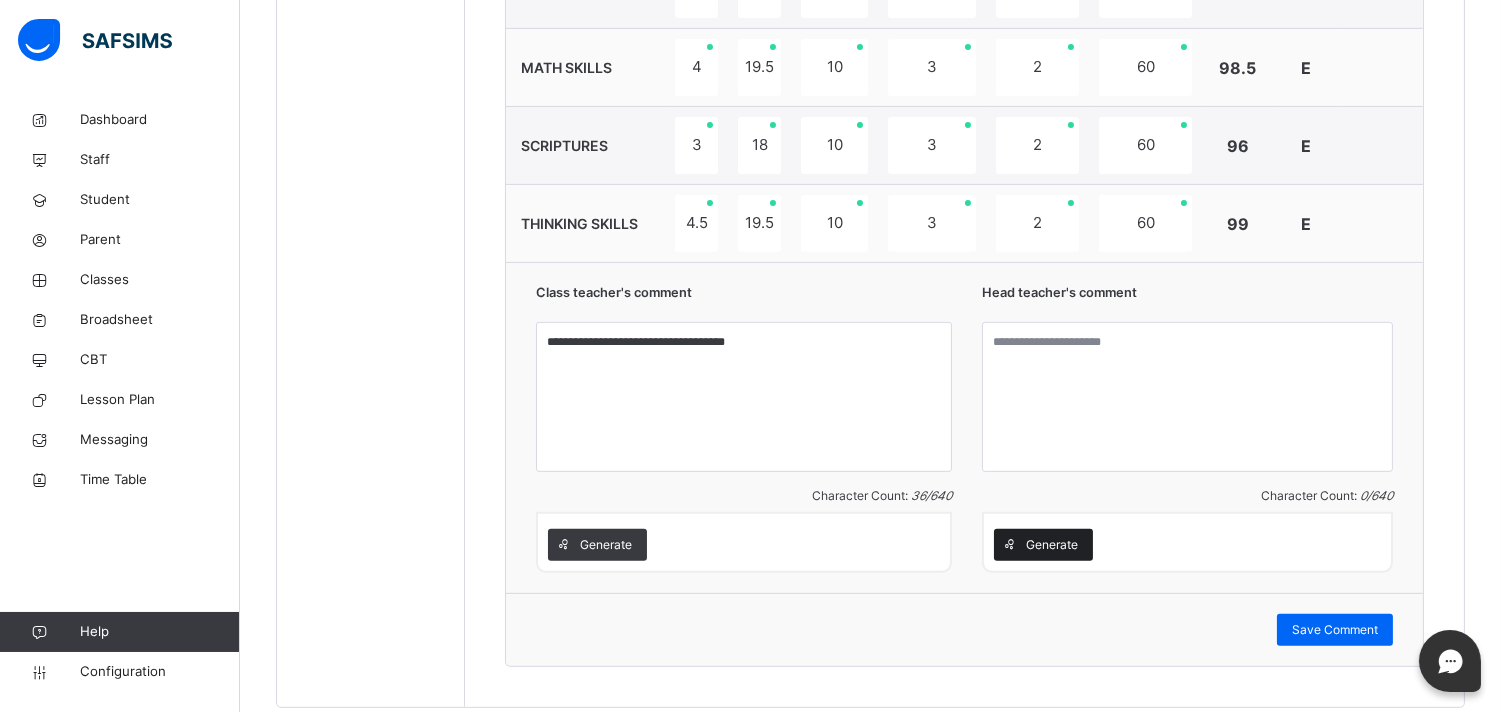 click on "Generate" at bounding box center (1052, 545) 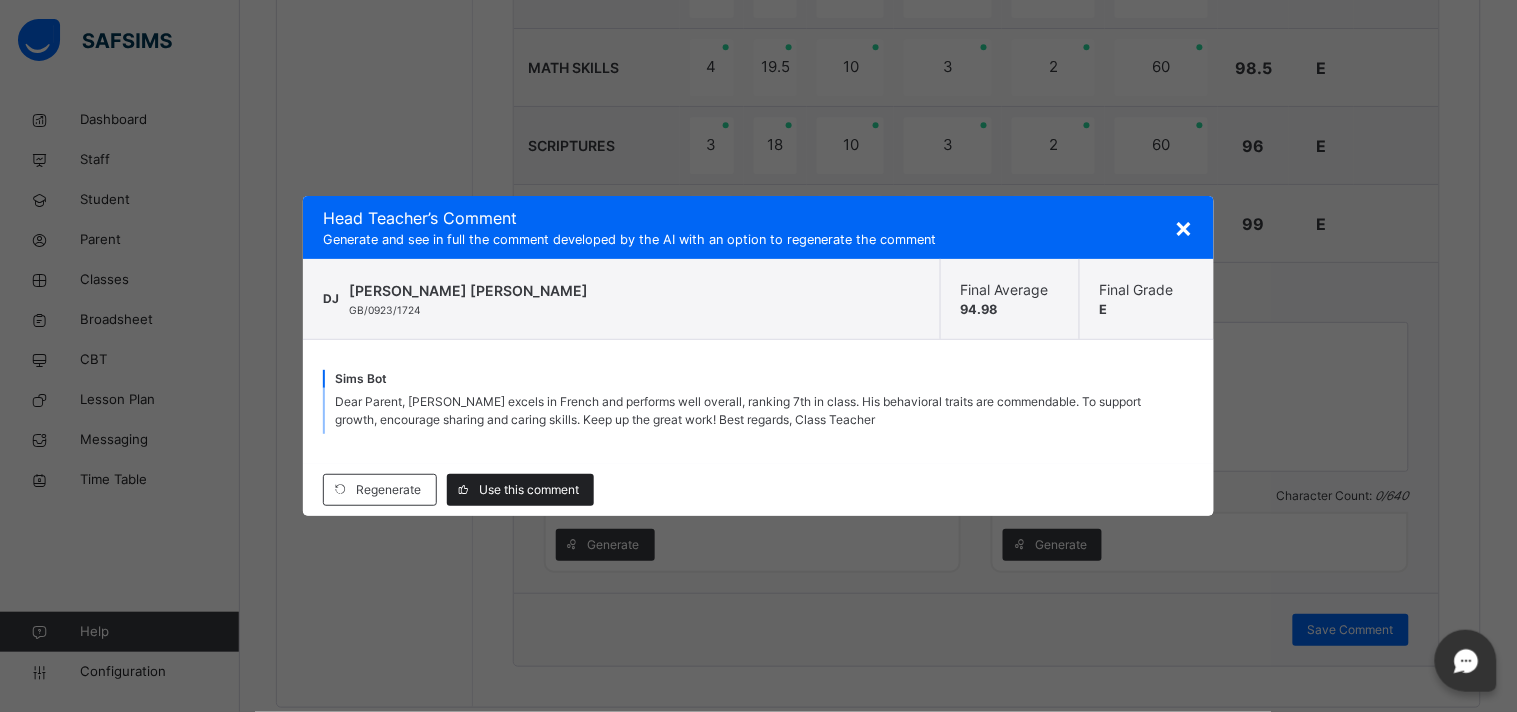 click on "Use this comment" at bounding box center (520, 490) 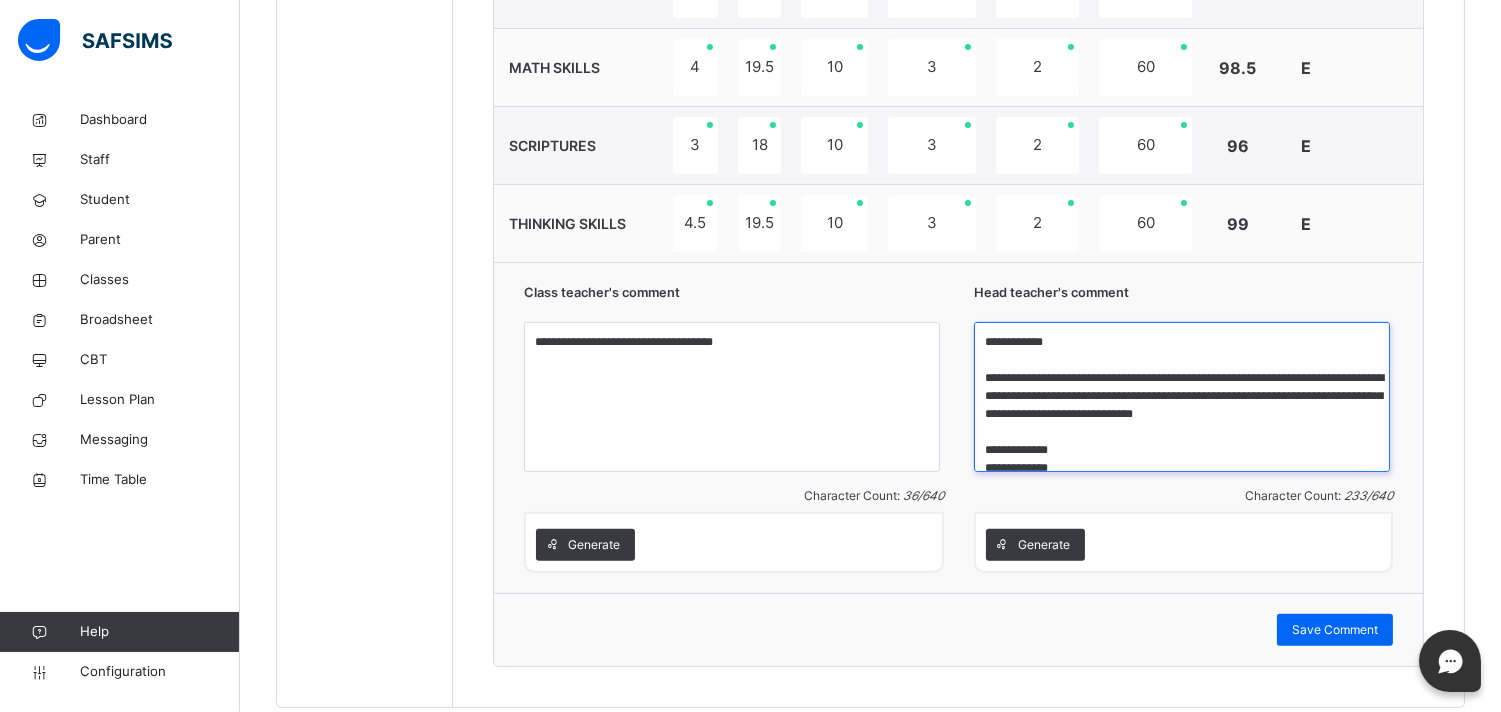 click on "**********" at bounding box center [1182, 397] 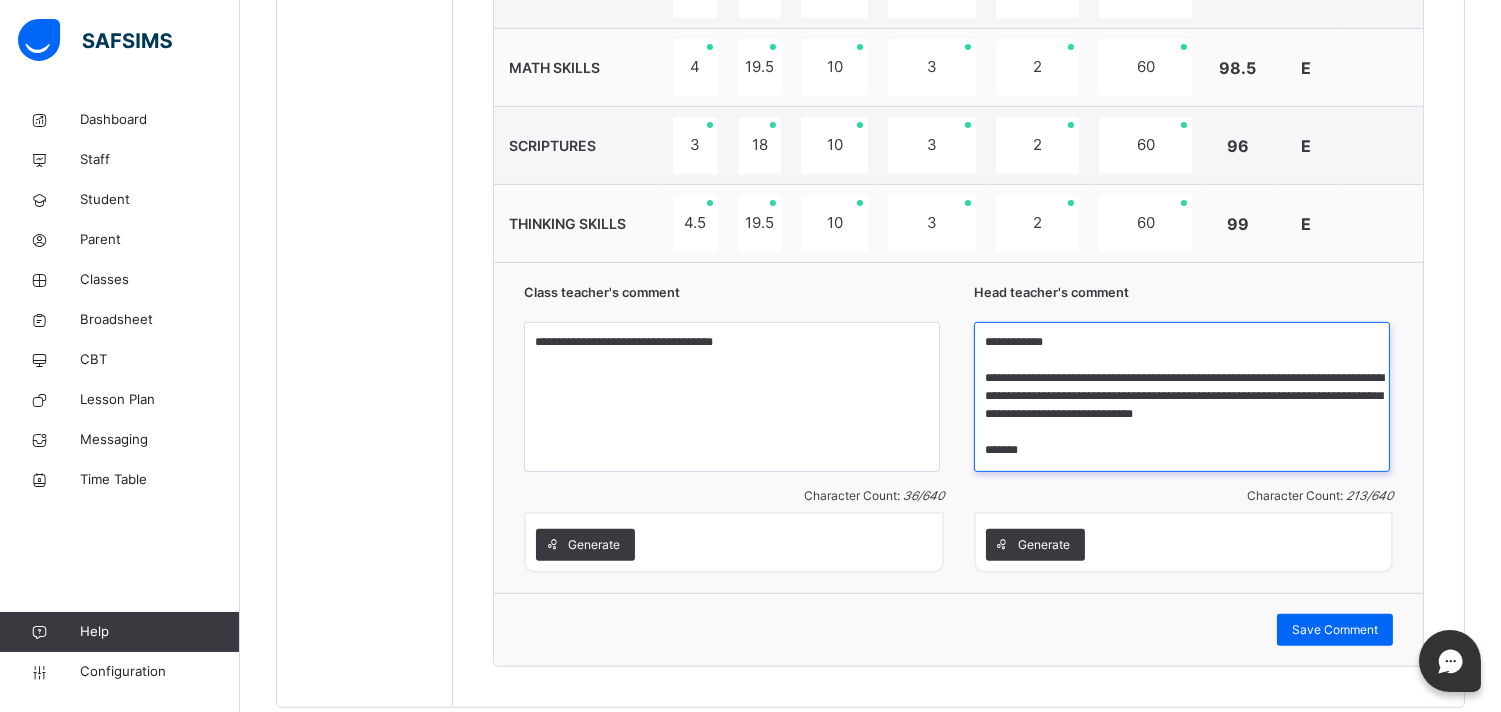 scroll, scrollTop: 0, scrollLeft: 0, axis: both 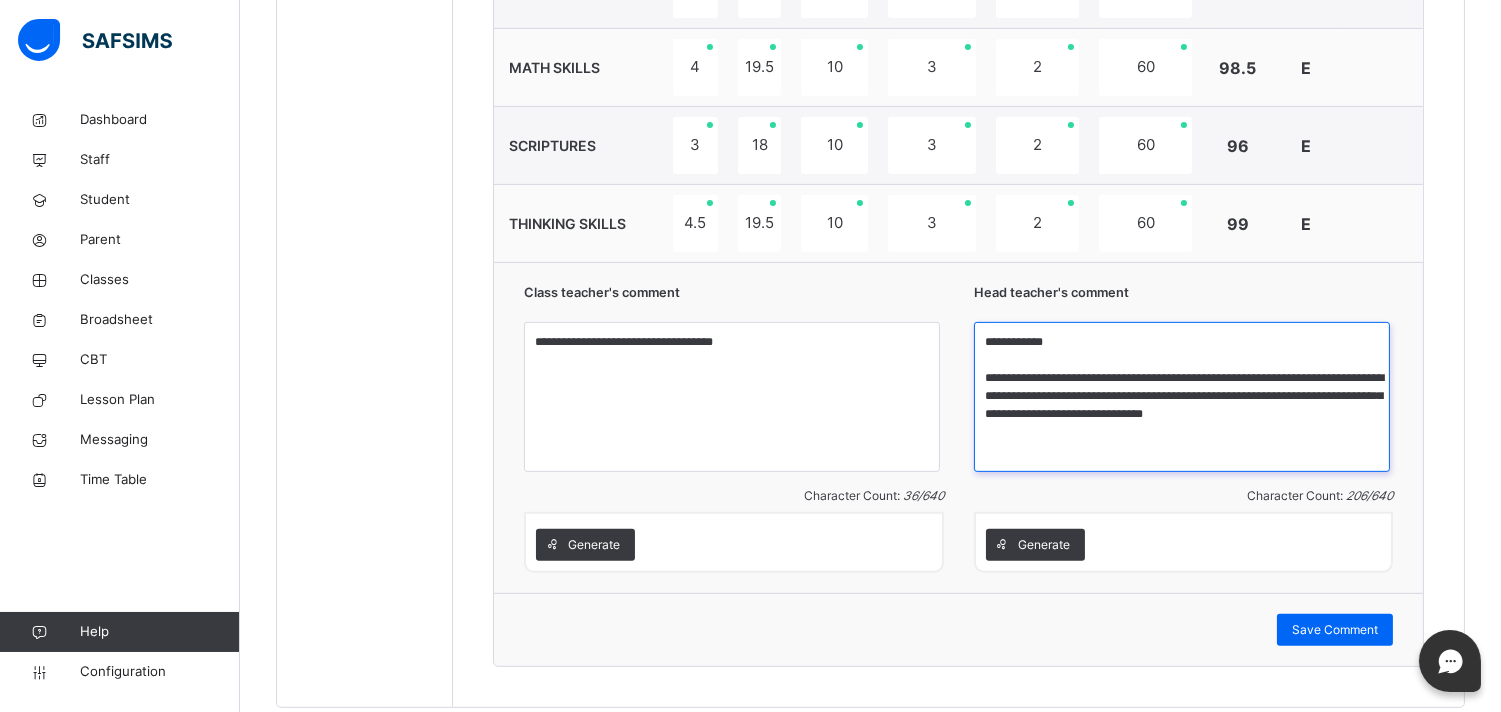 click on "**********" at bounding box center [1182, 397] 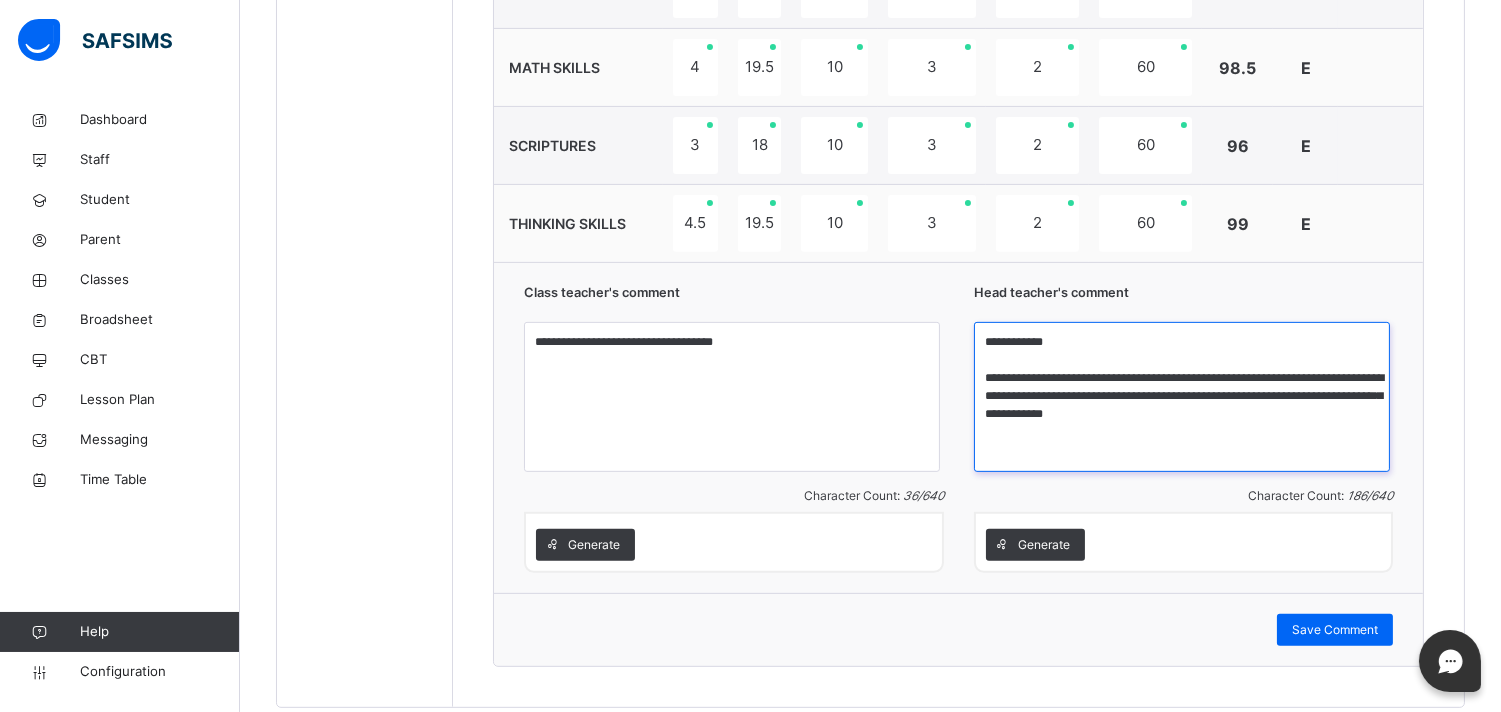 click on "**********" at bounding box center [1182, 397] 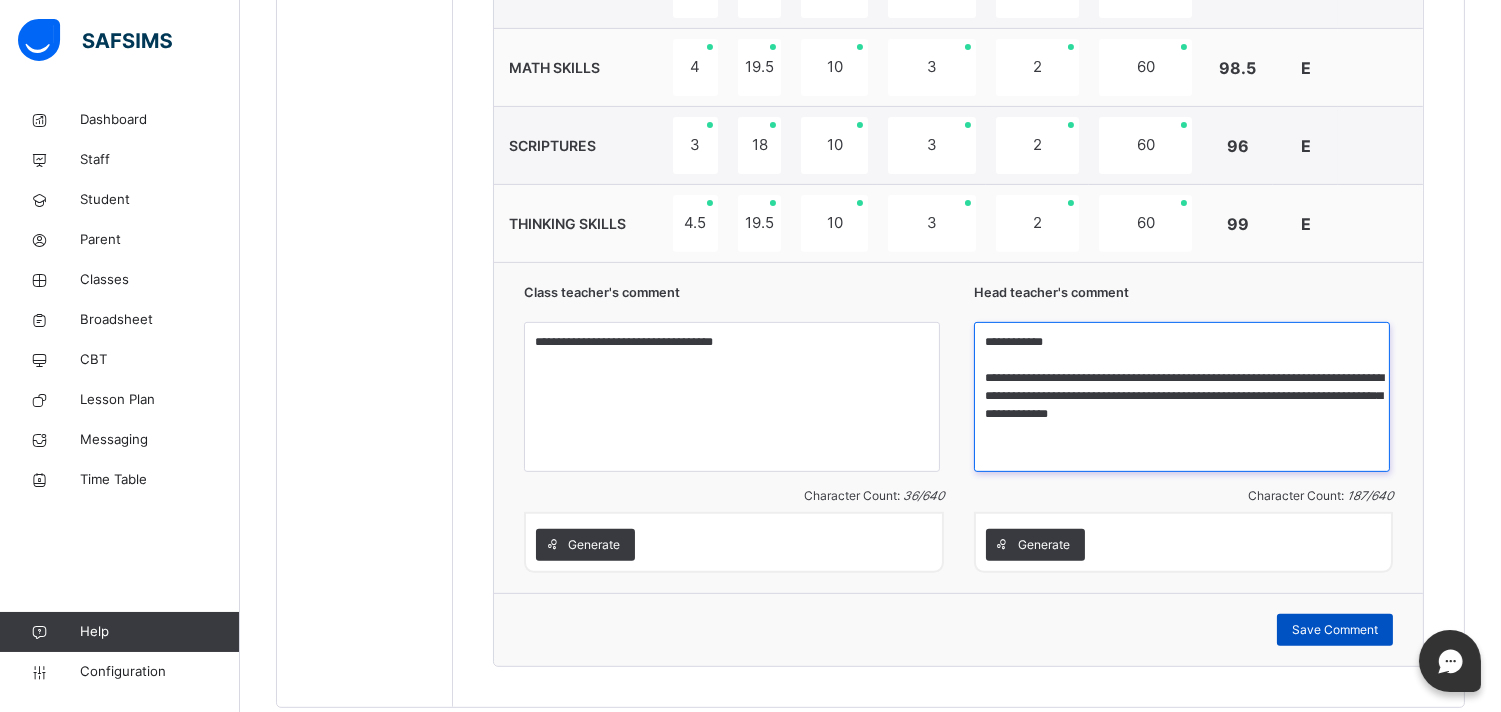 type on "**********" 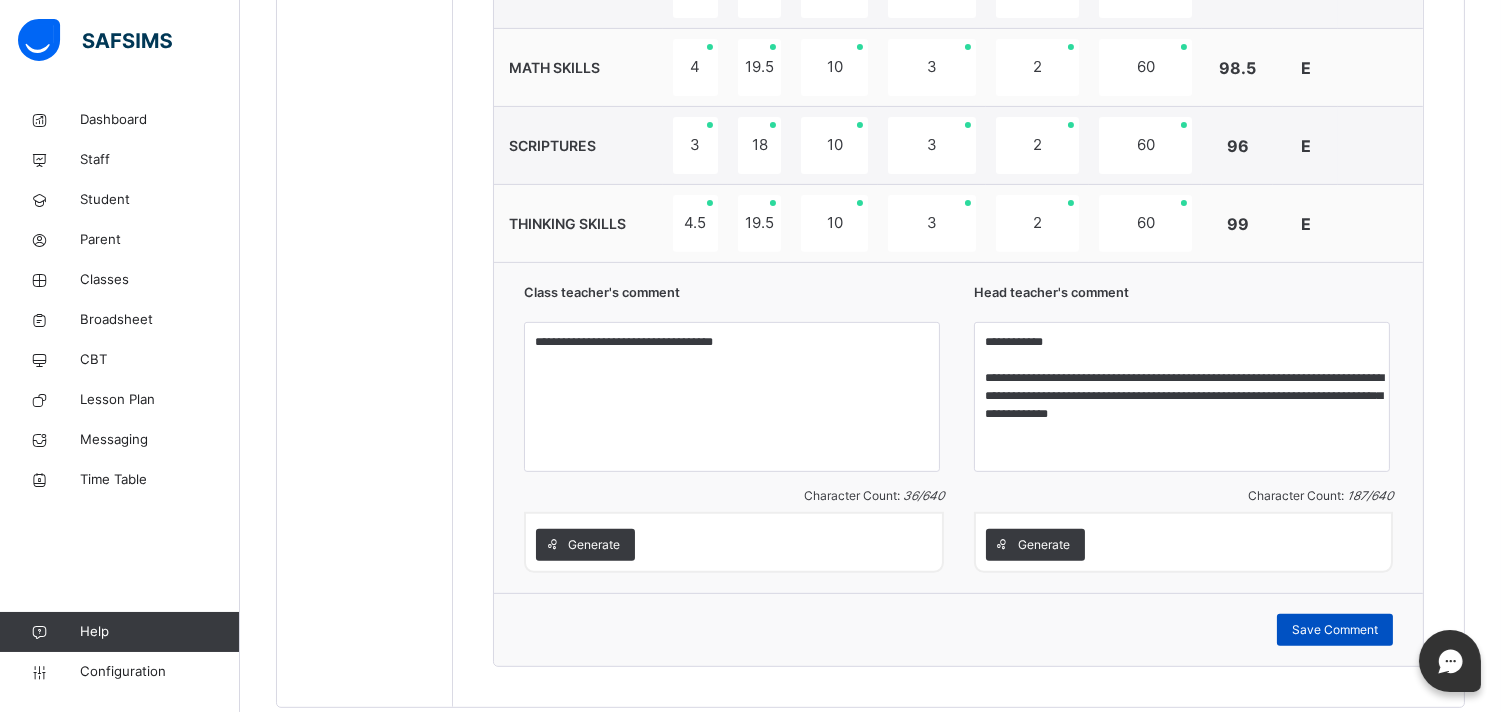 click on "Save Comment" at bounding box center (1335, 630) 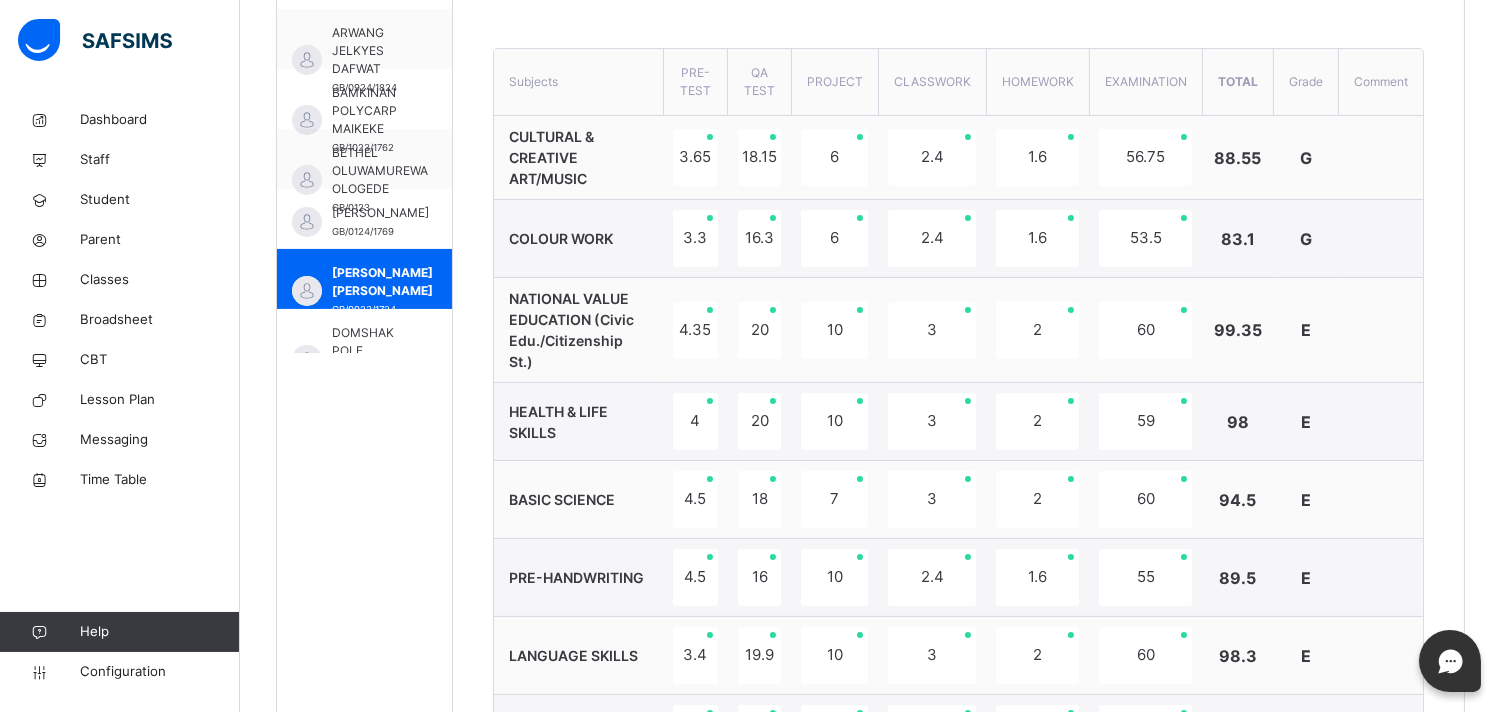 scroll, scrollTop: 710, scrollLeft: 0, axis: vertical 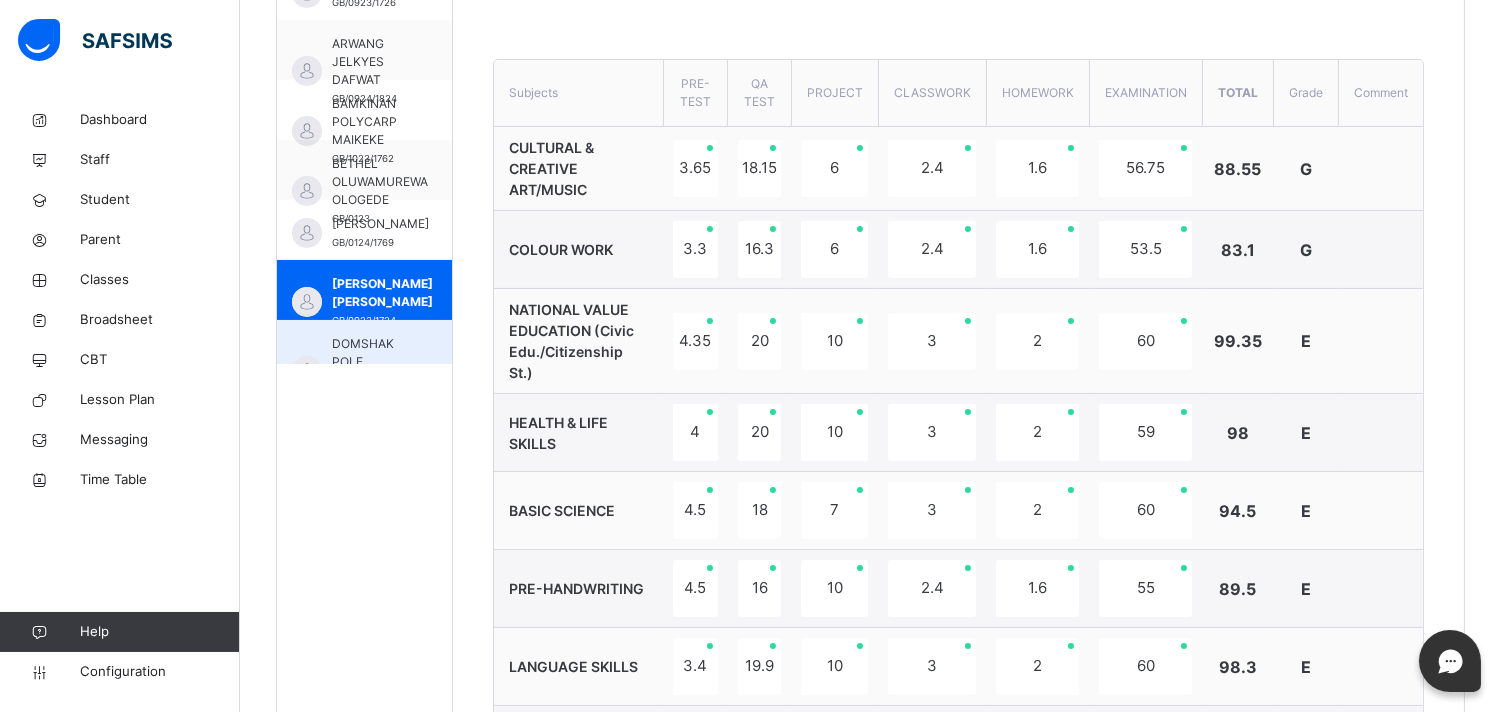 click on "DOMSHAK POLE LONGUL" at bounding box center (369, 362) 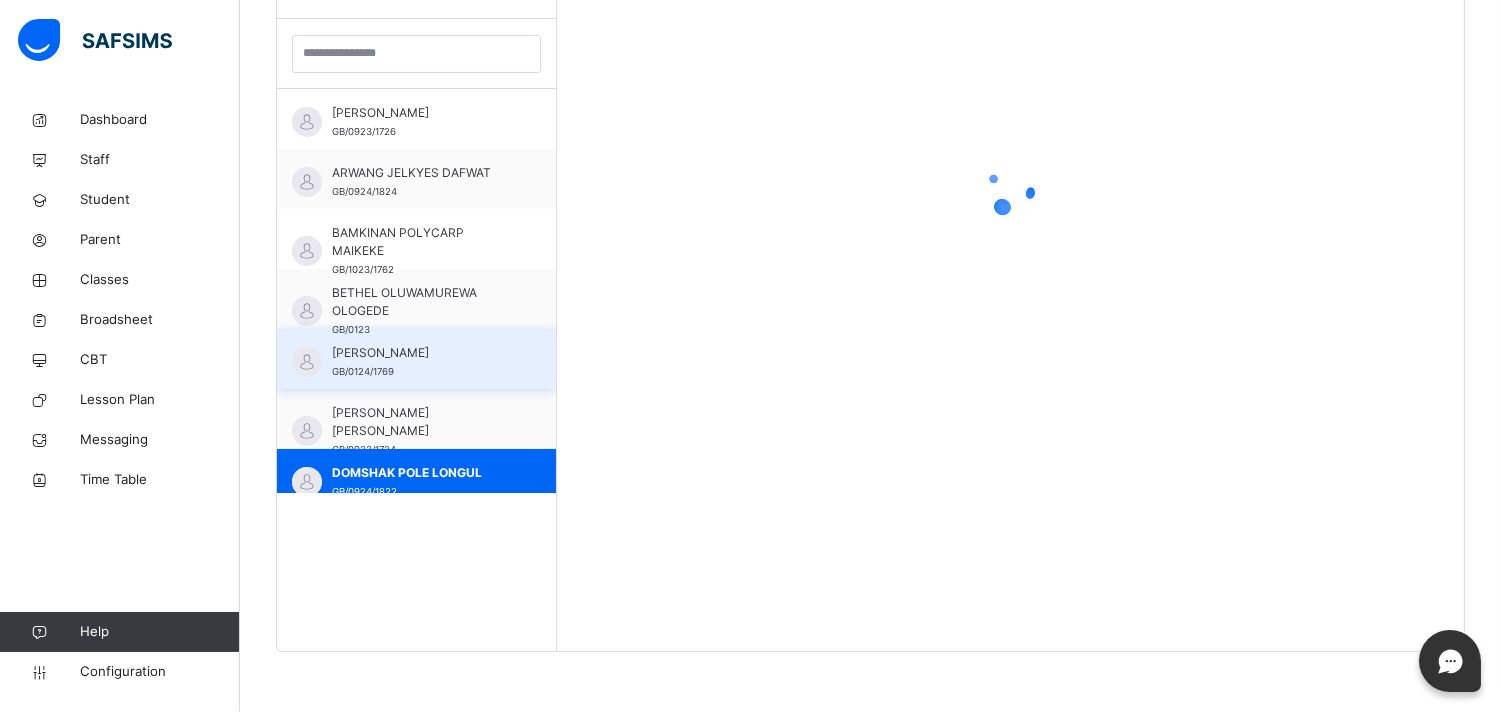 scroll, scrollTop: 581, scrollLeft: 0, axis: vertical 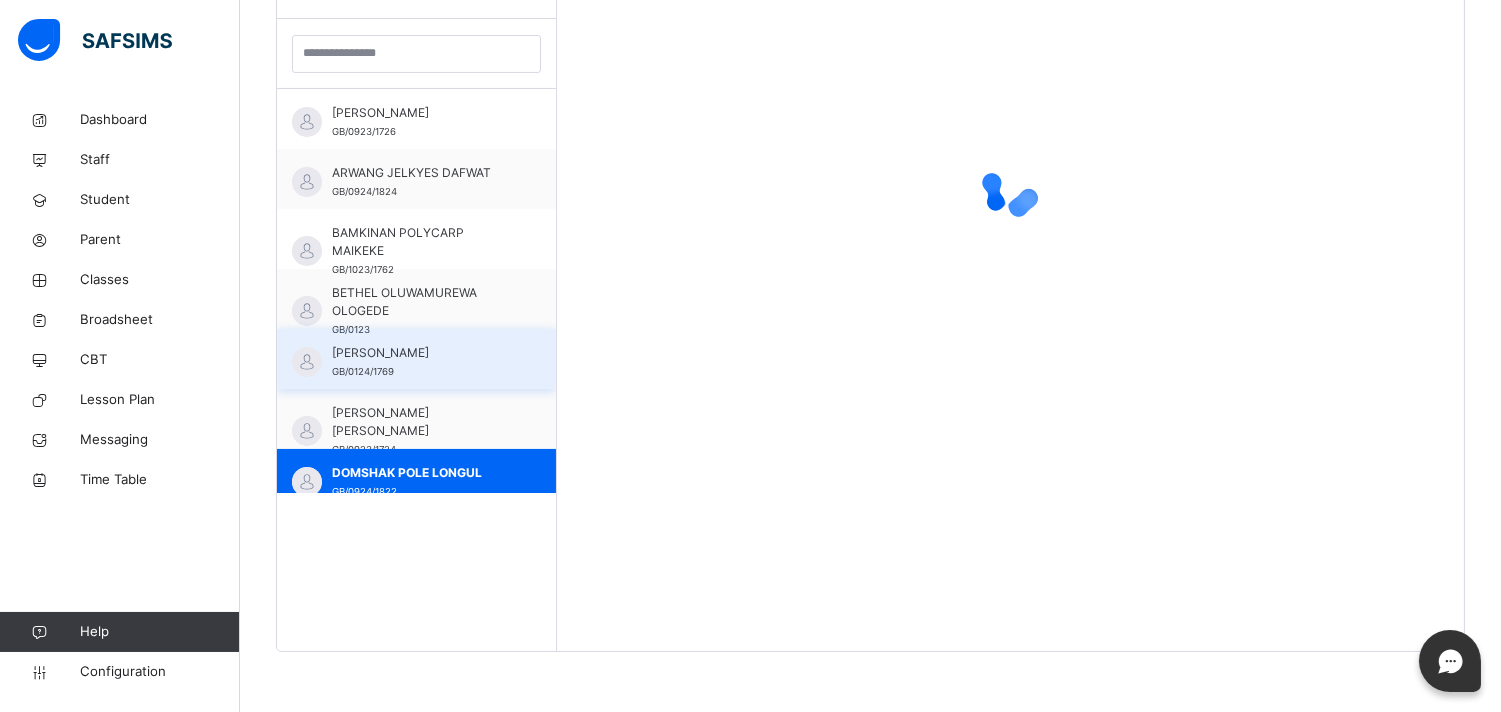 click on "Daniel Kyesji Yaki GB/0124/1769" at bounding box center (416, 359) 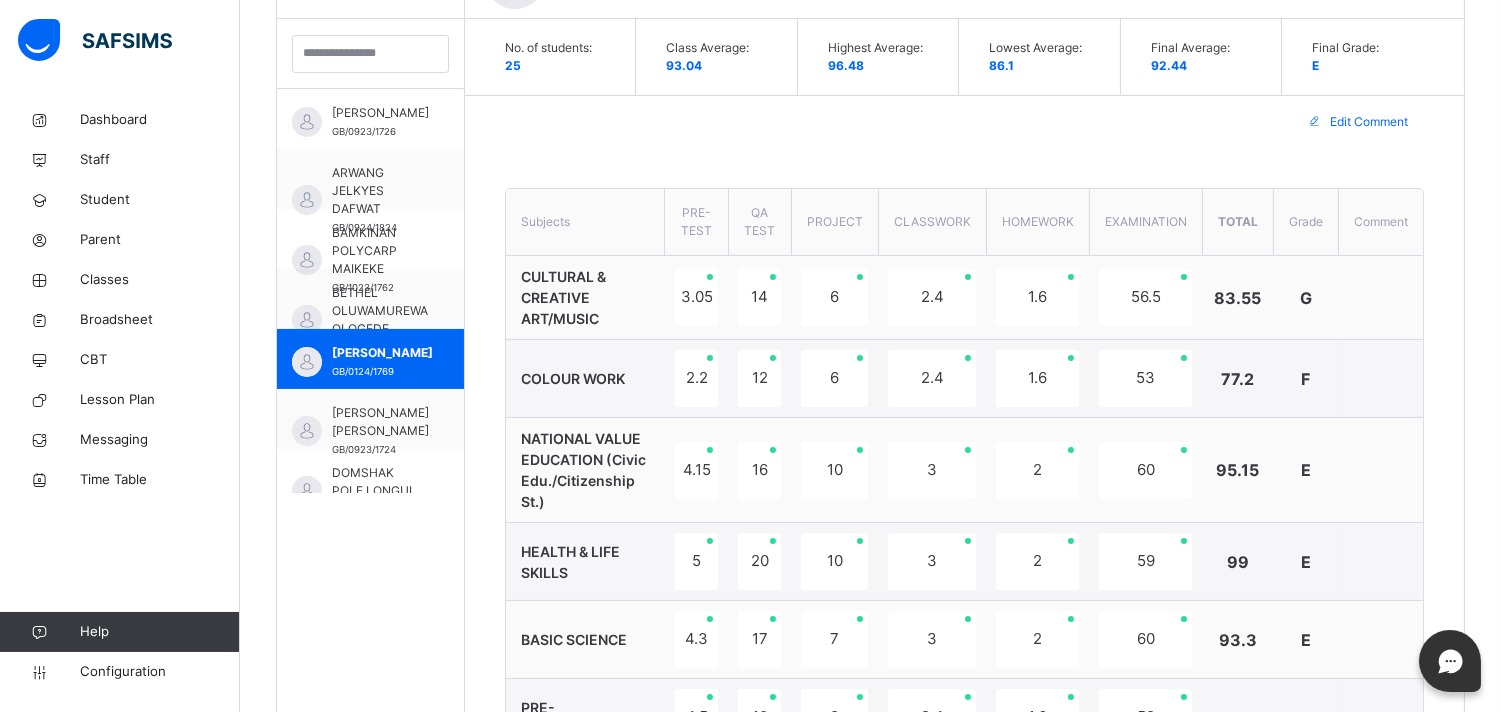 click on "Students ANISI KAYLA DASHEN GB/0923/1726 ARWANG JELKYES DAFWAT GB/0924/1824 BAMKINAN POLYCARP MAIKEKE GB/1023/1762 BETHEL OLUWAMUREWA OLOGEDE GB/0123 Daniel Kyesji Yaki GB/0124/1769 DAVID ZIRA JOSEPH GB/0923/1724 DOMSHAK POLE LONGUL GB/0924/1822 ELLIE NANRET MATTHEW GB/0922/1684 JAYDEN EMMANUEL MABUR GB/0922/1671 Jeffrina Oluwatomi Aitan GB/0124/1774 JOSHUA YOHANNA GWOMKUDU GB/0924/1829 MIRACLE CHIAGOZIAM ABADUAH GB/0923/1733 NATHAN IJUDIGAL MISHARA GB/0923/1757 NERIE-NERAT MOSES DAFOM GB/0923/1713 NICOLE OLUOMACHUKWU NGENE GB/0922/1670 Oluwademilade Keren Oshikoya GB/0124/1767 OLUWASHOLA LETISHA LAWAL GB/0923/1738 OLUWATIMILEYIN JAMIN ADERONMU GB/0122/1605 Ray Mandam Alfred GB/0124/1787 RINGNAN PEACE LOHJUL GB/0923/1734 Rweltok Bezalel Nyam GB/0124/1795 SHARON  SAMSON GB/0923/1735 STAR ISIOMA MOLOKWU GB/0624/1801 Treasure Opeyemi Ibikunle GB/0124/1772 ZION ASANZE UCHENNA GB/0123/1688" at bounding box center [371, 765] 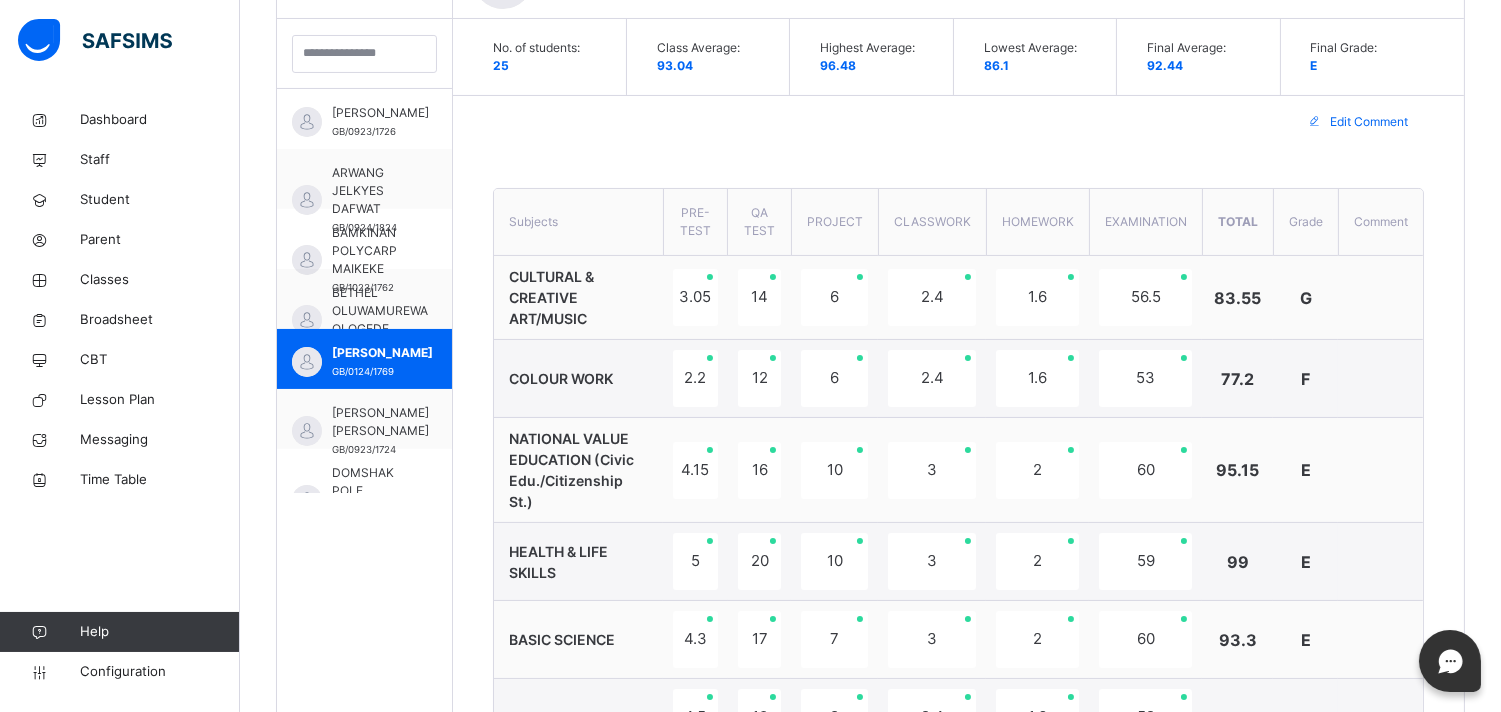 scroll, scrollTop: 710, scrollLeft: 0, axis: vertical 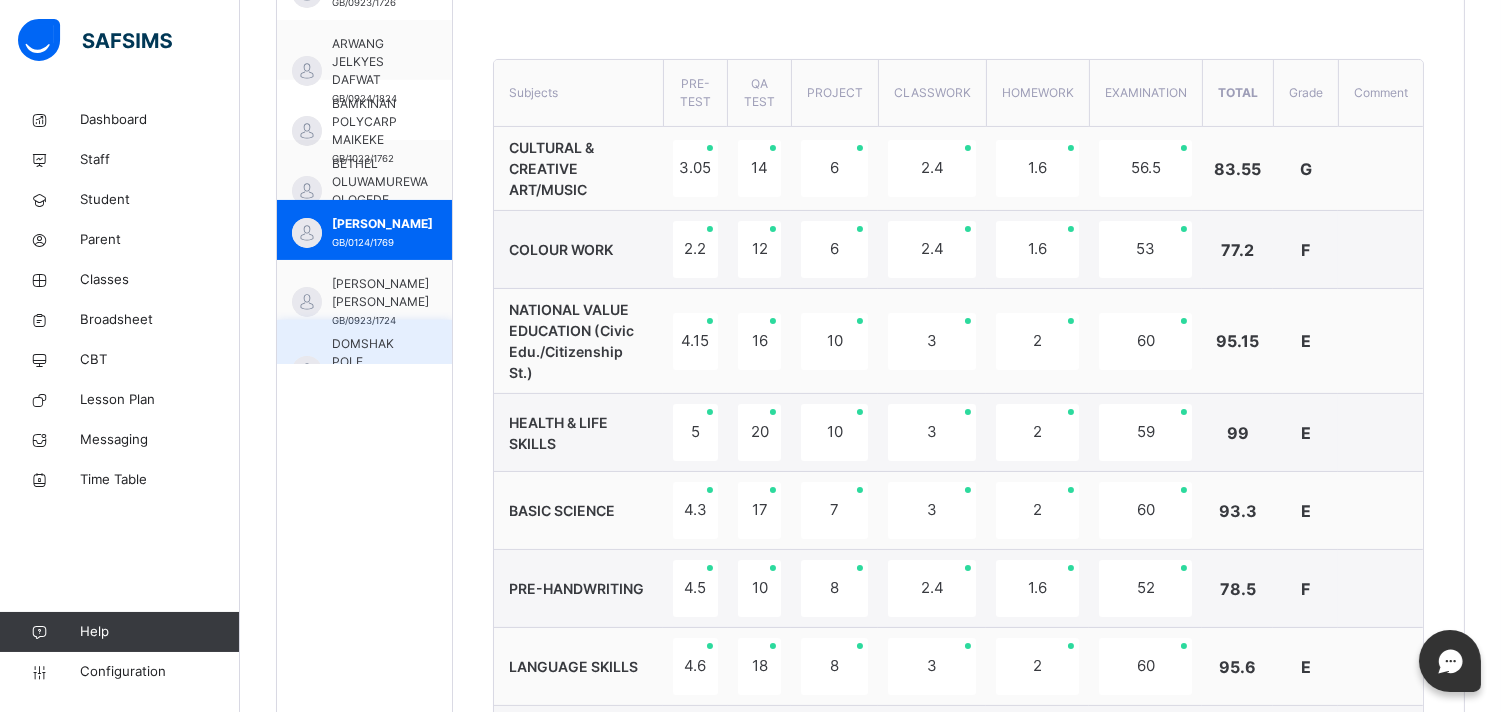 click on "DOMSHAK POLE LONGUL" at bounding box center (369, 362) 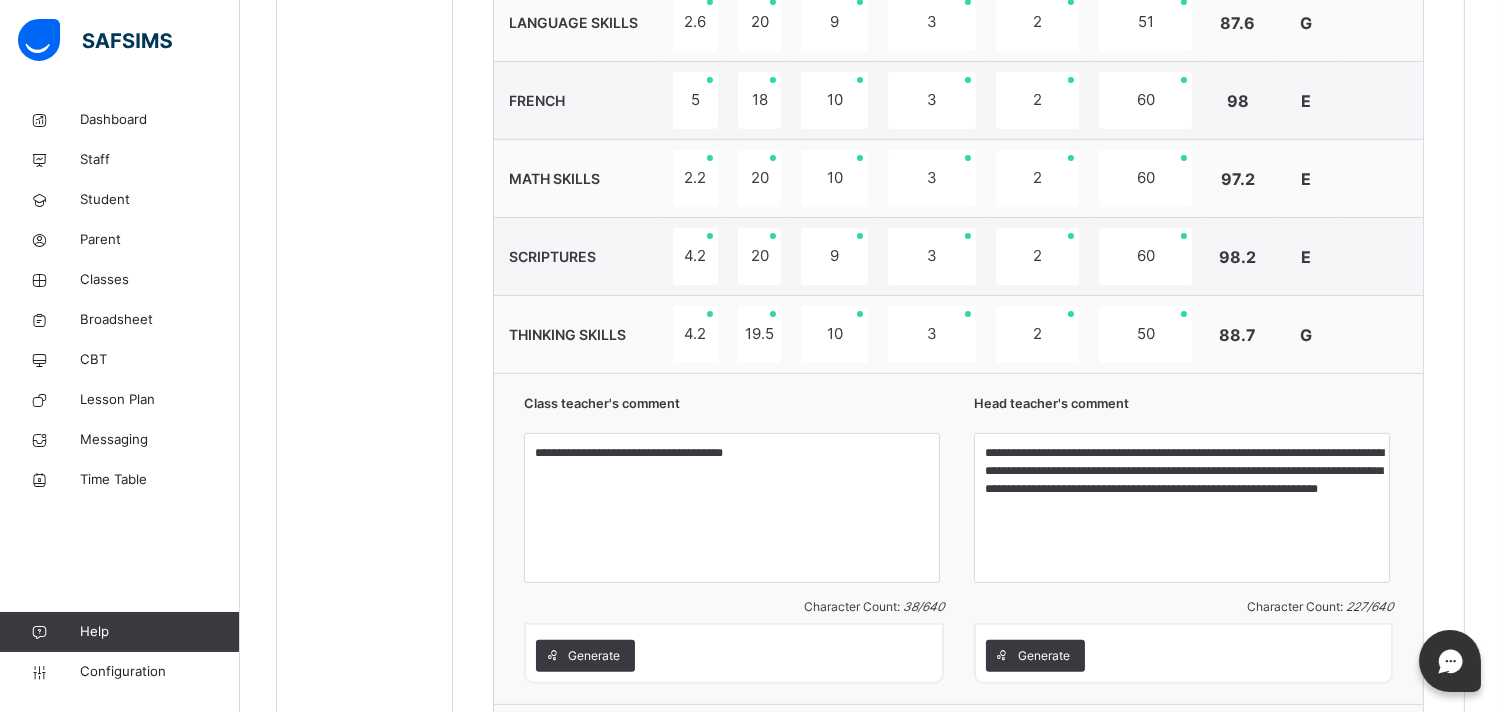 scroll, scrollTop: 1376, scrollLeft: 0, axis: vertical 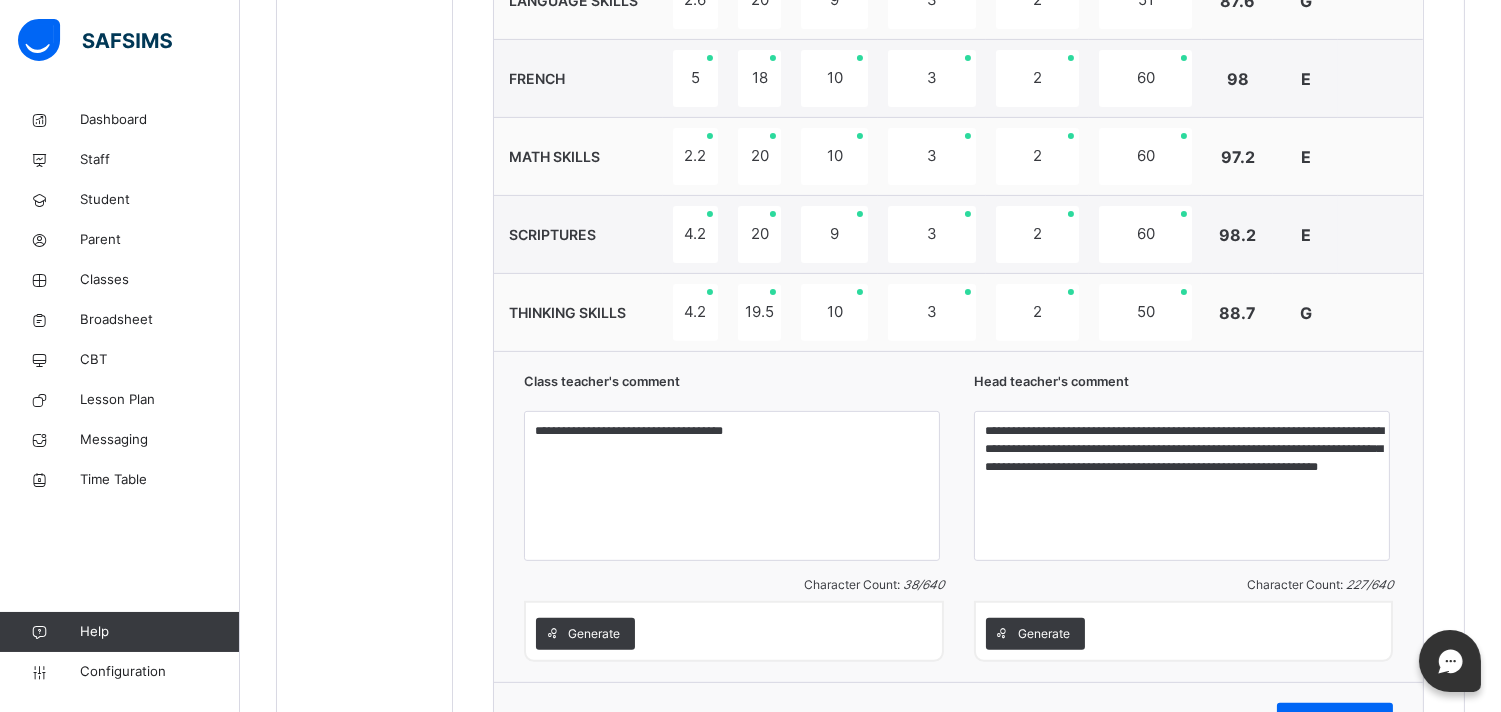 click on "Head teacher's comment" at bounding box center [1183, 386] 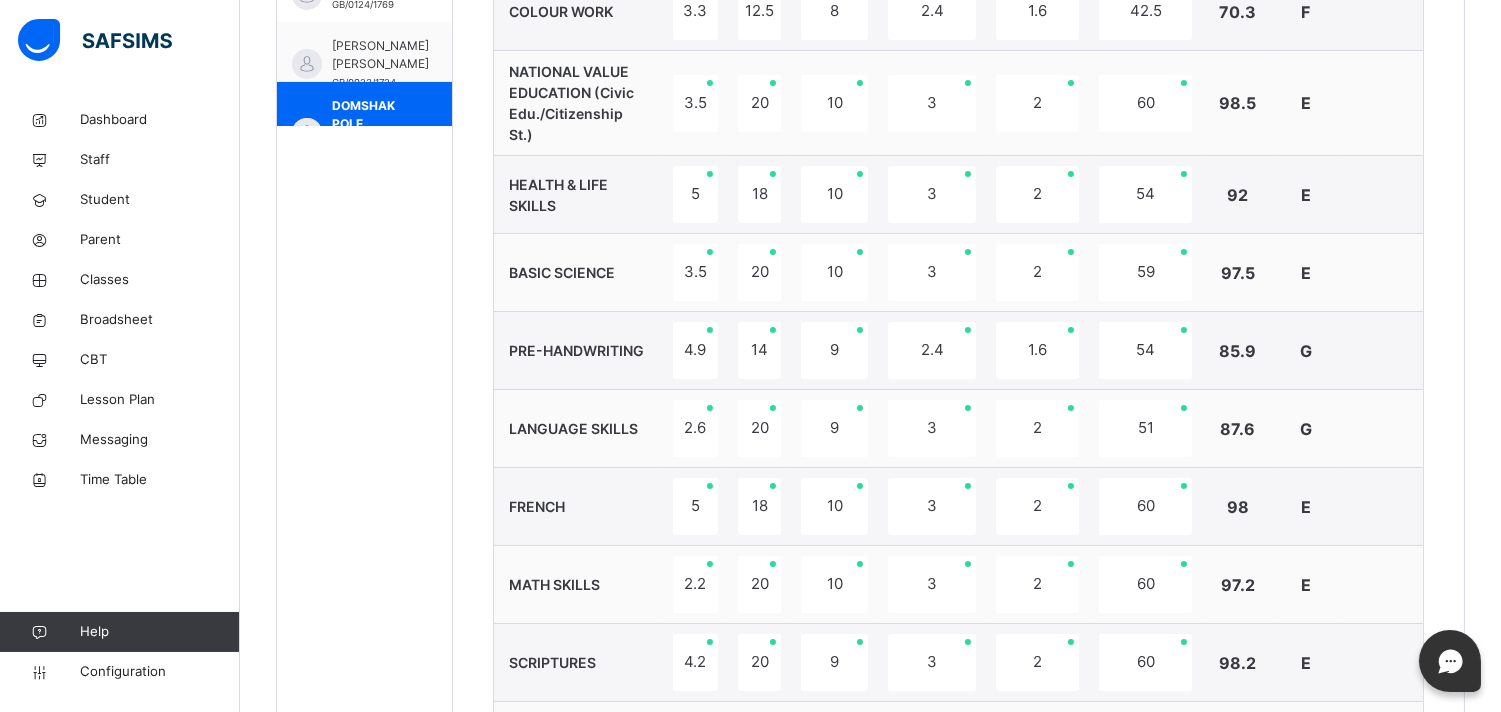 scroll, scrollTop: 742, scrollLeft: 0, axis: vertical 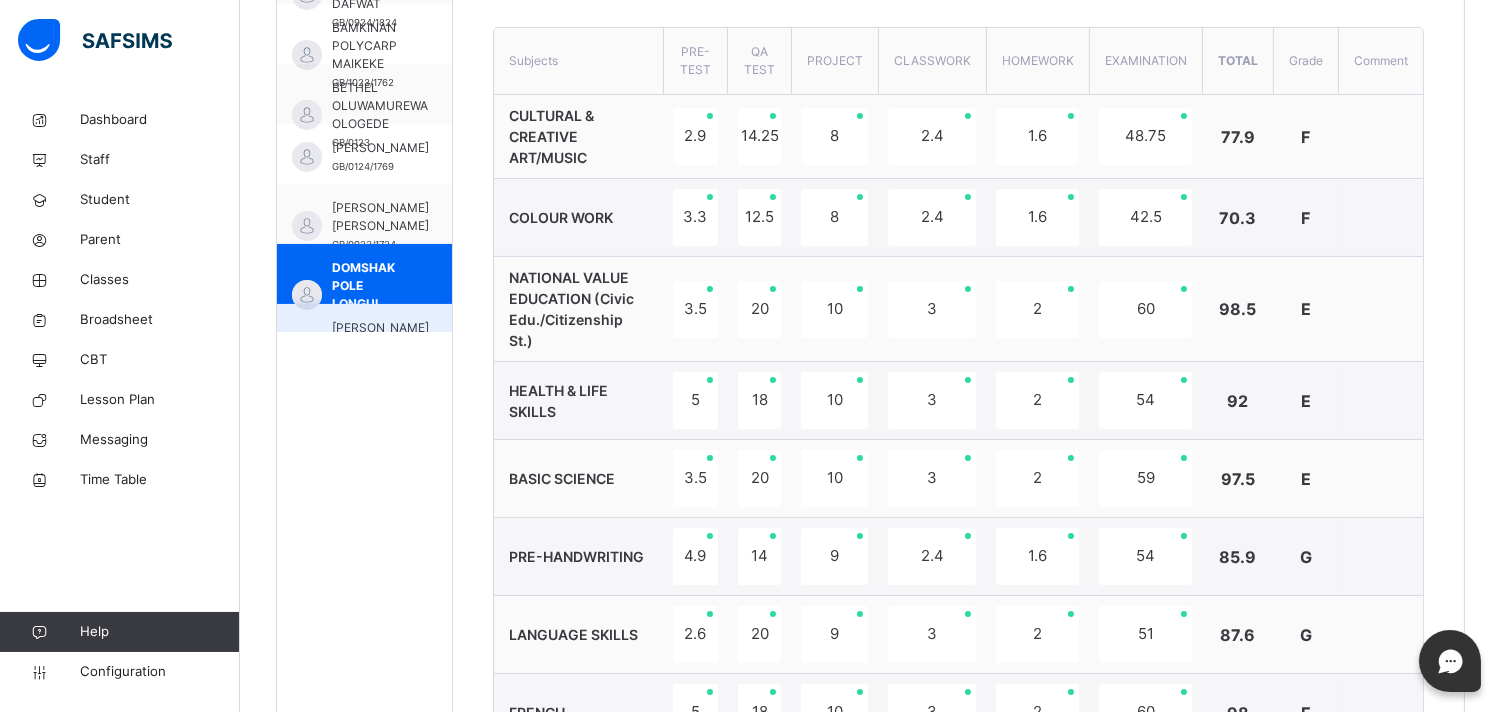 click on "ELLIE NANRET MATTHEW GB/0922/1684" at bounding box center [364, 334] 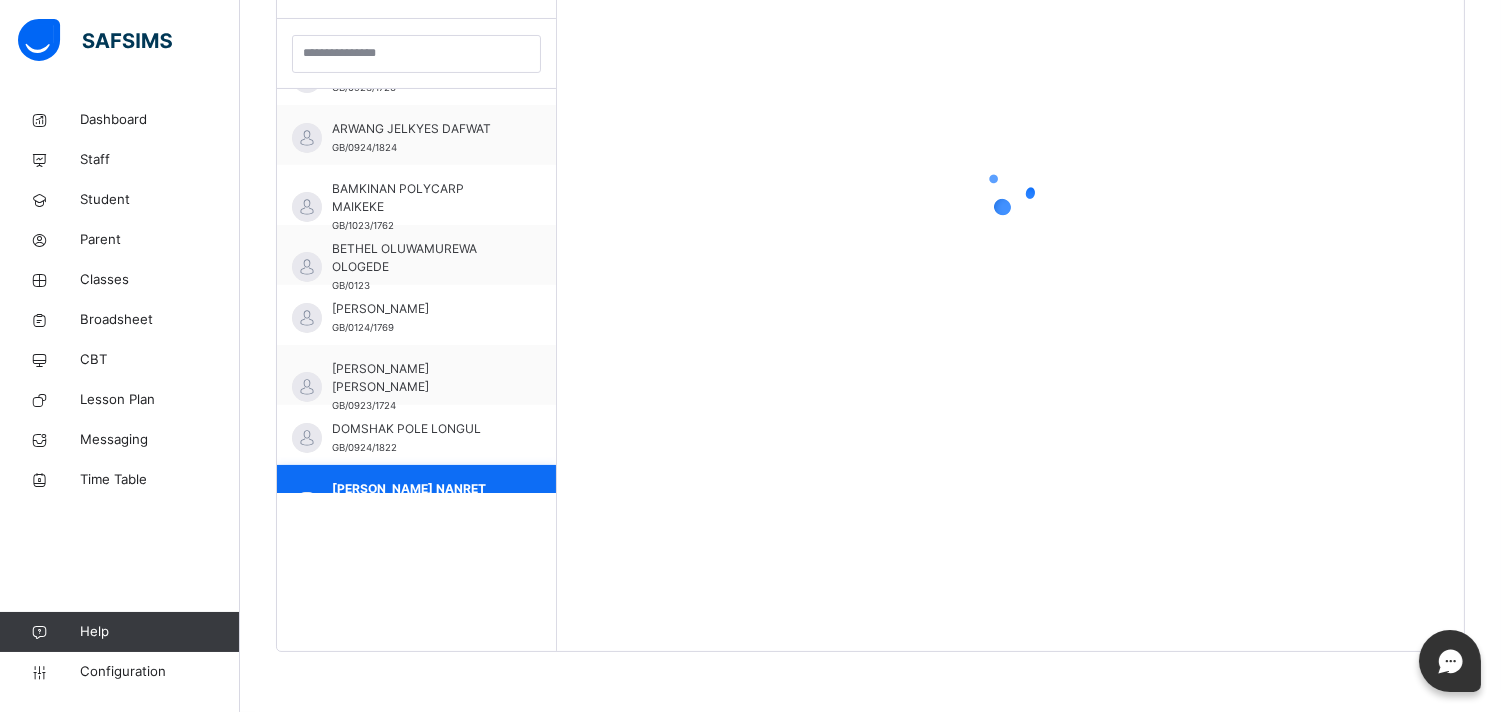 scroll, scrollTop: 581, scrollLeft: 0, axis: vertical 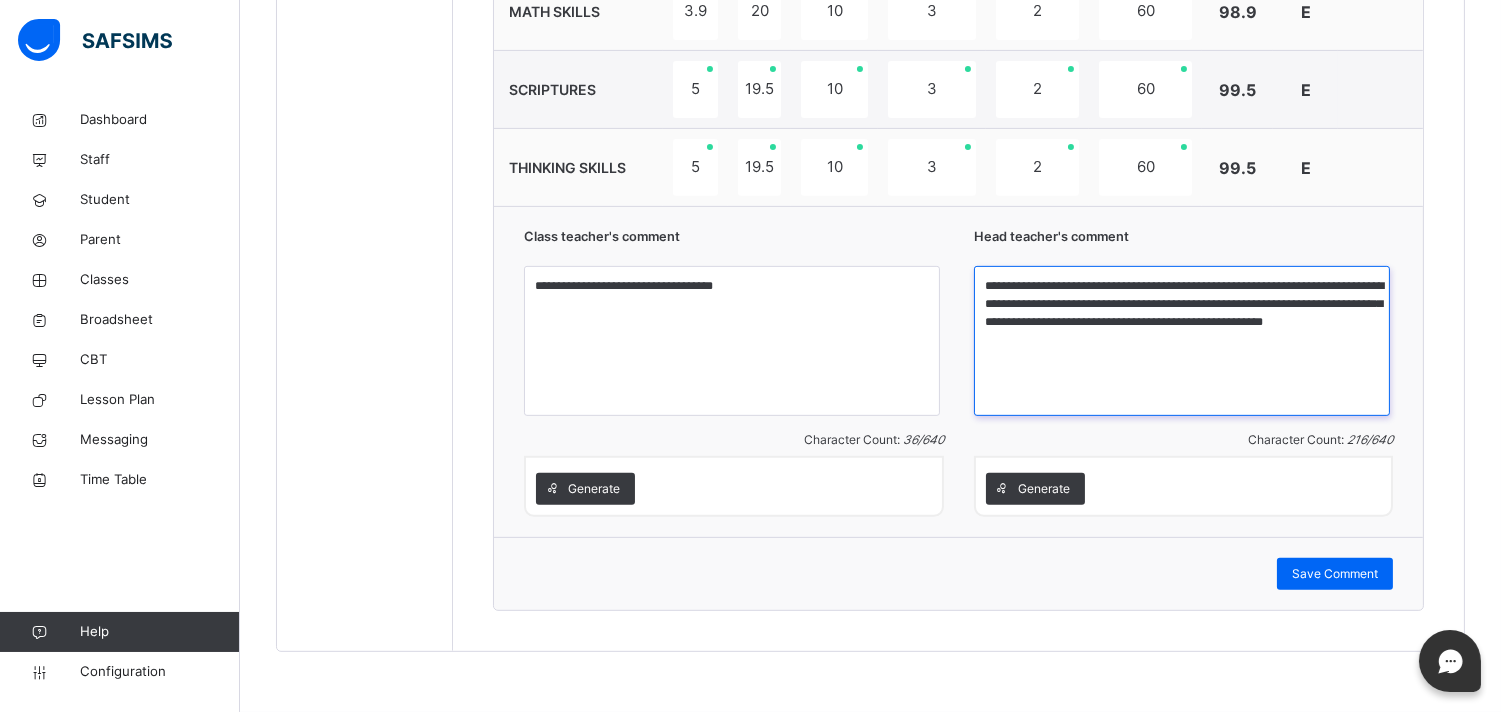 click on "**********" at bounding box center [1182, 341] 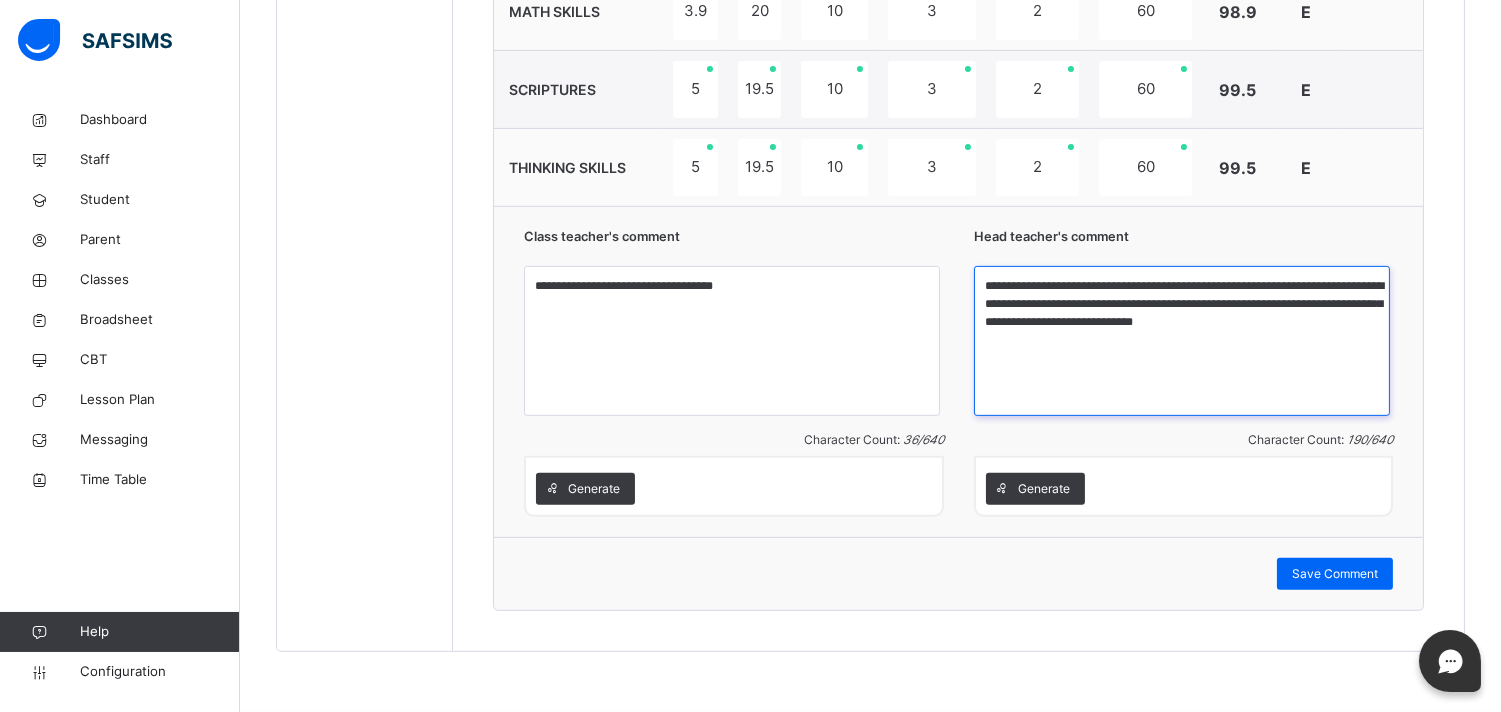 click on "**********" at bounding box center [1182, 341] 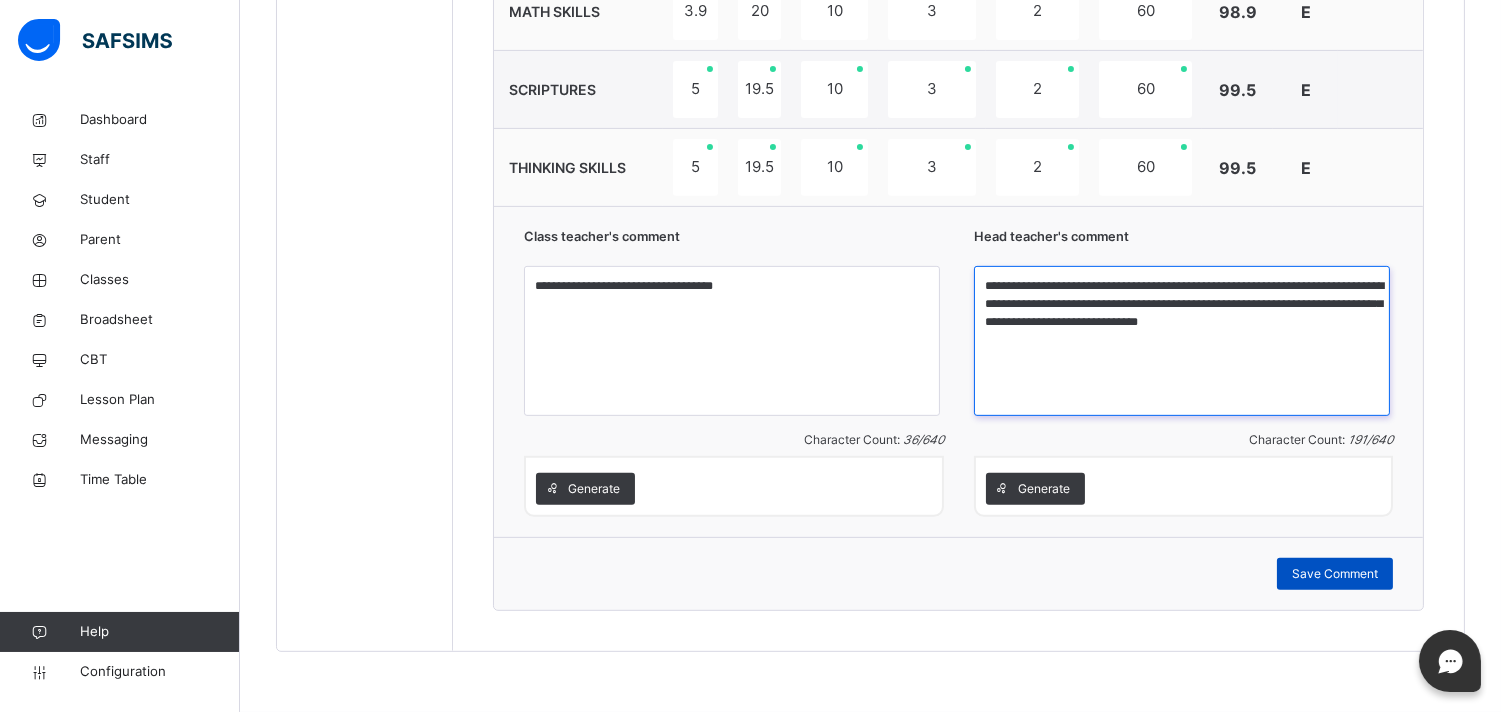 type on "**********" 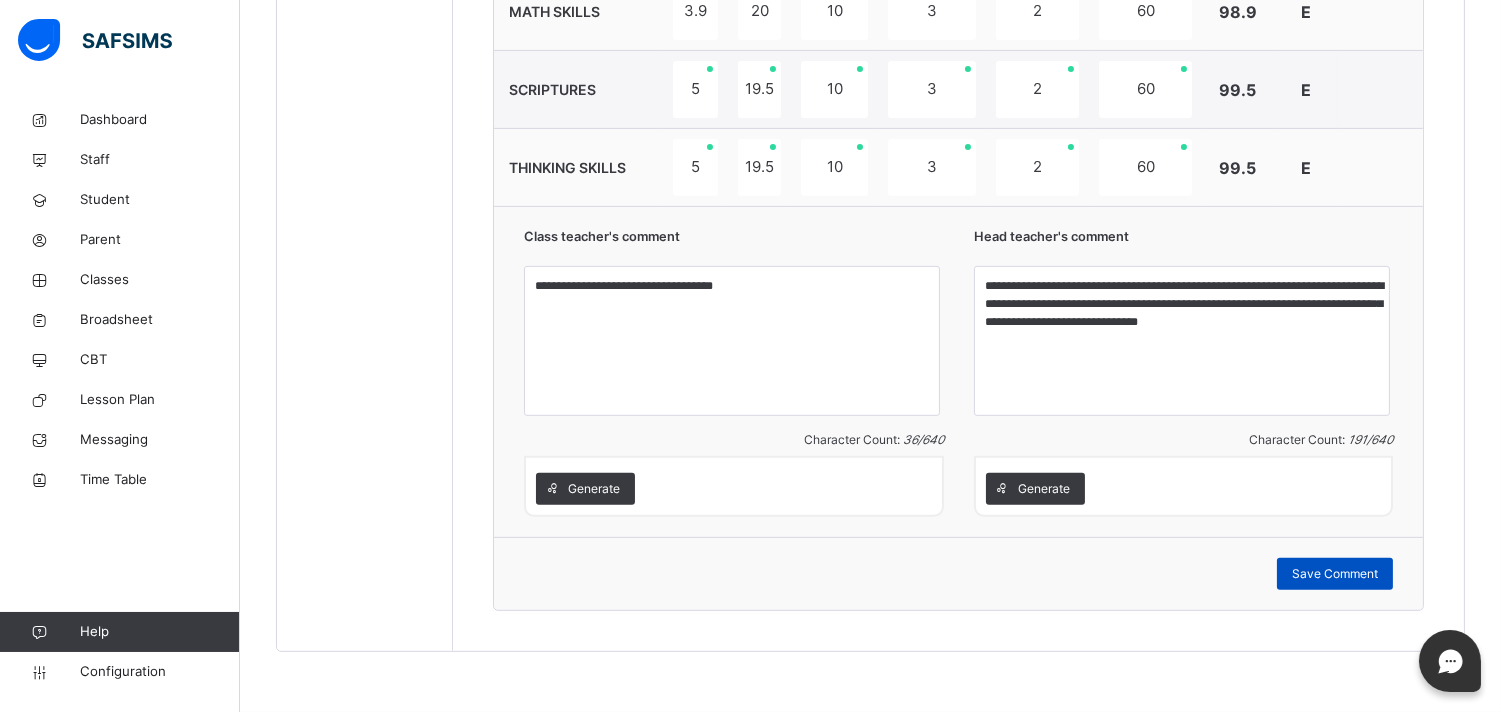click on "Save Comment" at bounding box center (1335, 574) 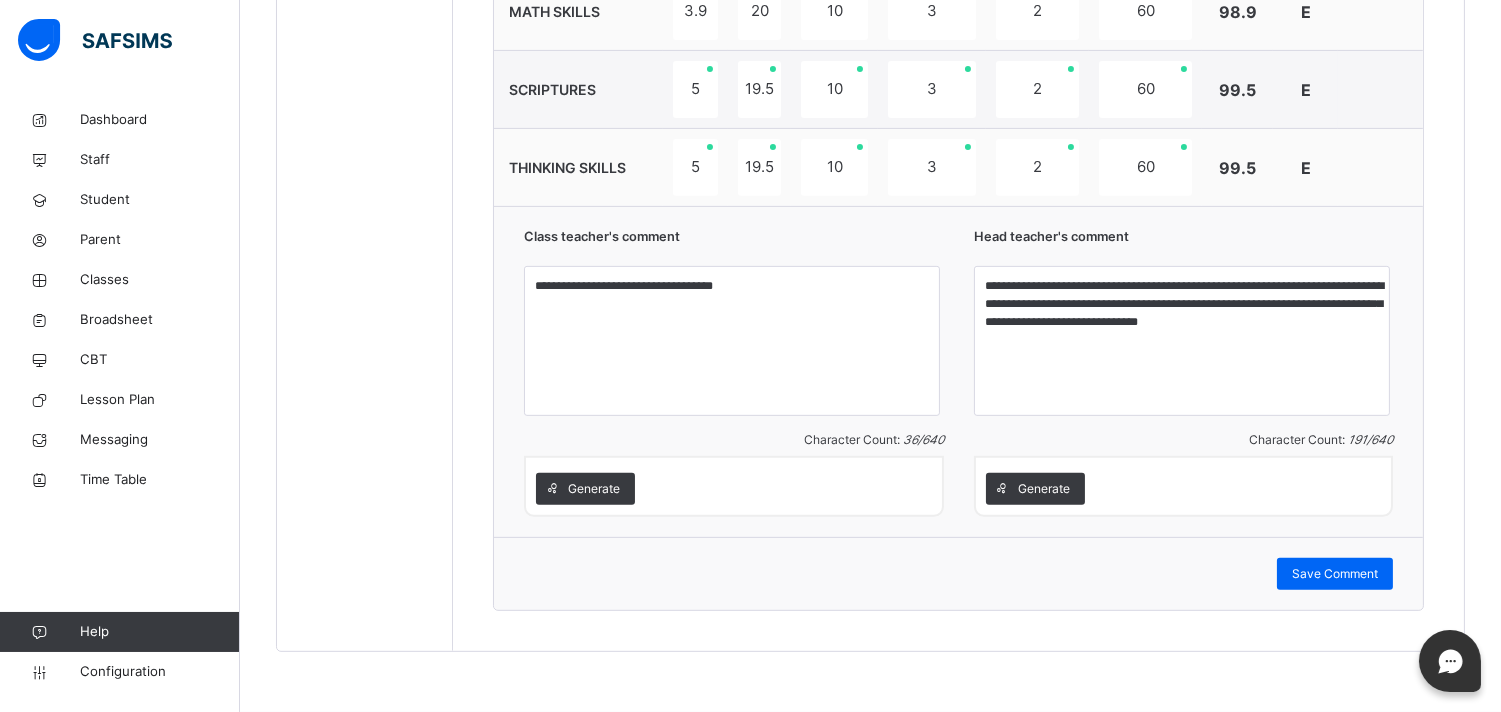 click on "**********" at bounding box center (958, 371) 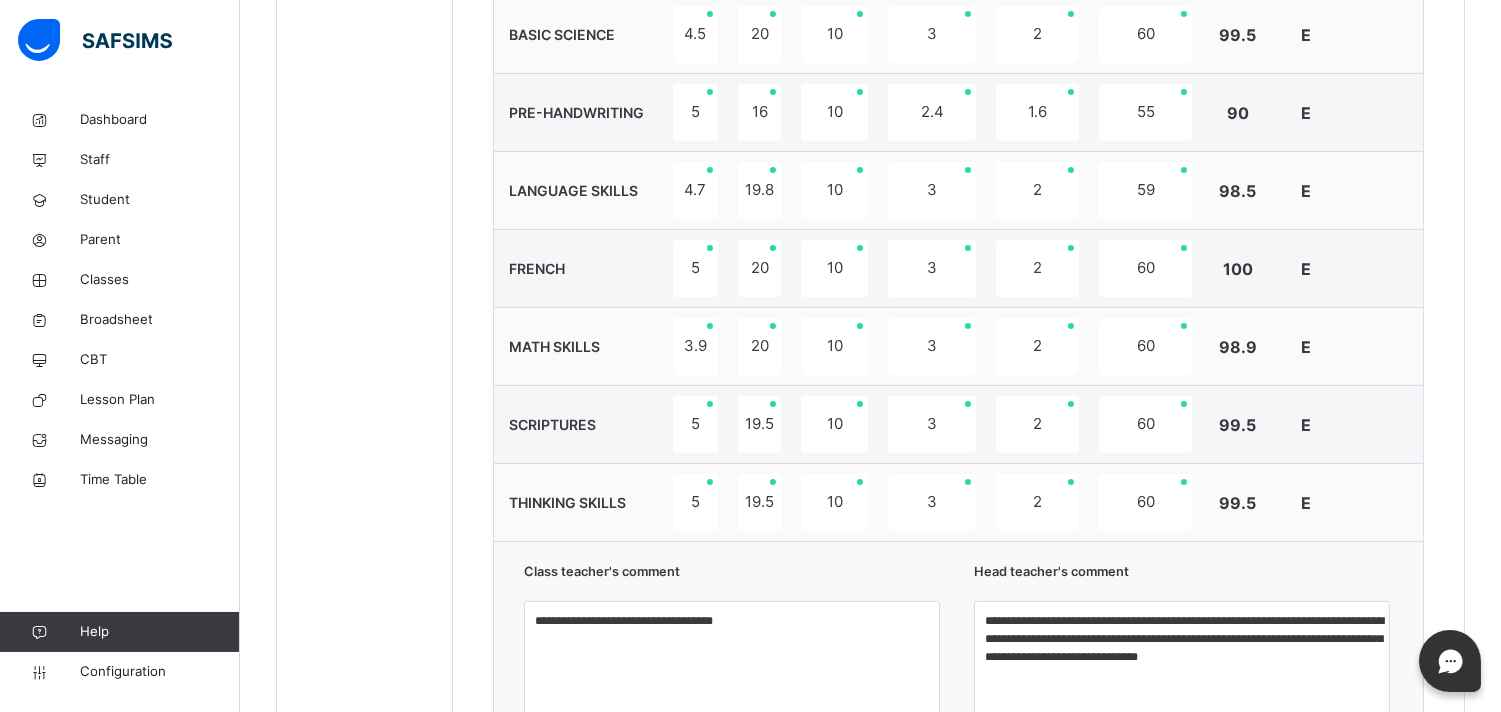 scroll, scrollTop: 1188, scrollLeft: 0, axis: vertical 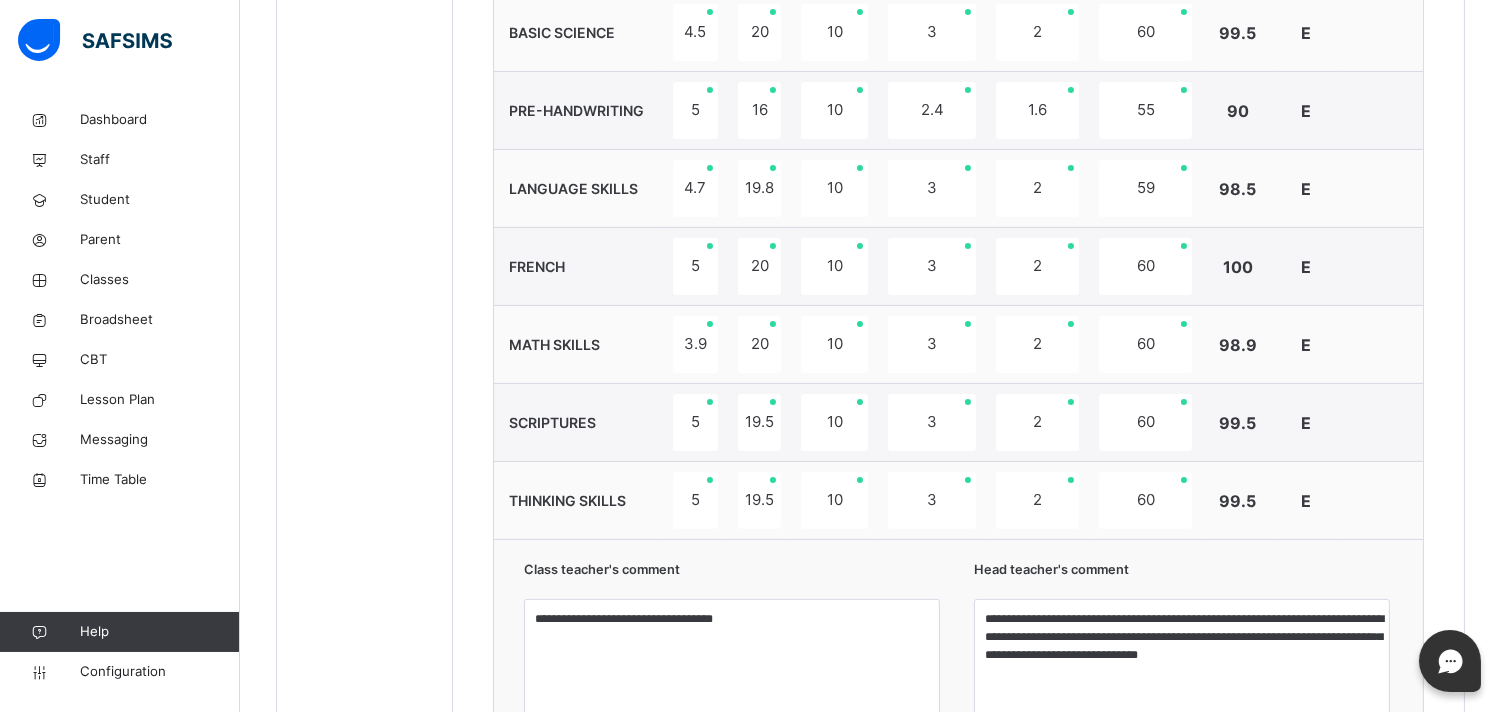 drag, startPoint x: 1308, startPoint y: 424, endPoint x: 1334, endPoint y: 385, distance: 46.872166 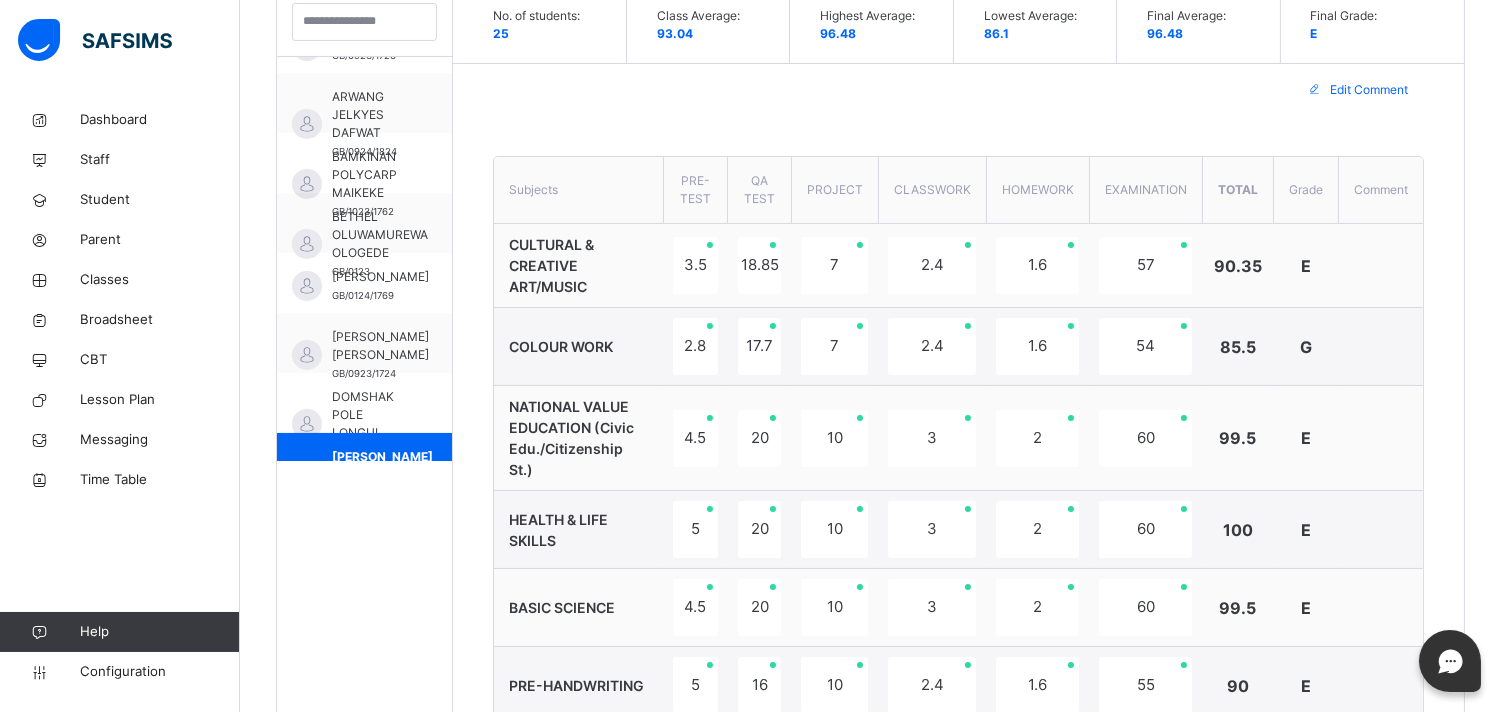 scroll, scrollTop: 568, scrollLeft: 0, axis: vertical 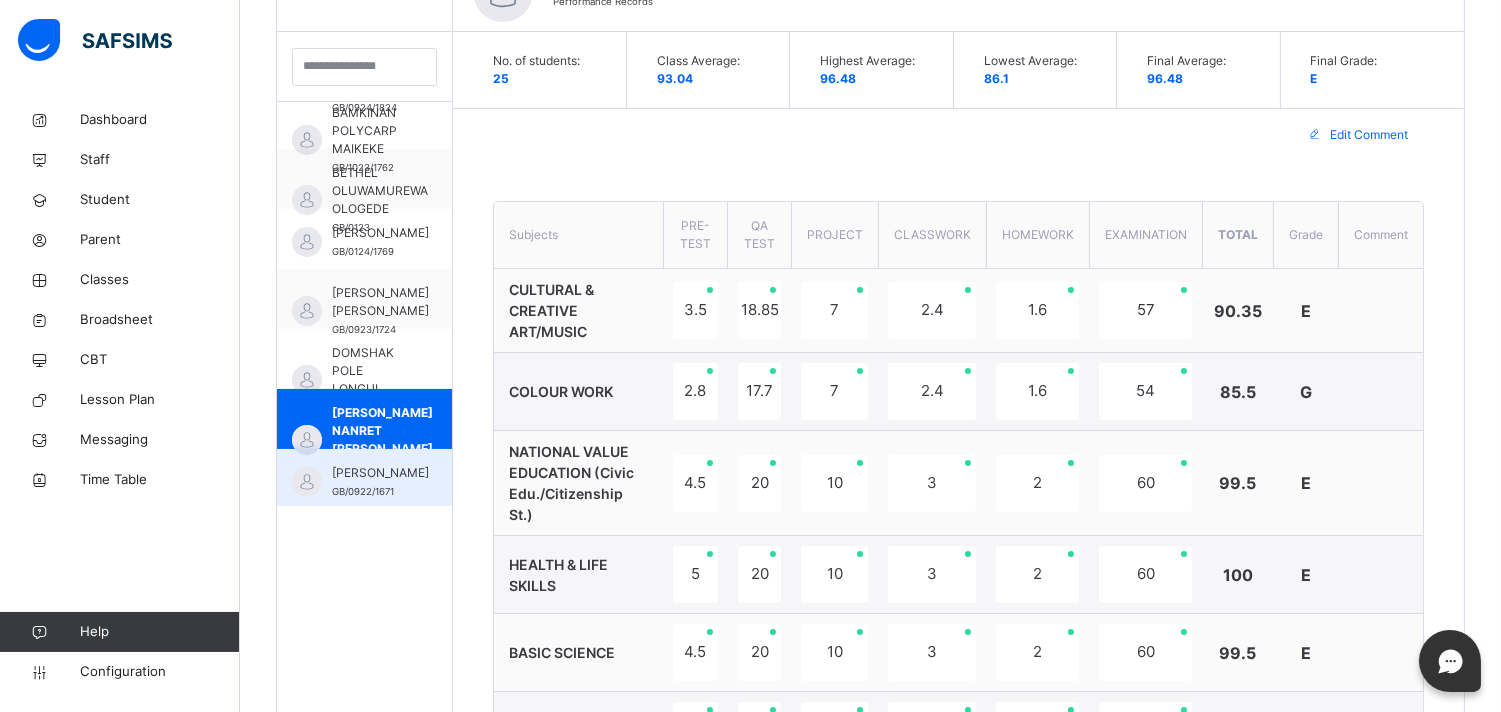 click on "JAYDEN EMMANUEL MABUR GB/0922/1671" at bounding box center [364, 479] 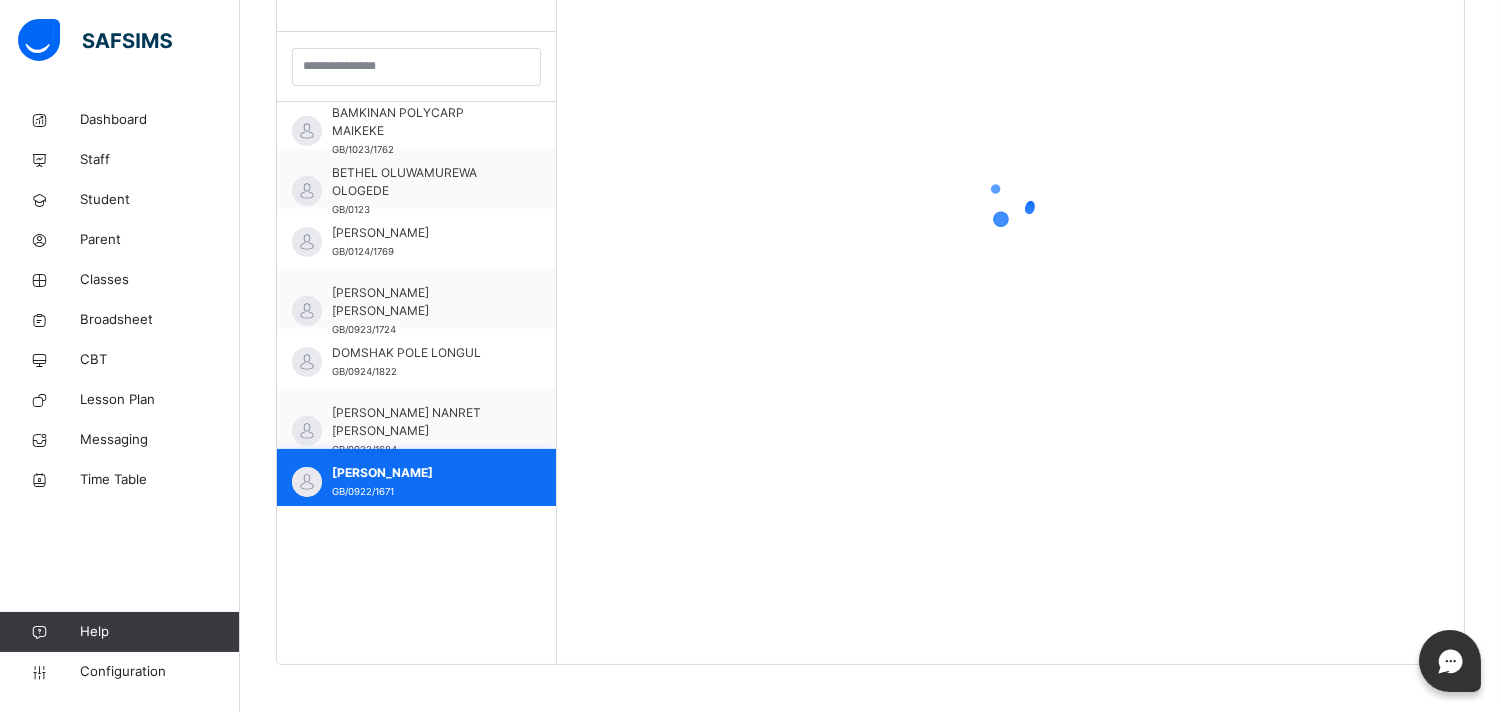 scroll, scrollTop: 97, scrollLeft: 0, axis: vertical 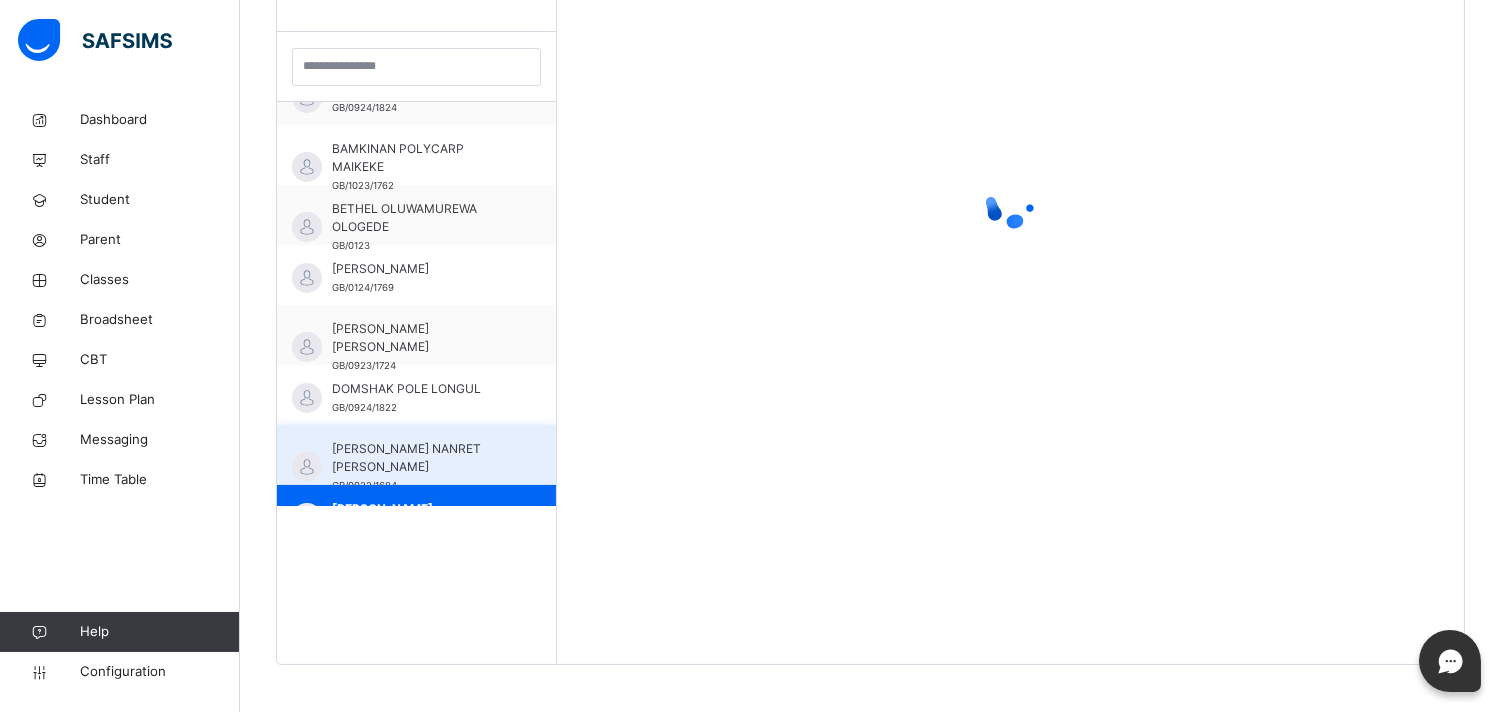 click on "ELLIE NANRET MATTHEW GB/0922/1684" at bounding box center [421, 467] 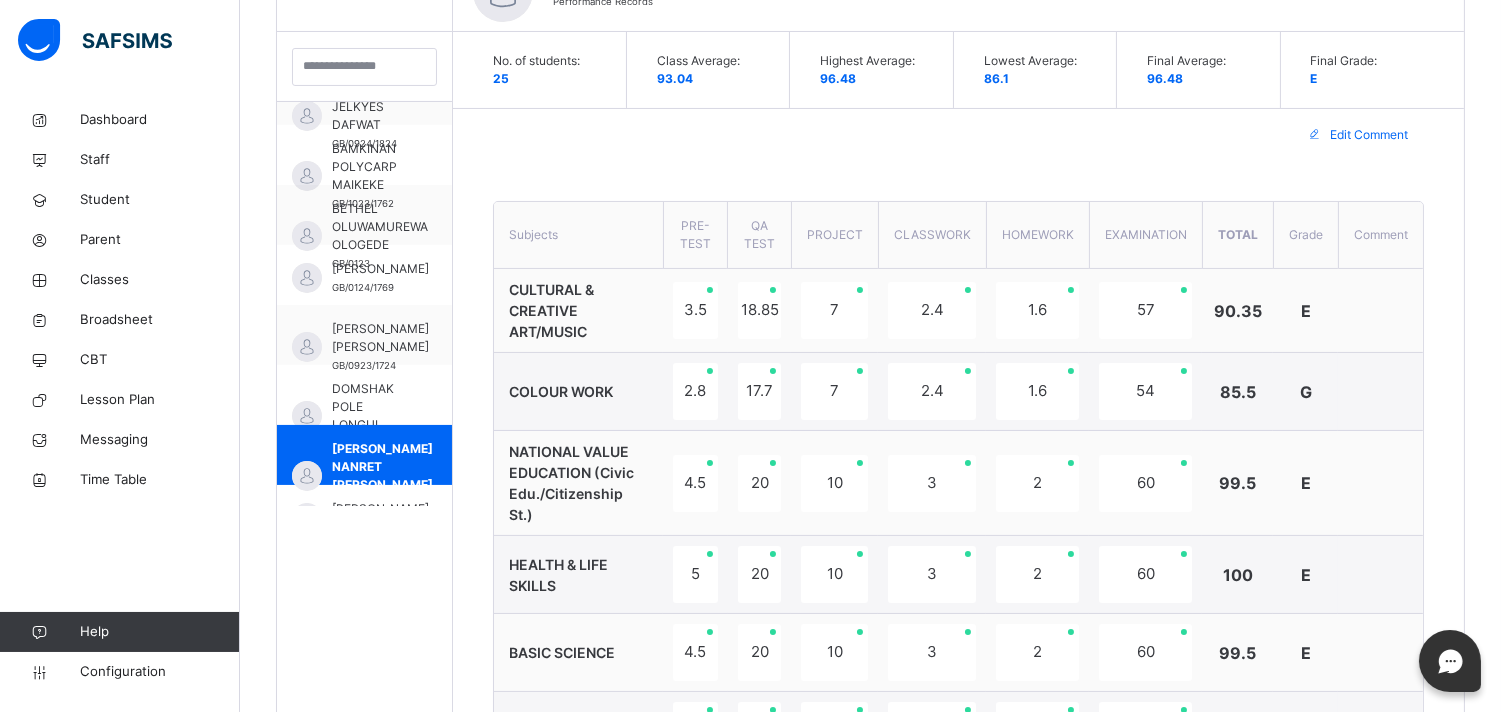 scroll, scrollTop: 133, scrollLeft: 0, axis: vertical 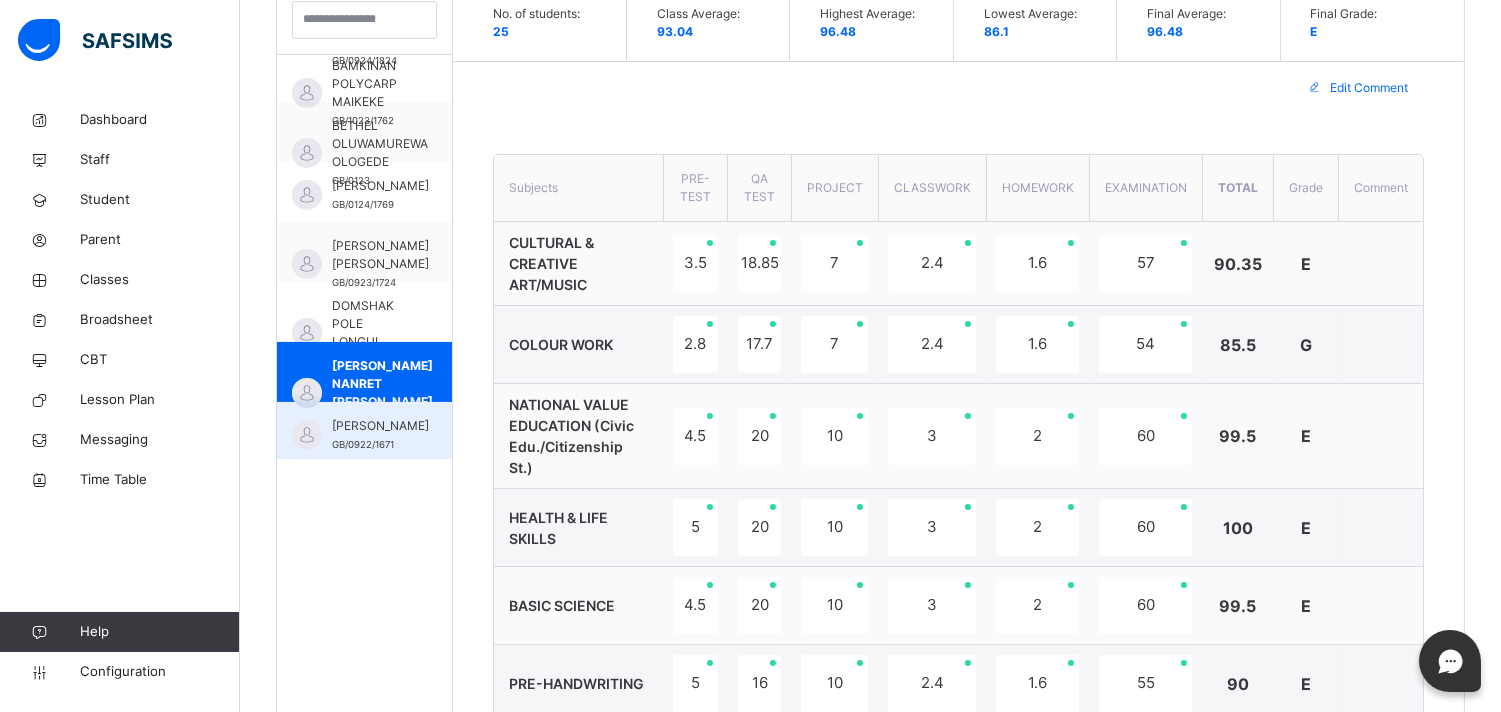 click on "[PERSON_NAME]" at bounding box center (380, 426) 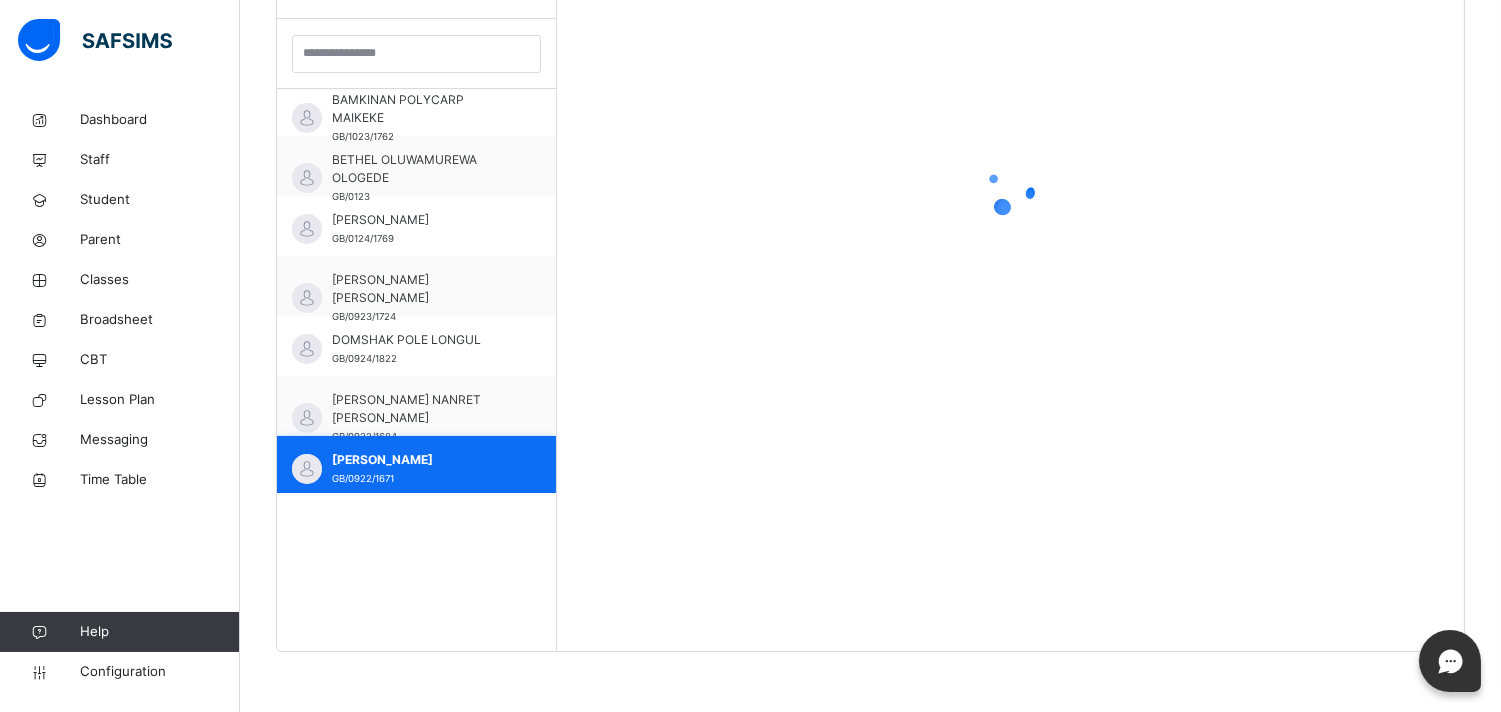 scroll, scrollTop: 581, scrollLeft: 0, axis: vertical 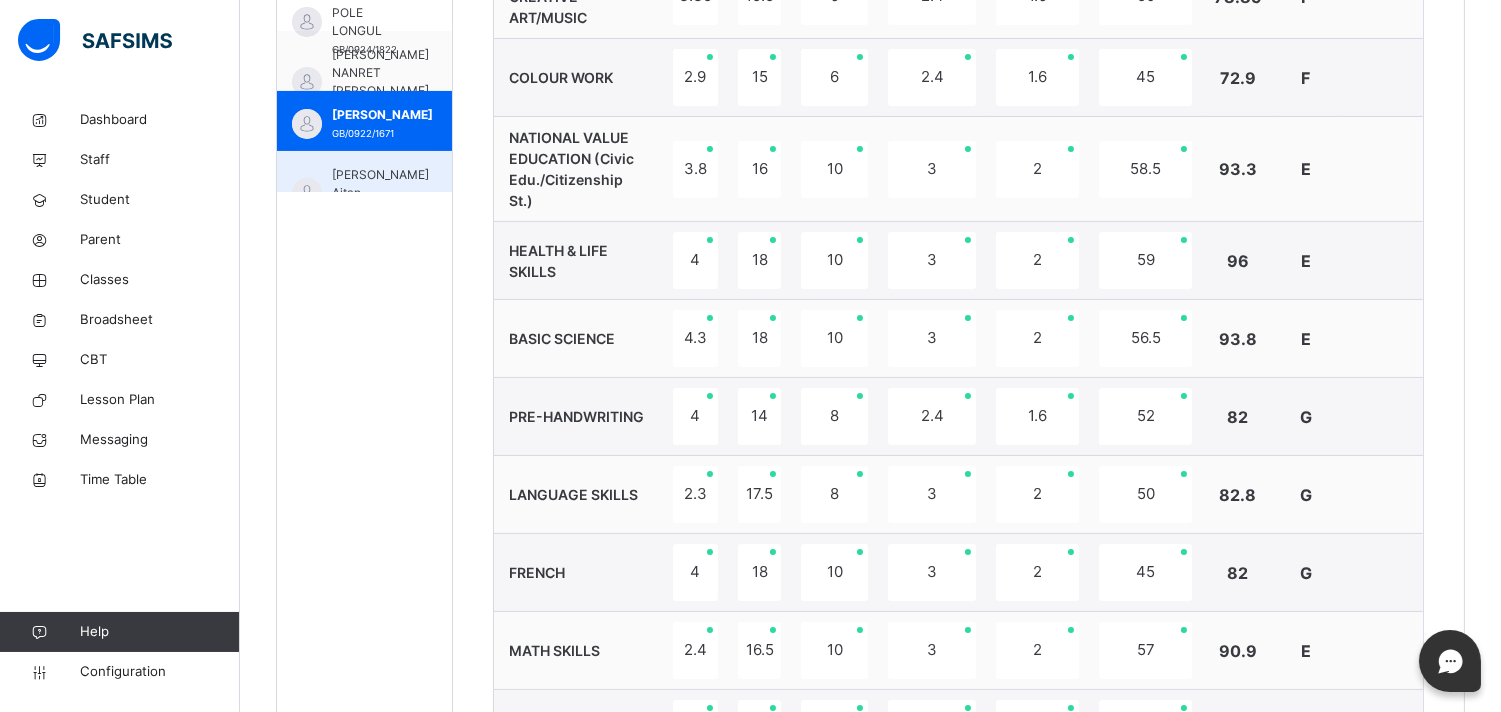 click on "Jeffrina Oluwatomi Aitan GB/0124/1774" at bounding box center (364, 181) 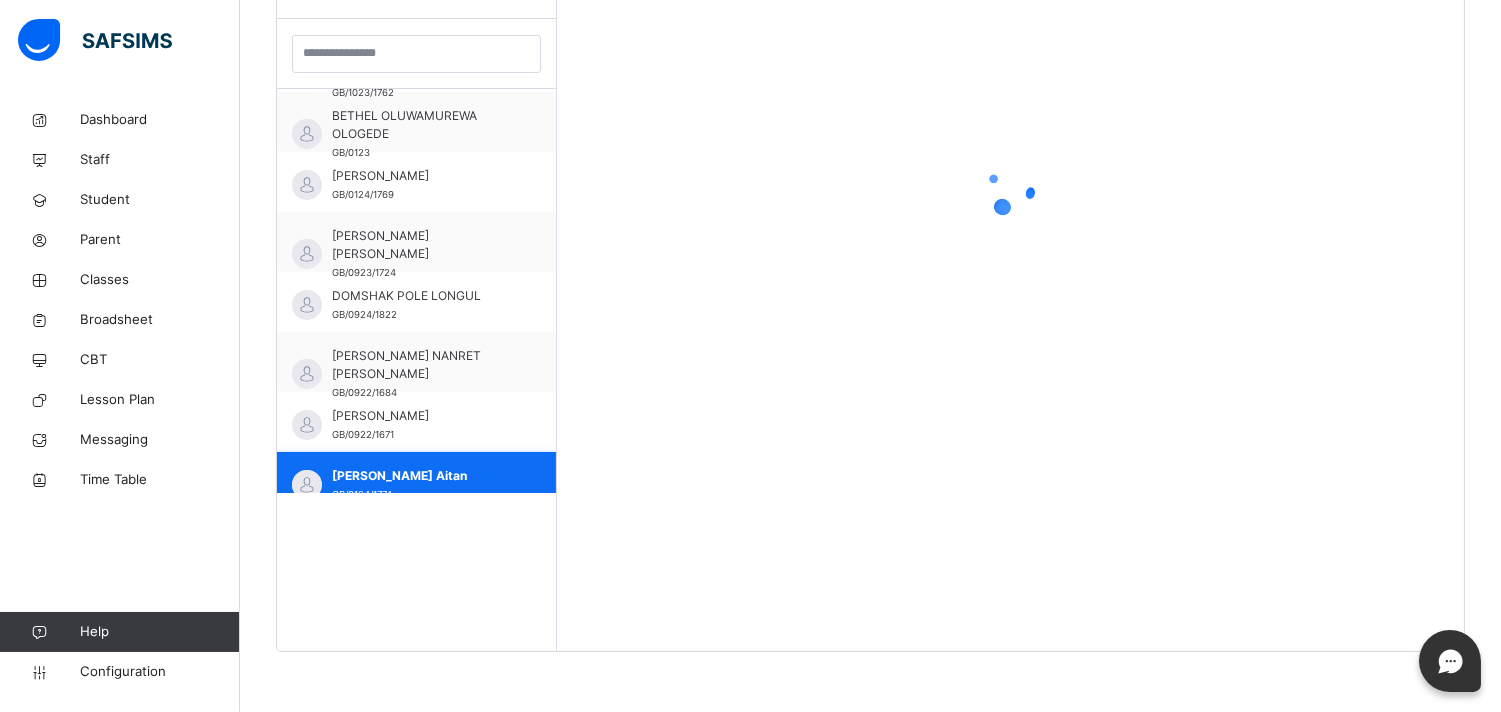 scroll, scrollTop: 581, scrollLeft: 0, axis: vertical 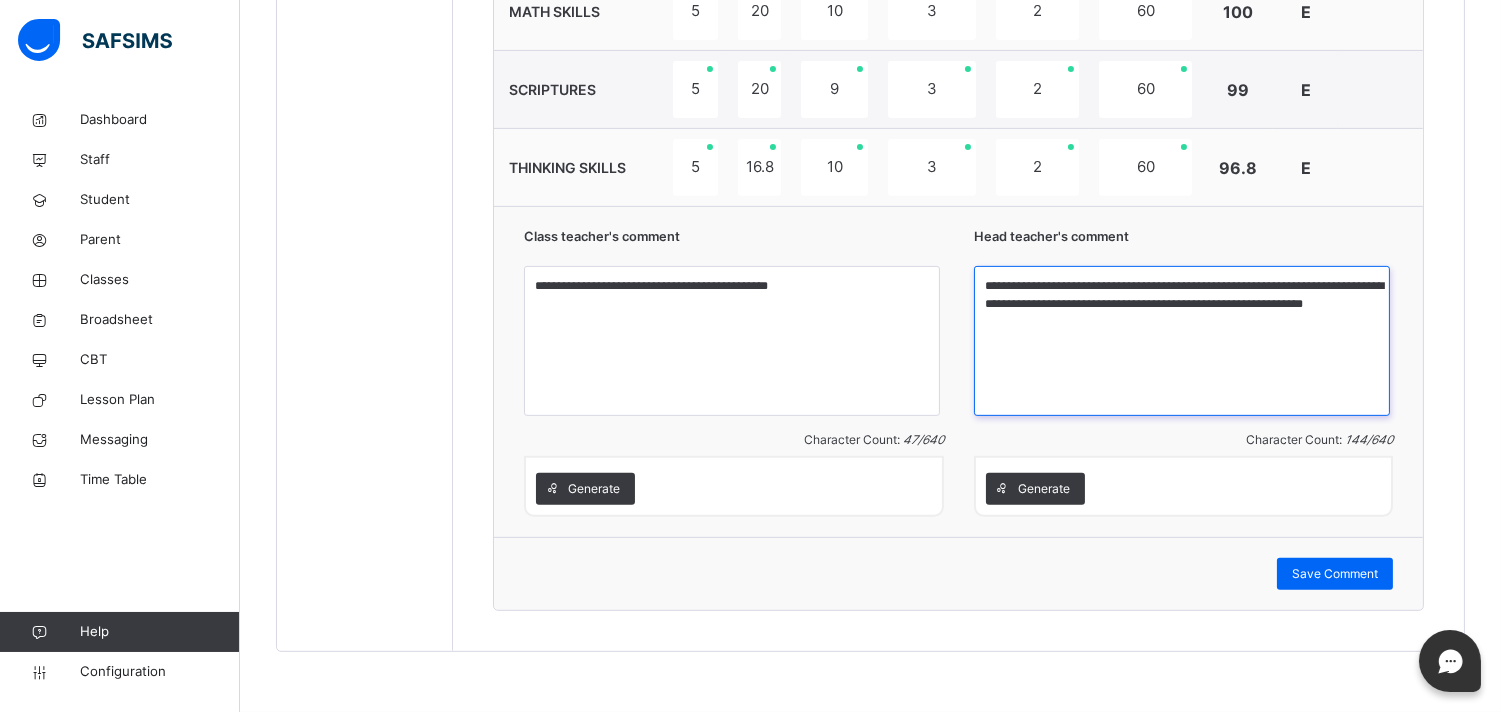 click on "**********" at bounding box center (1182, 341) 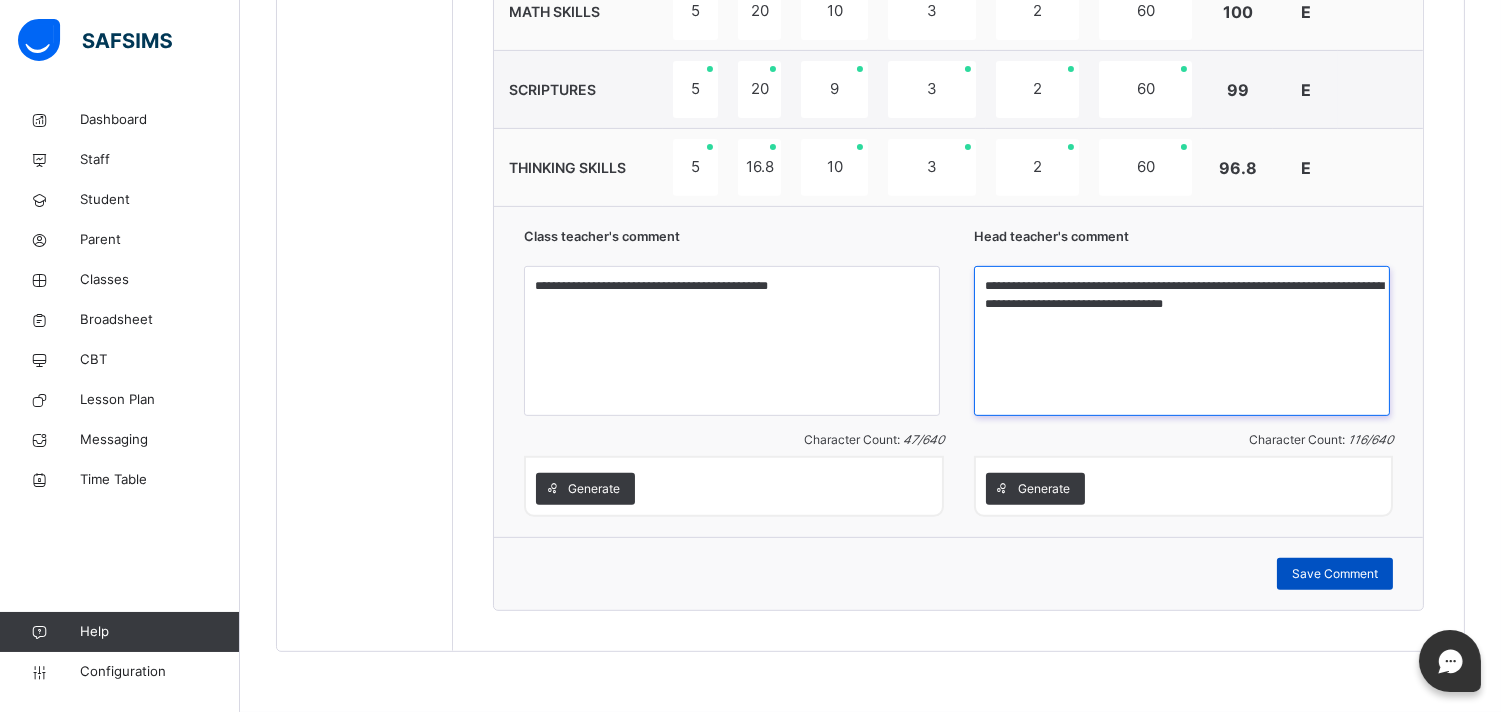 type on "**********" 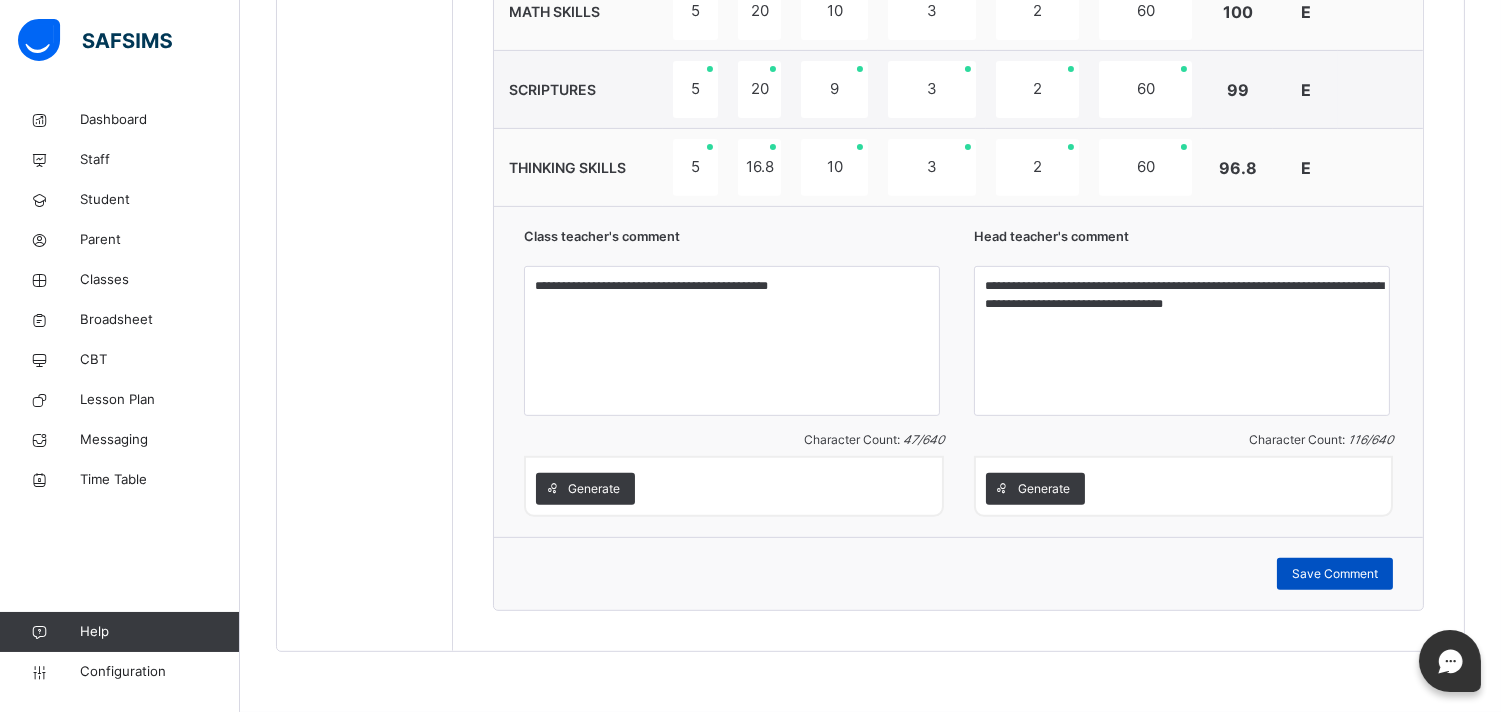 click on "Save Comment" at bounding box center (1335, 574) 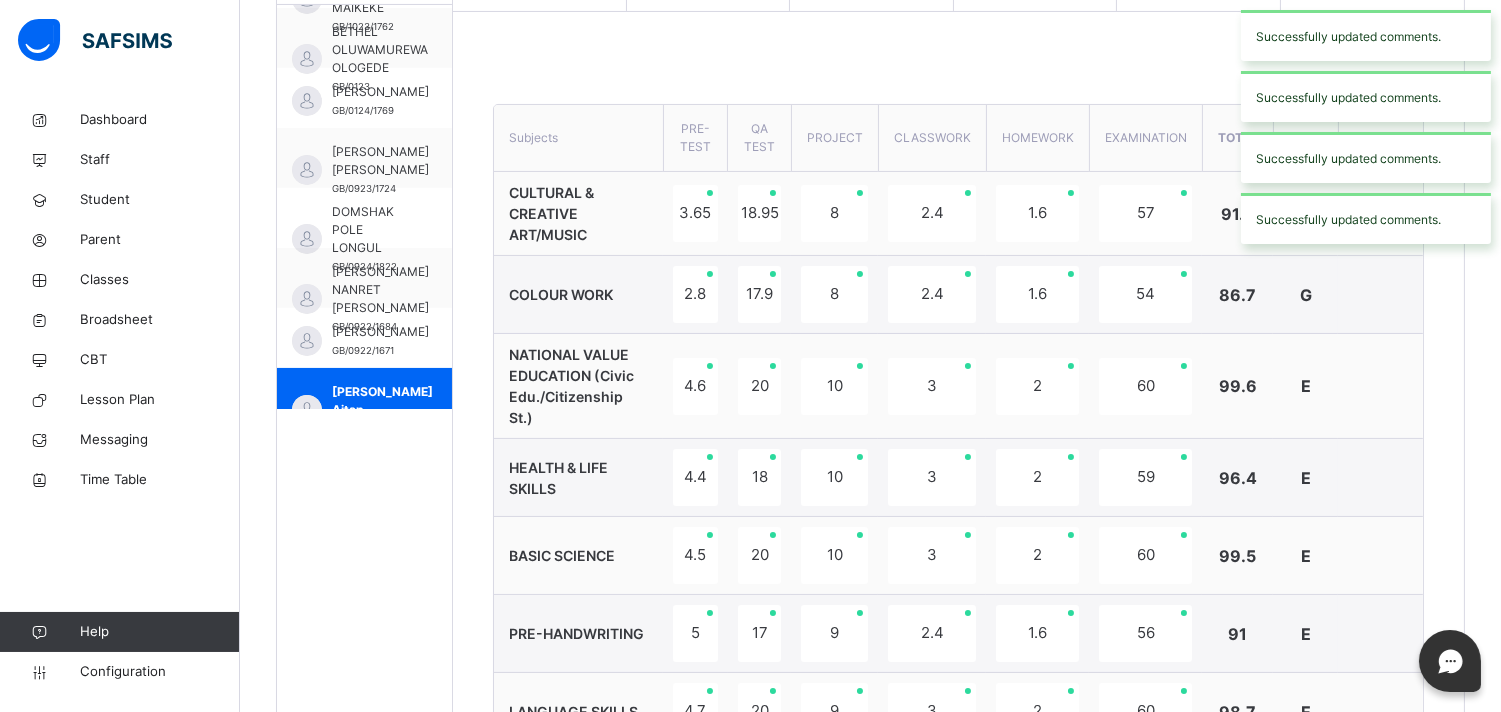 scroll, scrollTop: 606, scrollLeft: 0, axis: vertical 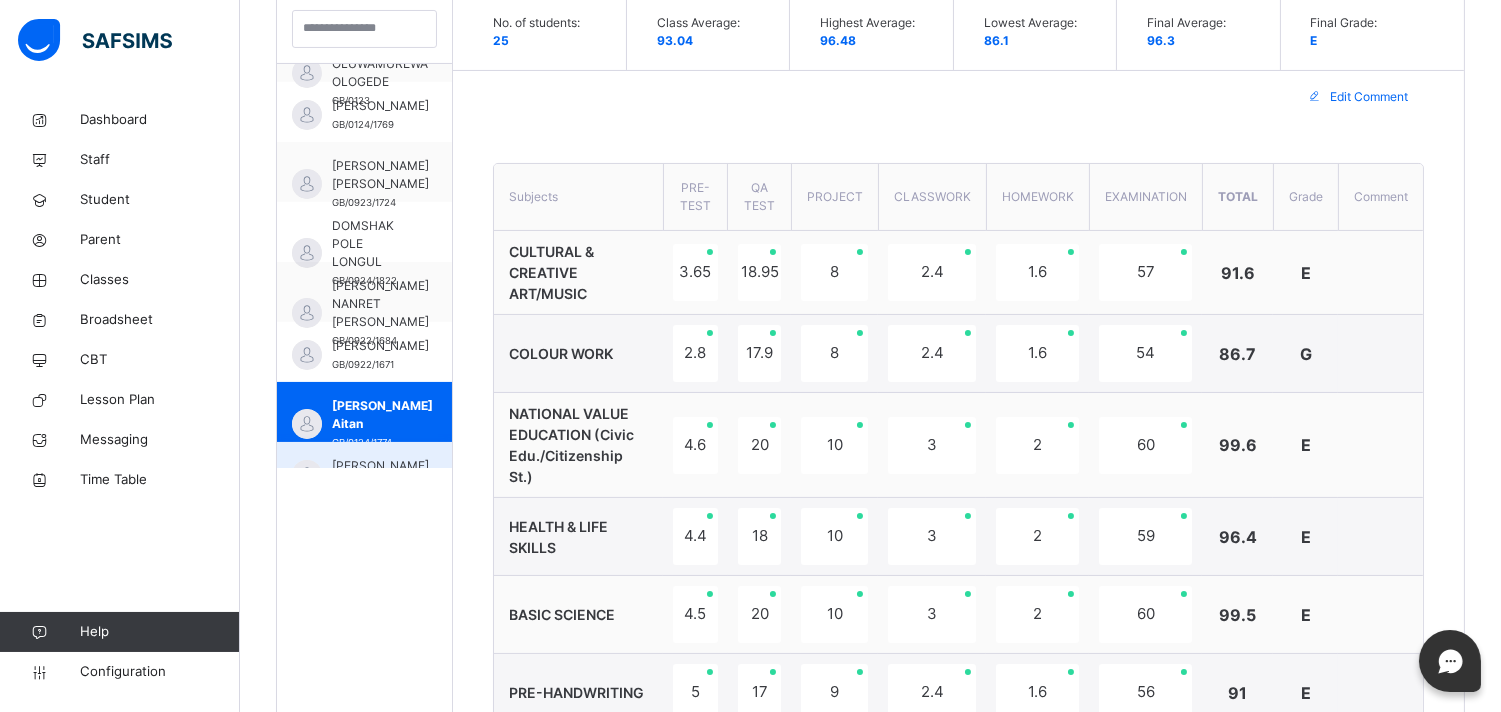 click on "JOSHUA YOHANNA GWOMKUDU GB/0924/1829" at bounding box center [364, 472] 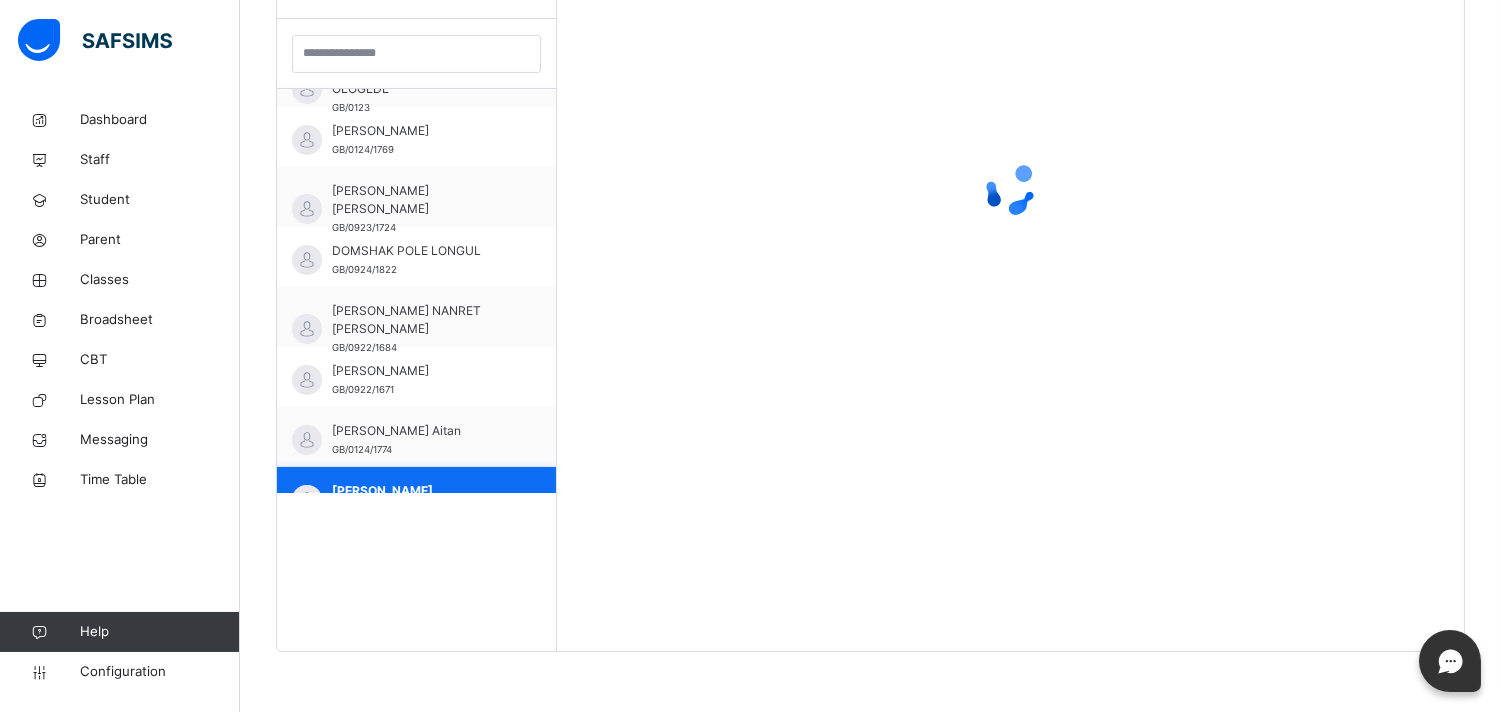 scroll, scrollTop: 581, scrollLeft: 0, axis: vertical 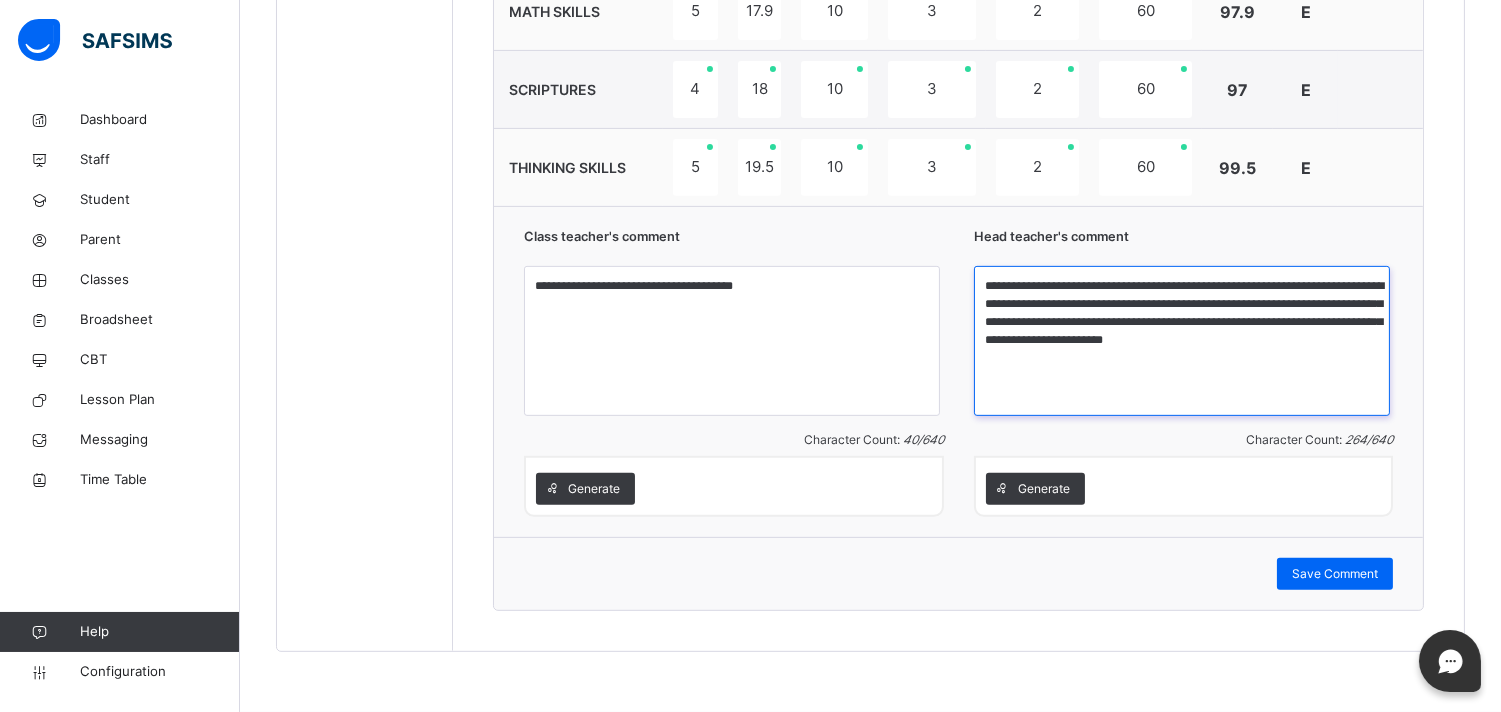 click on "**********" at bounding box center [1182, 341] 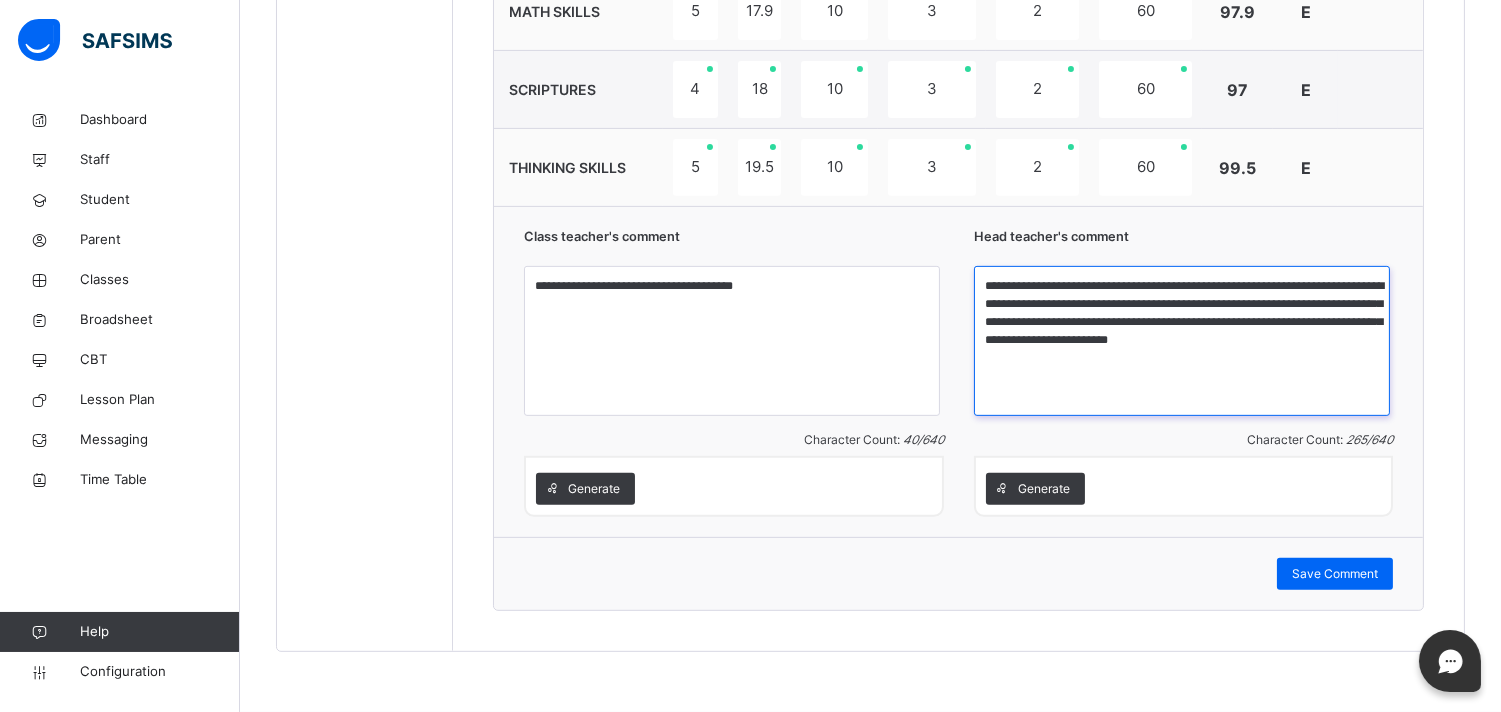 click on "**********" at bounding box center [1182, 341] 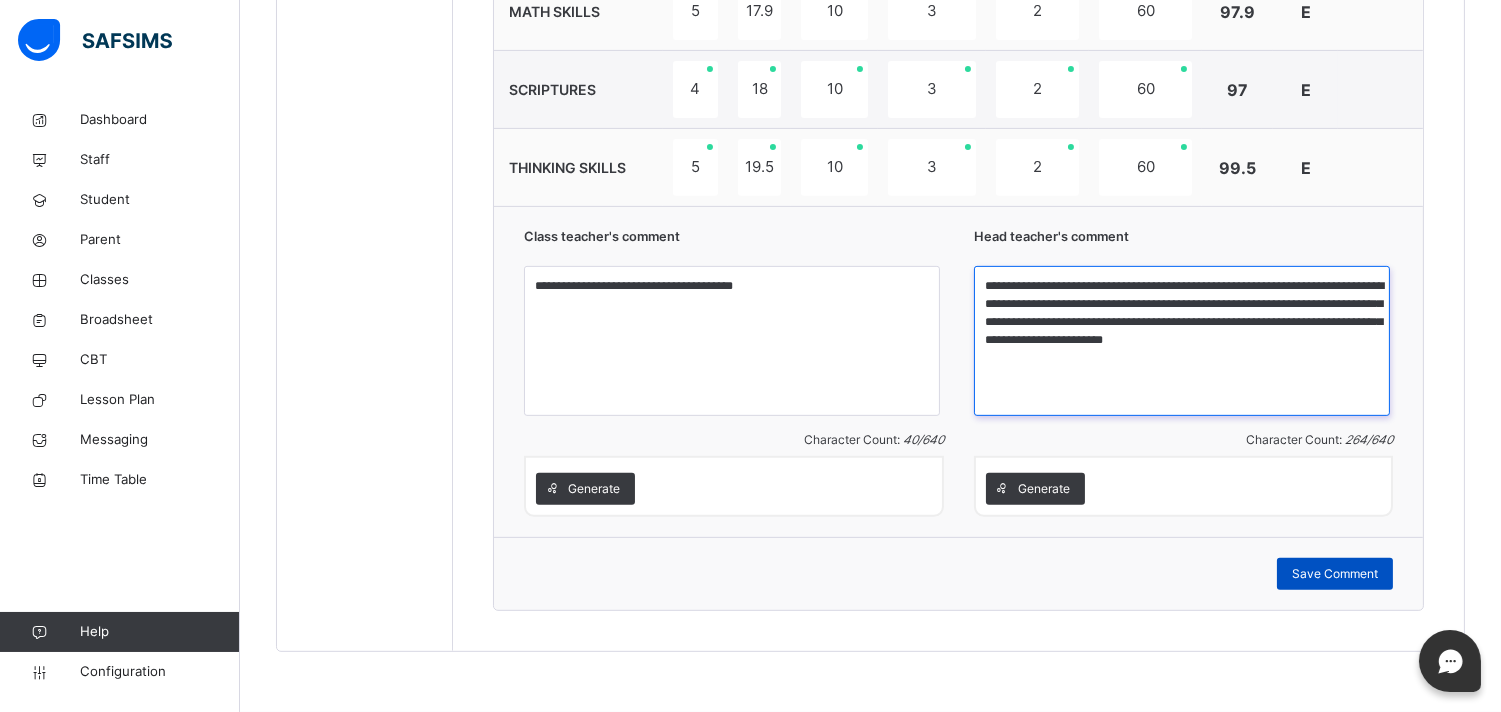 type on "**********" 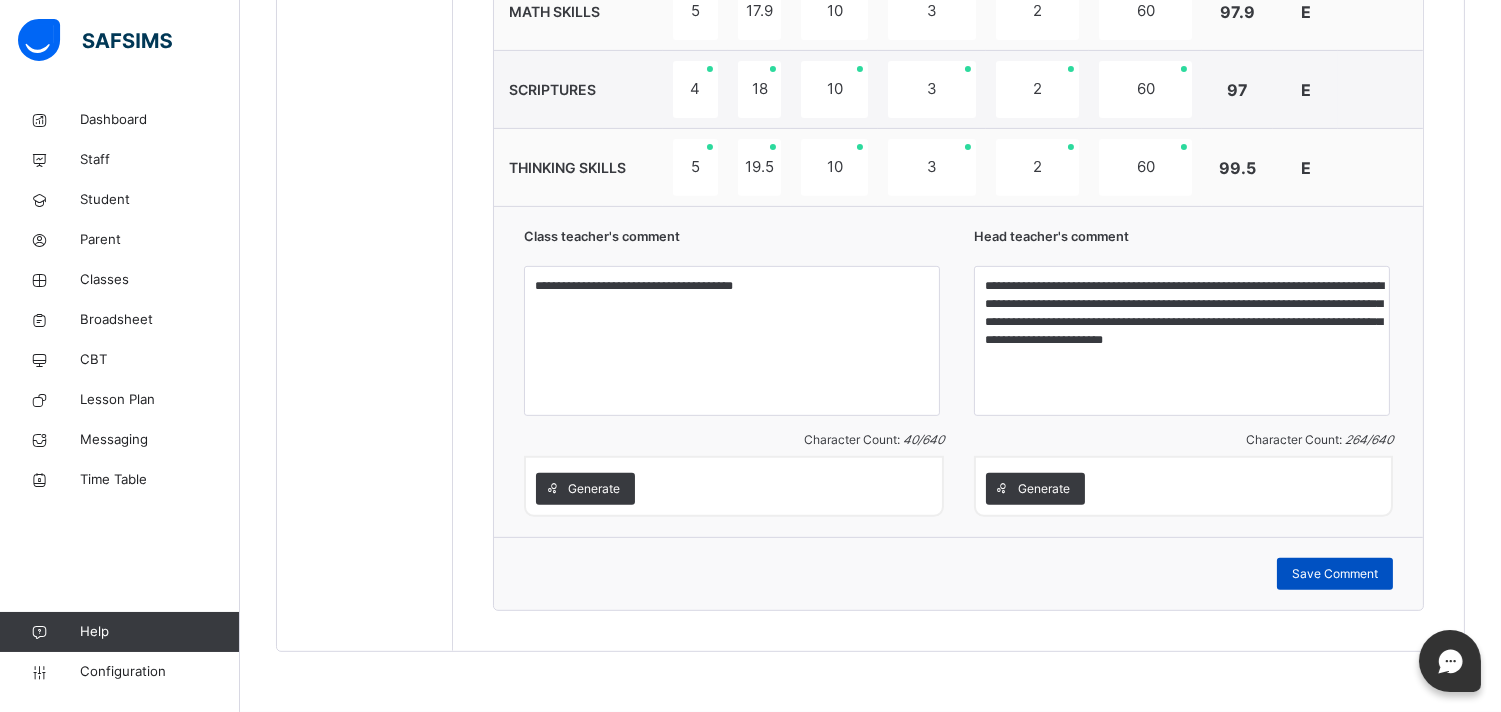 click on "Save Comment" at bounding box center [1335, 574] 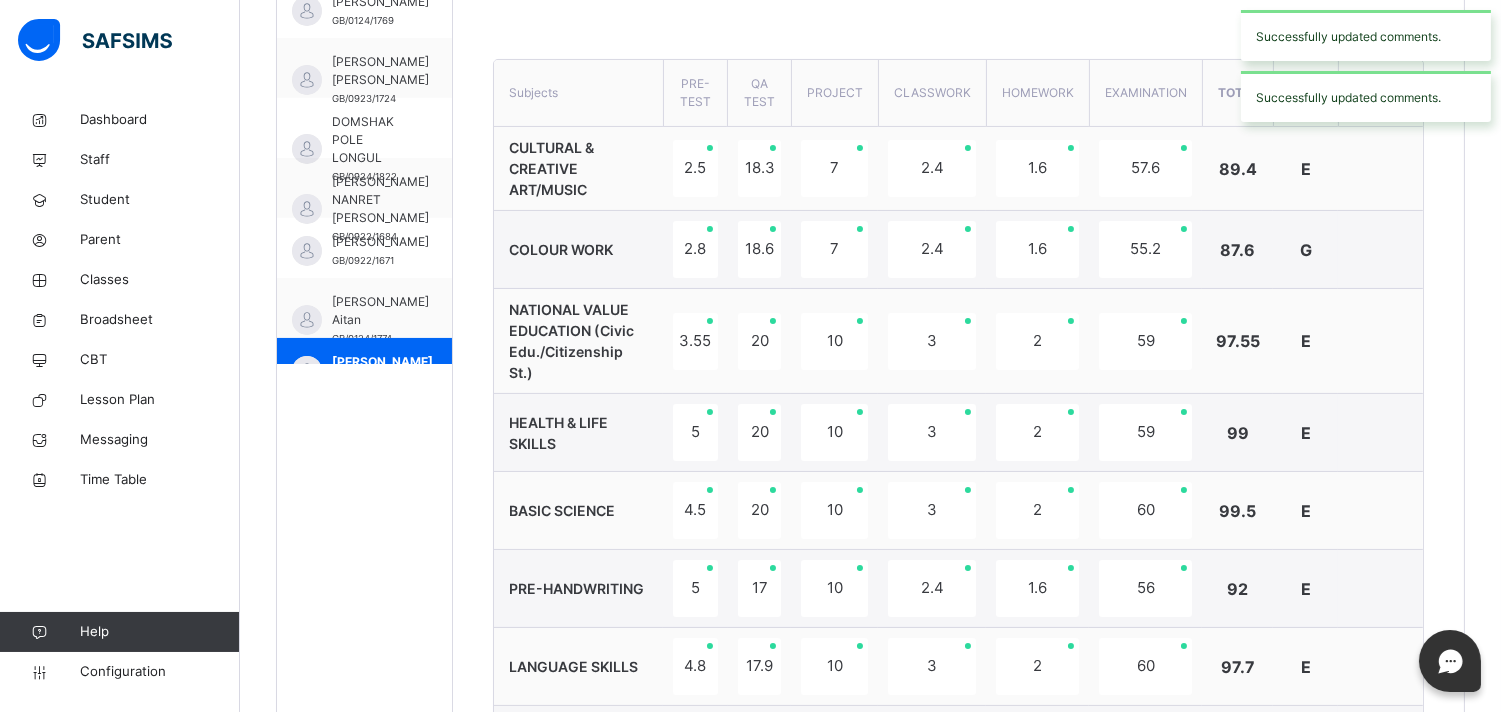 scroll, scrollTop: 680, scrollLeft: 0, axis: vertical 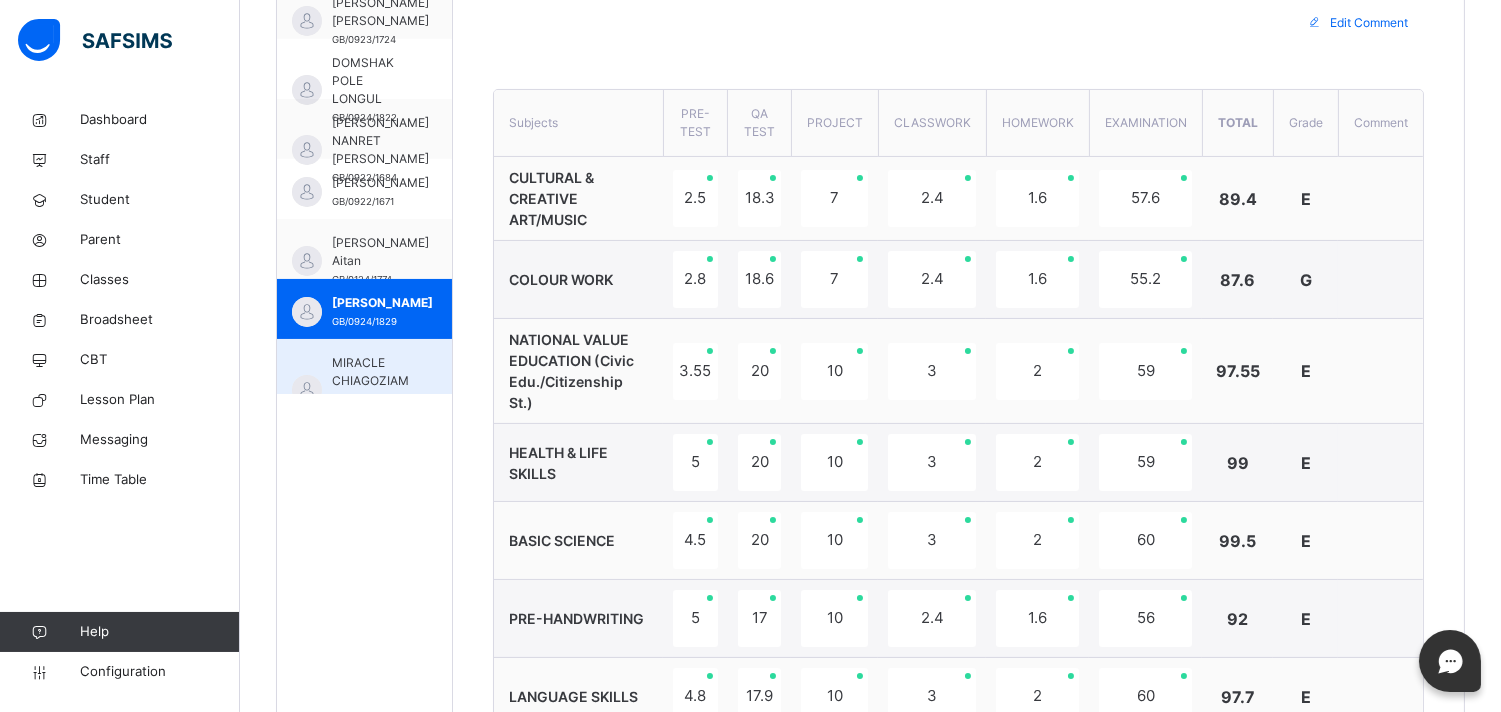 click on "MIRACLE CHIAGOZIAM ABADUAH" at bounding box center [370, 381] 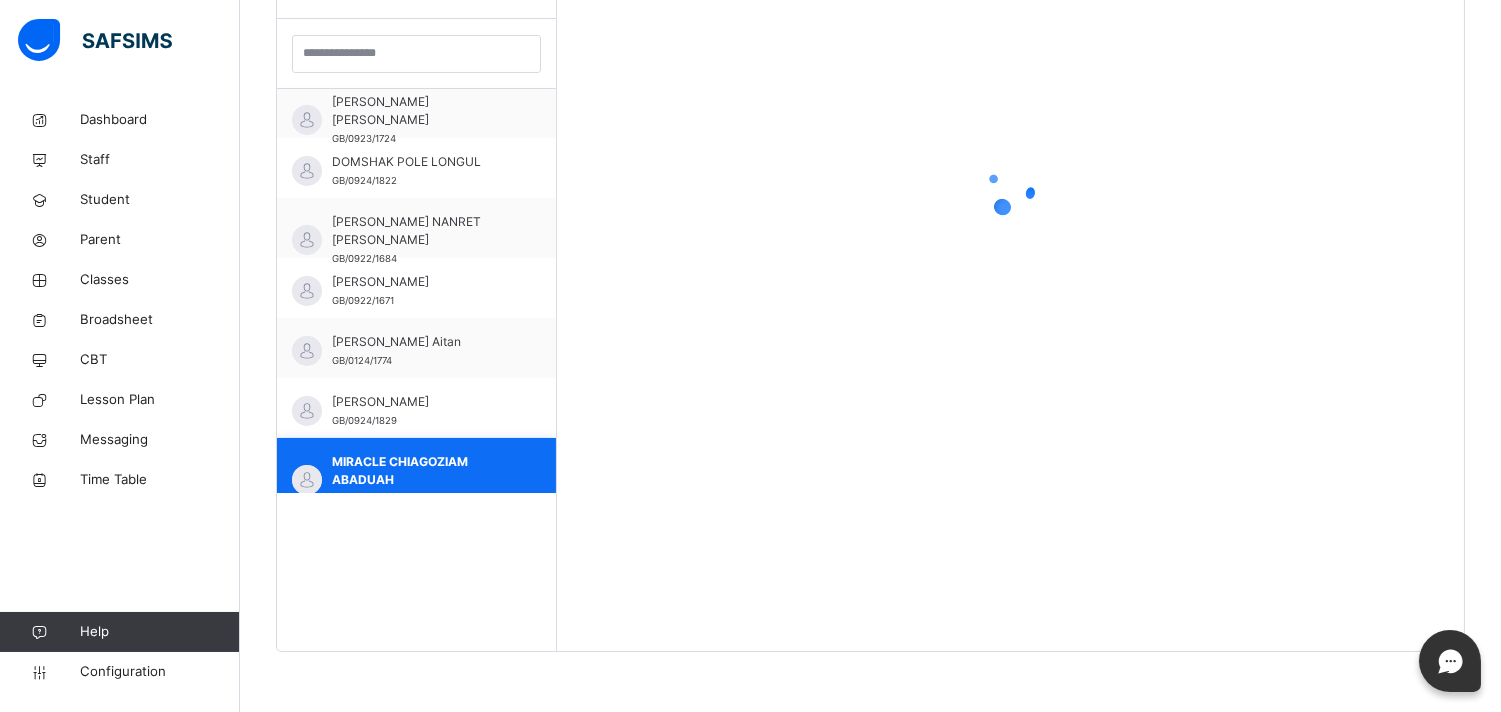 scroll, scrollTop: 581, scrollLeft: 0, axis: vertical 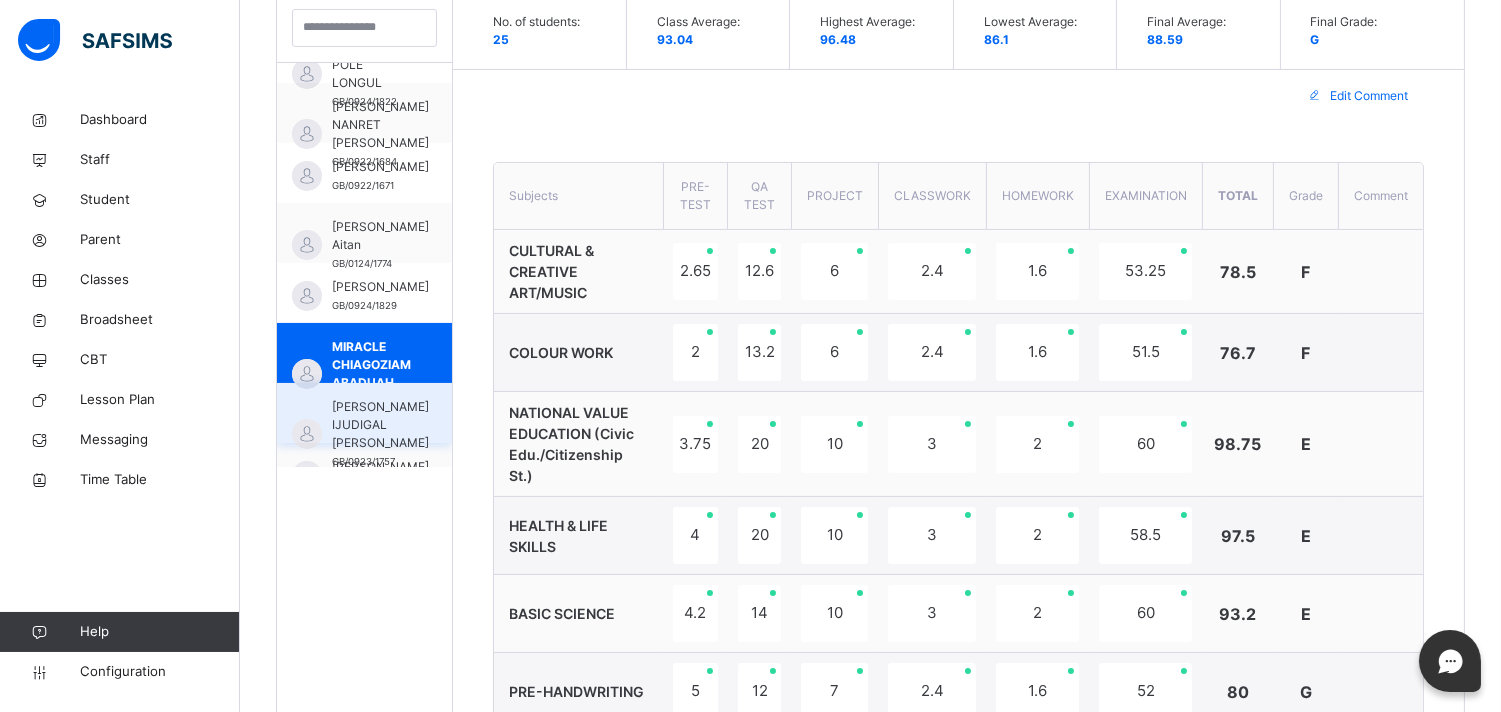 click on "NATHAN IJUDIGAL MISHARA GB/0923/1757" at bounding box center (364, 413) 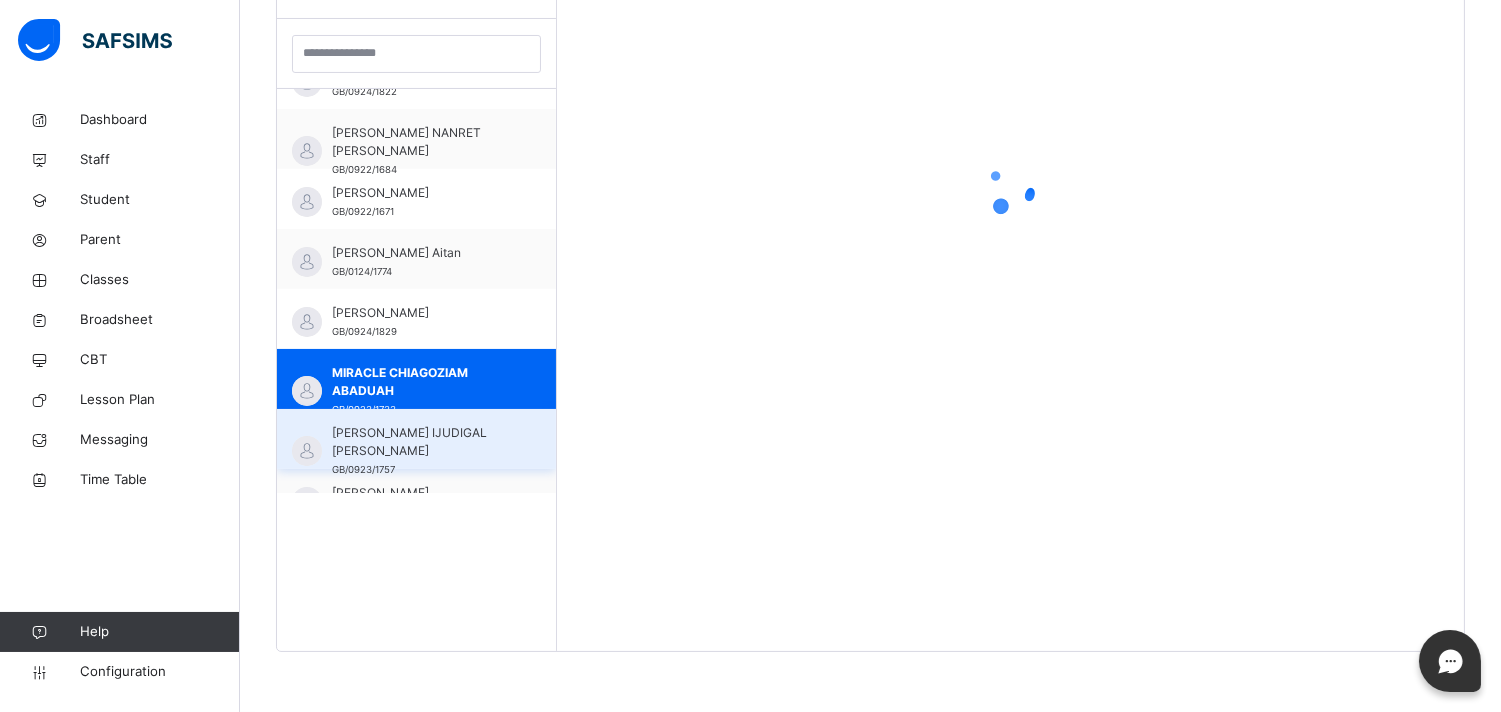 scroll, scrollTop: 581, scrollLeft: 0, axis: vertical 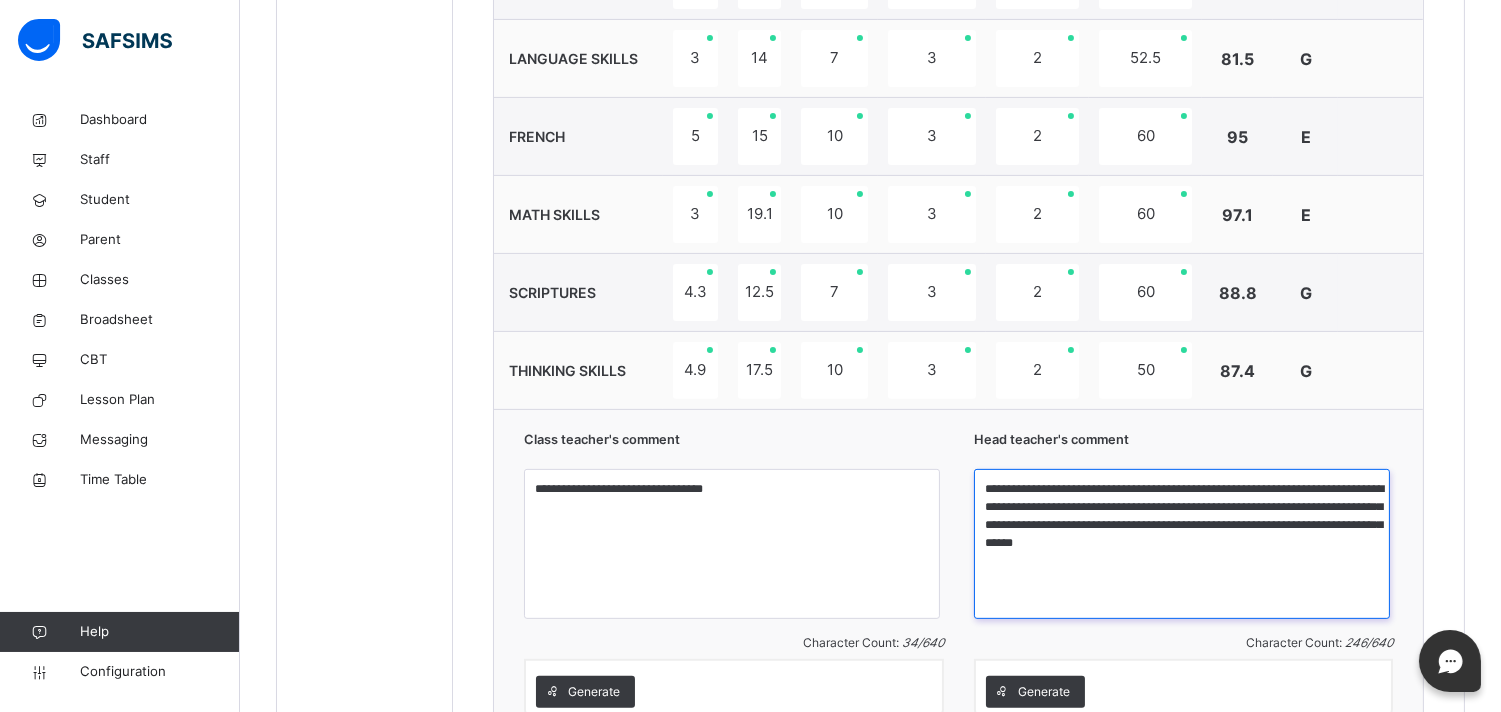 click on "**********" at bounding box center [1182, 544] 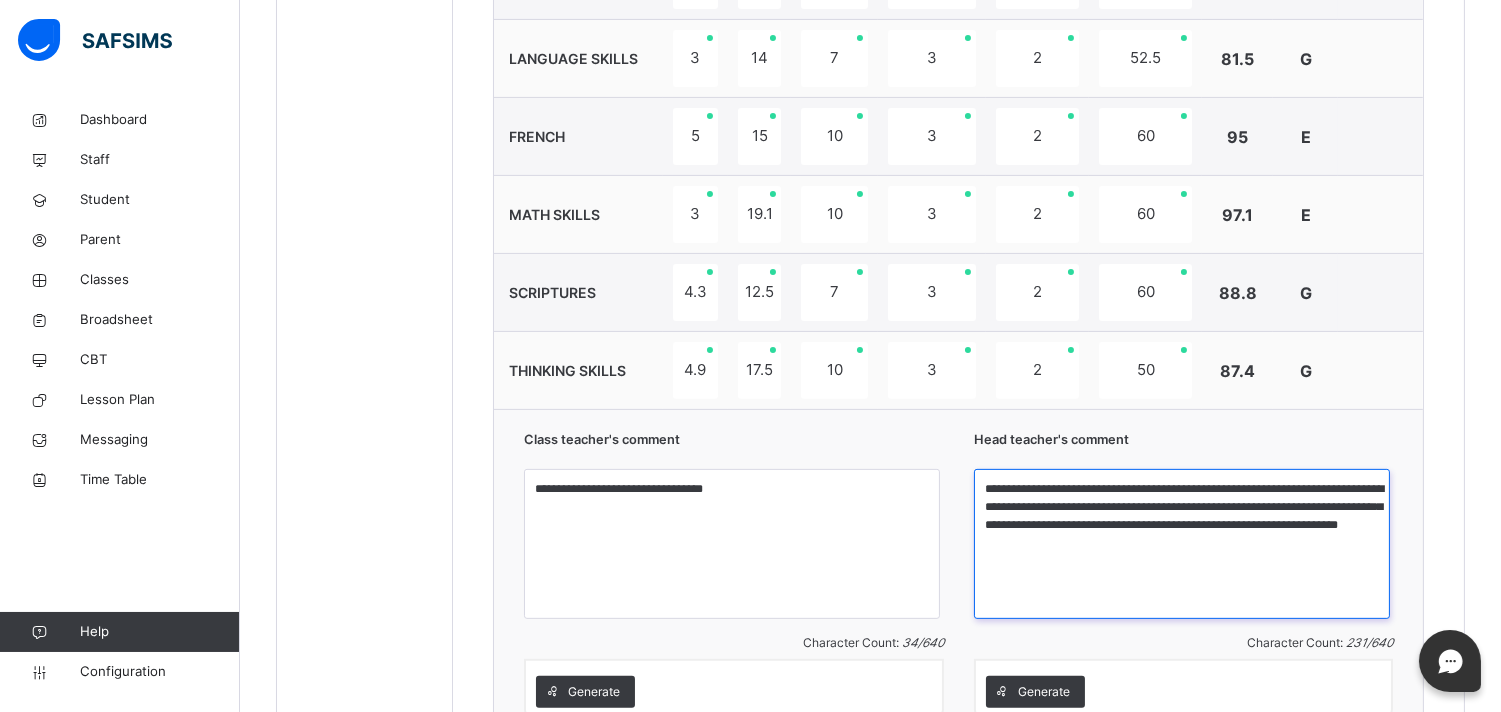 click on "**********" at bounding box center (1182, 544) 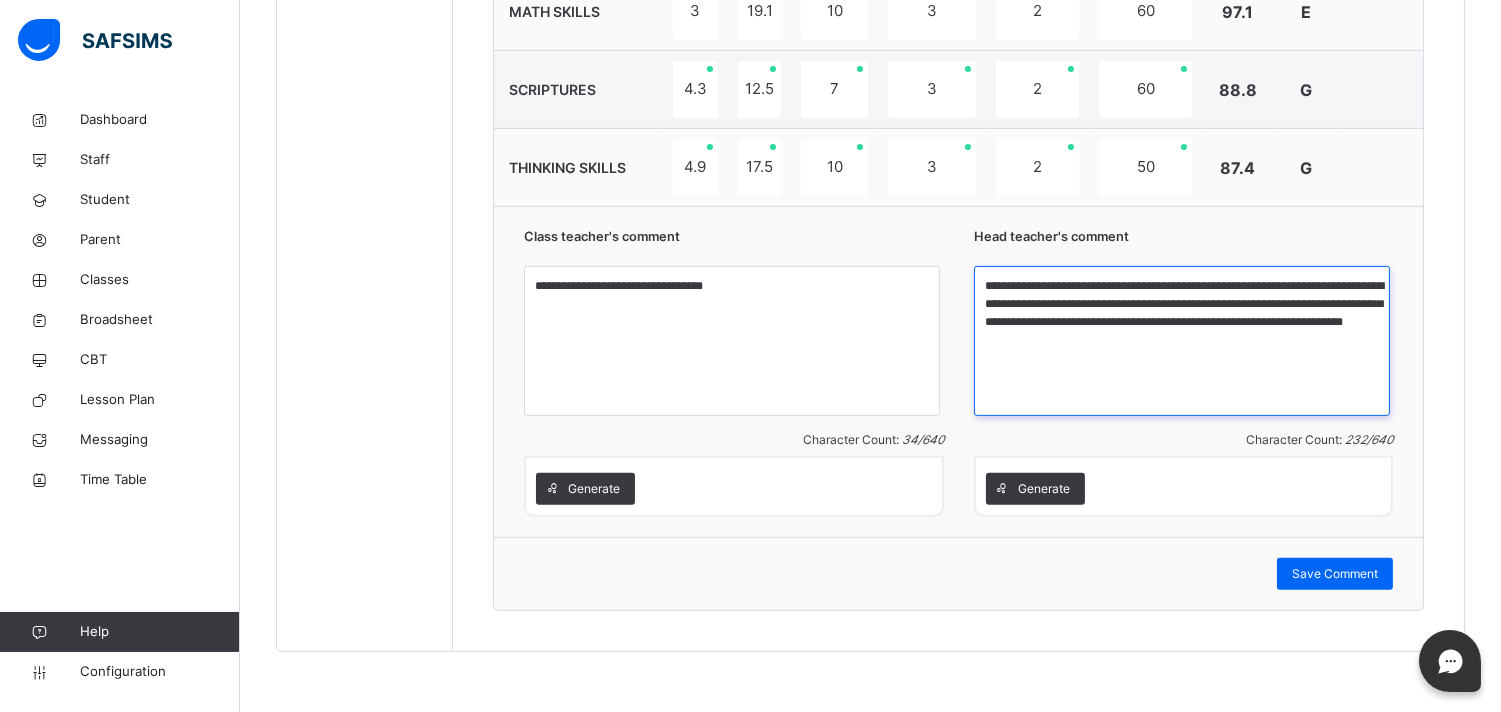 scroll, scrollTop: 1522, scrollLeft: 0, axis: vertical 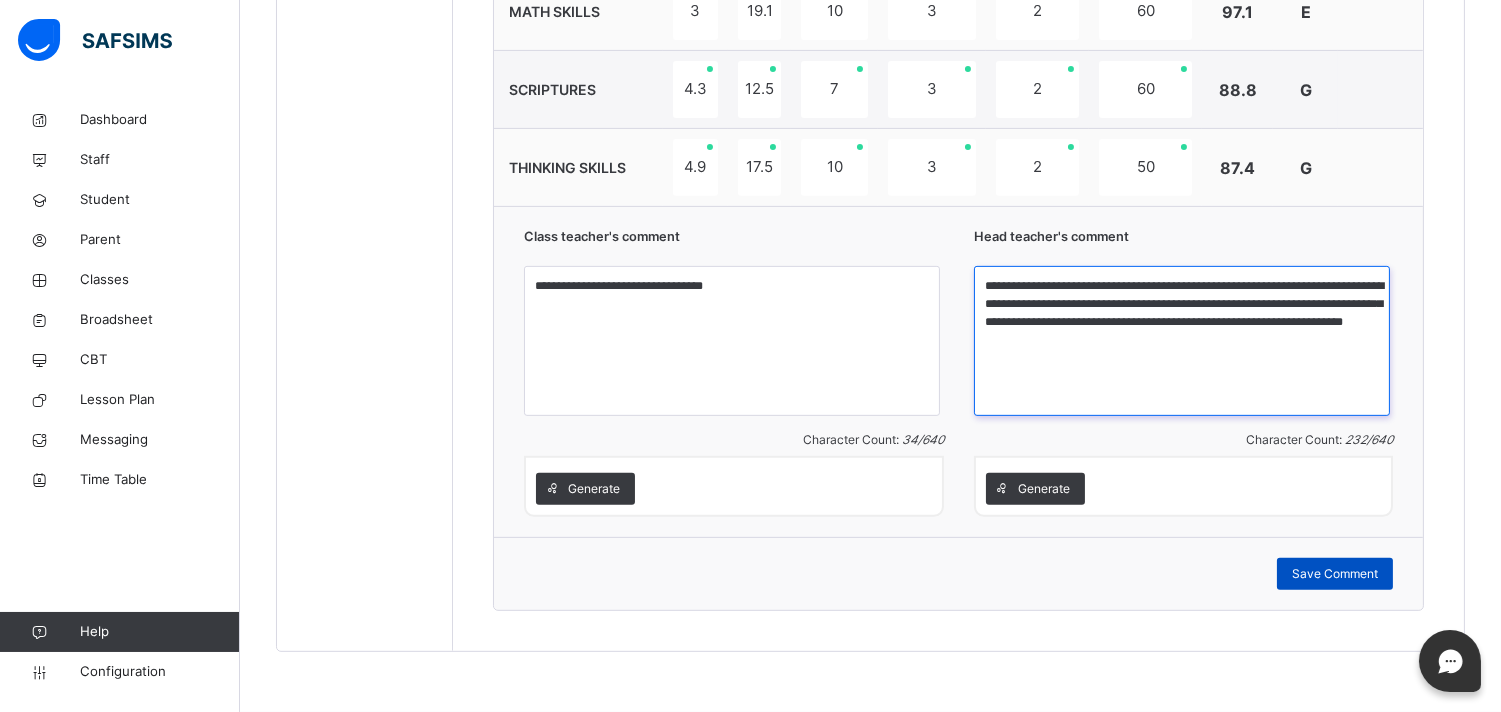 type on "**********" 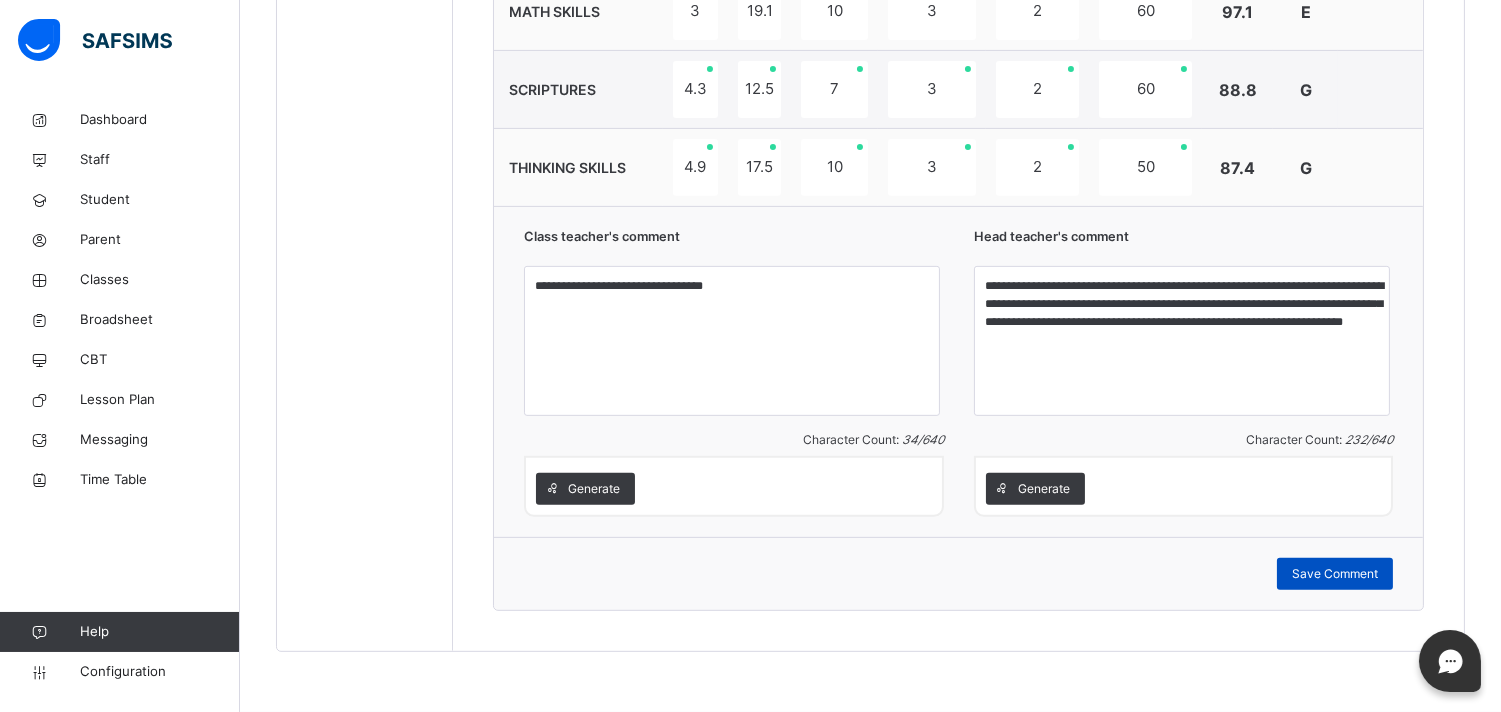 click on "Save Comment" at bounding box center [1335, 574] 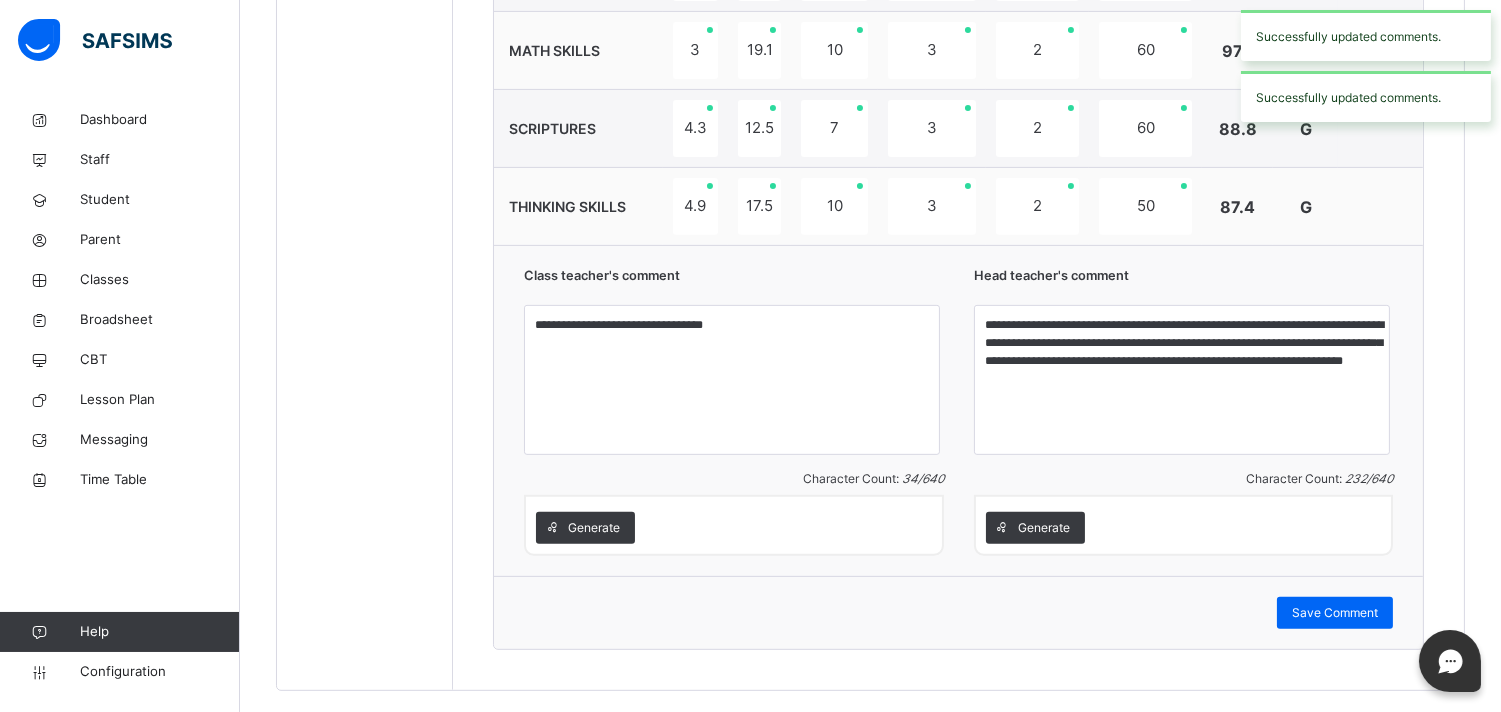scroll, scrollTop: 1433, scrollLeft: 0, axis: vertical 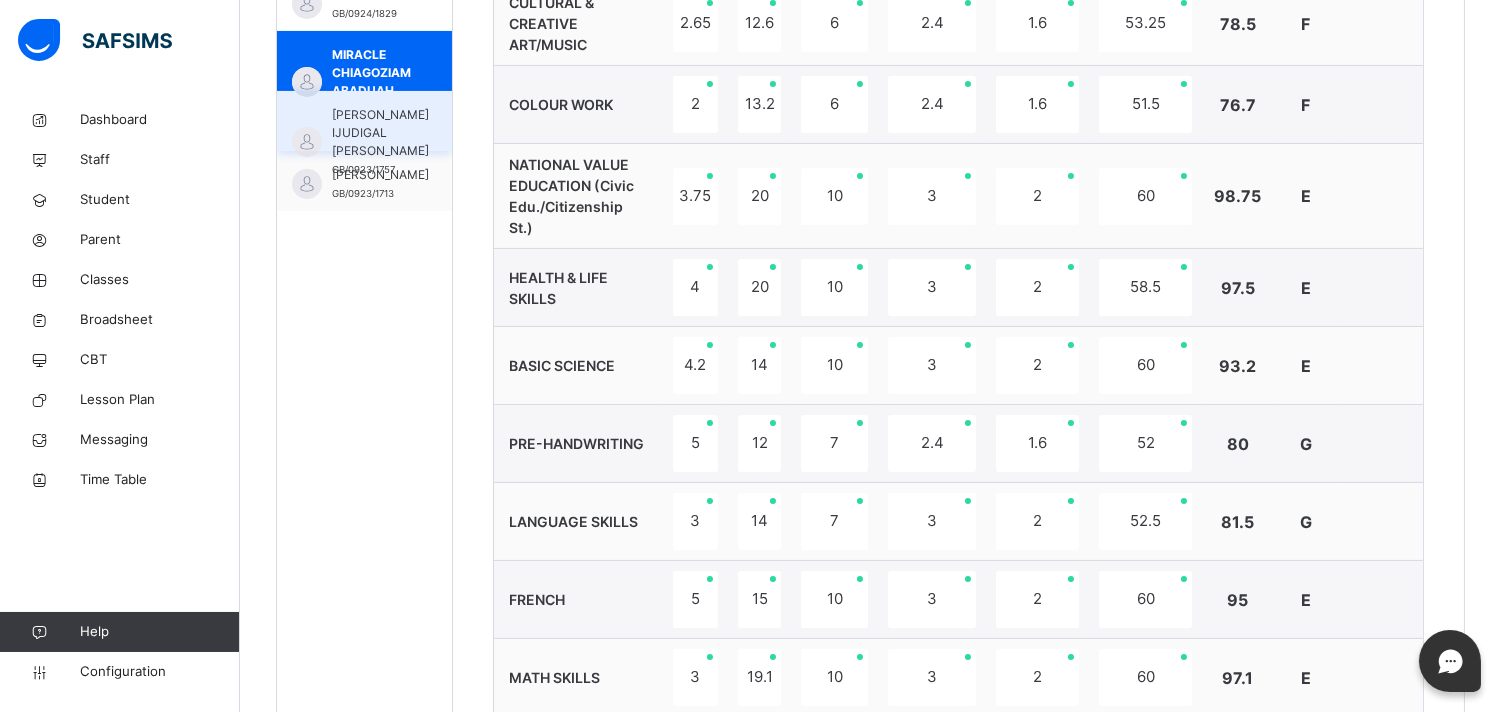 click on "[PERSON_NAME] IJUDIGAL [PERSON_NAME]" at bounding box center (380, 133) 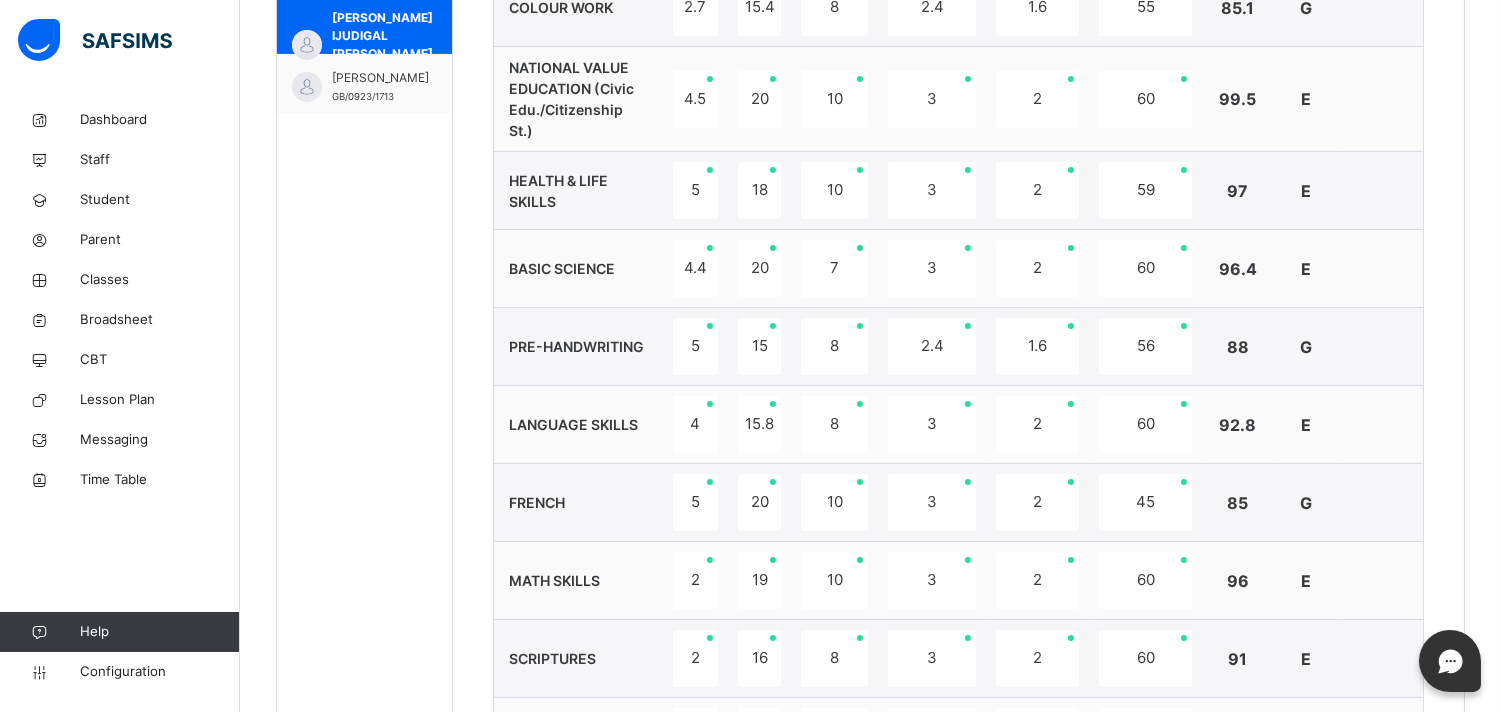scroll, scrollTop: 900, scrollLeft: 0, axis: vertical 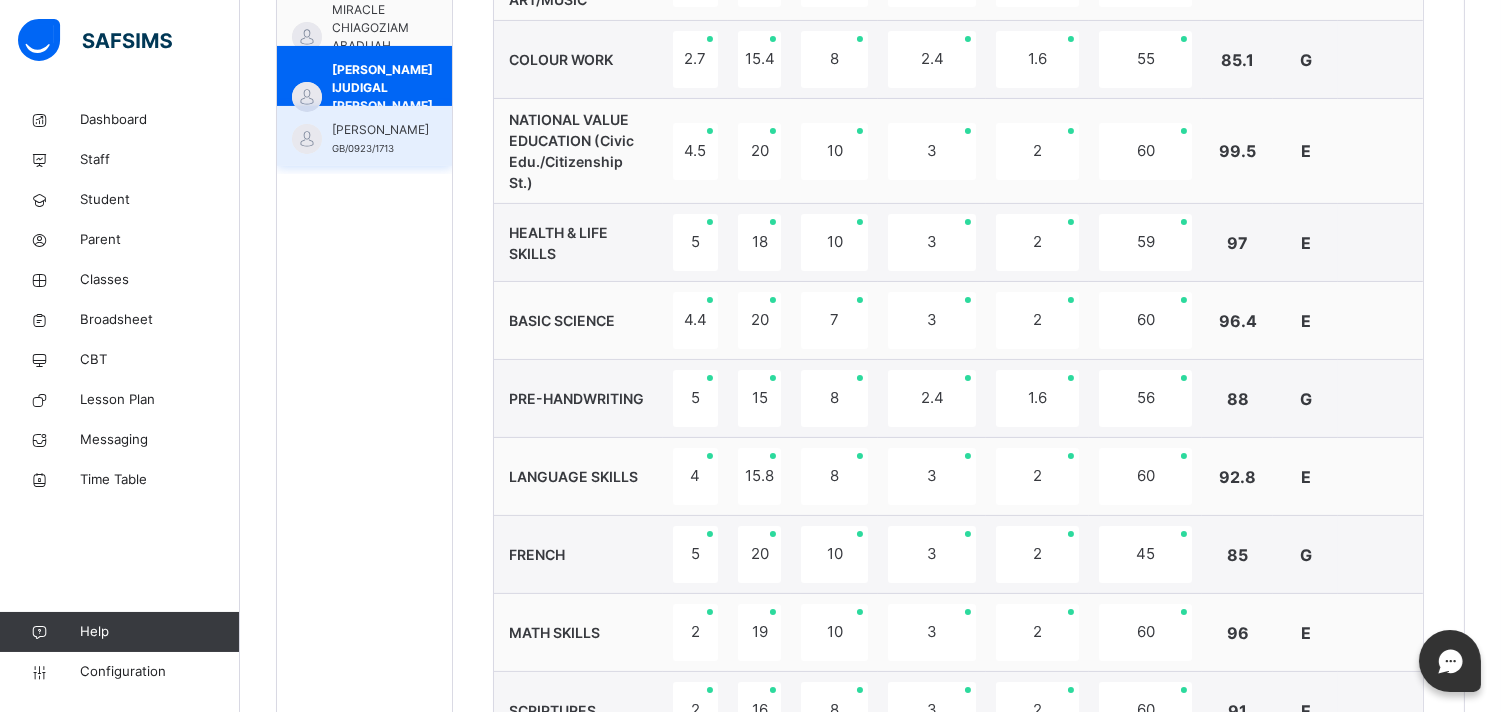 click on "NERIE-NERAT MOSES DAFOM GB/0923/1713" at bounding box center (364, 136) 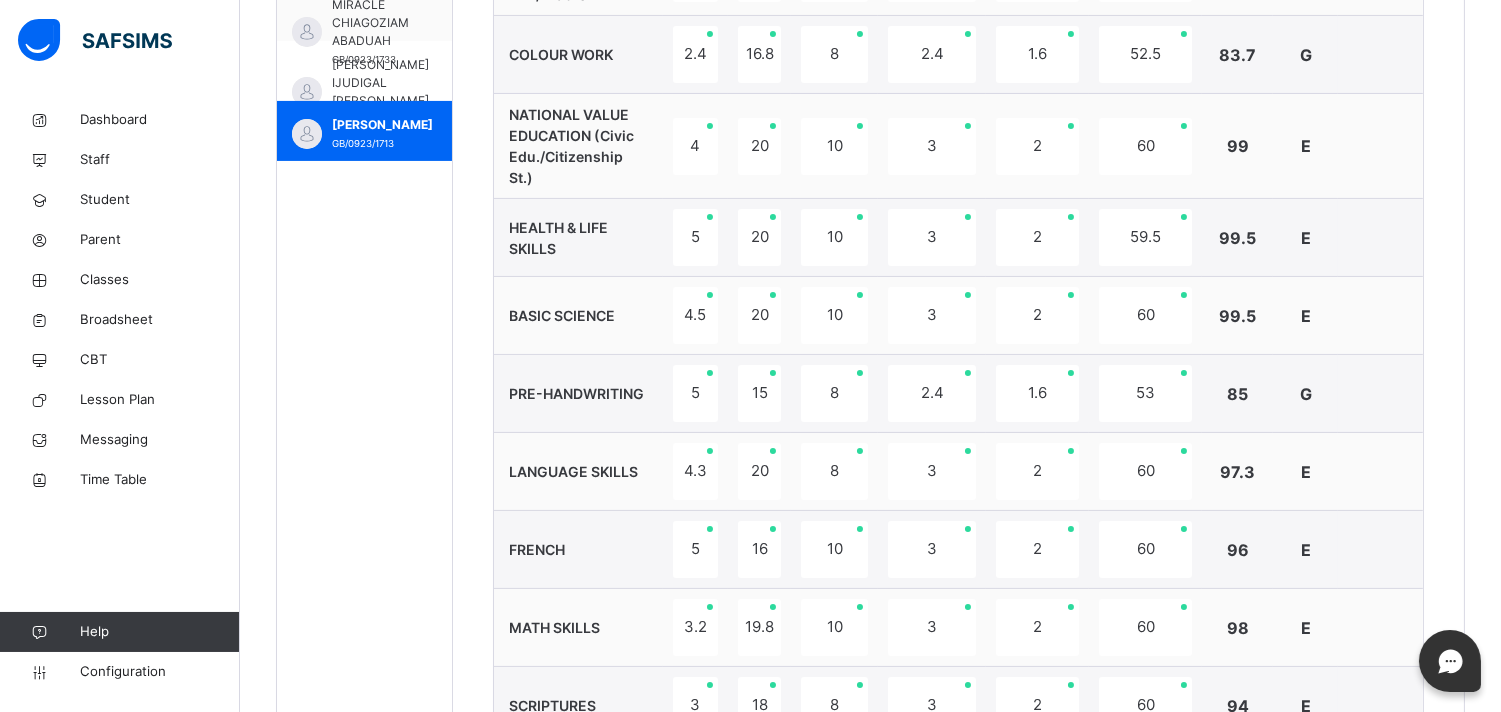 scroll, scrollTop: 900, scrollLeft: 0, axis: vertical 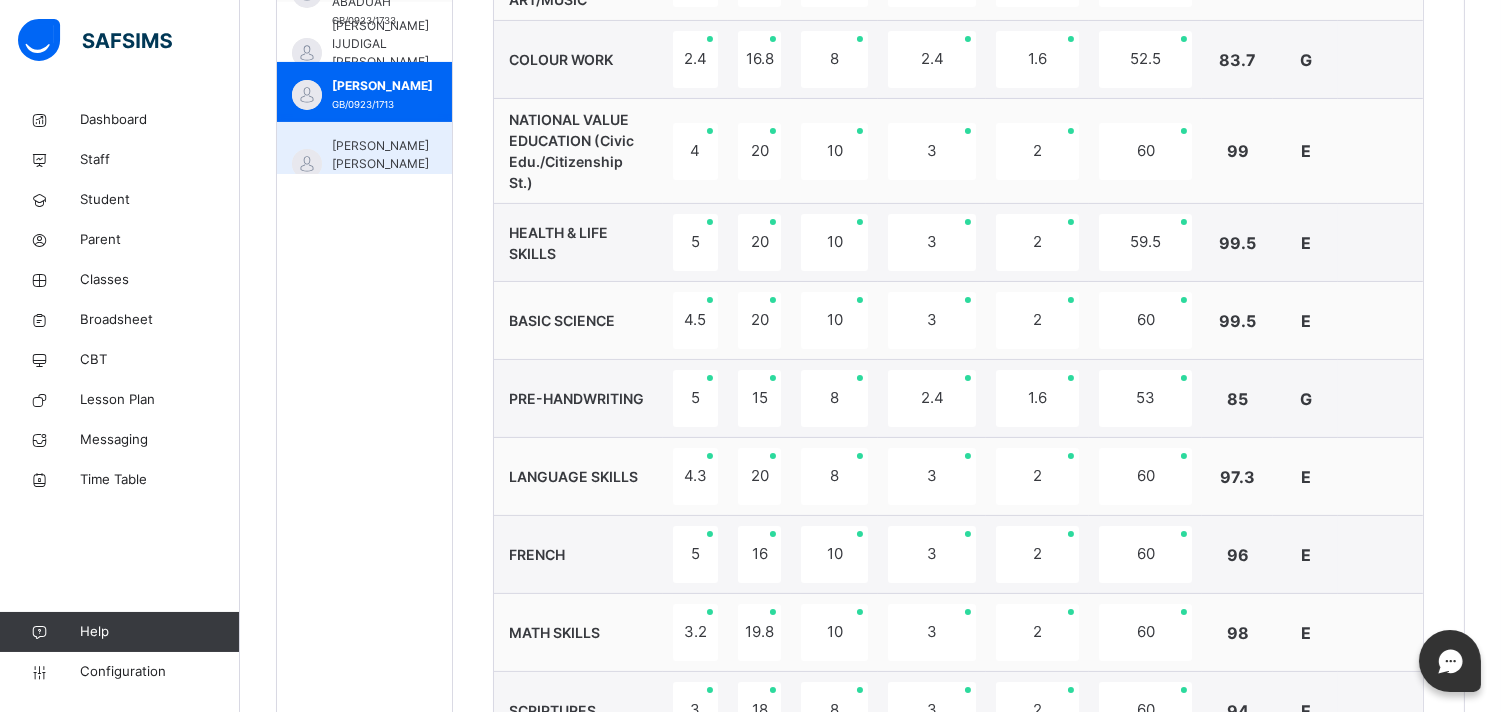 click on "NICOLE OLUOMACHUKWU NGENE GB/0922/1670" at bounding box center [364, 152] 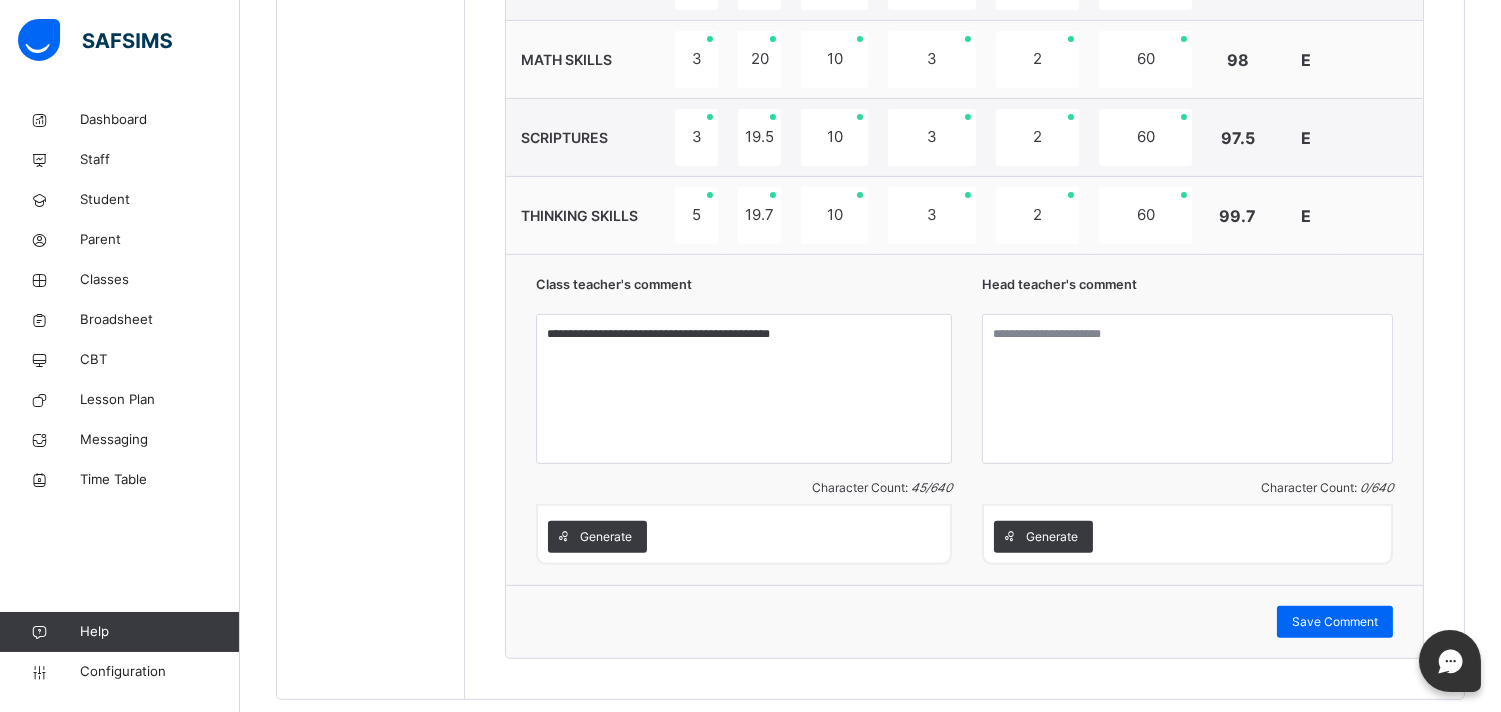 scroll, scrollTop: 1477, scrollLeft: 0, axis: vertical 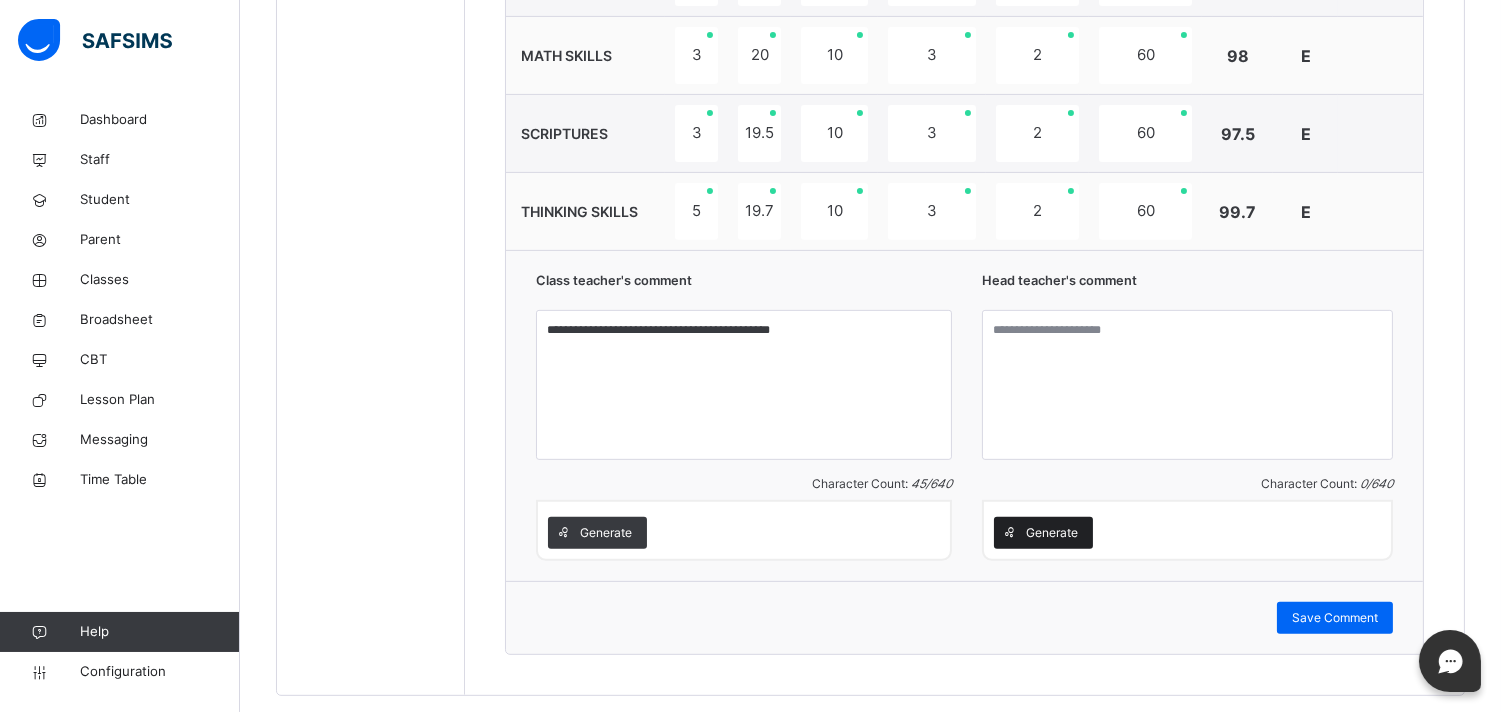 click on "Generate" at bounding box center [1052, 533] 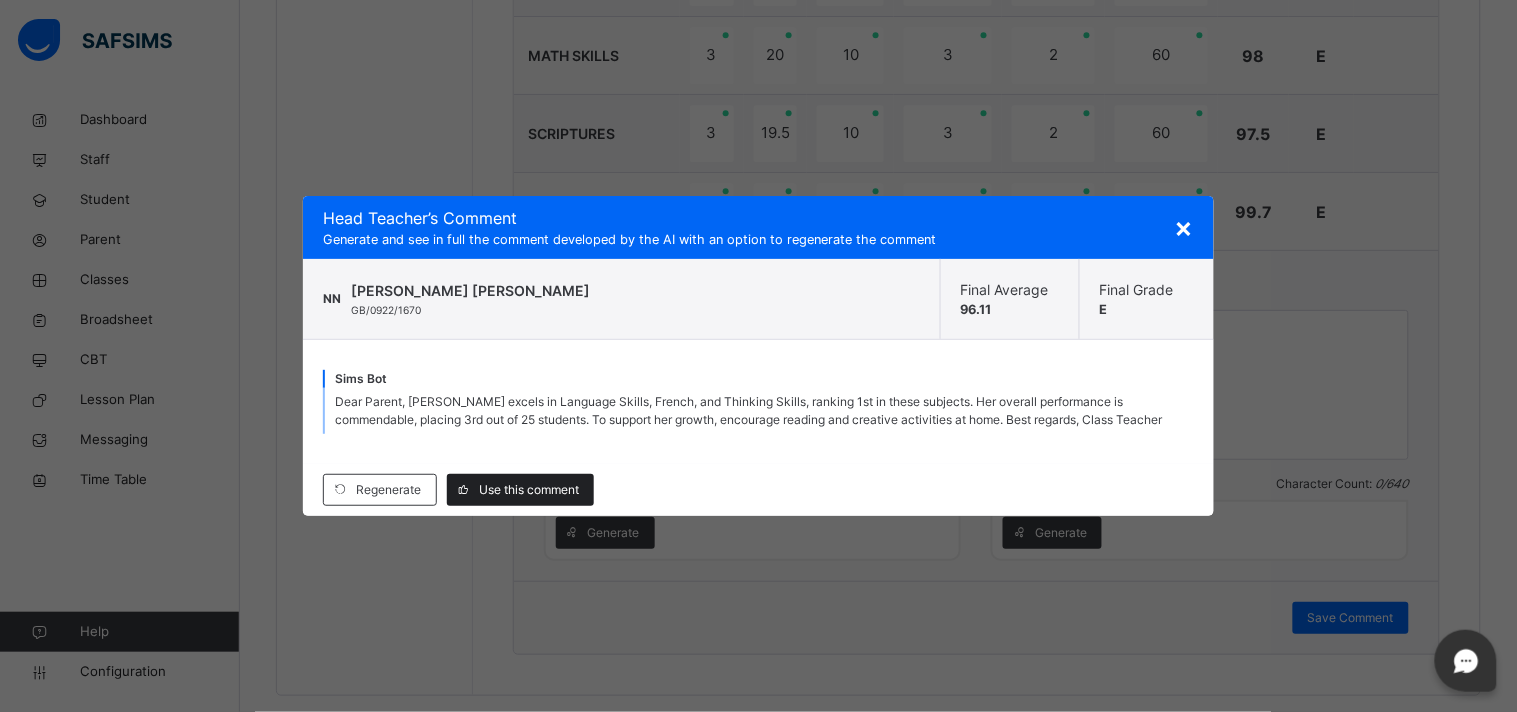 click on "Use this comment" at bounding box center (529, 490) 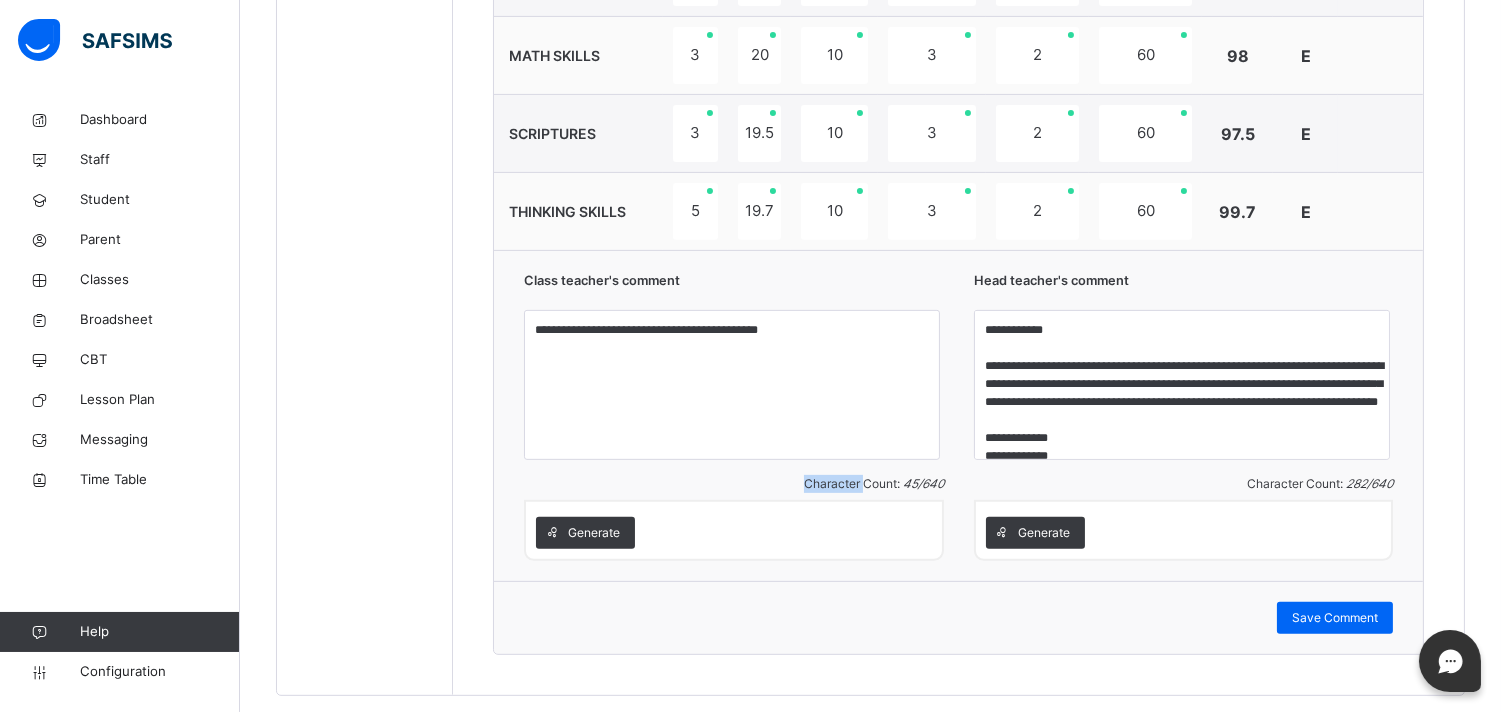 click on "Character Count:   45 / 640" at bounding box center (733, 484) 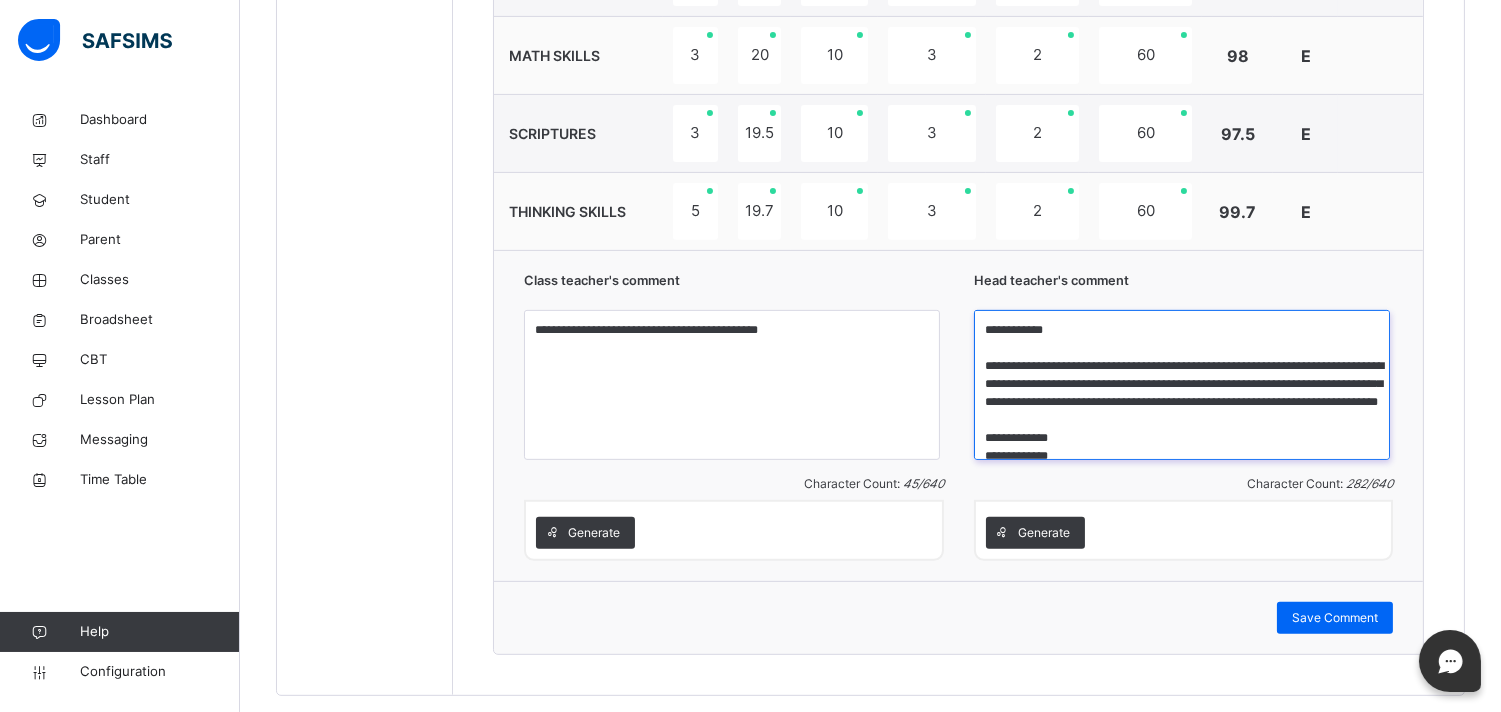 click on "**********" at bounding box center [1182, 385] 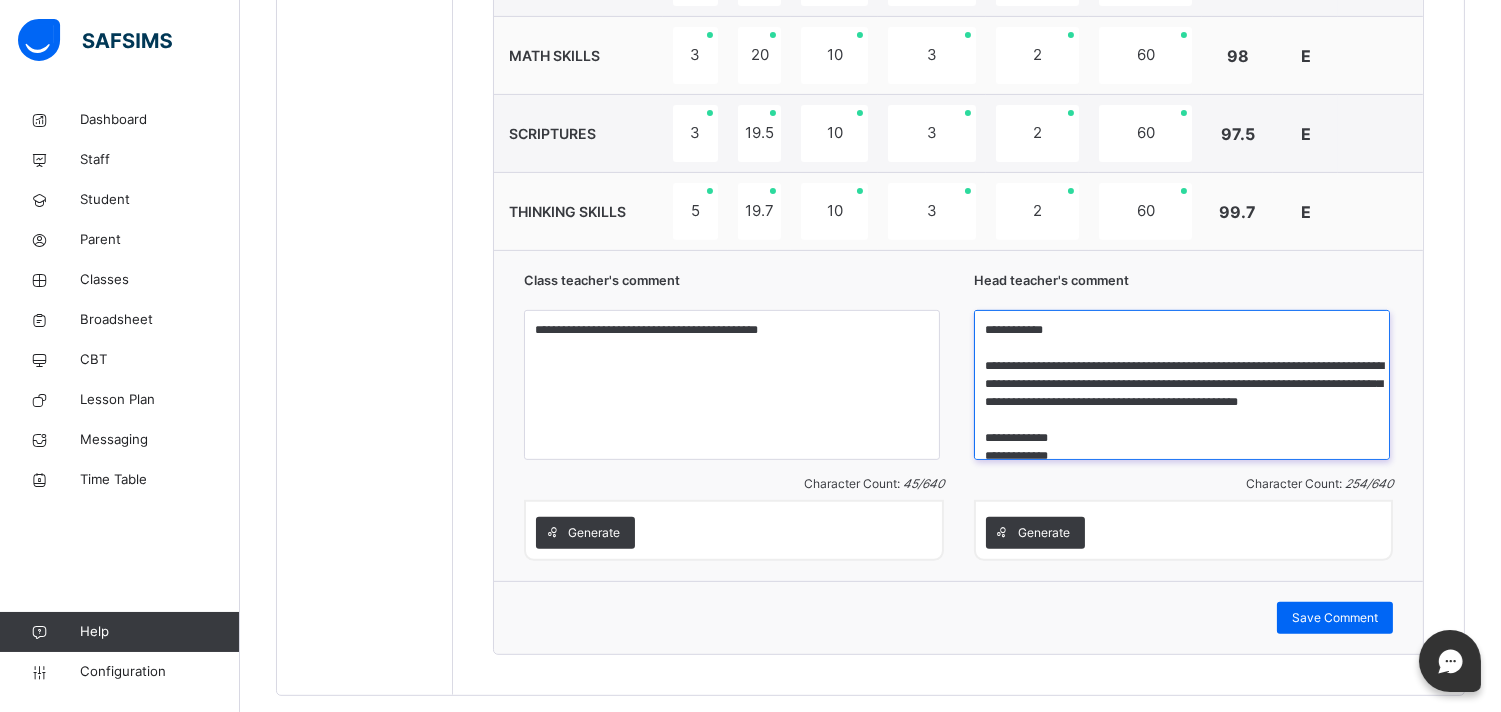 click on "**********" at bounding box center (1182, 385) 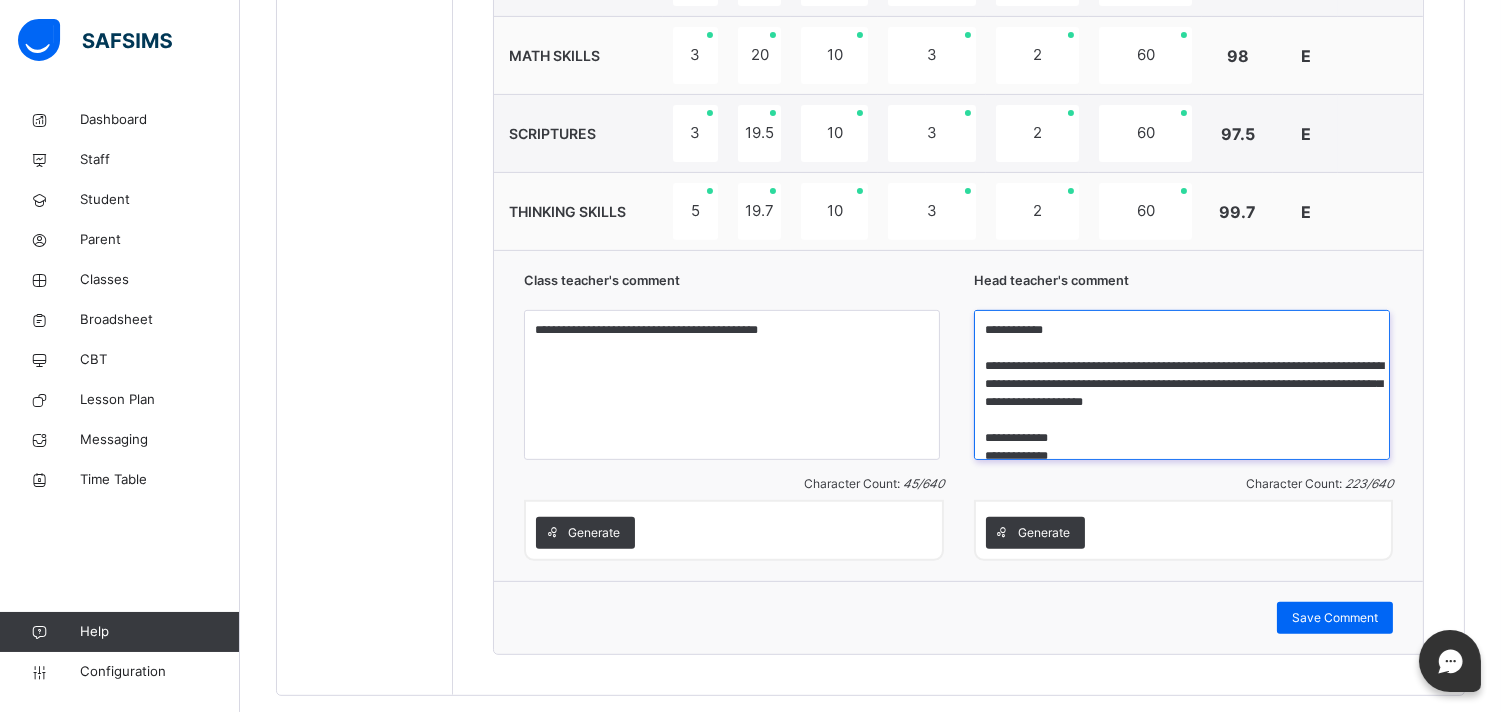click on "**********" at bounding box center [1182, 385] 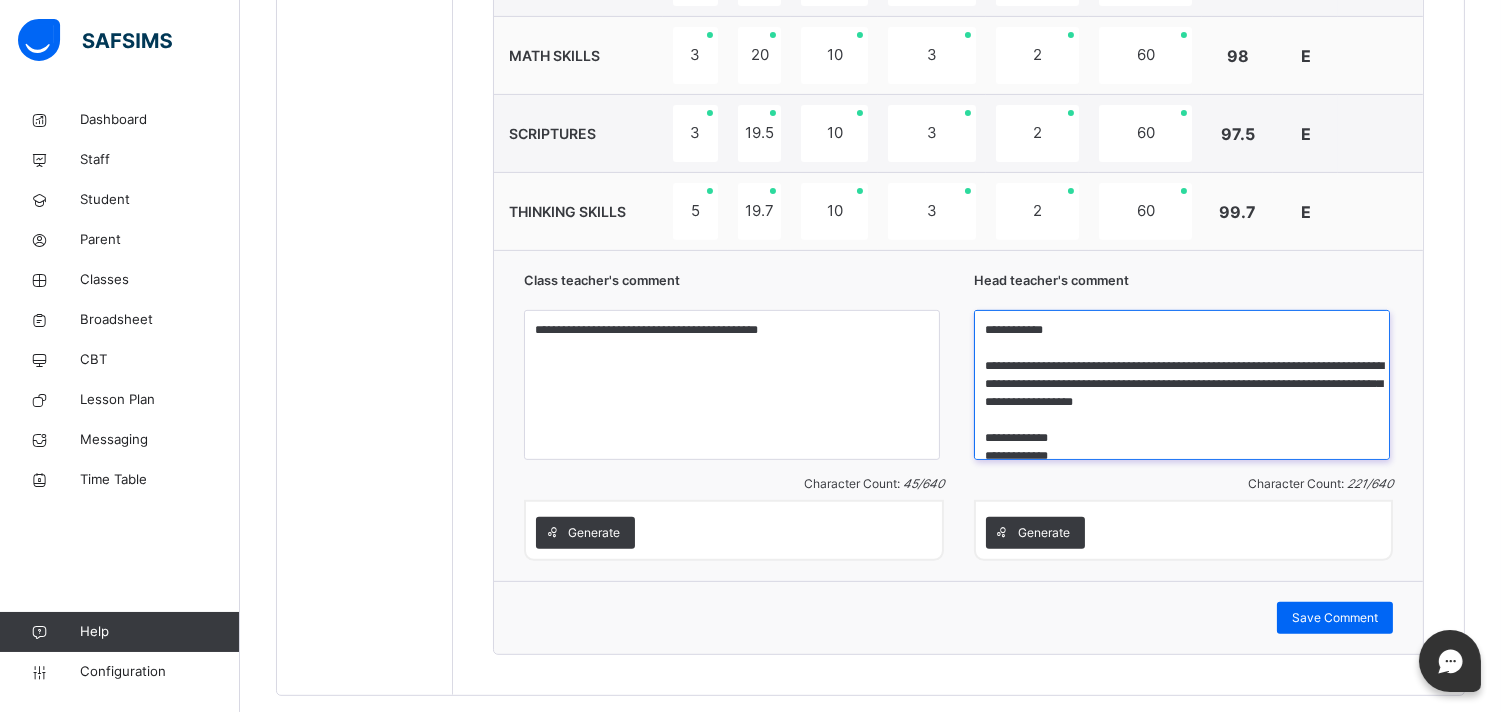 click on "**********" at bounding box center (1182, 385) 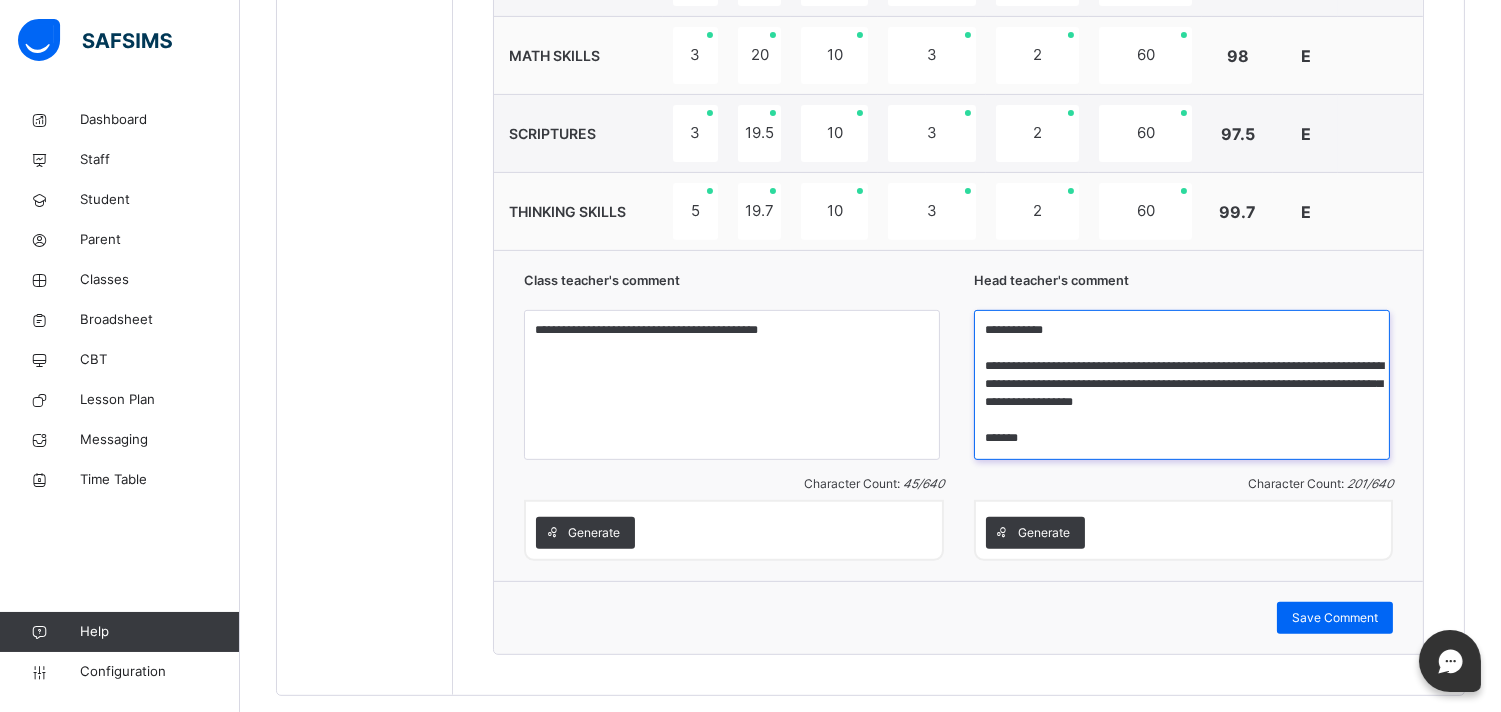 scroll, scrollTop: 0, scrollLeft: 0, axis: both 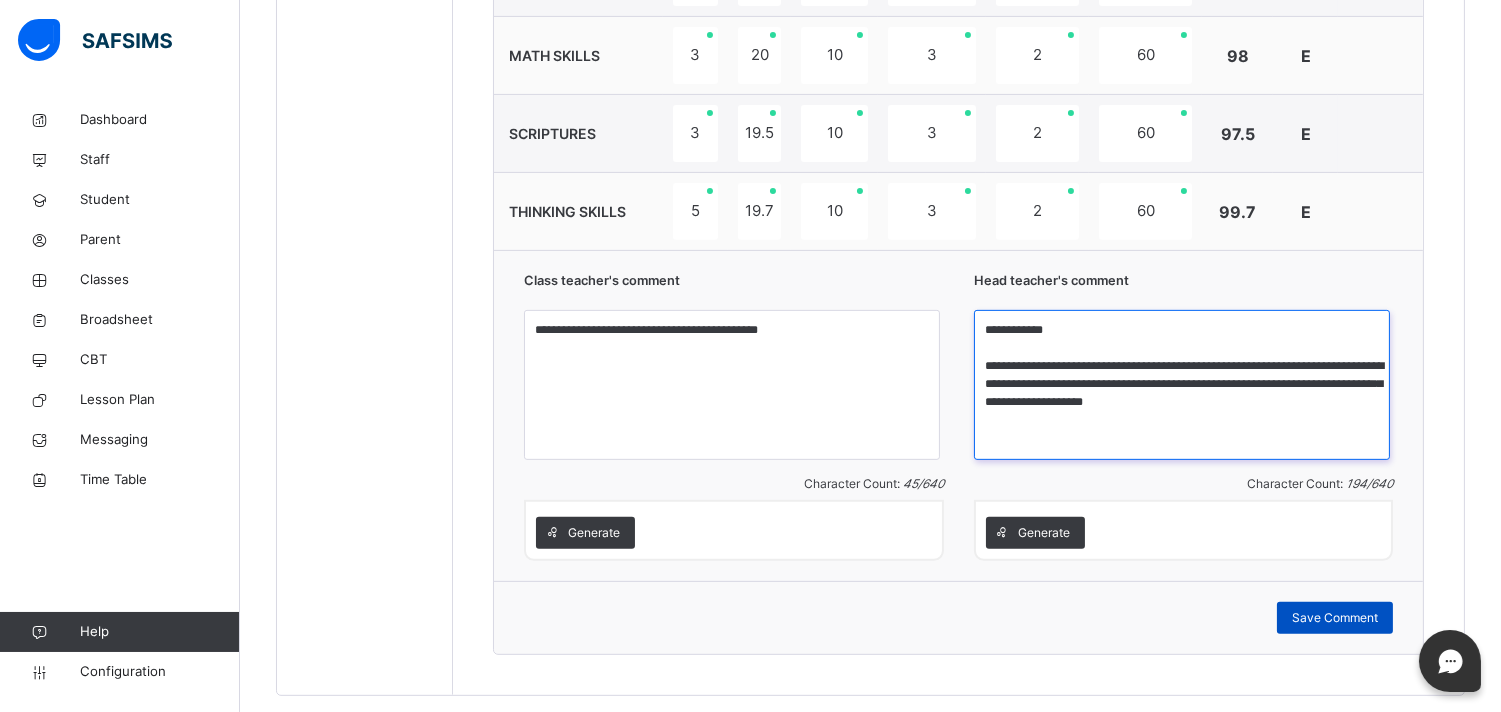 type on "**********" 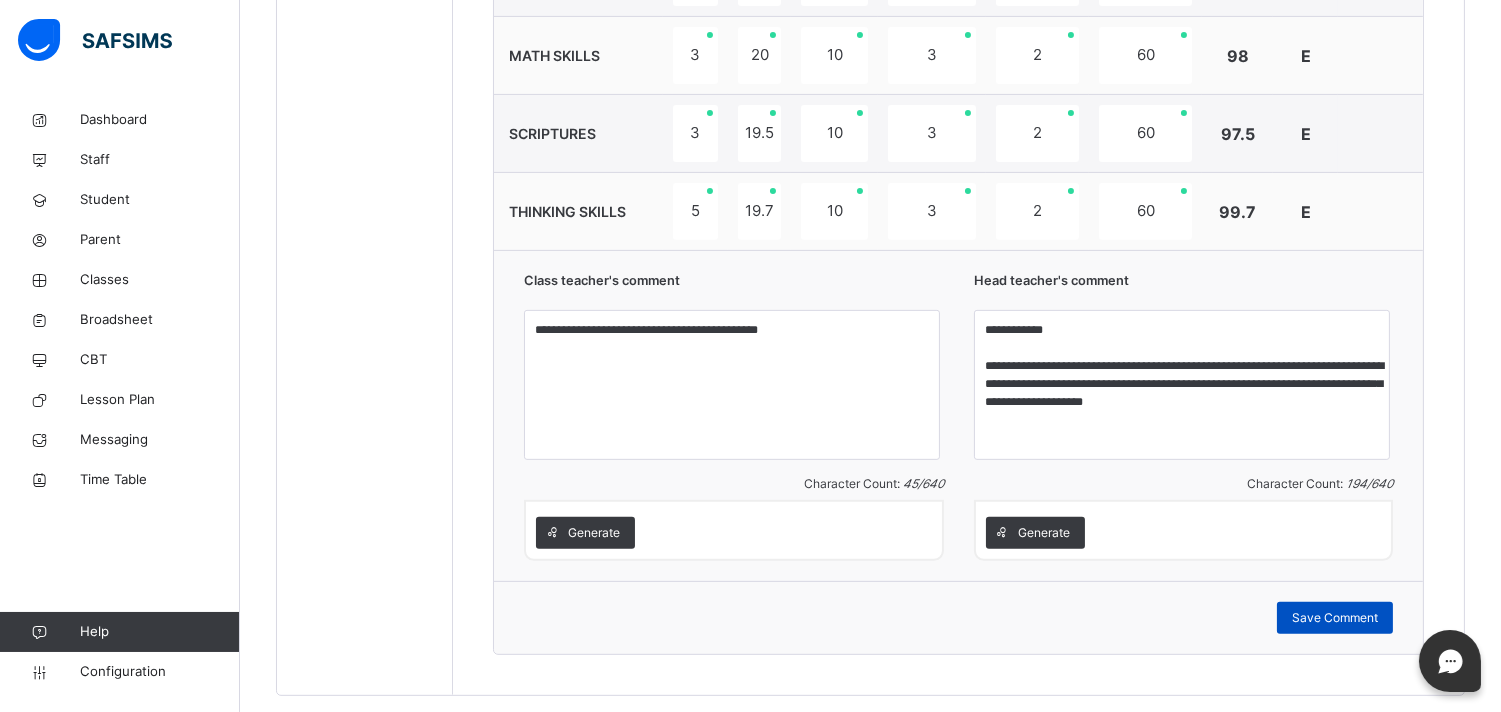 click on "Save Comment" at bounding box center (1335, 618) 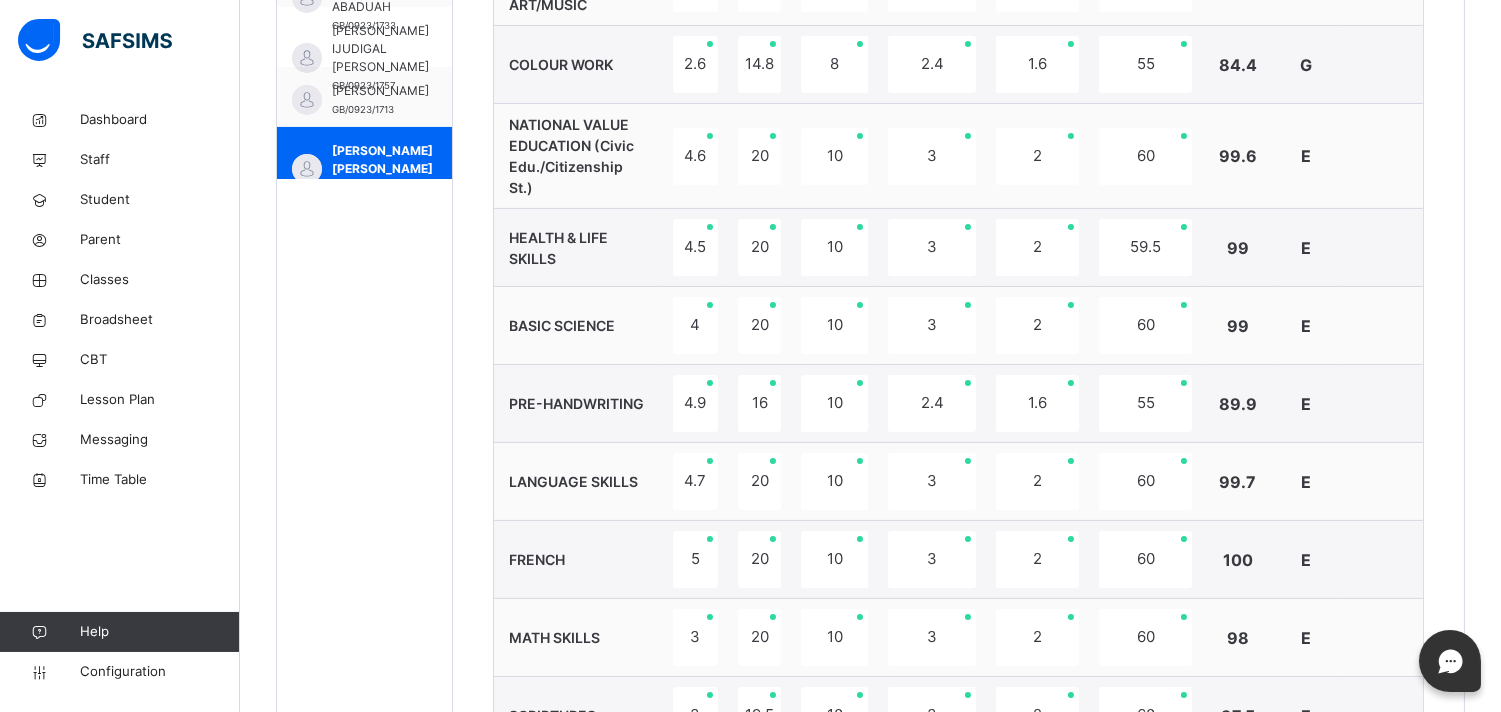 scroll, scrollTop: 855, scrollLeft: 0, axis: vertical 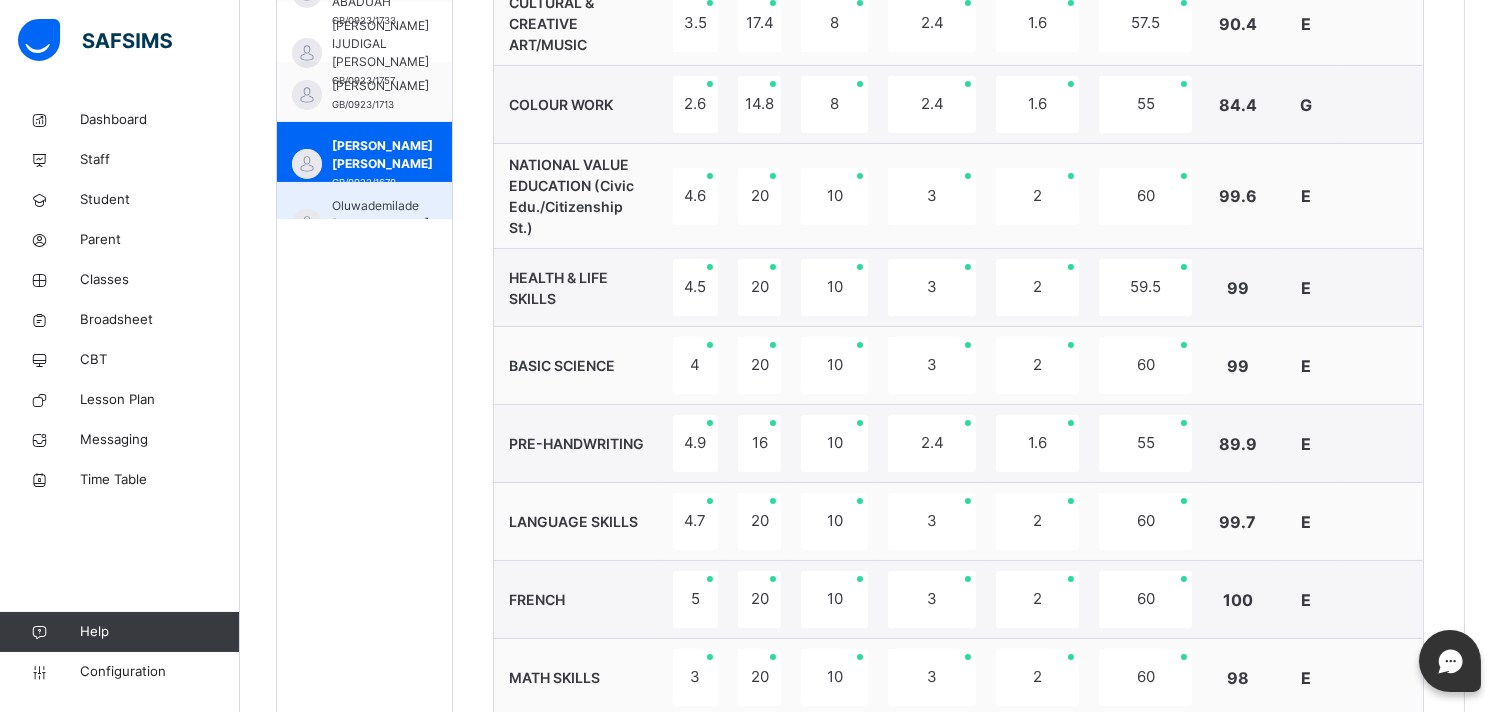 click on "Oluwademilade Keren Oshikoya GB/0124/1767" at bounding box center (364, 212) 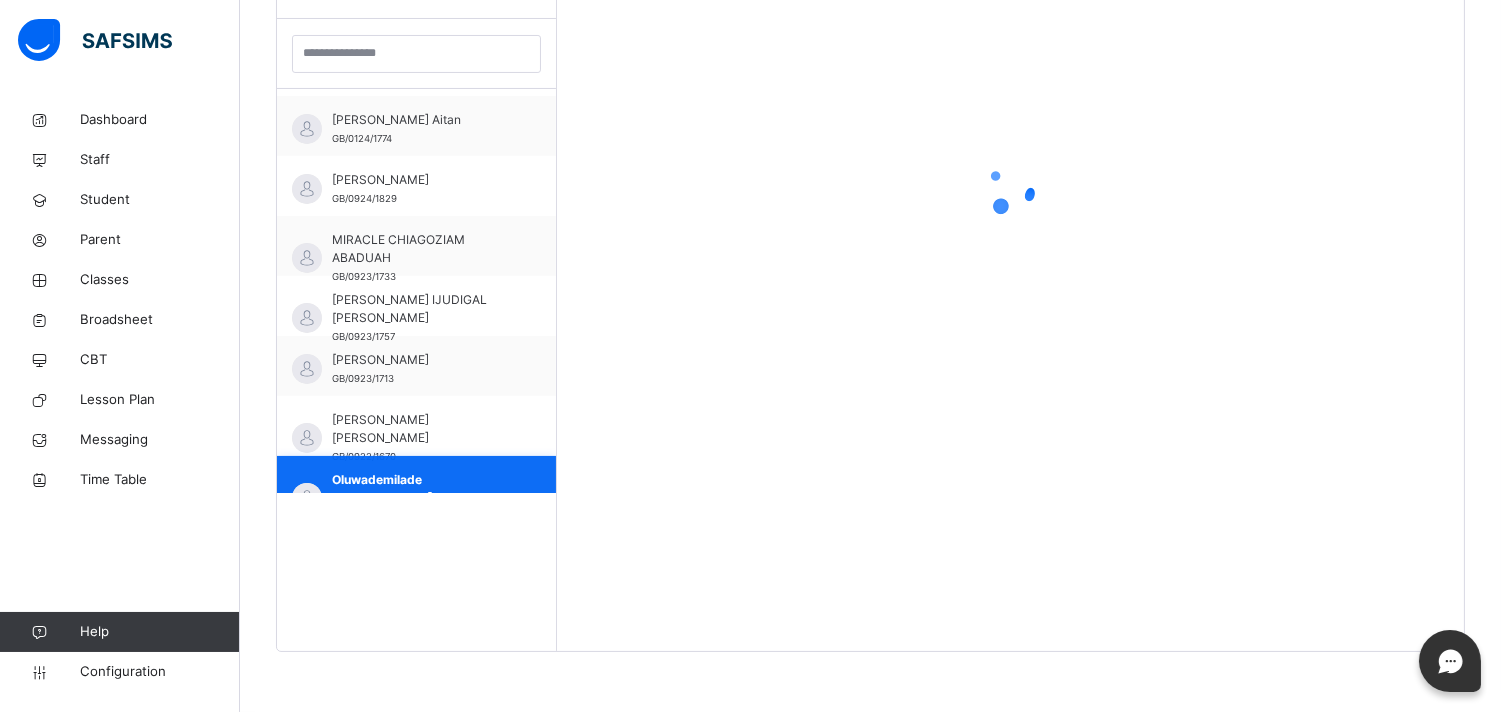 scroll, scrollTop: 524, scrollLeft: 0, axis: vertical 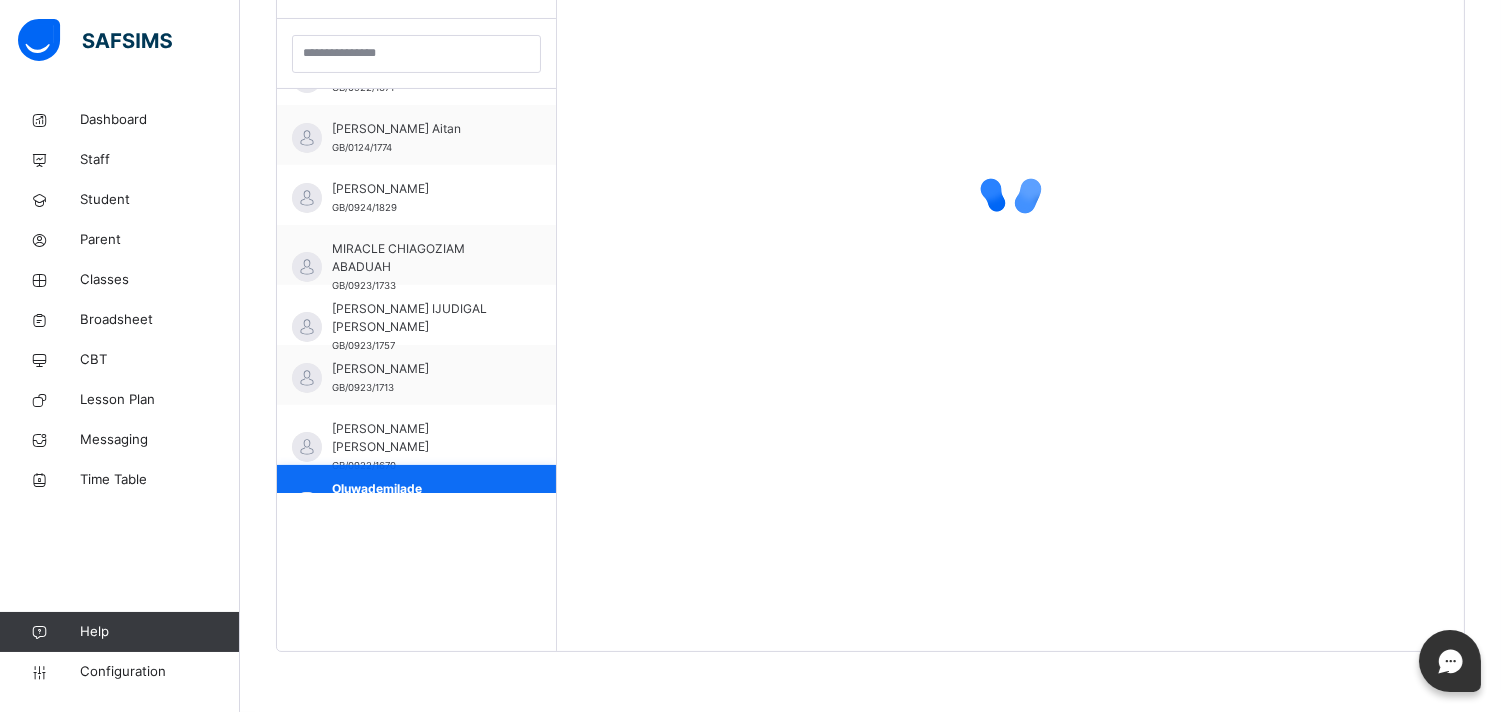 click on "[PERSON_NAME]" at bounding box center (421, 189) 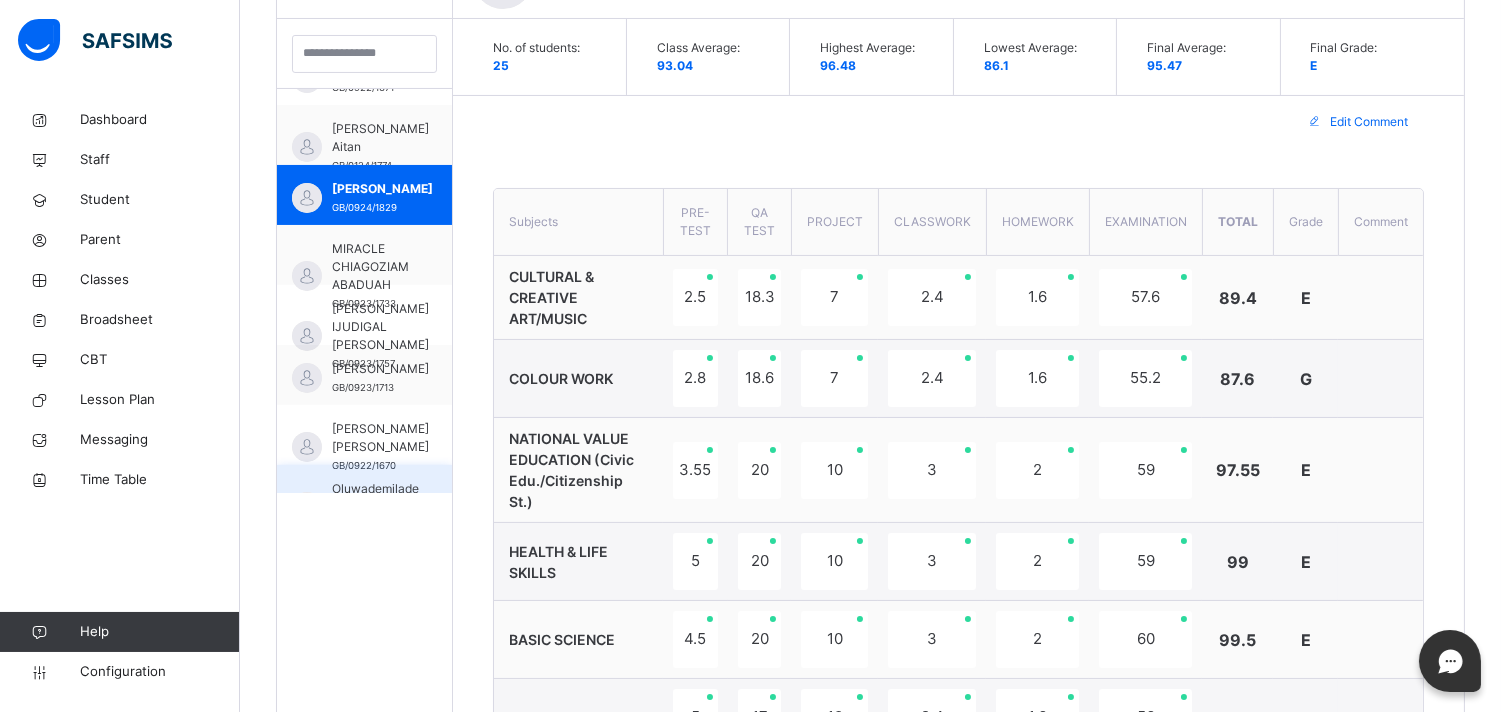 scroll, scrollTop: 864, scrollLeft: 0, axis: vertical 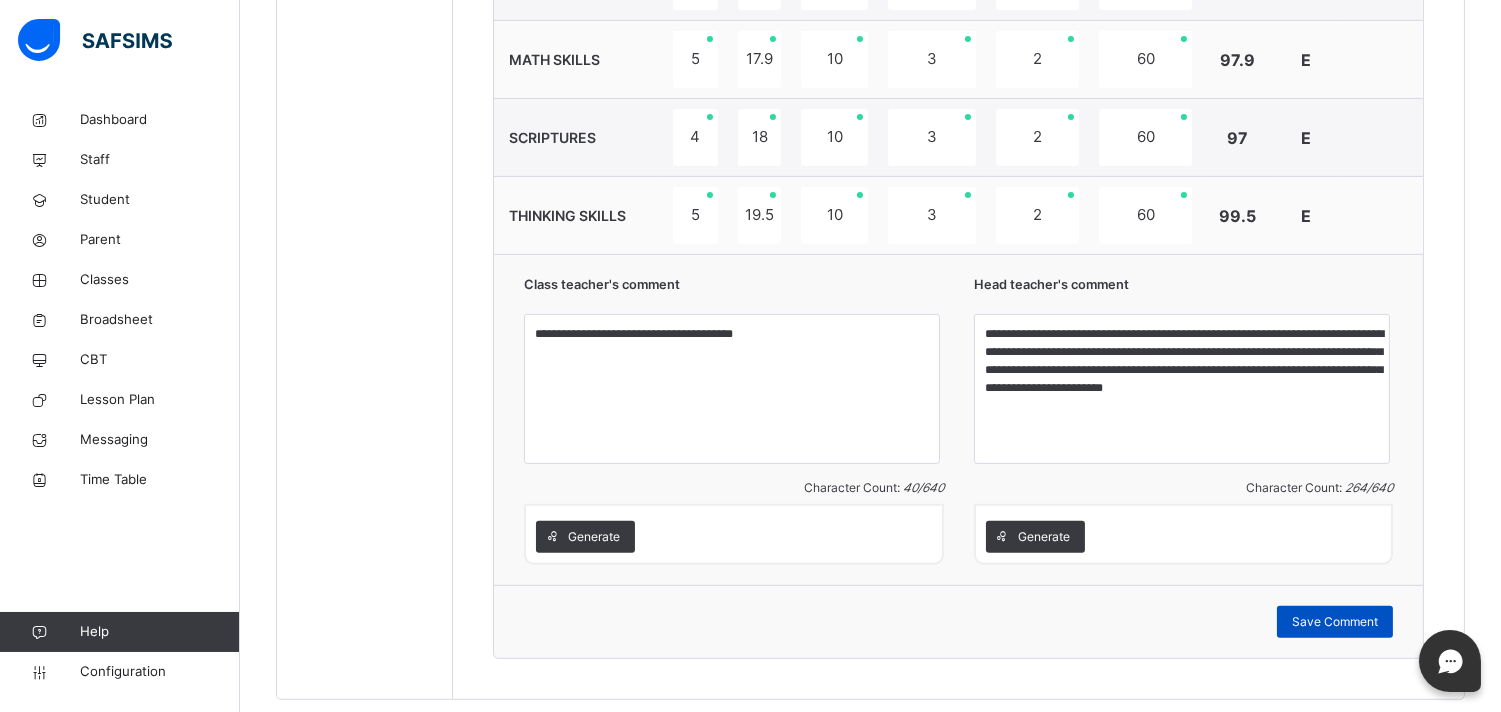 click on "Save Comment" at bounding box center (1335, 622) 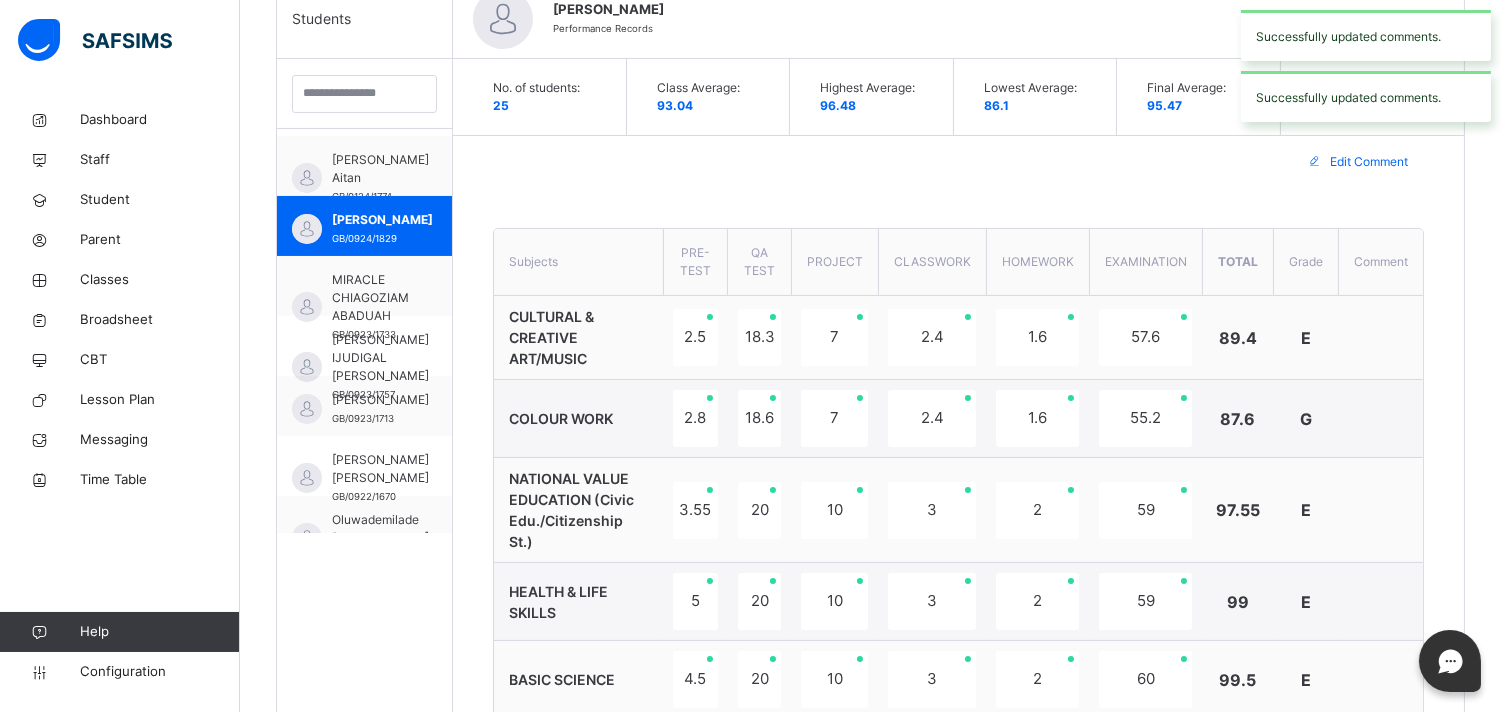 scroll, scrollTop: 512, scrollLeft: 0, axis: vertical 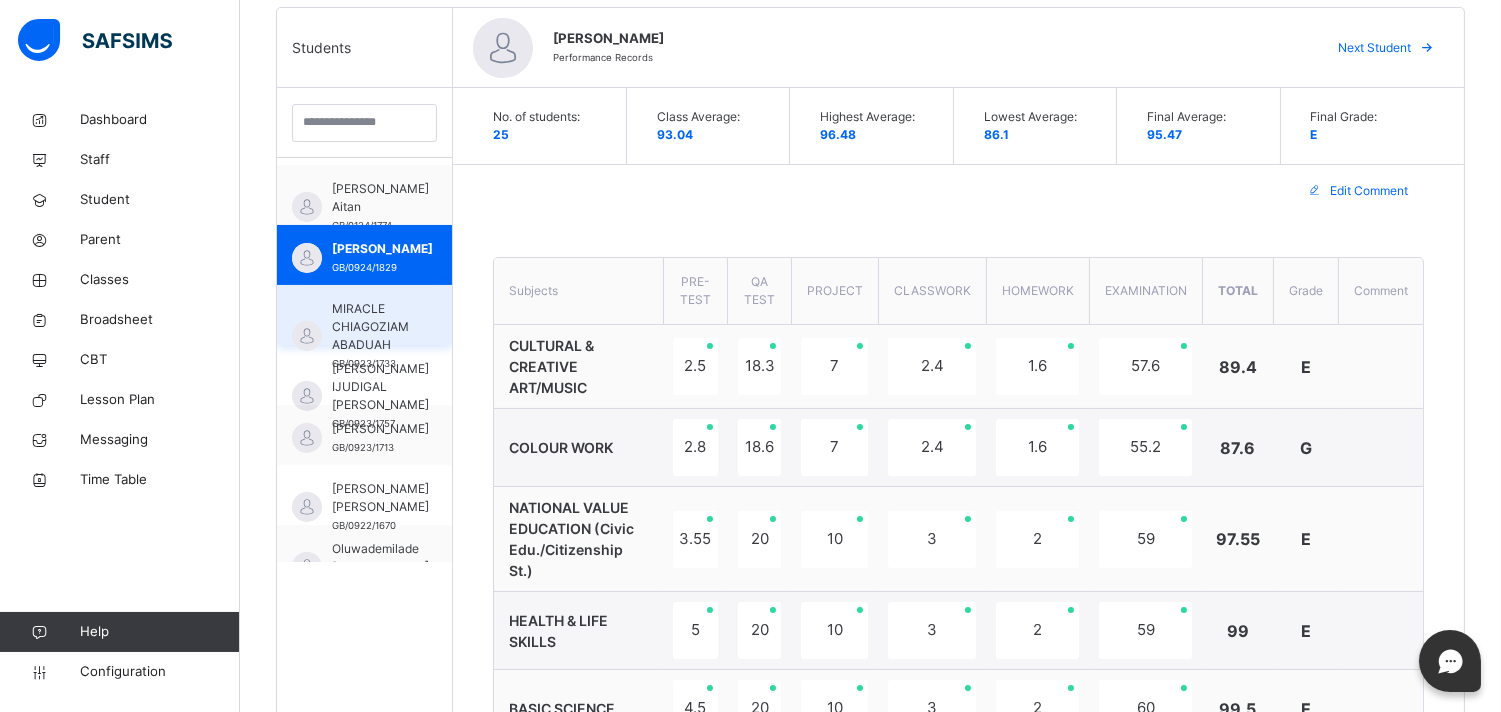 click on "MIRACLE CHIAGOZIAM ABADUAH GB/0923/1733" at bounding box center (364, 315) 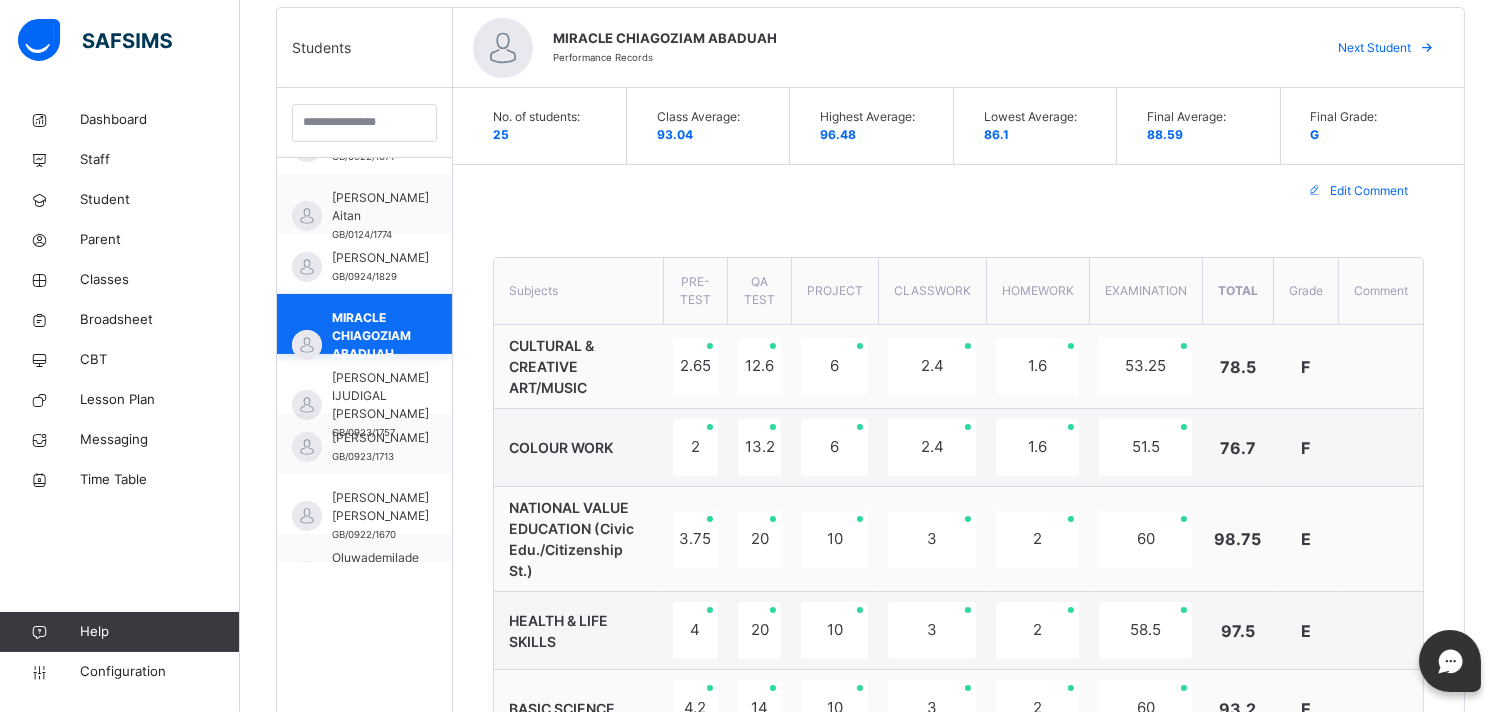 scroll, scrollTop: 533, scrollLeft: 0, axis: vertical 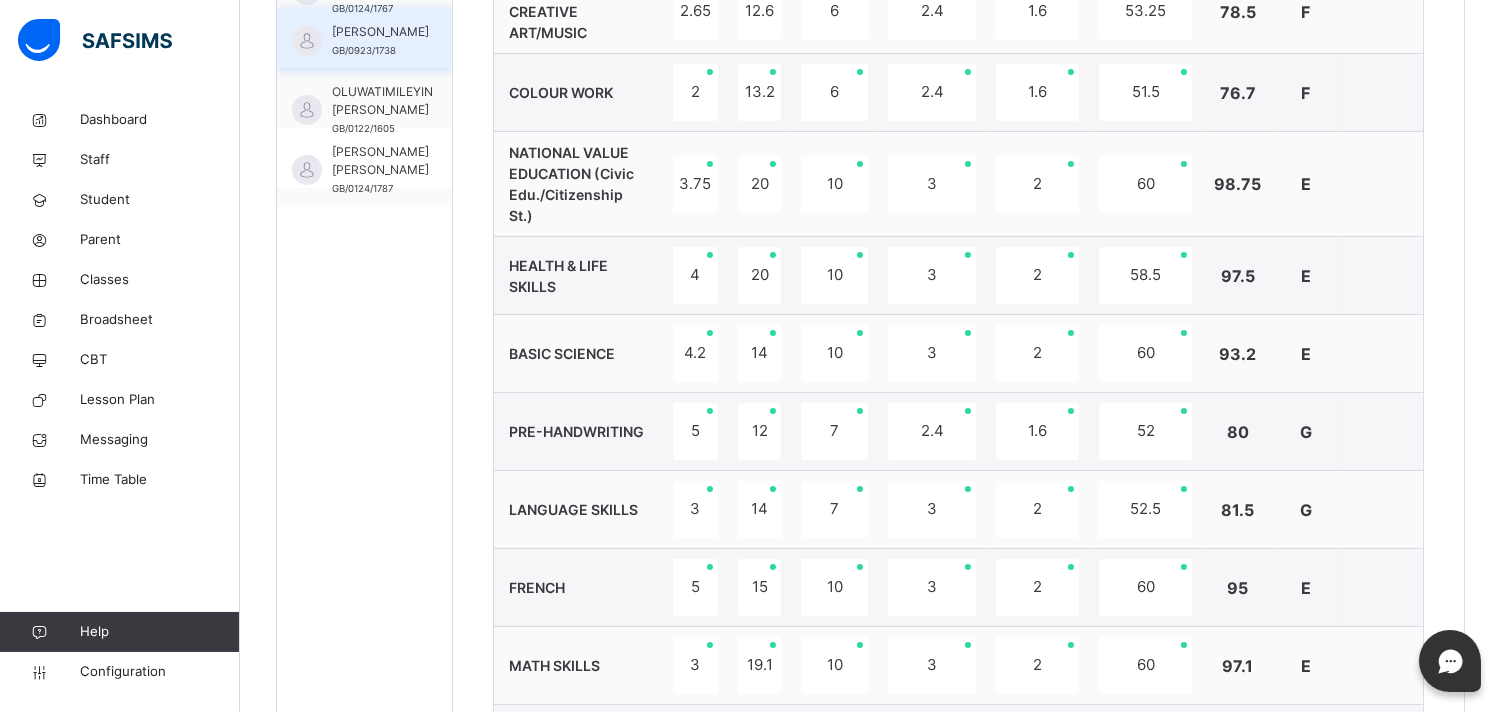 click on "[PERSON_NAME]" at bounding box center (380, 32) 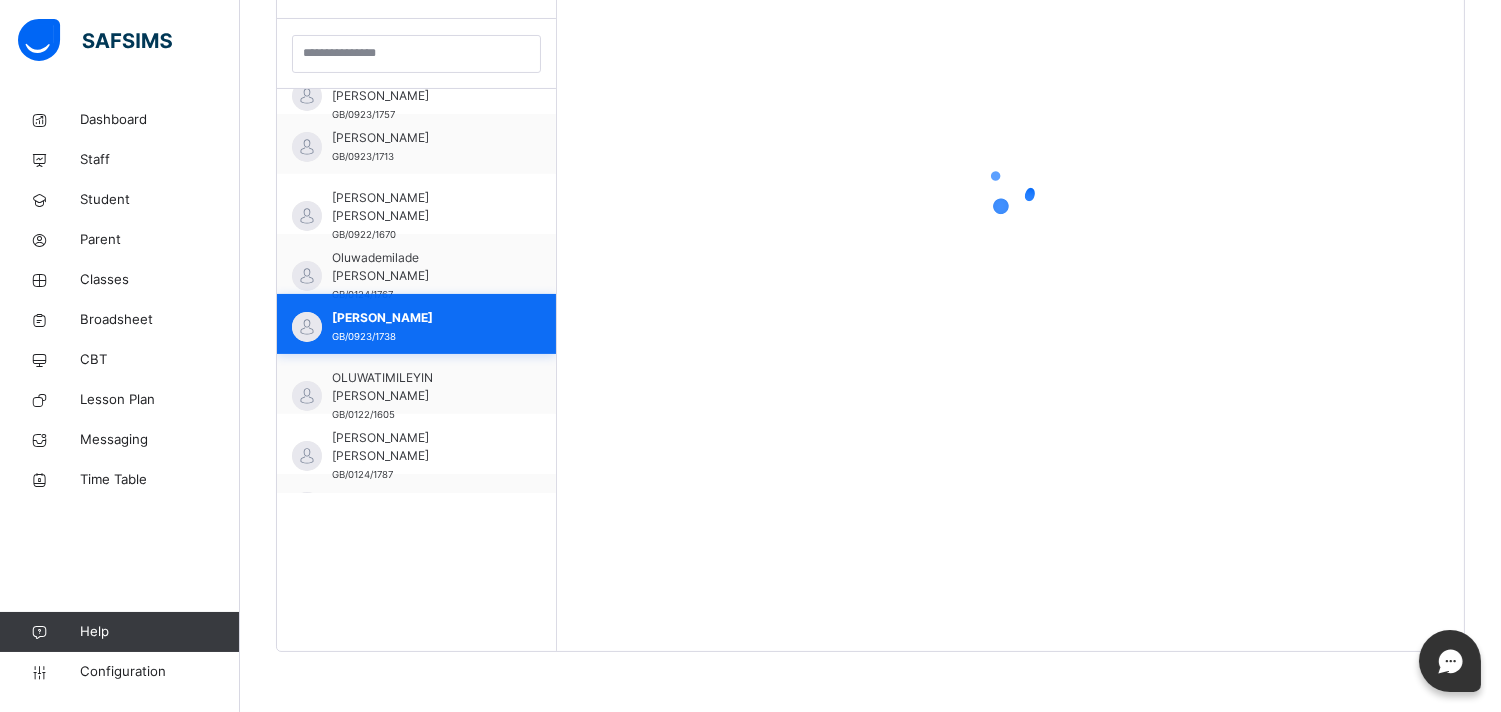 scroll, scrollTop: 581, scrollLeft: 0, axis: vertical 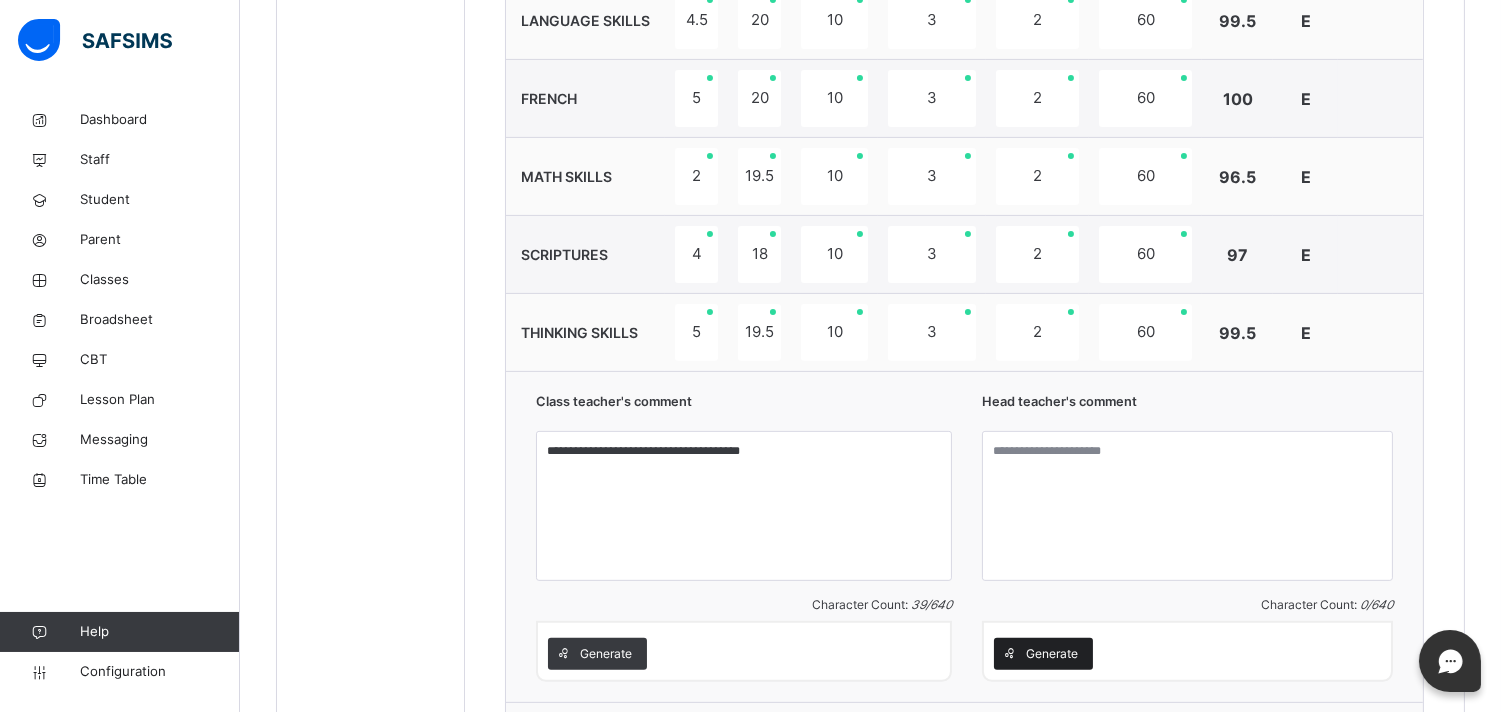 click on "Generate" at bounding box center [1052, 654] 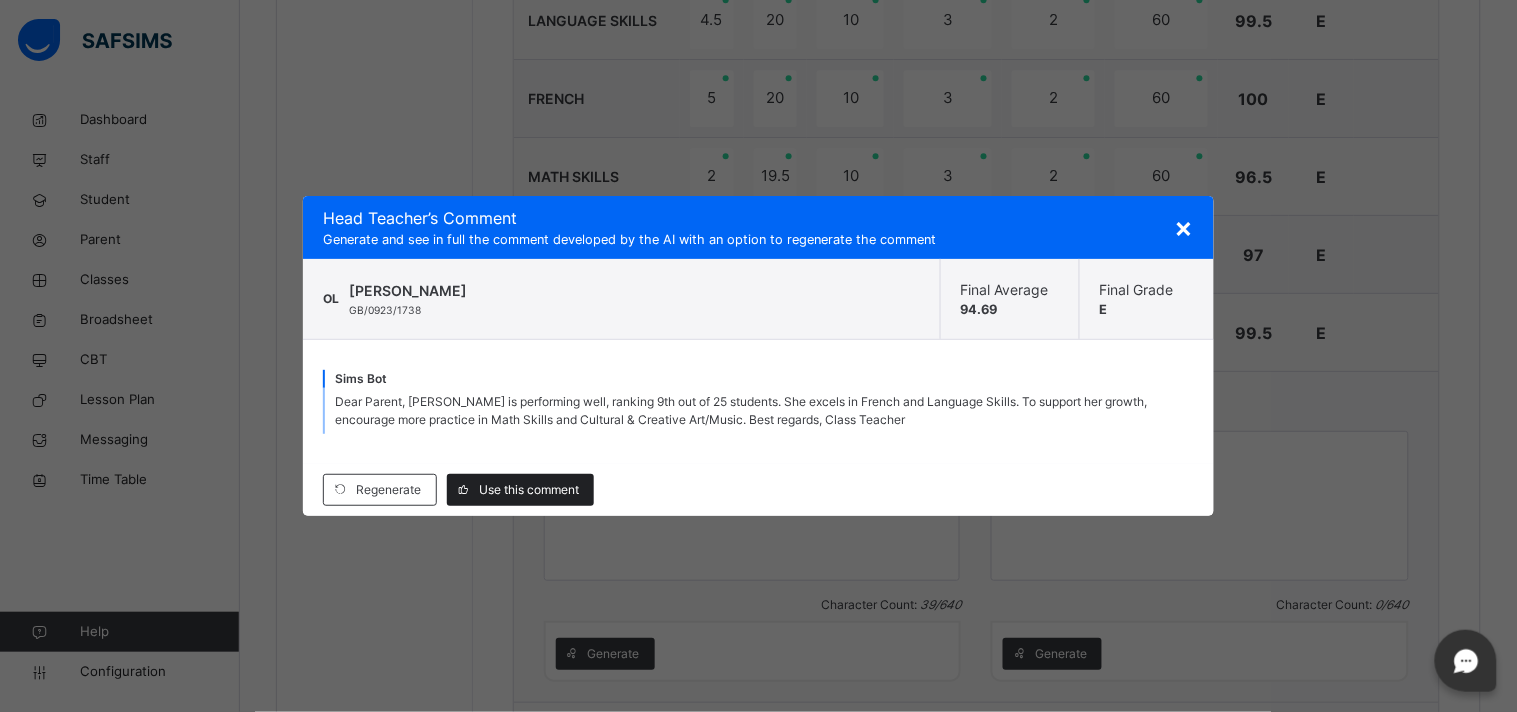 click on "Use this comment" at bounding box center [529, 490] 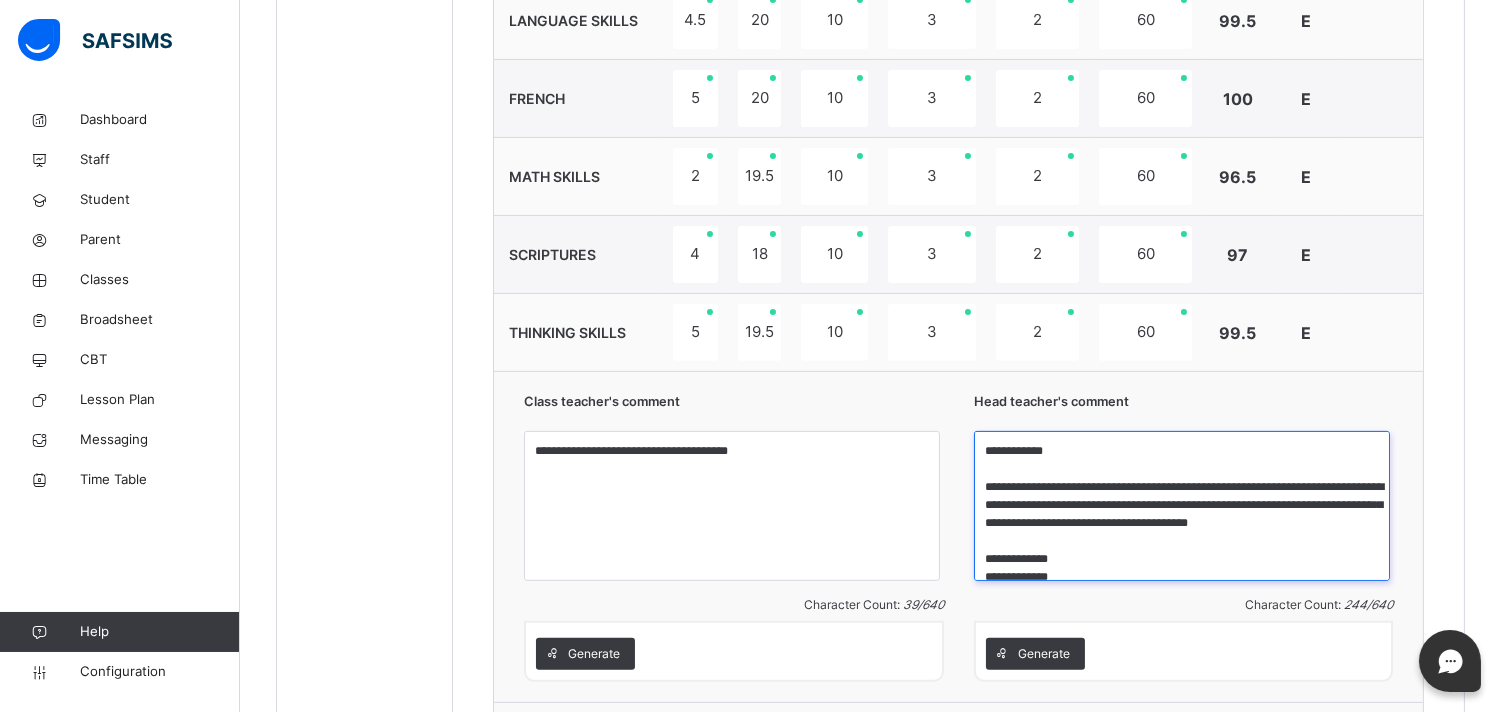 click on "**********" at bounding box center (1182, 506) 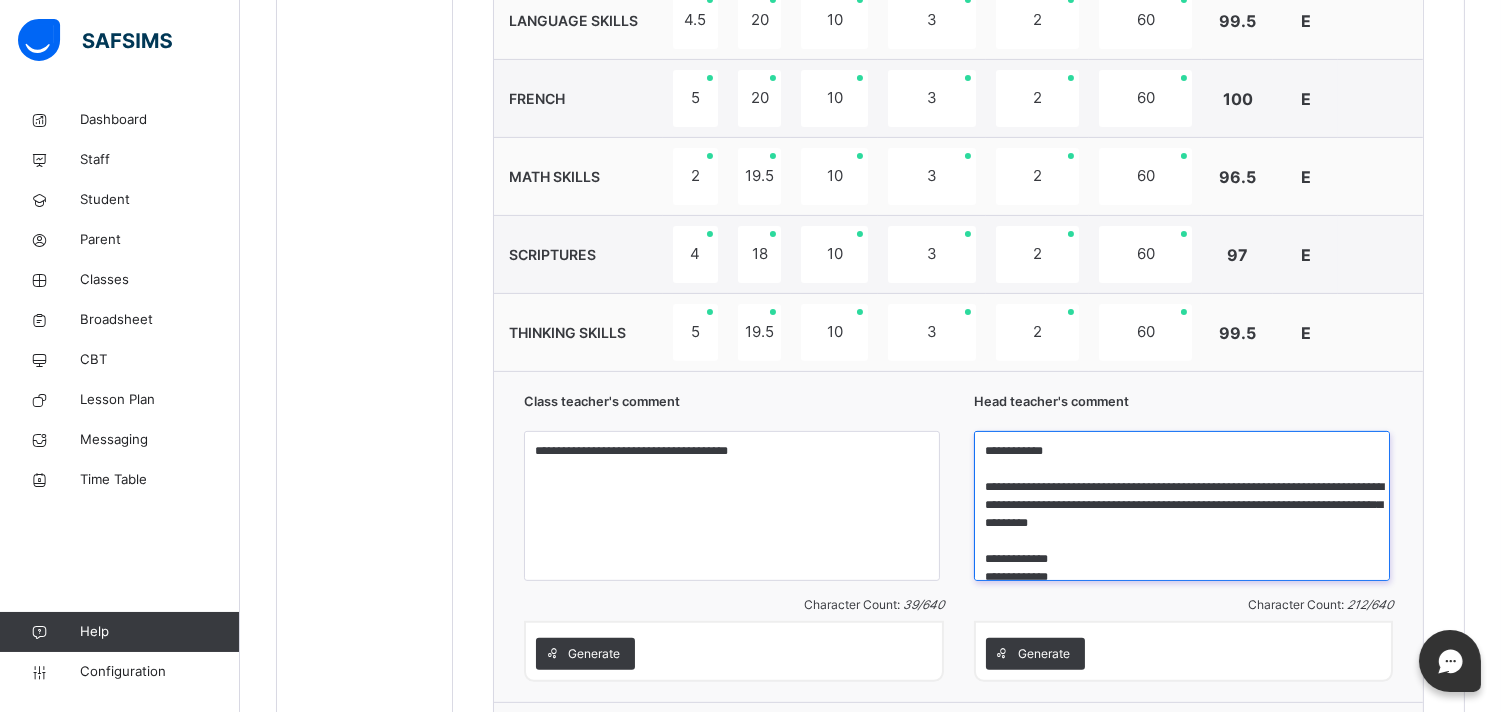 scroll, scrollTop: 16, scrollLeft: 0, axis: vertical 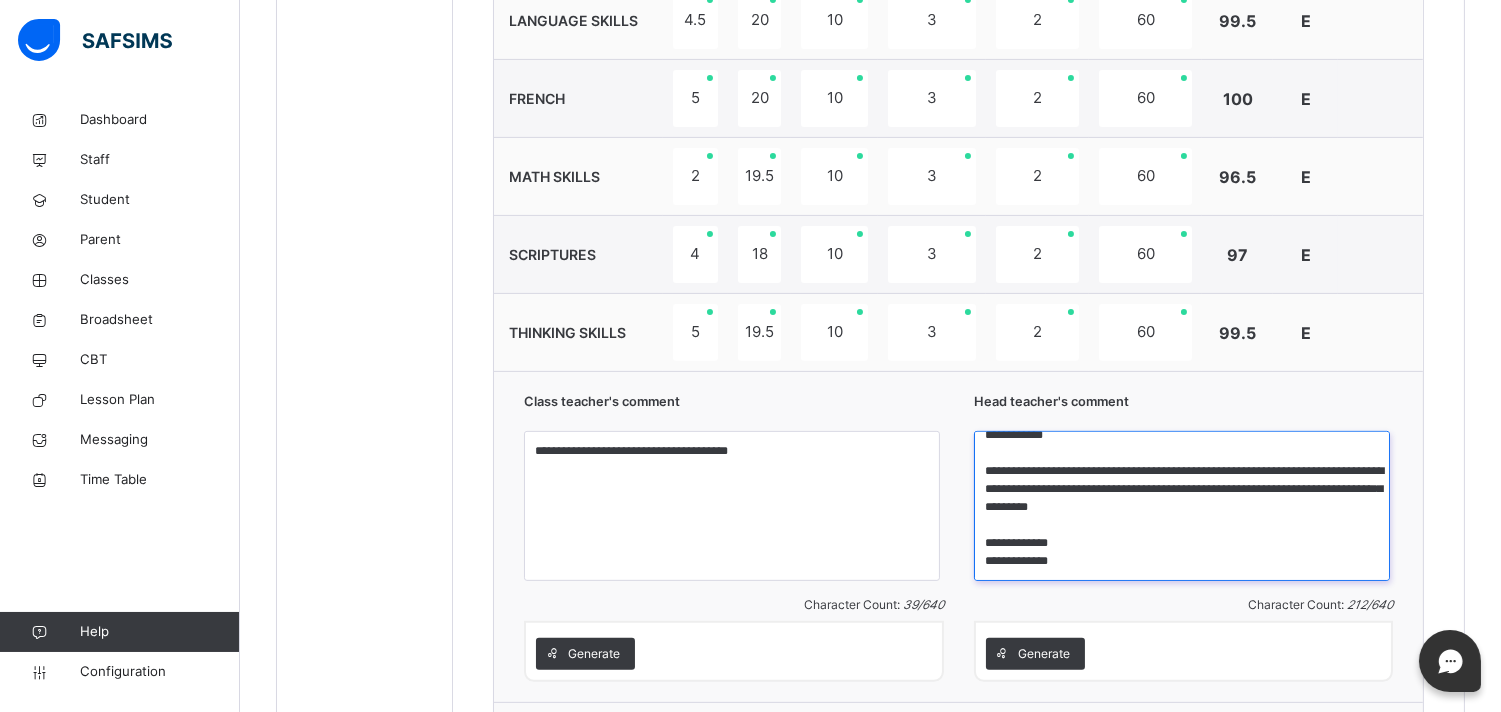 drag, startPoint x: 1075, startPoint y: 566, endPoint x: 1096, endPoint y: 563, distance: 21.213203 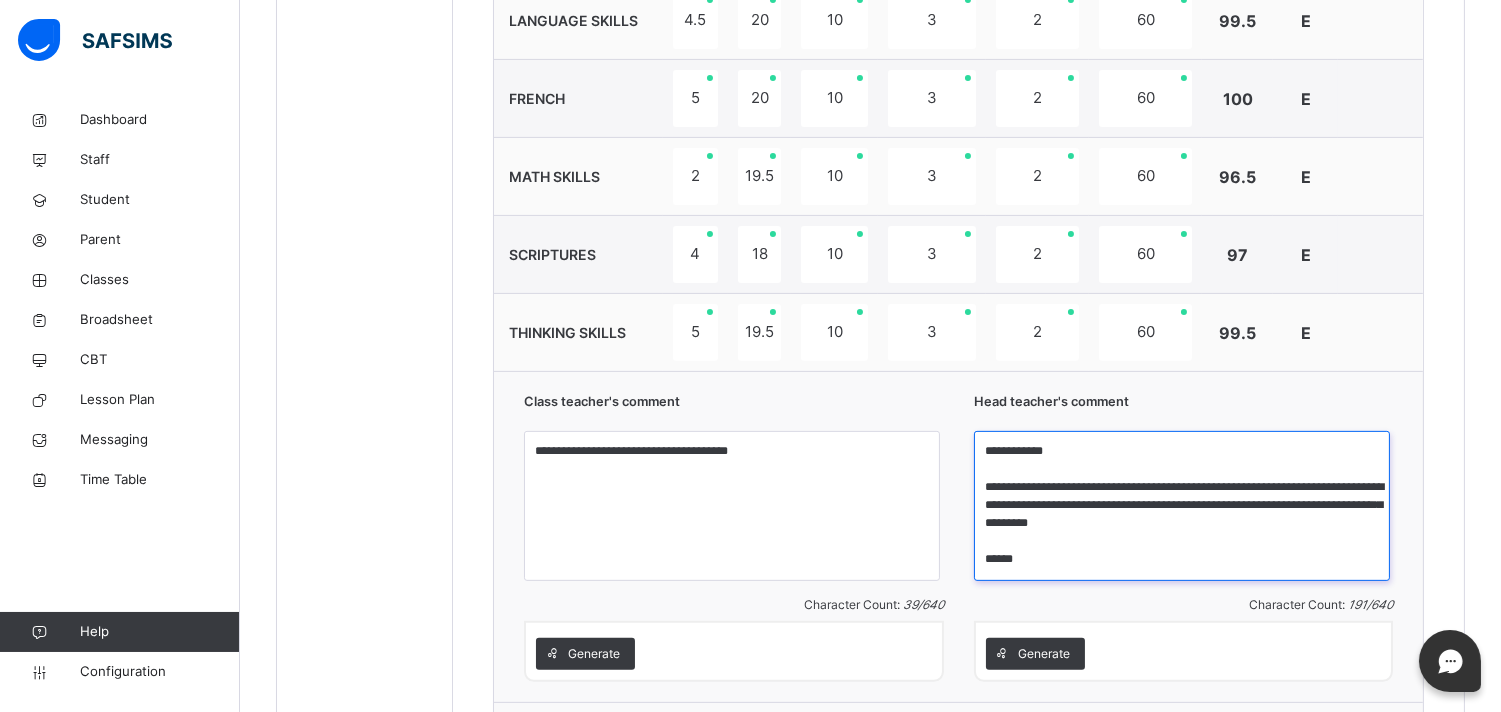 scroll, scrollTop: 0, scrollLeft: 0, axis: both 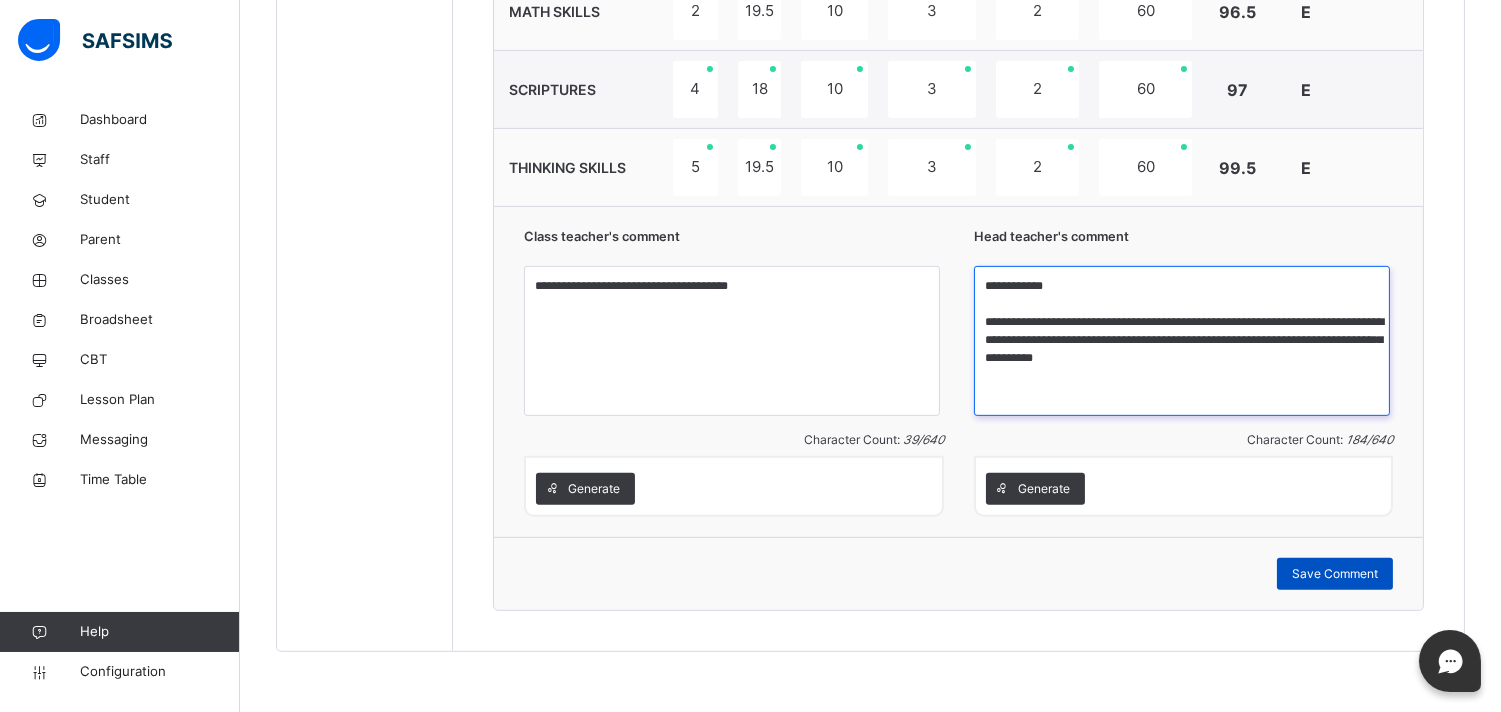 type on "**********" 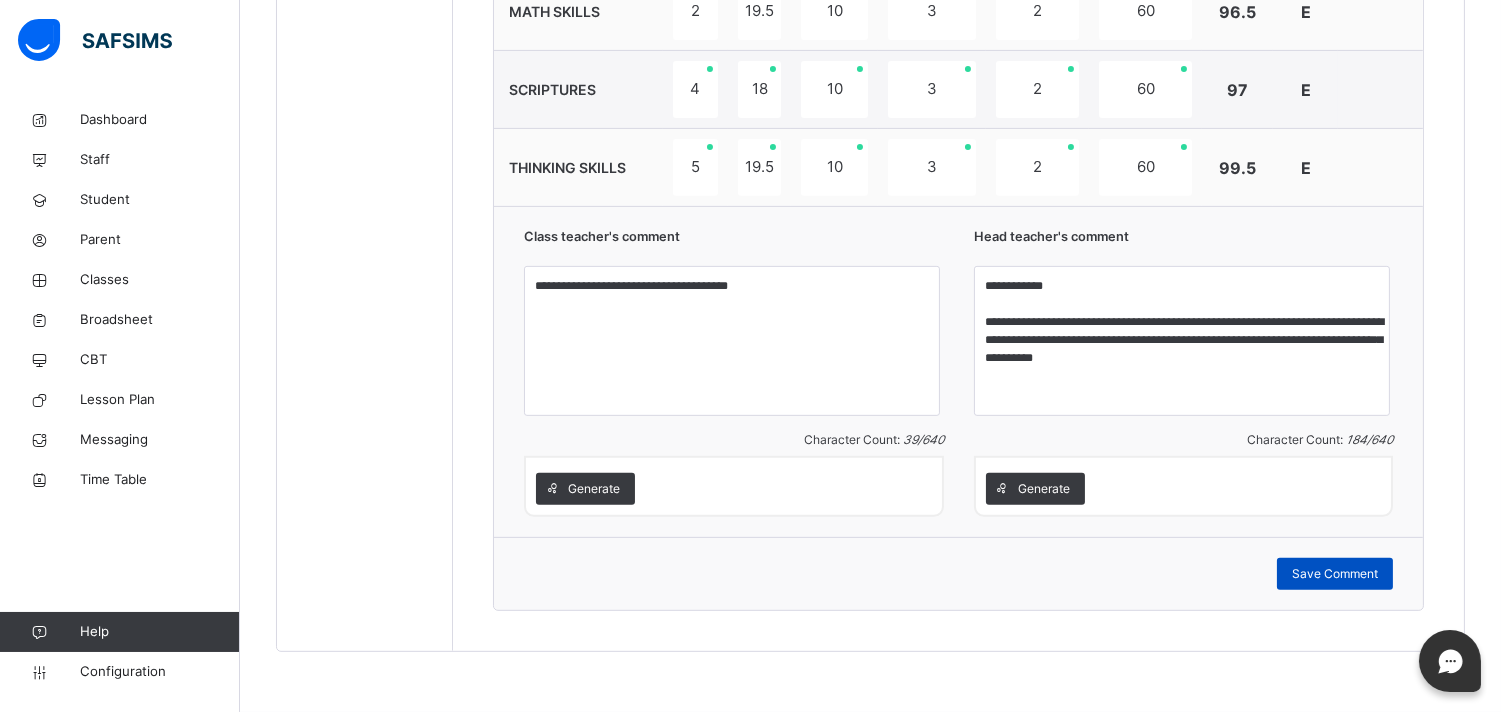 click on "Save Comment" at bounding box center [1335, 574] 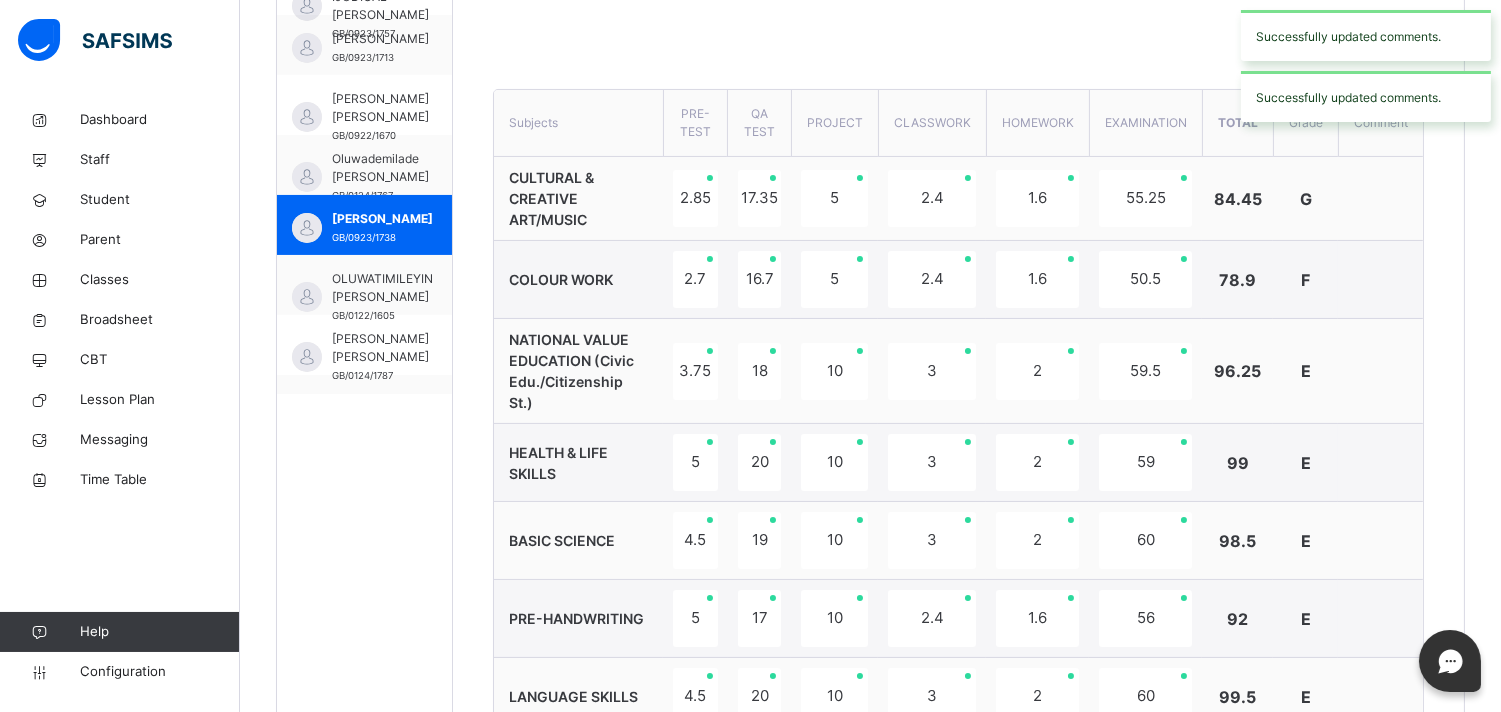 scroll, scrollTop: 576, scrollLeft: 0, axis: vertical 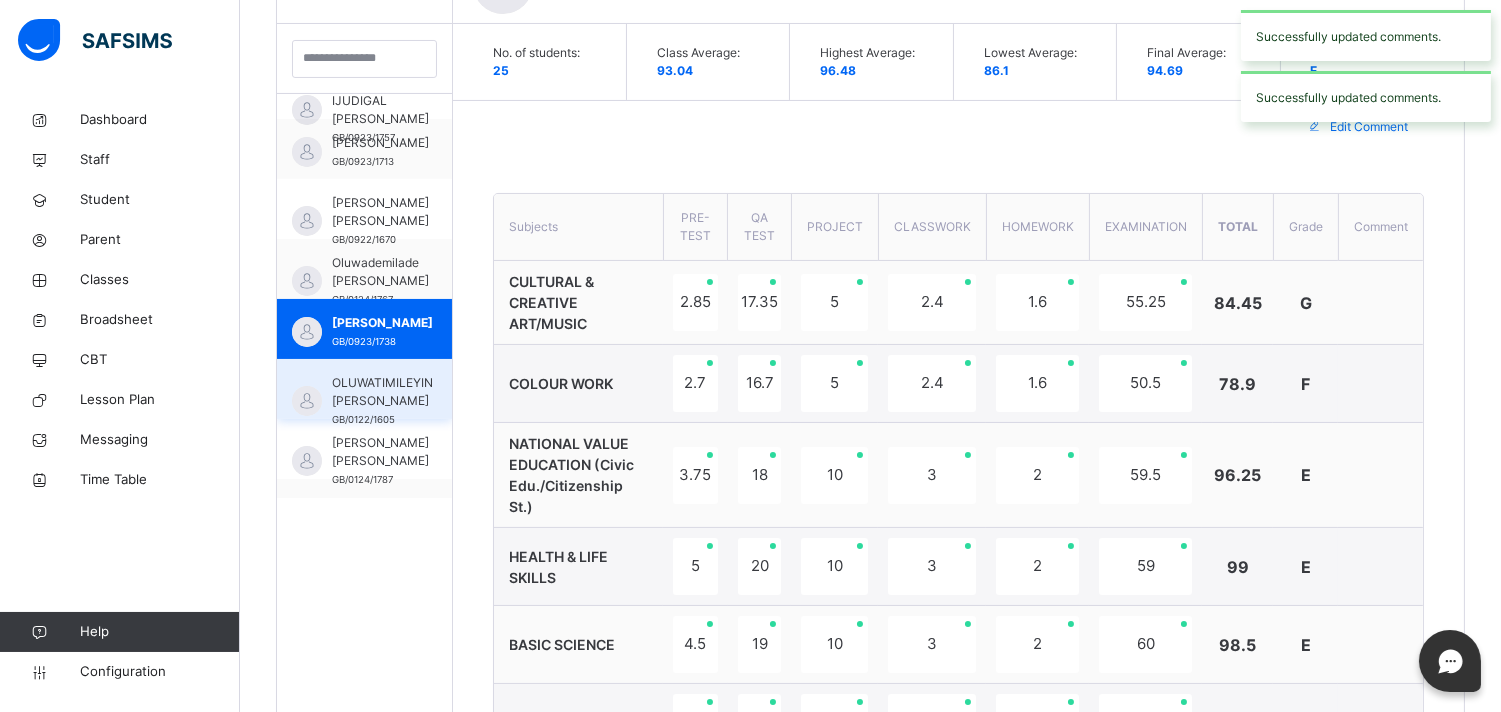 click on "OLUWATIMILEYIN [PERSON_NAME]" at bounding box center [382, 392] 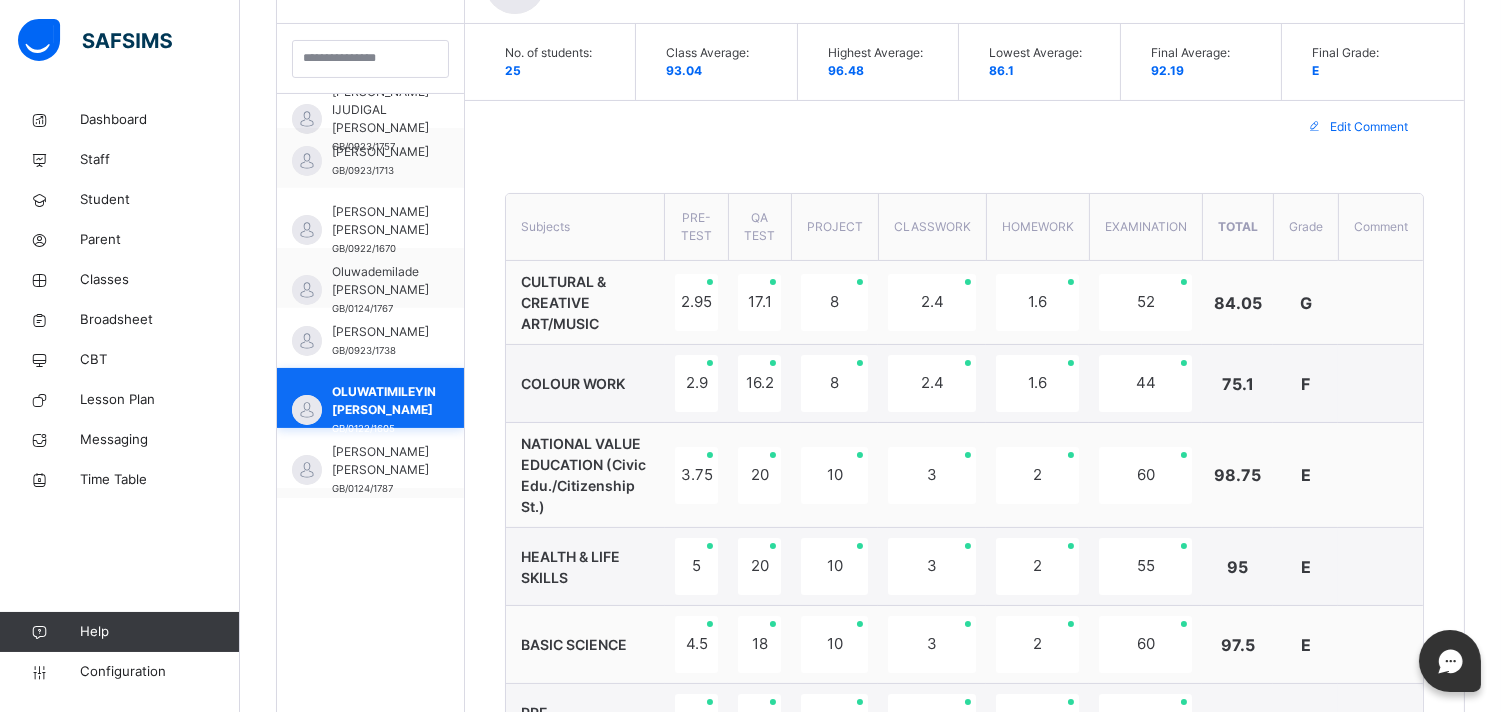 scroll, scrollTop: 755, scrollLeft: 0, axis: vertical 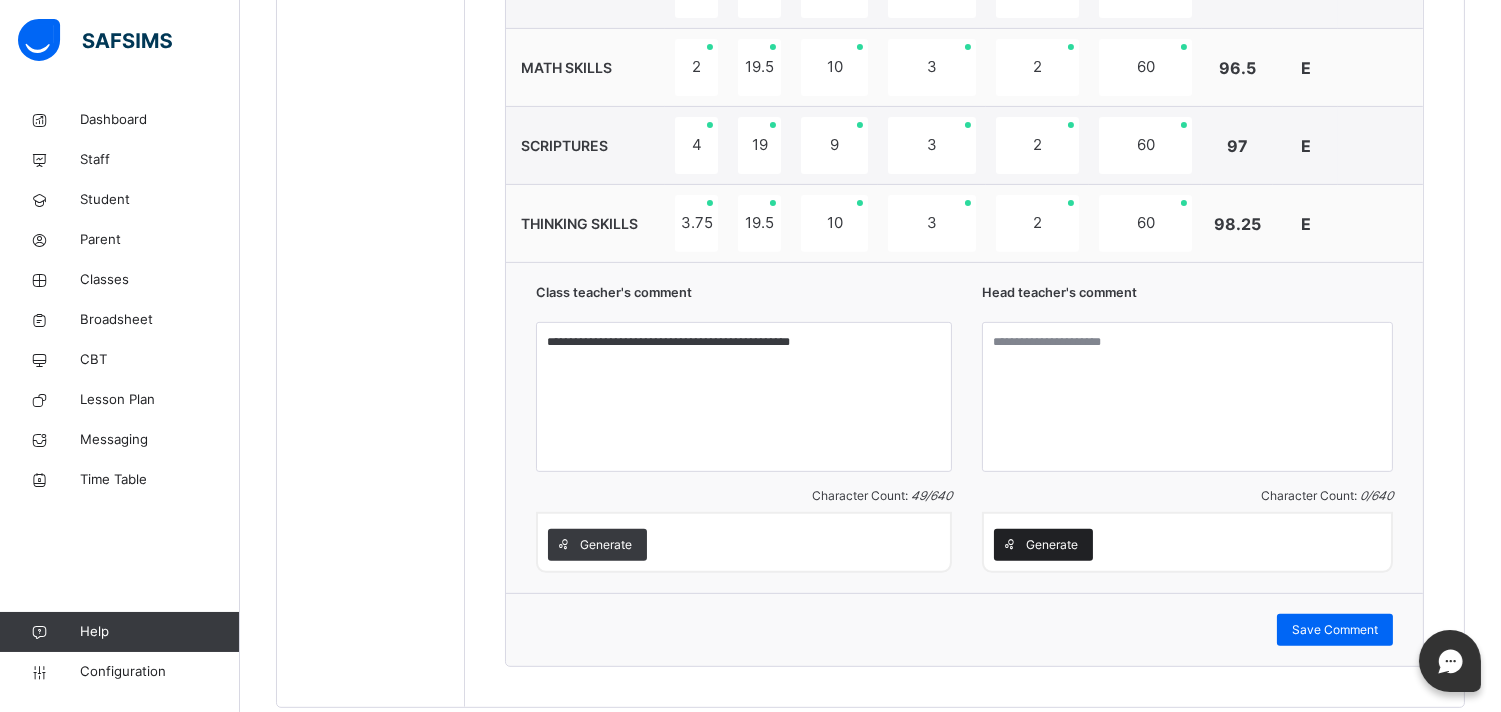 click on "Generate" at bounding box center (1052, 545) 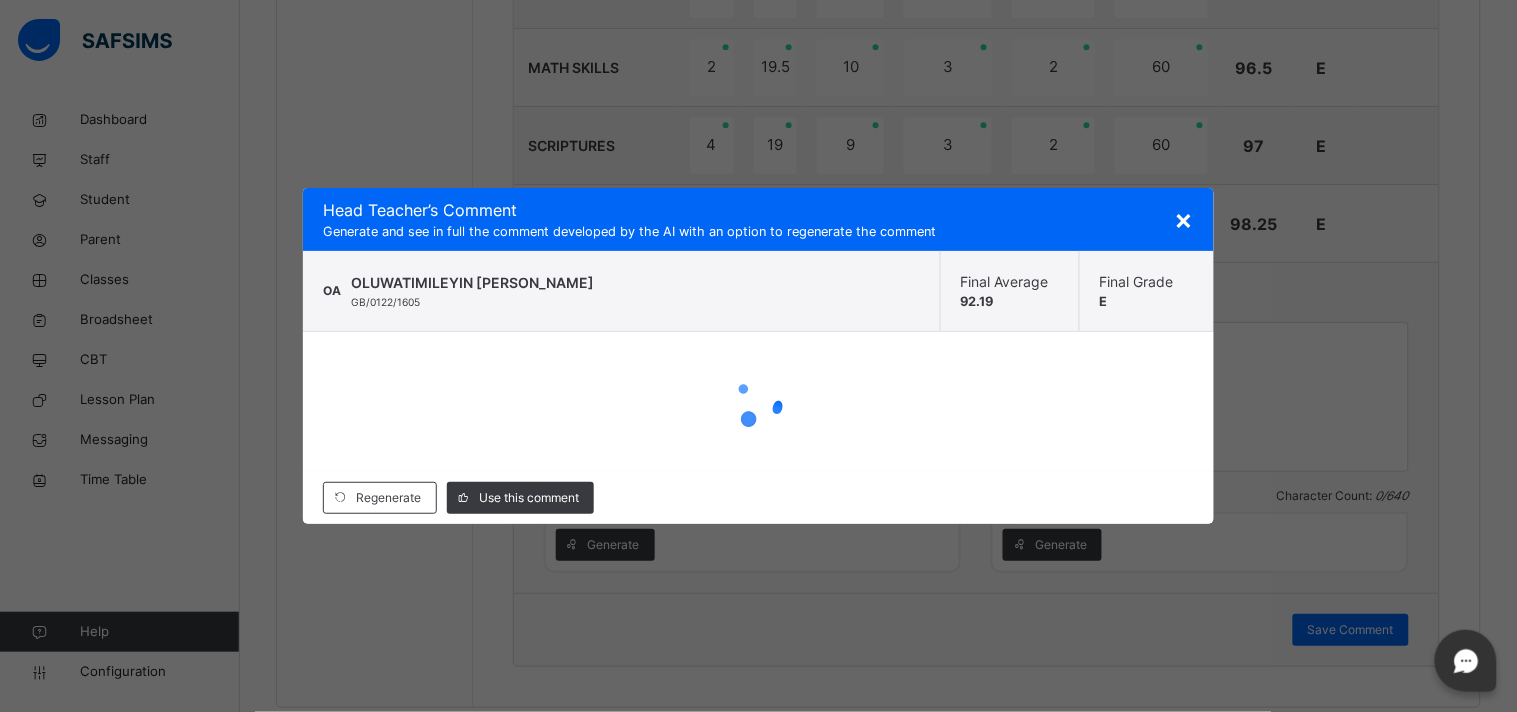 click on "×   Head Teacher ’s Comment Generate and see in full the comment developed by the AI with an option to regenerate the comment OA OLUWATIMILEYIN JAMIN ADERONMU   GB/0122/1605 Final Average 92.19 Final Grade E   Regenerate     Use this comment" at bounding box center [758, 356] 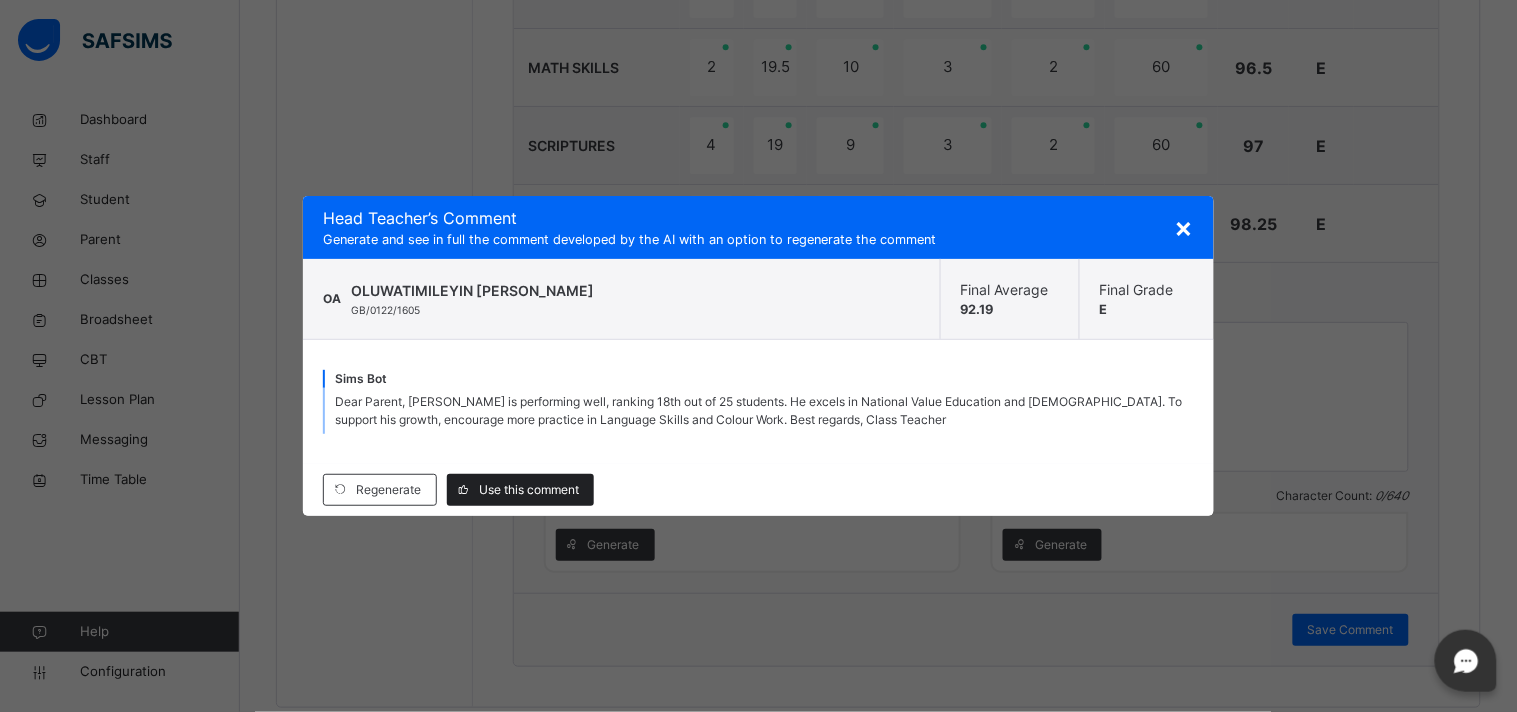 click on "Use this comment" at bounding box center (529, 490) 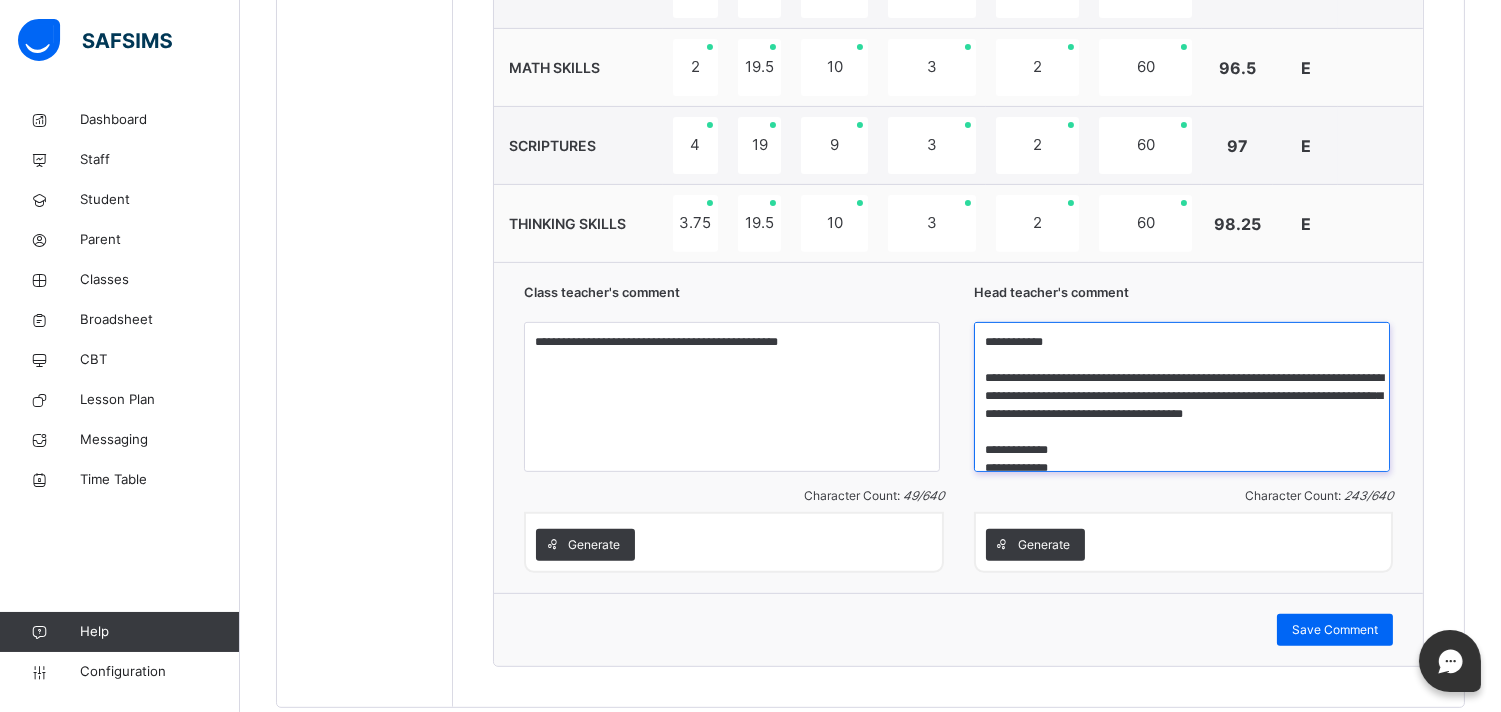 click on "**********" at bounding box center [1182, 397] 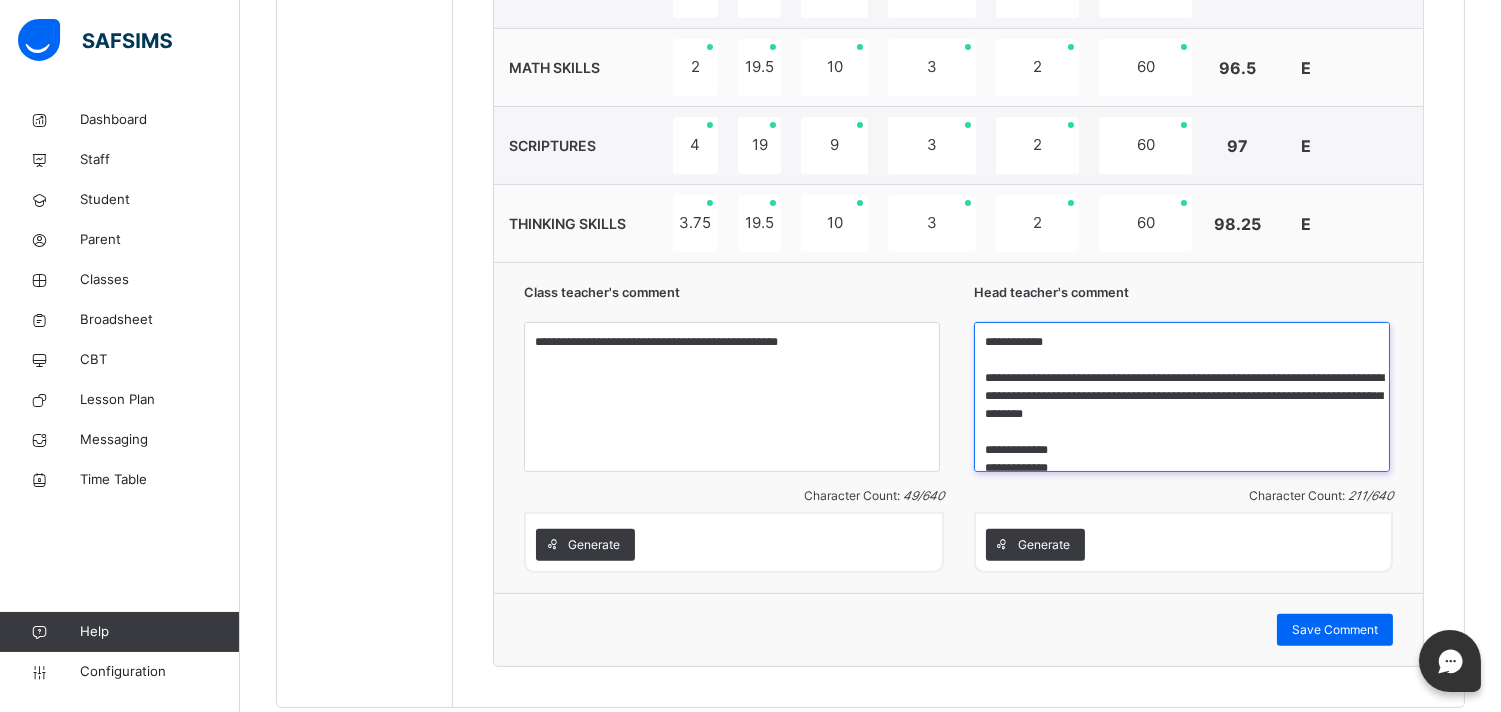 click on "**********" at bounding box center [1182, 397] 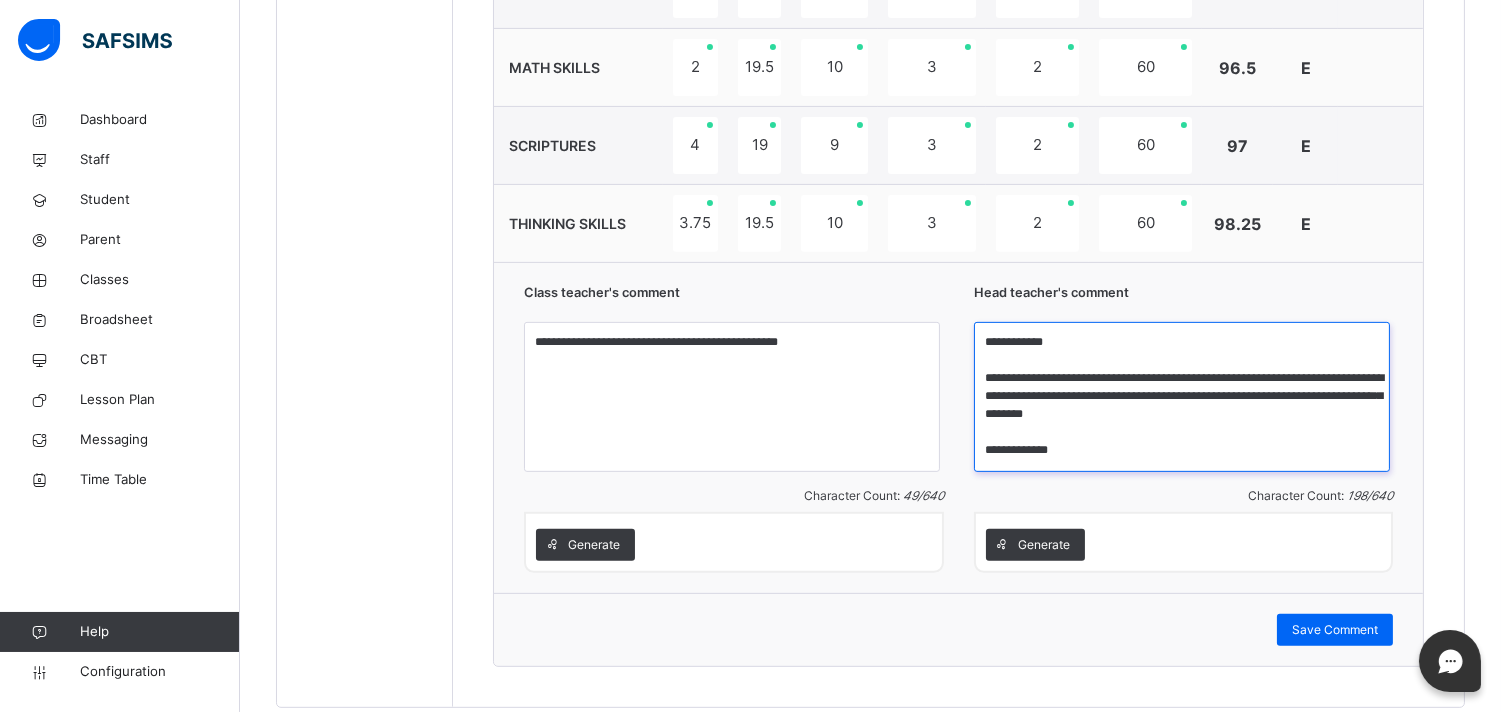 scroll, scrollTop: 0, scrollLeft: 0, axis: both 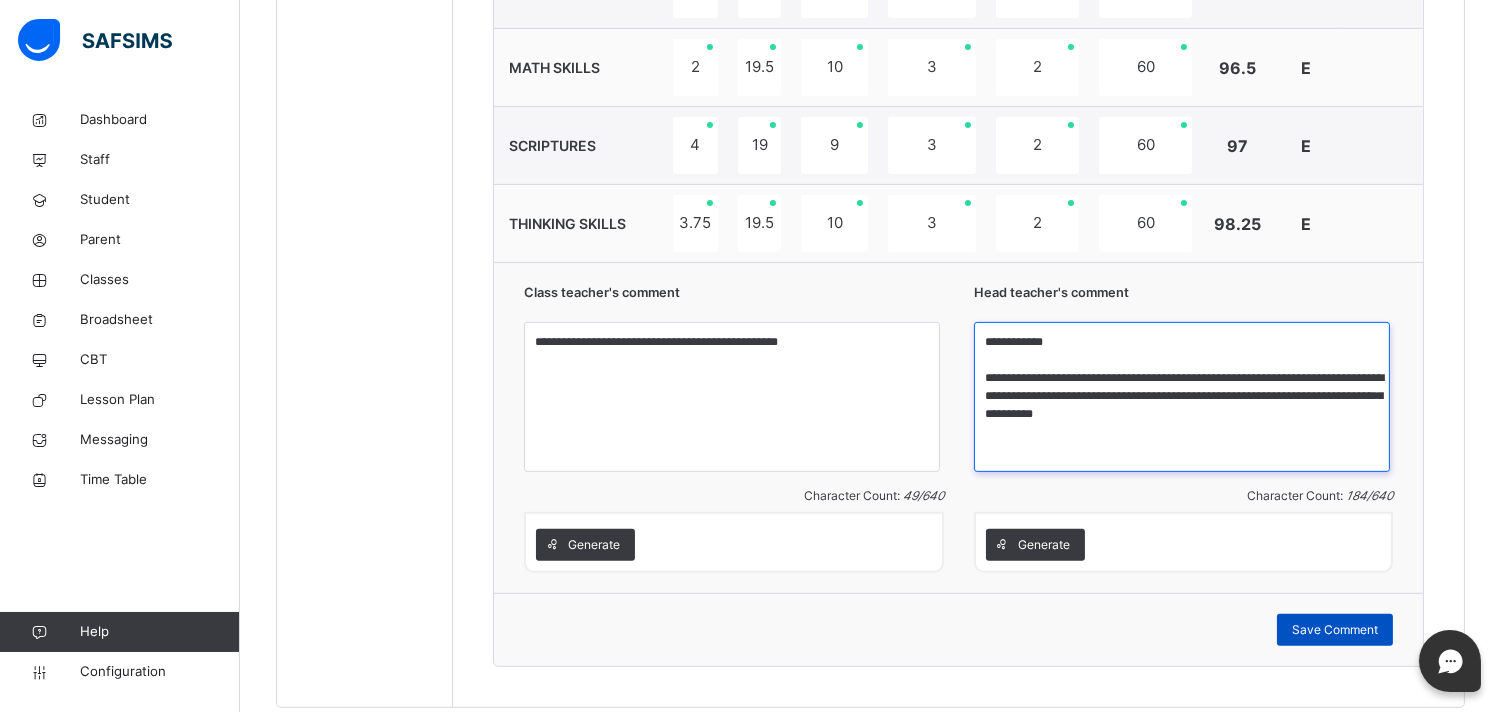 type on "**********" 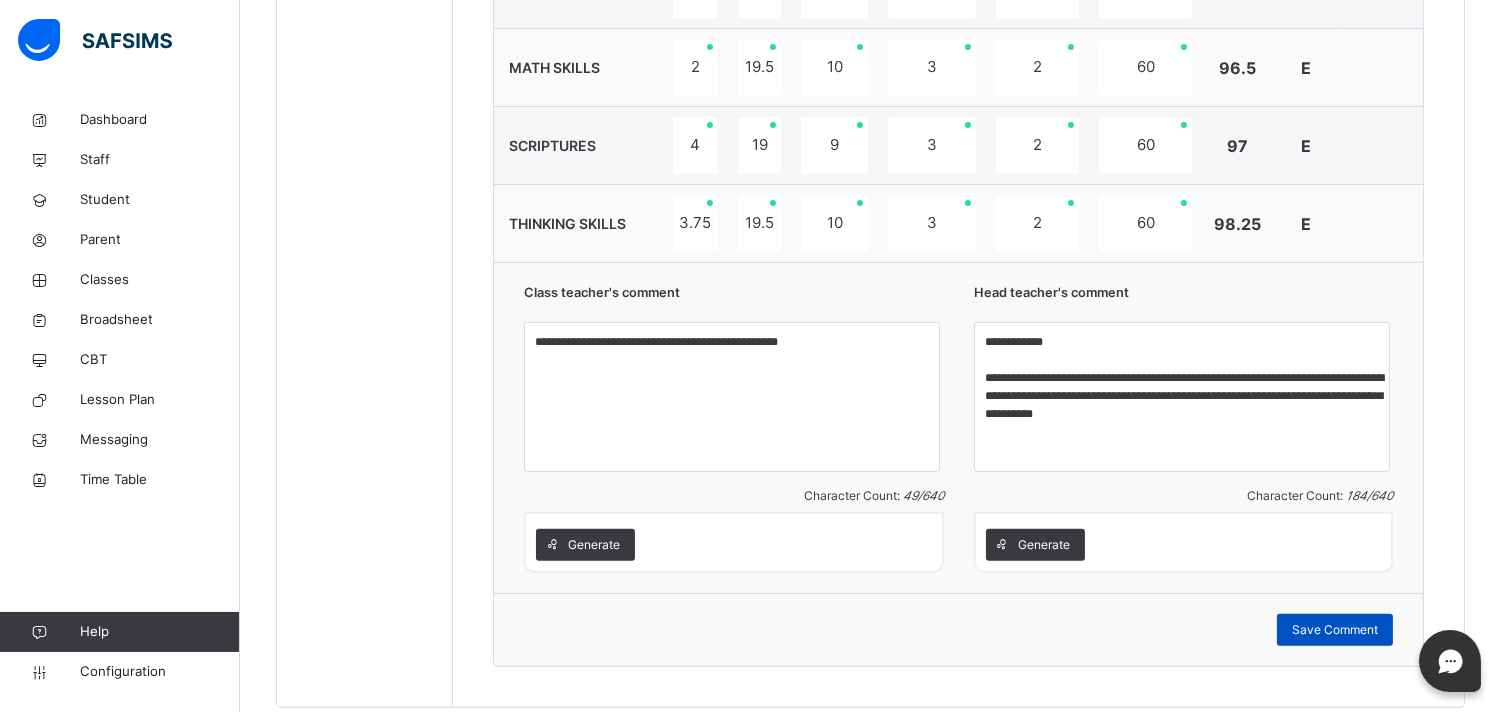 click on "Save Comment" at bounding box center [1335, 630] 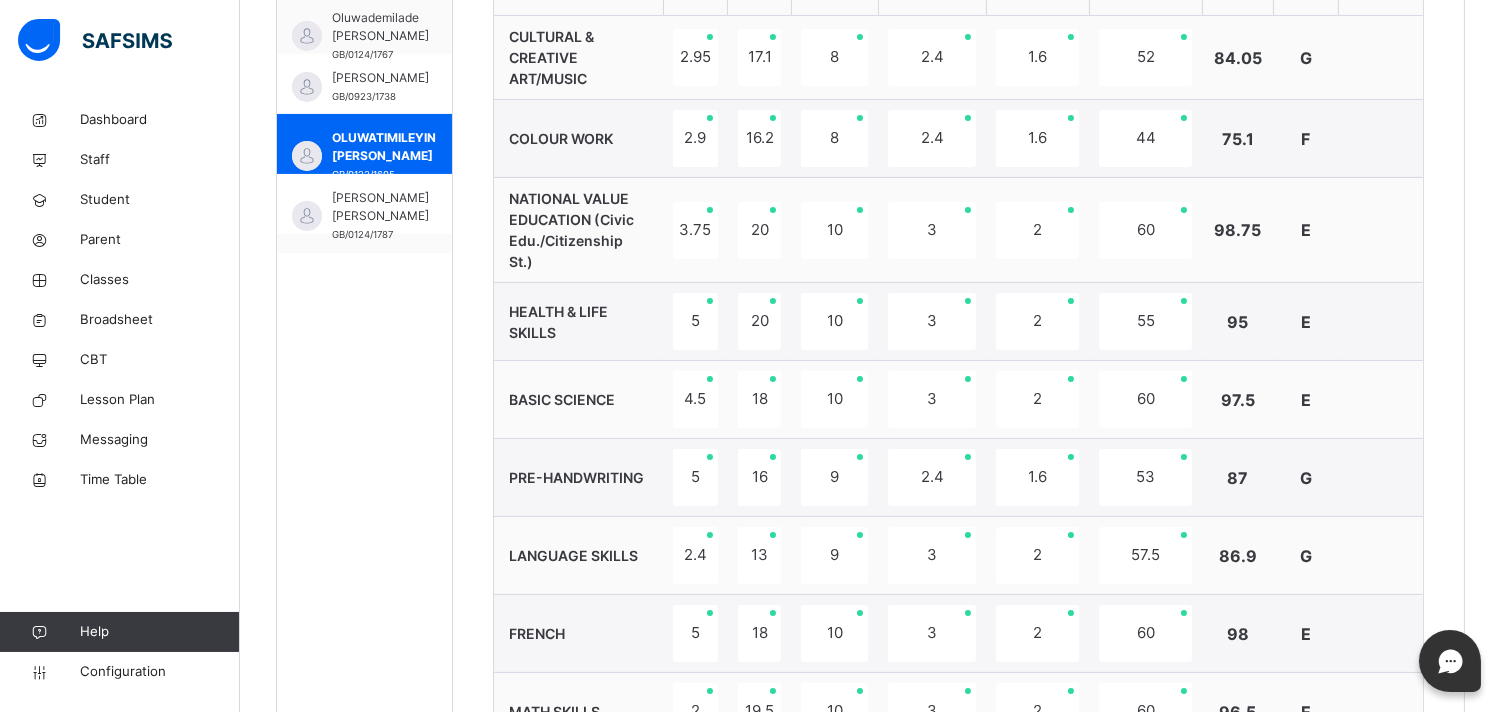 scroll, scrollTop: 801, scrollLeft: 0, axis: vertical 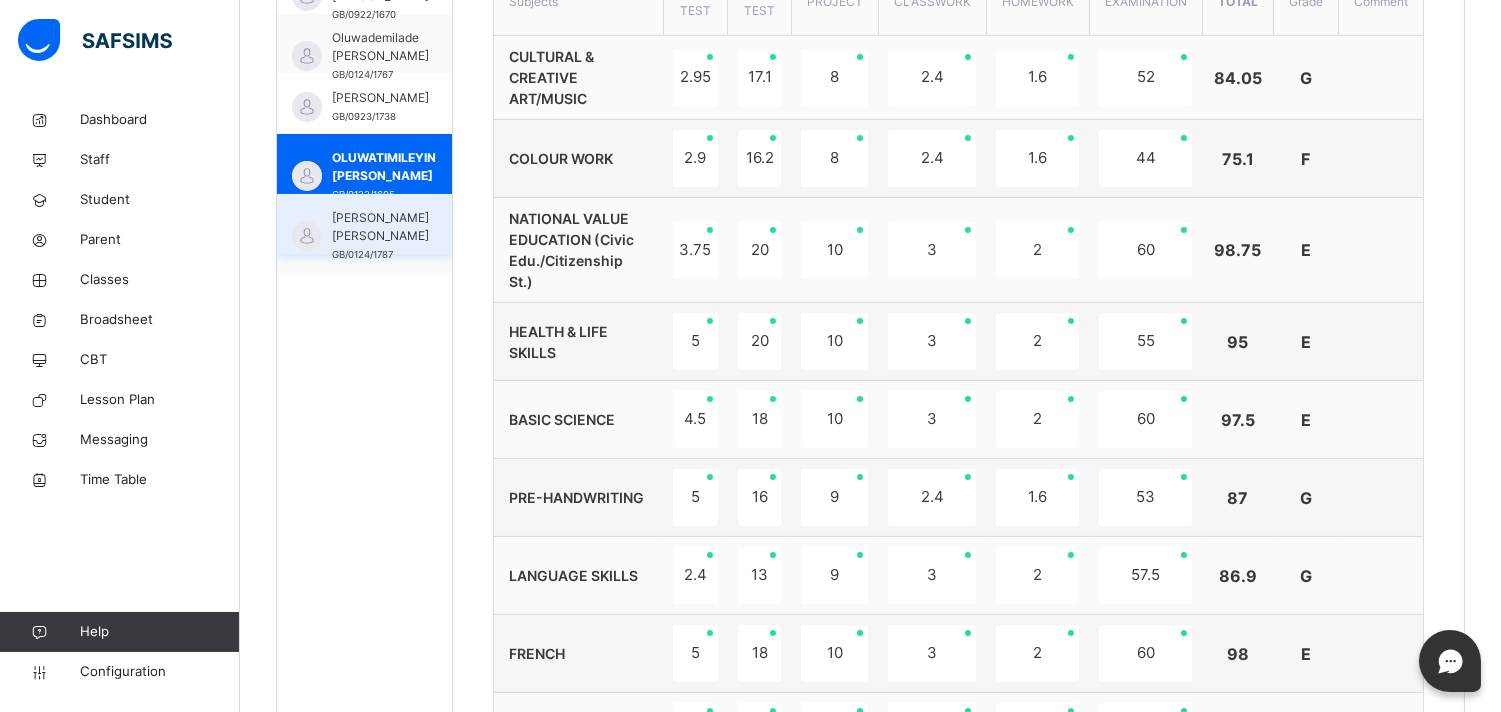 click on "[PERSON_NAME] [PERSON_NAME]" at bounding box center (380, 227) 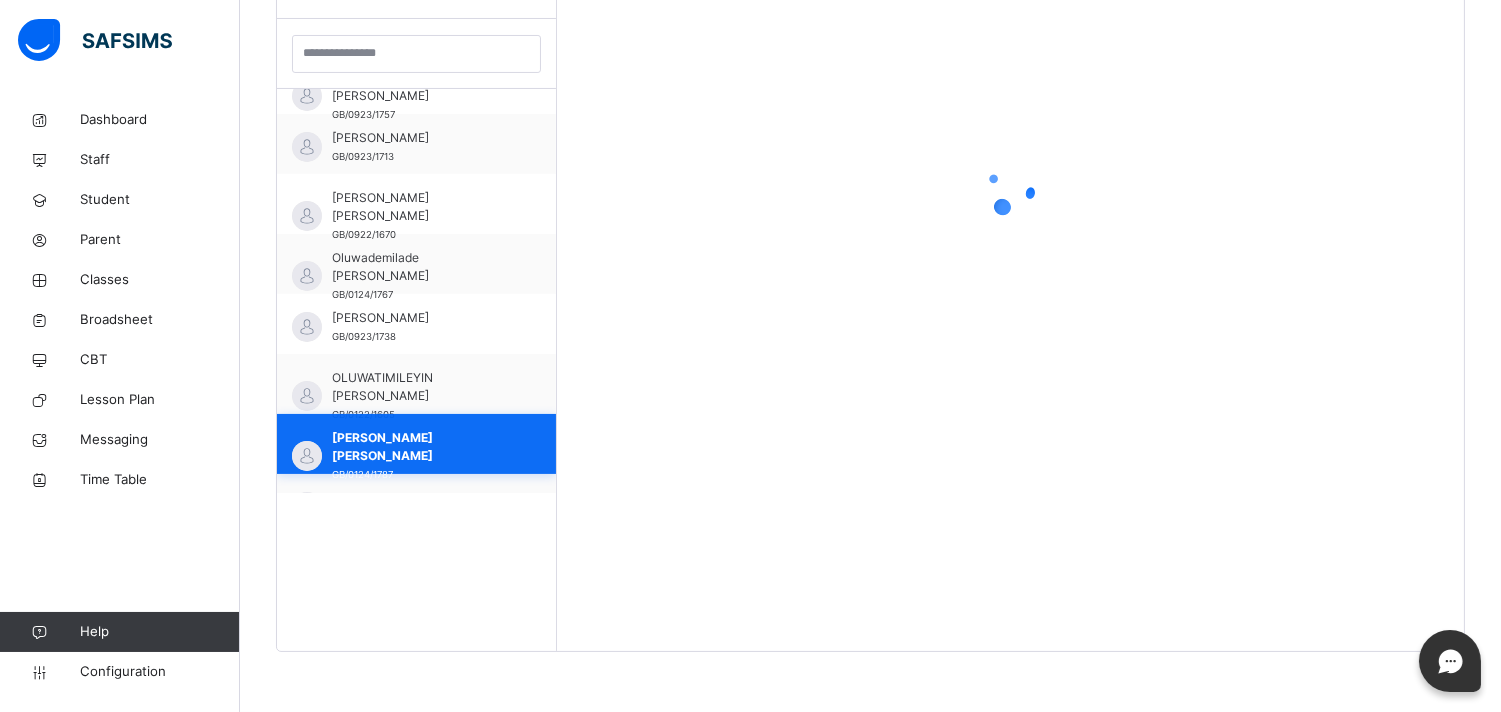 scroll, scrollTop: 746, scrollLeft: 0, axis: vertical 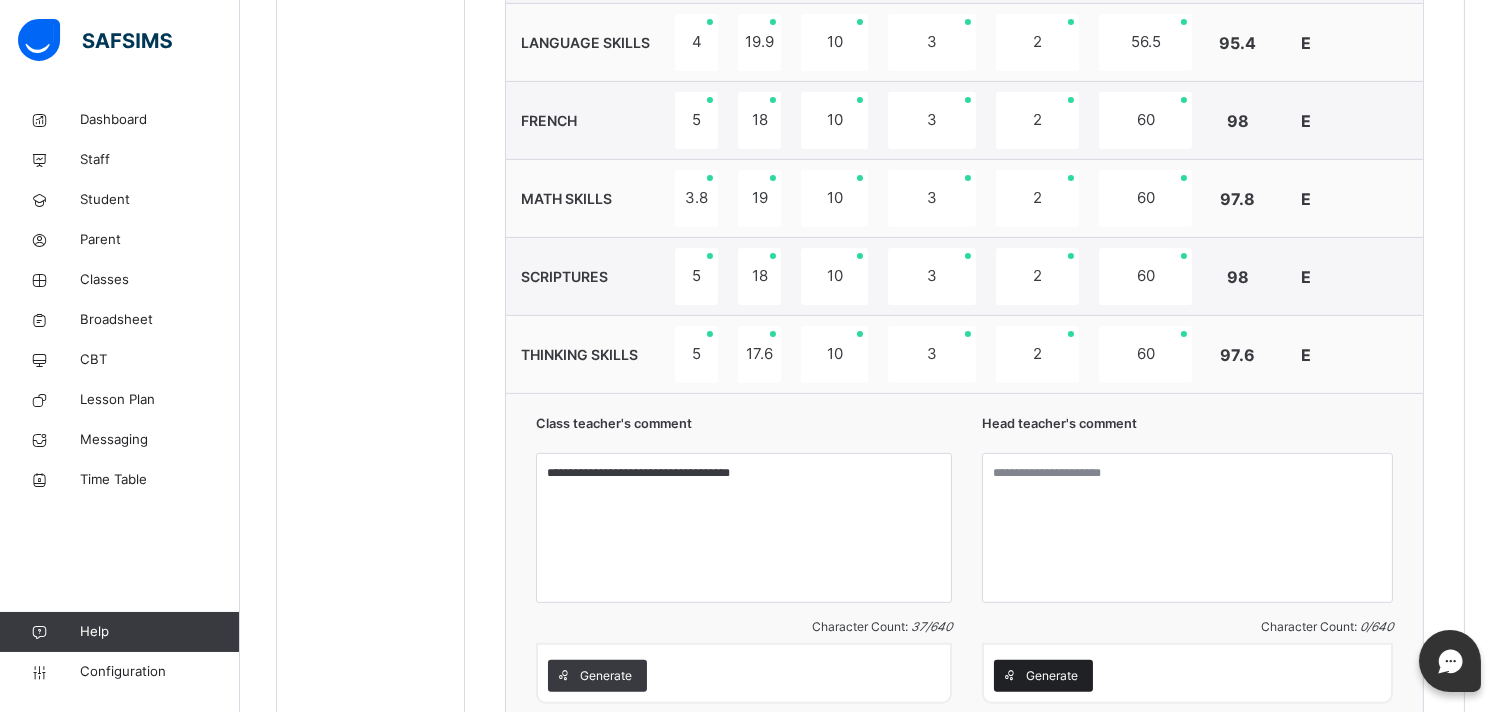 click on "Generate" at bounding box center (1052, 676) 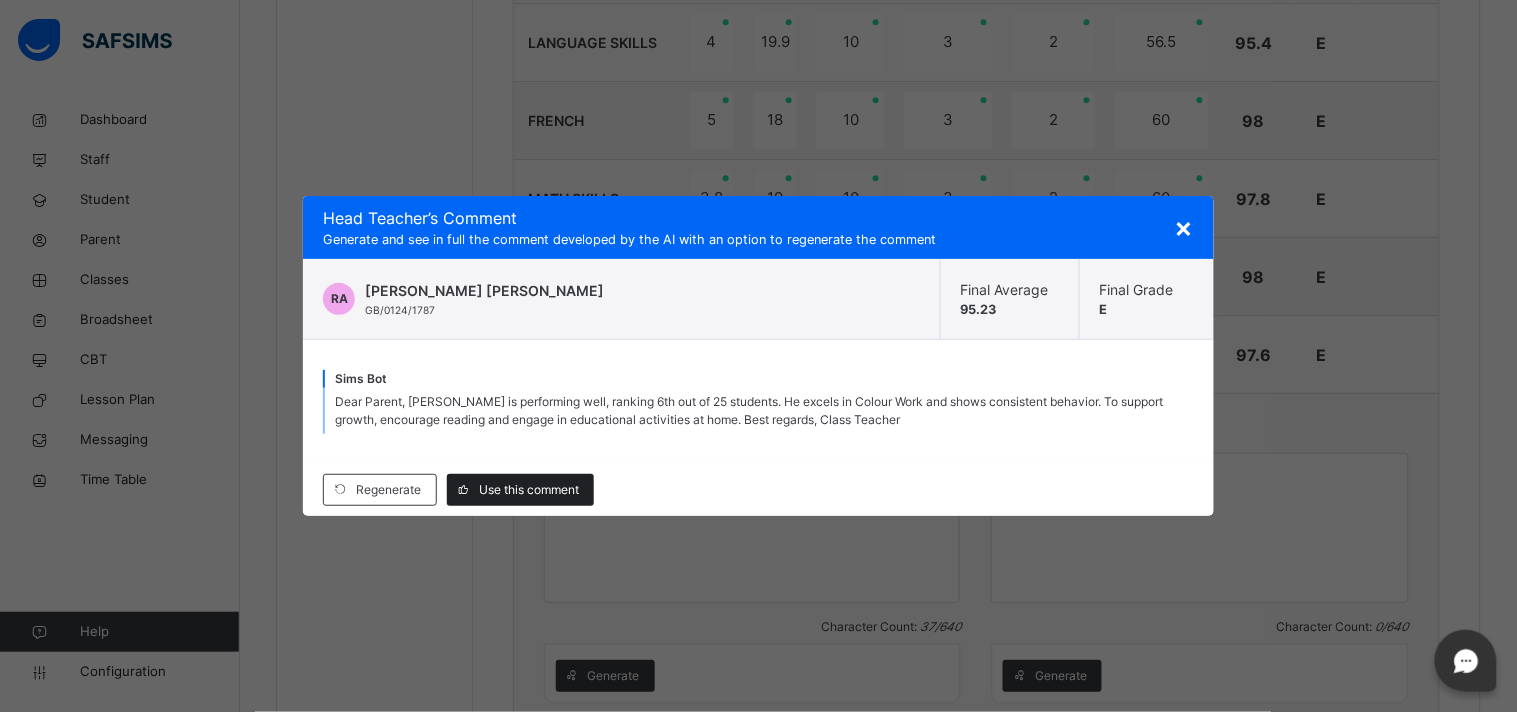 click on "Use this comment" at bounding box center (529, 490) 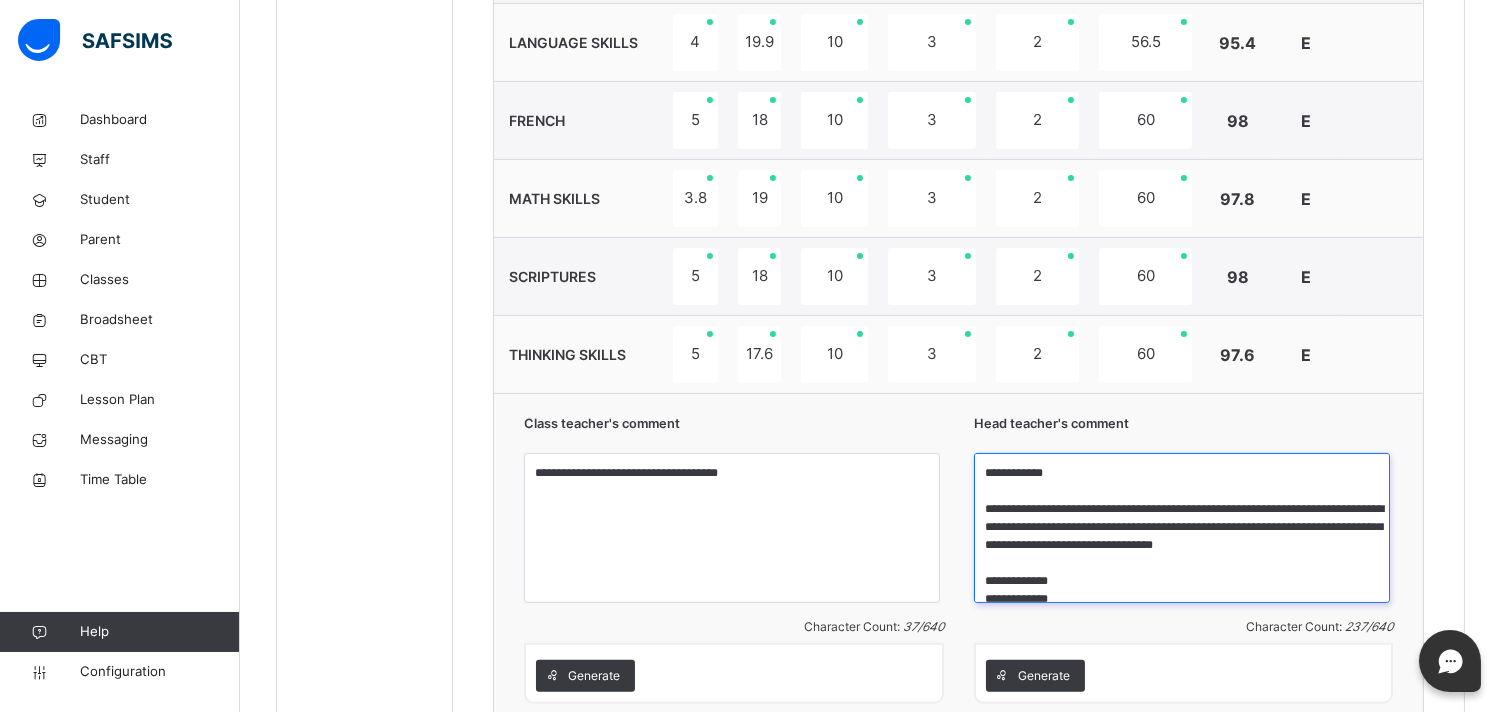 click on "**********" at bounding box center [1182, 528] 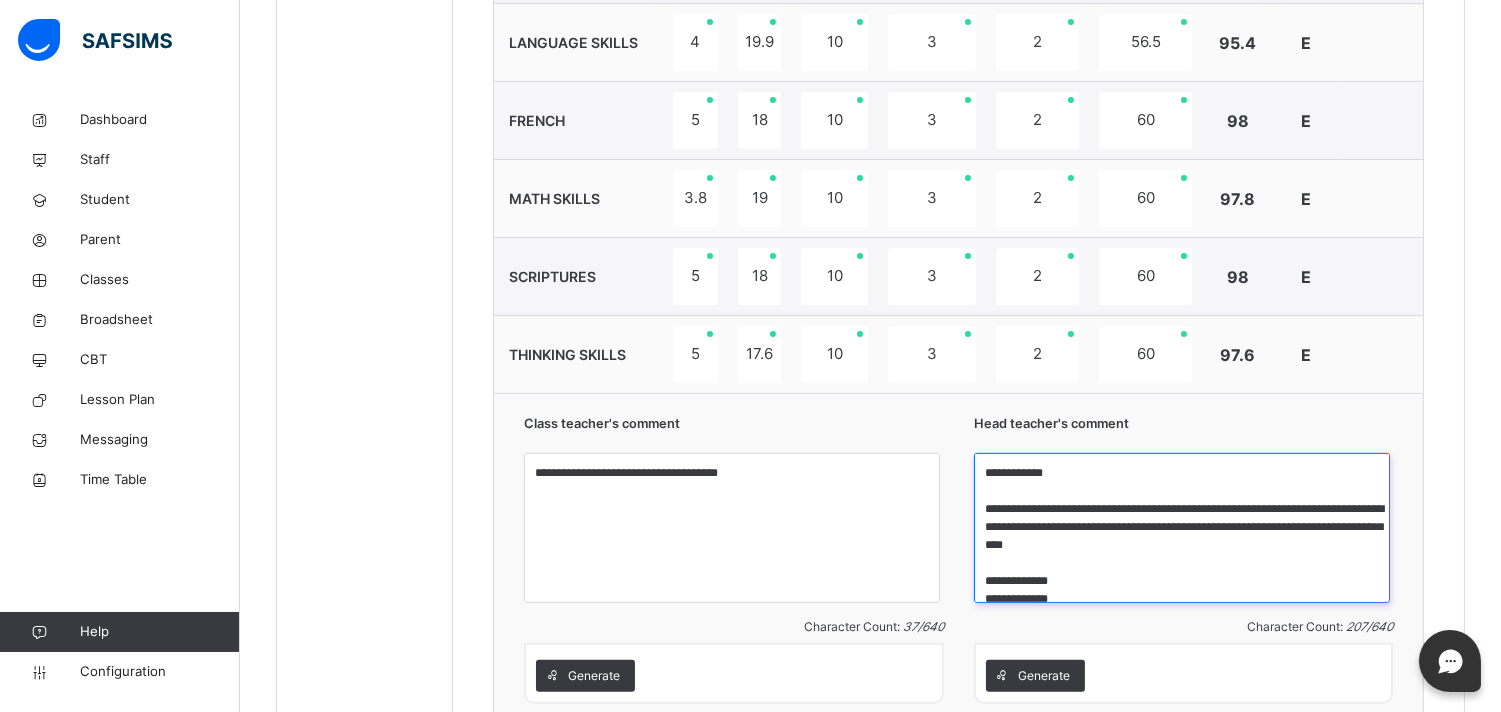 click on "**********" at bounding box center [1182, 528] 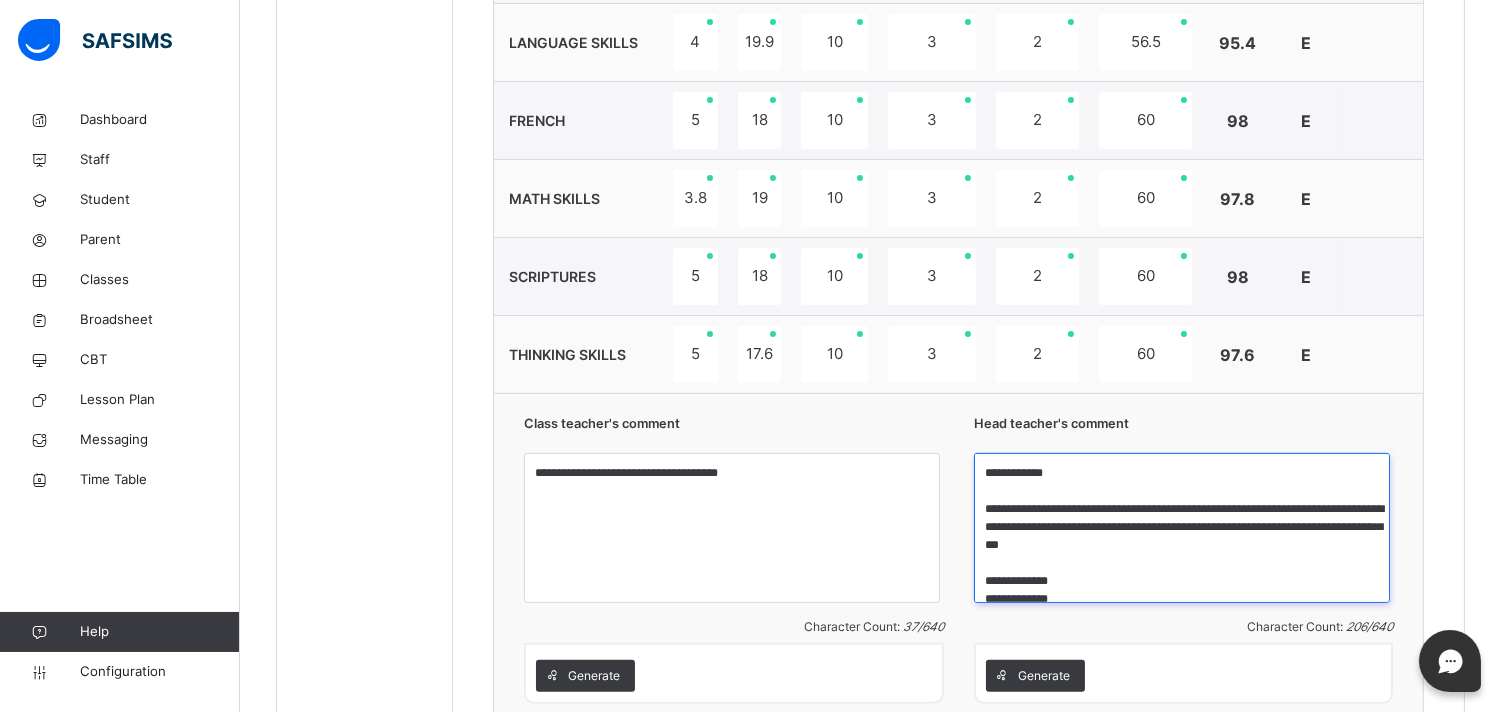 click on "**********" at bounding box center [1182, 528] 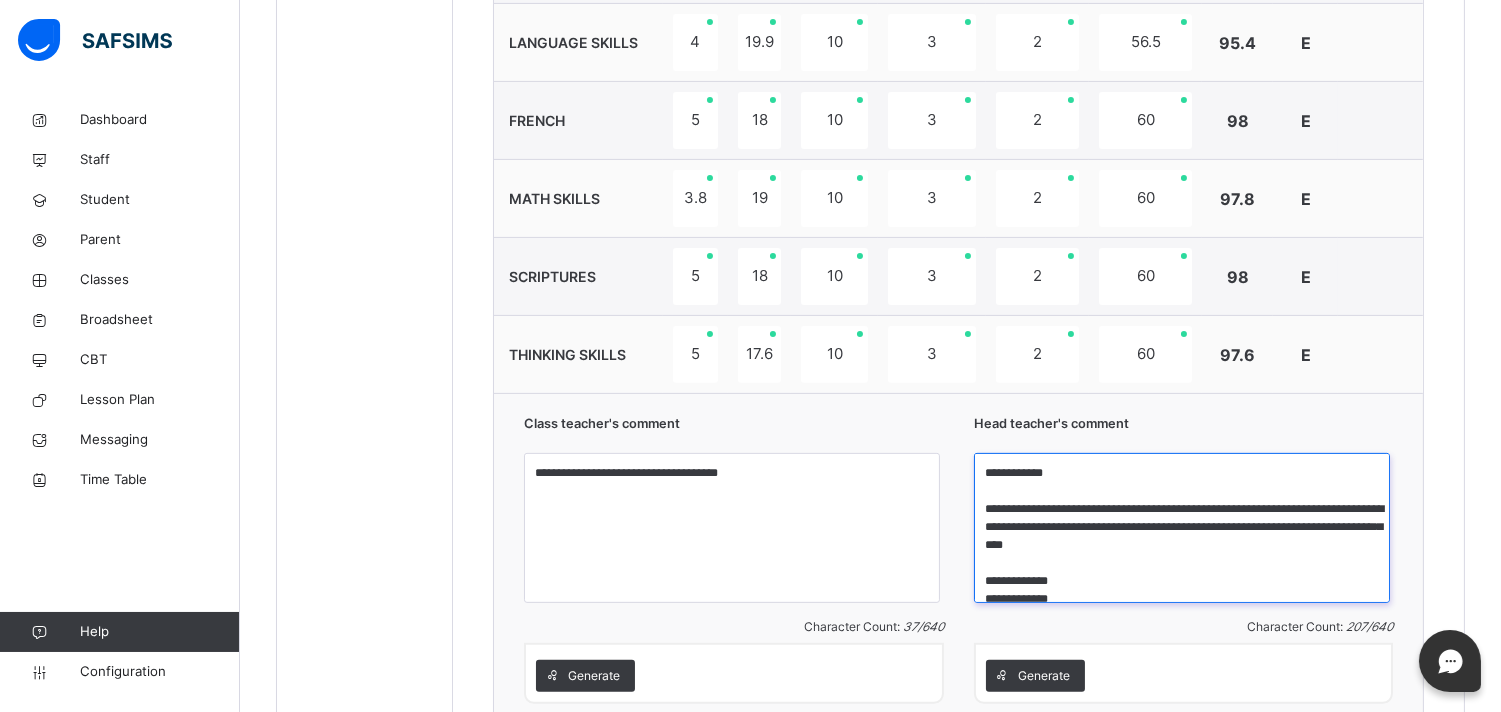 click on "**********" at bounding box center (1182, 528) 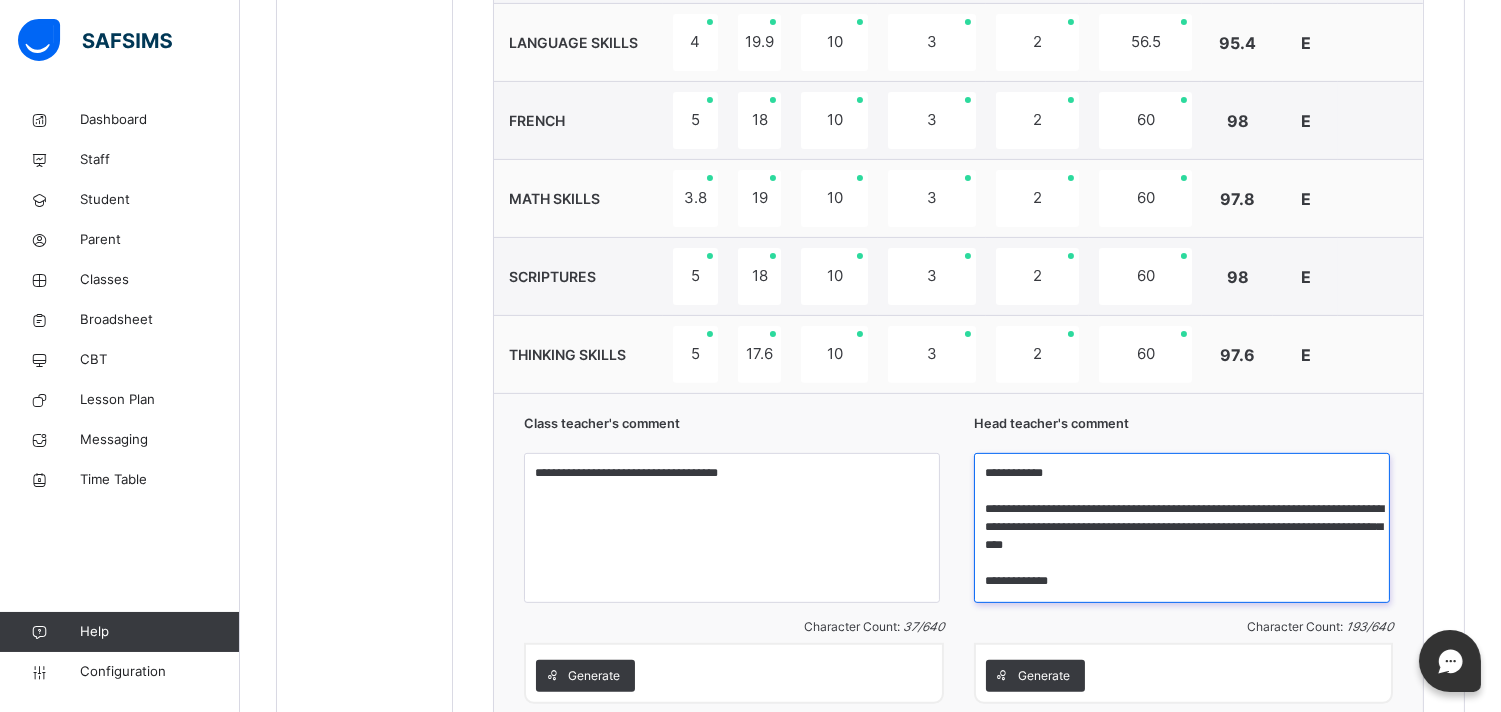 scroll, scrollTop: 0, scrollLeft: 0, axis: both 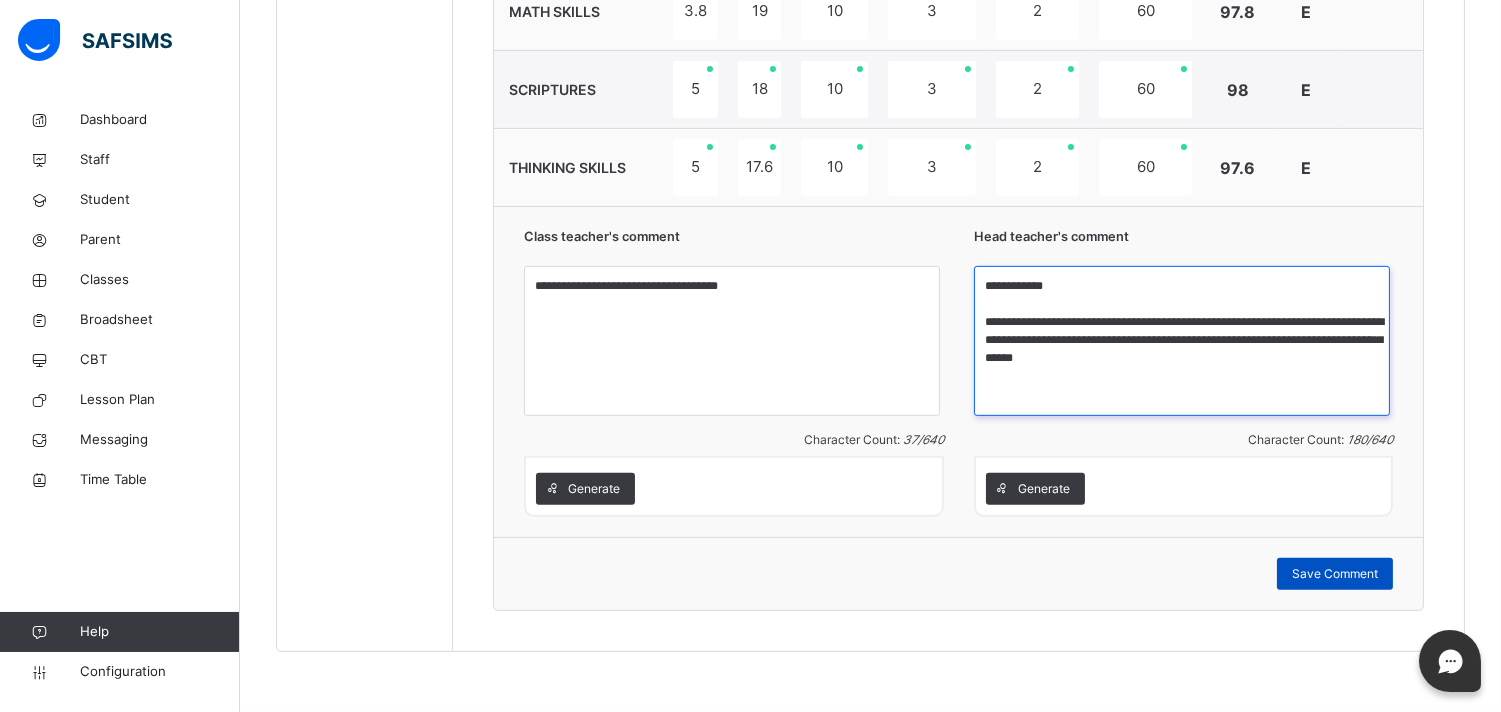 type on "**********" 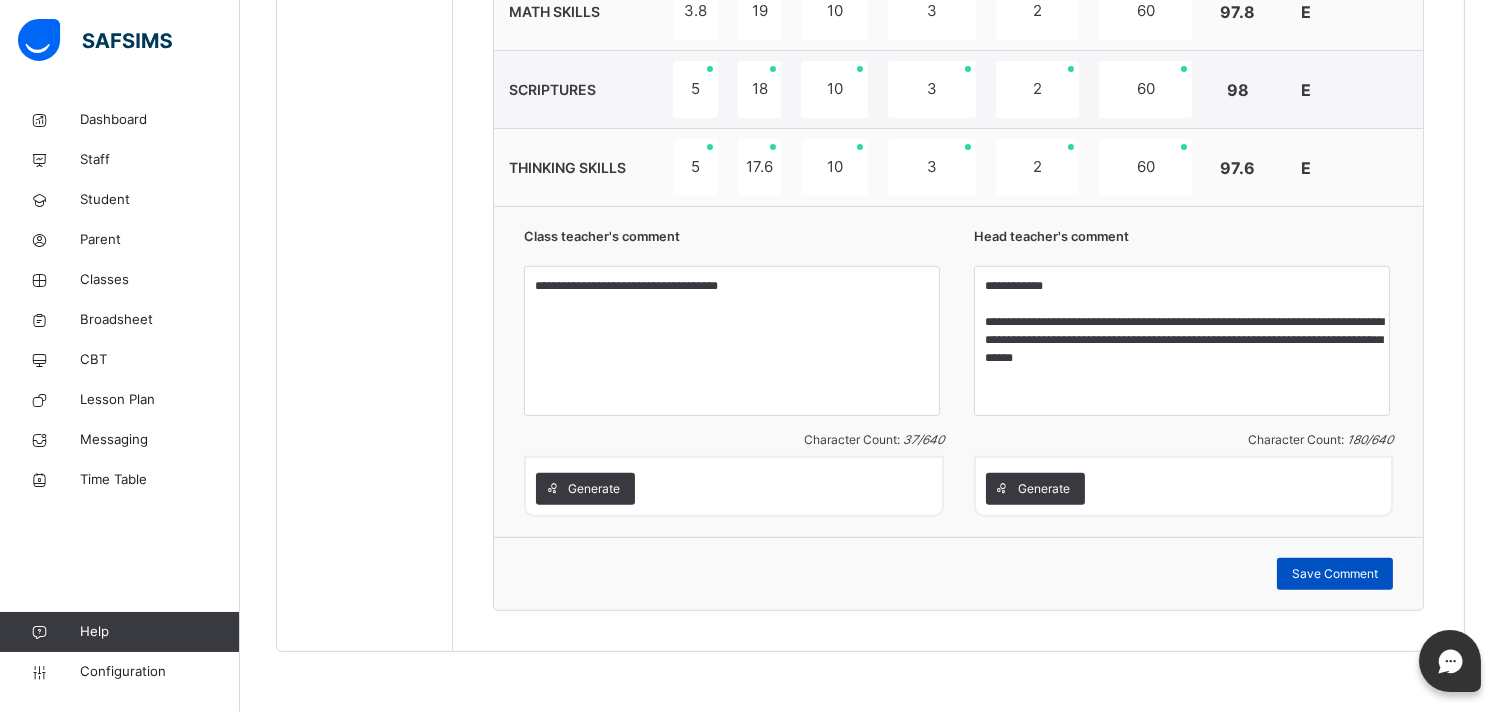 click on "Save Comment" at bounding box center [1335, 574] 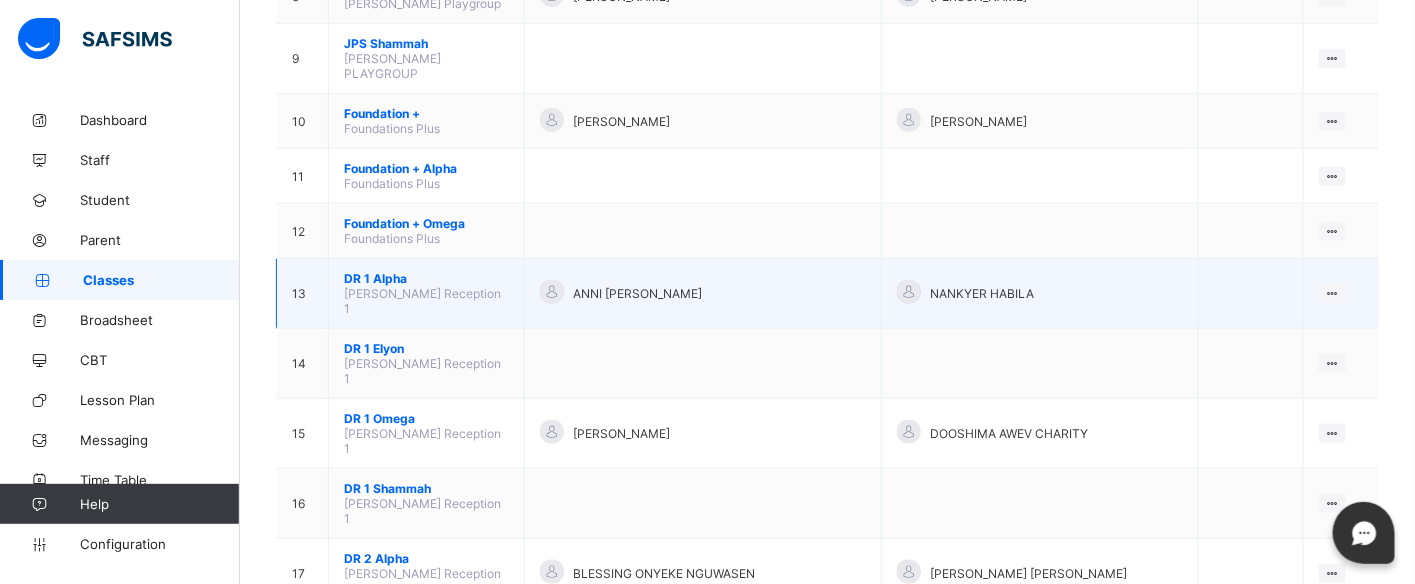 scroll, scrollTop: 666, scrollLeft: 0, axis: vertical 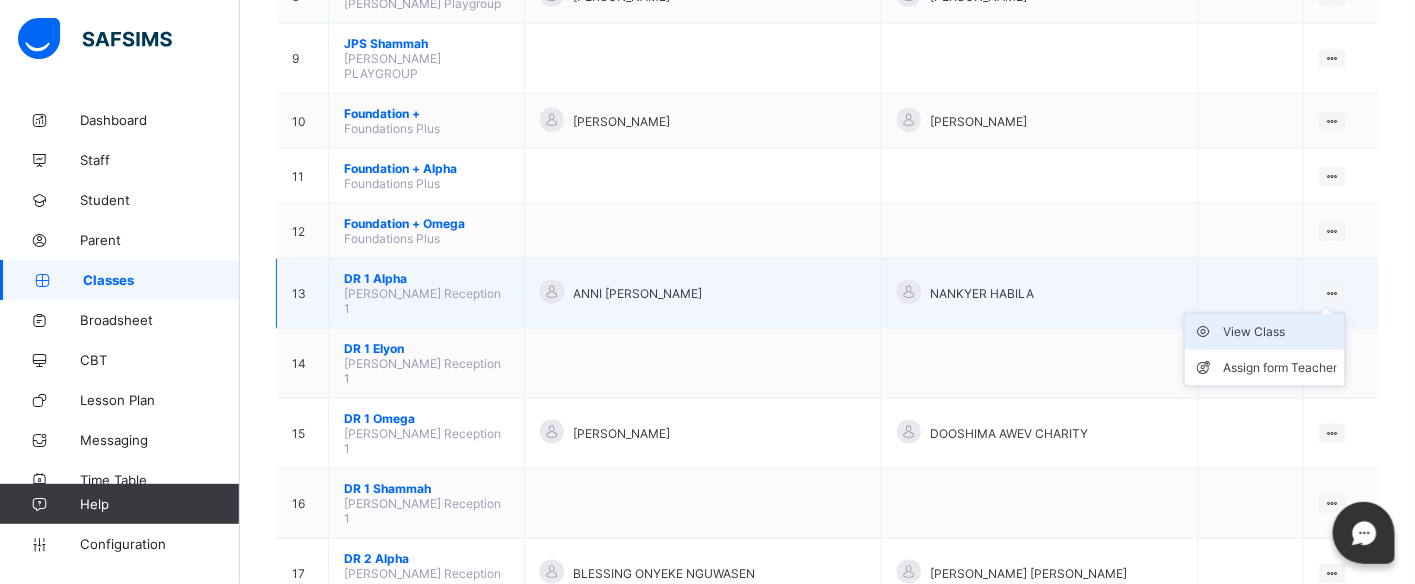 click on "View Class" at bounding box center (1280, 332) 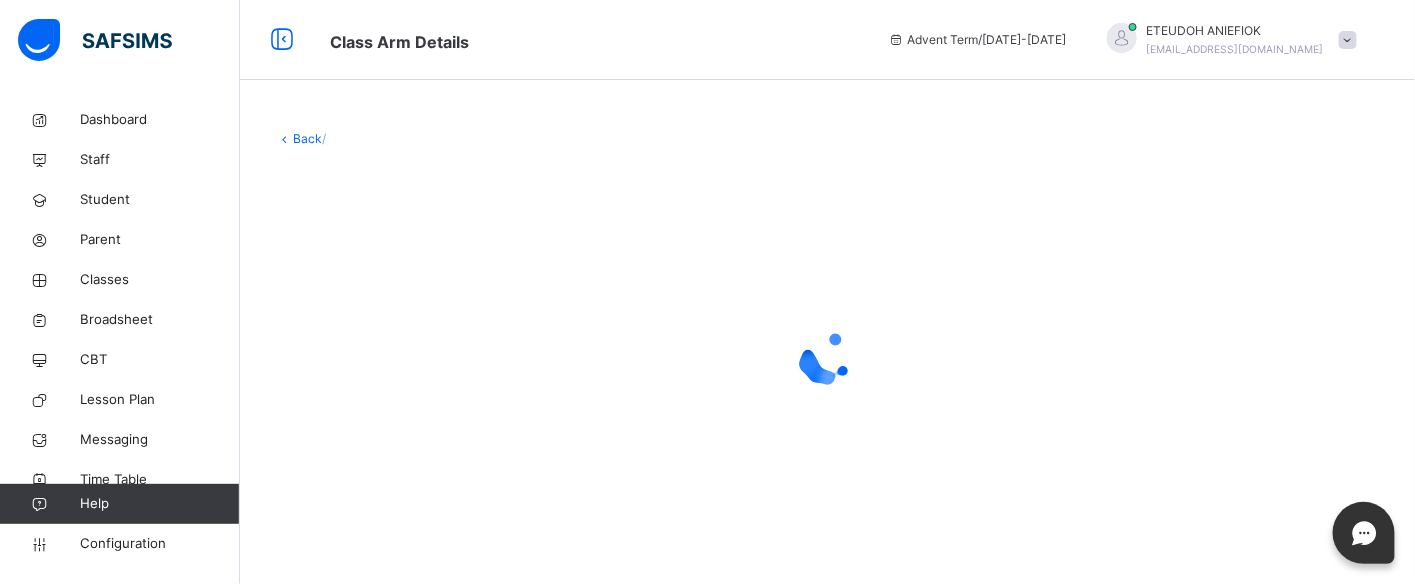 scroll, scrollTop: 0, scrollLeft: 0, axis: both 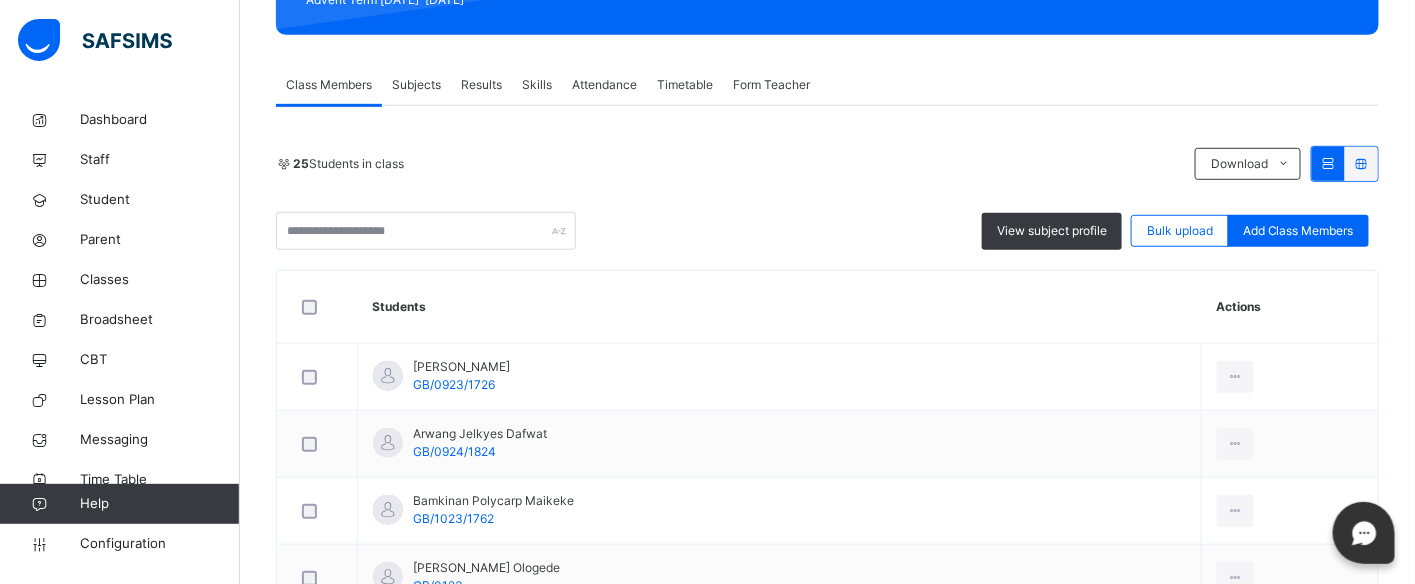 click on "Subjects" at bounding box center [416, 85] 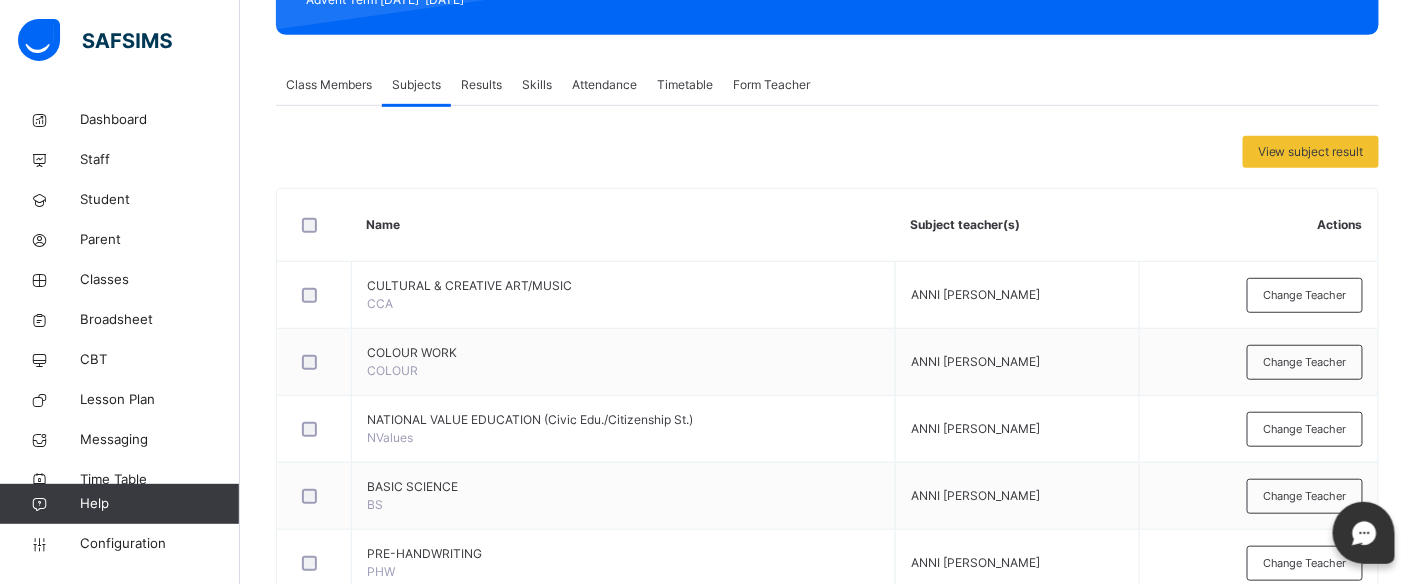 click on "Results" at bounding box center [481, 85] 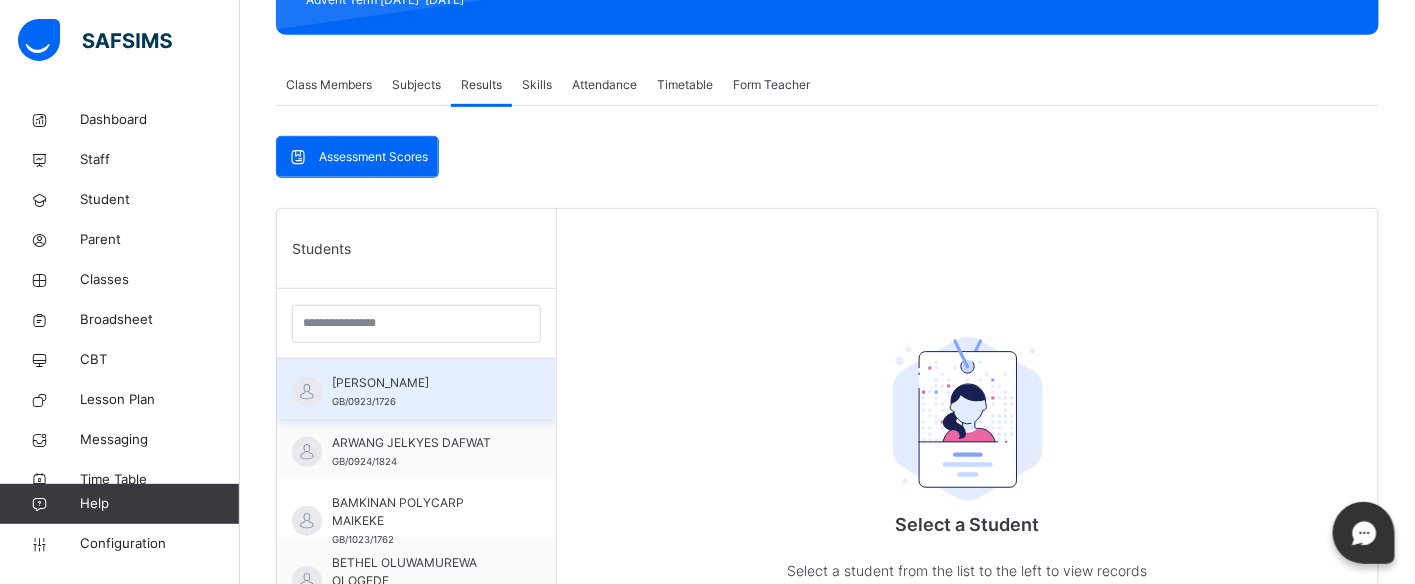 click on "[PERSON_NAME]" at bounding box center (421, 383) 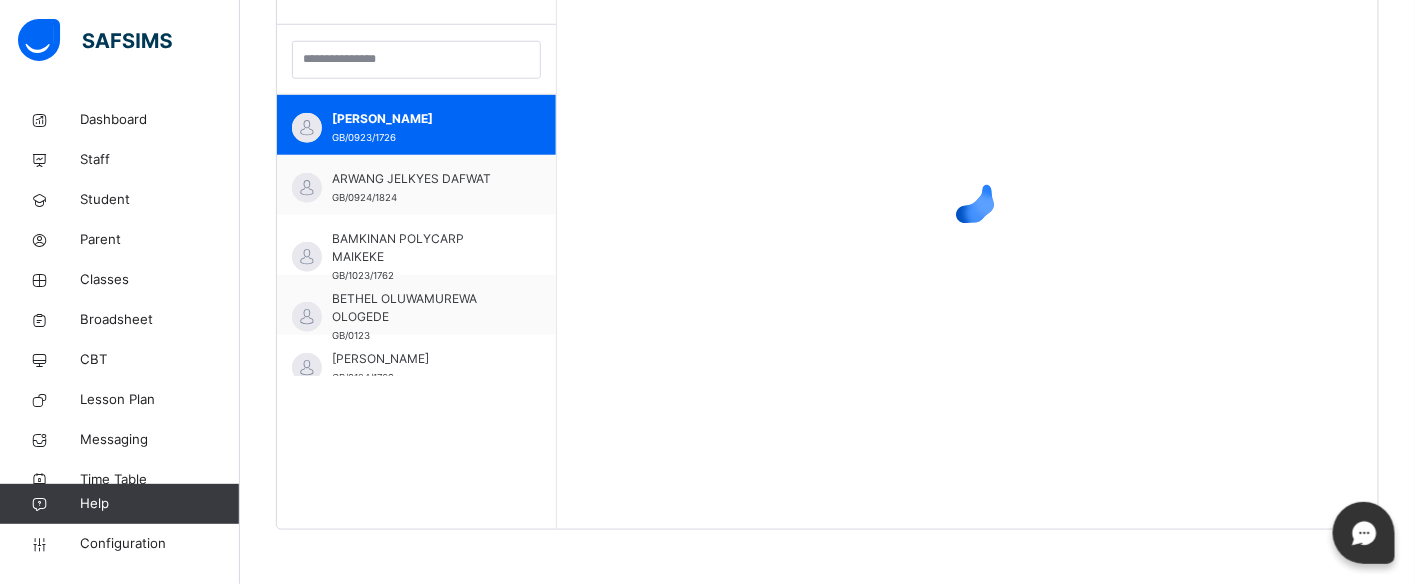 scroll, scrollTop: 581, scrollLeft: 0, axis: vertical 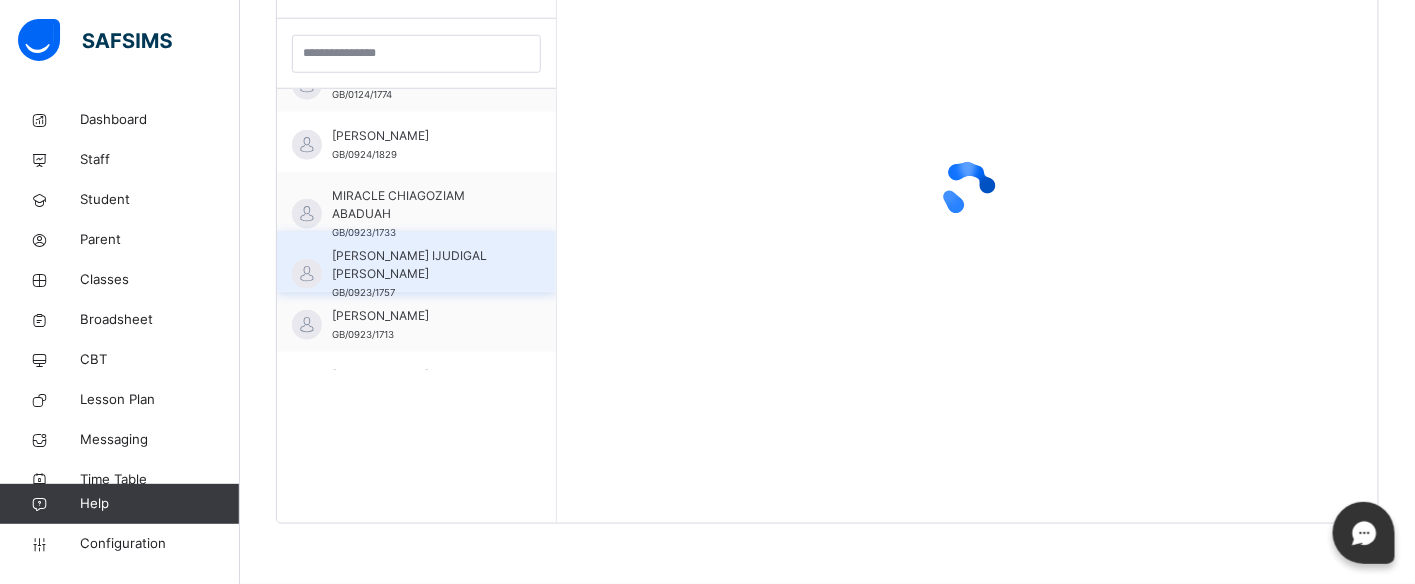 click on "[PERSON_NAME] IJUDIGAL [PERSON_NAME]" at bounding box center [421, 265] 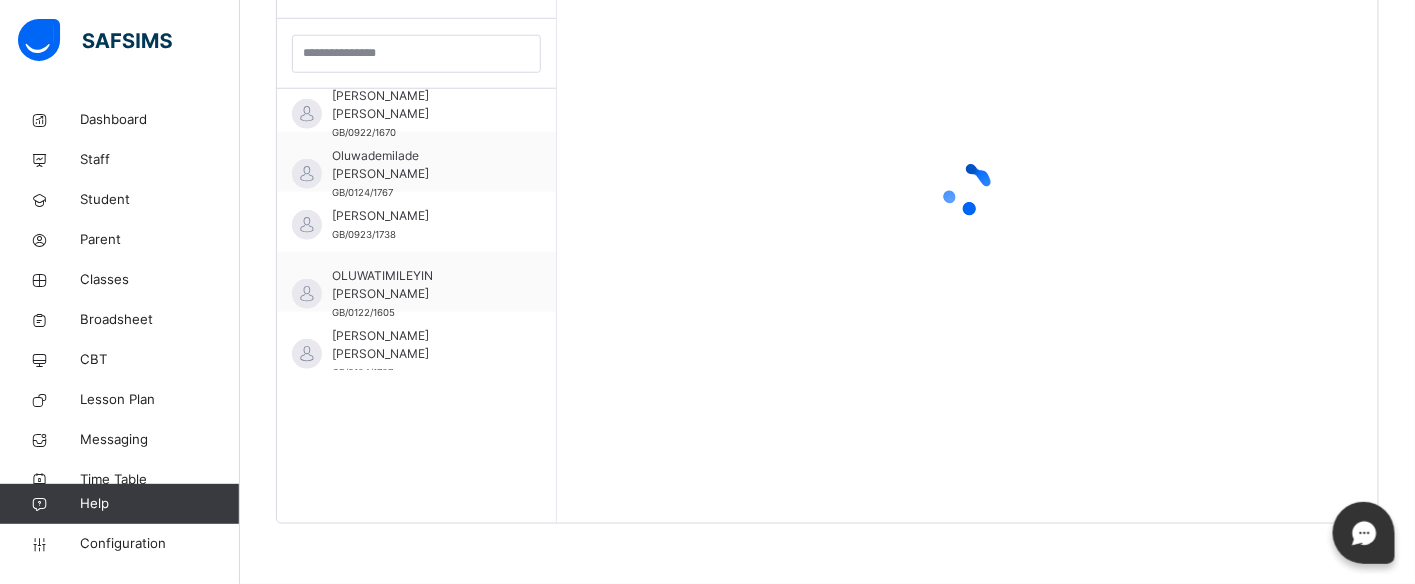scroll, scrollTop: 888, scrollLeft: 0, axis: vertical 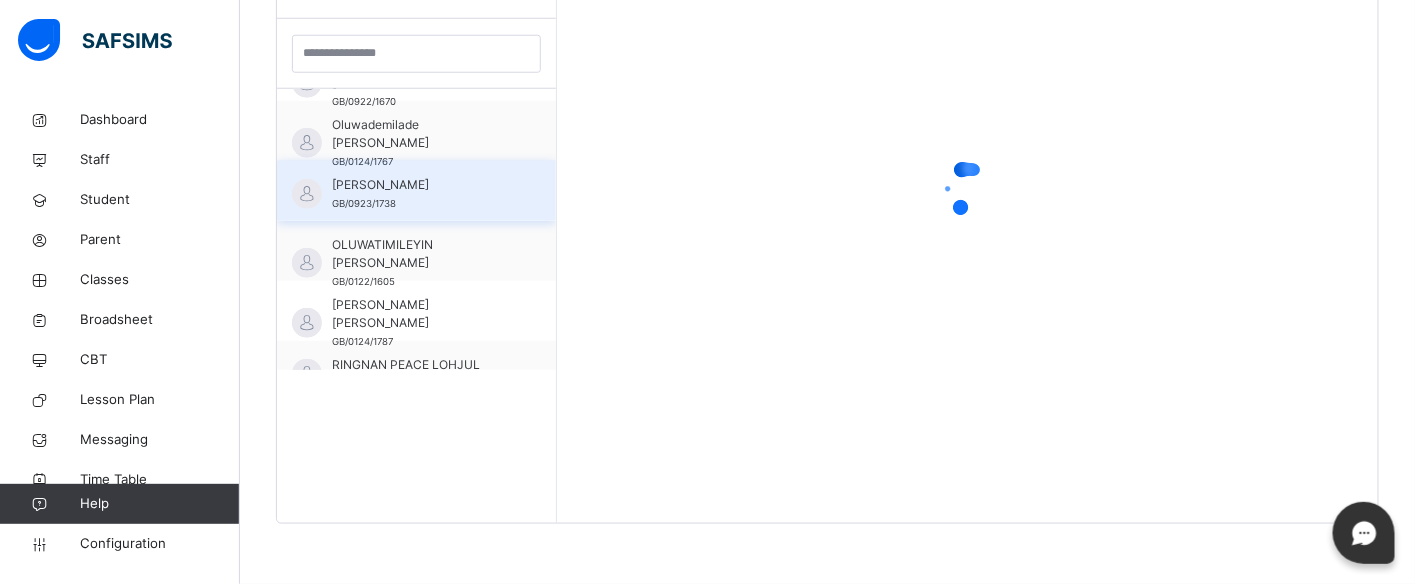 click on "[PERSON_NAME]" at bounding box center (421, 185) 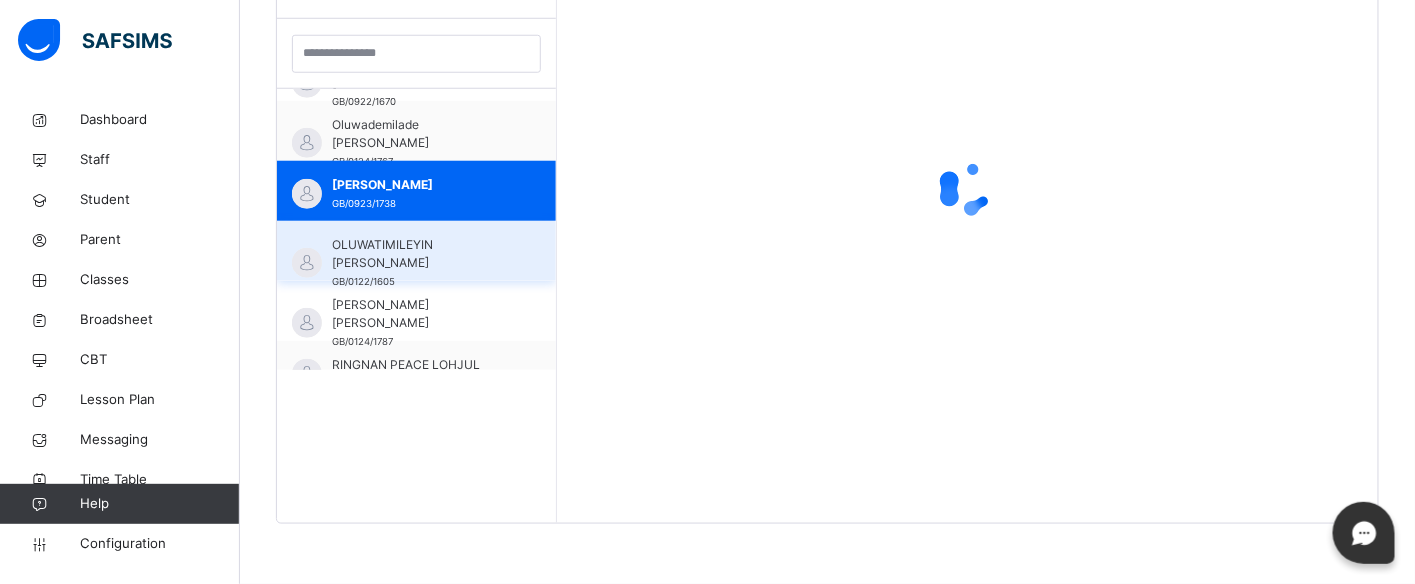 click on "OLUWATIMILEYIN [PERSON_NAME] GB/0122/1605" at bounding box center (421, 263) 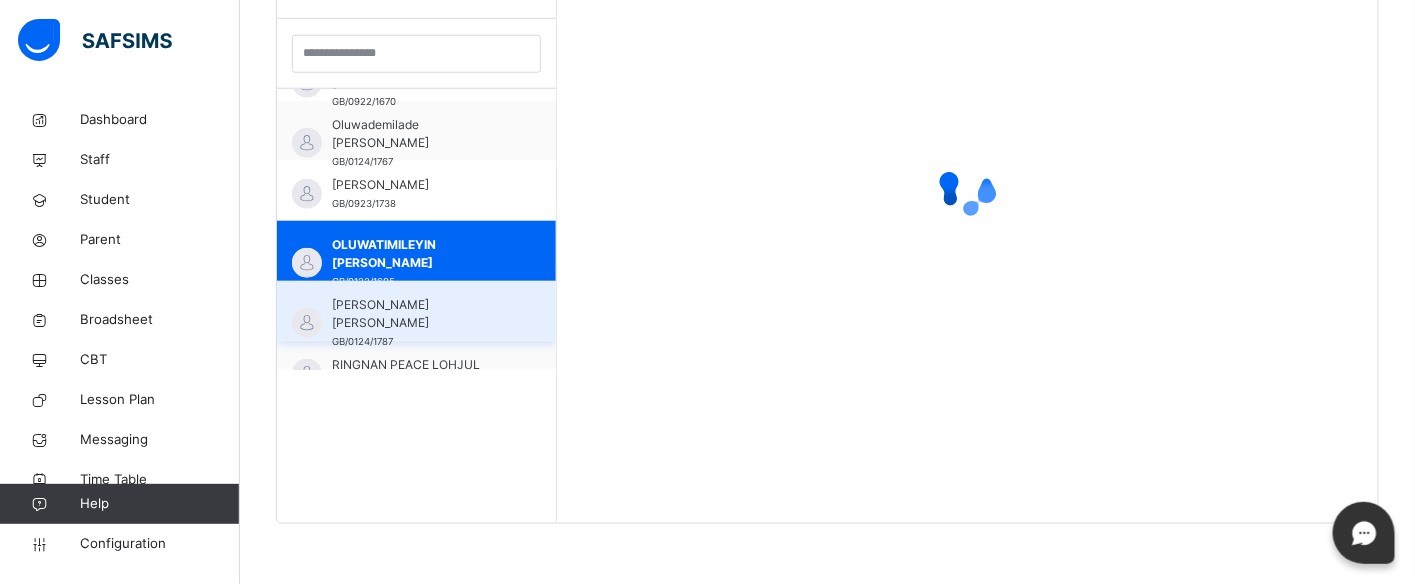 click on "[PERSON_NAME] [PERSON_NAME] GB/0124/1787" at bounding box center (421, 323) 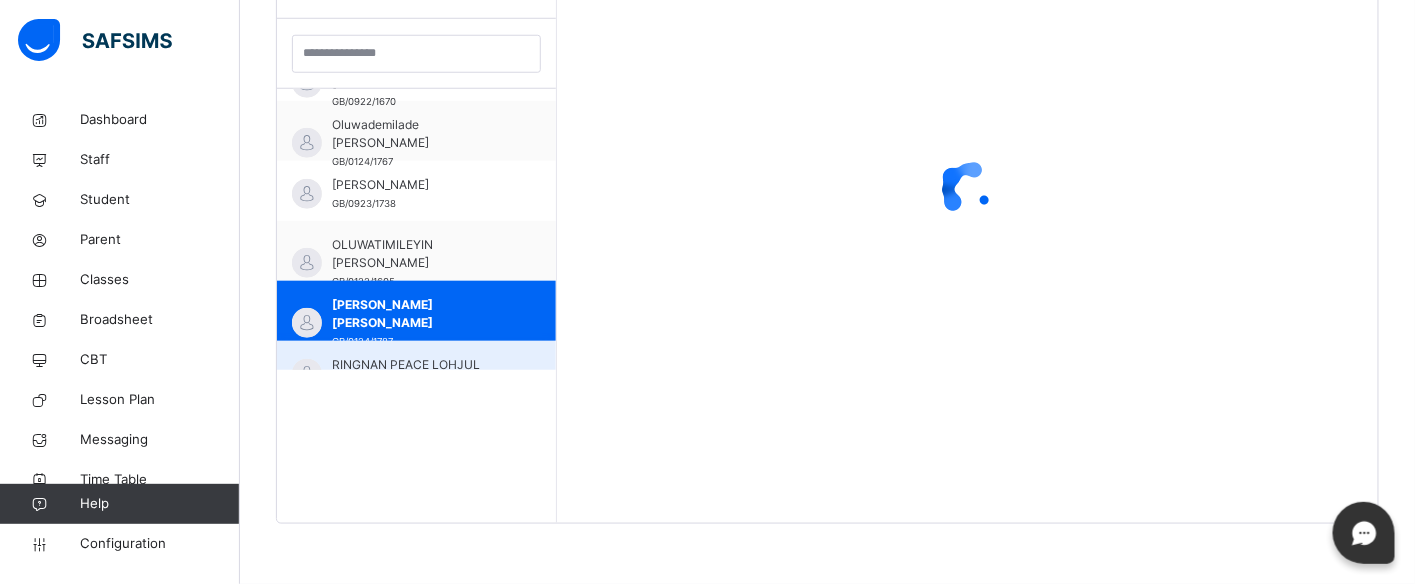 click on "RINGNAN PEACE LOHJUL" at bounding box center (421, 365) 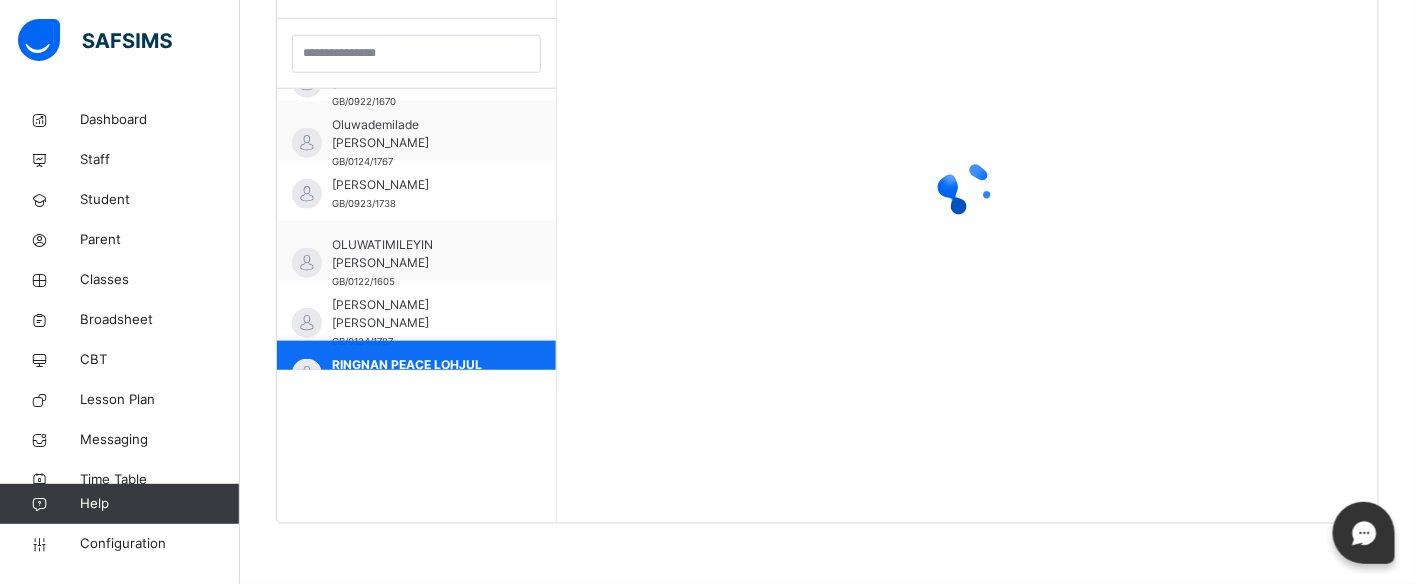 click on "RINGNAN PEACE LOHJUL" at bounding box center [421, 365] 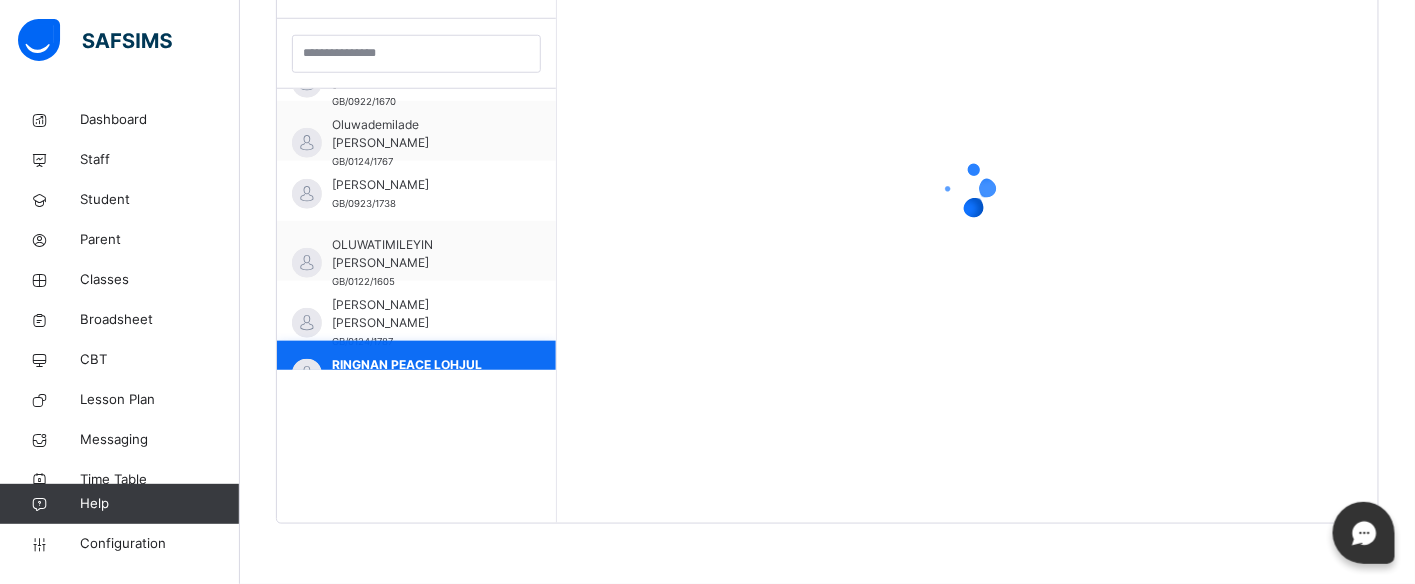 click on "RINGNAN PEACE LOHJUL" at bounding box center (421, 365) 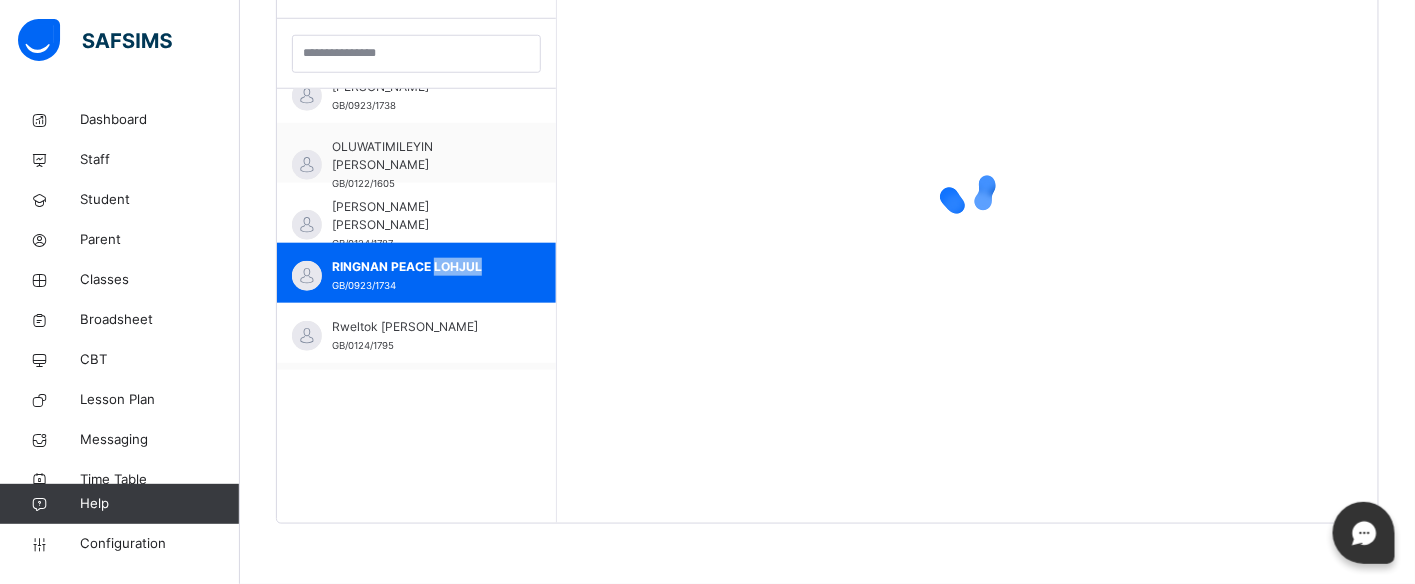 scroll, scrollTop: 1022, scrollLeft: 0, axis: vertical 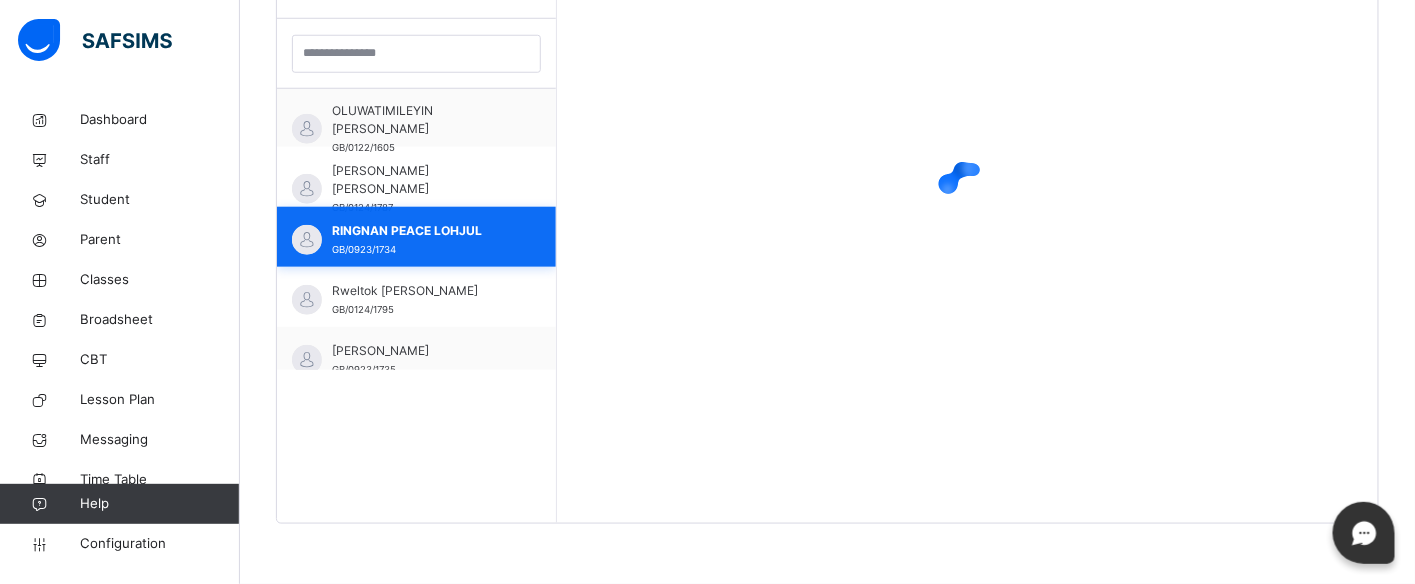 click on "RINGNAN PEACE LOHJUL GB/0923/1734" at bounding box center (421, 240) 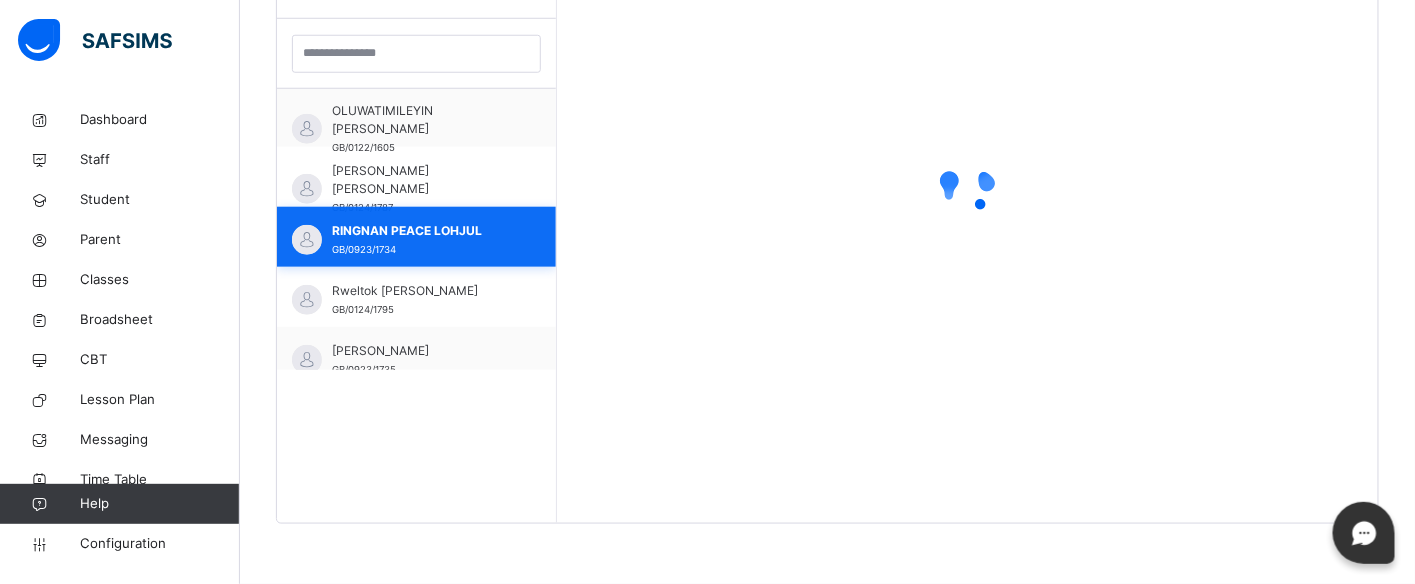 click on "RINGNAN PEACE LOHJUL GB/0923/1734" at bounding box center (421, 240) 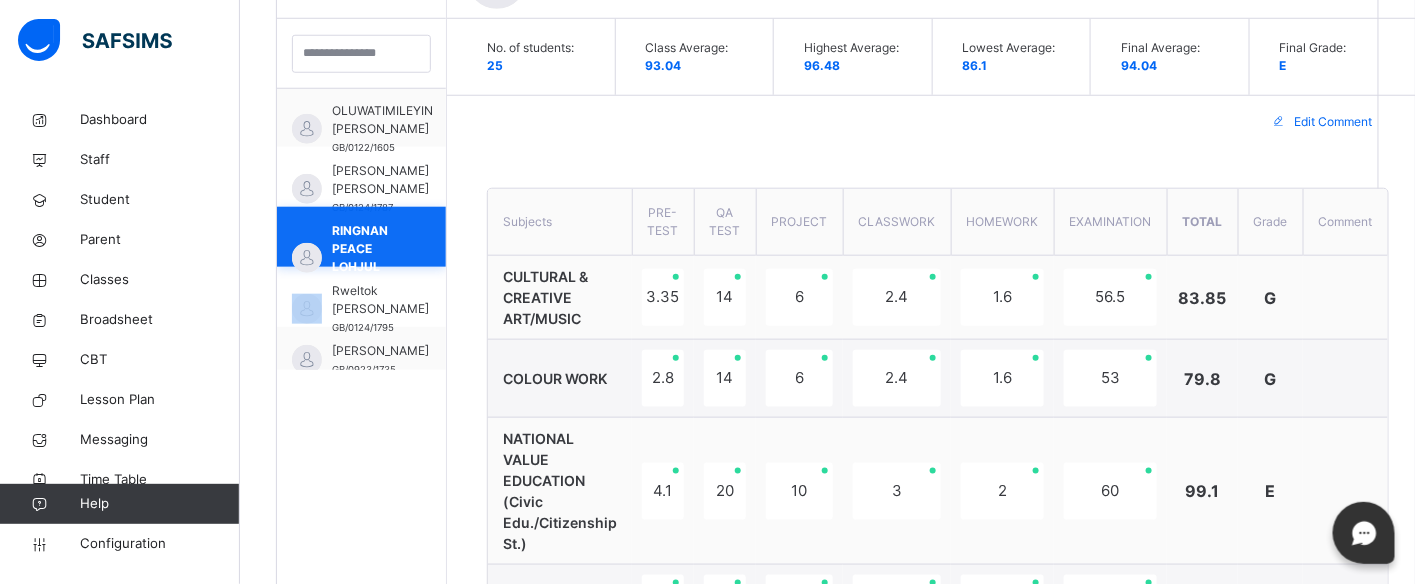 scroll, scrollTop: 1040, scrollLeft: 0, axis: vertical 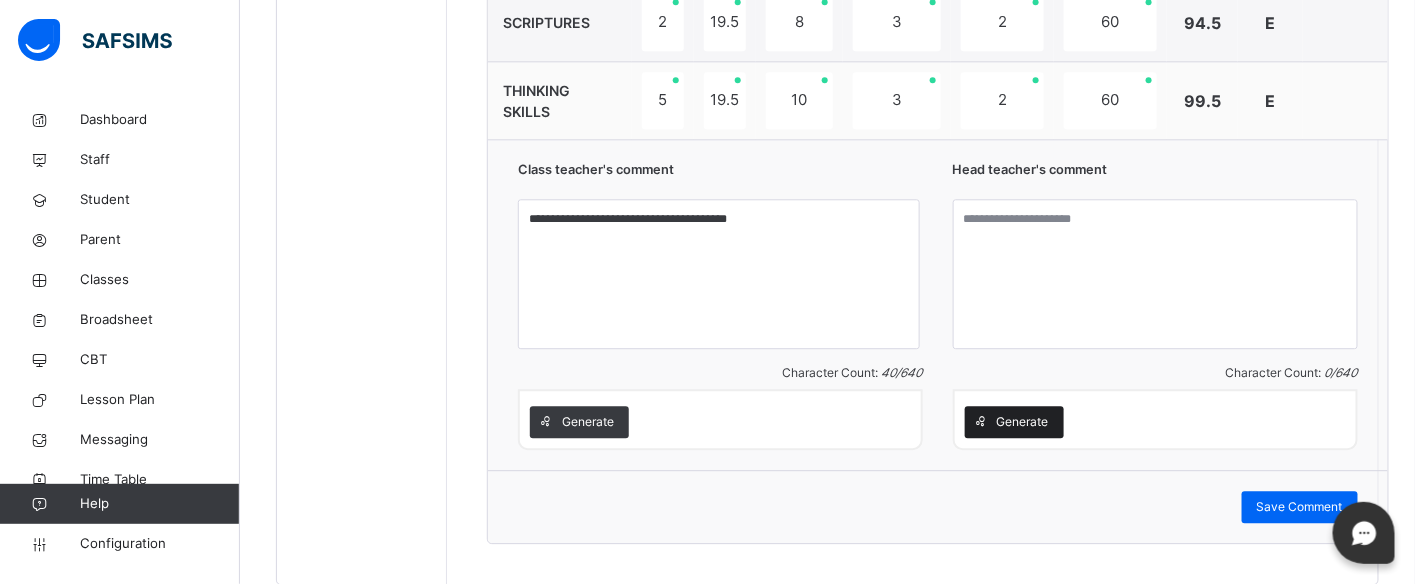 click on "Generate" at bounding box center [1023, 422] 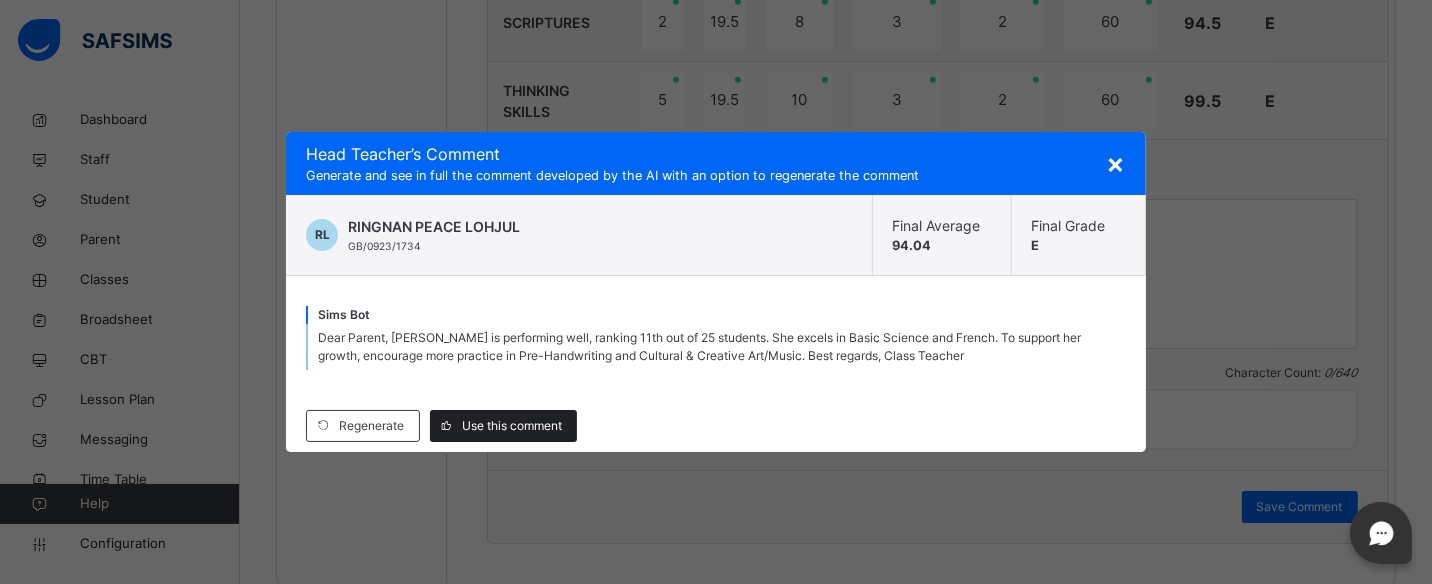 click on "Use this comment" at bounding box center (512, 426) 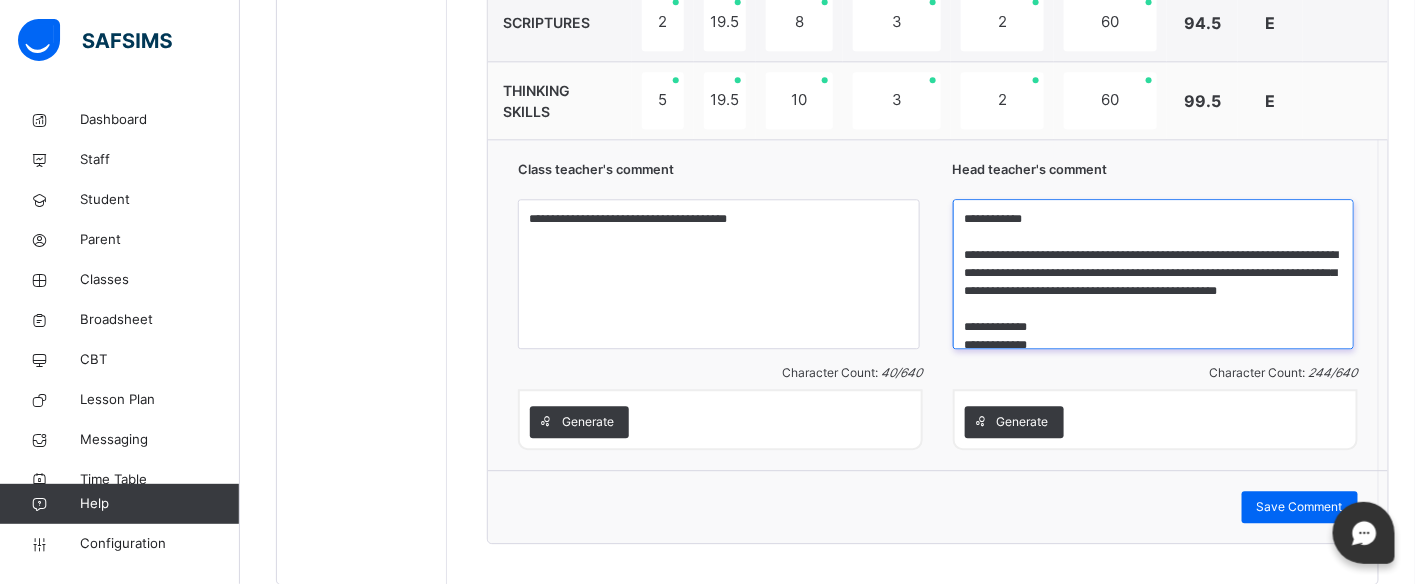 click on "**********" at bounding box center [1154, 274] 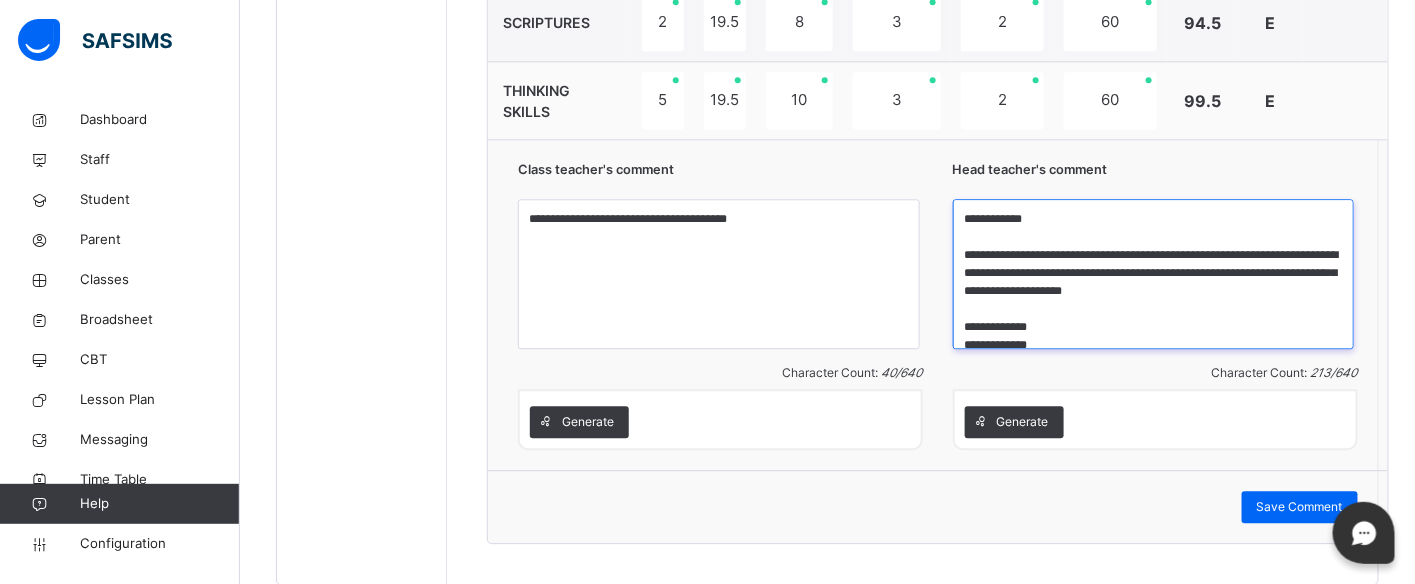 click on "**********" at bounding box center (1154, 274) 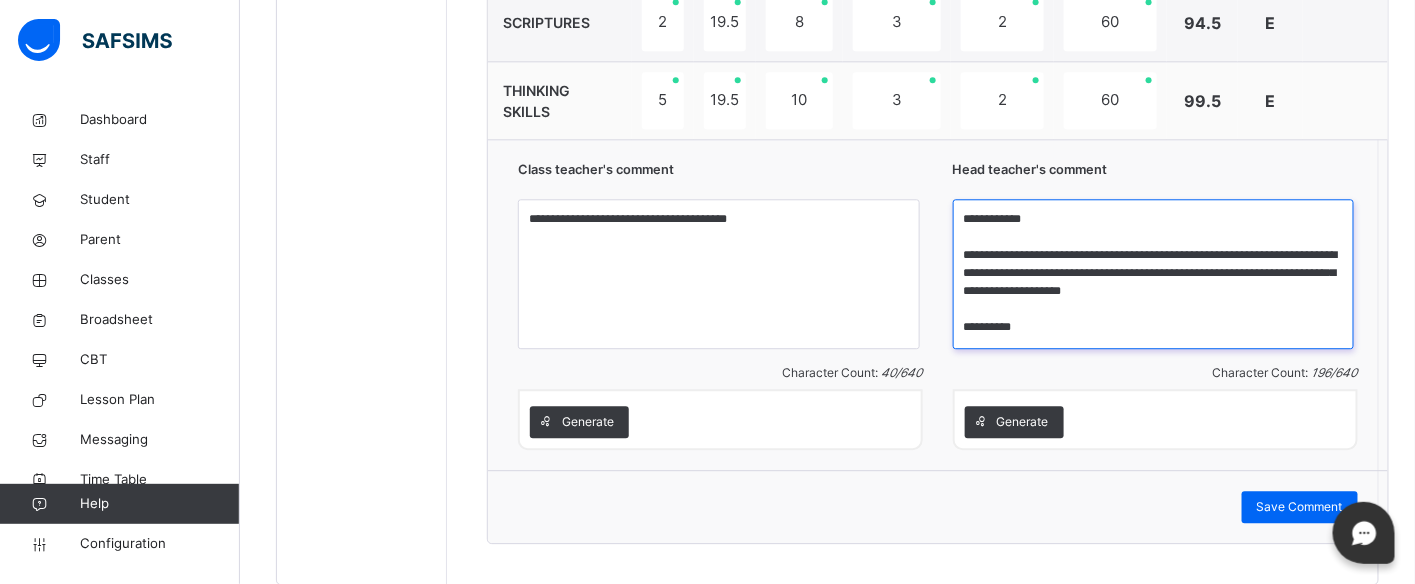 scroll, scrollTop: 0, scrollLeft: 0, axis: both 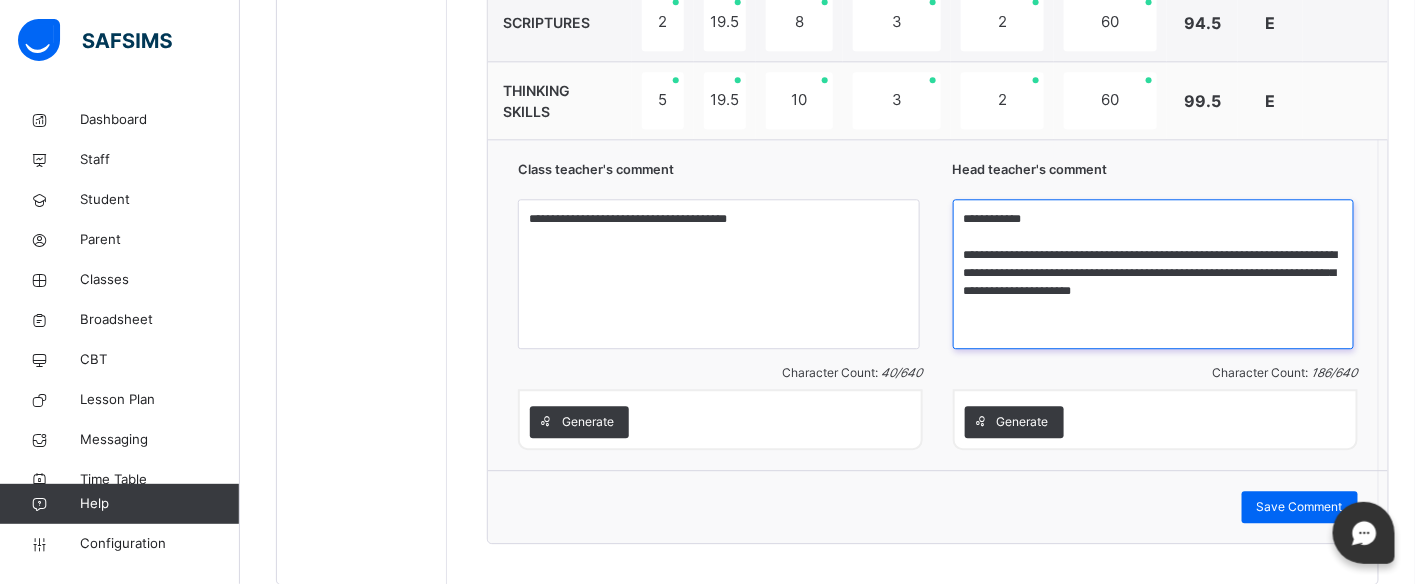 click on "**********" at bounding box center [1154, 274] 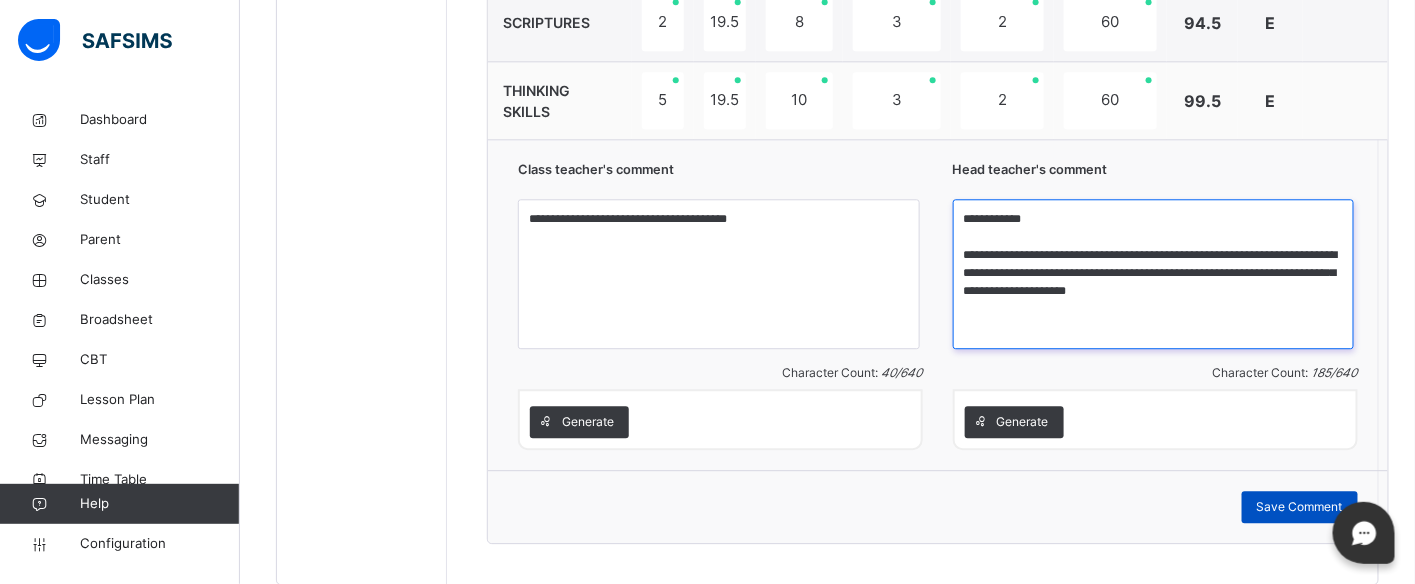 type on "**********" 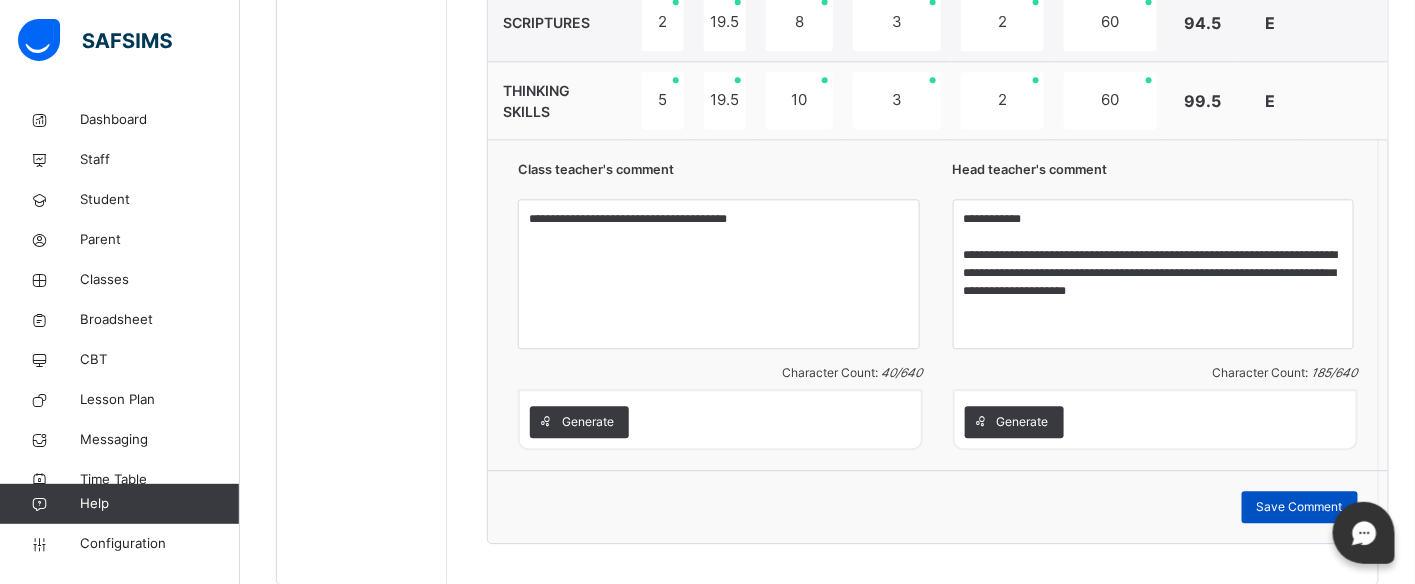 click on "Save Comment" at bounding box center (1300, 507) 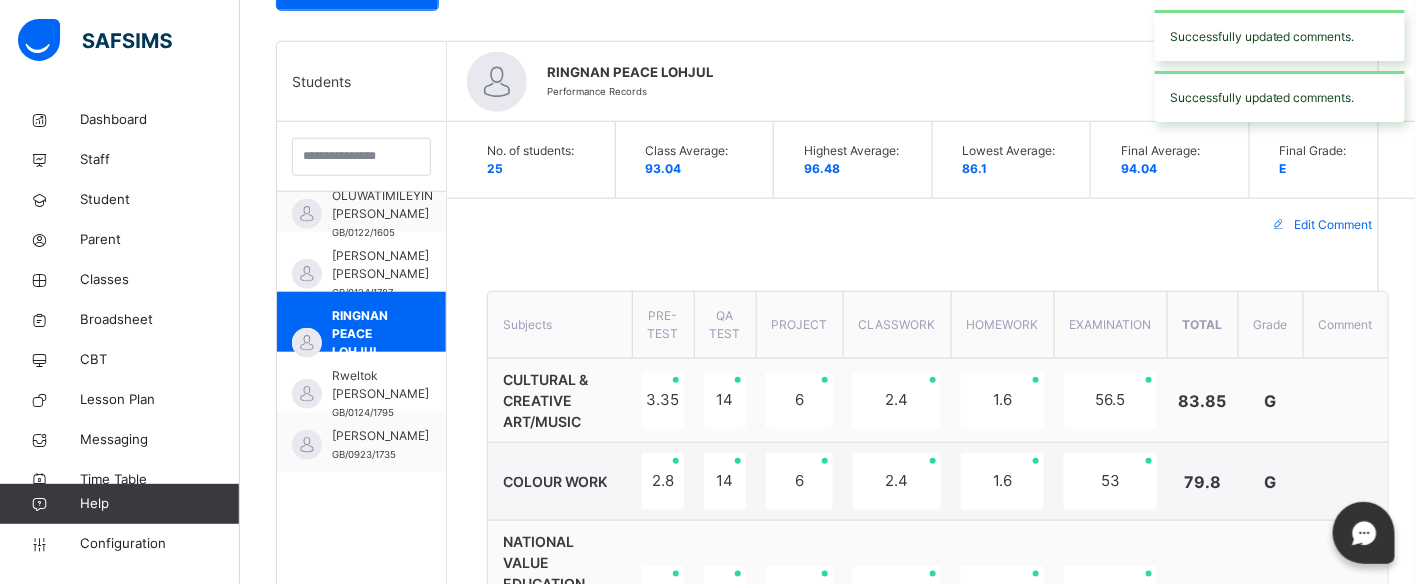 scroll, scrollTop: 404, scrollLeft: 0, axis: vertical 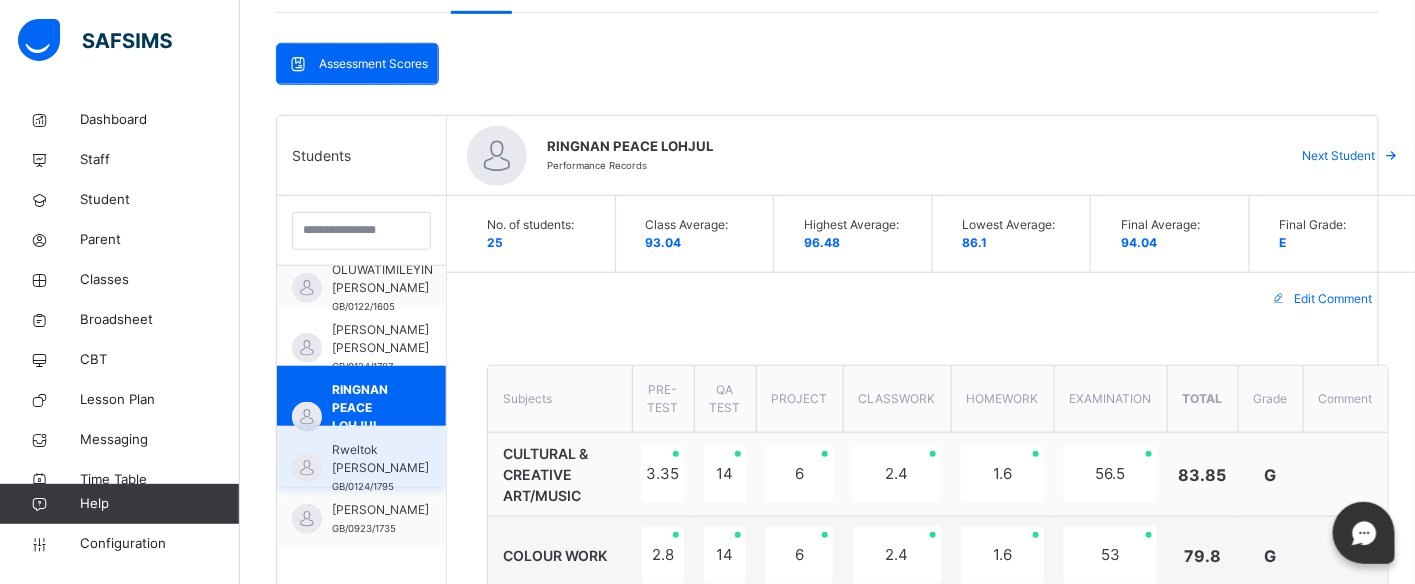 click on "Rweltok [PERSON_NAME]" at bounding box center (380, 459) 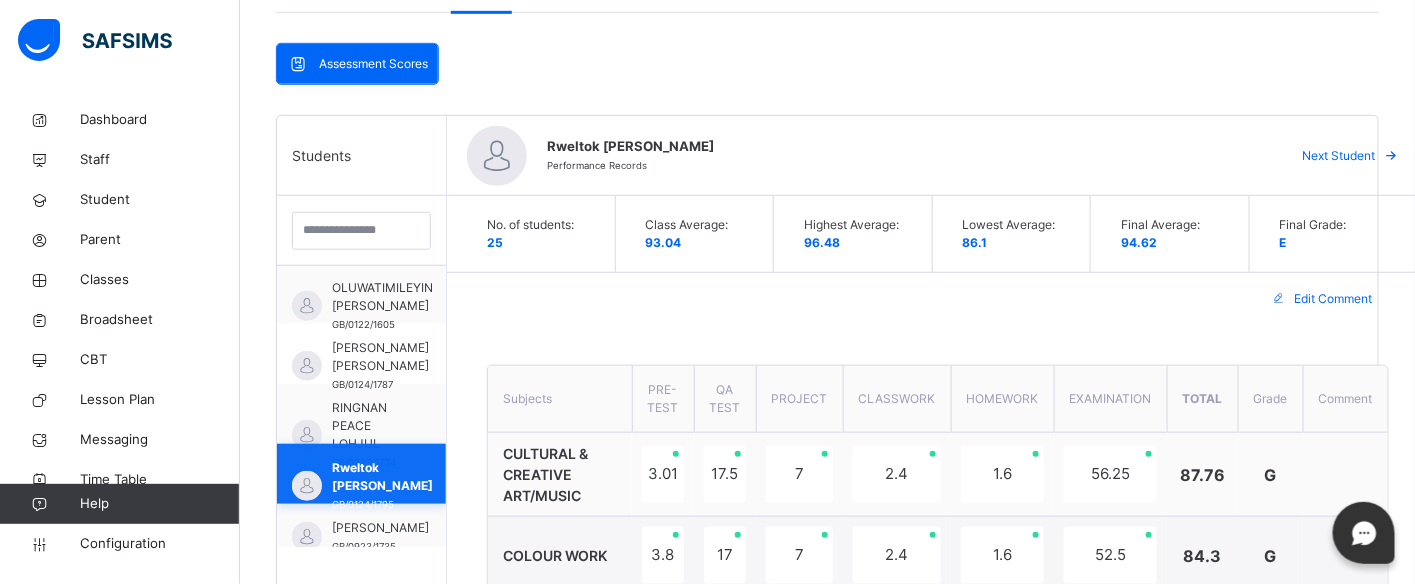 scroll, scrollTop: 1040, scrollLeft: 0, axis: vertical 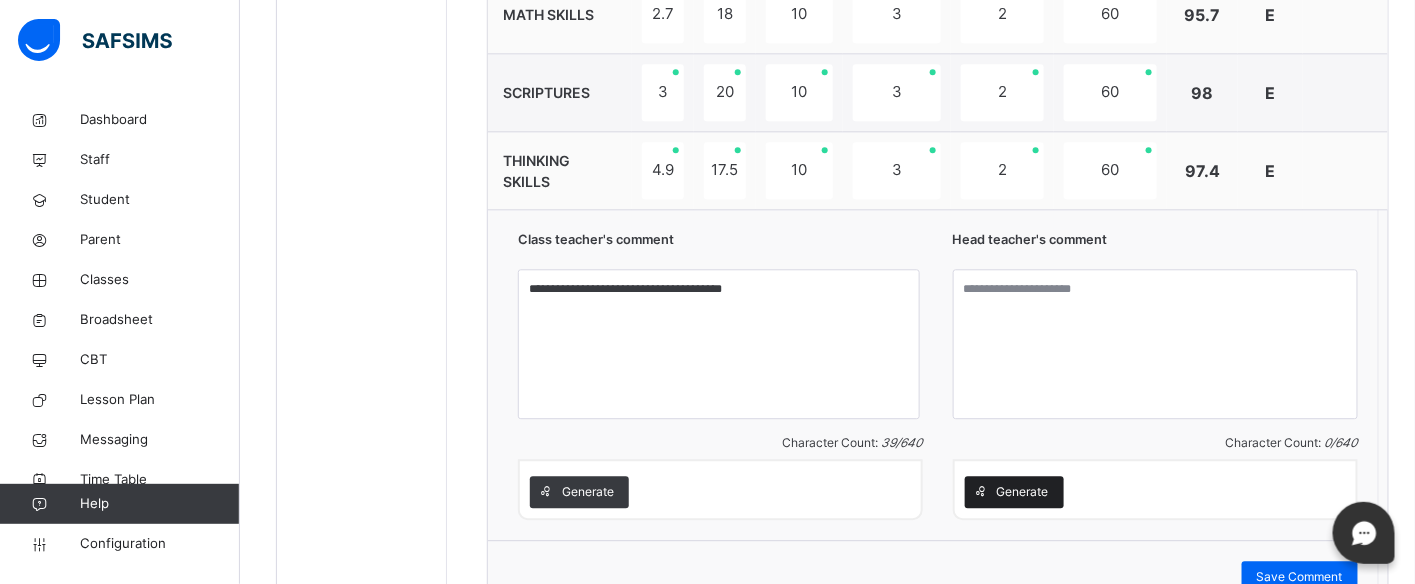 click on "Generate" at bounding box center [1023, 492] 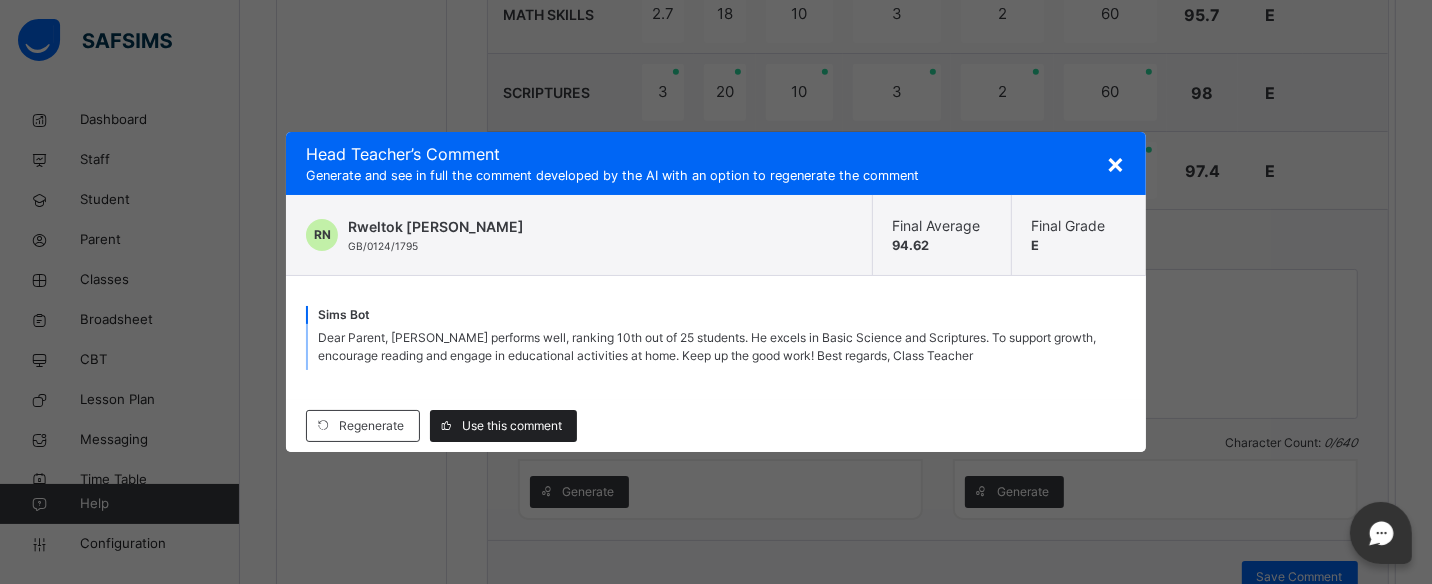 click on "Use this comment" at bounding box center [512, 426] 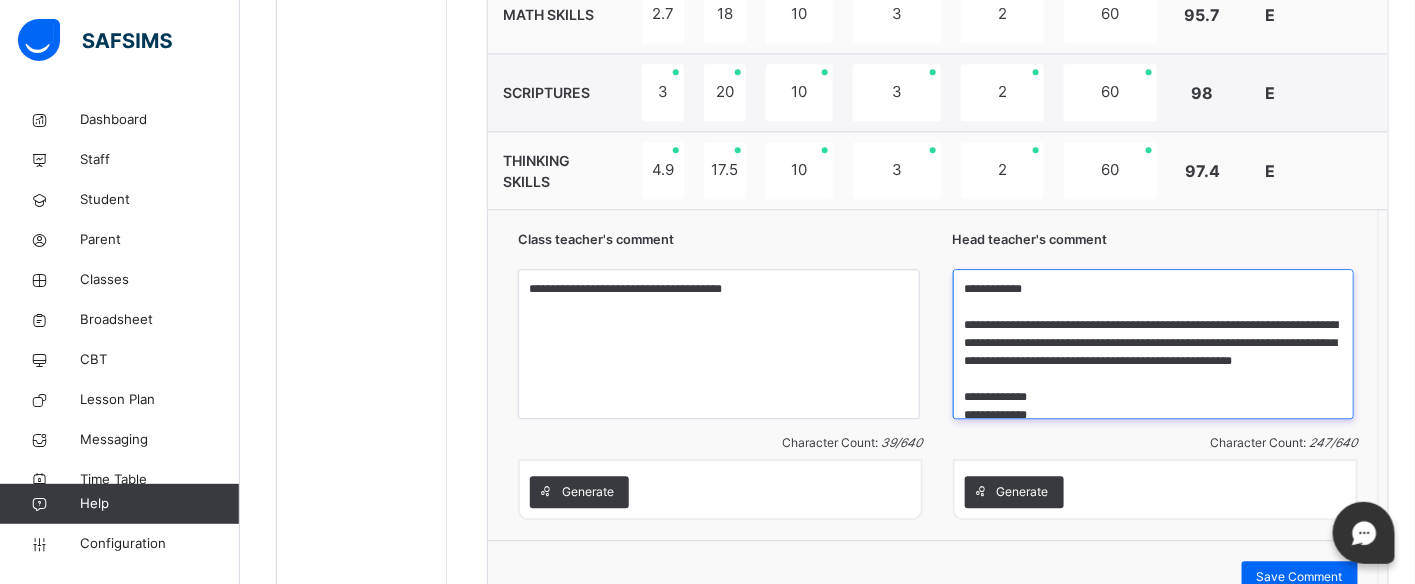 click on "**********" at bounding box center [1154, 344] 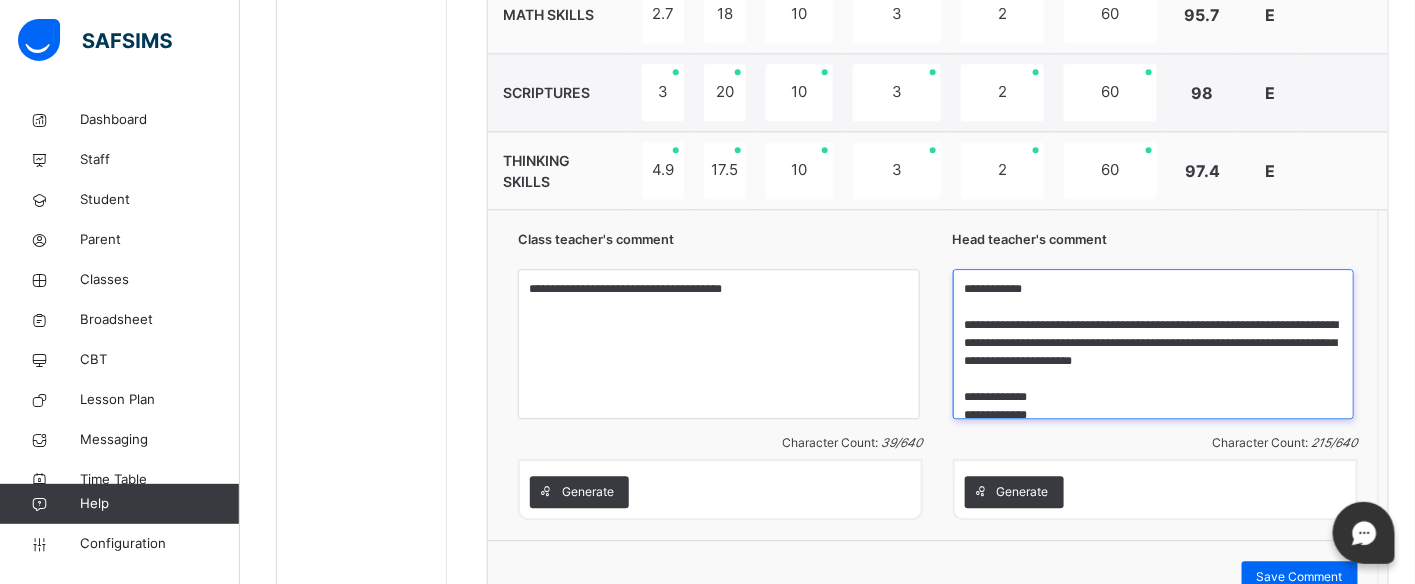 click on "**********" at bounding box center (1154, 344) 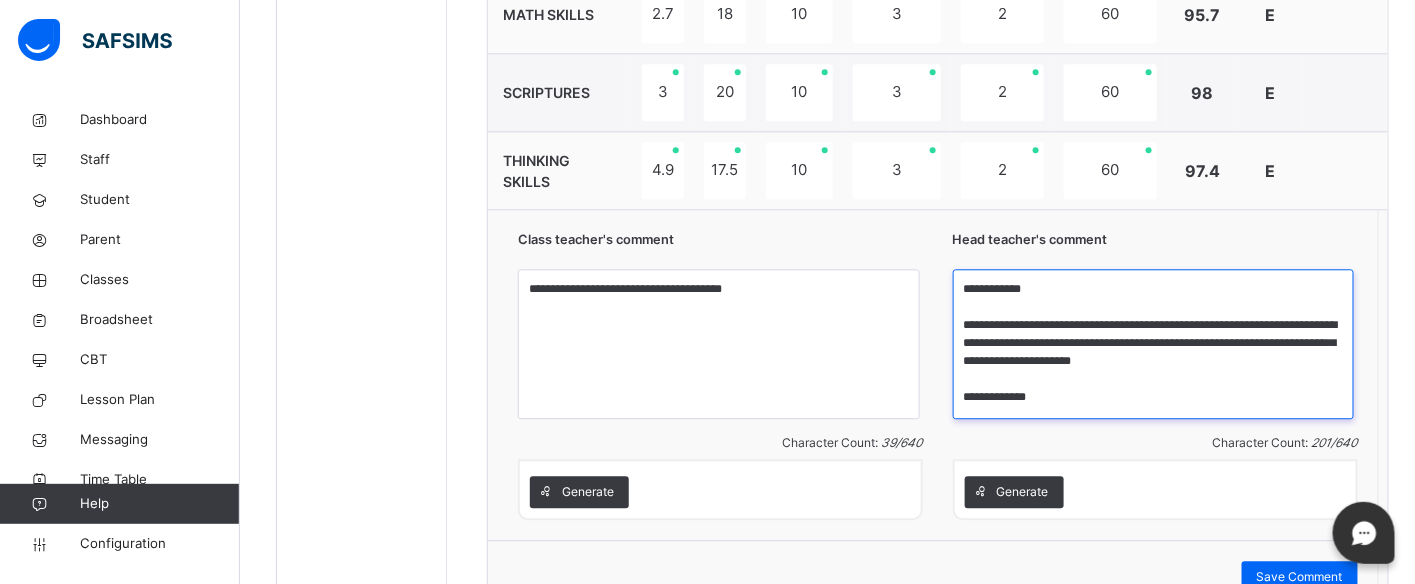 scroll, scrollTop: 0, scrollLeft: 0, axis: both 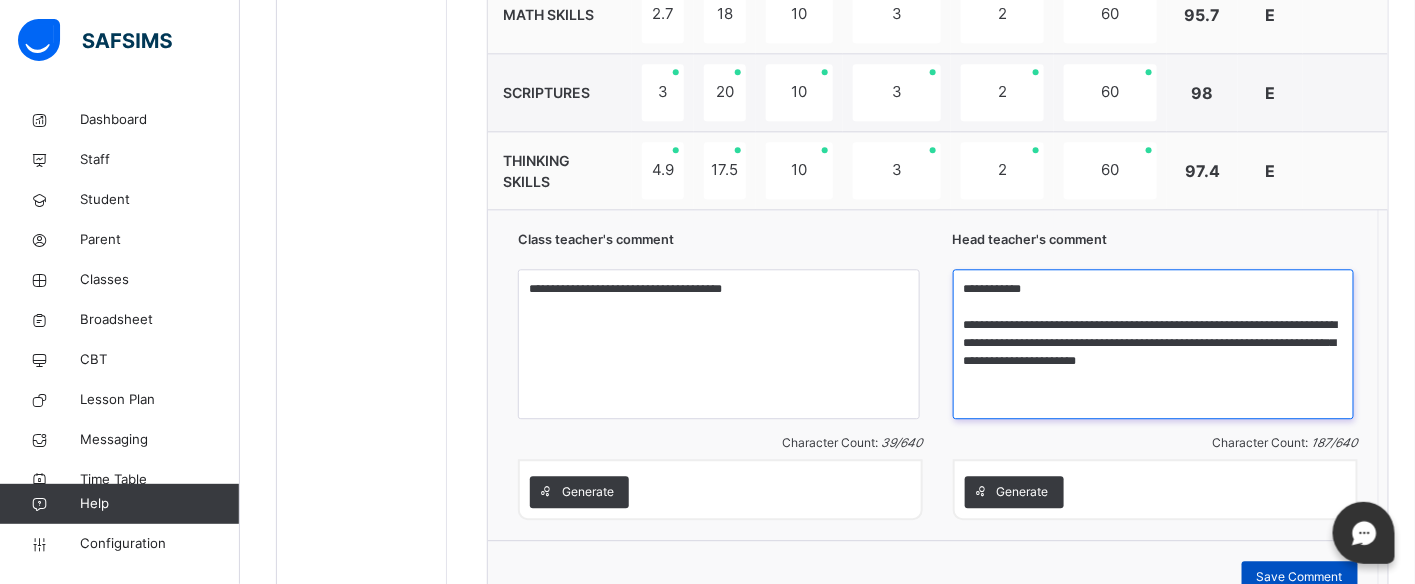 type on "**********" 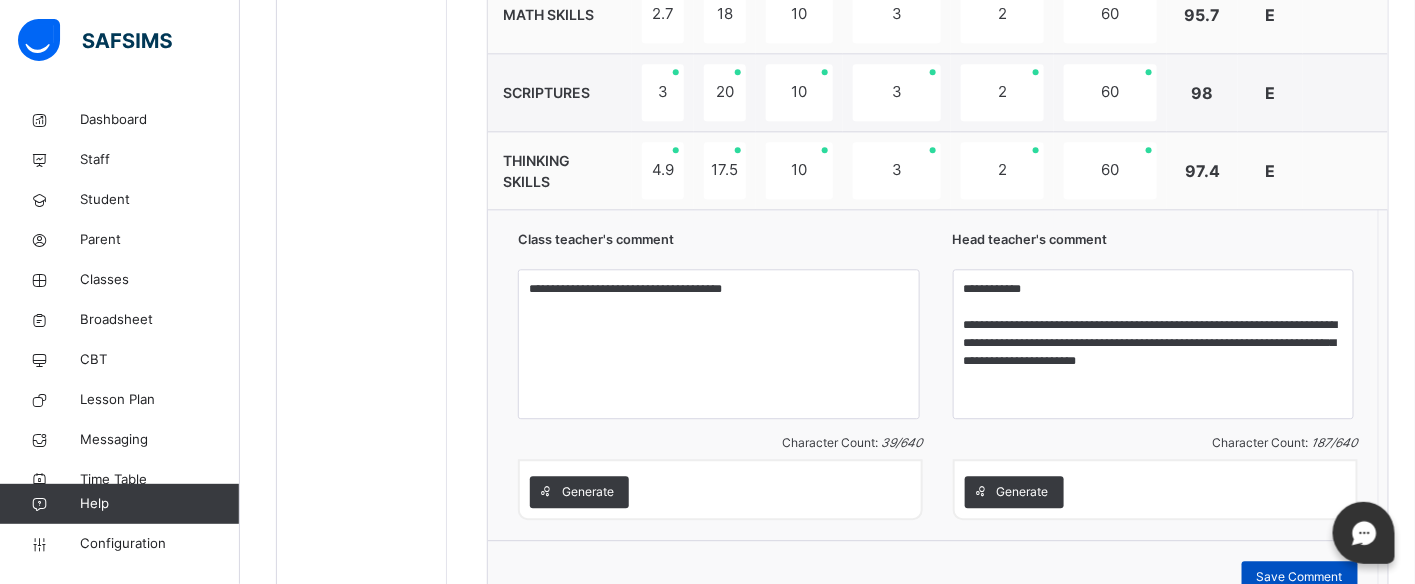 click on "Save Comment" at bounding box center (1300, 577) 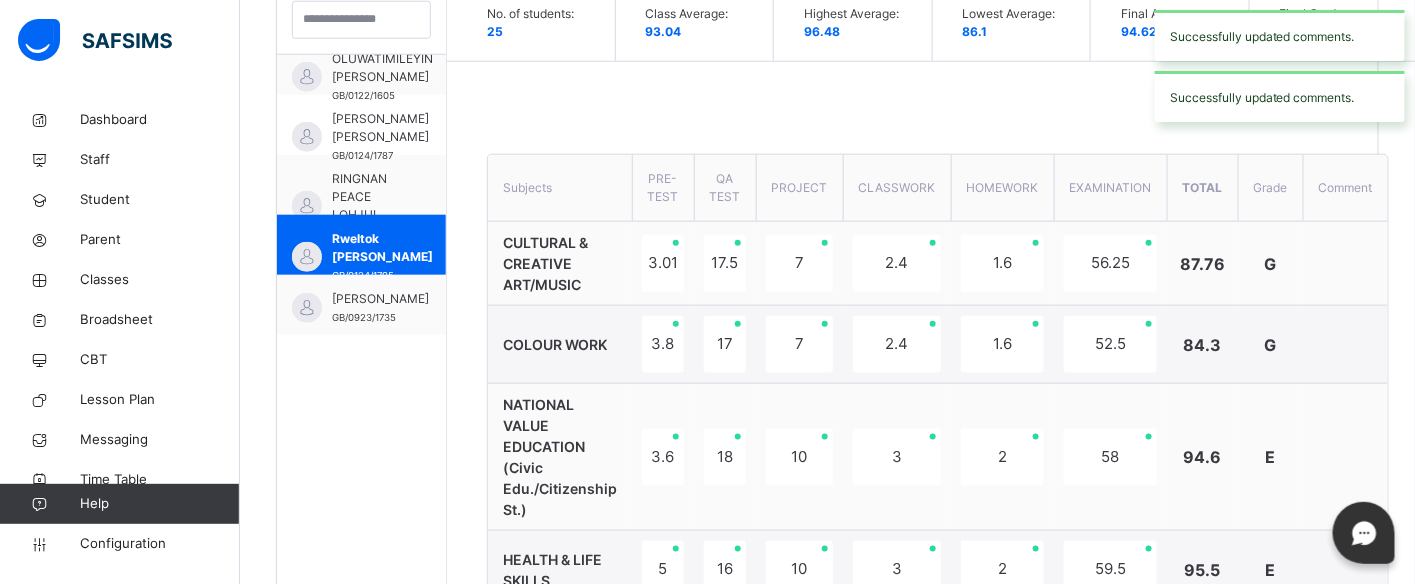 scroll, scrollTop: 526, scrollLeft: 0, axis: vertical 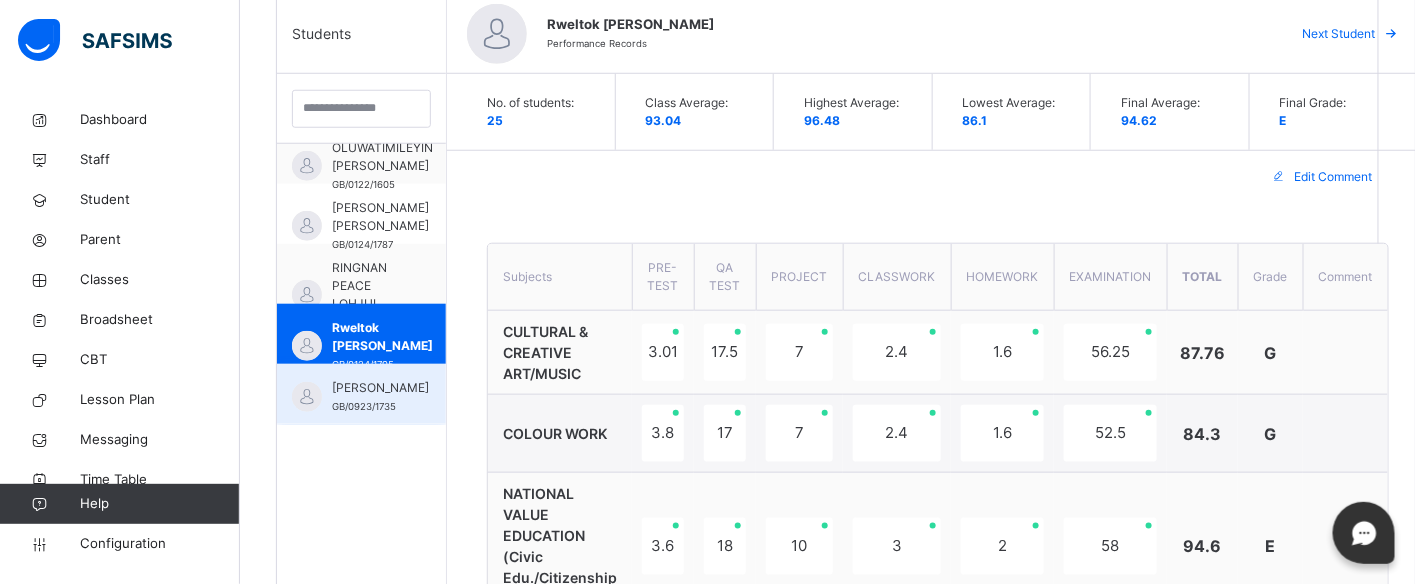 click on "[PERSON_NAME]" at bounding box center [380, 388] 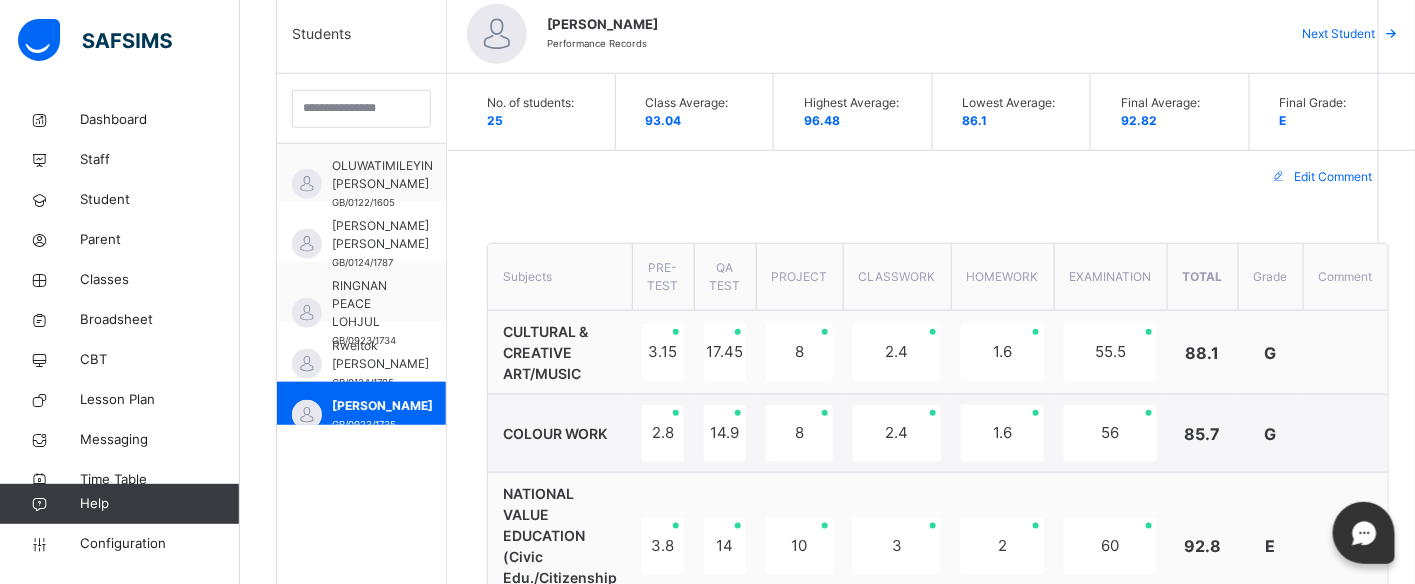 scroll, scrollTop: 1040, scrollLeft: 0, axis: vertical 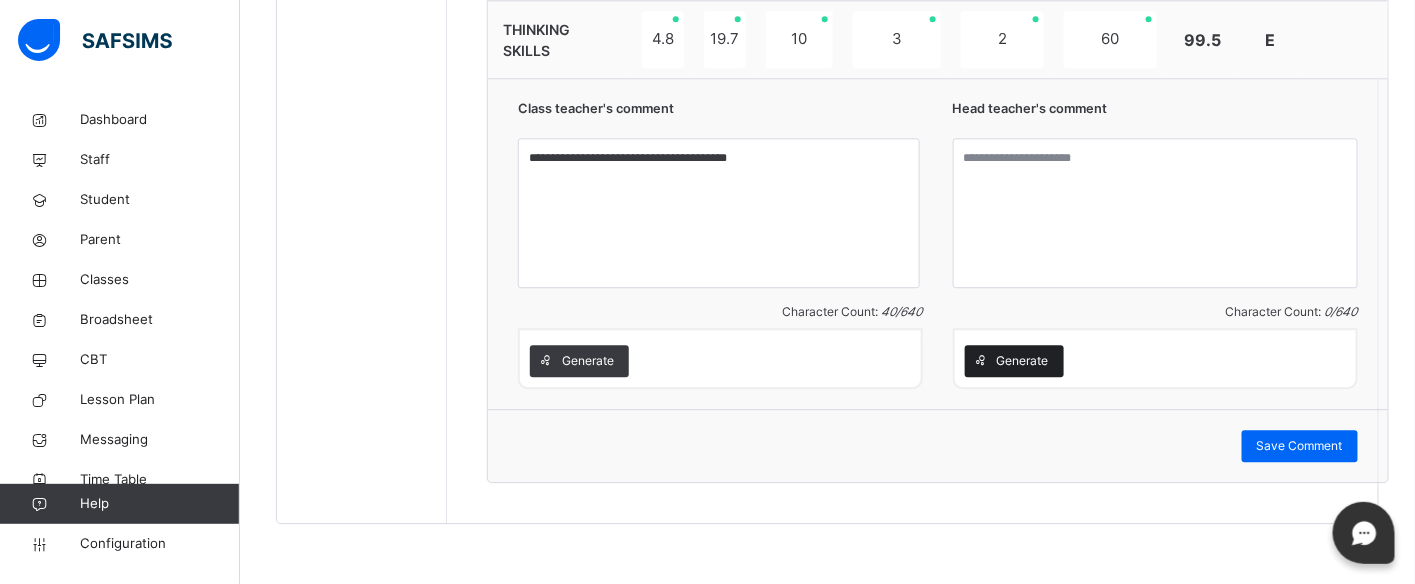 click on "Generate" at bounding box center [1023, 361] 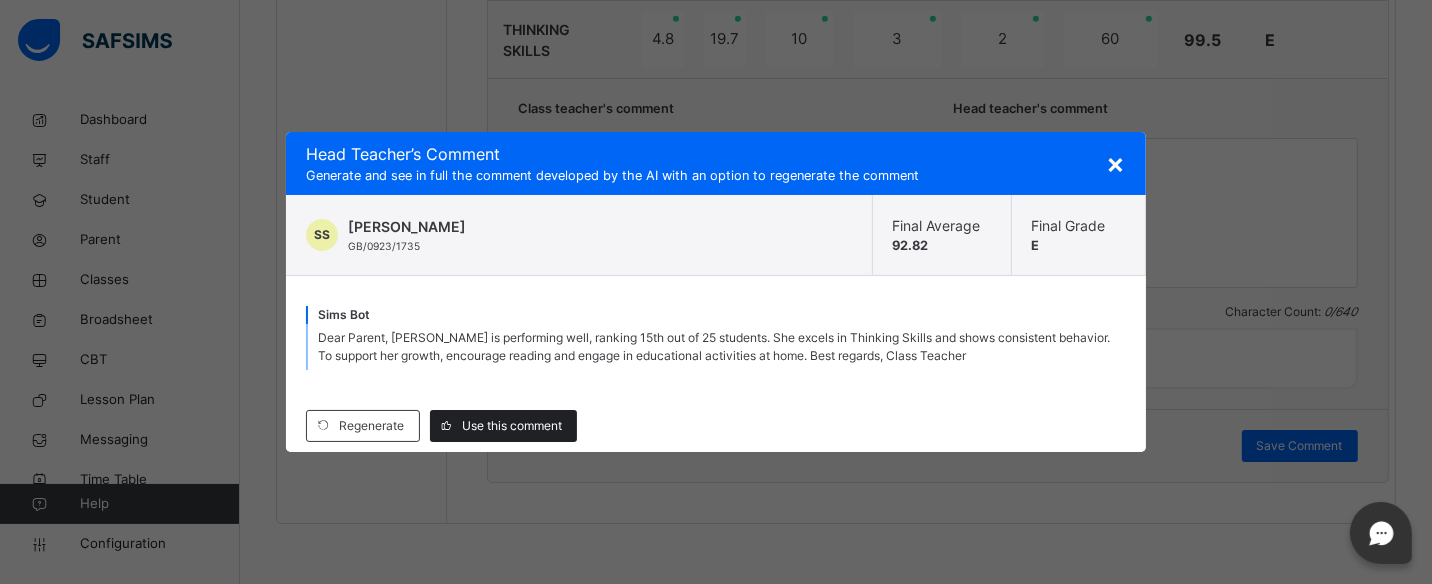 click on "Use this comment" at bounding box center (512, 426) 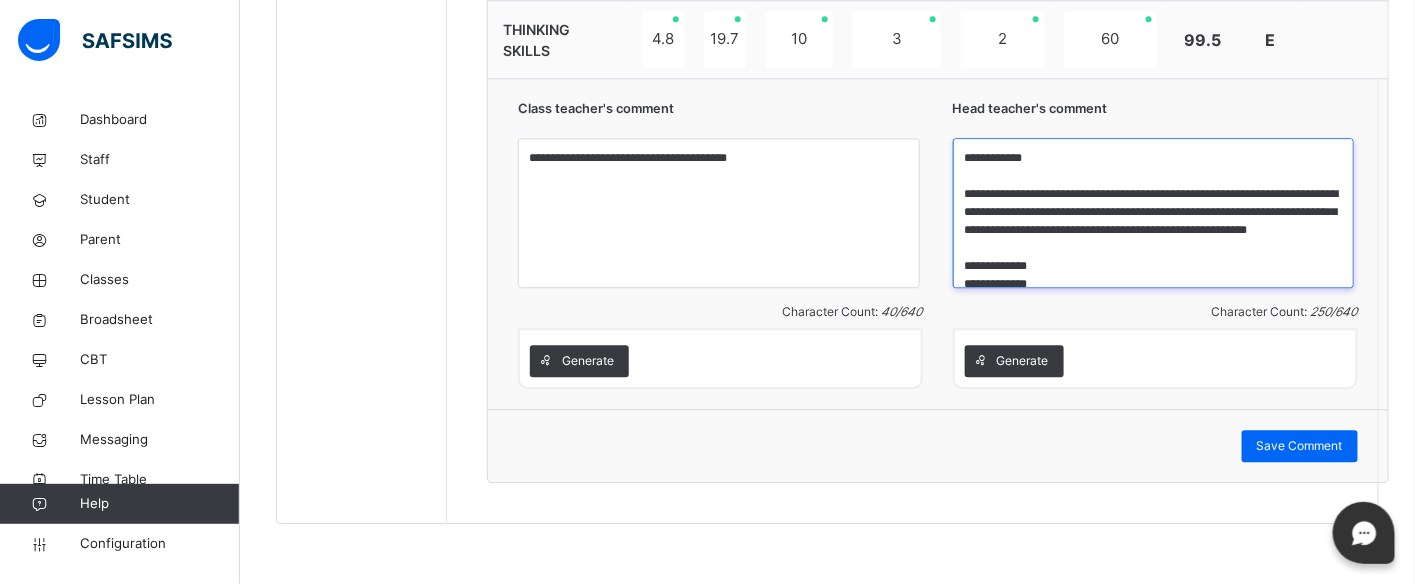 click on "**********" at bounding box center (1154, 213) 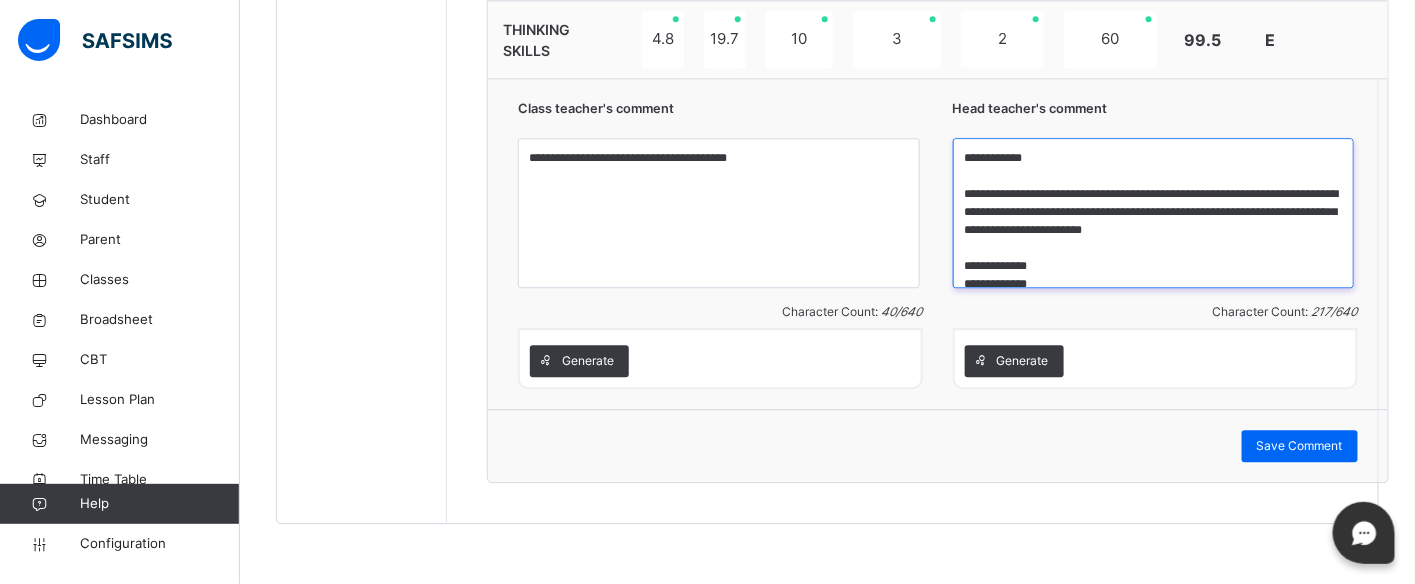 drag, startPoint x: 1287, startPoint y: 193, endPoint x: 1165, endPoint y: 162, distance: 125.87692 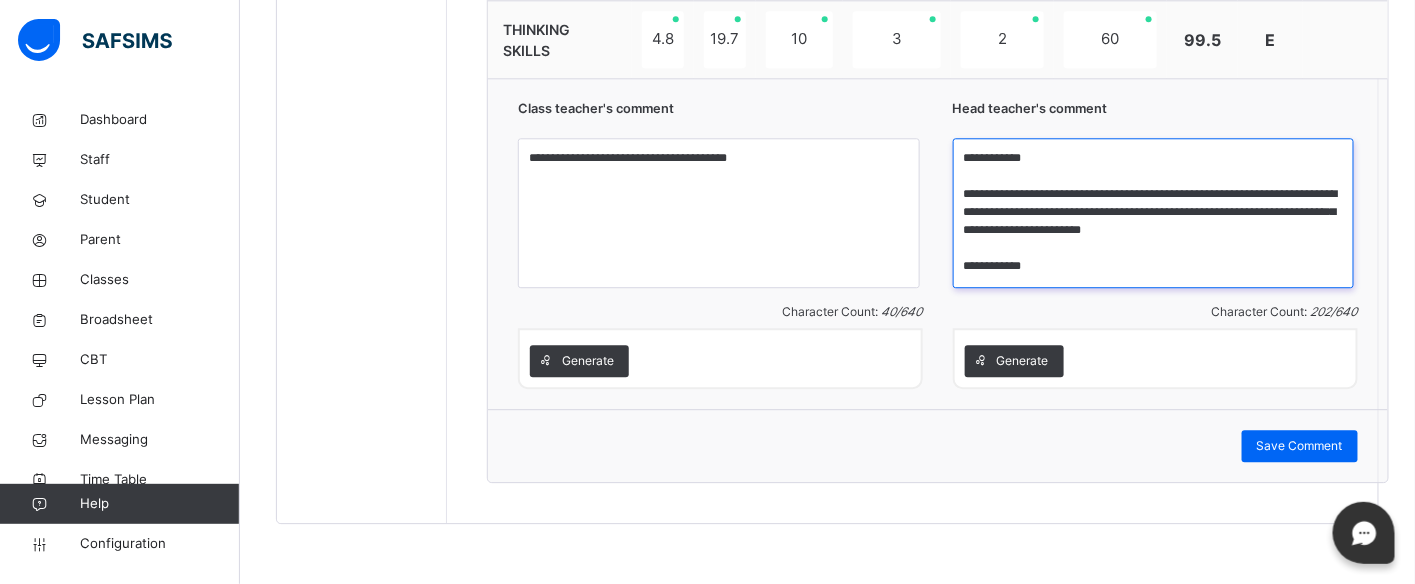 scroll, scrollTop: 0, scrollLeft: 0, axis: both 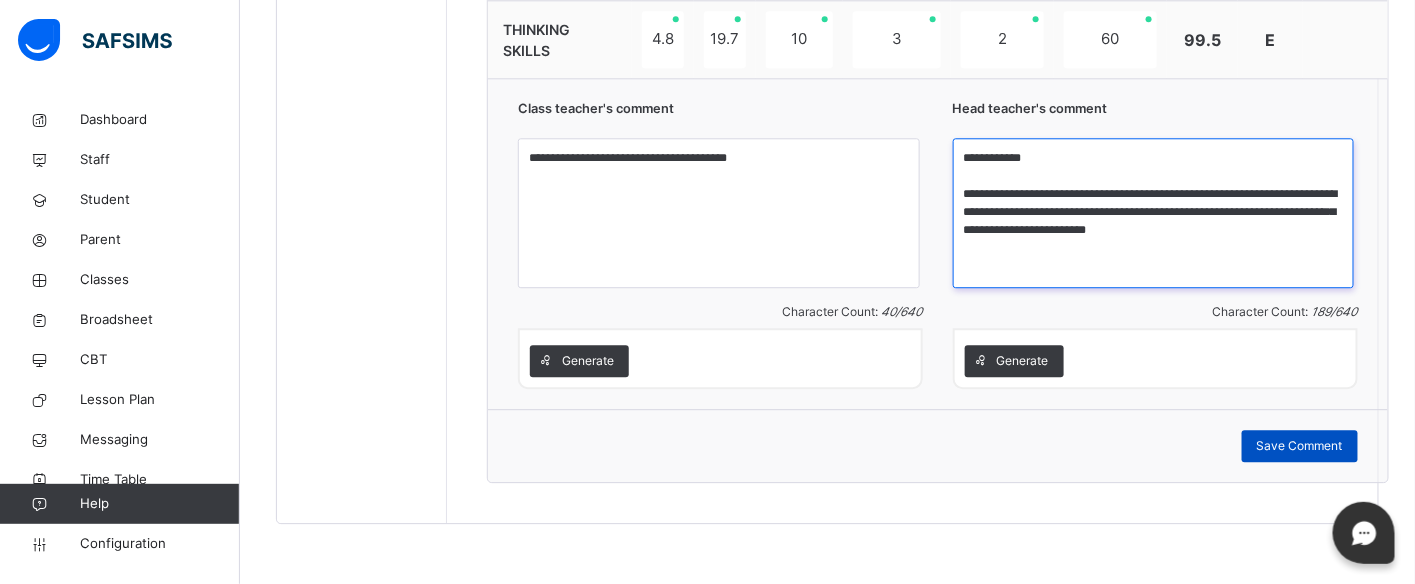 type on "**********" 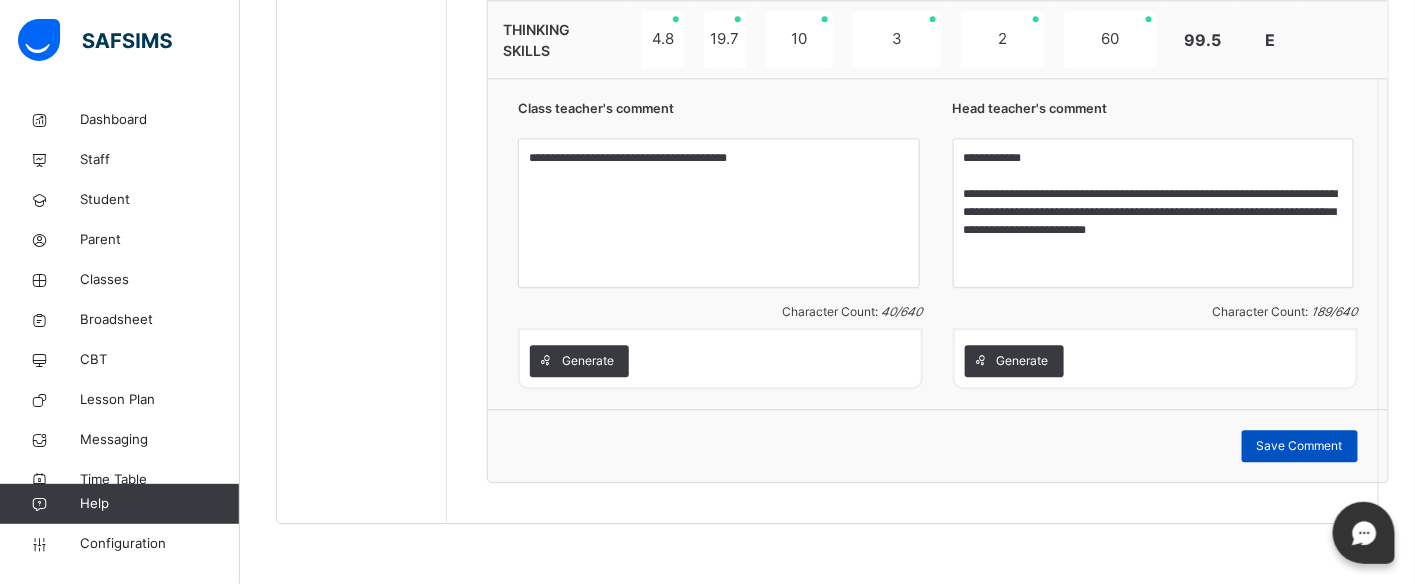 click on "Save Comment" at bounding box center (1300, 446) 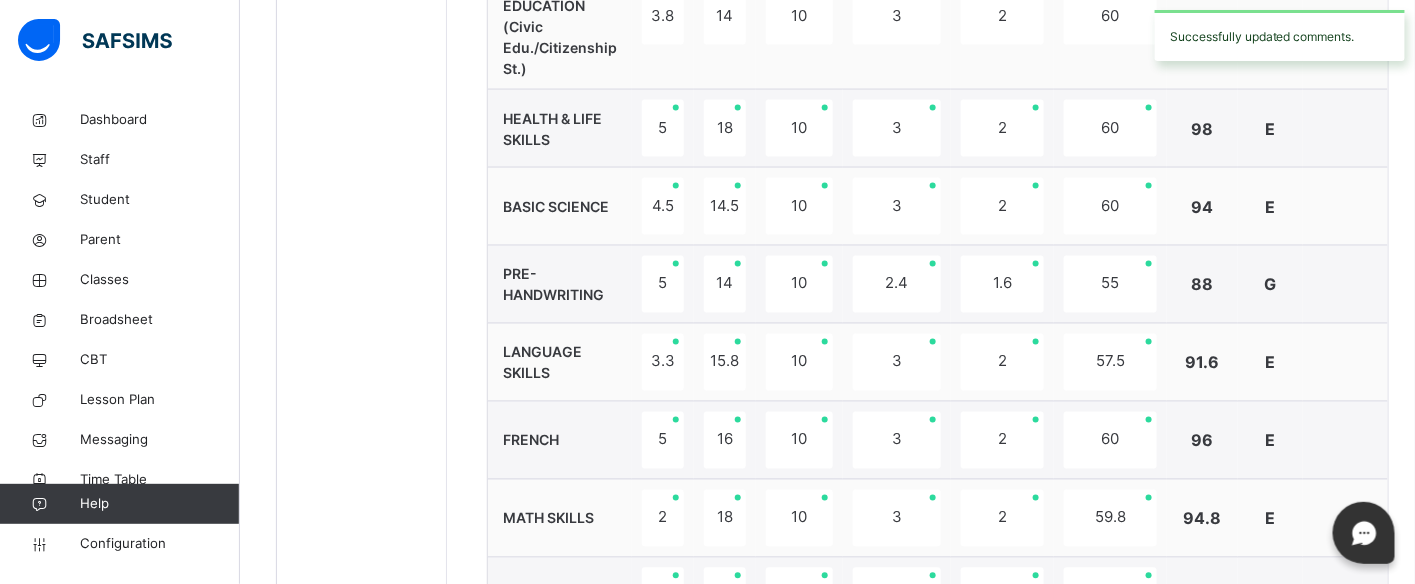 scroll, scrollTop: 968, scrollLeft: 0, axis: vertical 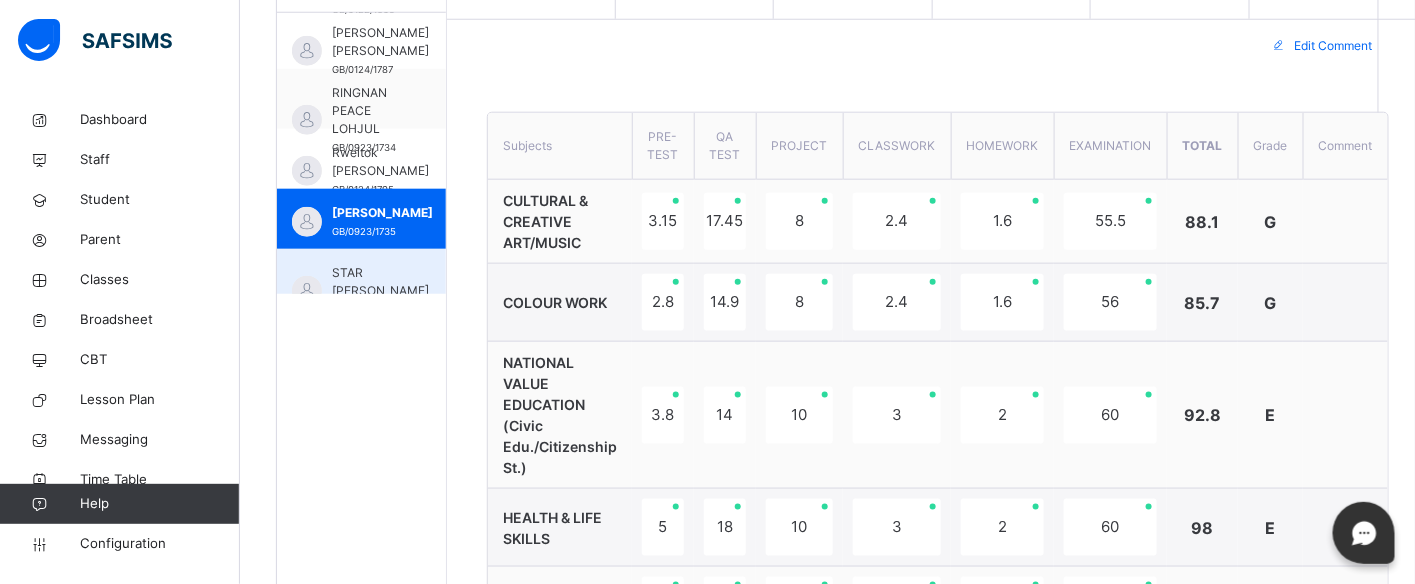 click on "STAR [PERSON_NAME] GB/0624/1801" at bounding box center (361, 279) 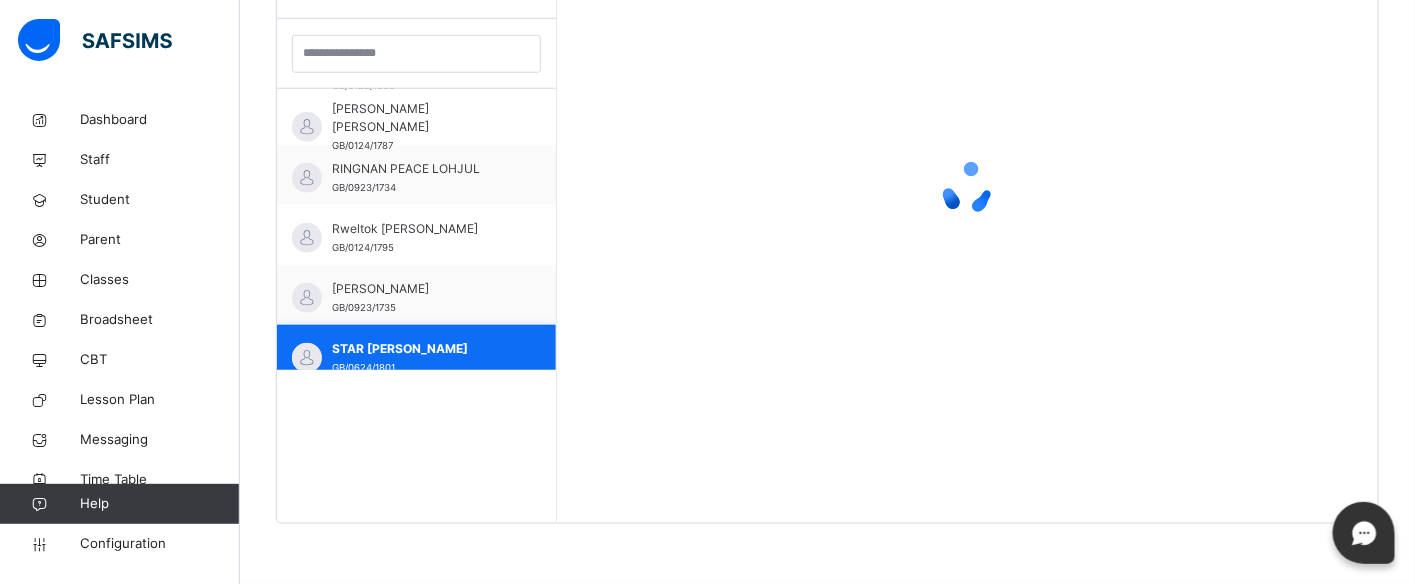 scroll, scrollTop: 581, scrollLeft: 0, axis: vertical 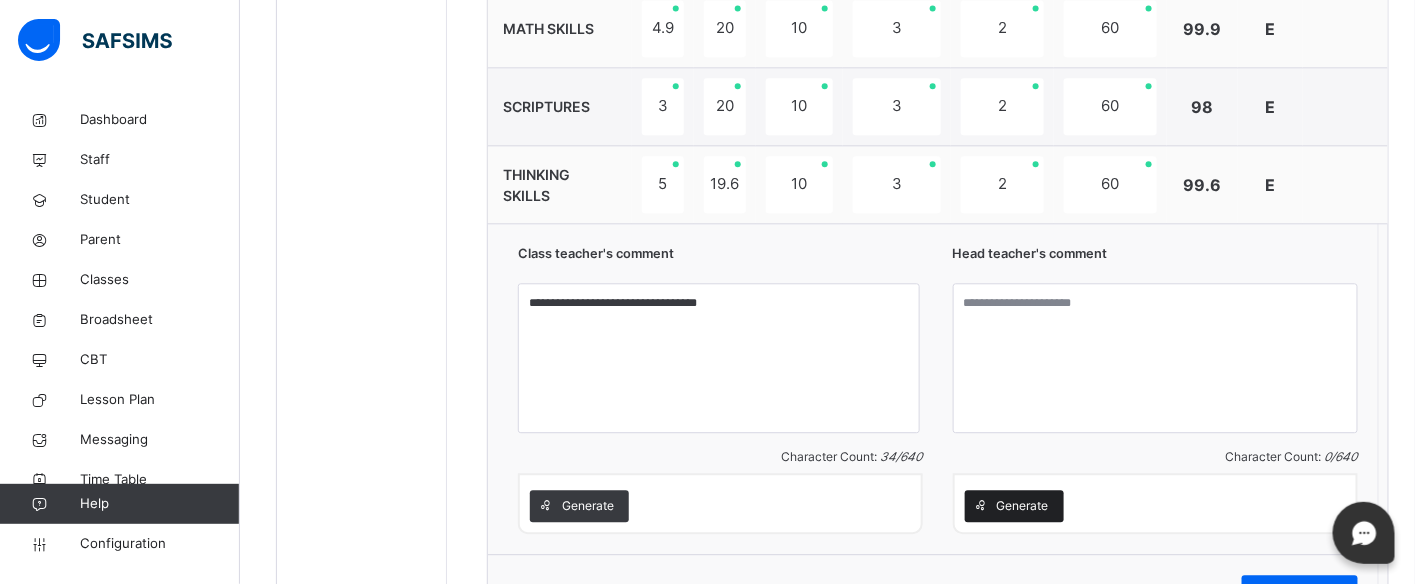 click on "Generate" at bounding box center [1023, 506] 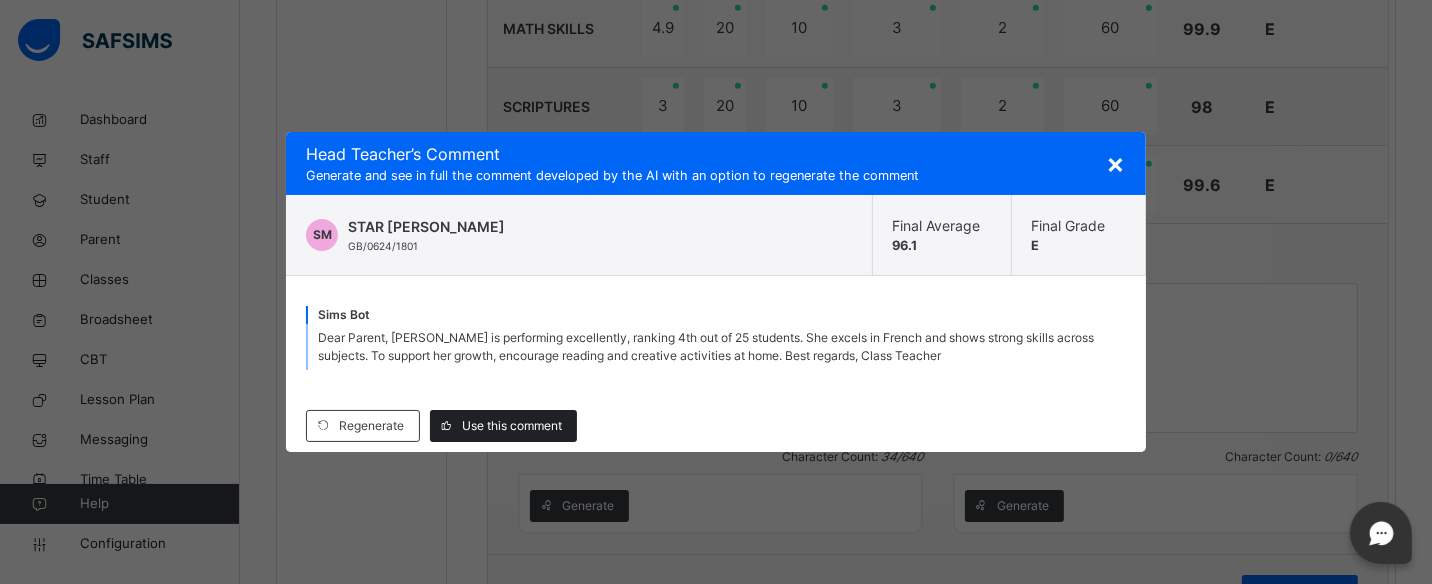 click on "Use this comment" at bounding box center [512, 426] 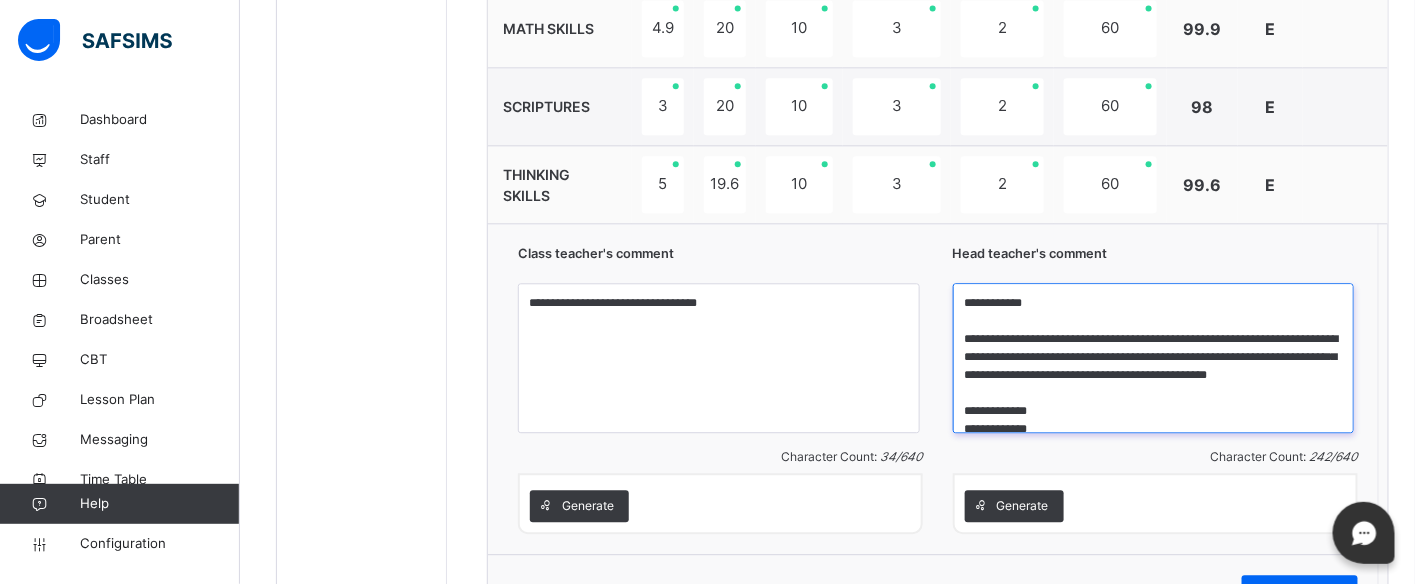 click on "**********" at bounding box center (1154, 358) 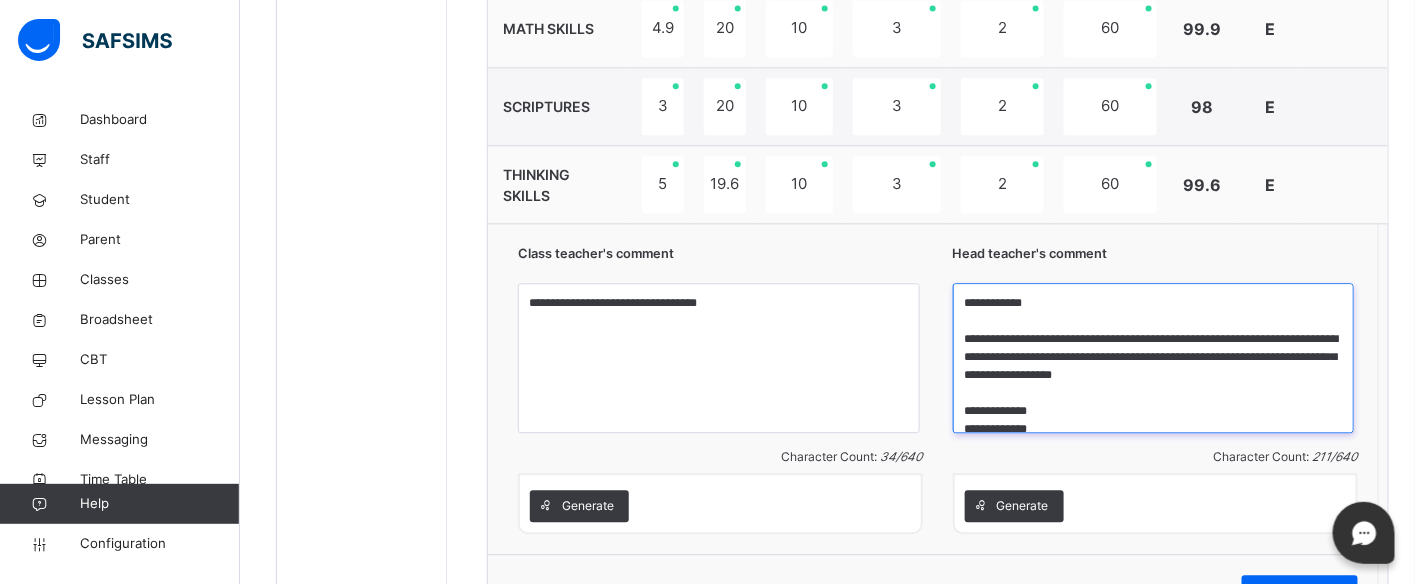 click on "**********" at bounding box center [1154, 358] 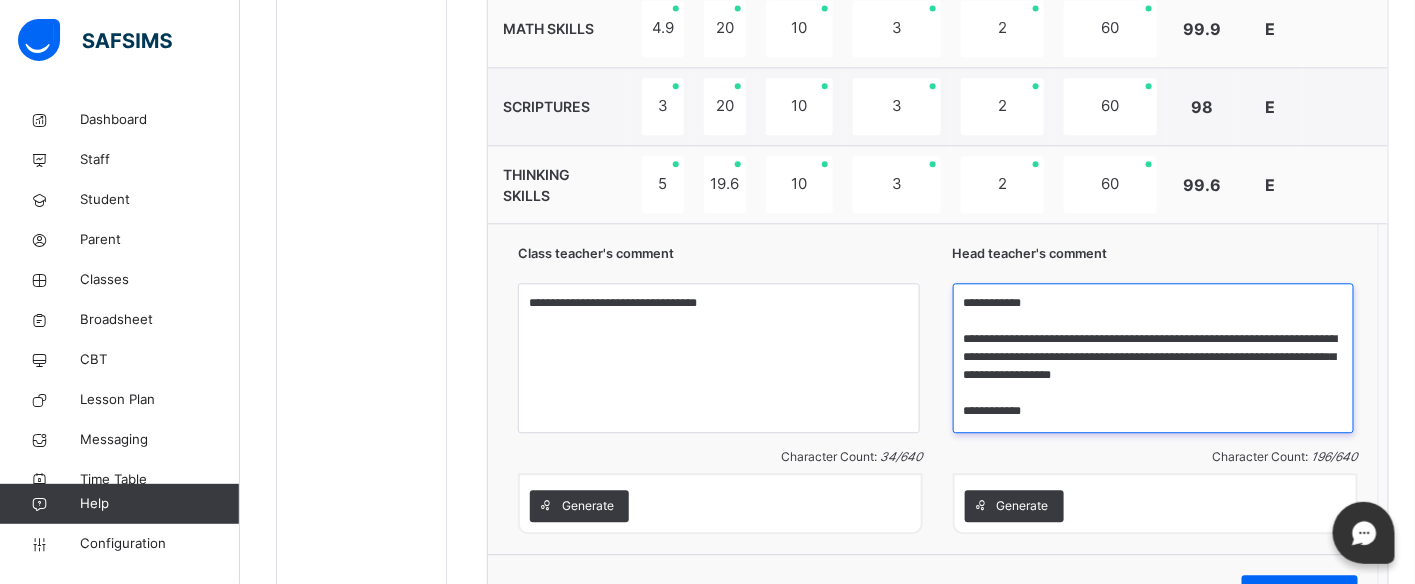 scroll, scrollTop: 0, scrollLeft: 0, axis: both 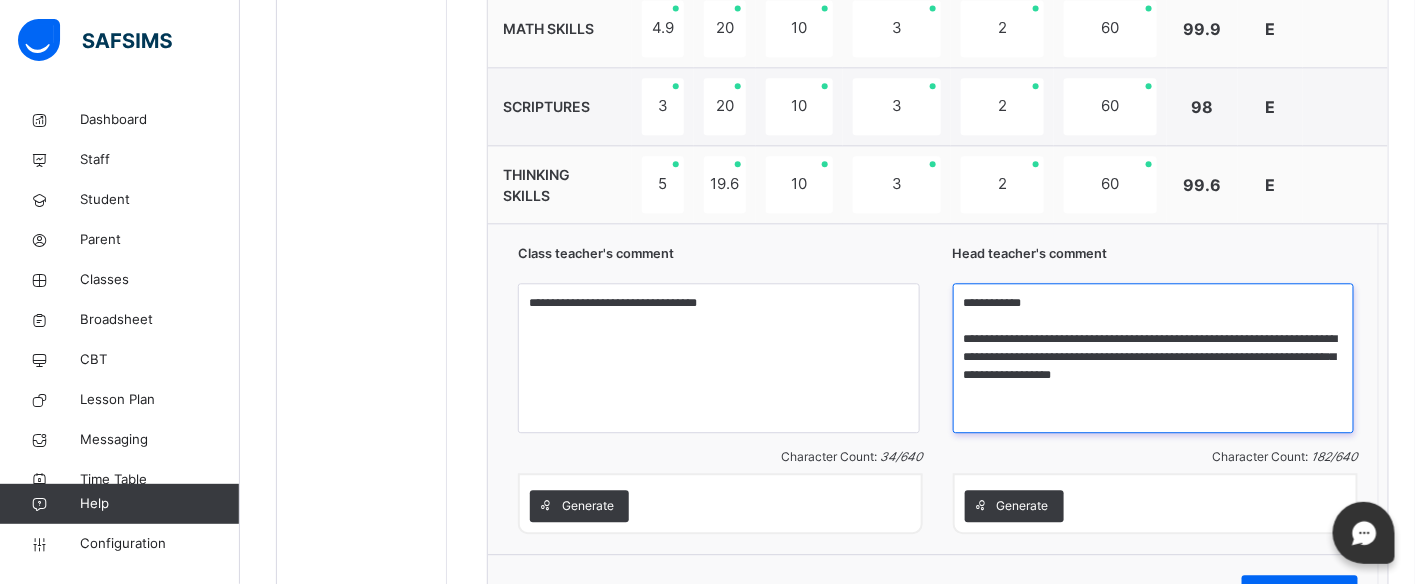 type on "**********" 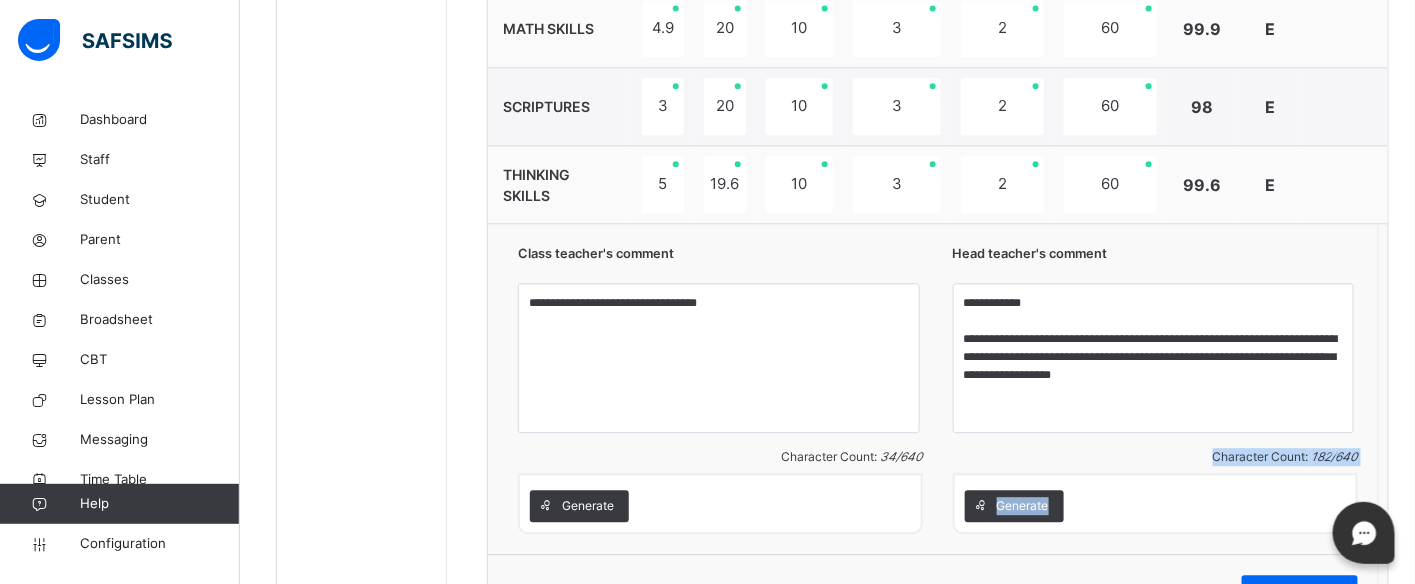 drag, startPoint x: 1118, startPoint y: 456, endPoint x: 1306, endPoint y: 473, distance: 188.76706 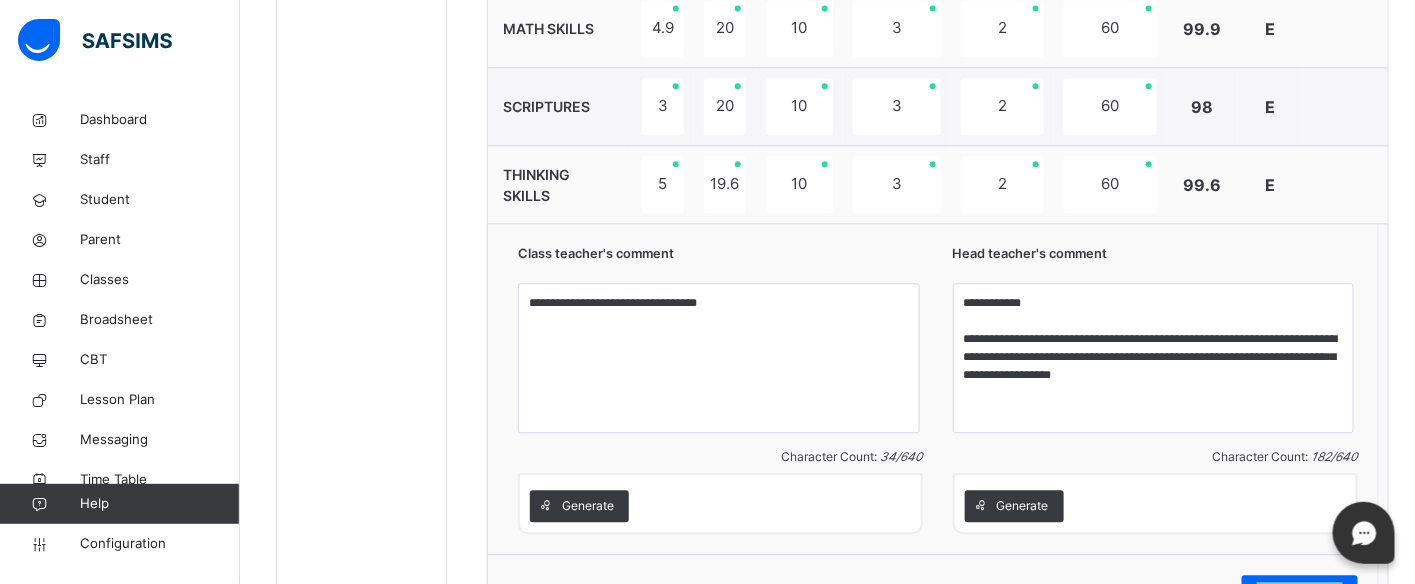 scroll, scrollTop: 1665, scrollLeft: 0, axis: vertical 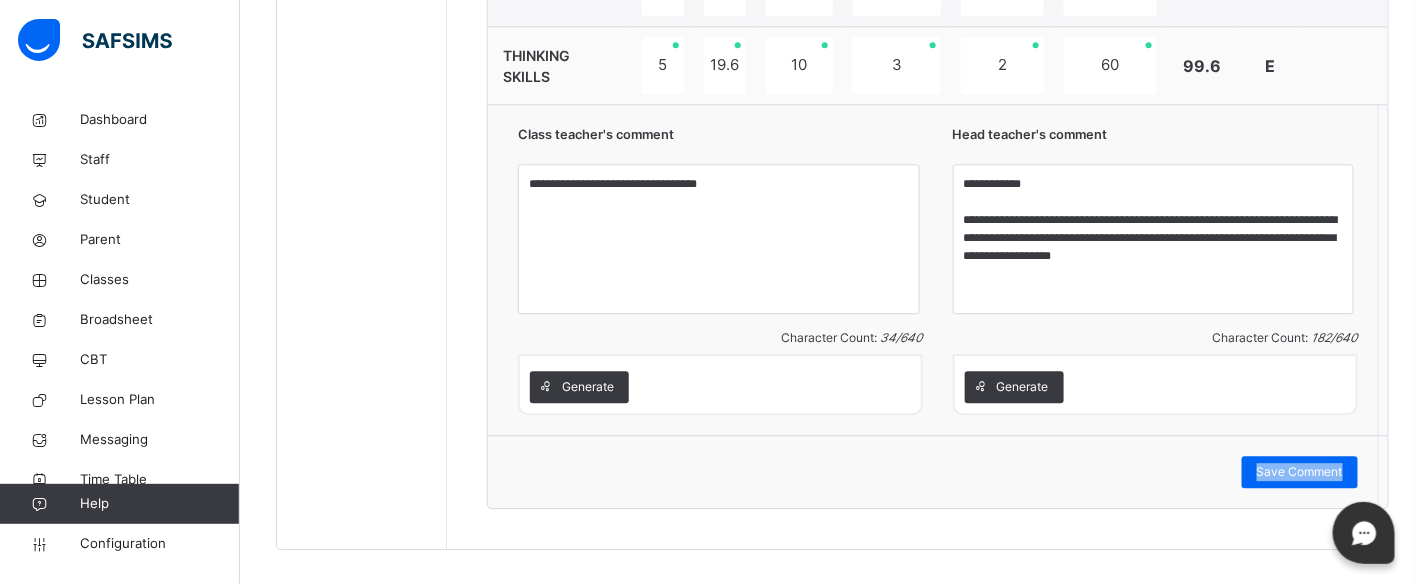 drag, startPoint x: 1291, startPoint y: 566, endPoint x: 1286, endPoint y: 576, distance: 11.18034 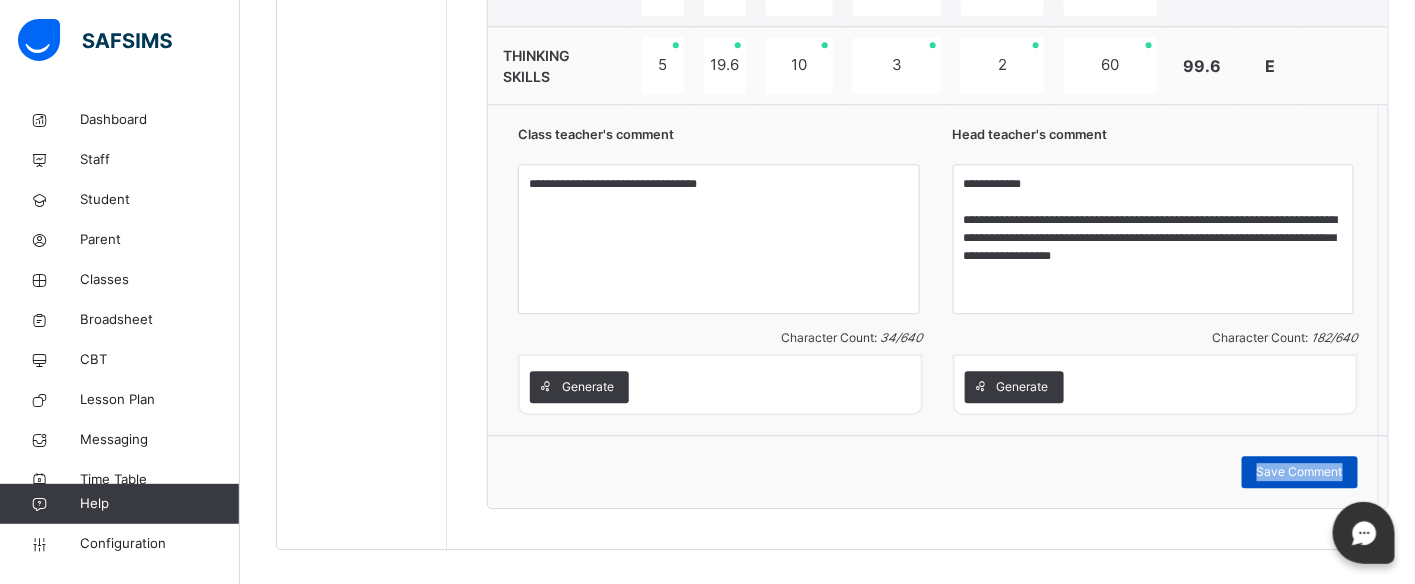 click on "Save Comment" at bounding box center [1300, 472] 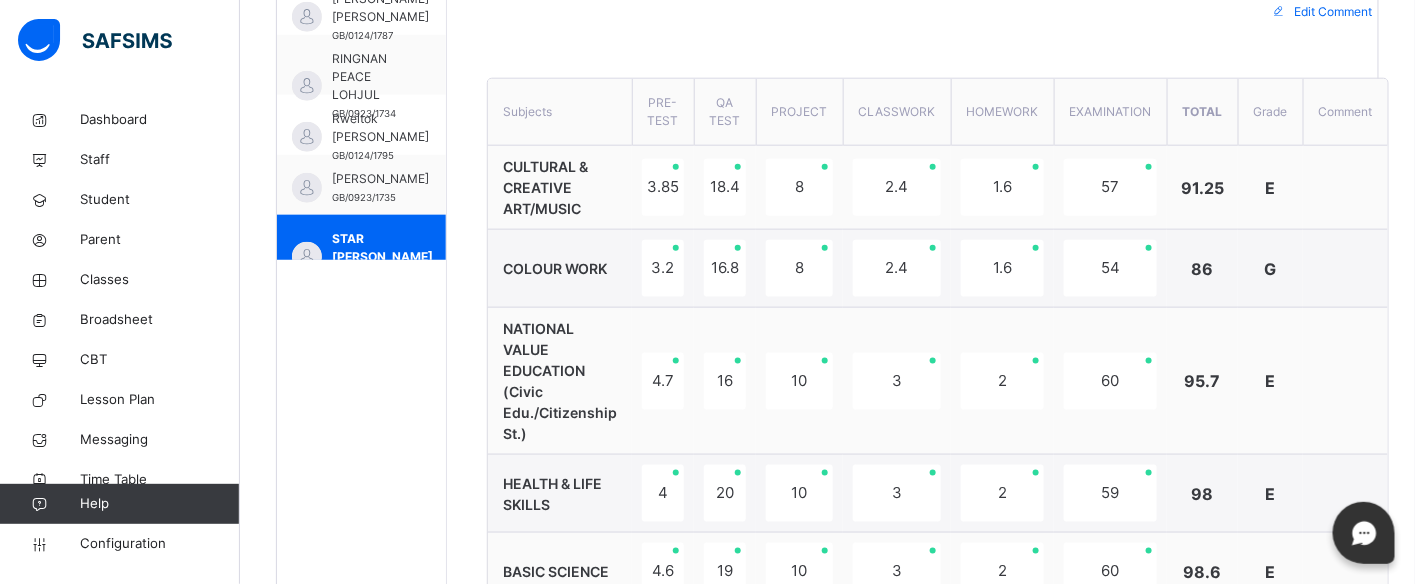 scroll, scrollTop: 780, scrollLeft: 0, axis: vertical 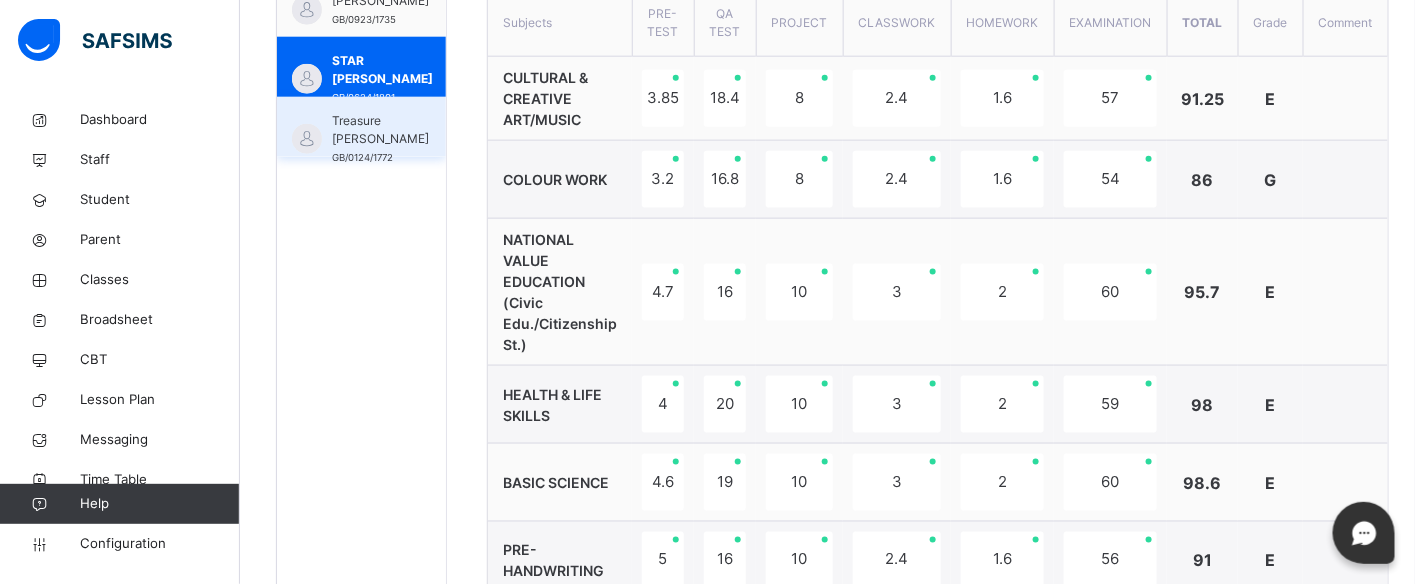 click on "Treasure [PERSON_NAME]" at bounding box center (380, 130) 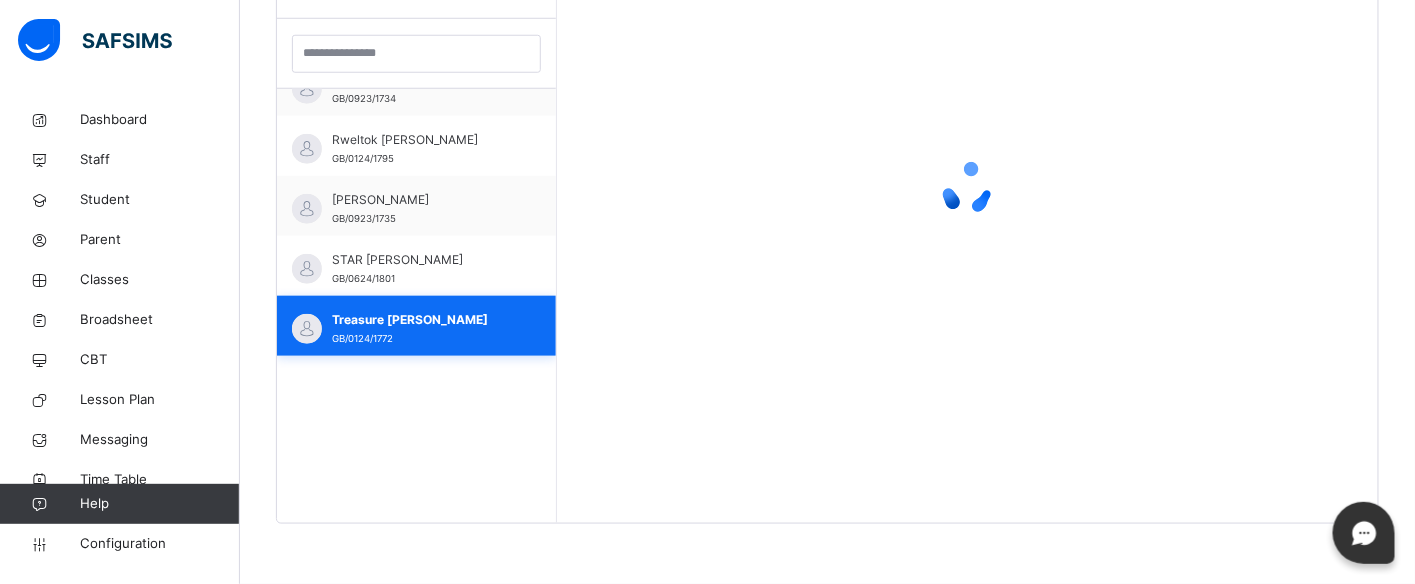 scroll, scrollTop: 581, scrollLeft: 0, axis: vertical 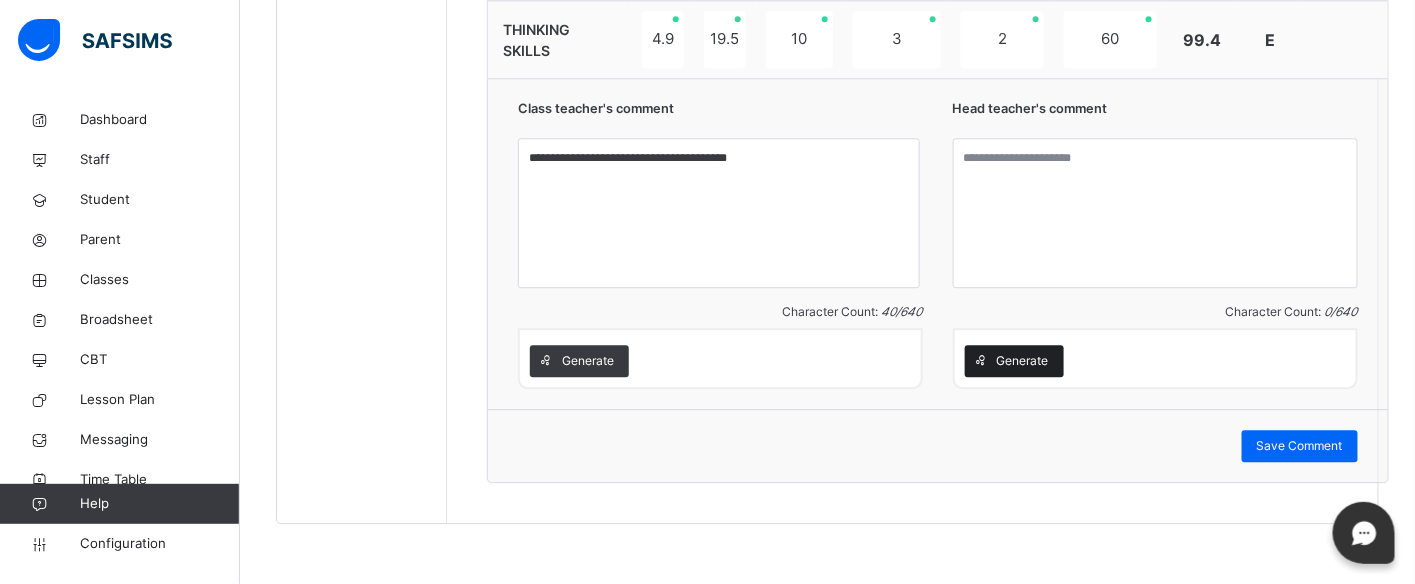 click on "Generate" at bounding box center [1023, 361] 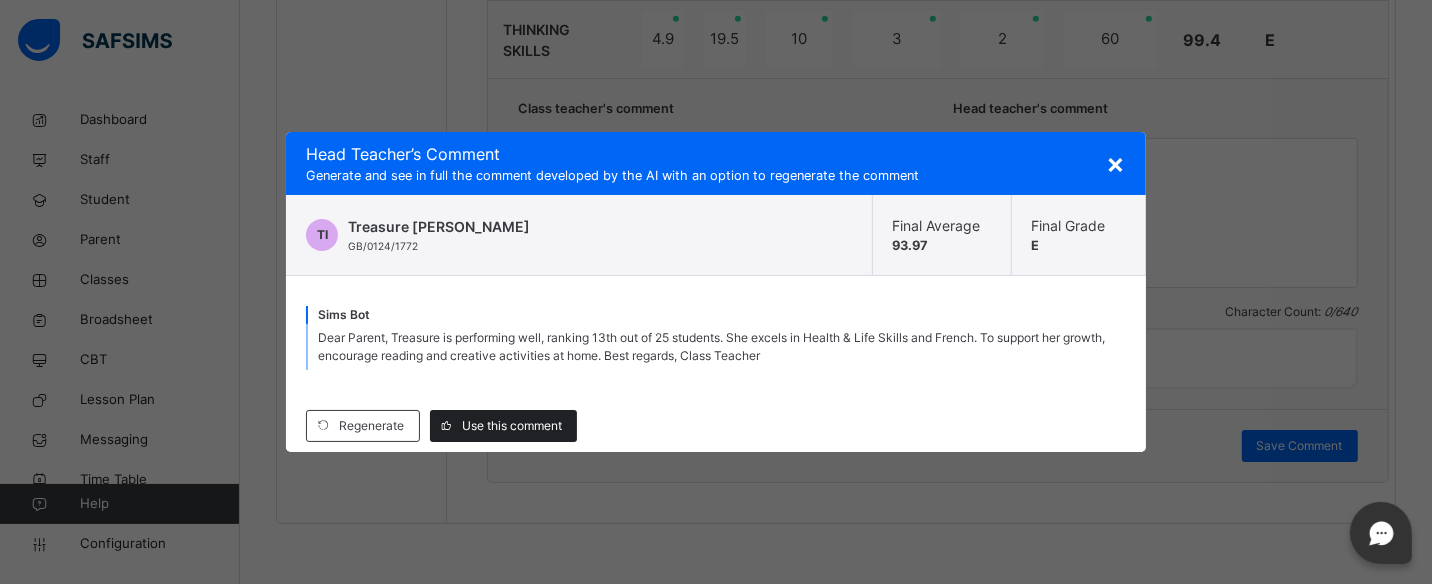 click on "Use this comment" at bounding box center (503, 426) 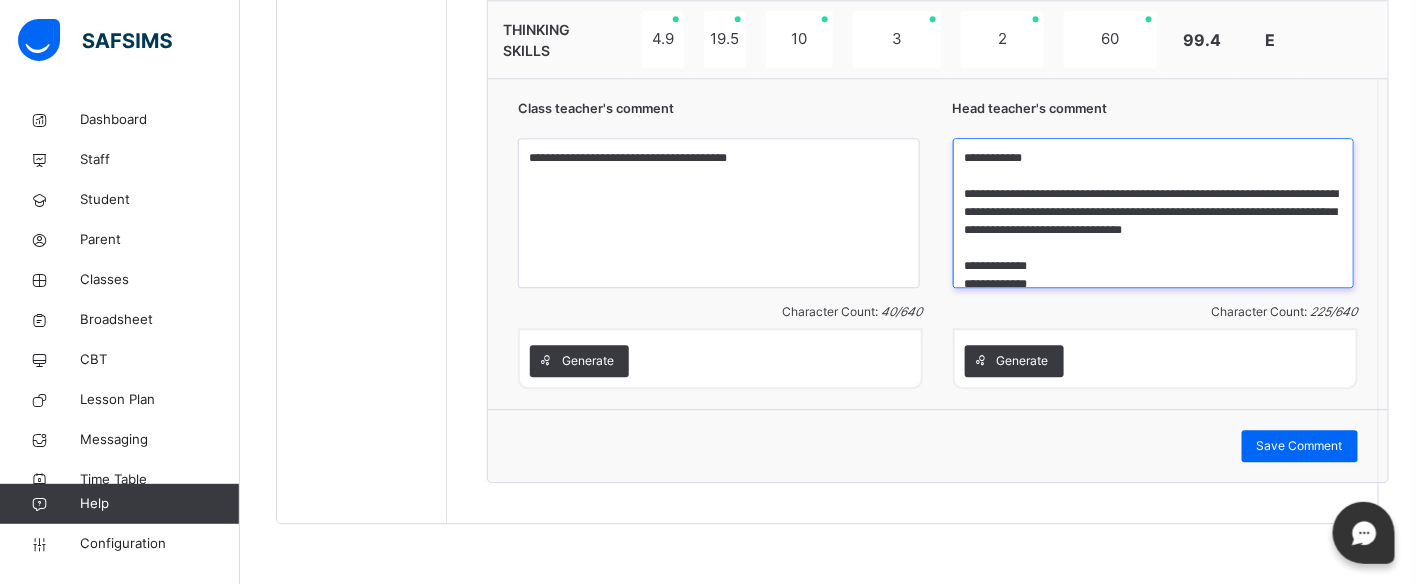 click on "**********" at bounding box center [1154, 213] 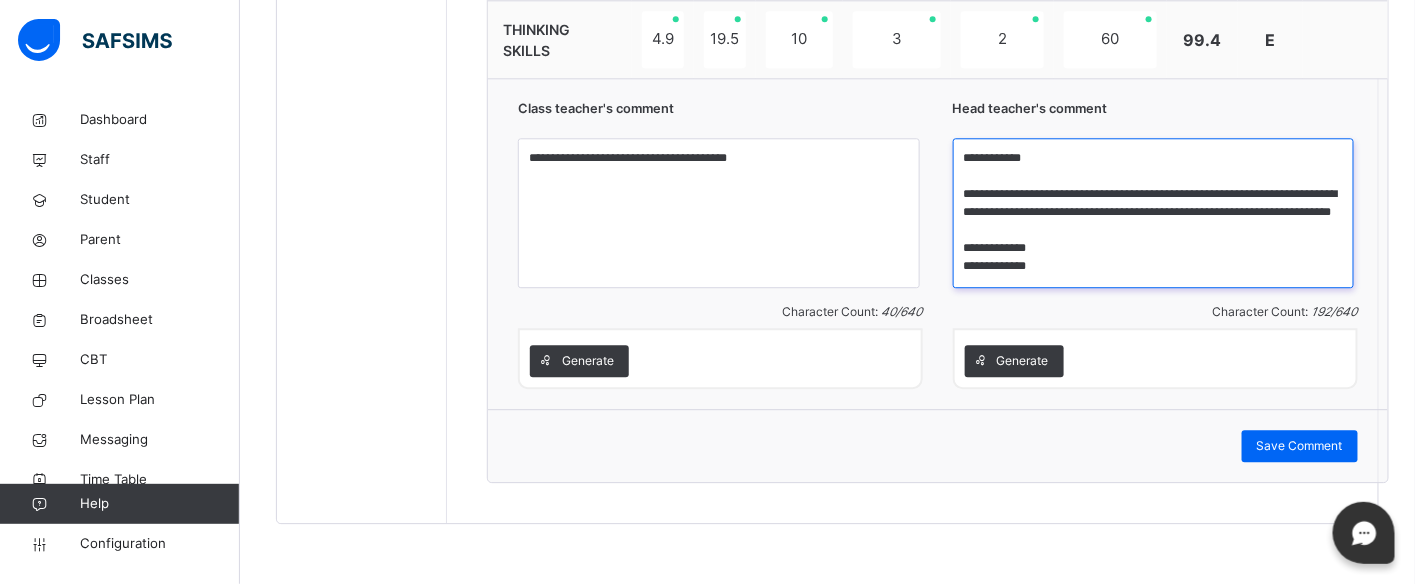 click on "**********" at bounding box center (1154, 213) 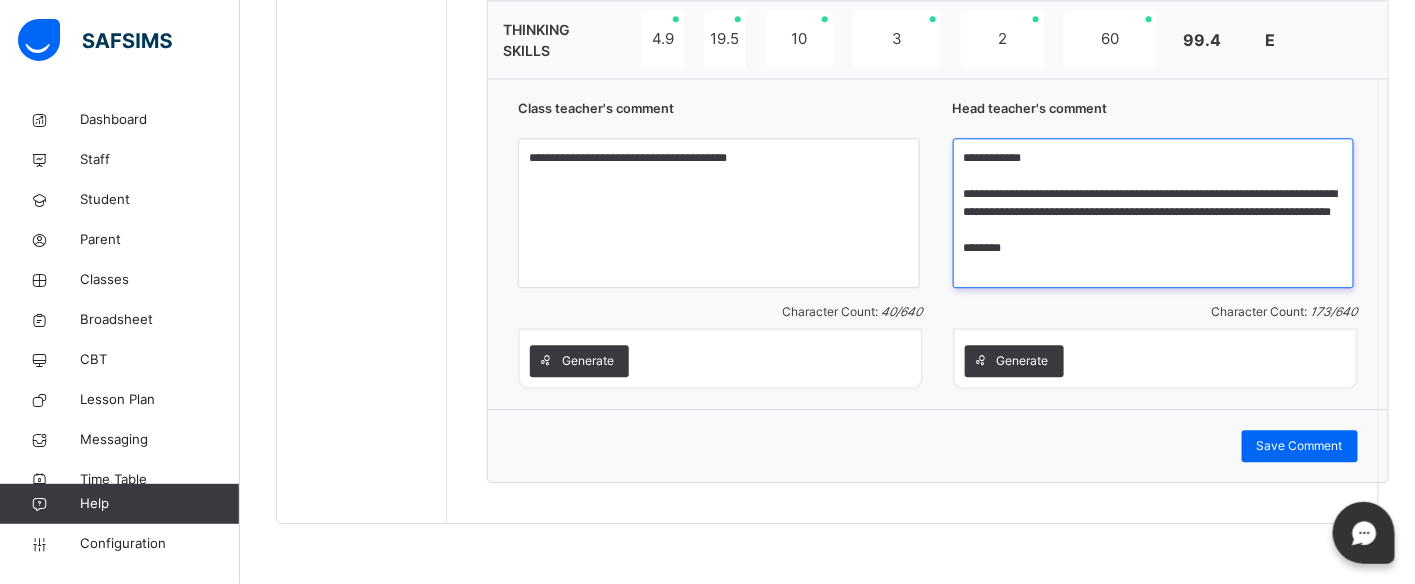 scroll, scrollTop: 0, scrollLeft: 0, axis: both 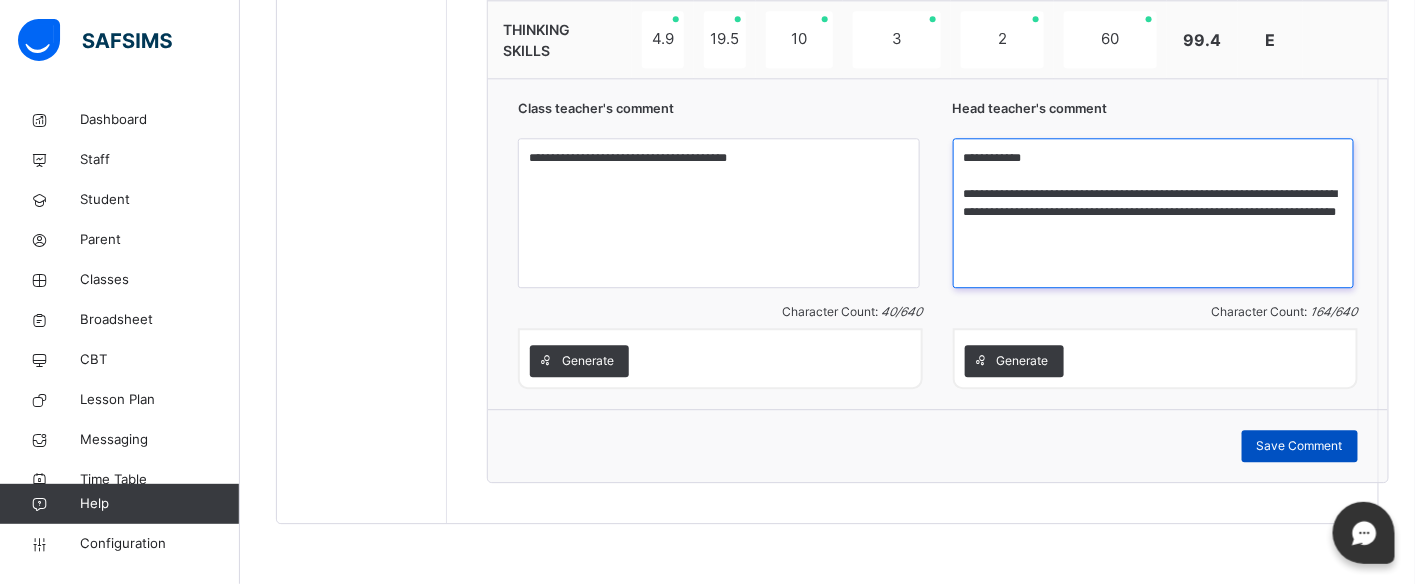type on "**********" 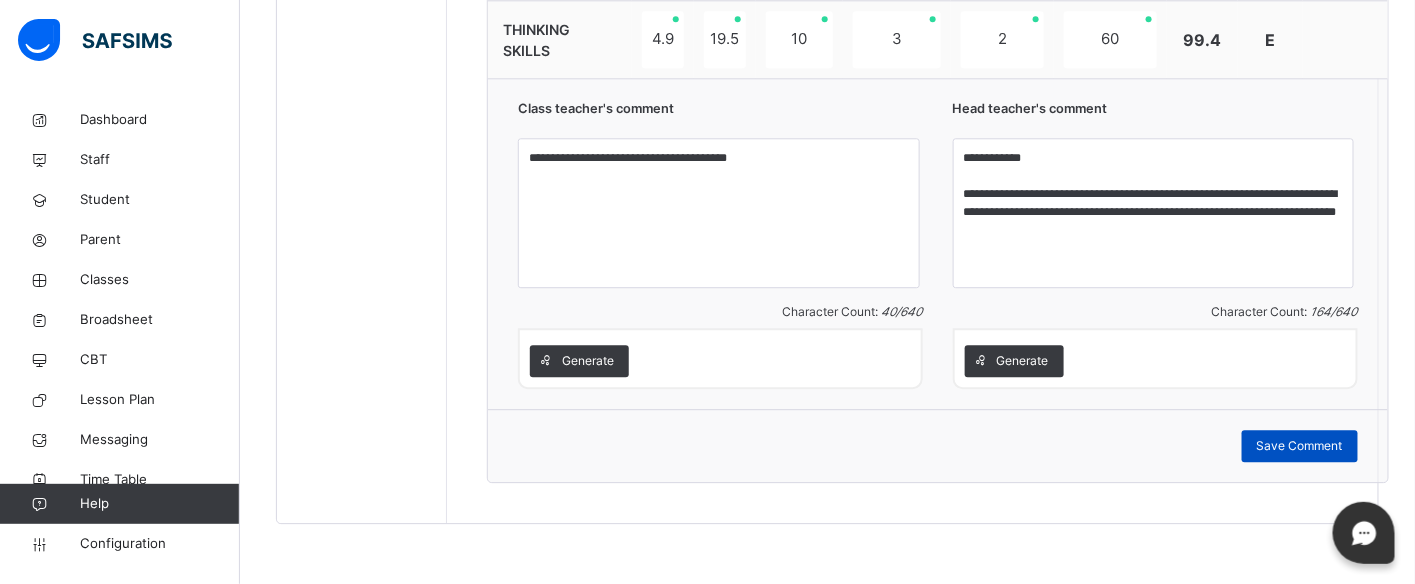 click on "Save Comment" at bounding box center [1300, 446] 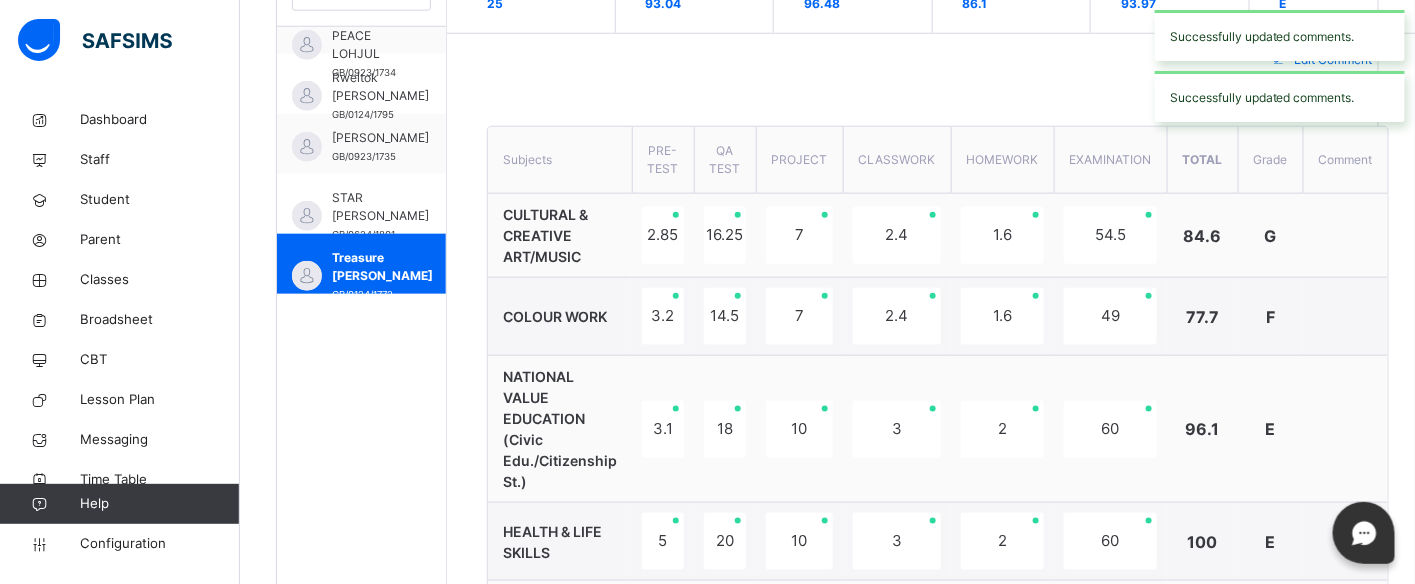 scroll, scrollTop: 584, scrollLeft: 0, axis: vertical 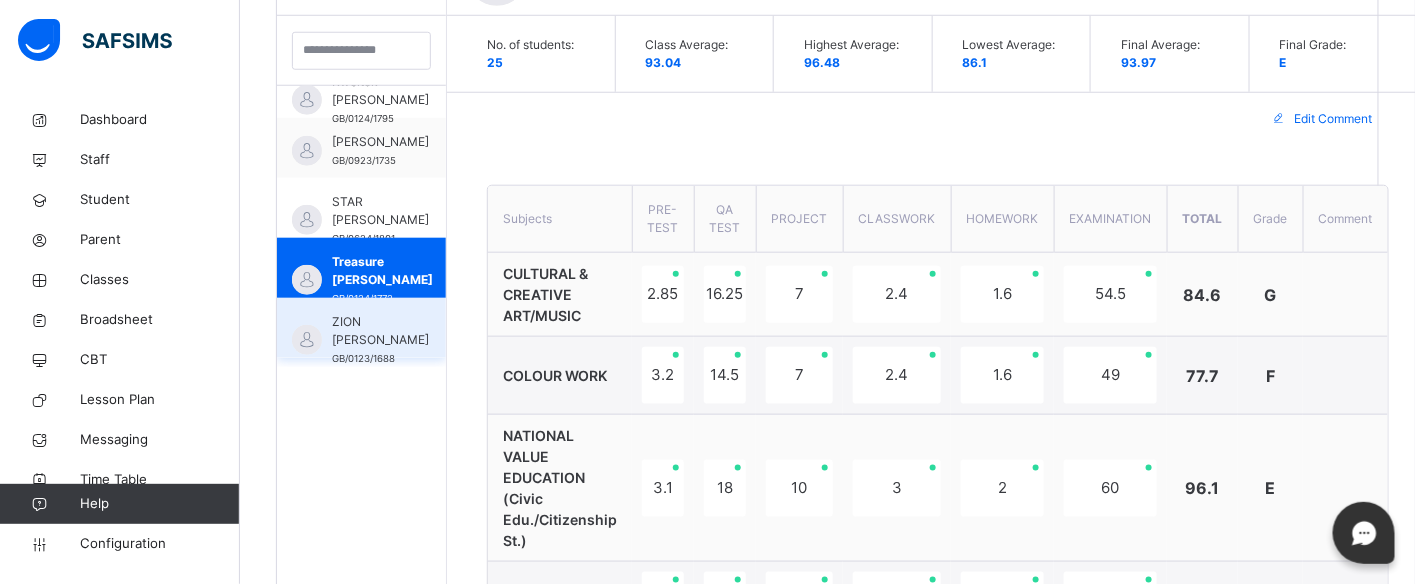 click on "ZION [PERSON_NAME]" at bounding box center [380, 331] 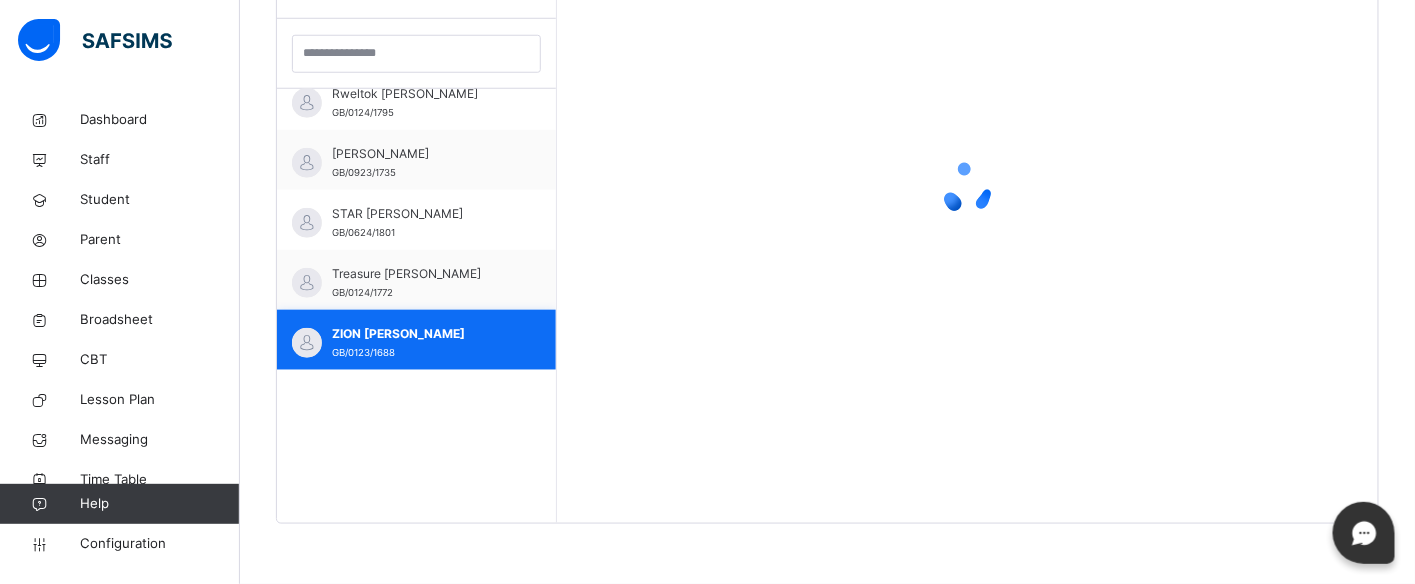 scroll, scrollTop: 581, scrollLeft: 0, axis: vertical 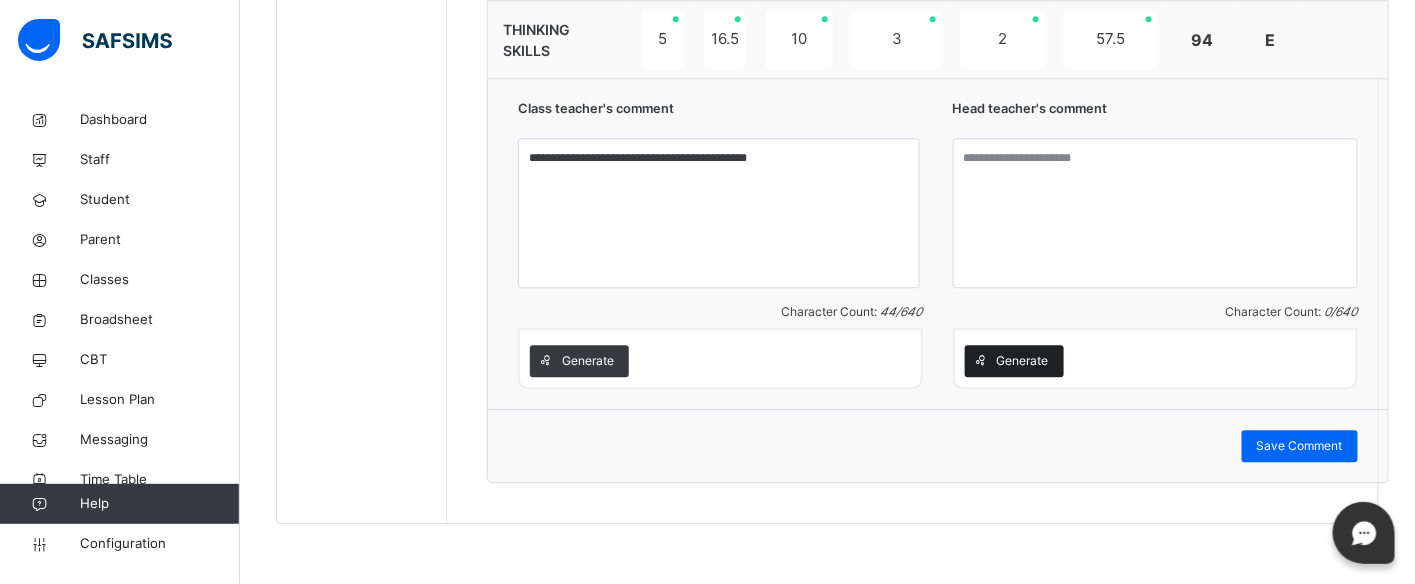 click on "Generate" at bounding box center (1023, 361) 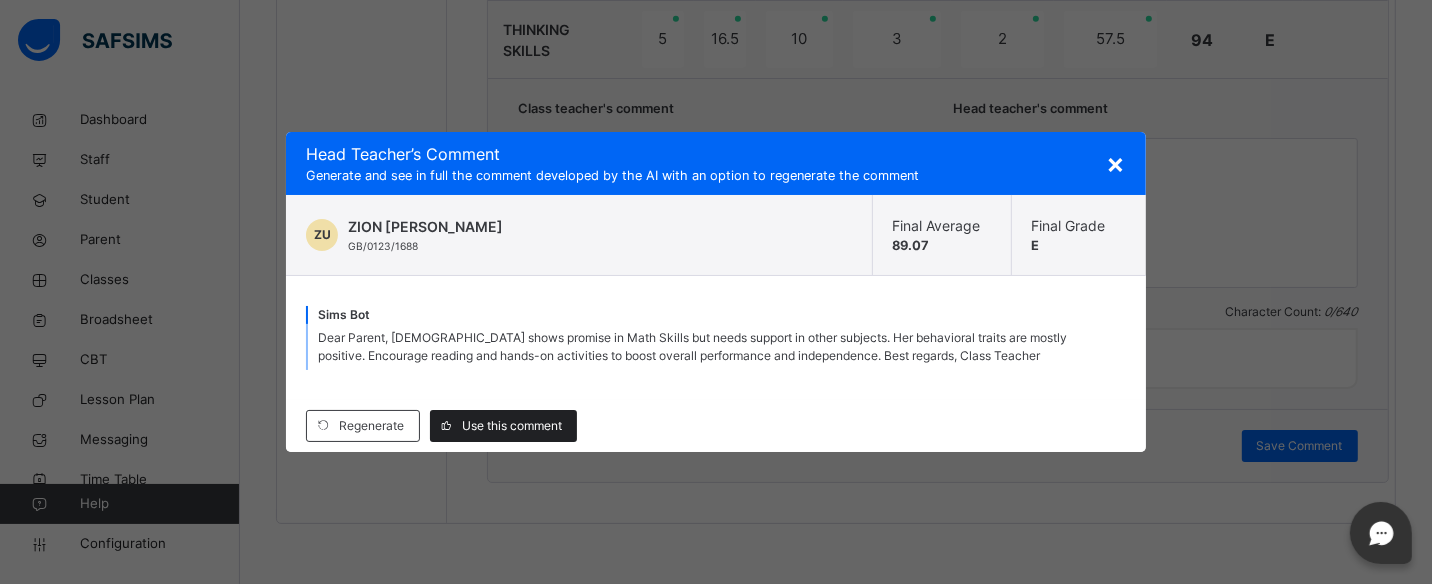 click on "Use this comment" at bounding box center (512, 426) 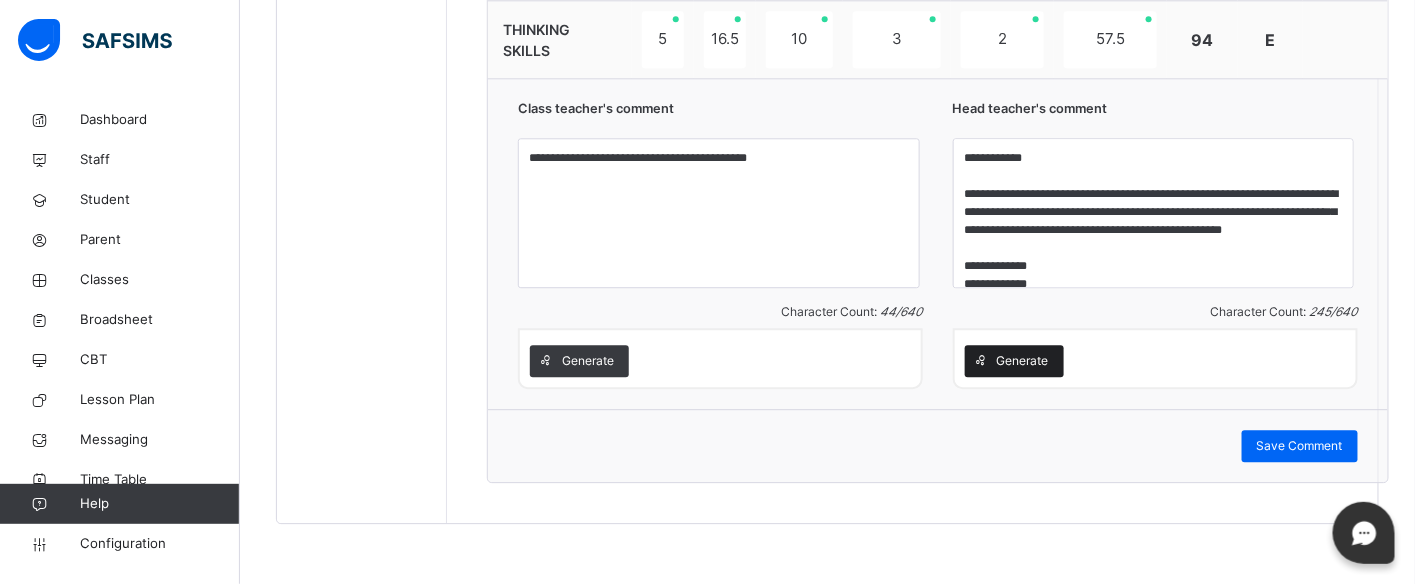 click on "Generate" at bounding box center (1023, 361) 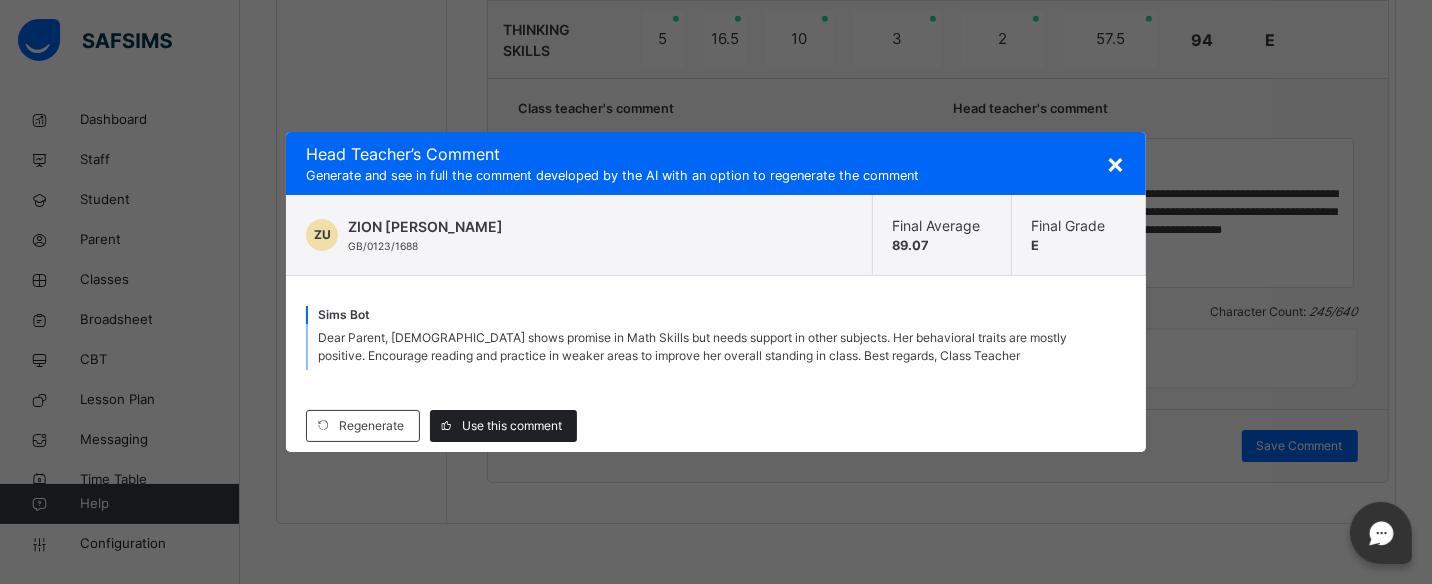 click on "Use this comment" at bounding box center (512, 426) 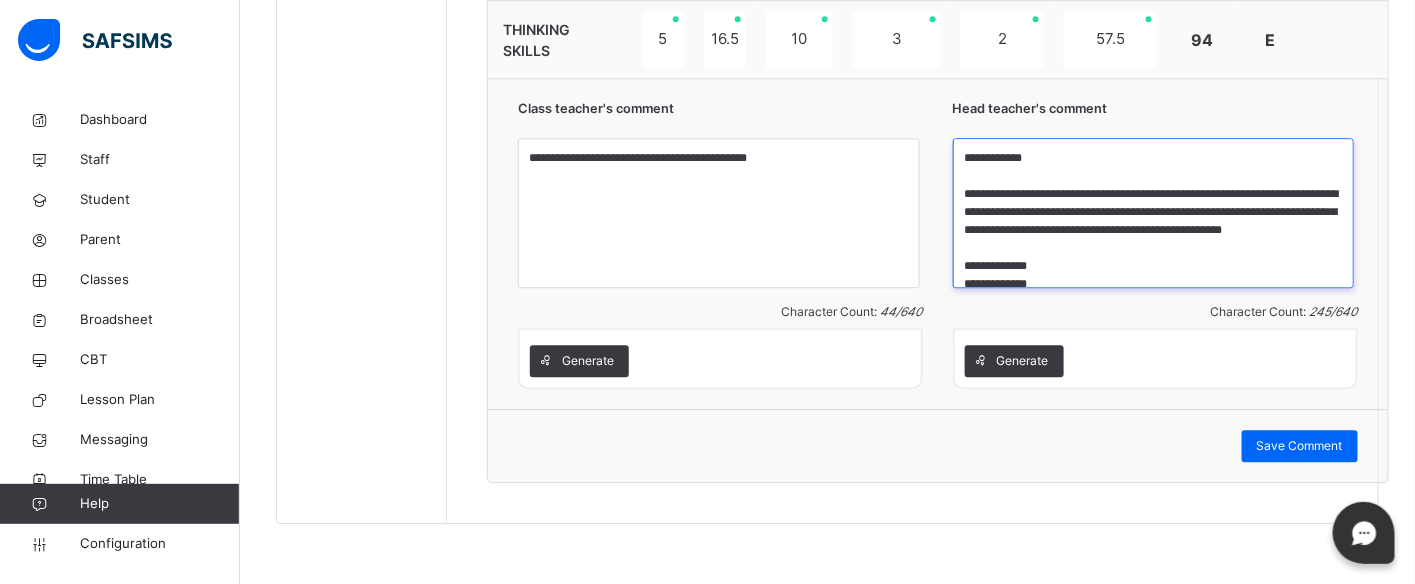 click on "**********" at bounding box center [1154, 213] 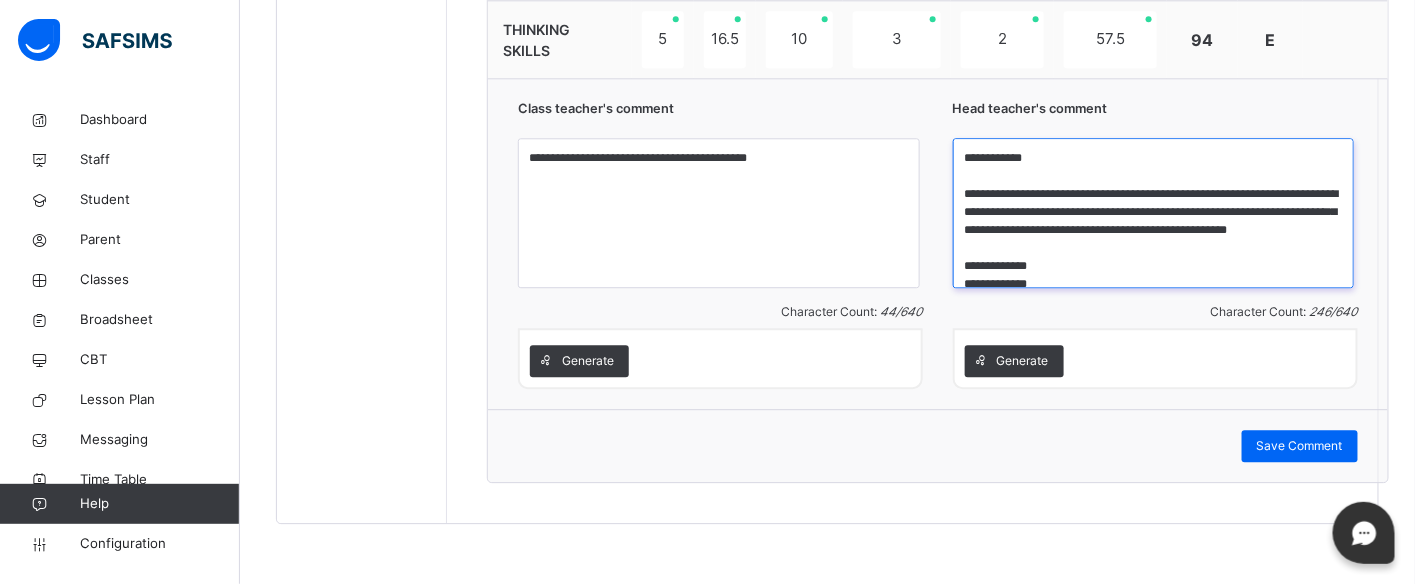 click on "**********" at bounding box center (1154, 213) 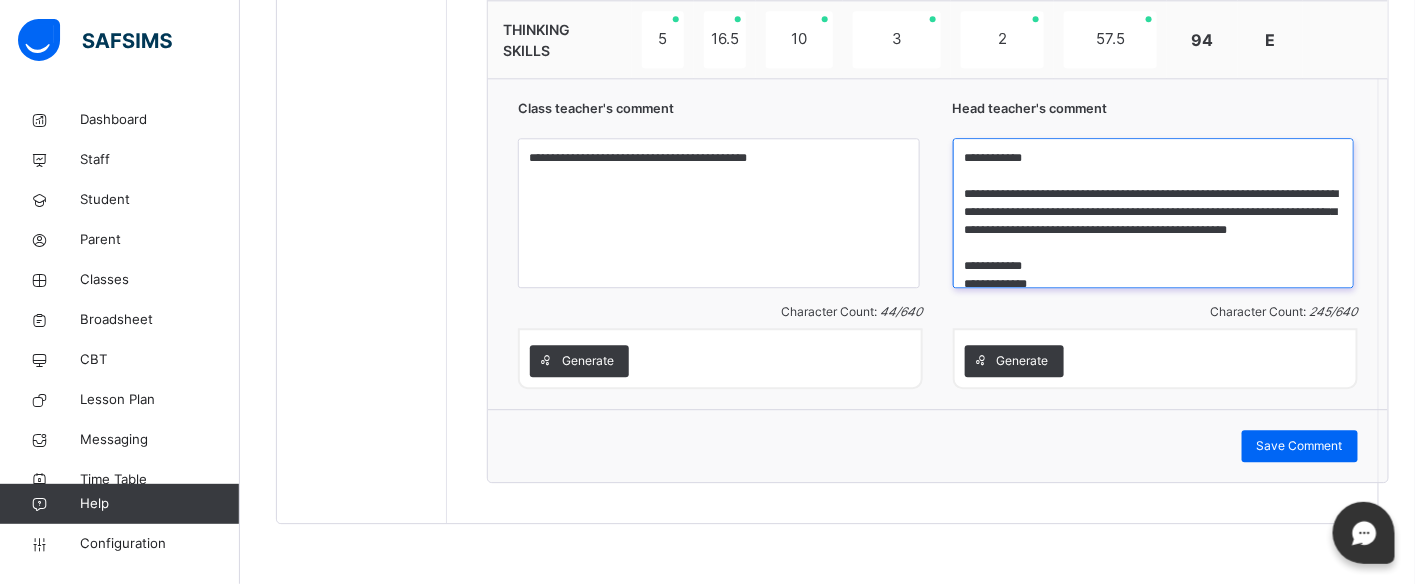 scroll, scrollTop: 4, scrollLeft: 0, axis: vertical 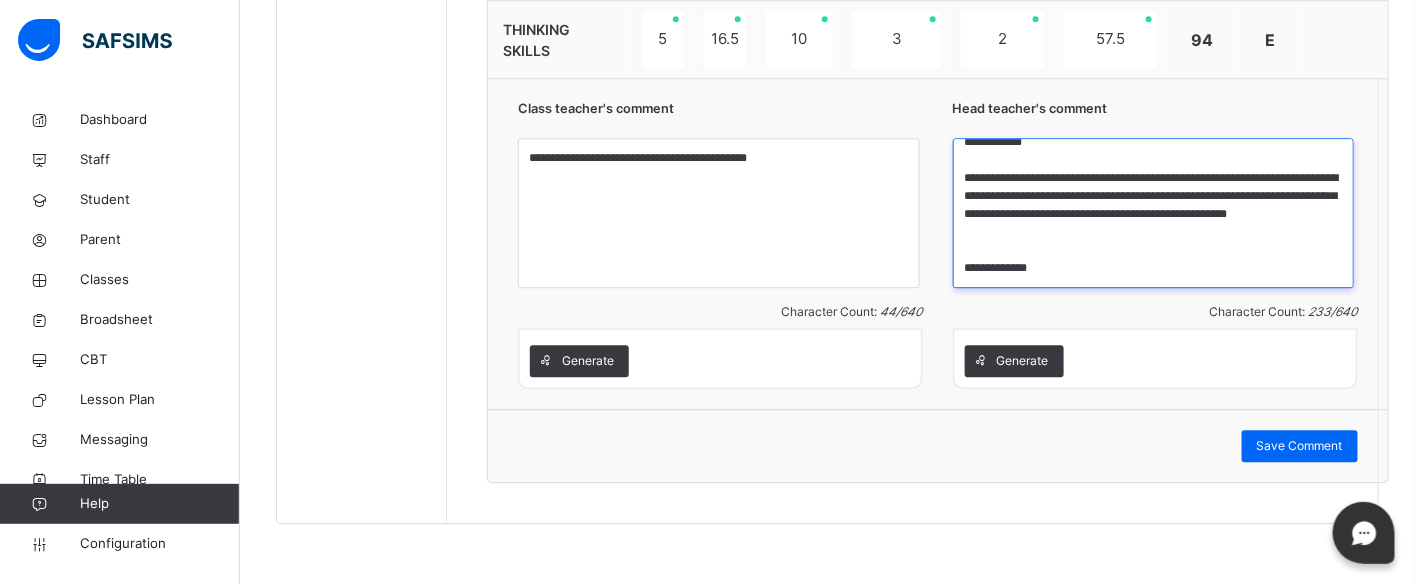 click on "**********" at bounding box center (1154, 213) 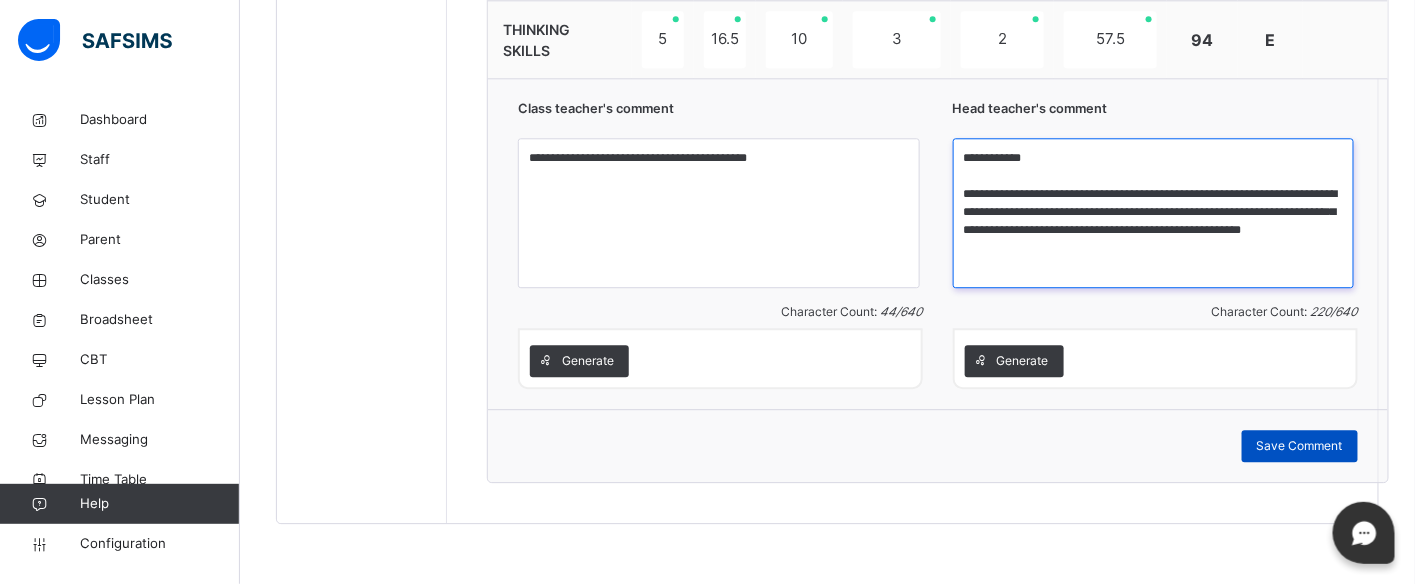 type on "**********" 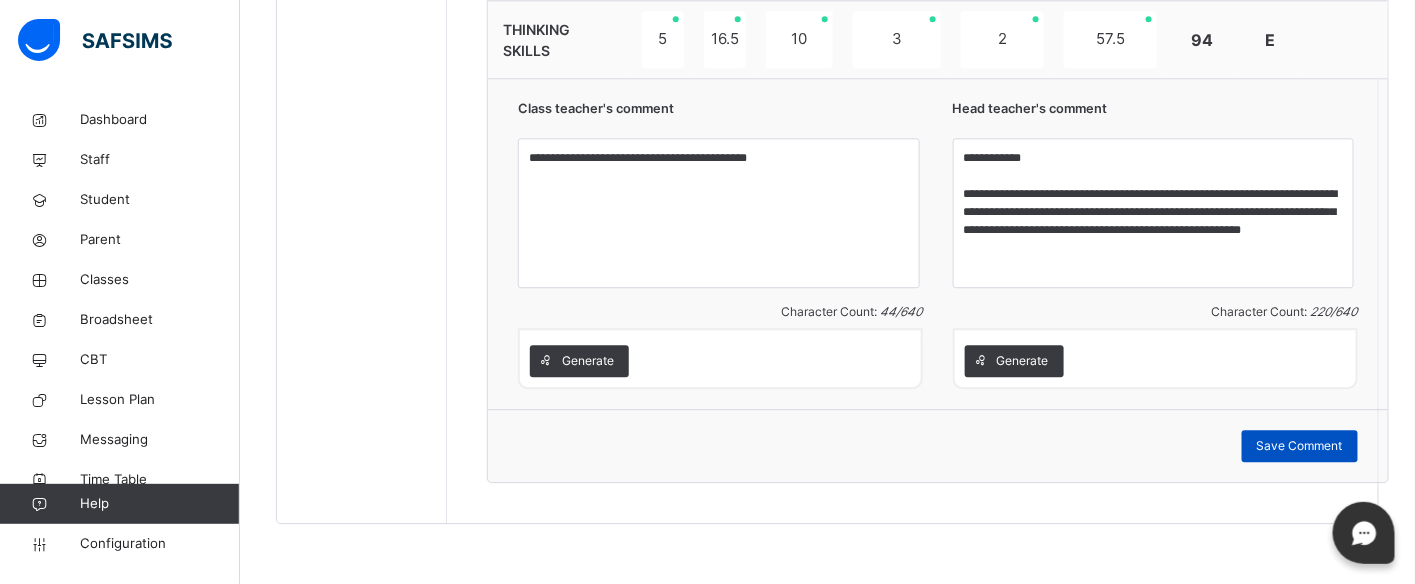 click on "Save Comment" at bounding box center [1300, 446] 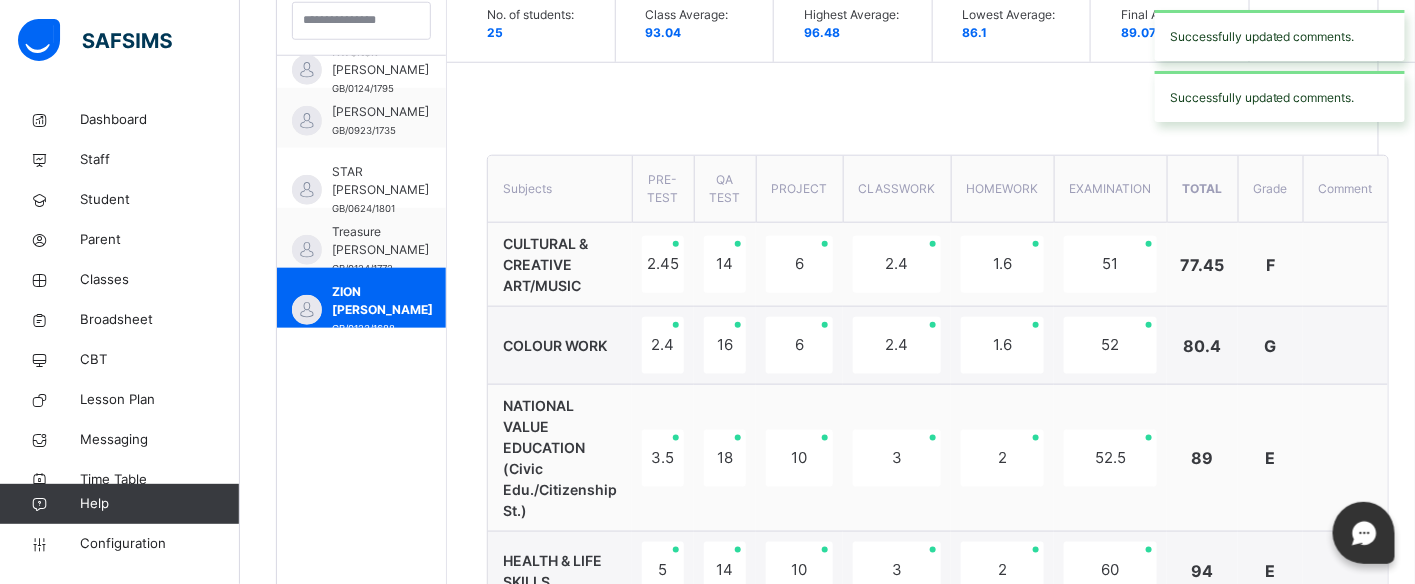 scroll, scrollTop: 570, scrollLeft: 0, axis: vertical 